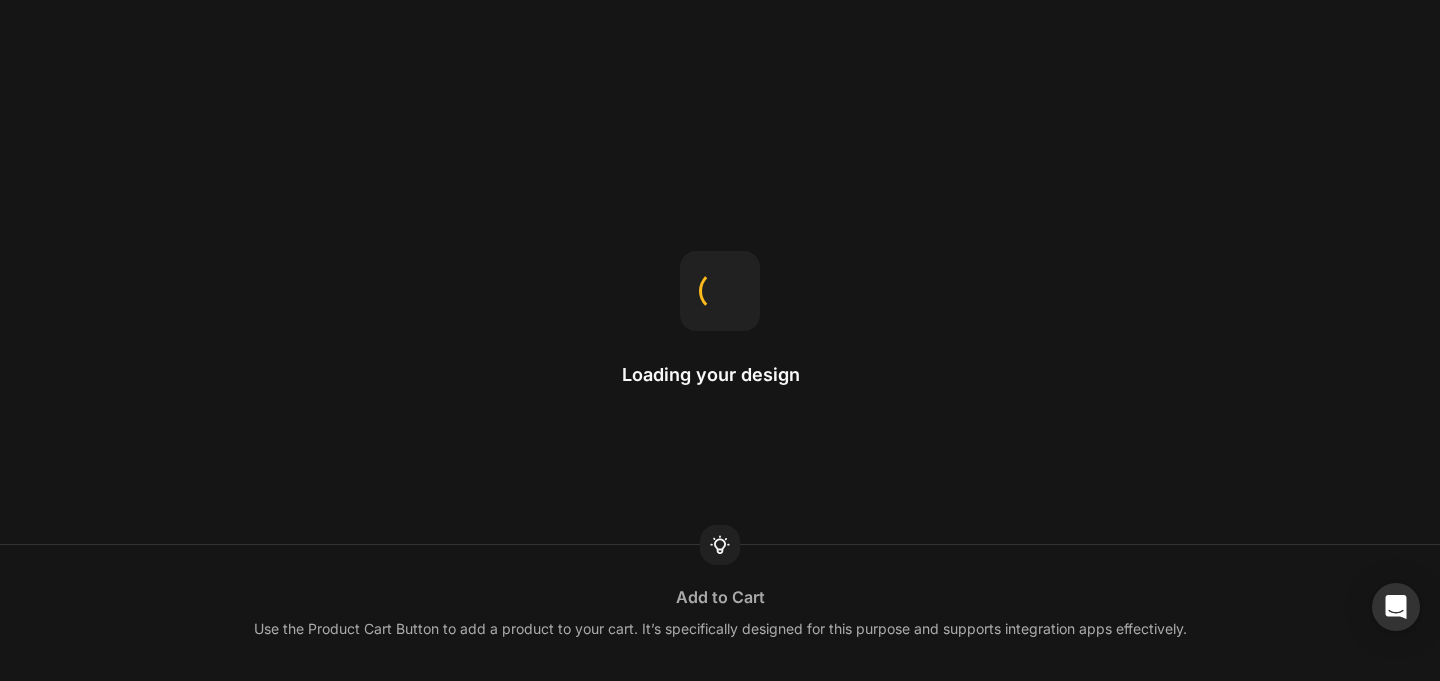 scroll, scrollTop: 0, scrollLeft: 0, axis: both 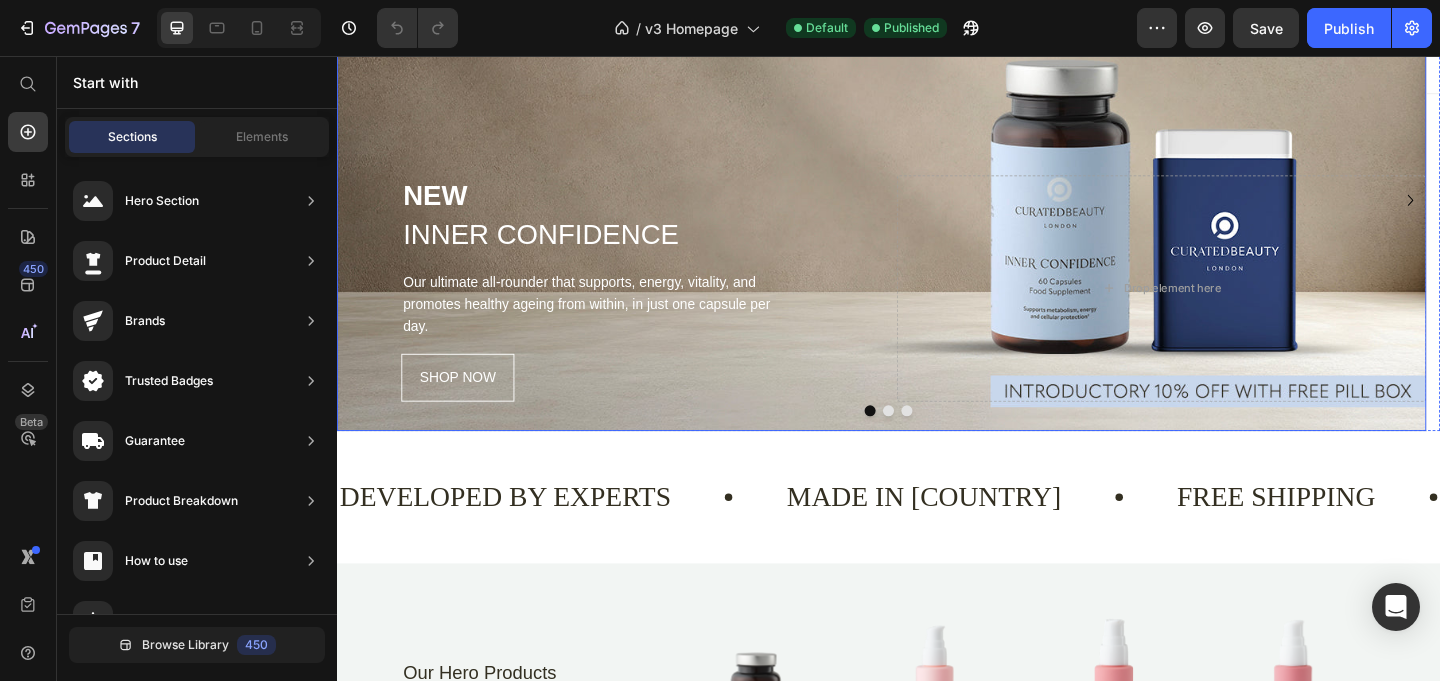 click at bounding box center [929, 213] 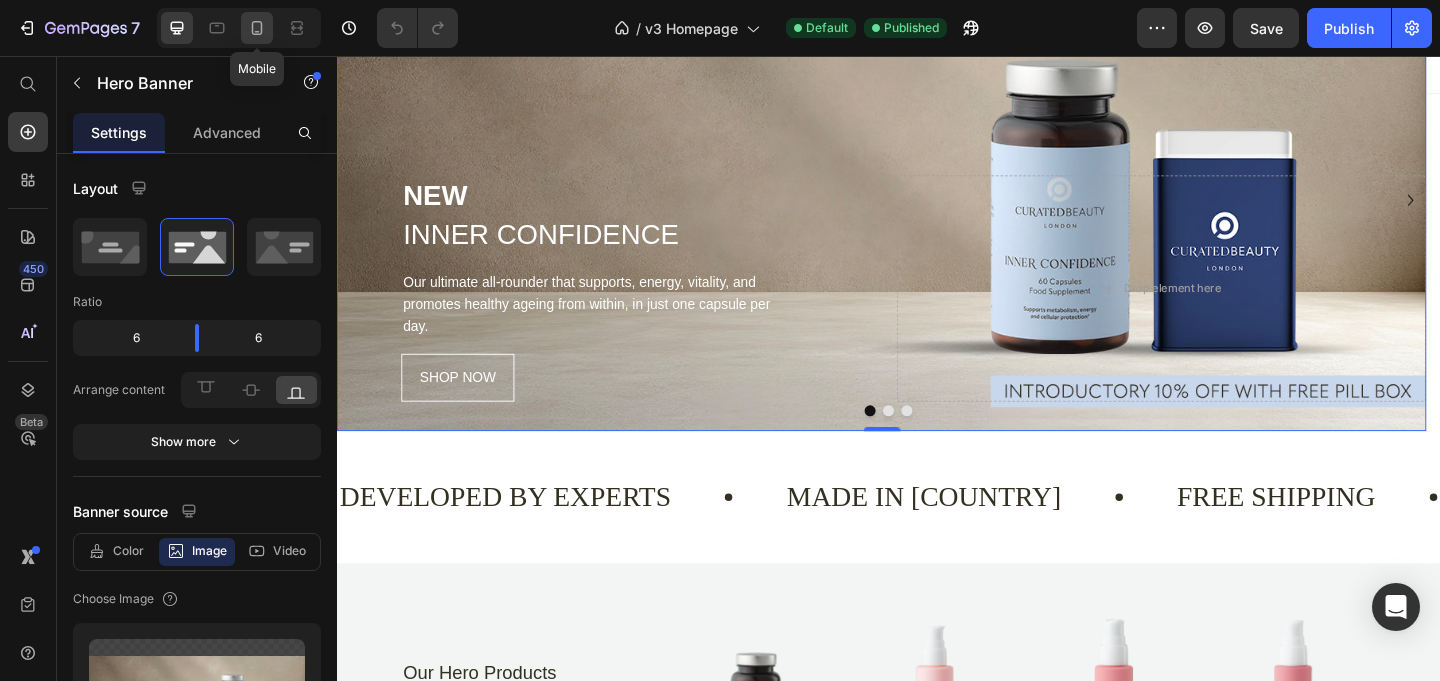 click 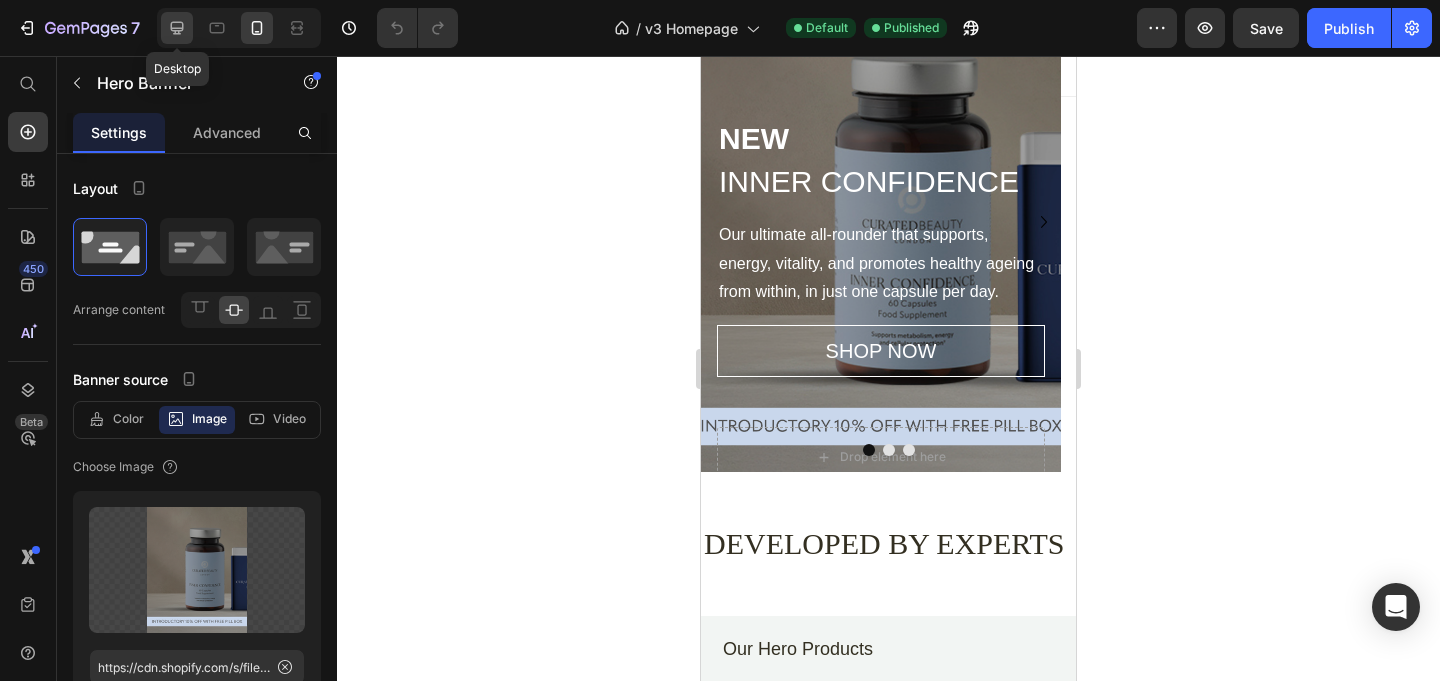 click 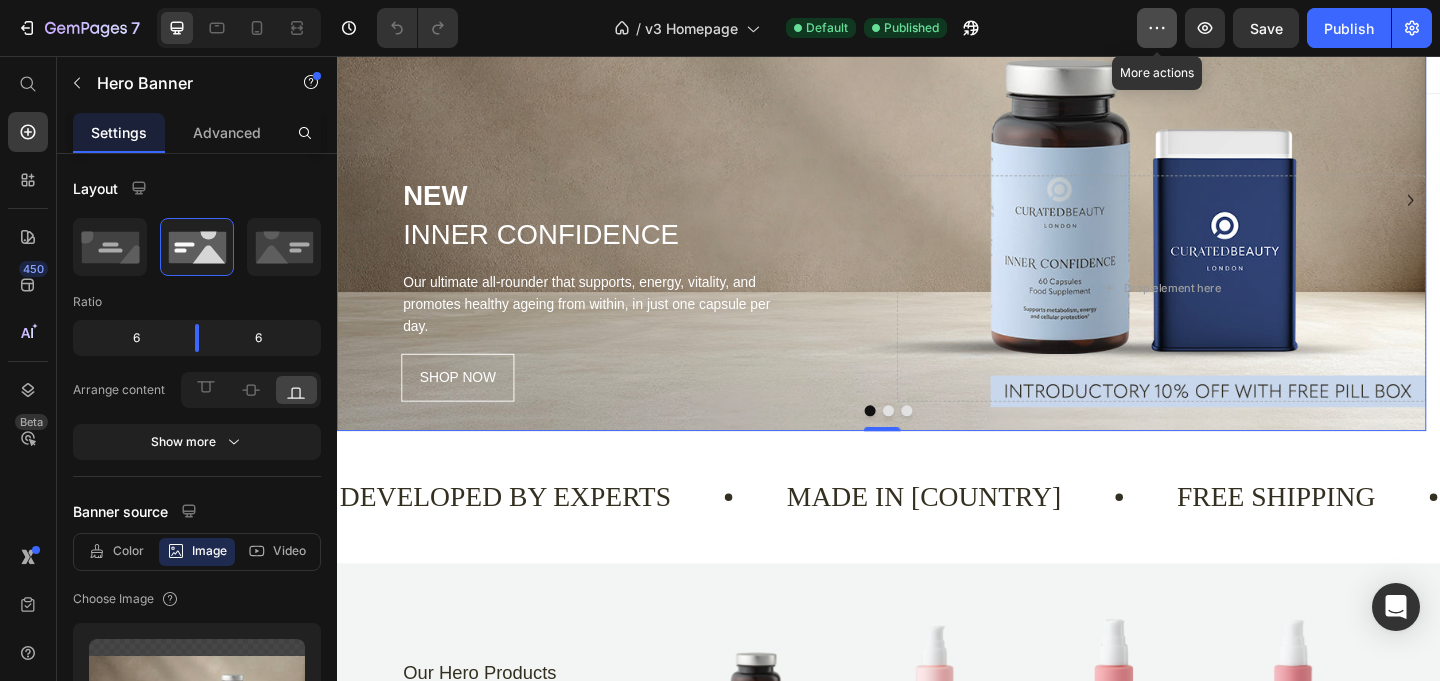 click 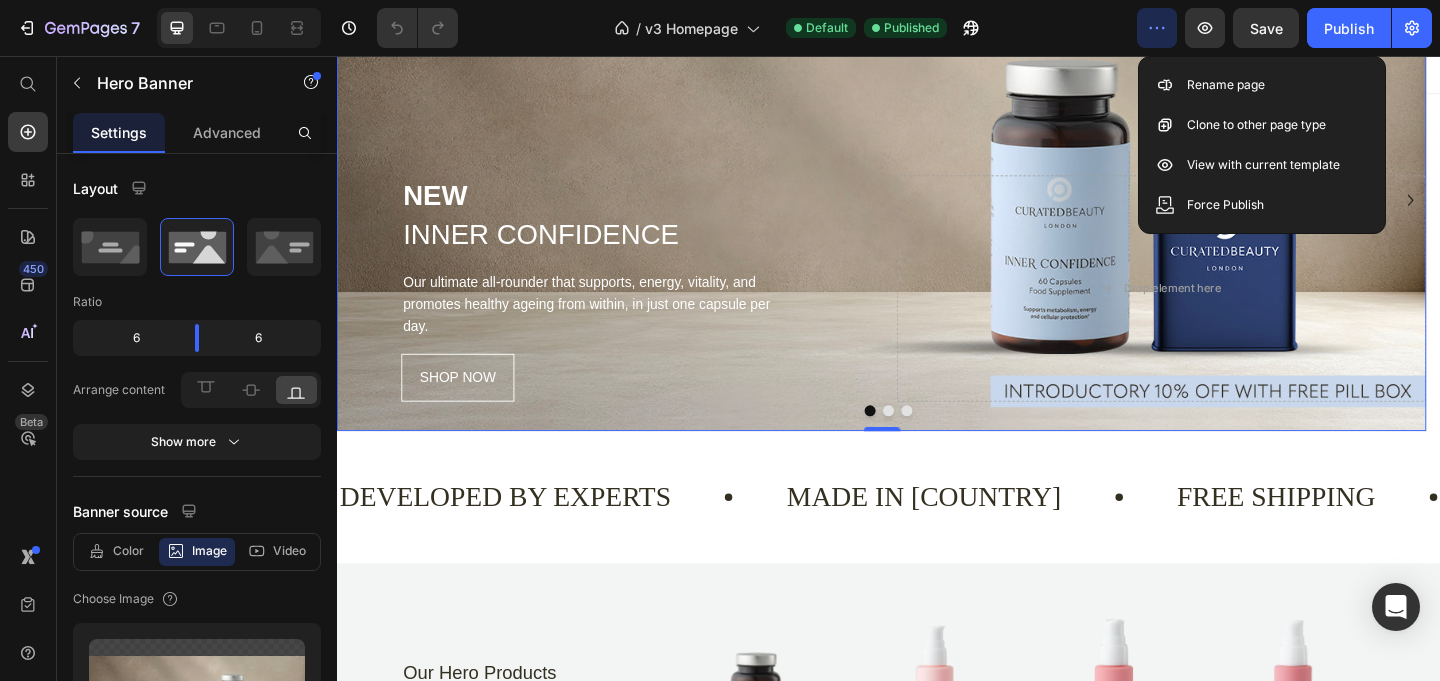 click 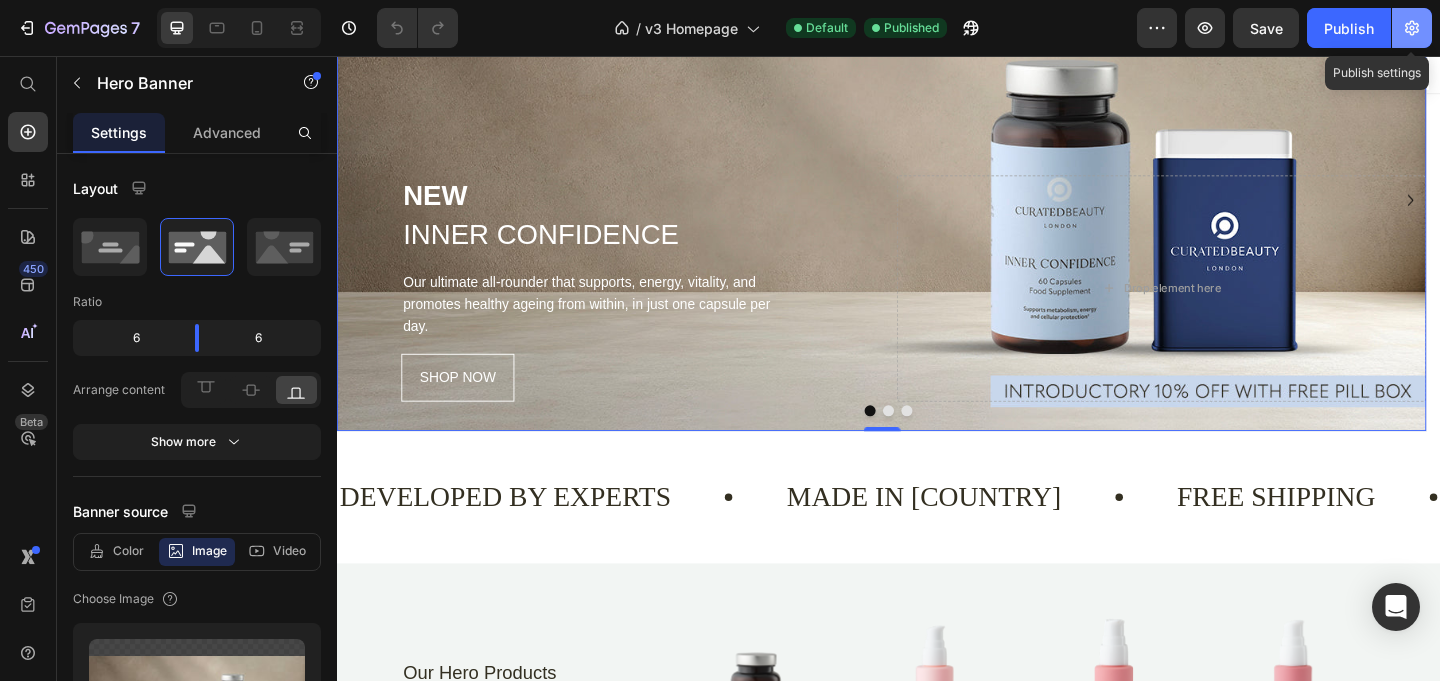 click 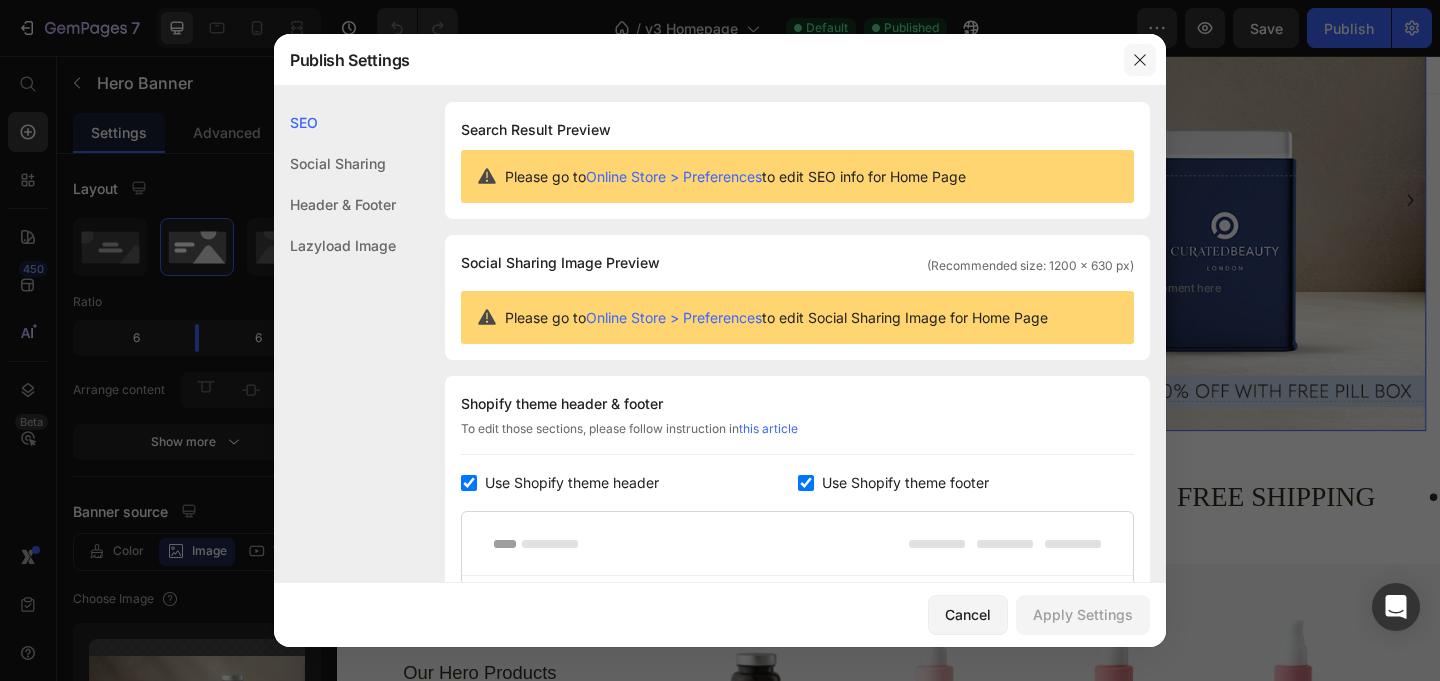 click 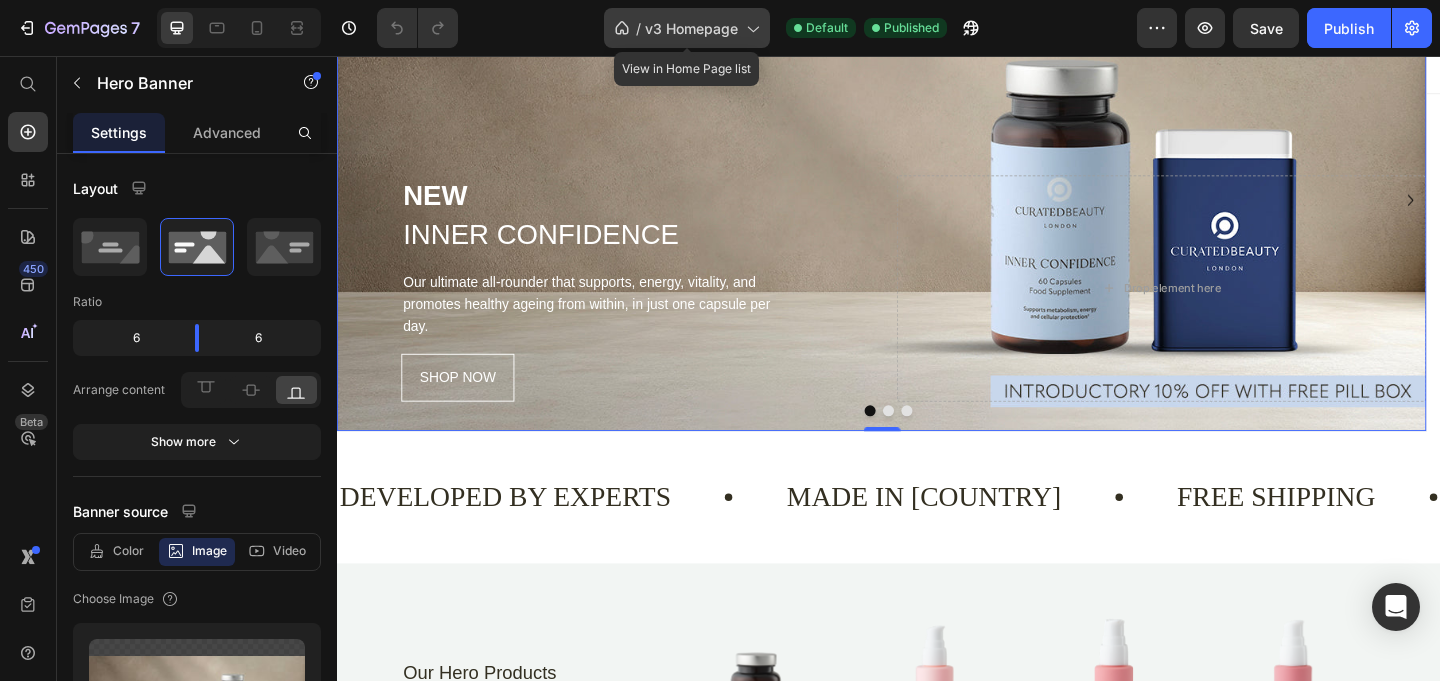 click 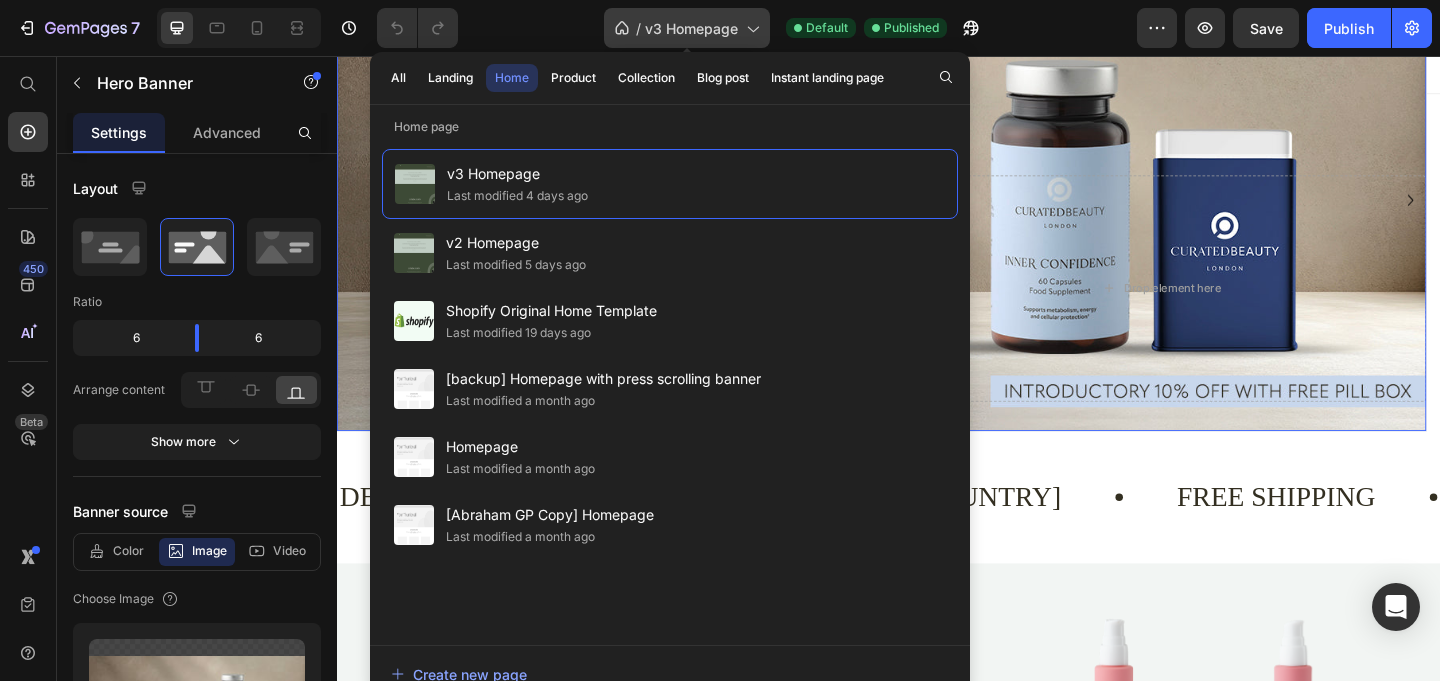 click 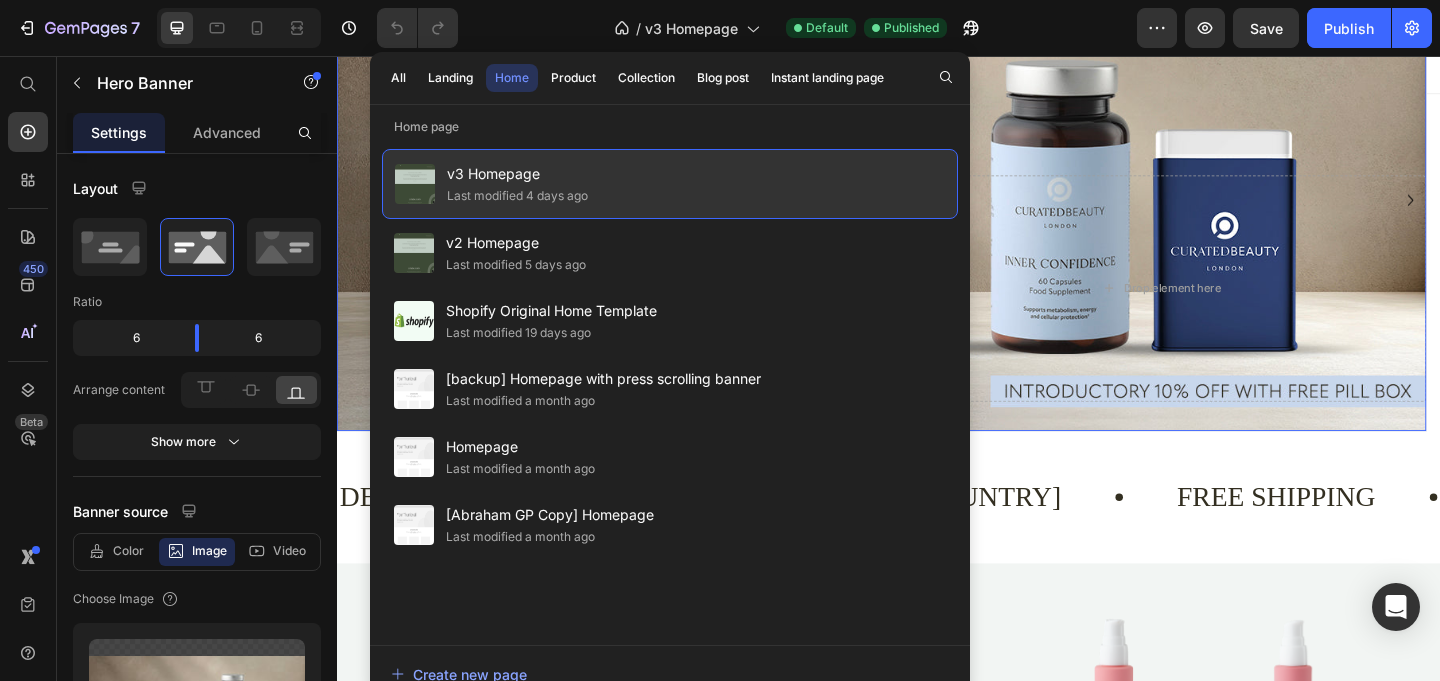 click on "v3 Homepage" at bounding box center [517, 174] 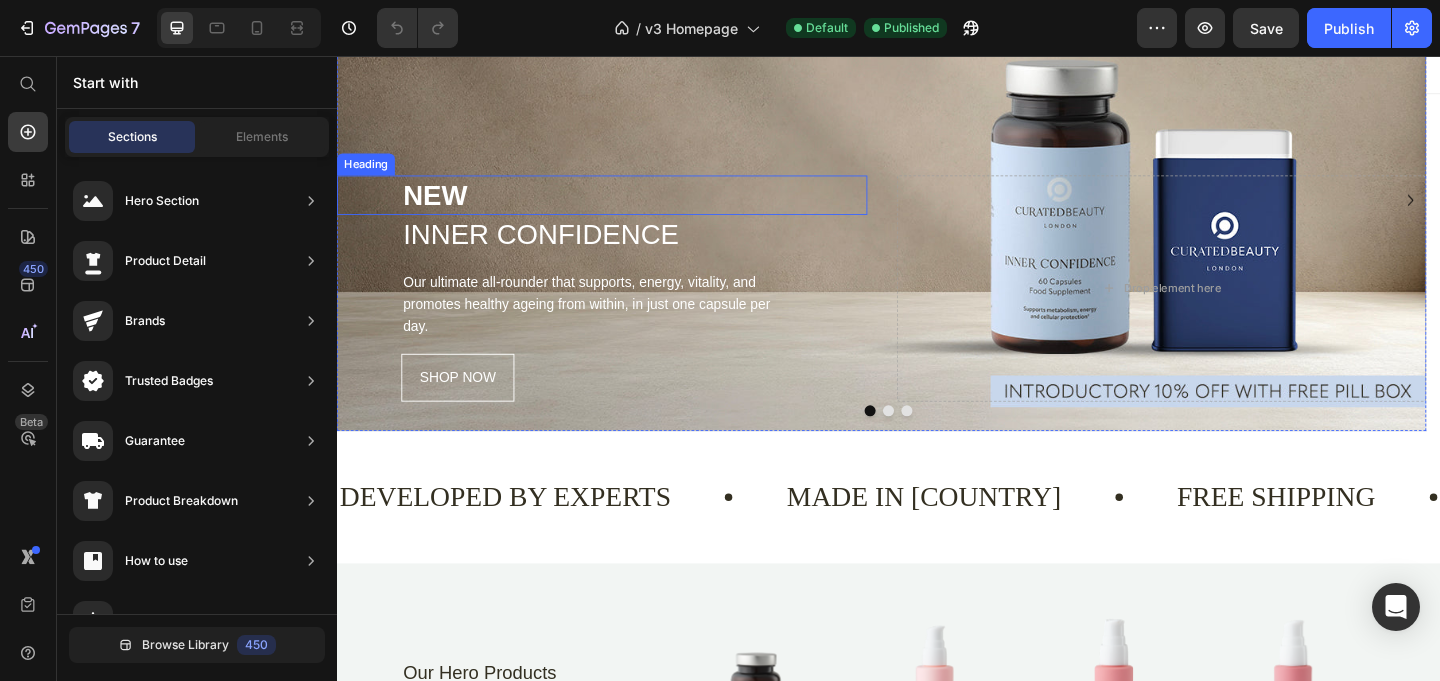click on "NEW Heading" at bounding box center (625, 207) 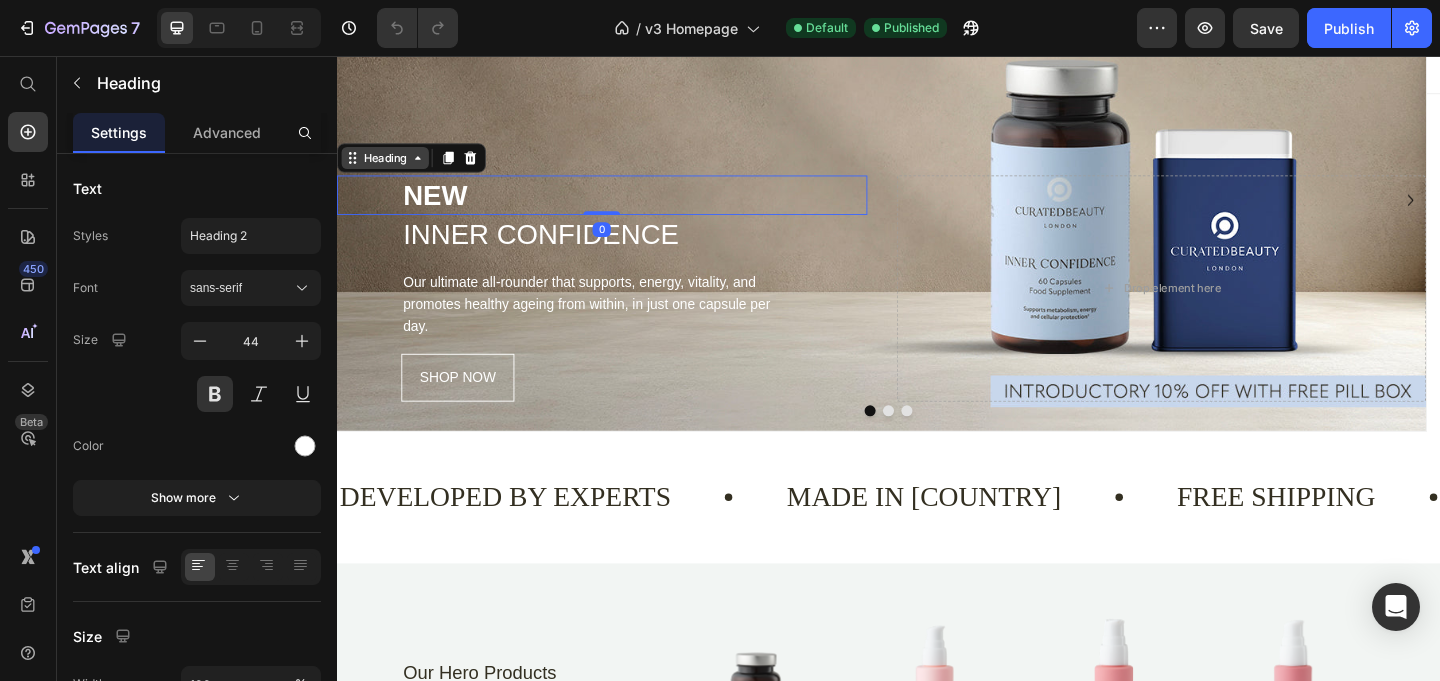 click on "Heading" at bounding box center [389, 167] 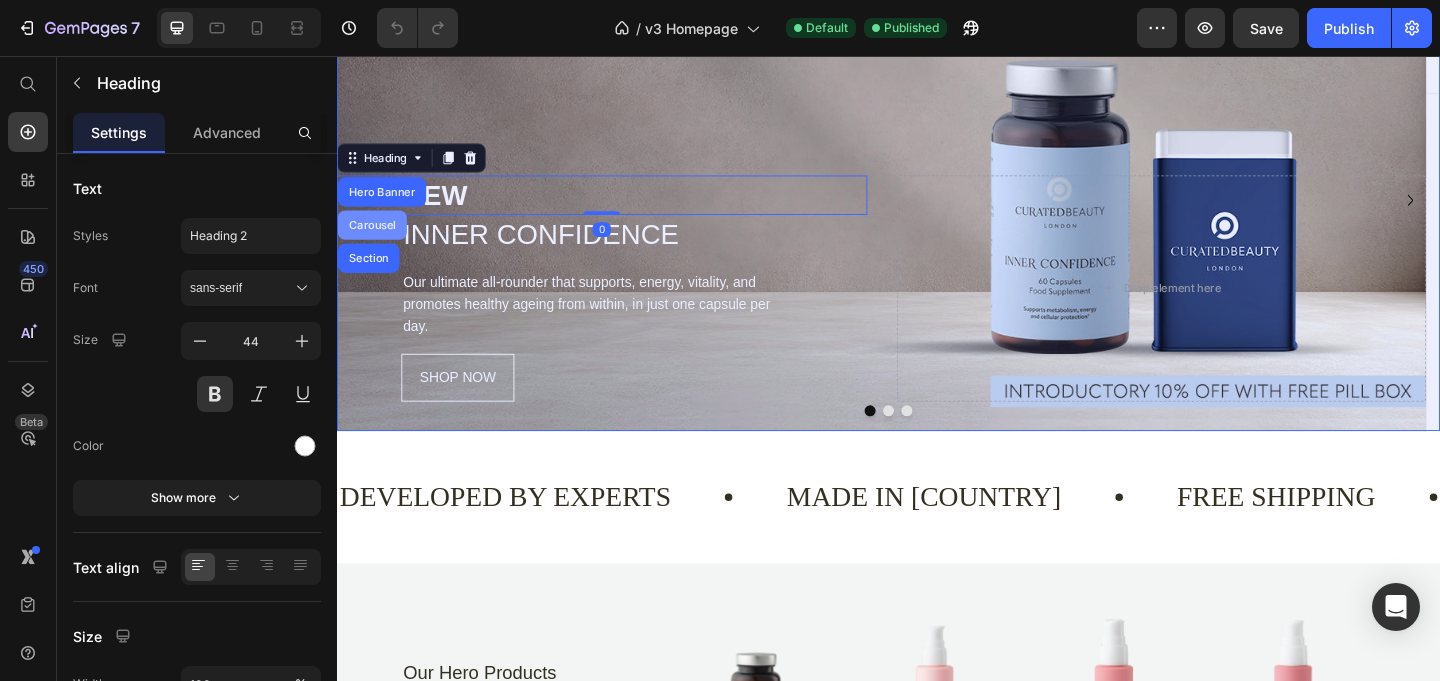 click on "Carousel" at bounding box center [375, 240] 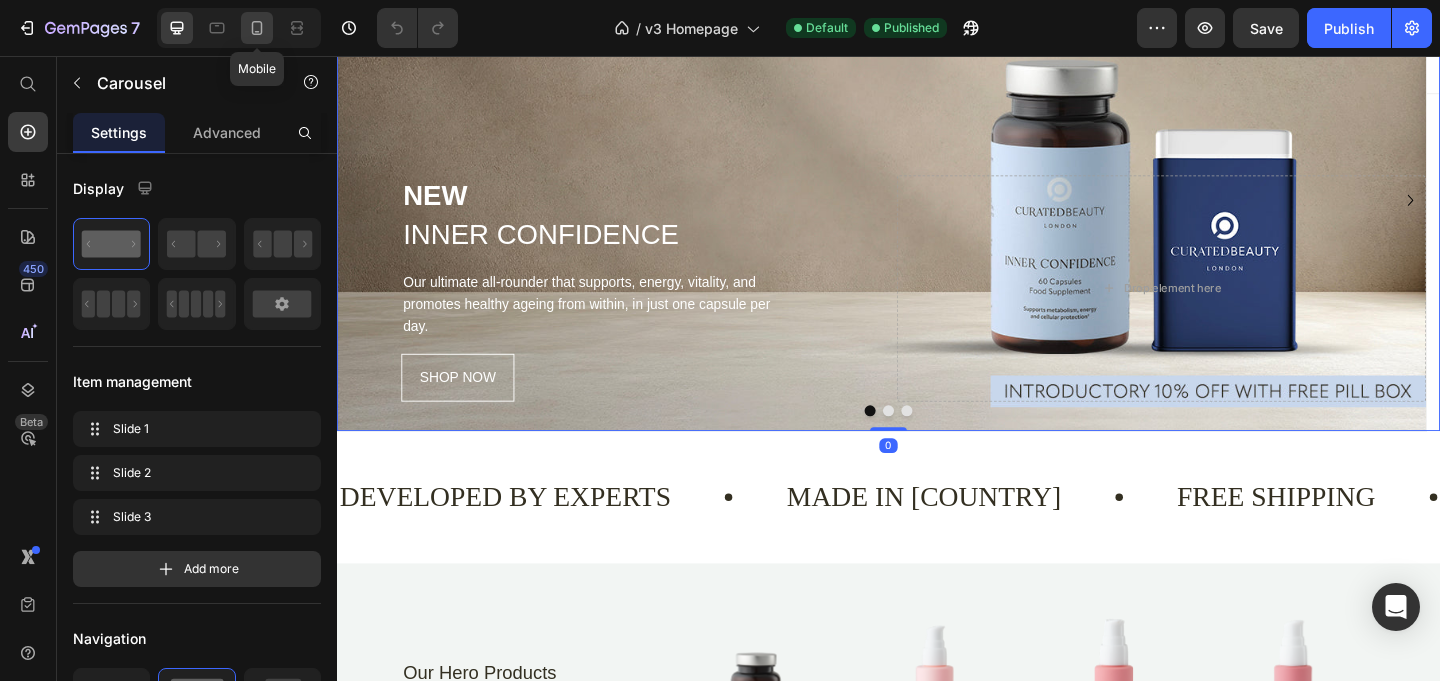 click 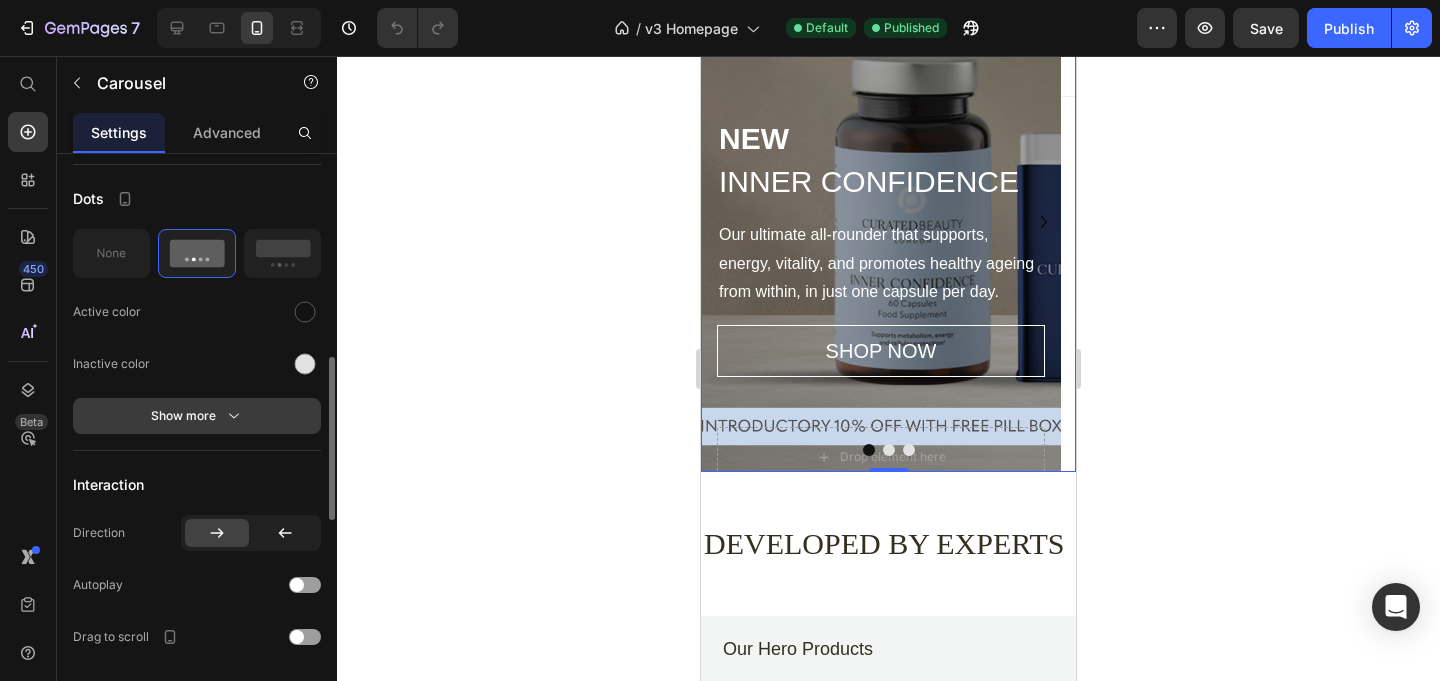 scroll, scrollTop: 774, scrollLeft: 0, axis: vertical 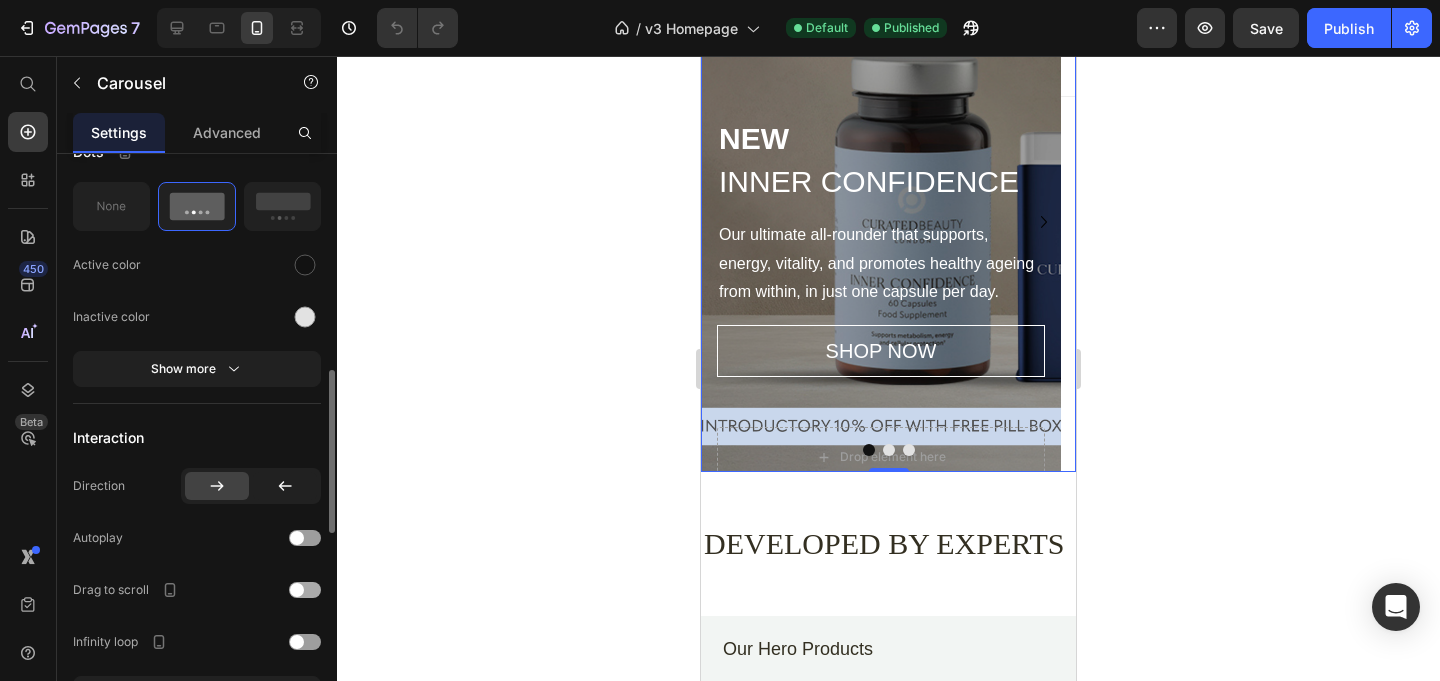 click at bounding box center (305, 590) 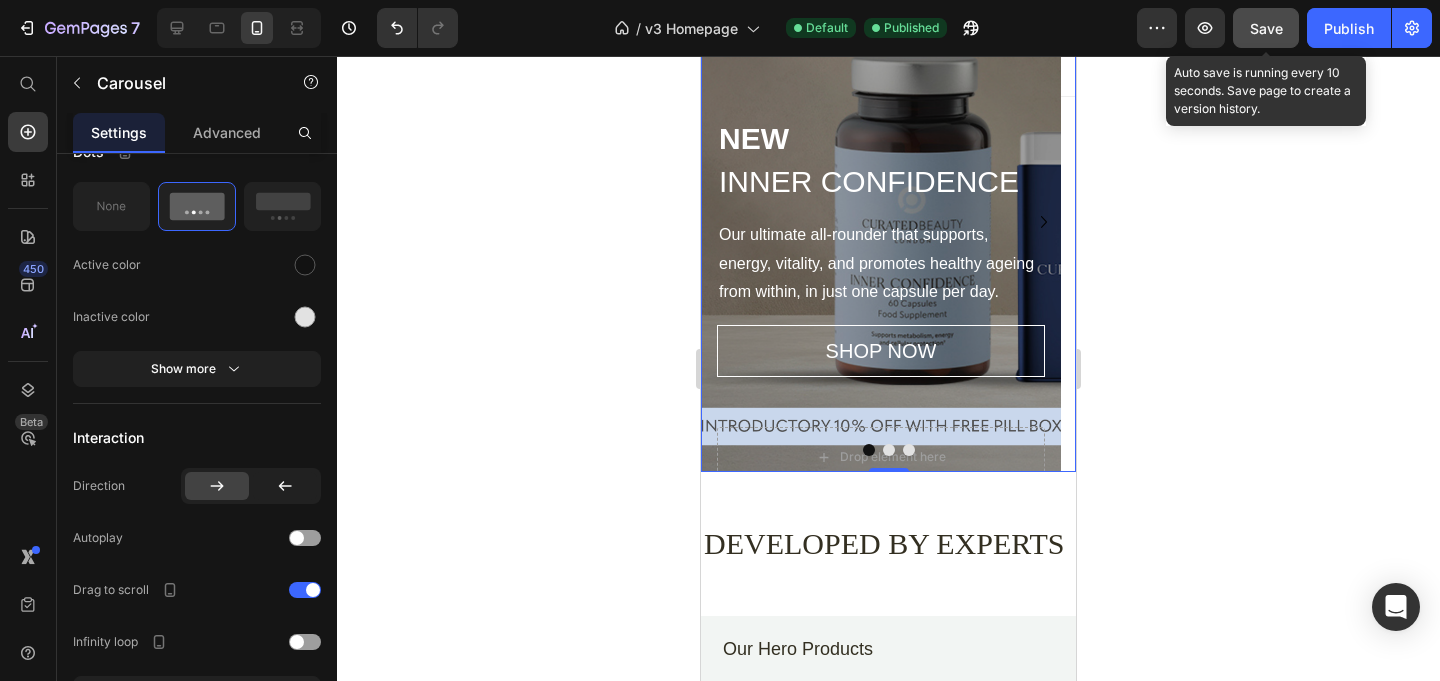 click on "Save" at bounding box center (1266, 28) 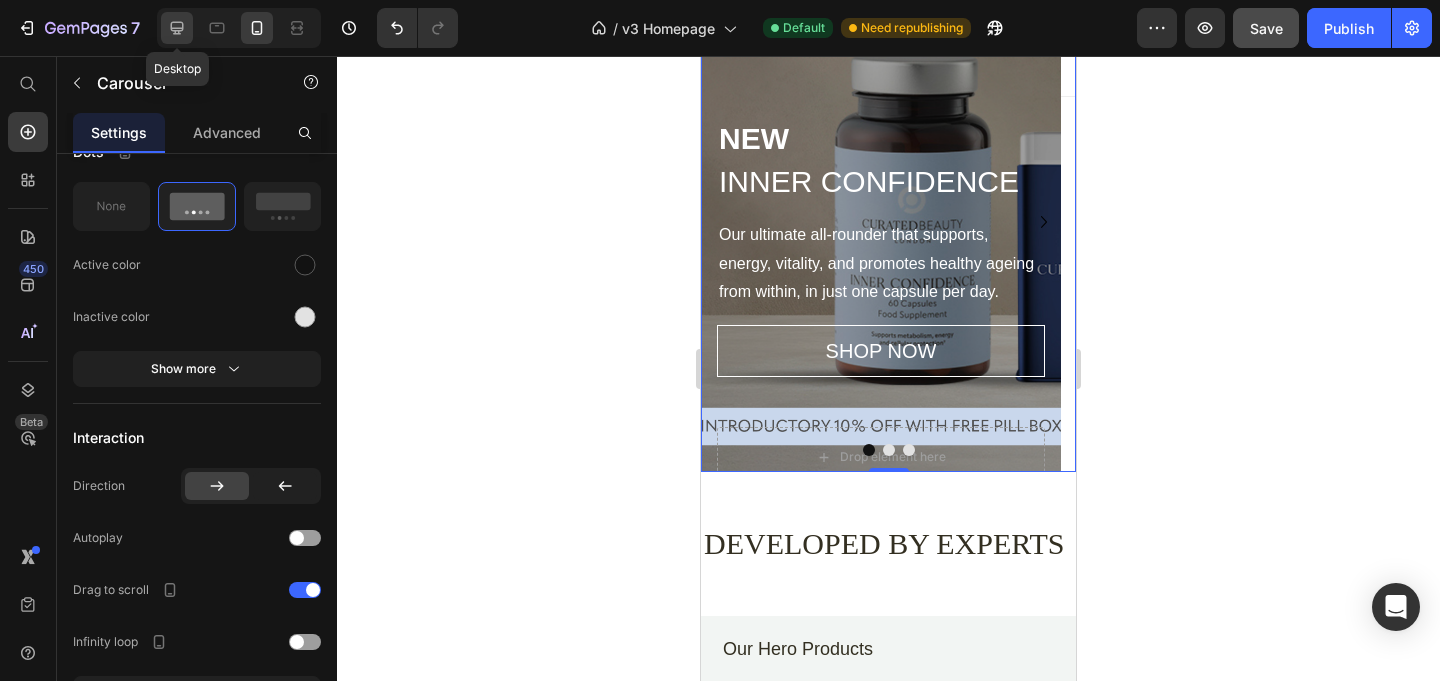 click 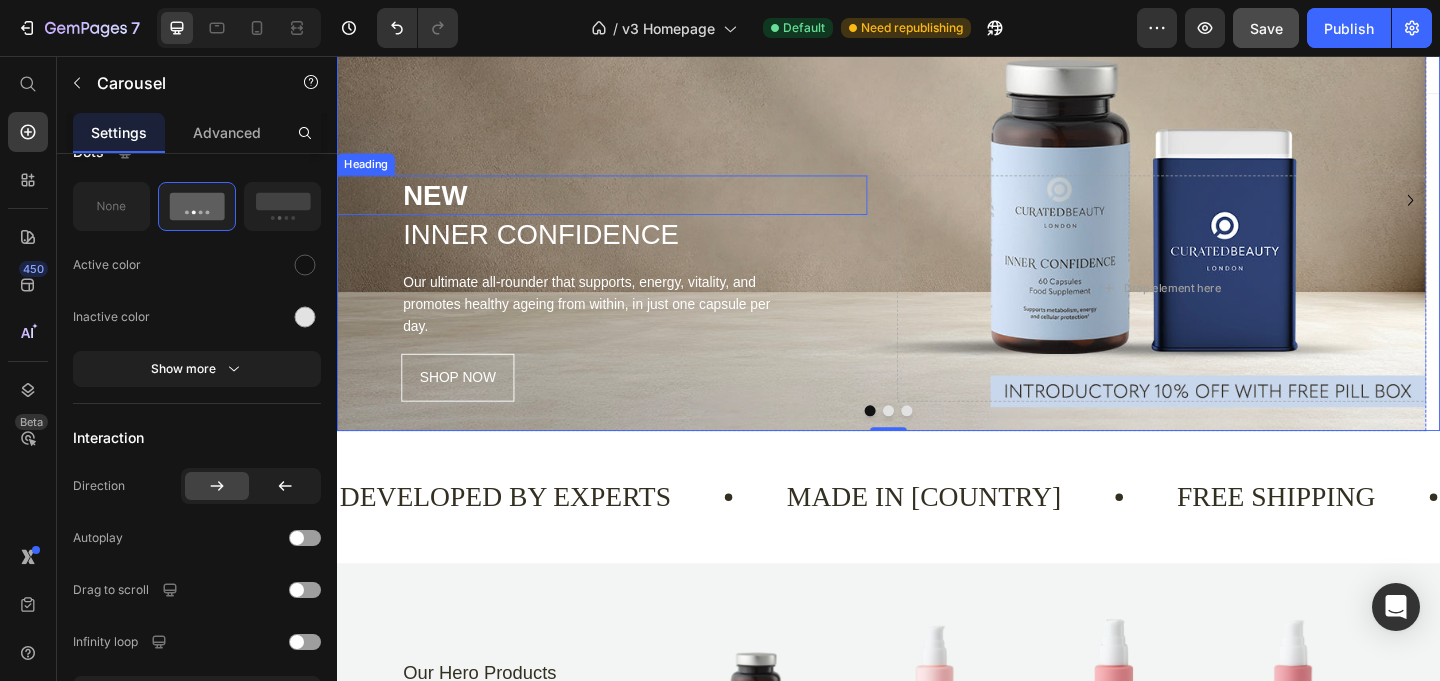 click on "NEW" at bounding box center (660, 207) 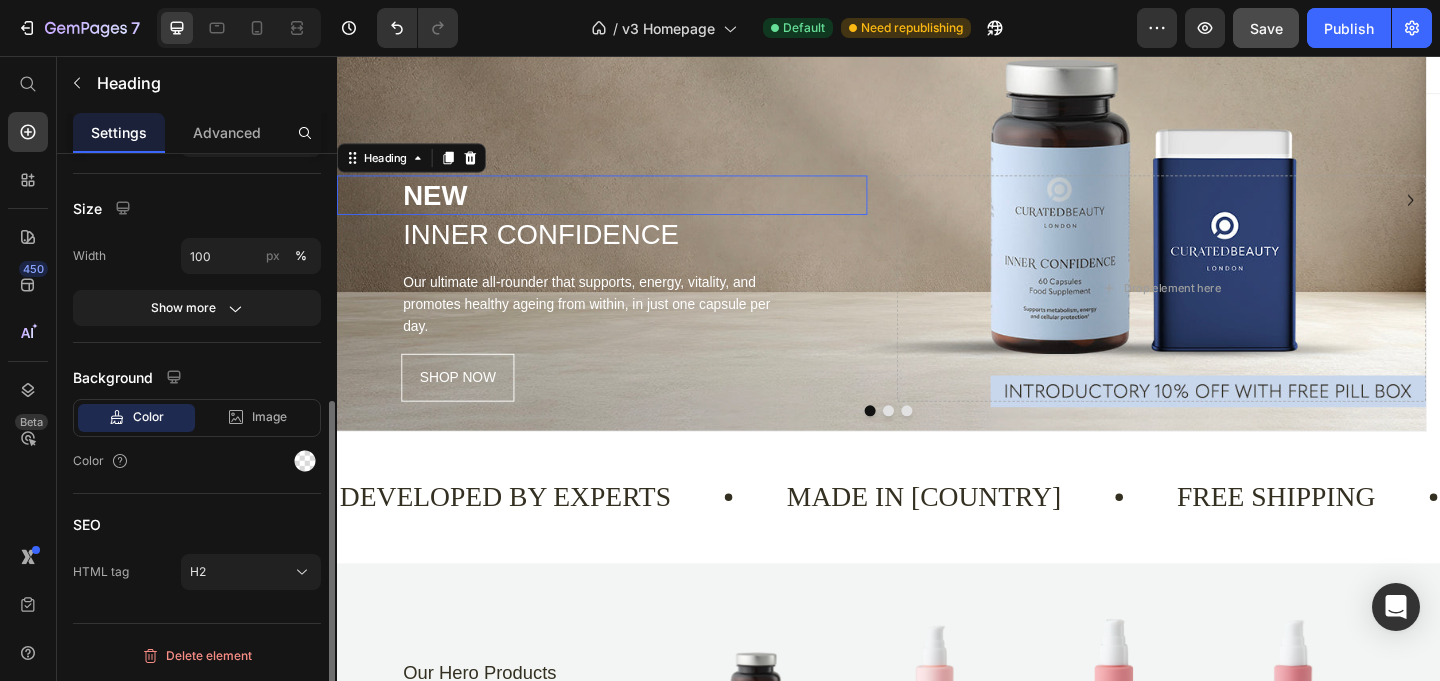 scroll, scrollTop: 0, scrollLeft: 0, axis: both 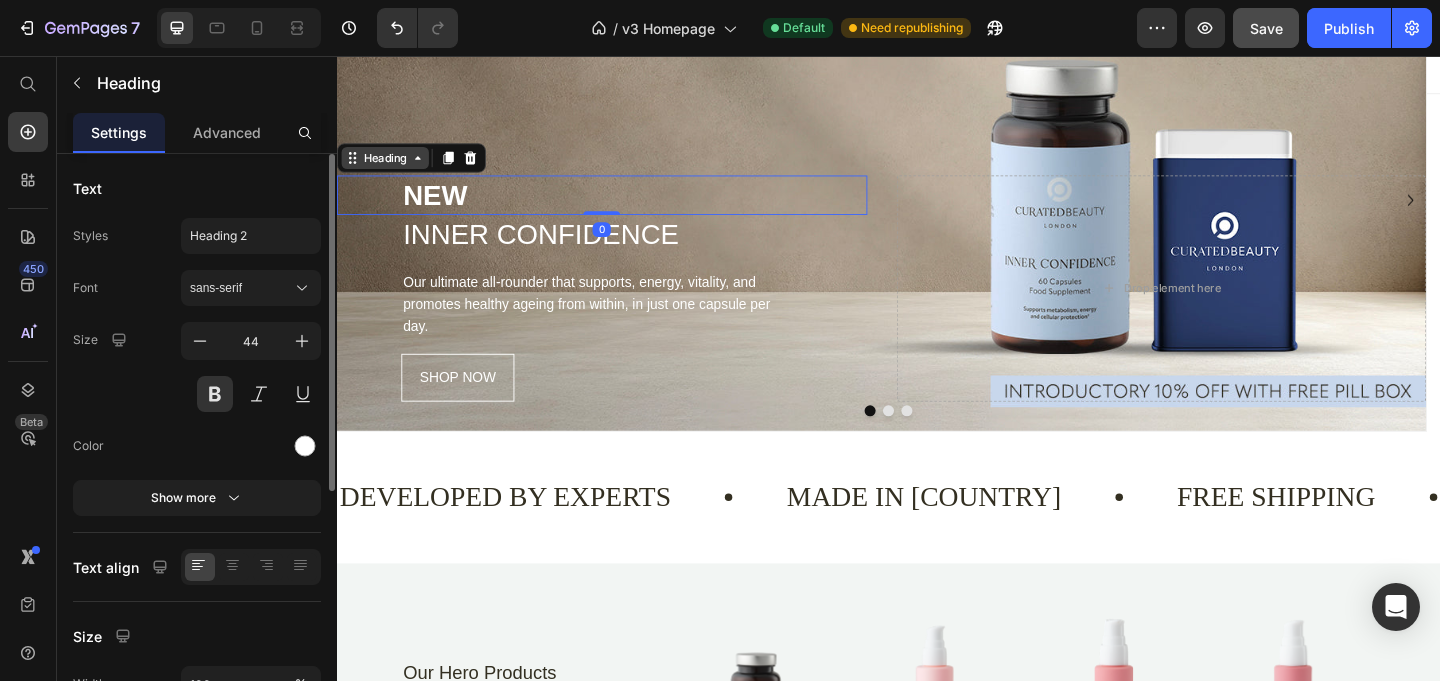 click on "Heading" at bounding box center [389, 167] 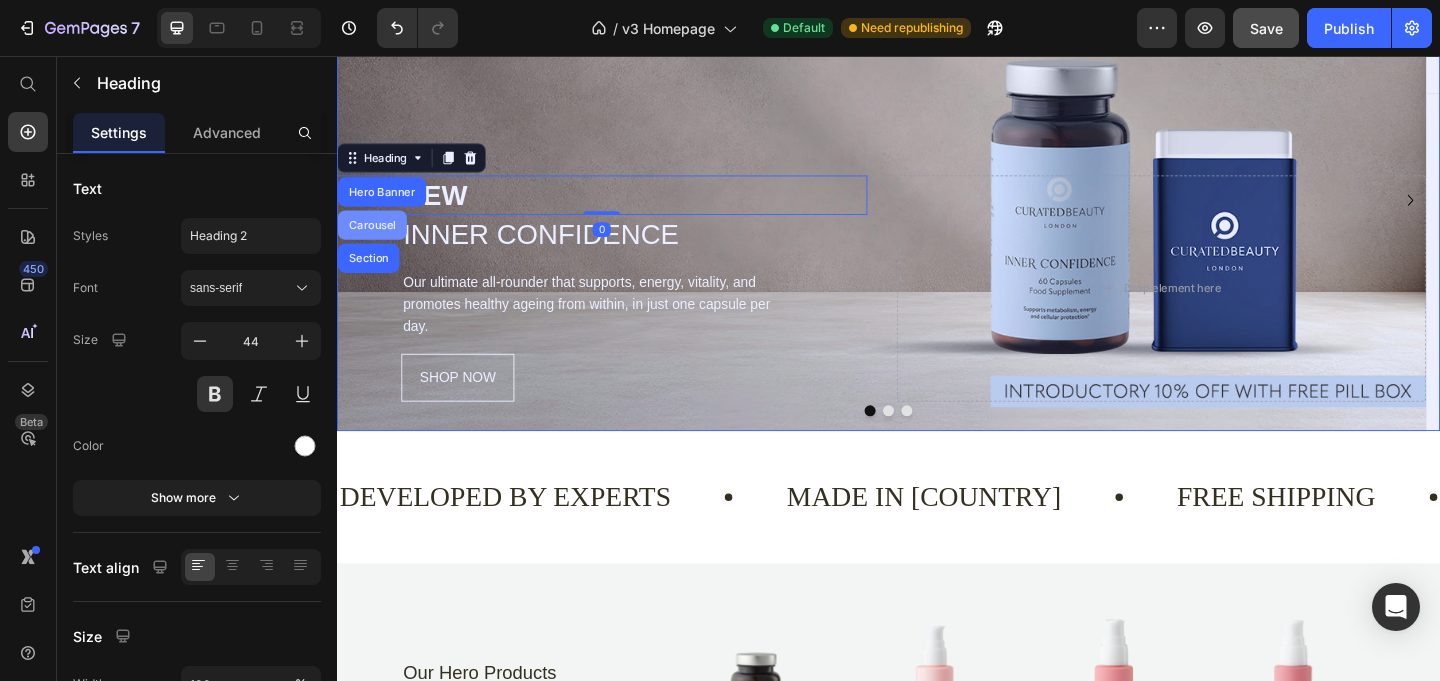 click on "Carousel" at bounding box center (375, 240) 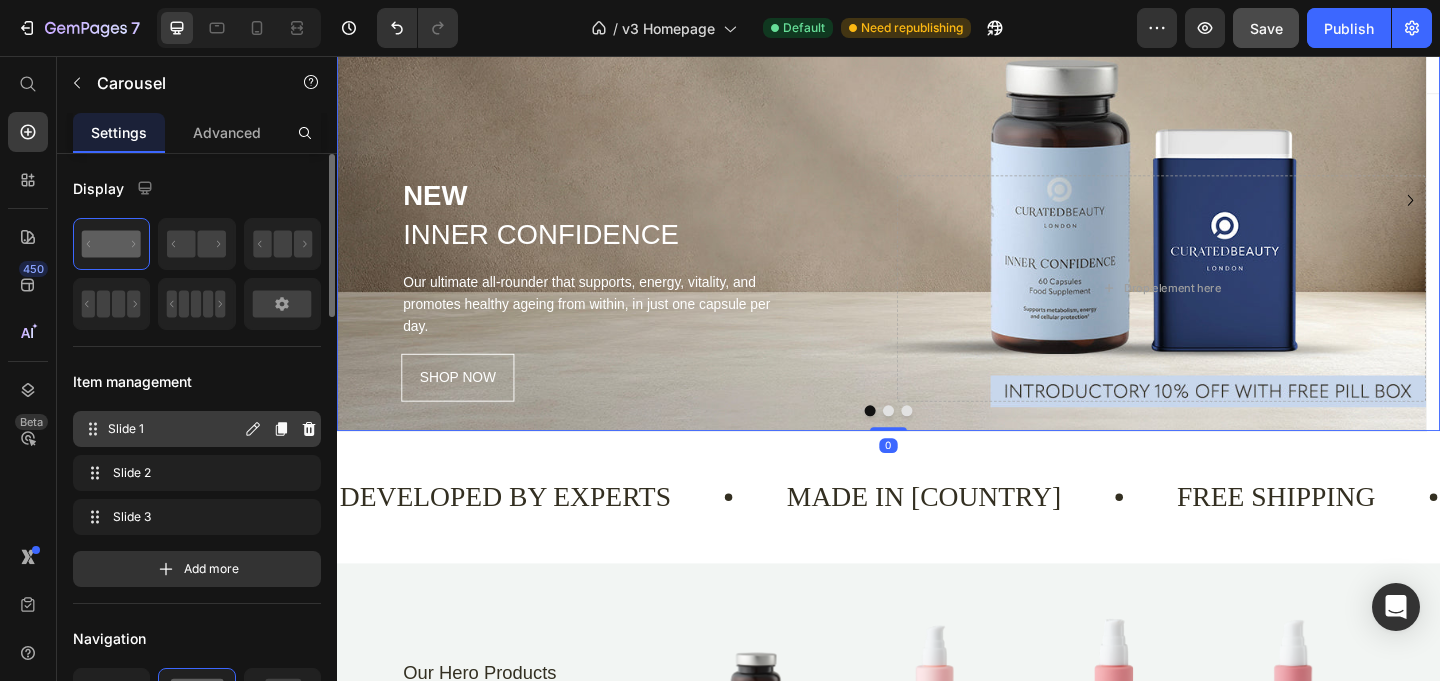 click on "Slide 1" at bounding box center [174, 429] 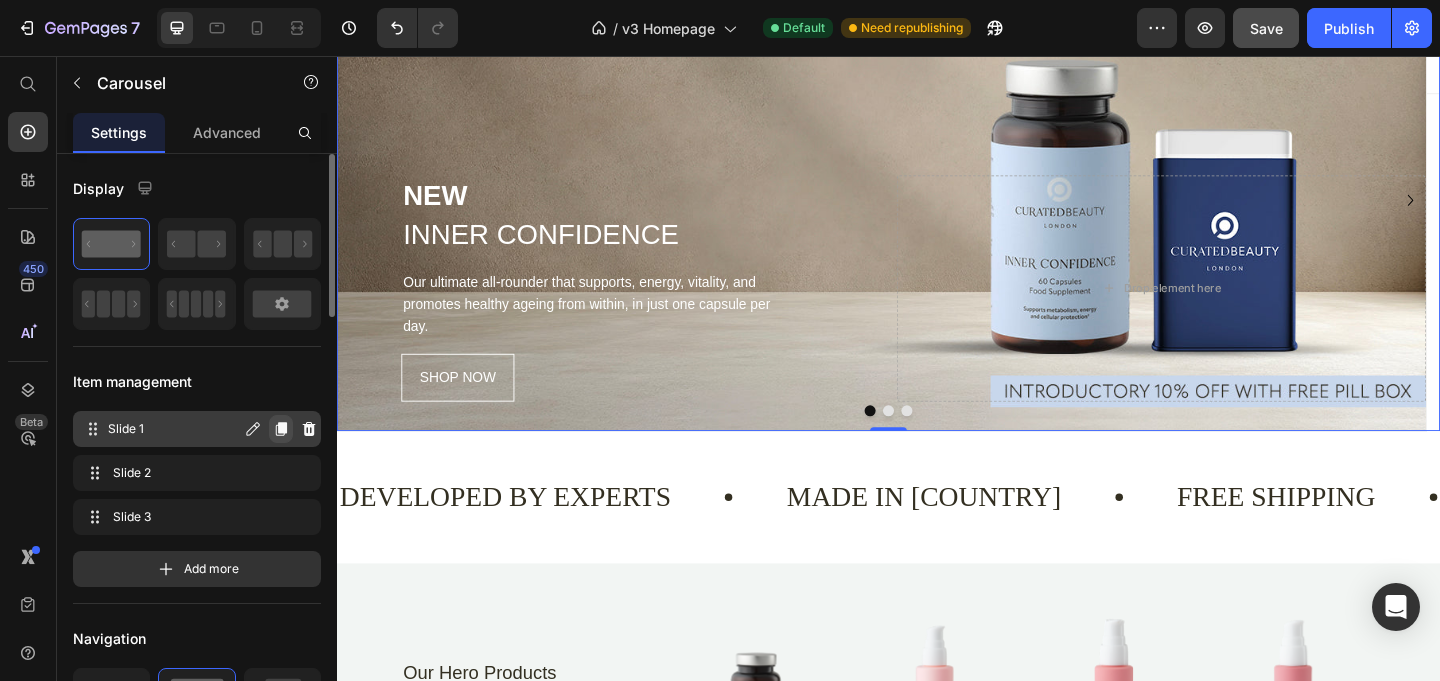 click 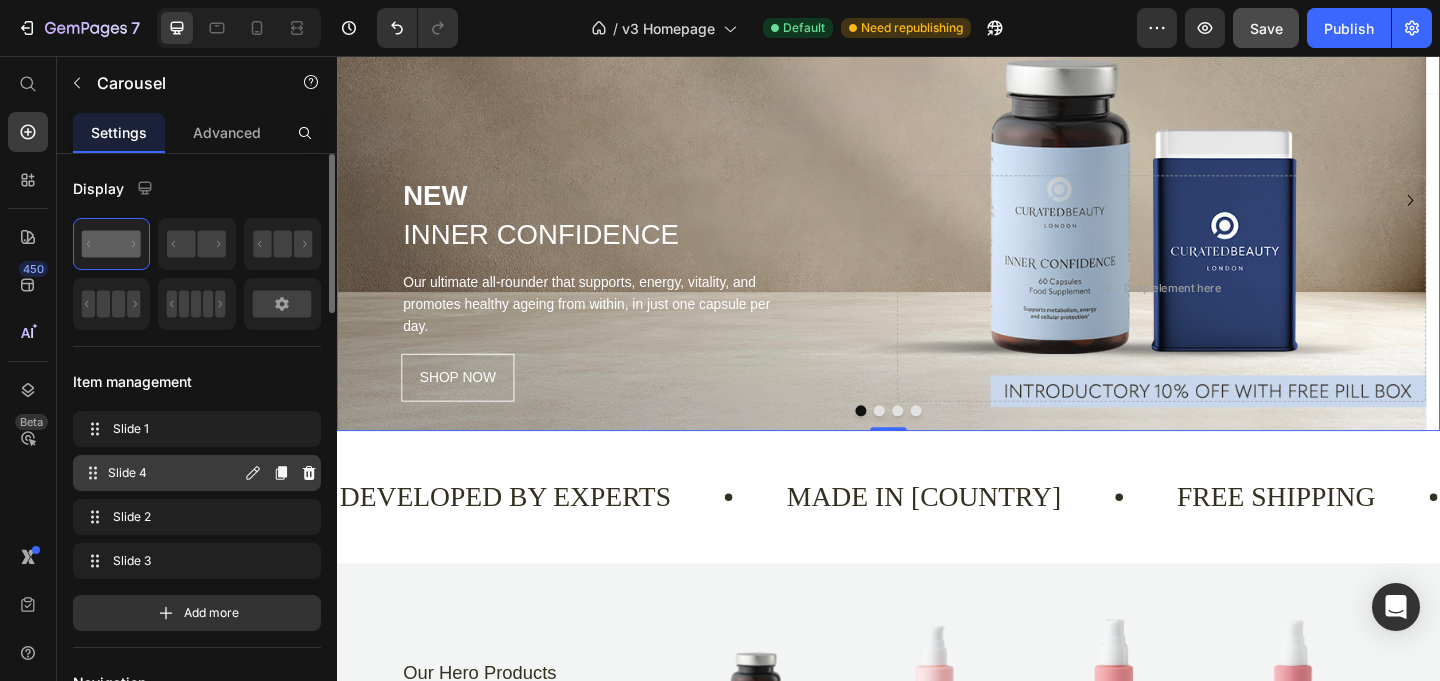 click on "Slide 4" at bounding box center (174, 473) 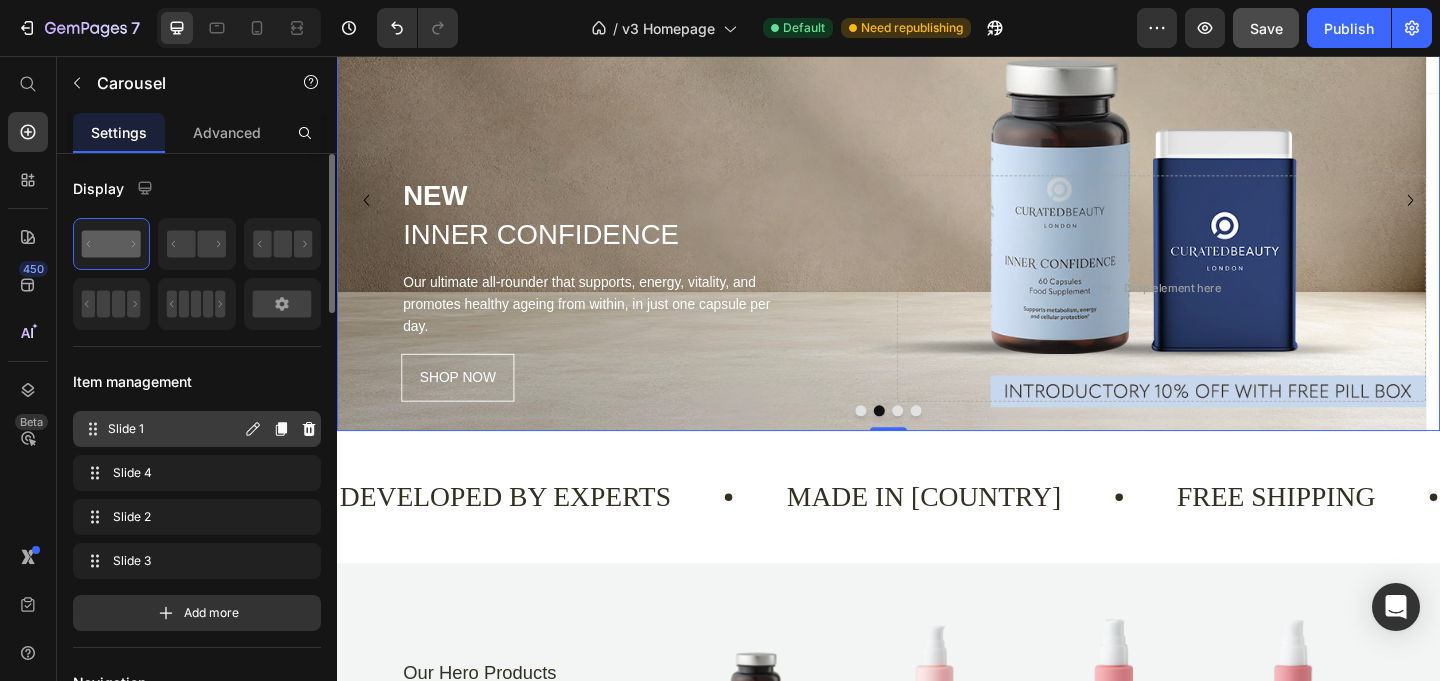 click on "Slide 1" at bounding box center (174, 429) 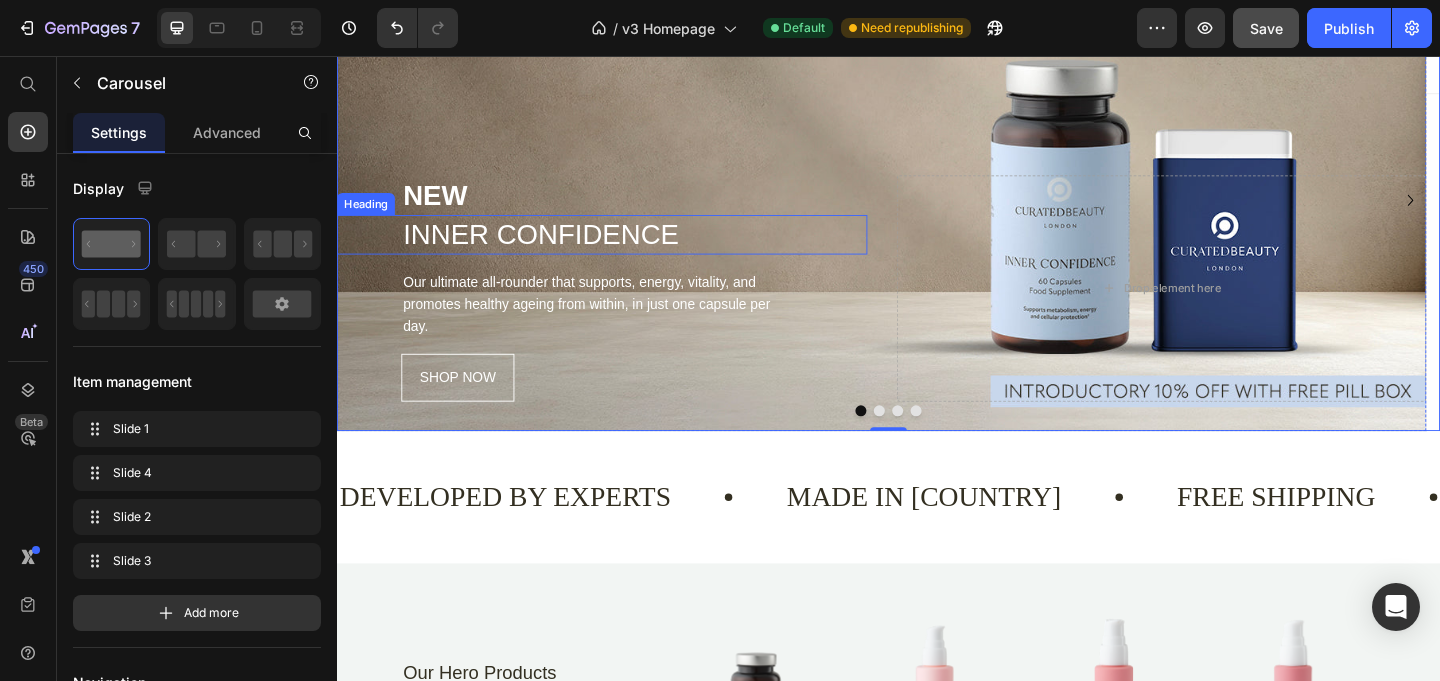 click on "INNER CONFIDENCE" at bounding box center (660, 250) 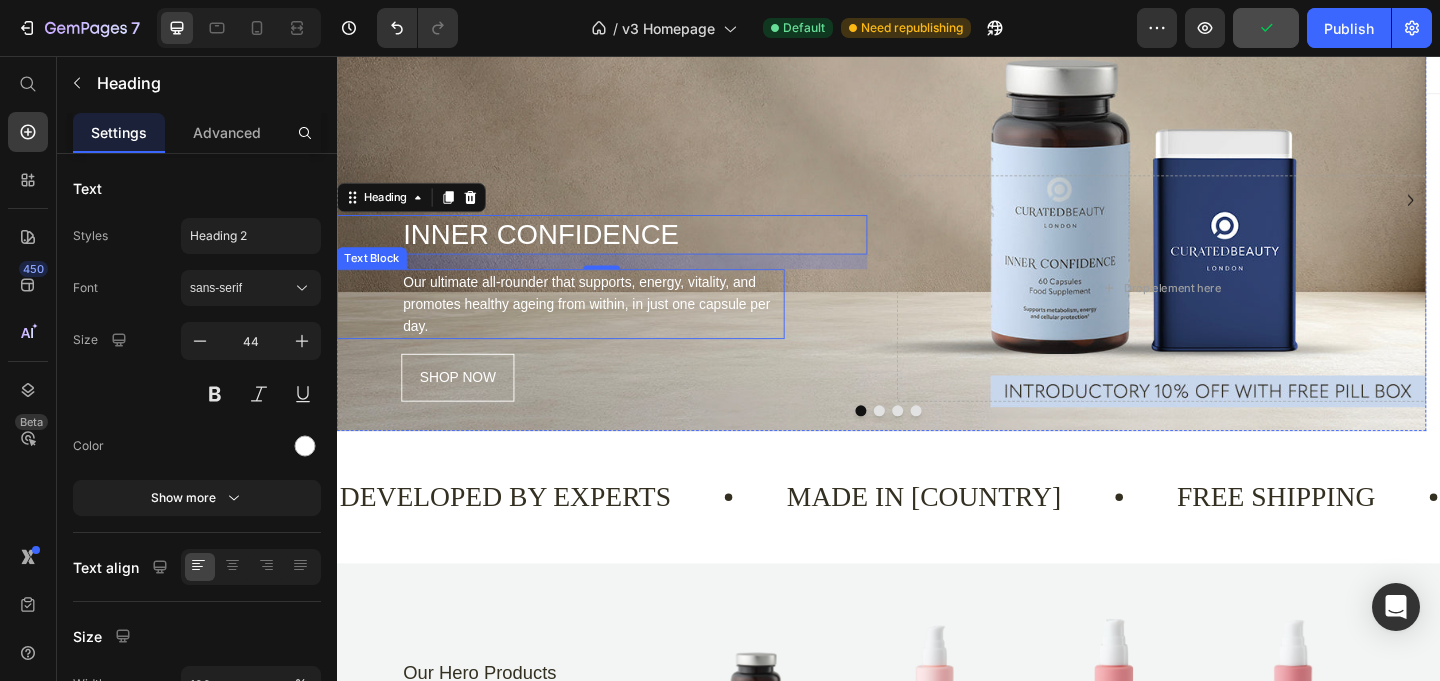 click on "Our ultimate all-rounder that supports, energy, vitality, and promotes healthy ageing from within, in just one capsule per day." at bounding box center [615, 326] 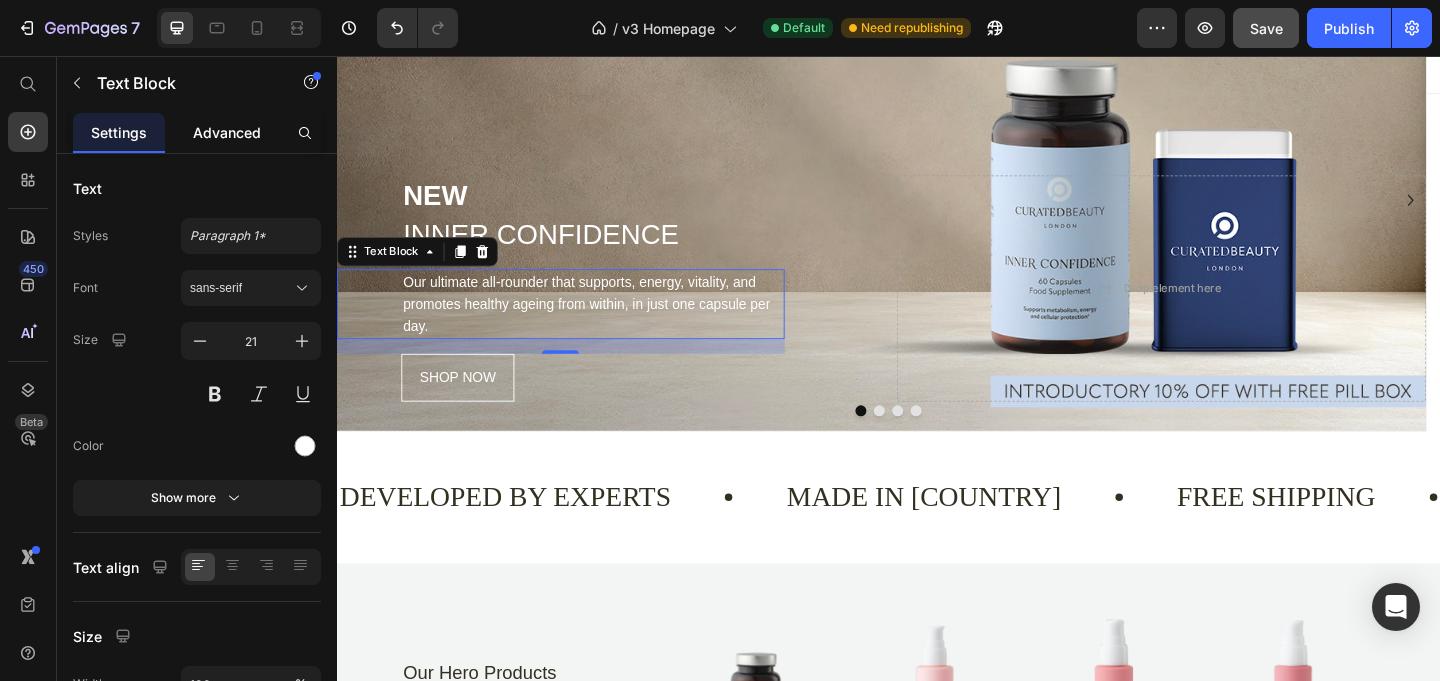click on "Advanced" at bounding box center [227, 132] 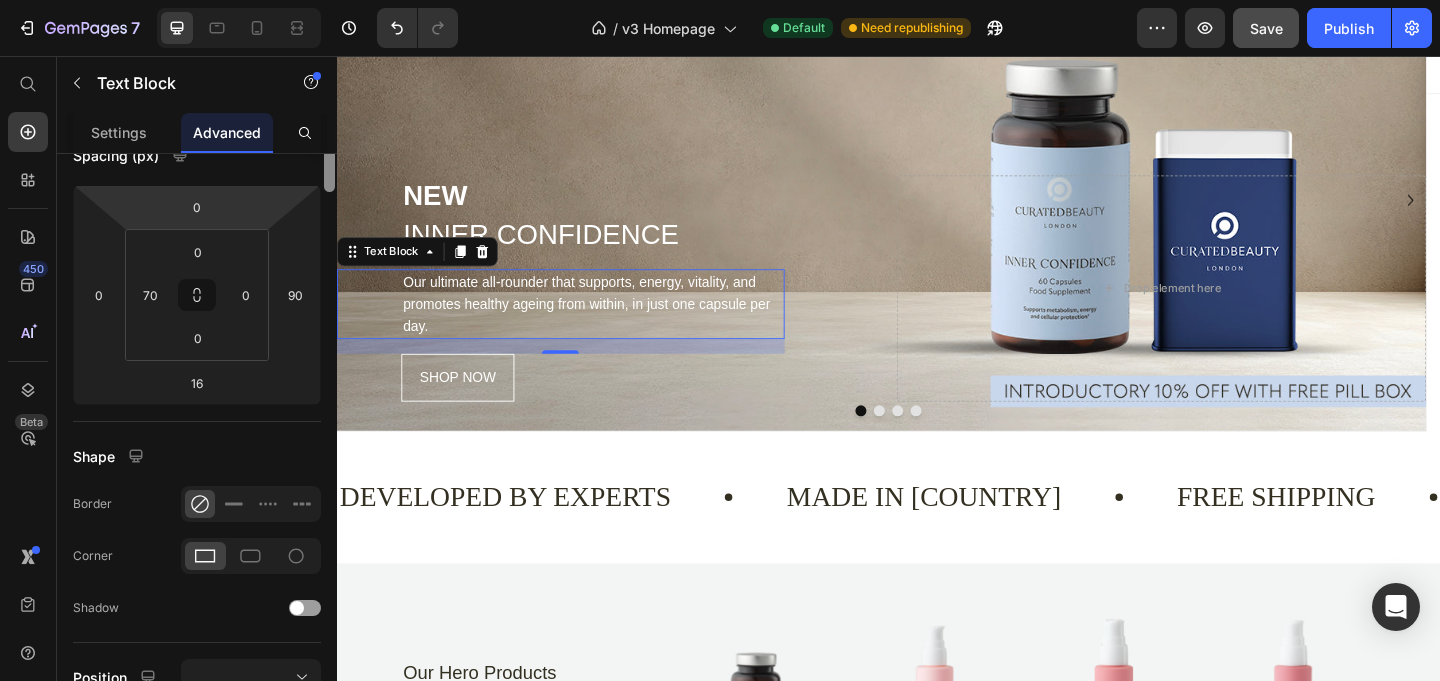 scroll, scrollTop: 0, scrollLeft: 0, axis: both 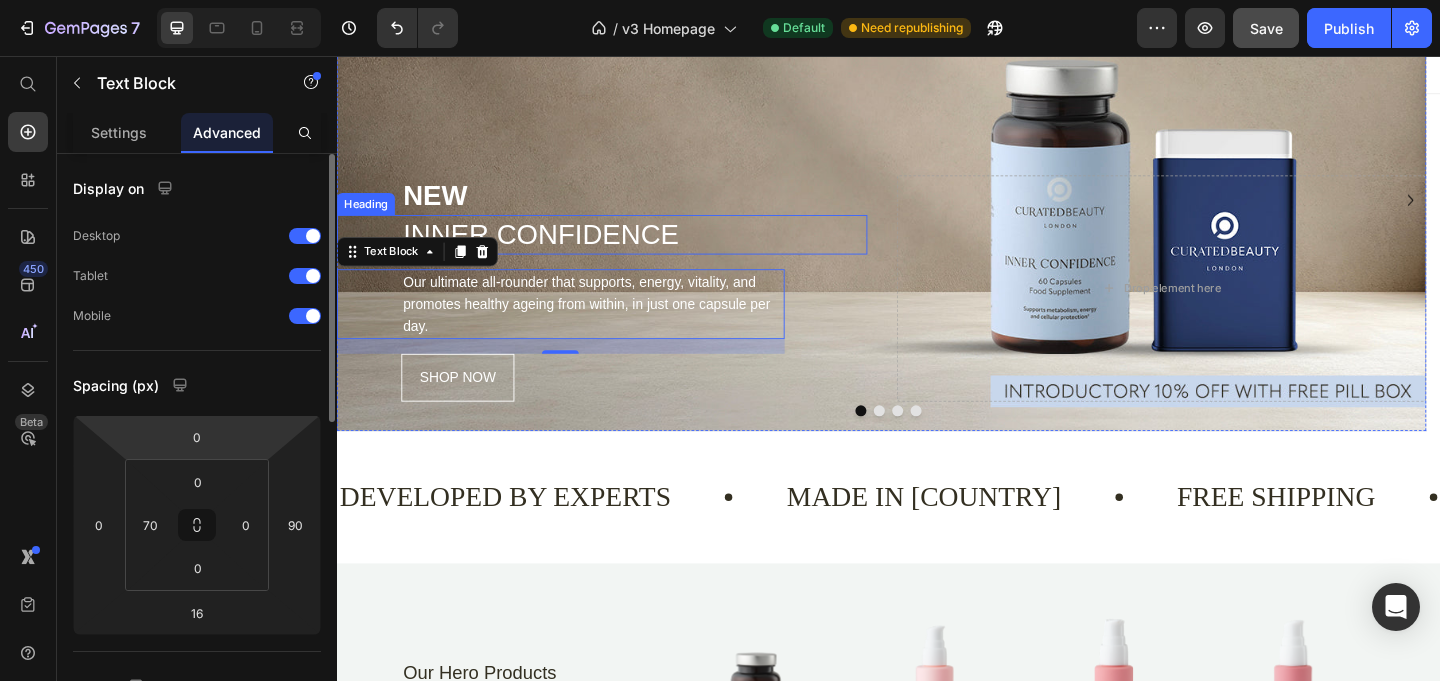 click on "INNER CONFIDENCE" at bounding box center [660, 250] 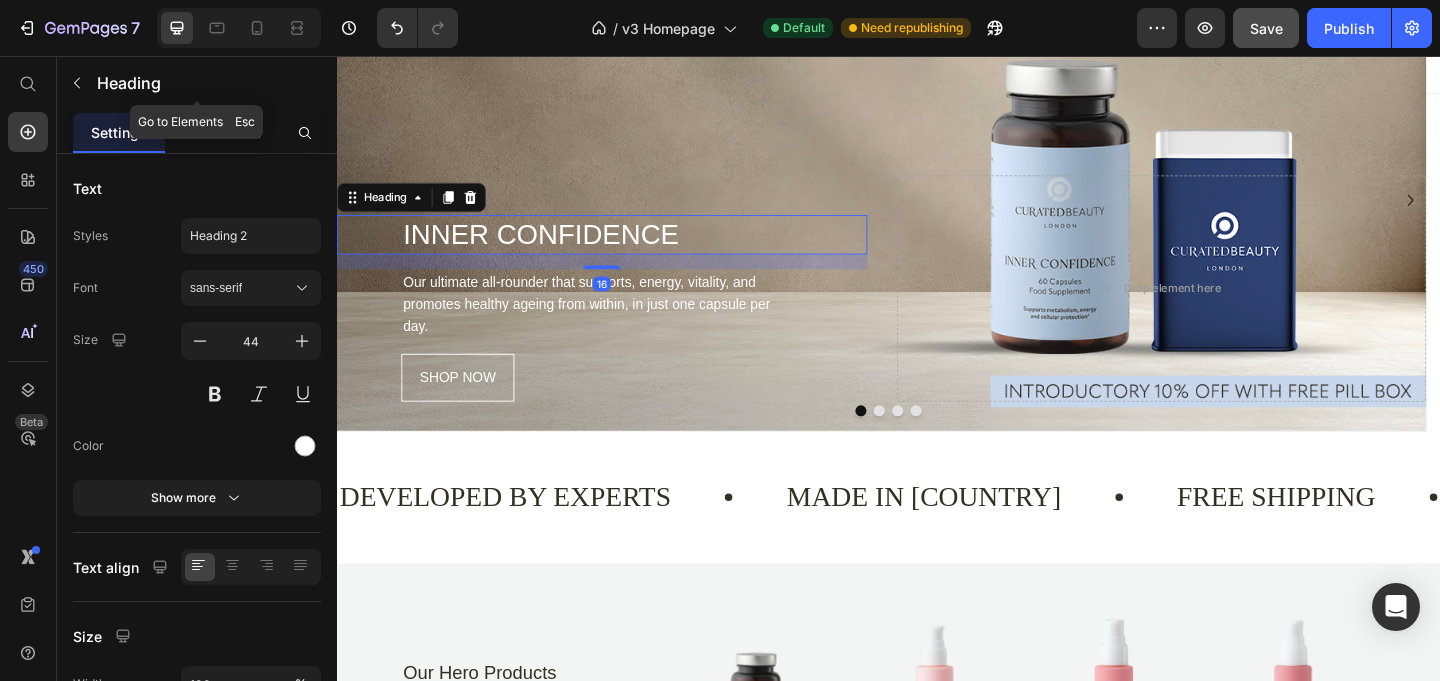 click on "Advanced" at bounding box center (227, 132) 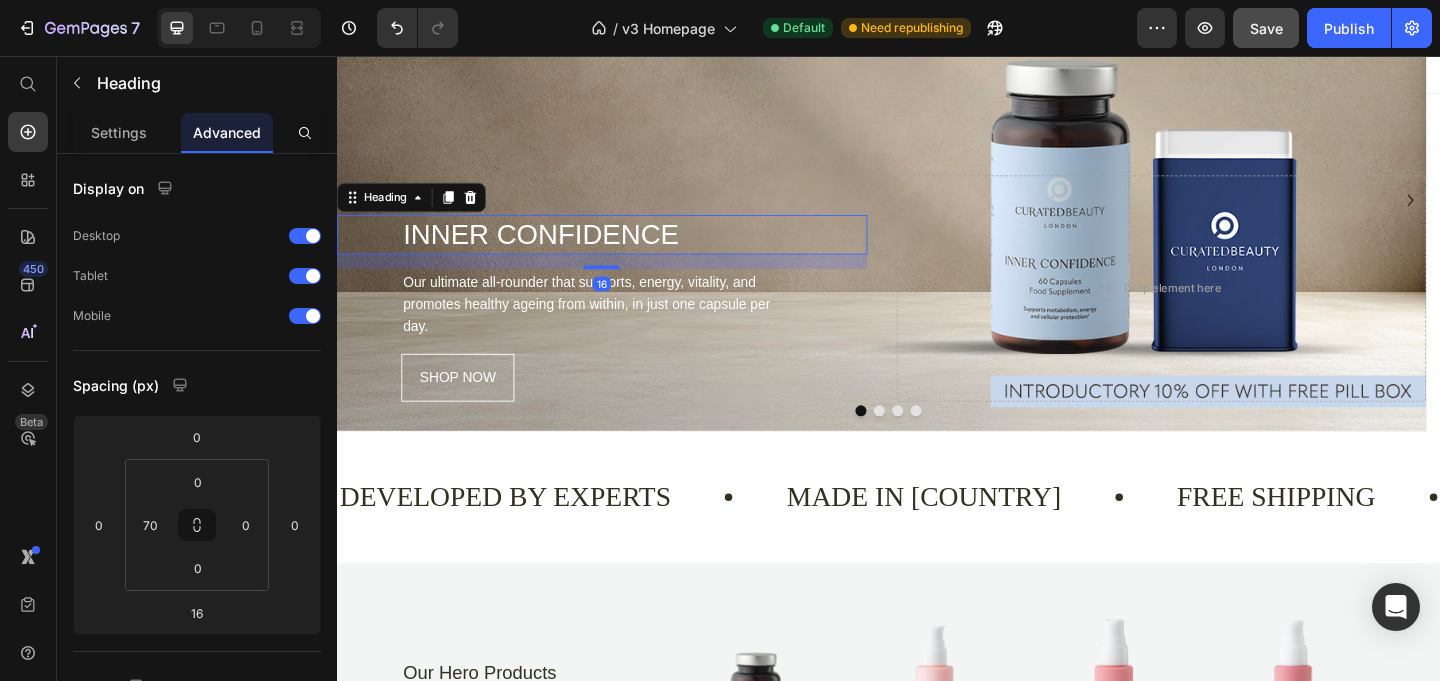 scroll, scrollTop: 685, scrollLeft: 0, axis: vertical 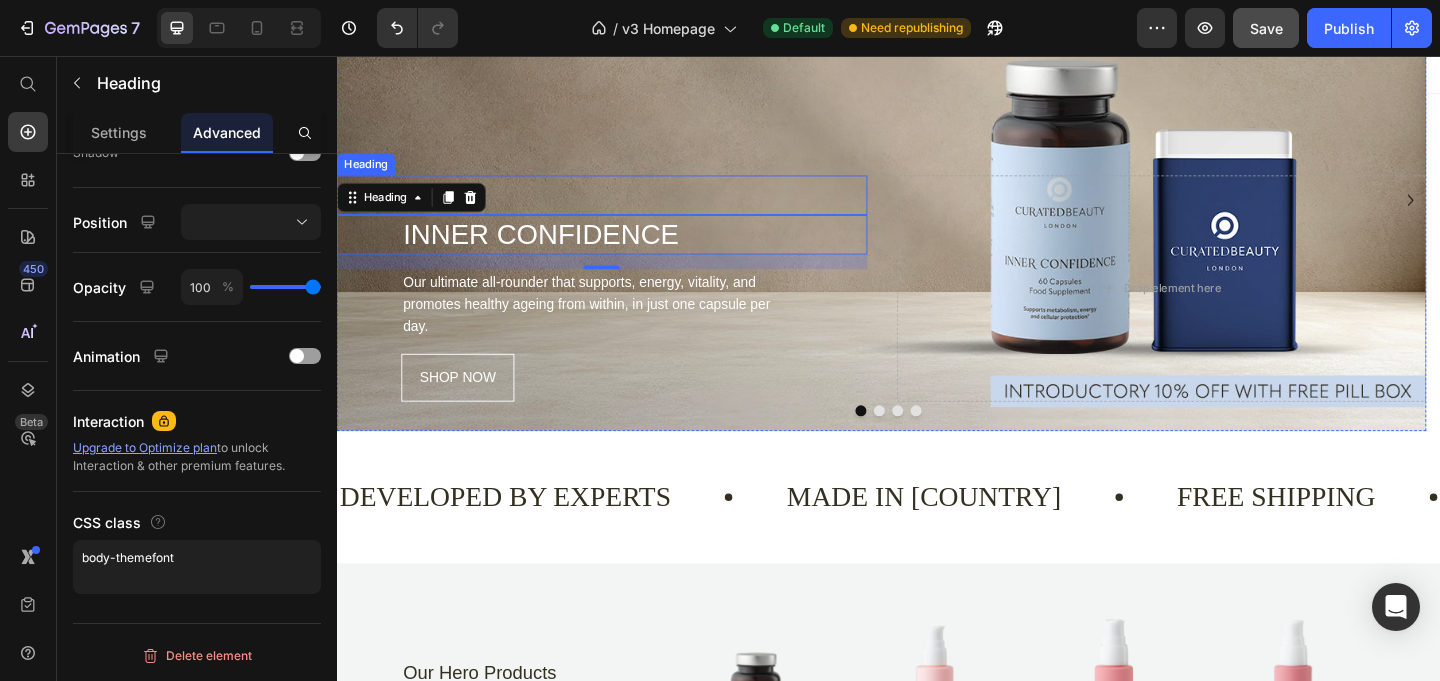 click on "NEW" at bounding box center [660, 207] 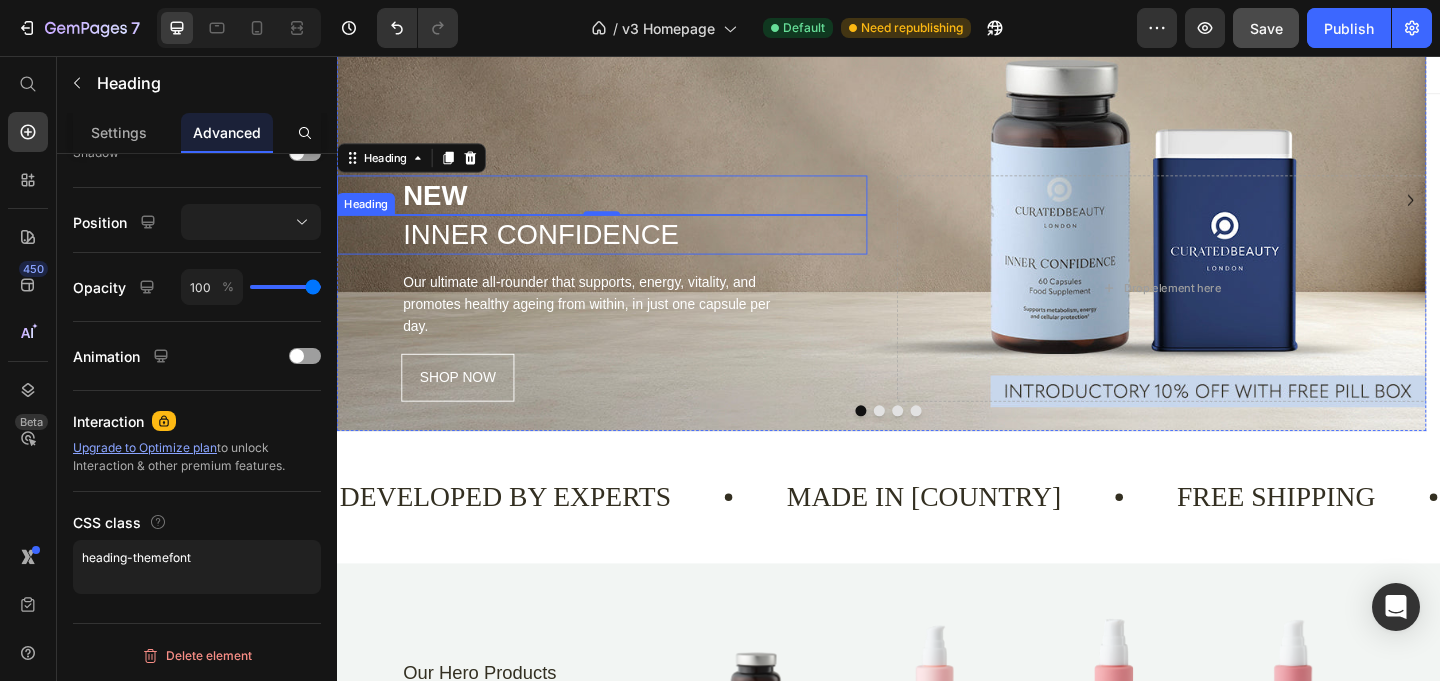 click on "INNER CONFIDENCE" at bounding box center (660, 250) 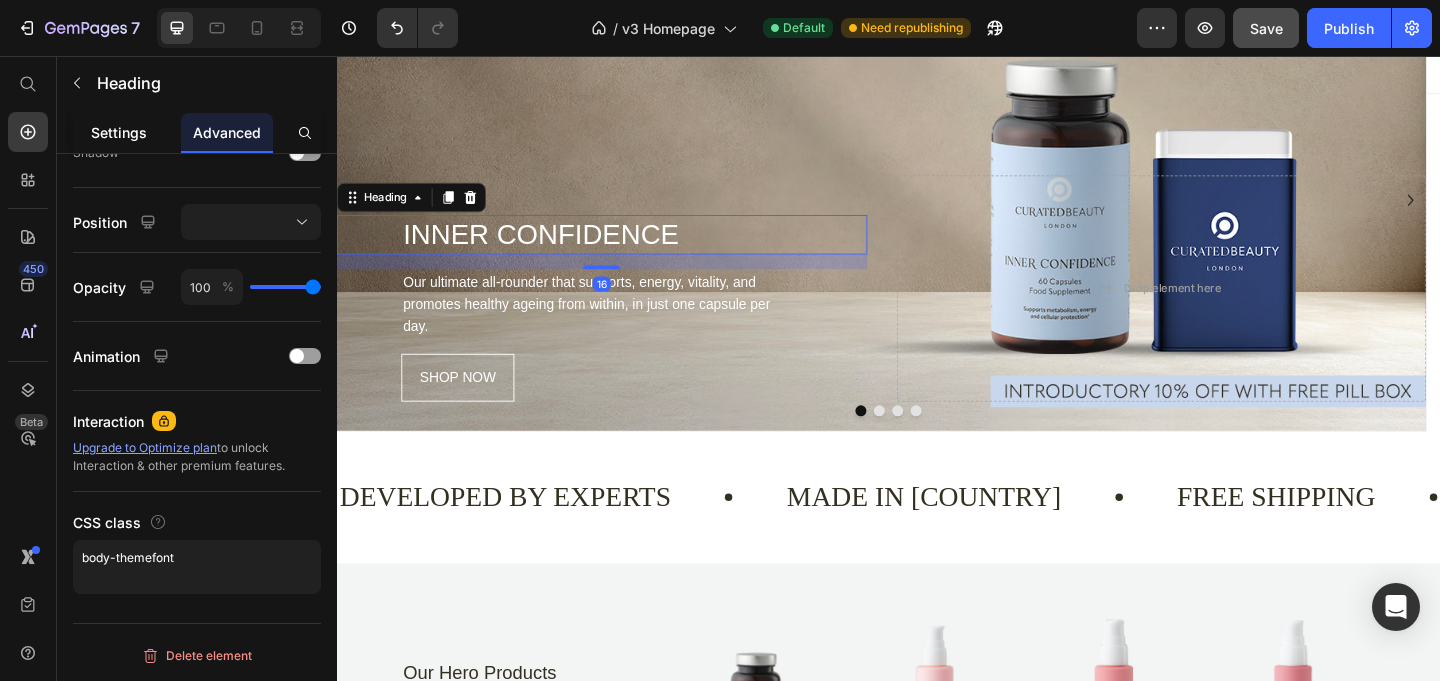 click on "Settings" at bounding box center (119, 132) 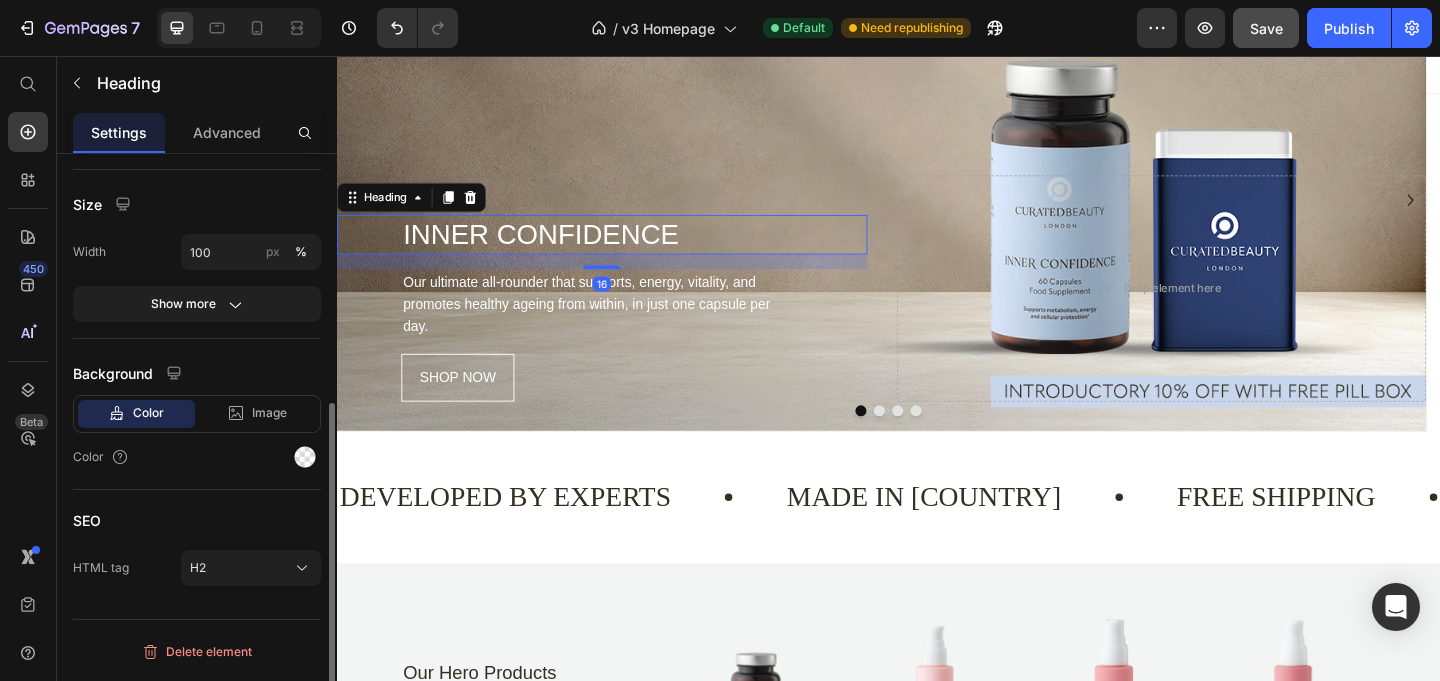 scroll, scrollTop: 0, scrollLeft: 0, axis: both 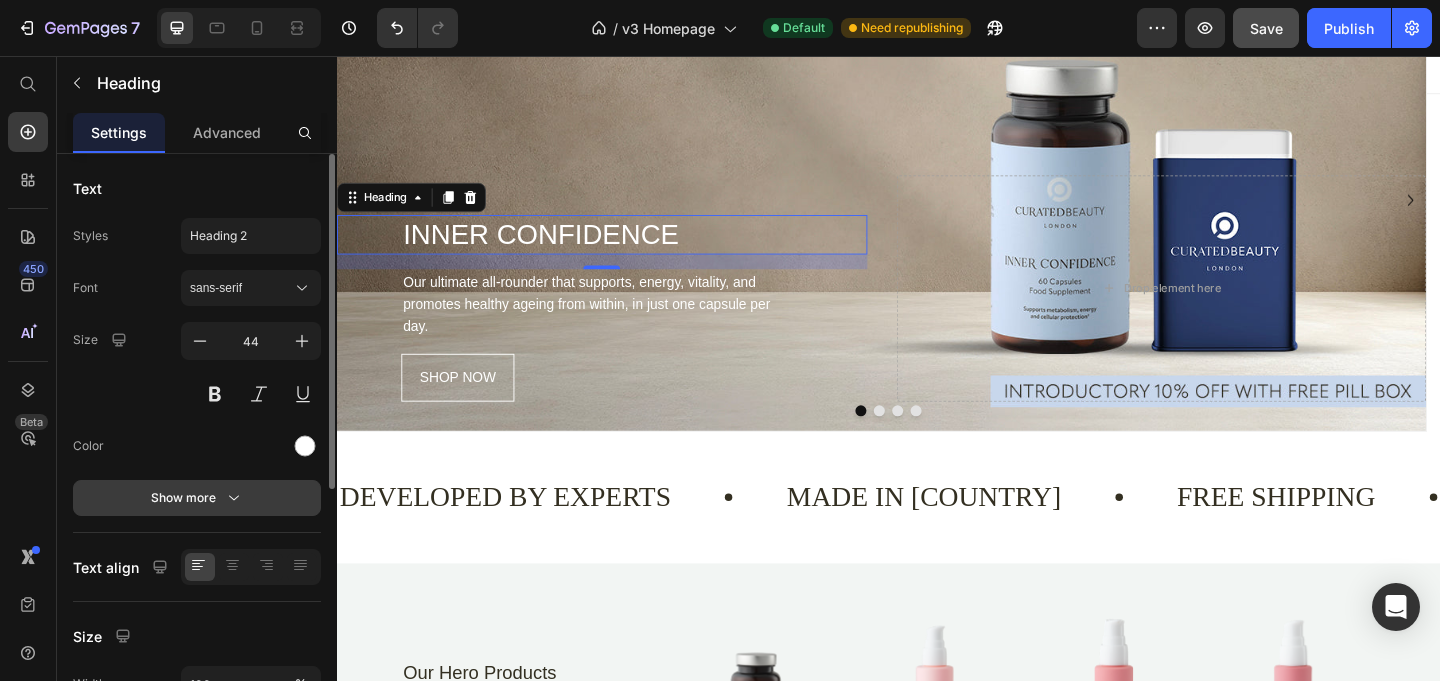 click on "Show more" at bounding box center [197, 498] 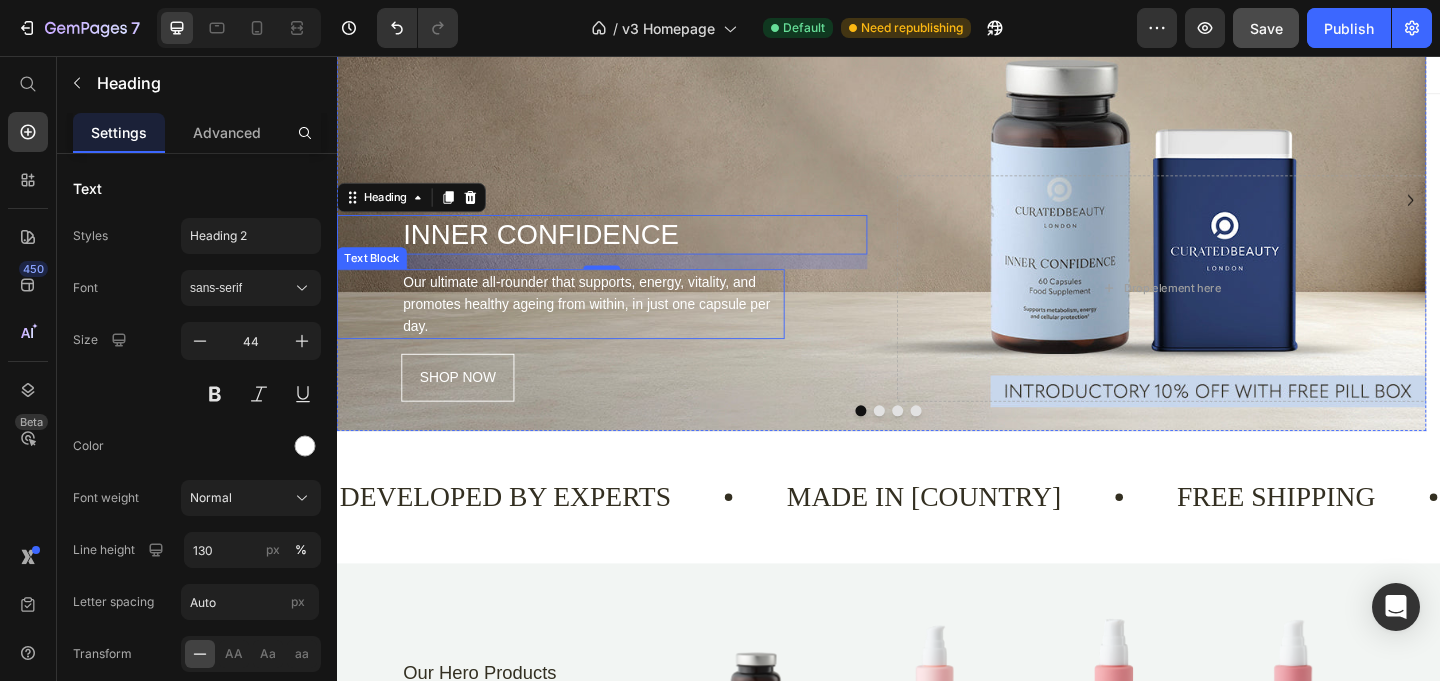 click on "Our ultimate all-rounder that supports, energy, vitality, and promotes healthy ageing from within, in just one capsule per day." at bounding box center [615, 326] 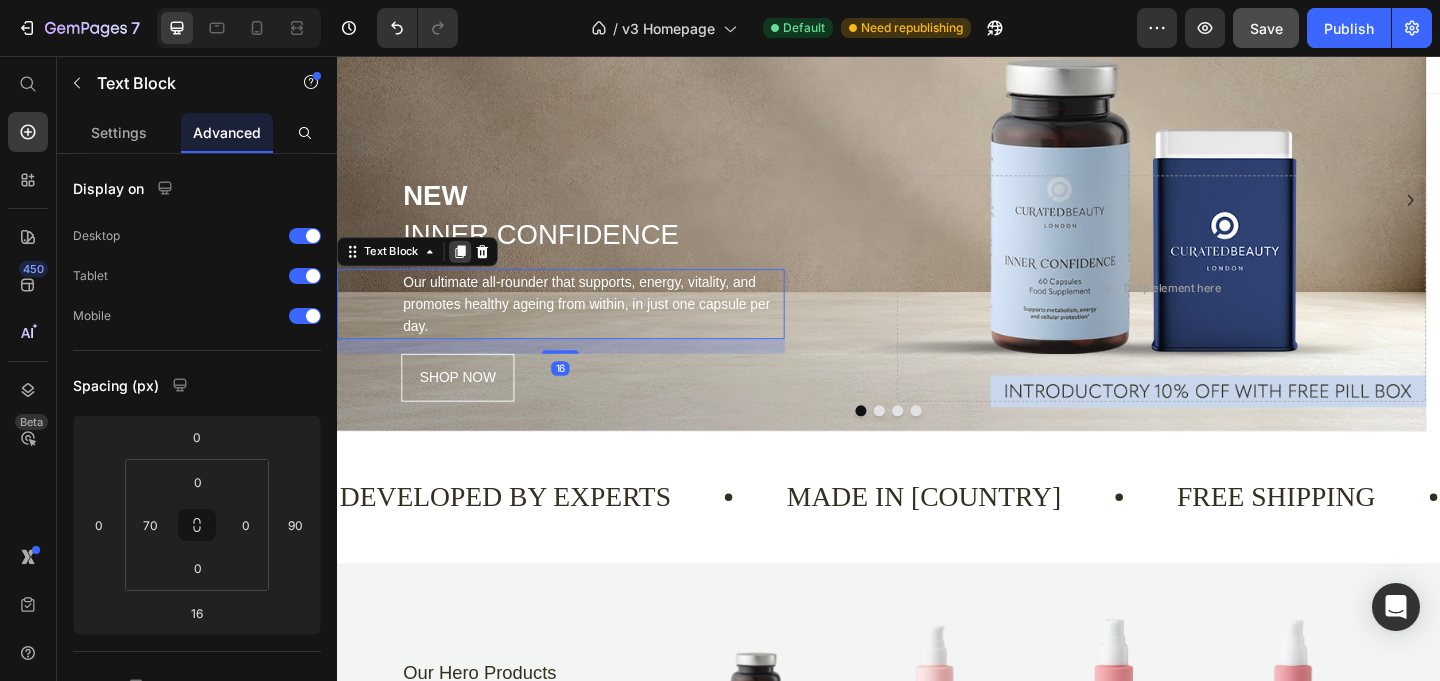 click at bounding box center [471, 269] 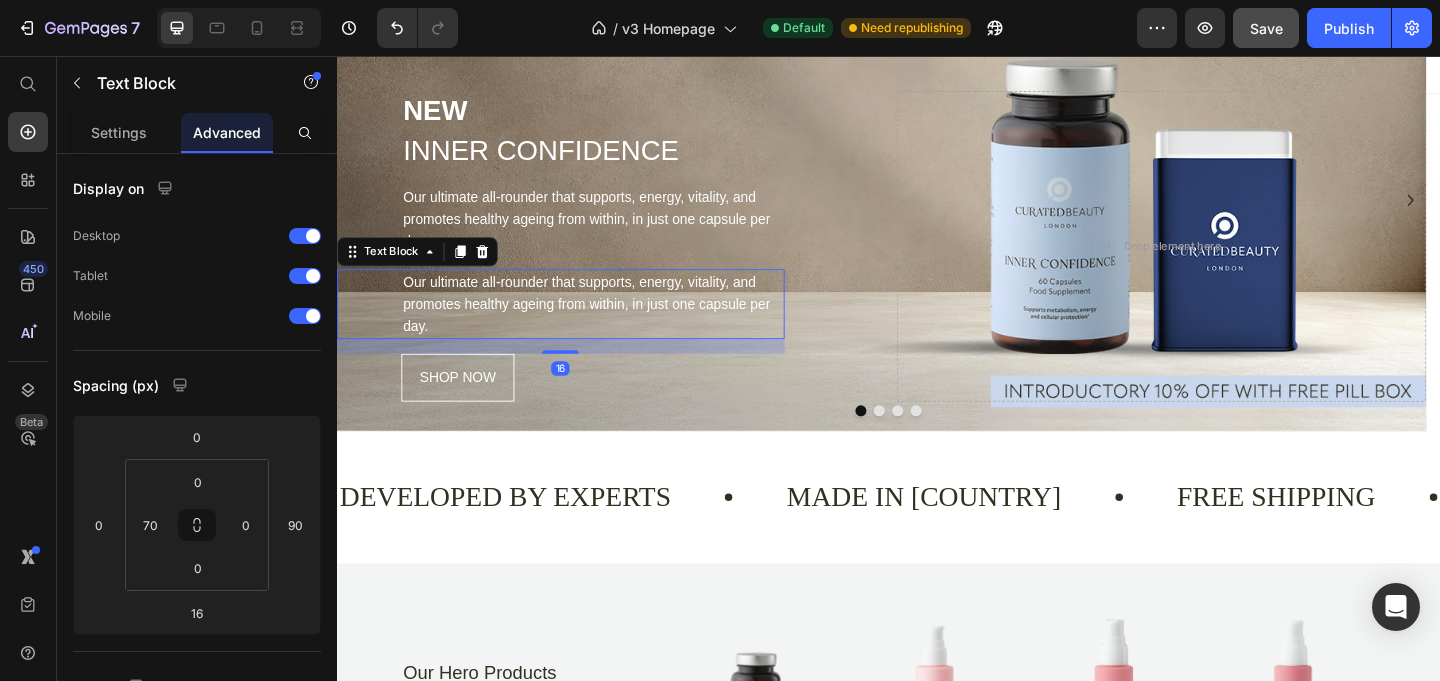 click on "Our ultimate all-rounder that supports, energy, vitality, and promotes healthy ageing from within, in just one capsule per day." at bounding box center [615, 326] 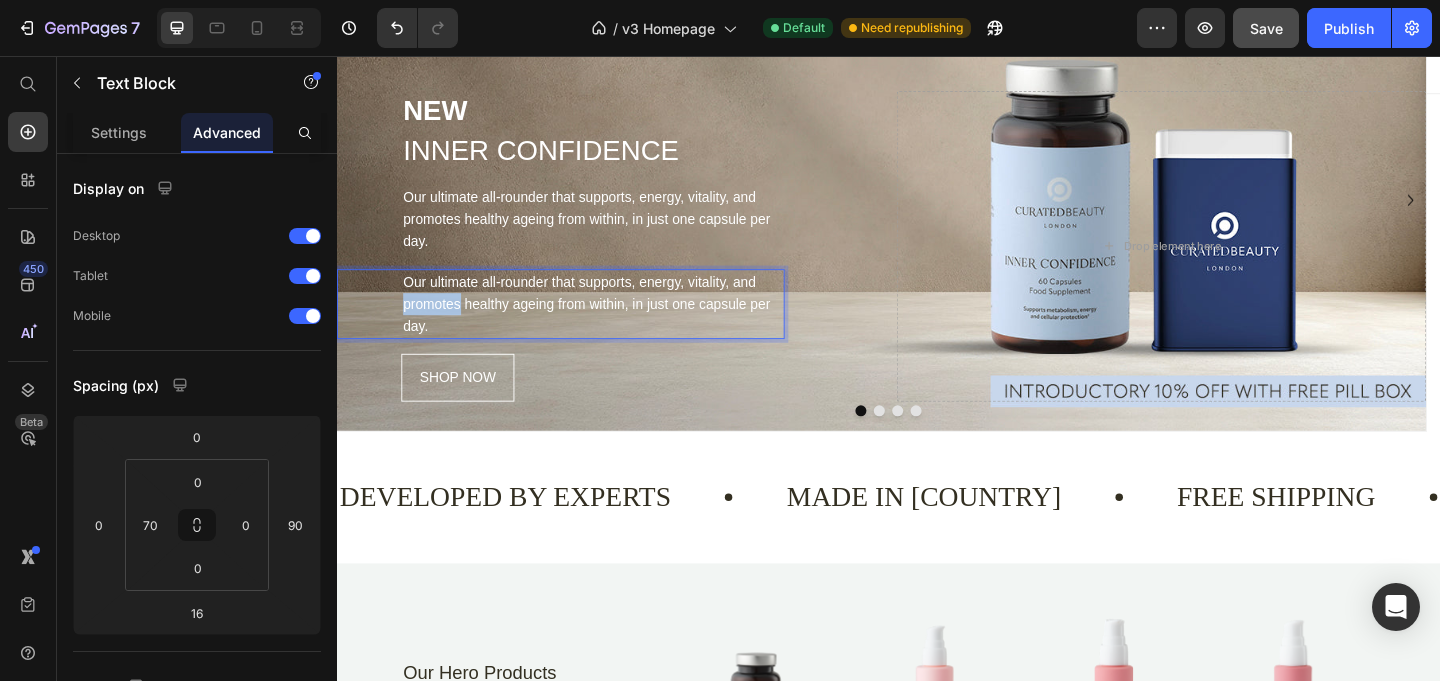 click on "Our ultimate all-rounder that supports, energy, vitality, and promotes healthy ageing from within, in just one capsule per day." at bounding box center [615, 326] 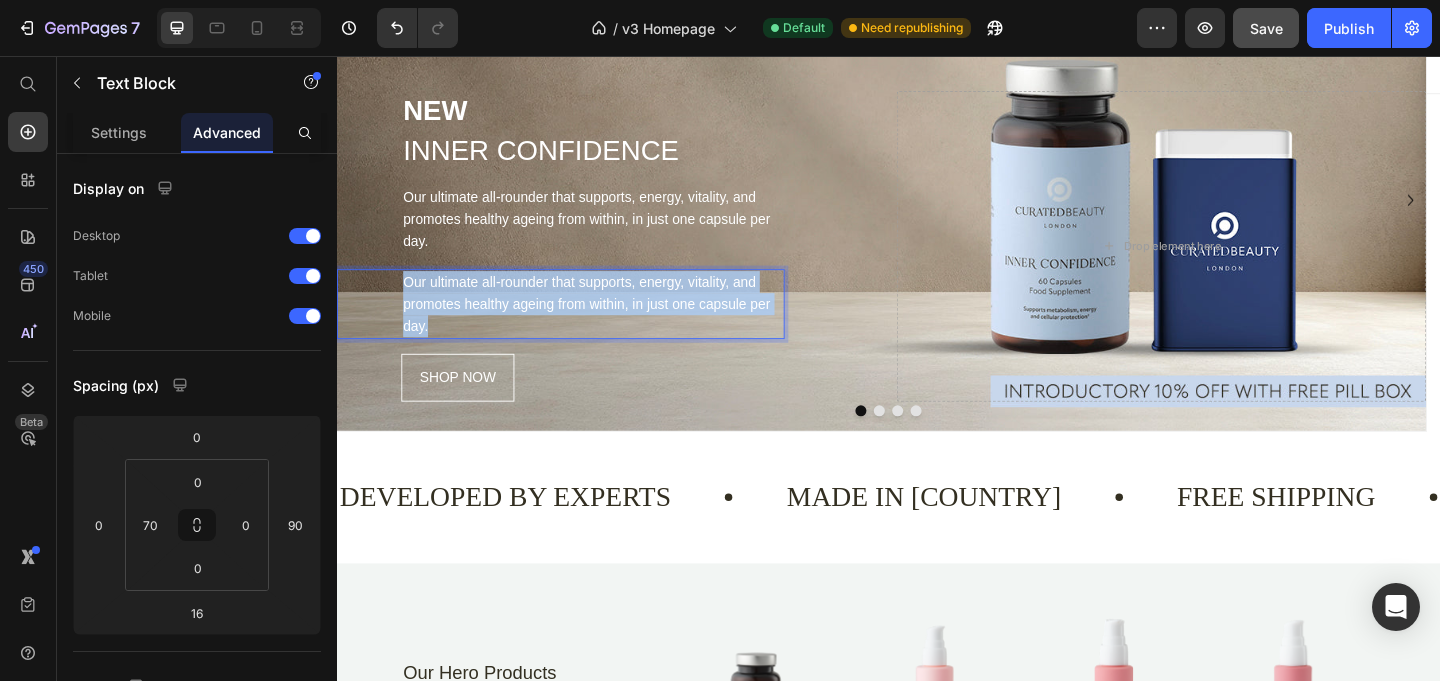 click on "Our ultimate all-rounder that supports, energy, vitality, and promotes healthy ageing from within, in just one capsule per day." at bounding box center [615, 326] 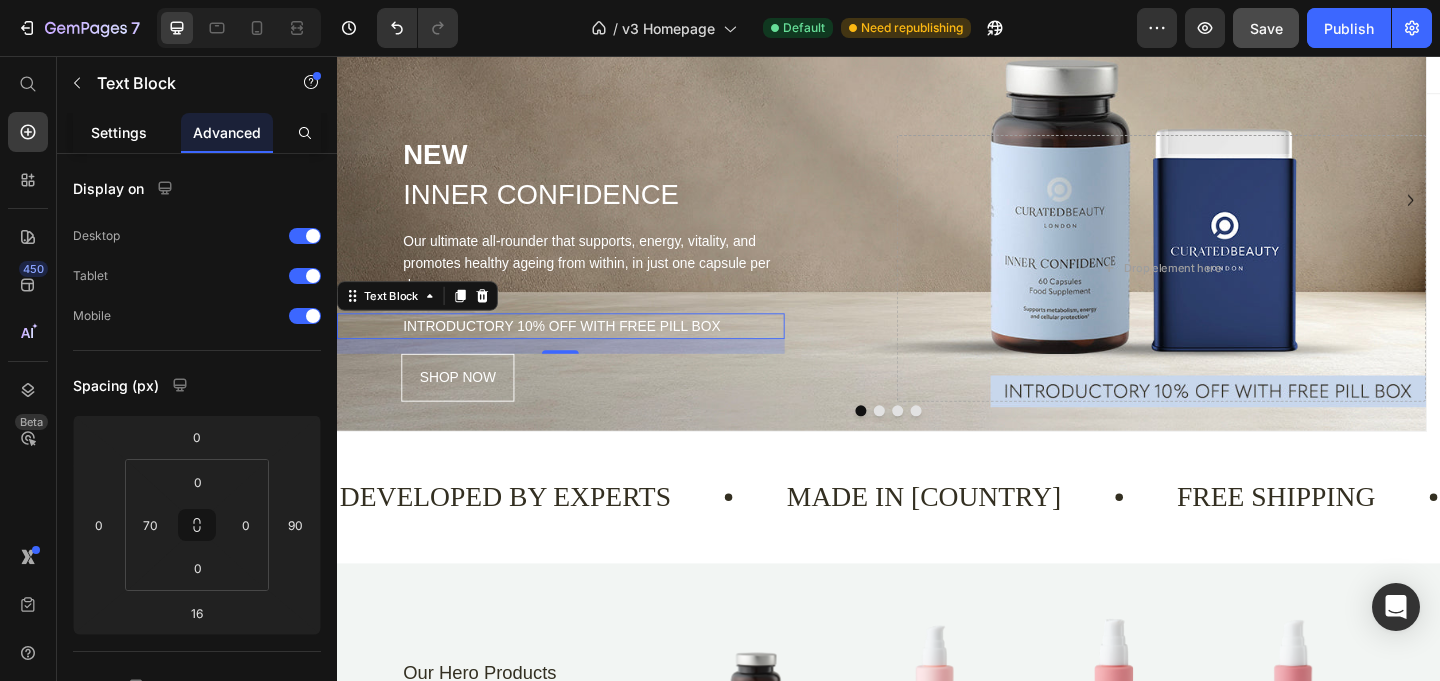 click on "Settings" at bounding box center [119, 132] 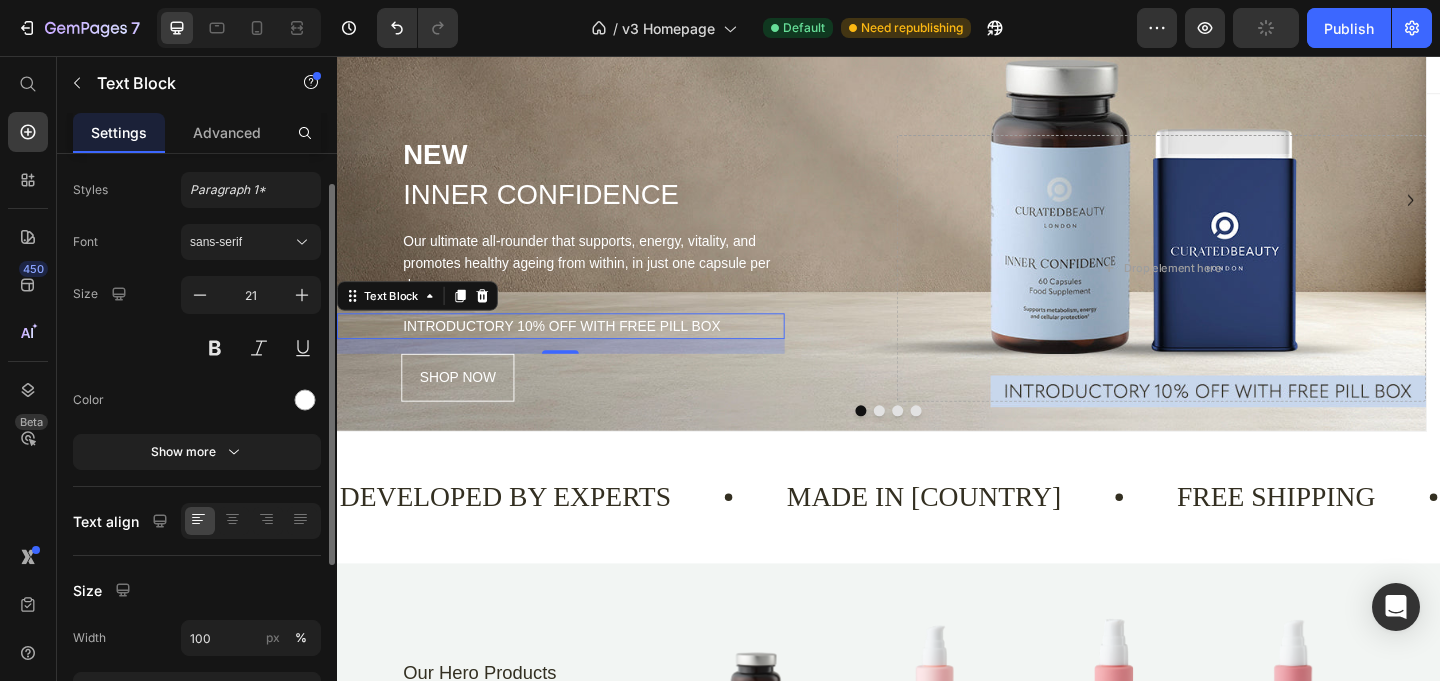 scroll, scrollTop: 54, scrollLeft: 0, axis: vertical 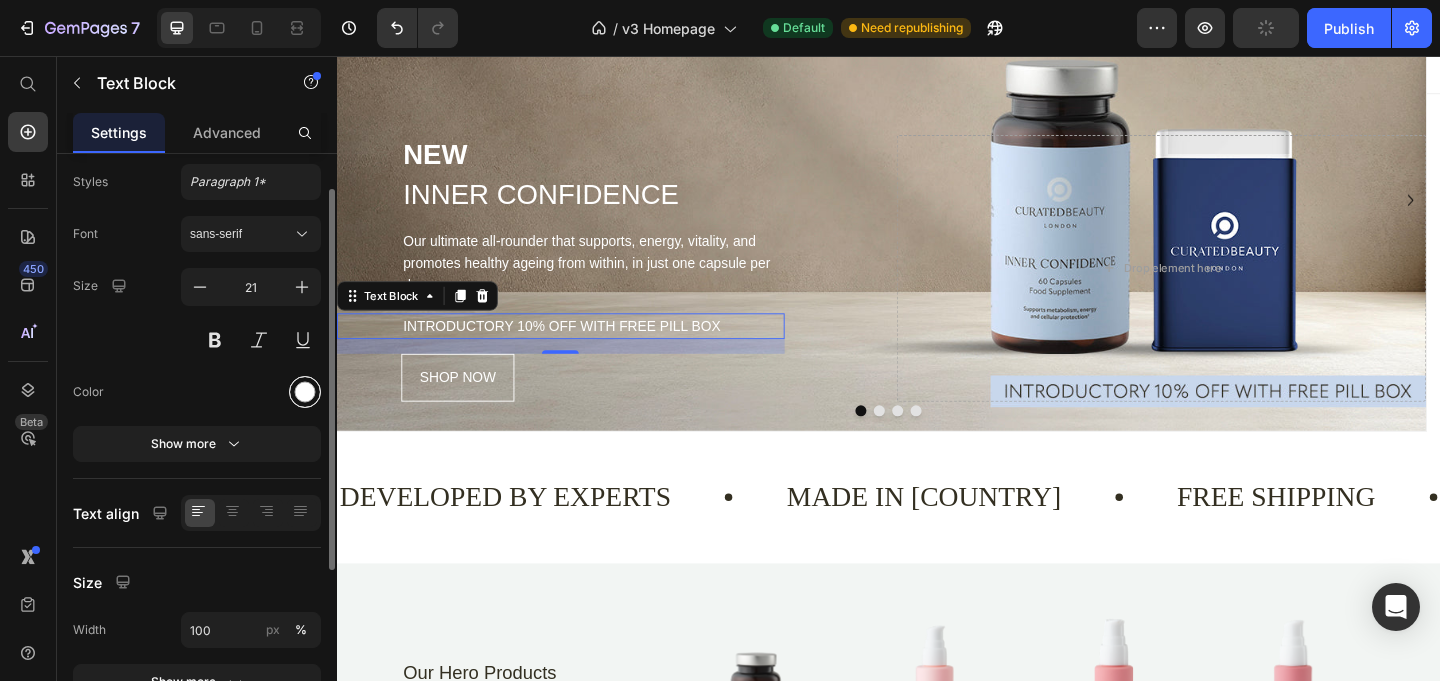 click at bounding box center [305, 392] 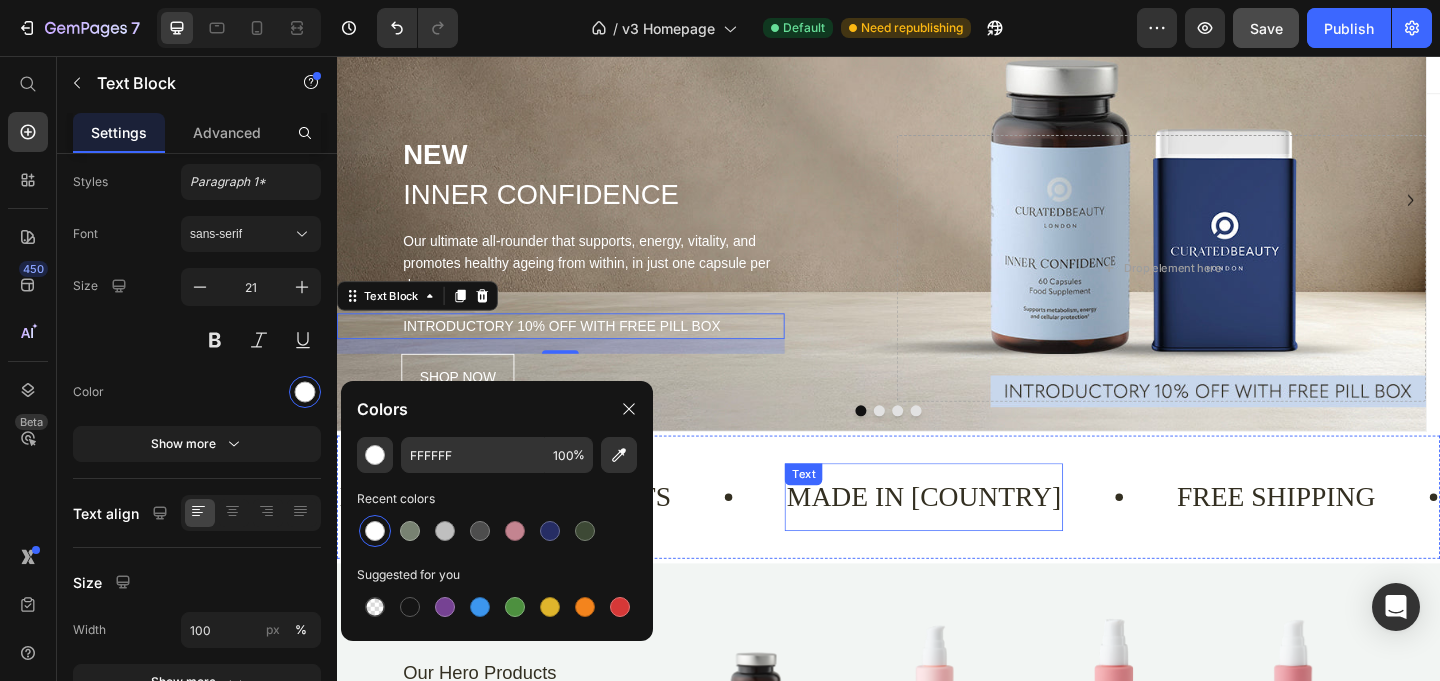 click on "Made in [COUNTRY]" at bounding box center (975, 536) 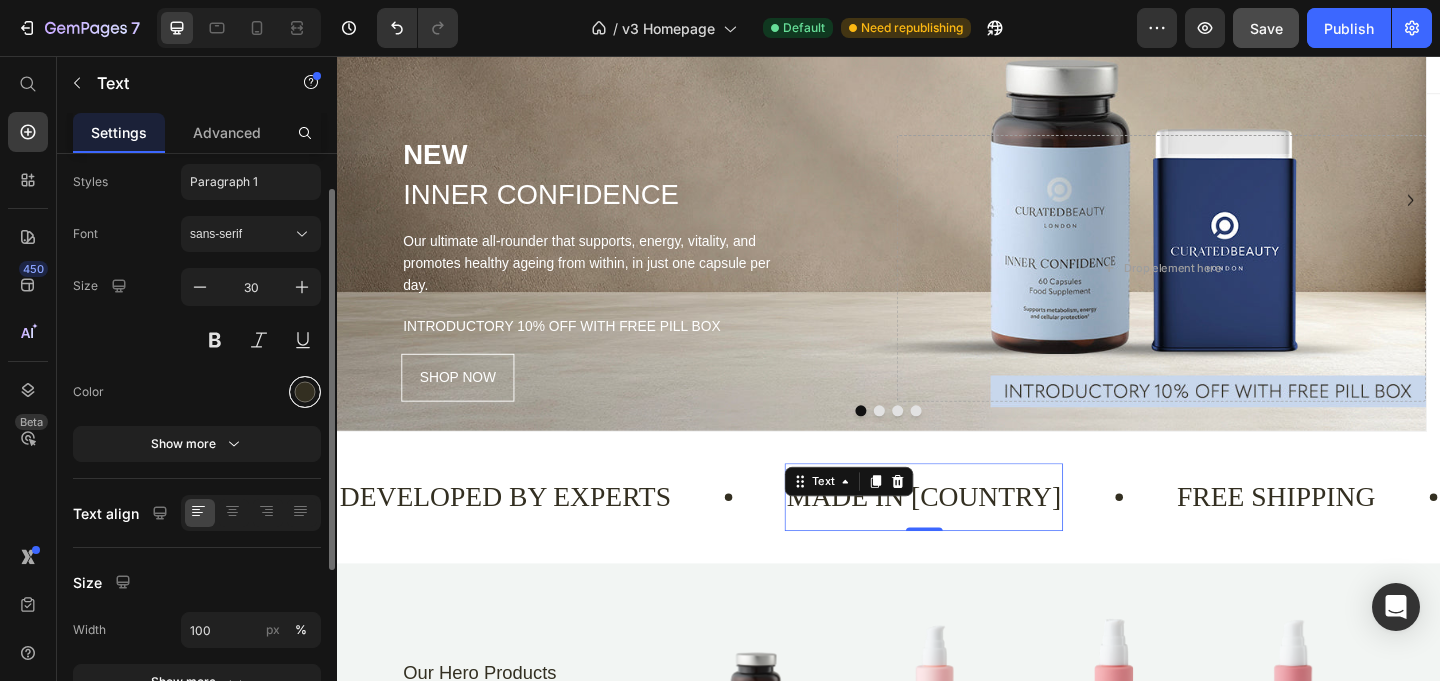 click at bounding box center (305, 392) 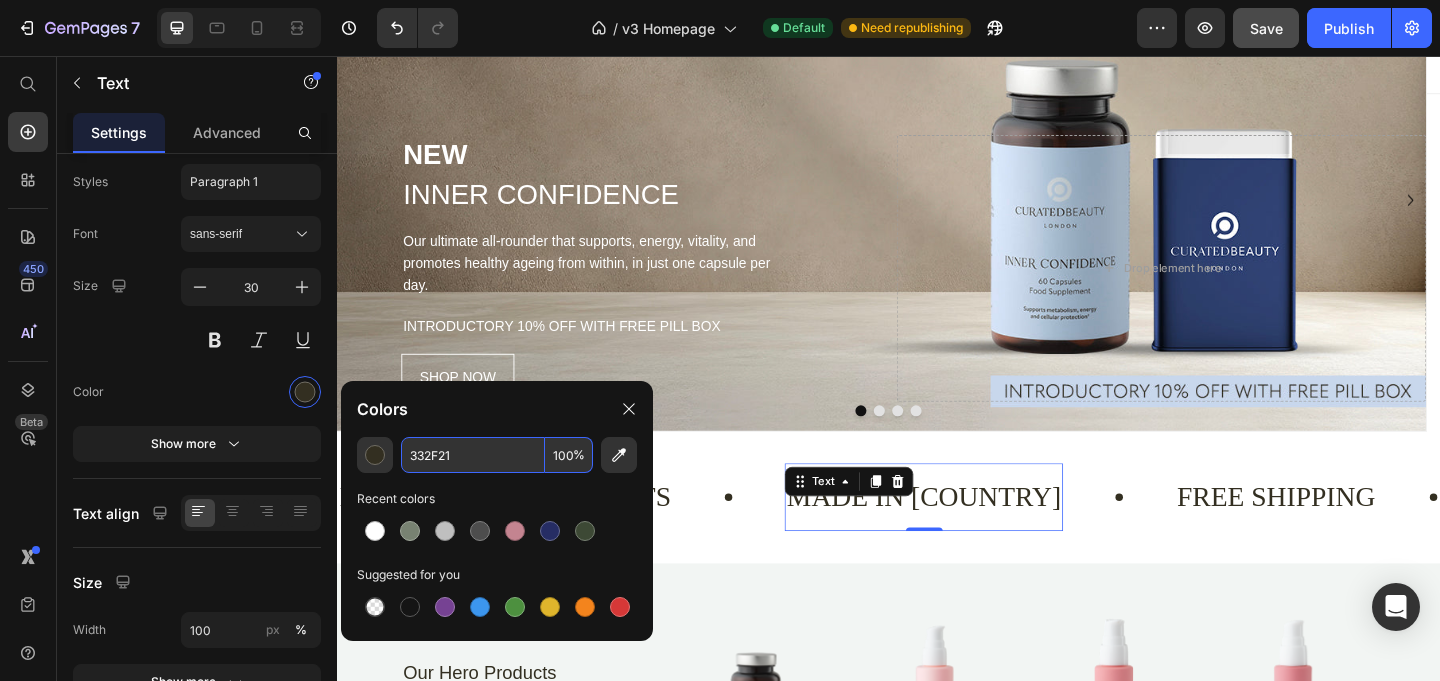 click on "332F21" at bounding box center (473, 455) 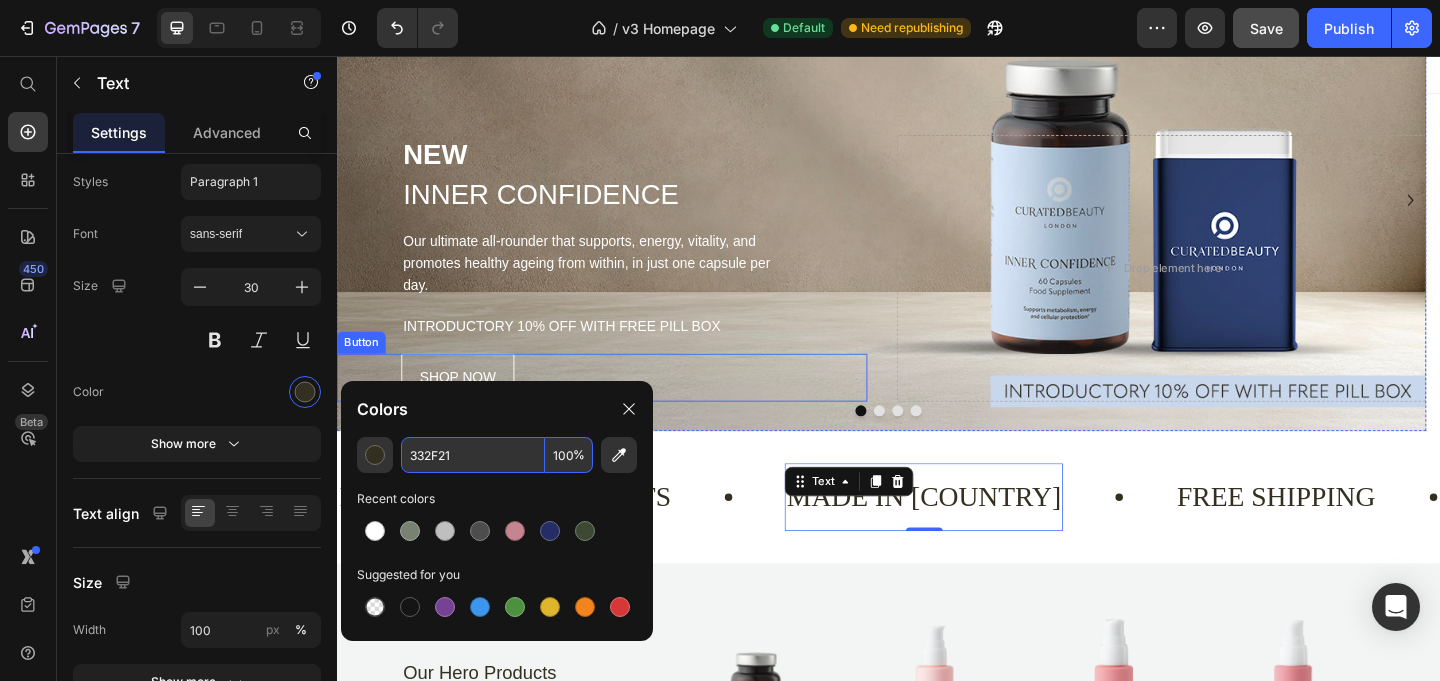 click on "SHOP NOW Button" at bounding box center [625, 406] 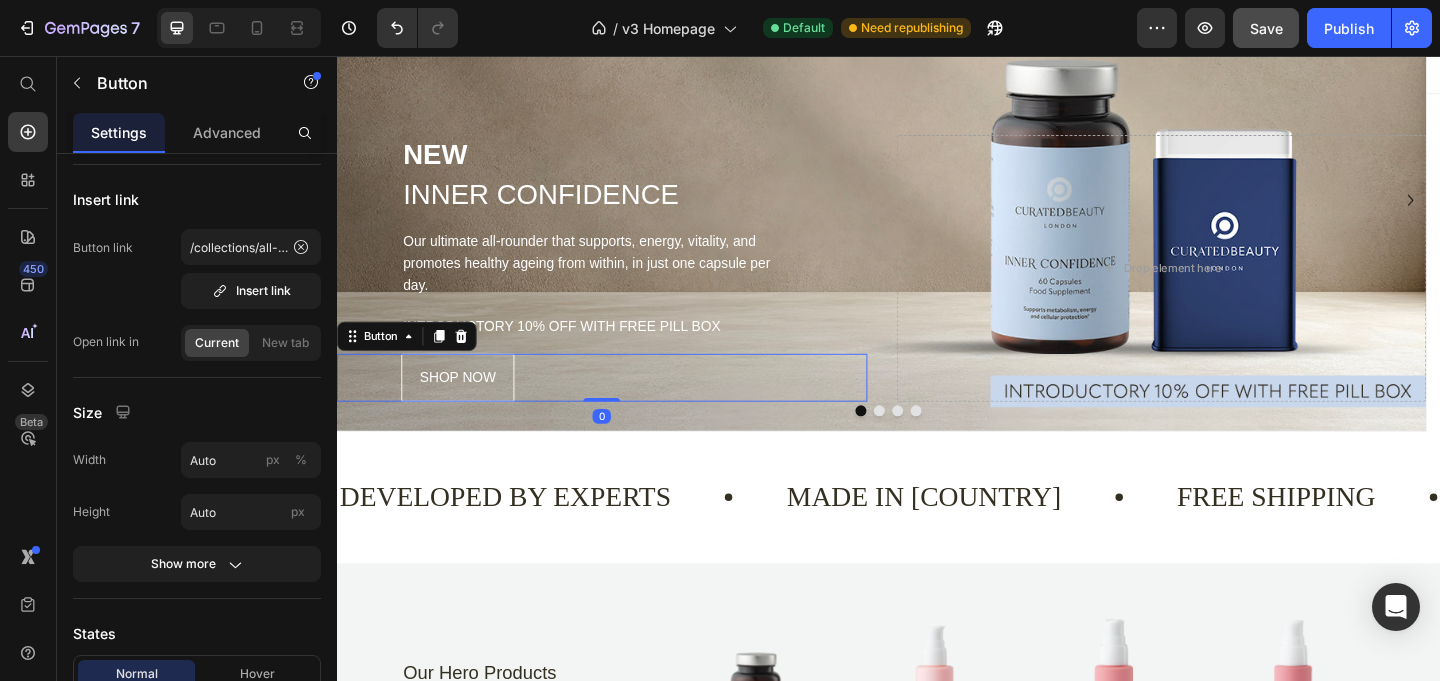 scroll, scrollTop: 0, scrollLeft: 0, axis: both 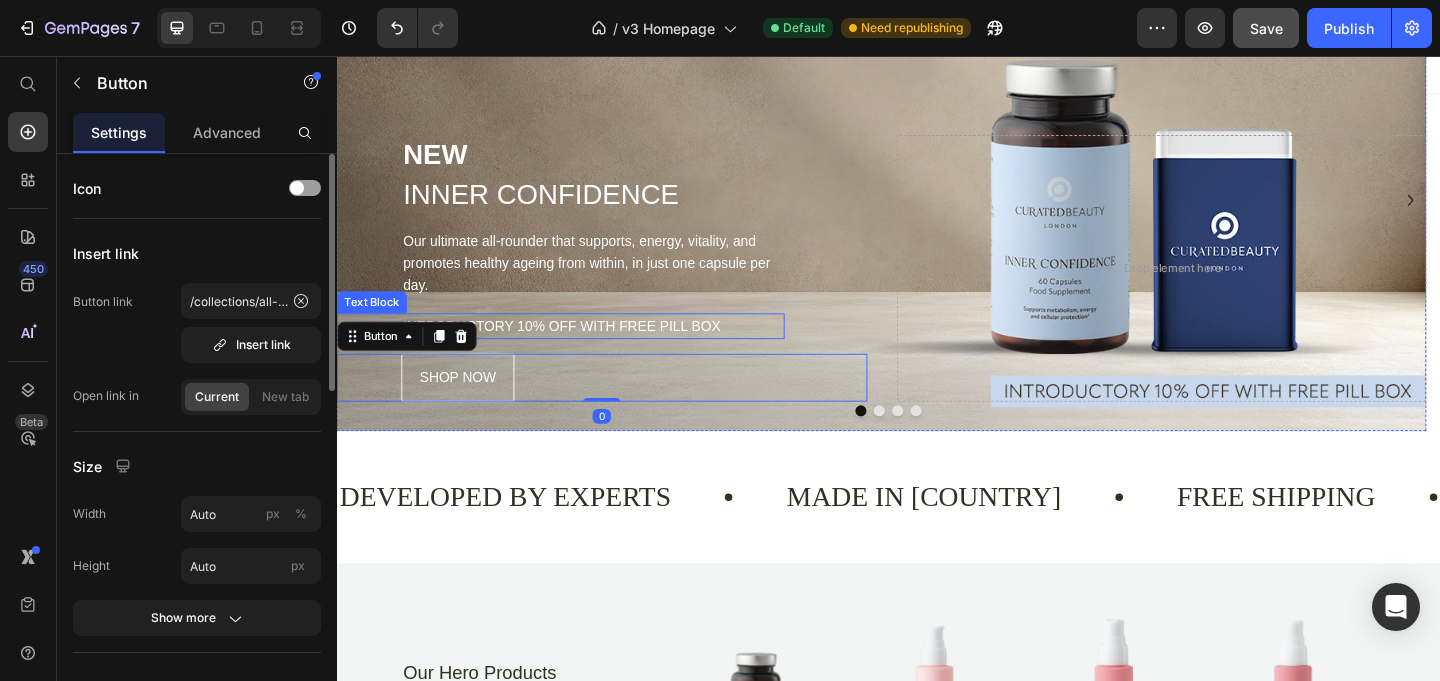 click on "INTRODUCTORY 10% OFF WITH FREE PILL BOX" at bounding box center [615, 350] 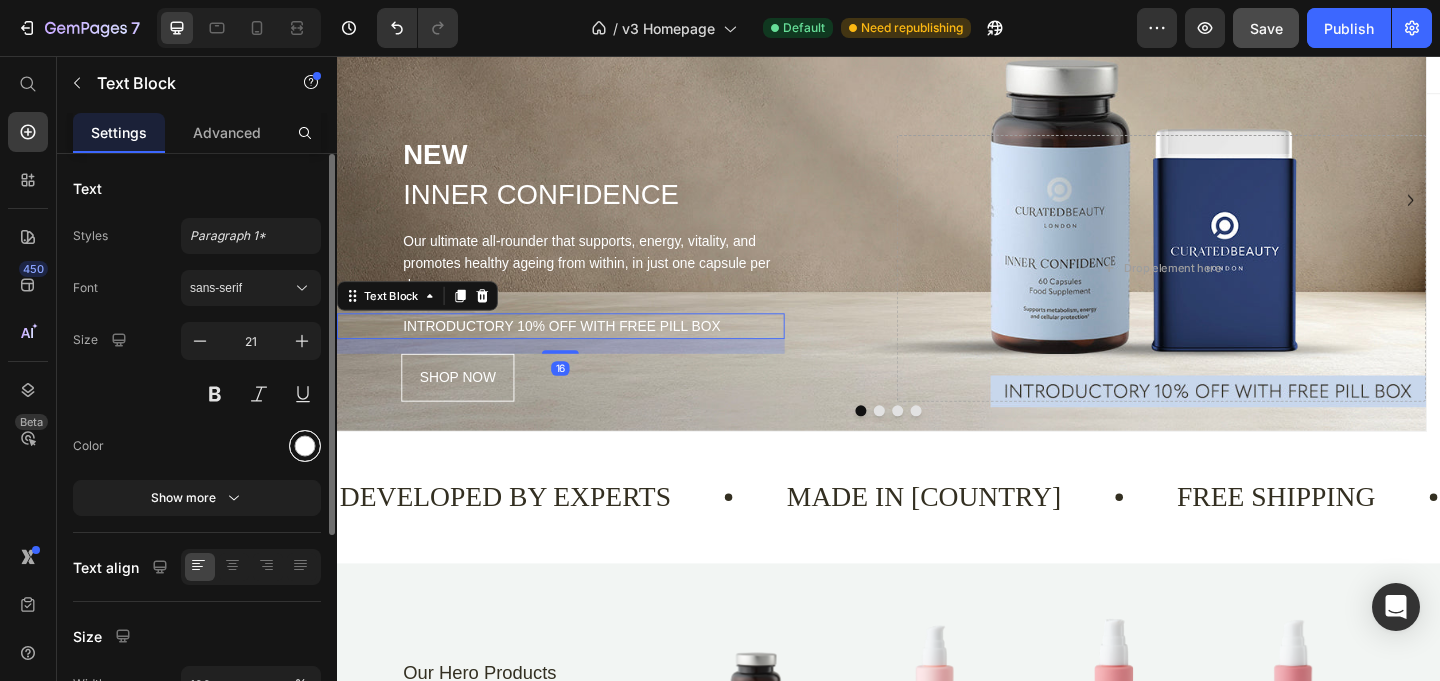click at bounding box center (305, 446) 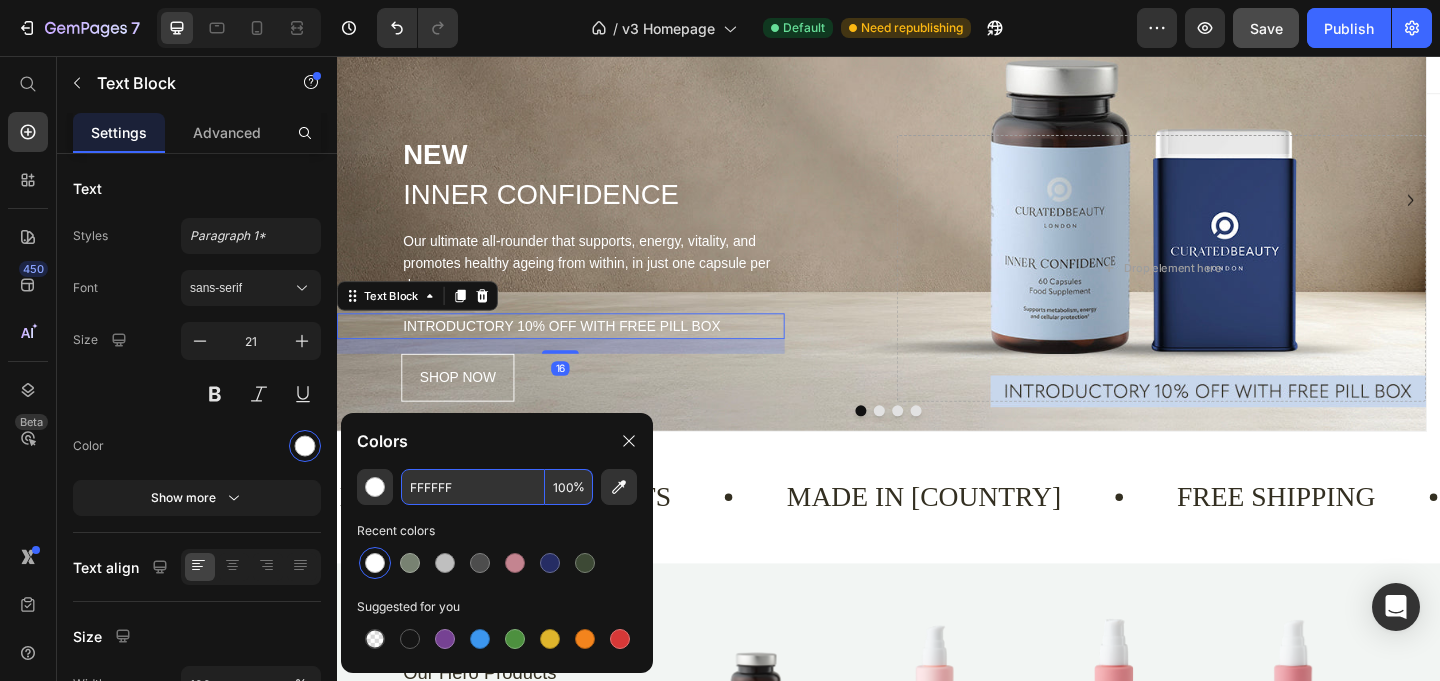 click on "FFFFFF" at bounding box center (473, 487) 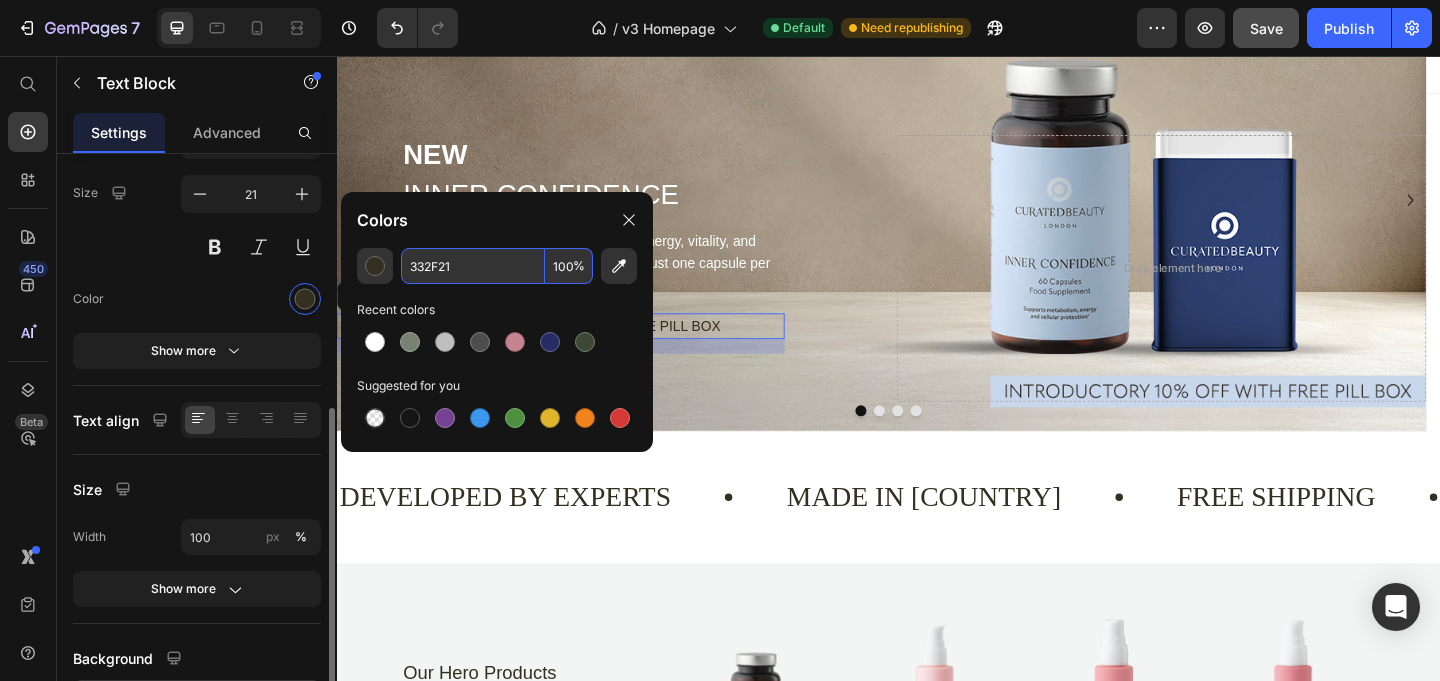 scroll, scrollTop: 311, scrollLeft: 0, axis: vertical 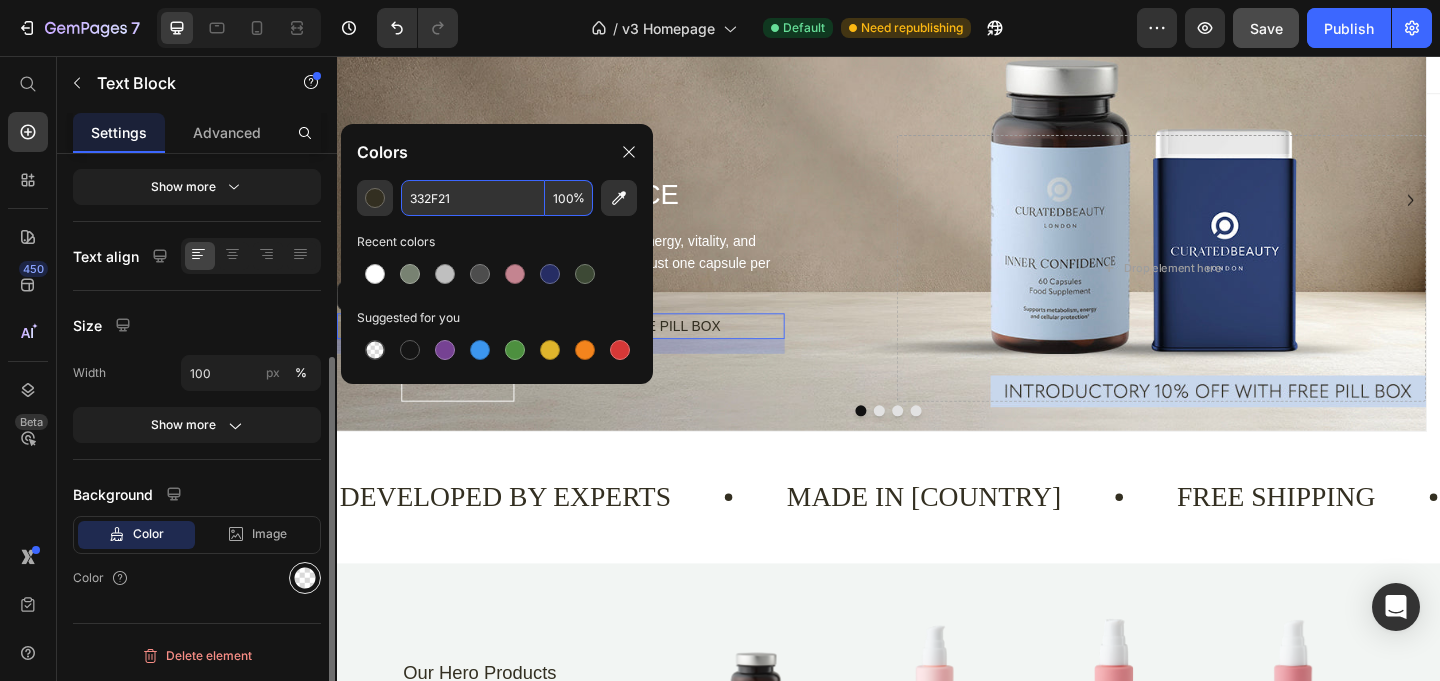 type on "332F21" 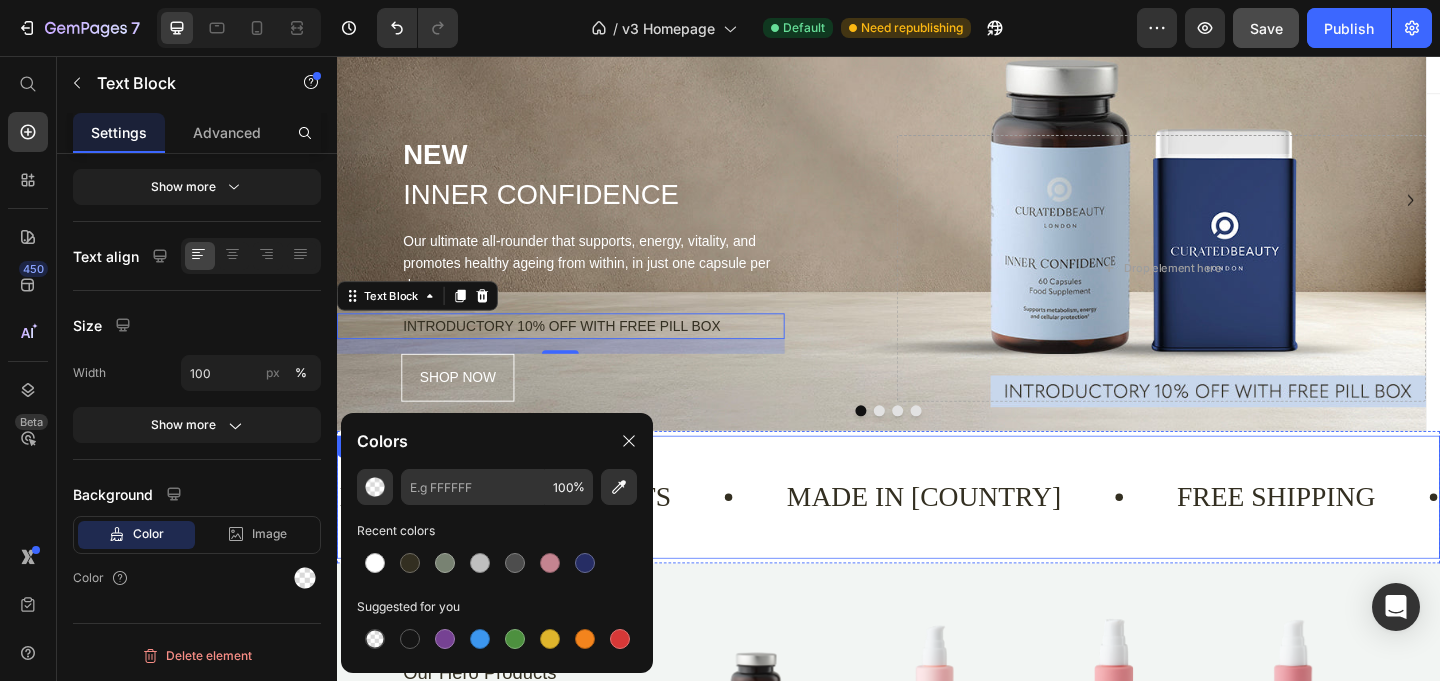 click on "Made in The UK Text" at bounding box center [1036, 536] 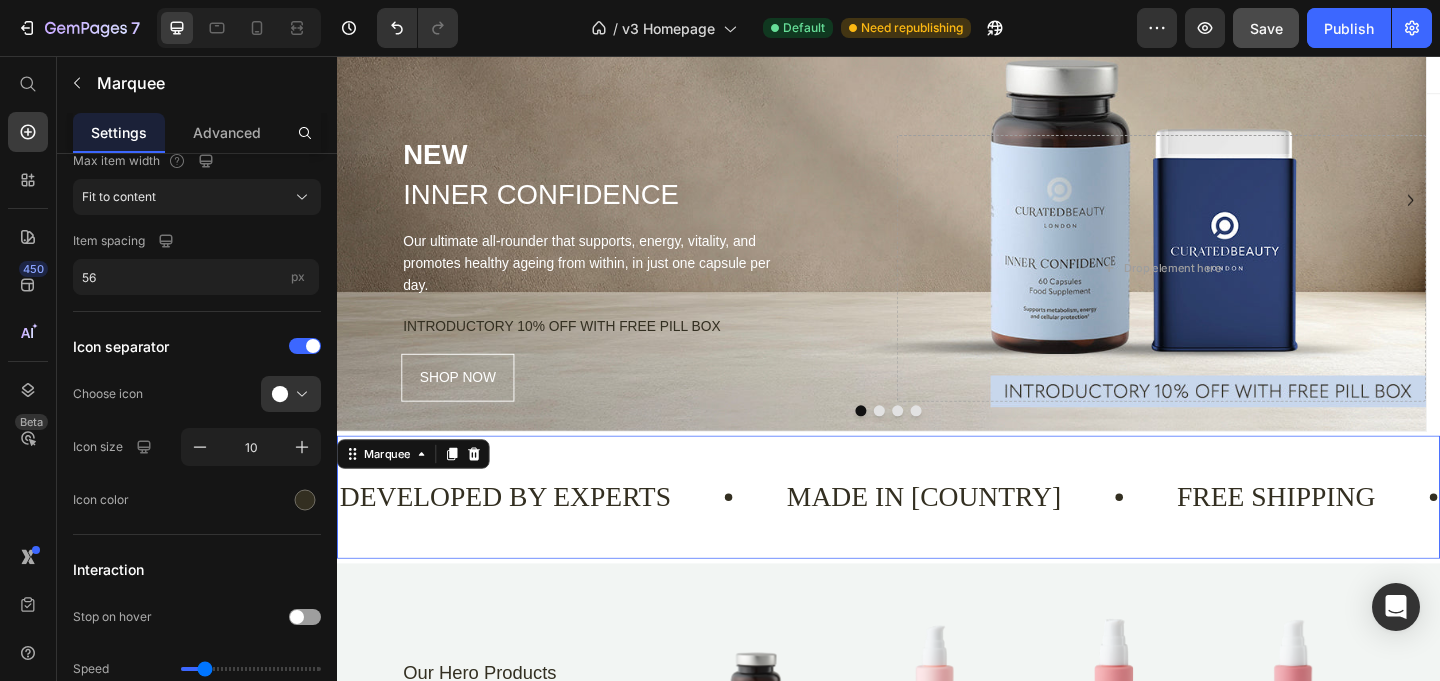 scroll, scrollTop: 0, scrollLeft: 0, axis: both 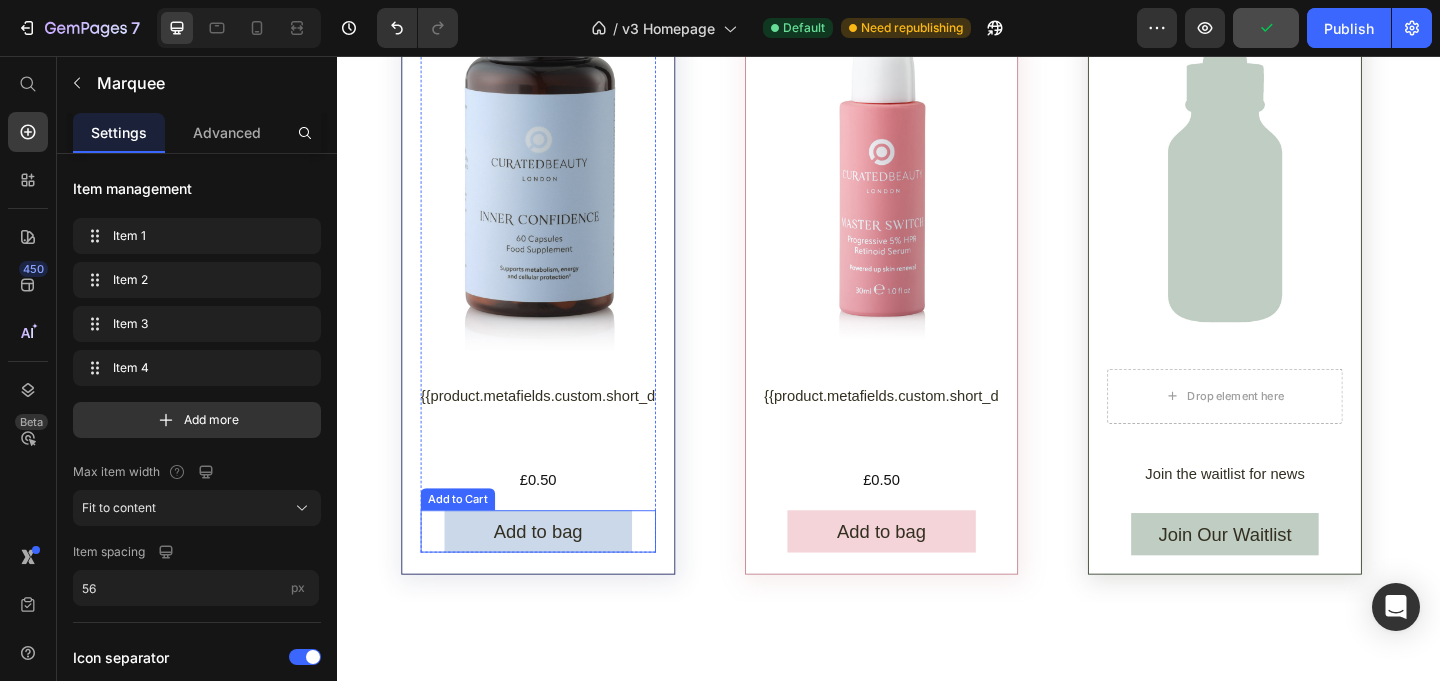 click on "Add to bag" at bounding box center [556, 573] 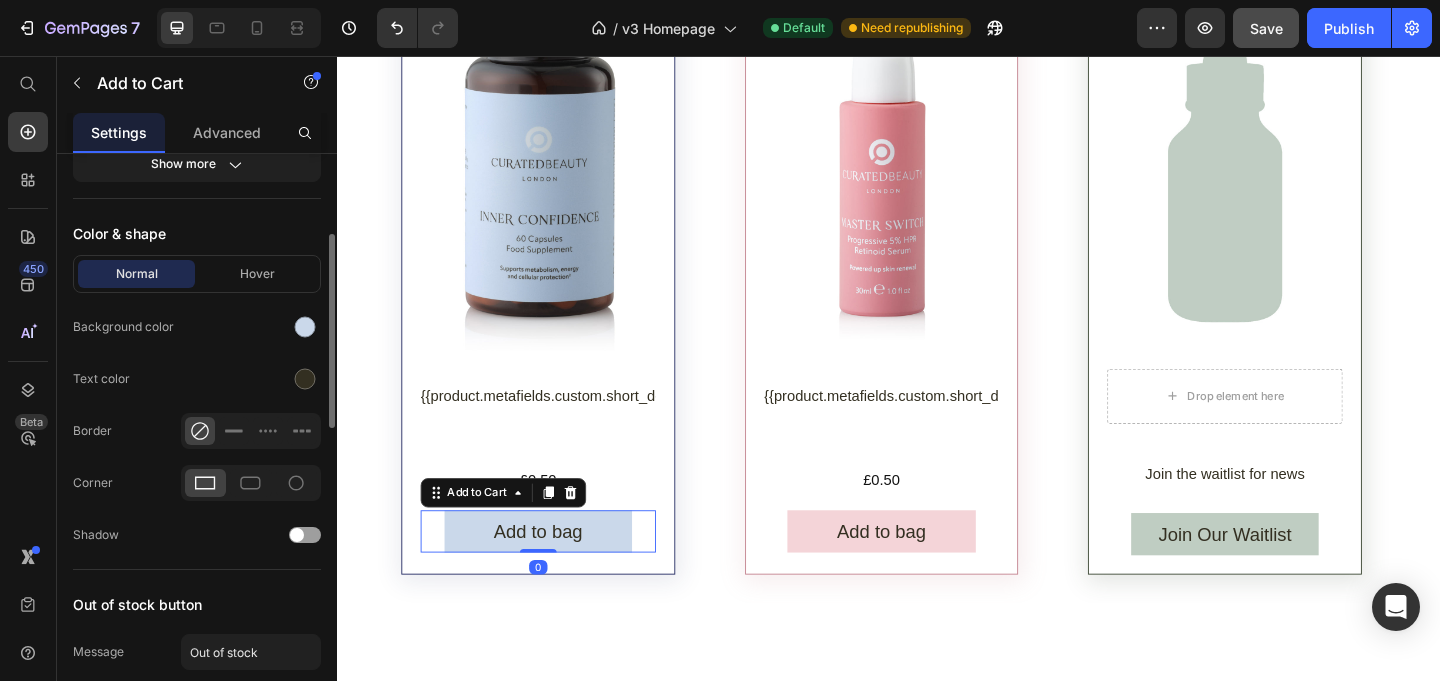 scroll, scrollTop: 742, scrollLeft: 0, axis: vertical 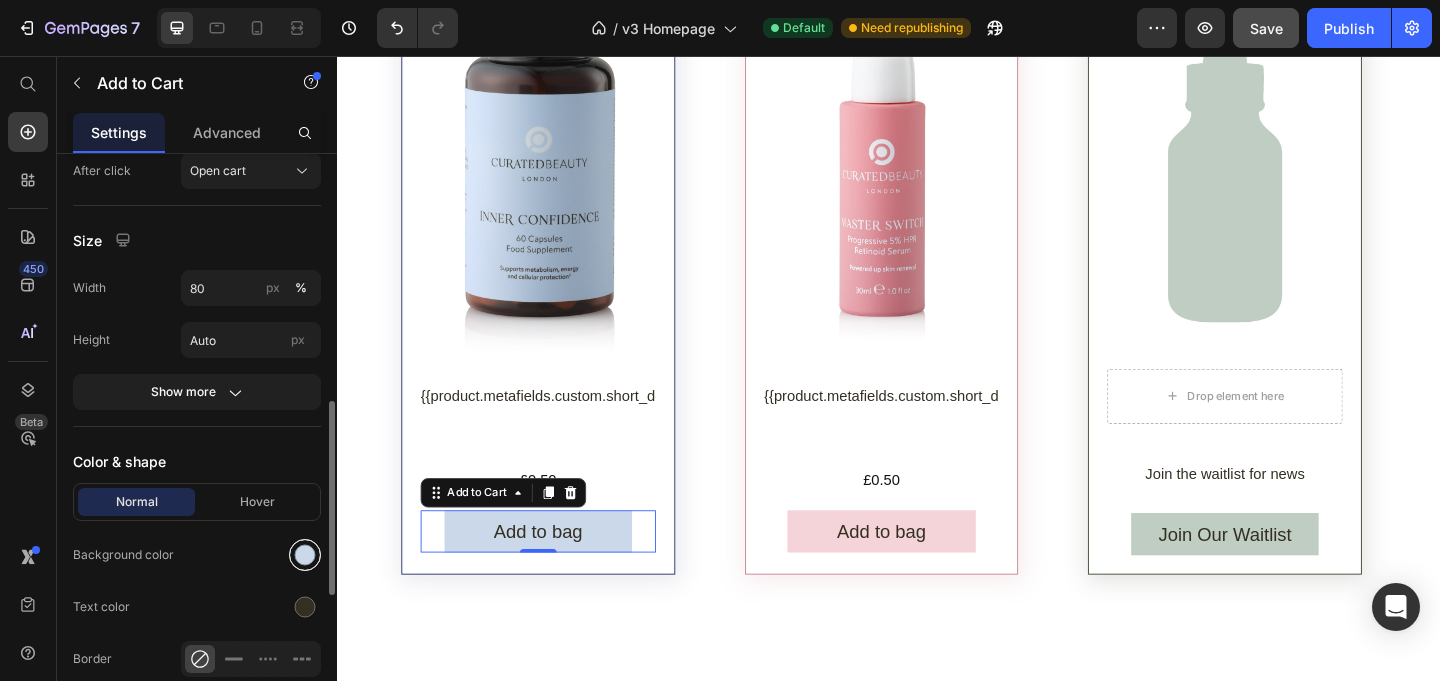 click at bounding box center [305, 555] 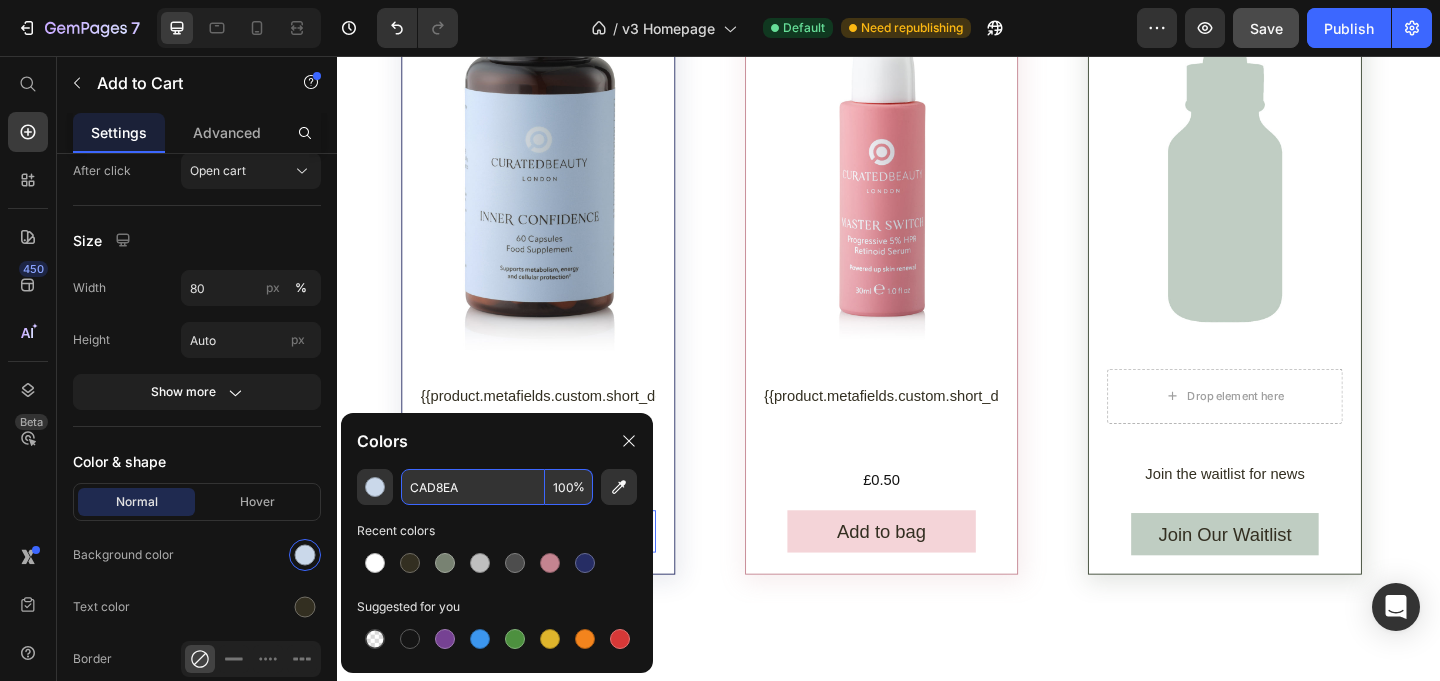 click on "CAD8EA" at bounding box center [473, 487] 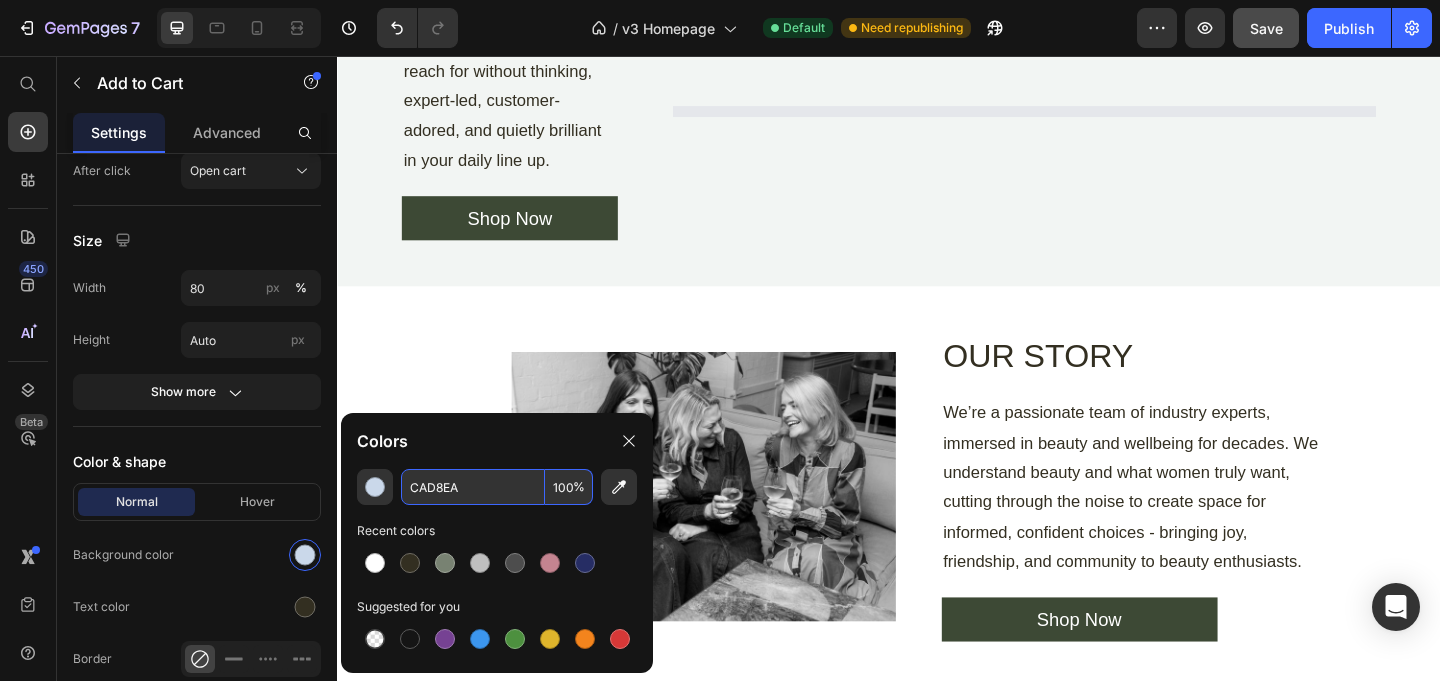 click 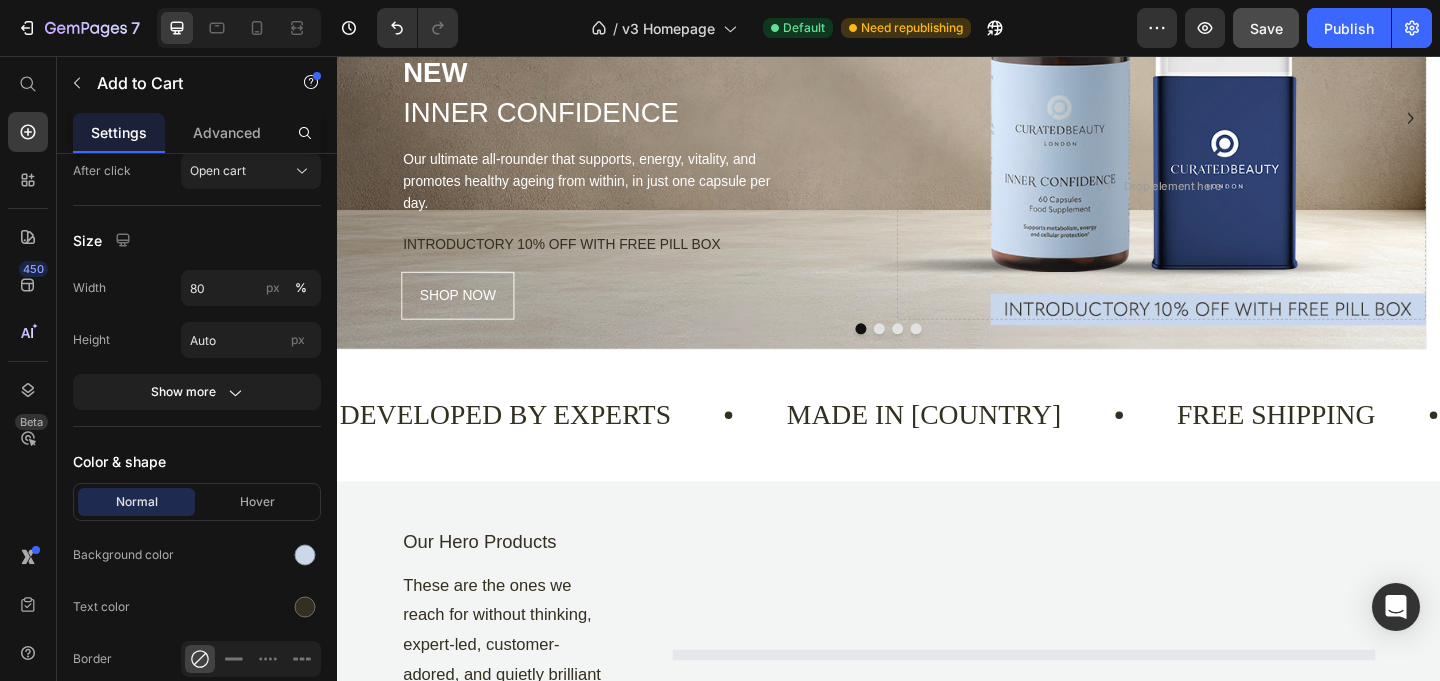 scroll, scrollTop: 0, scrollLeft: 0, axis: both 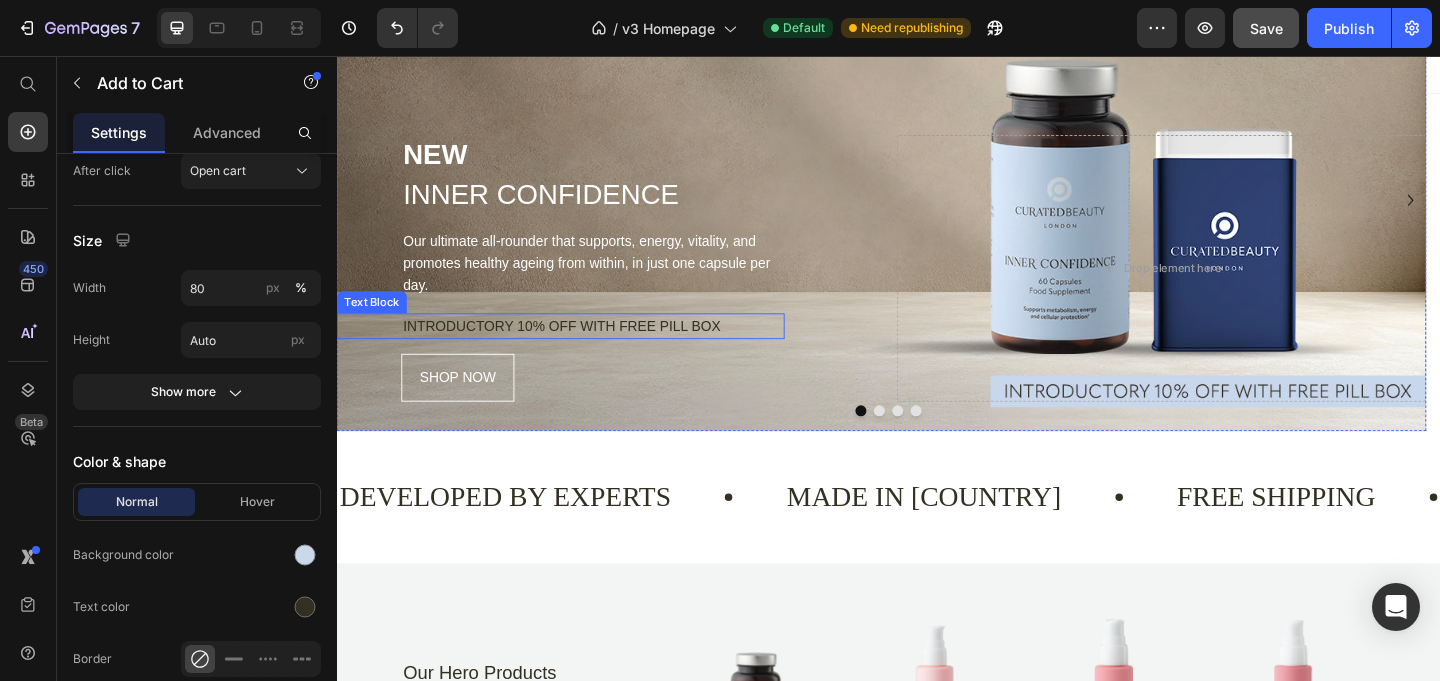 click on "INTRODUCTORY 10% OFF WITH FREE PILL BOX" at bounding box center [615, 350] 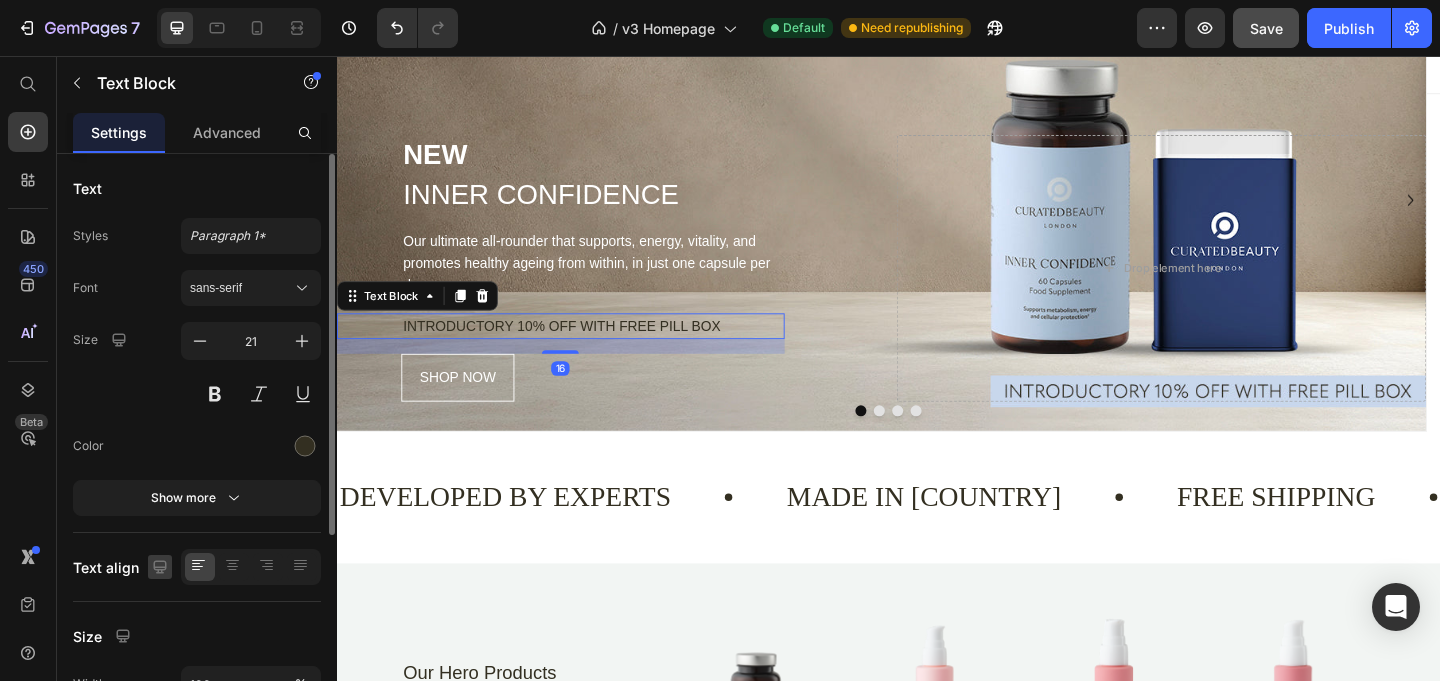 scroll, scrollTop: 311, scrollLeft: 0, axis: vertical 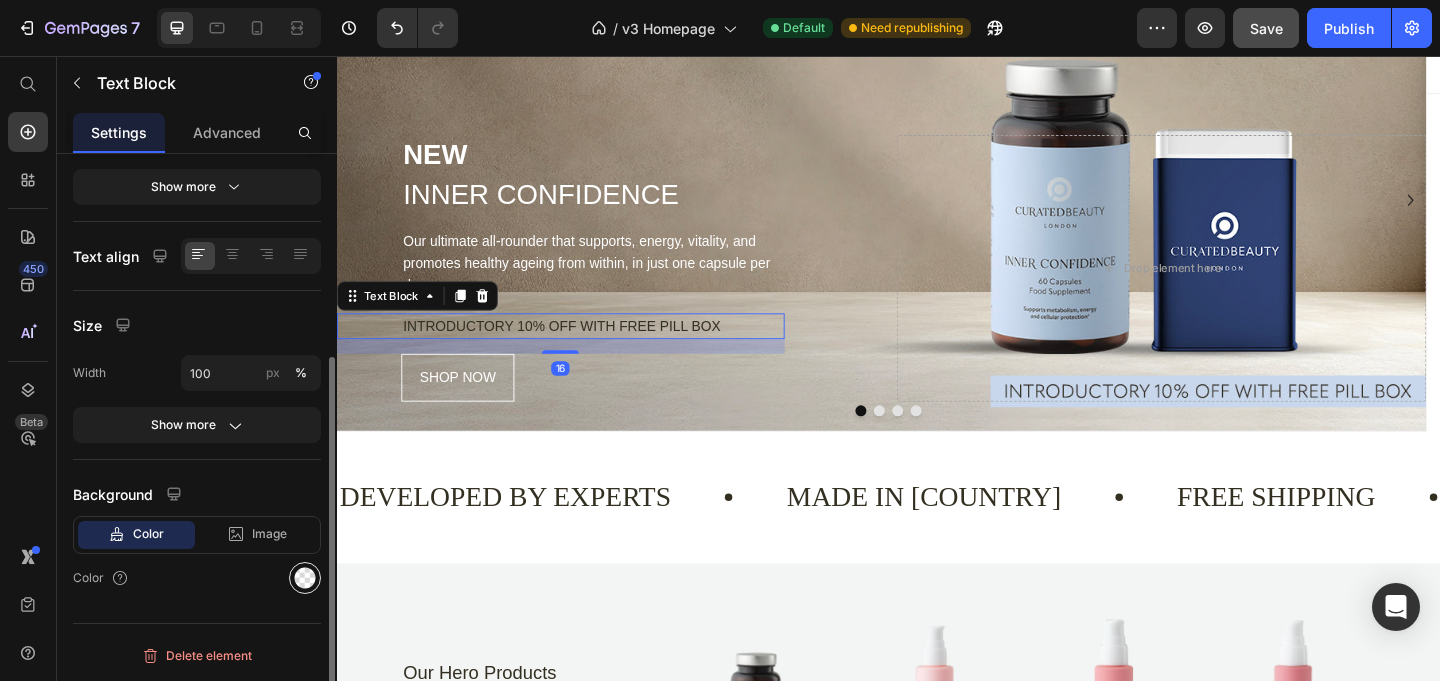click at bounding box center [305, 578] 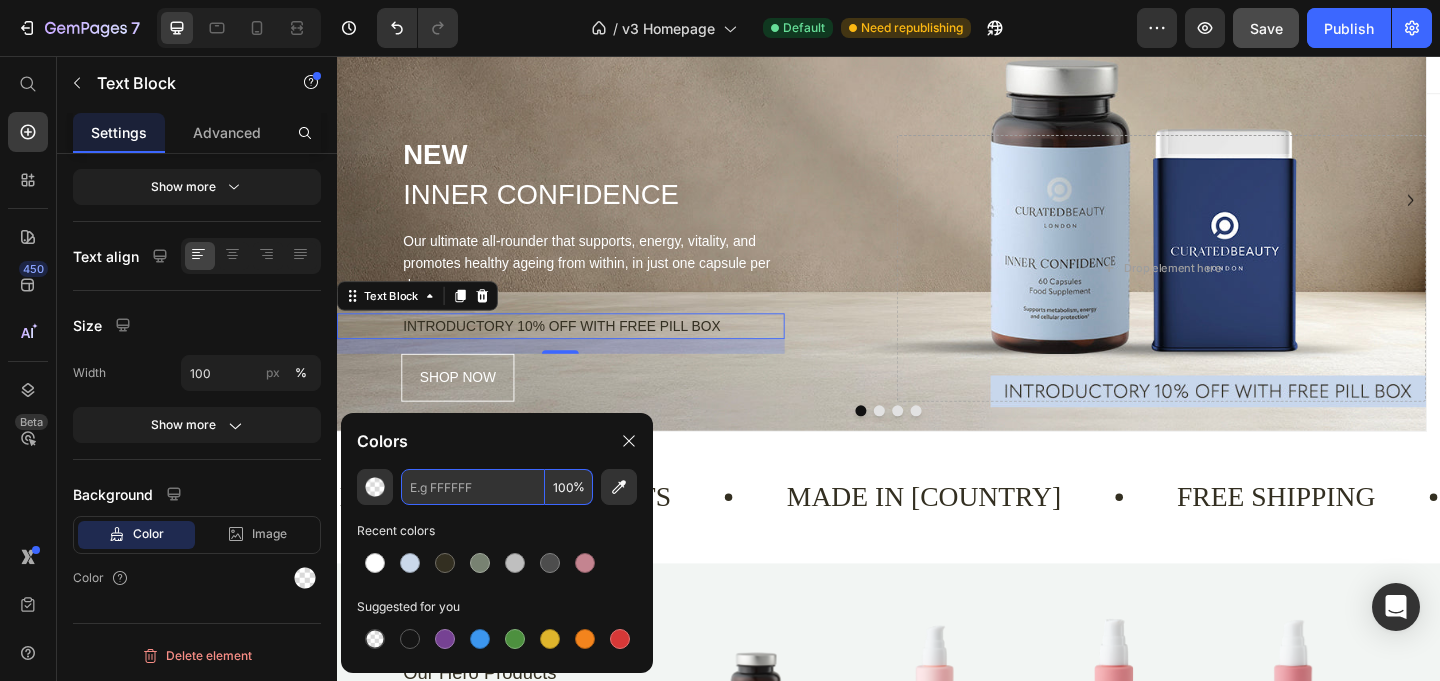 click at bounding box center (473, 487) 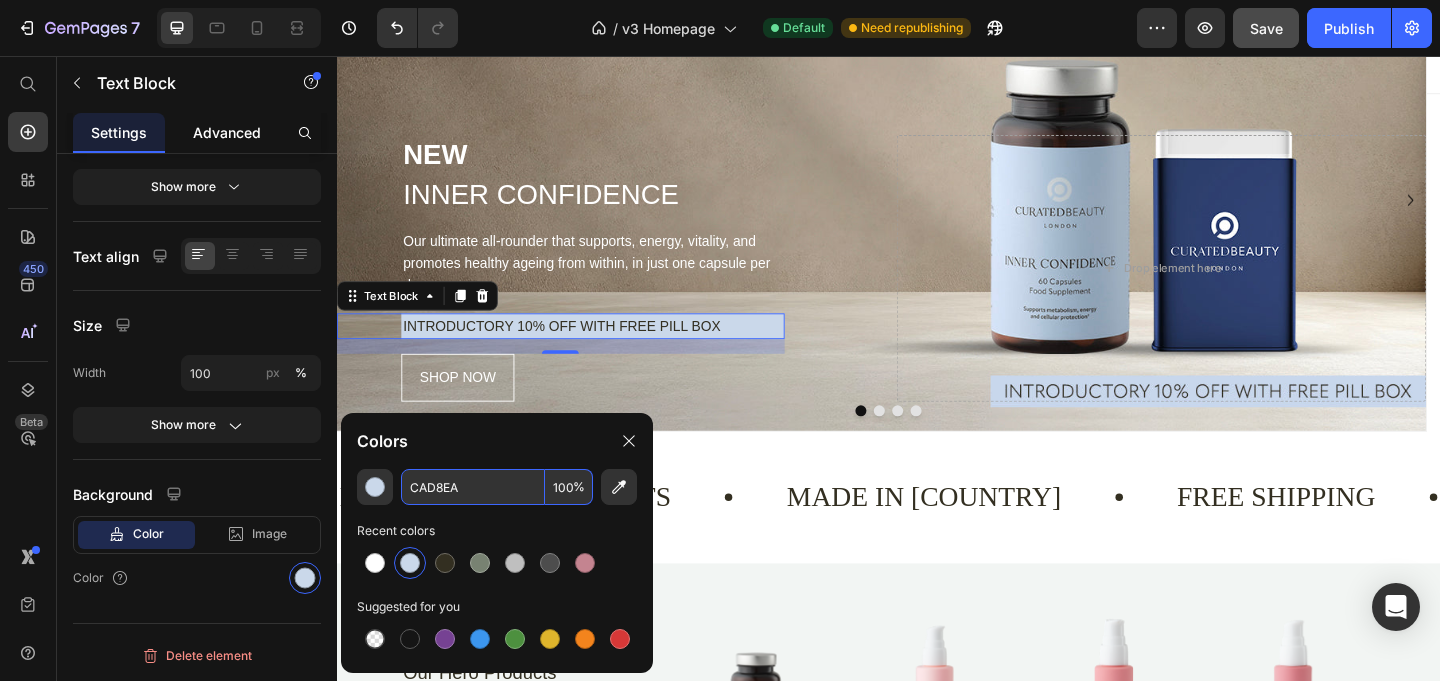 type on "CAD8EA" 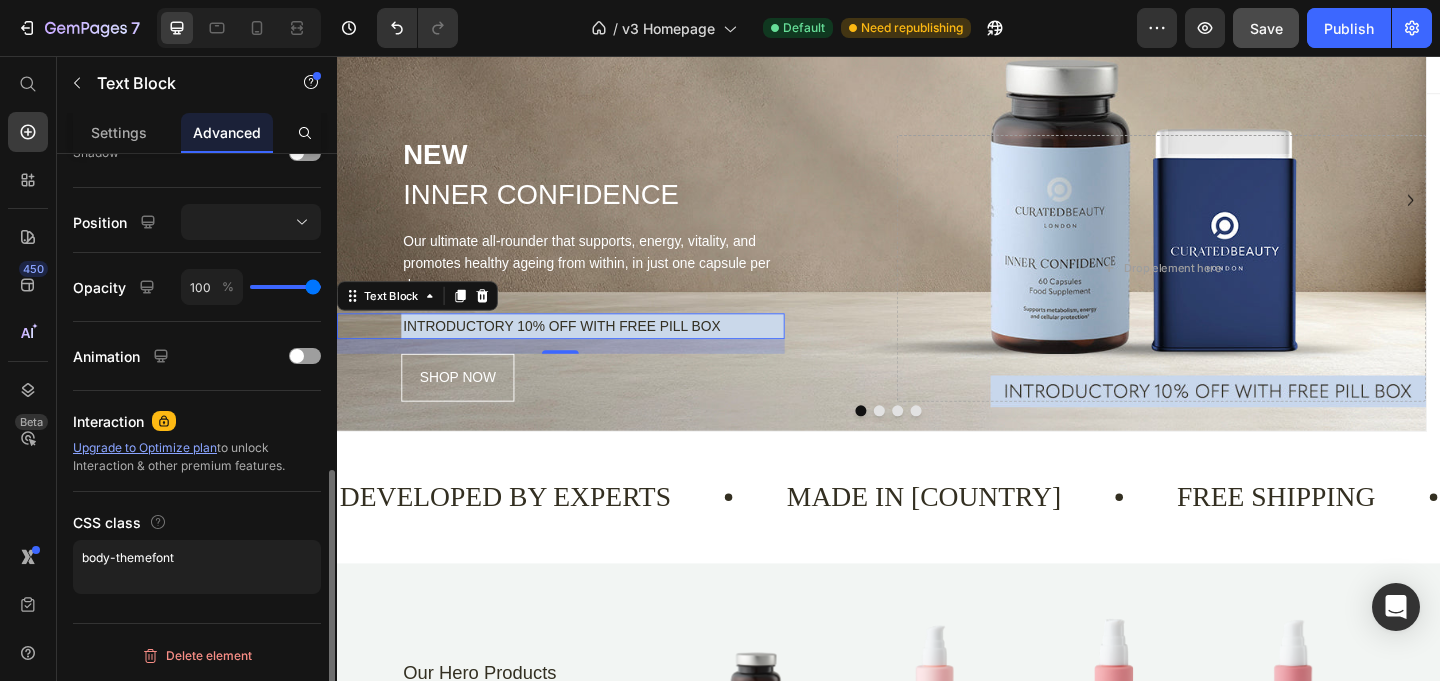scroll, scrollTop: 0, scrollLeft: 0, axis: both 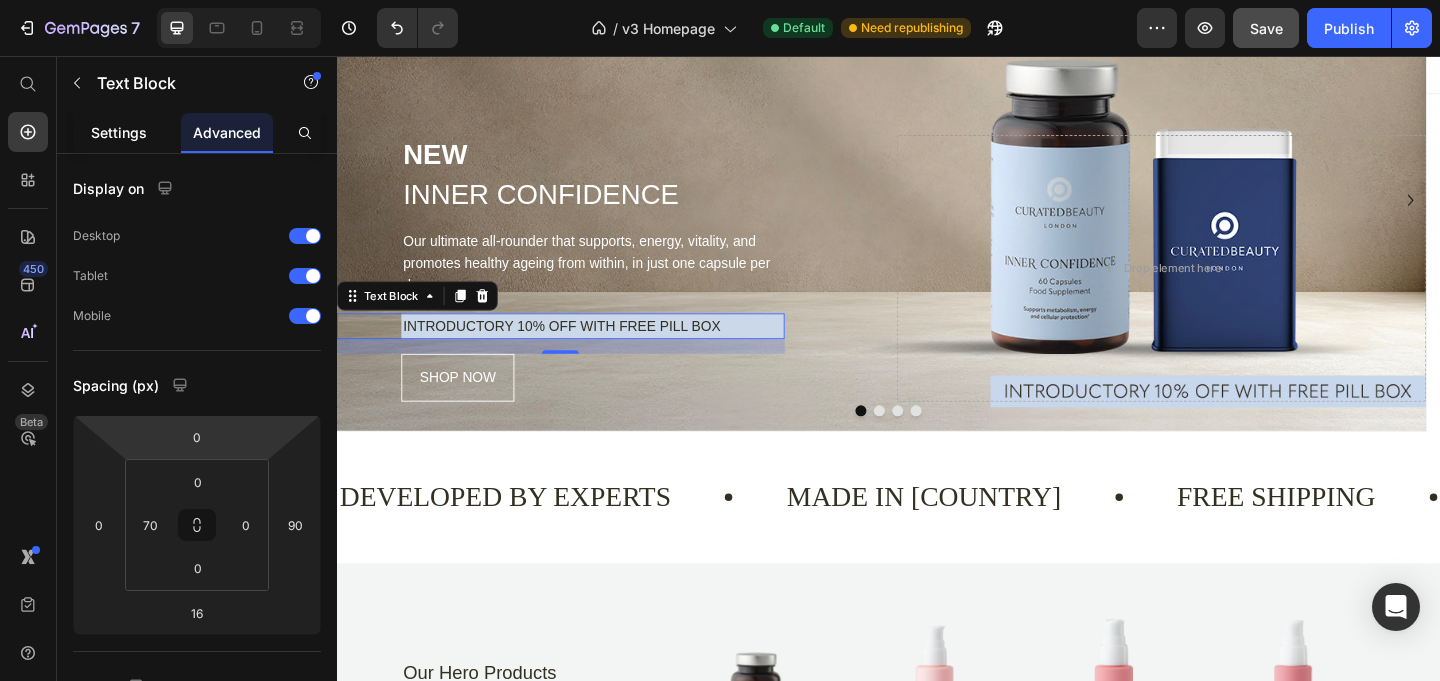 click on "Settings" at bounding box center (119, 132) 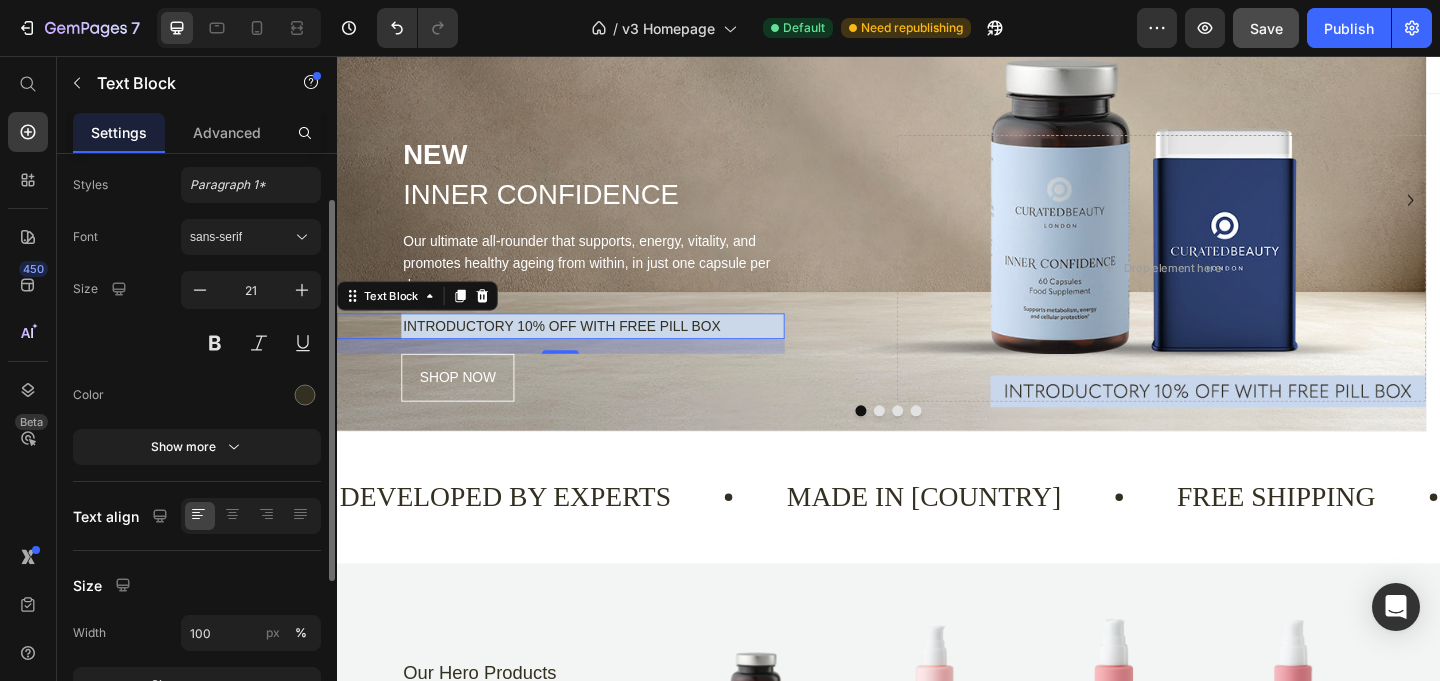 scroll, scrollTop: 60, scrollLeft: 0, axis: vertical 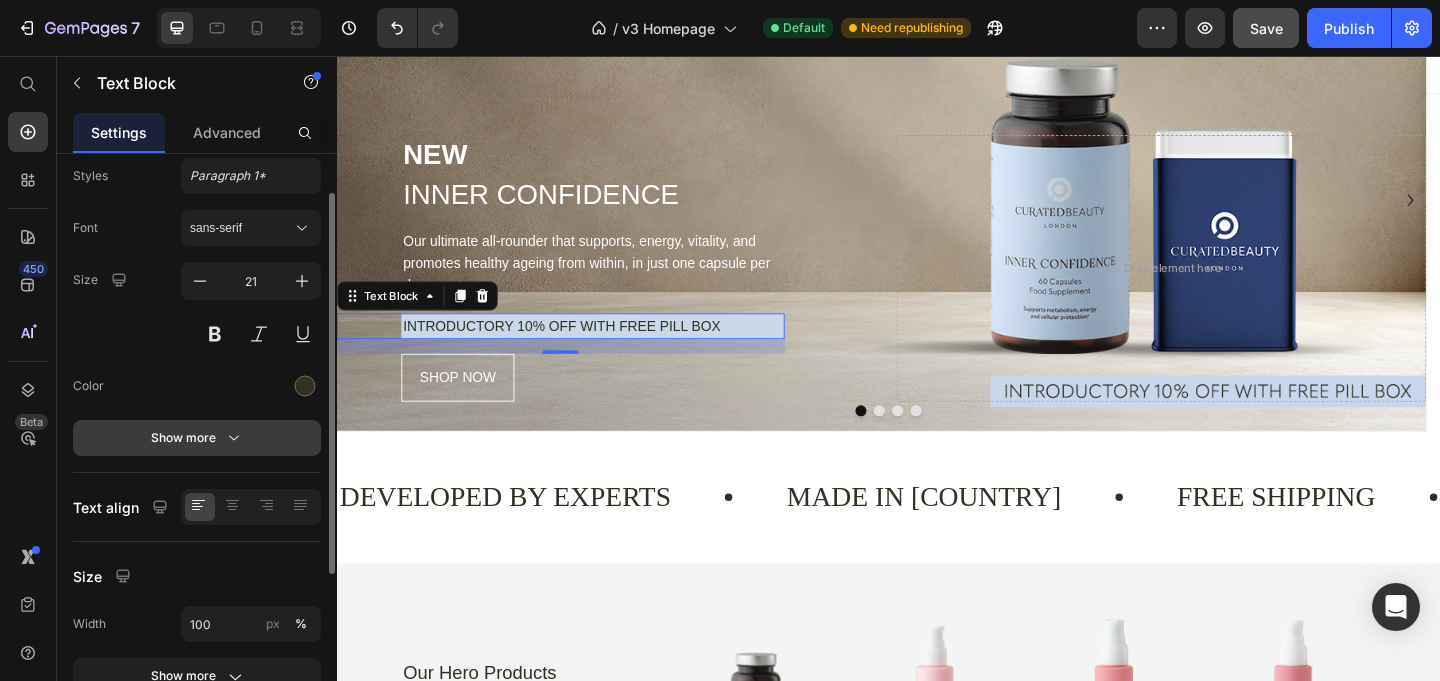 click on "Show more" at bounding box center (197, 438) 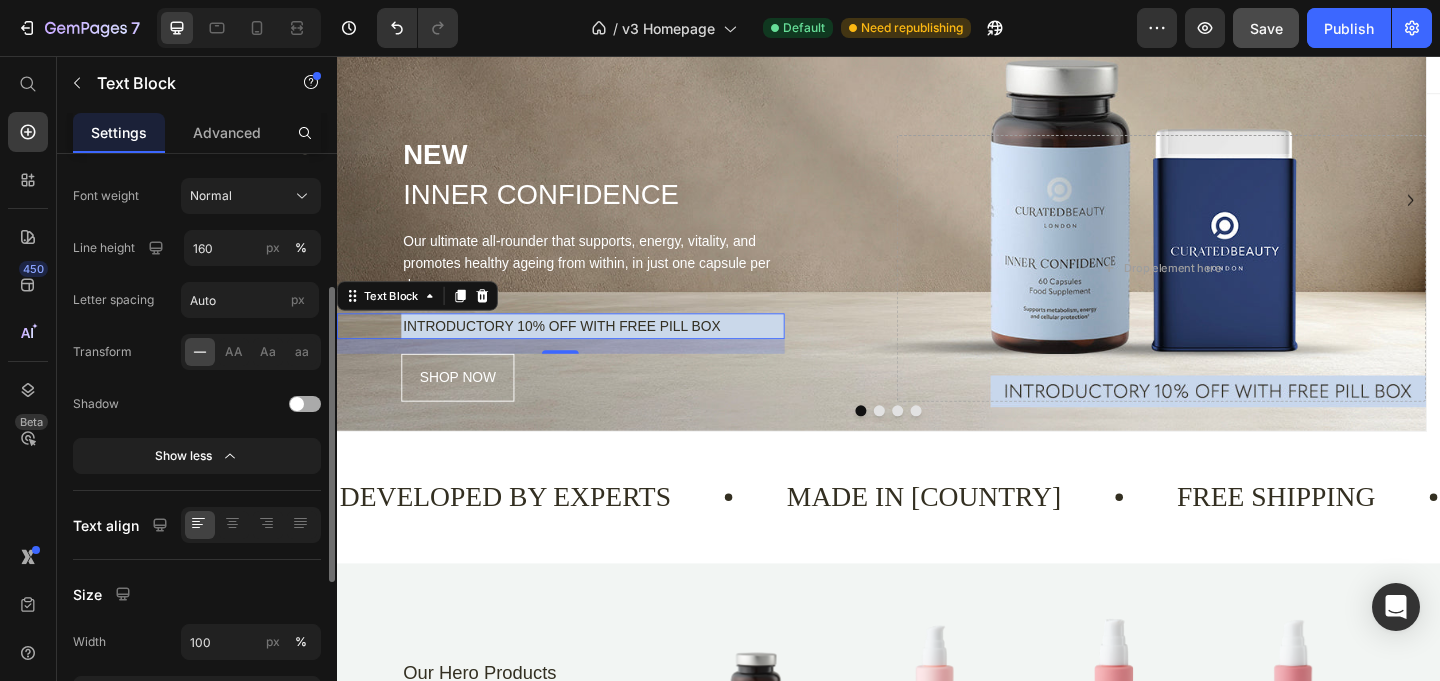 scroll, scrollTop: 303, scrollLeft: 0, axis: vertical 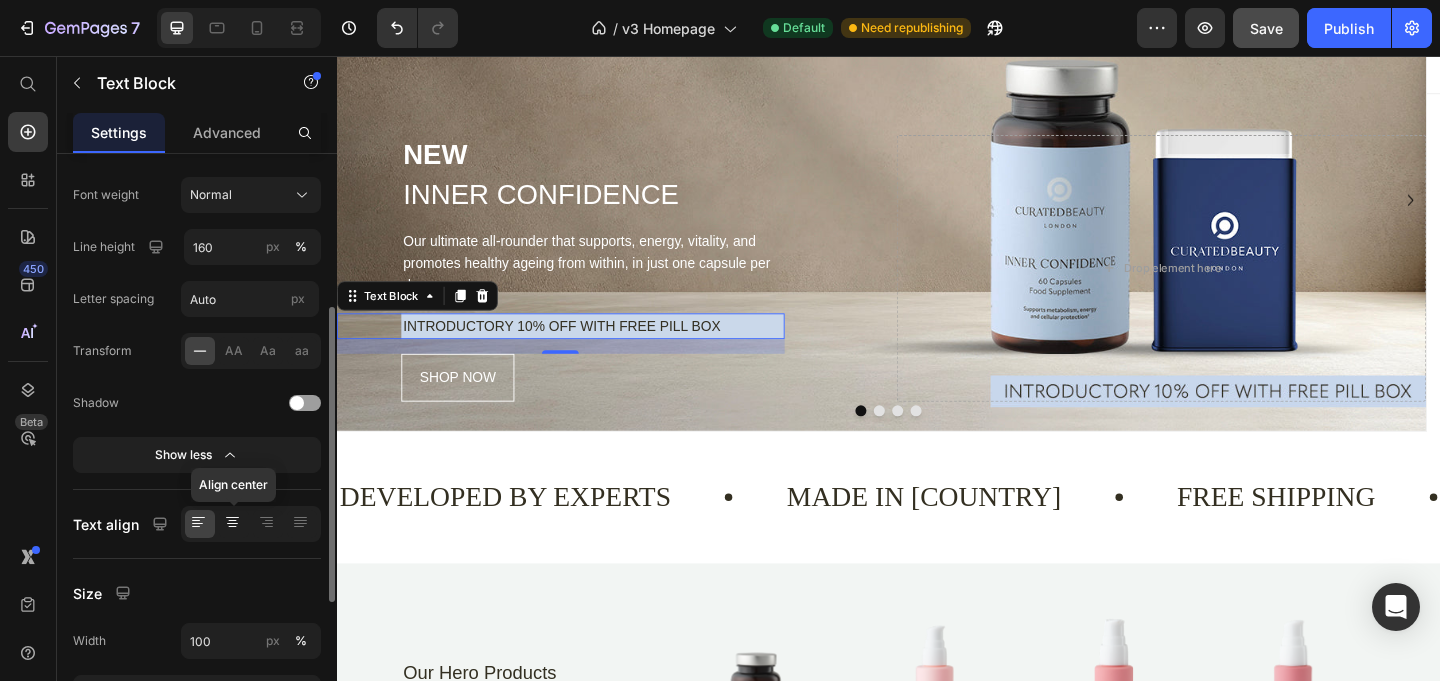 click 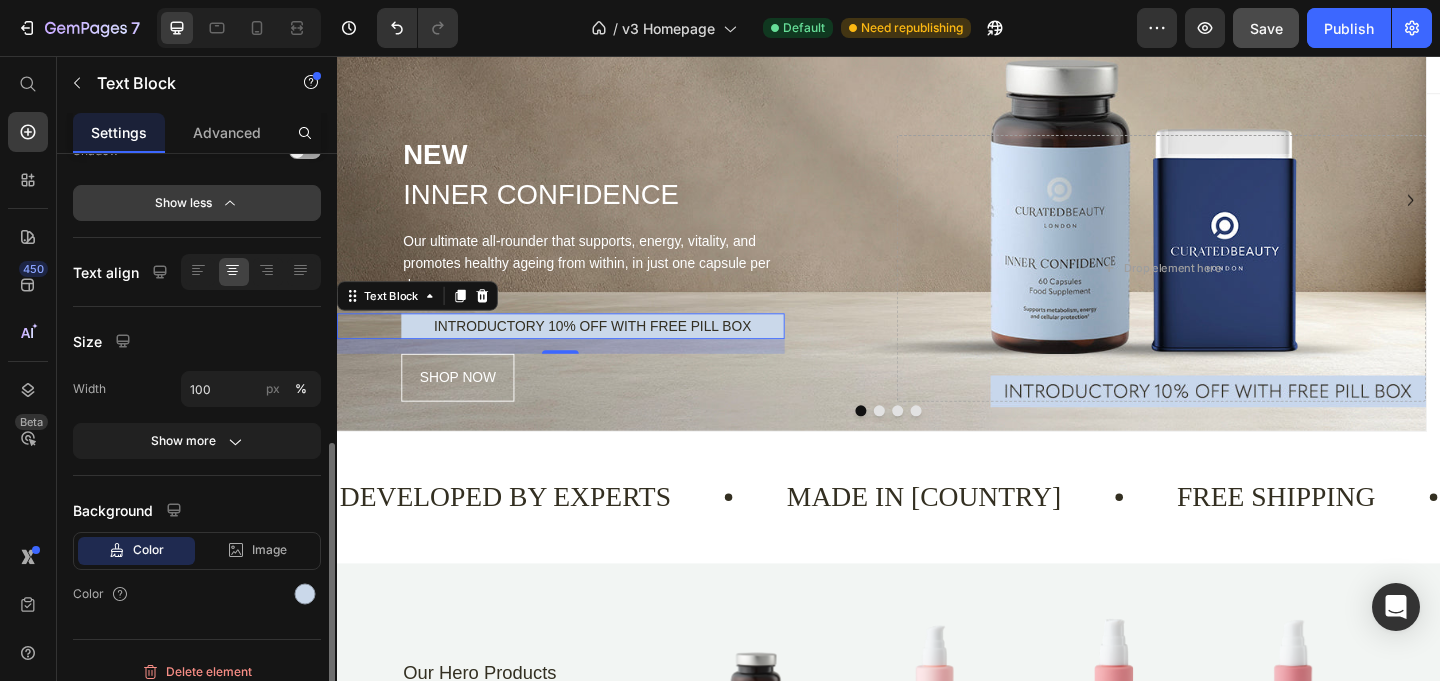 scroll, scrollTop: 571, scrollLeft: 0, axis: vertical 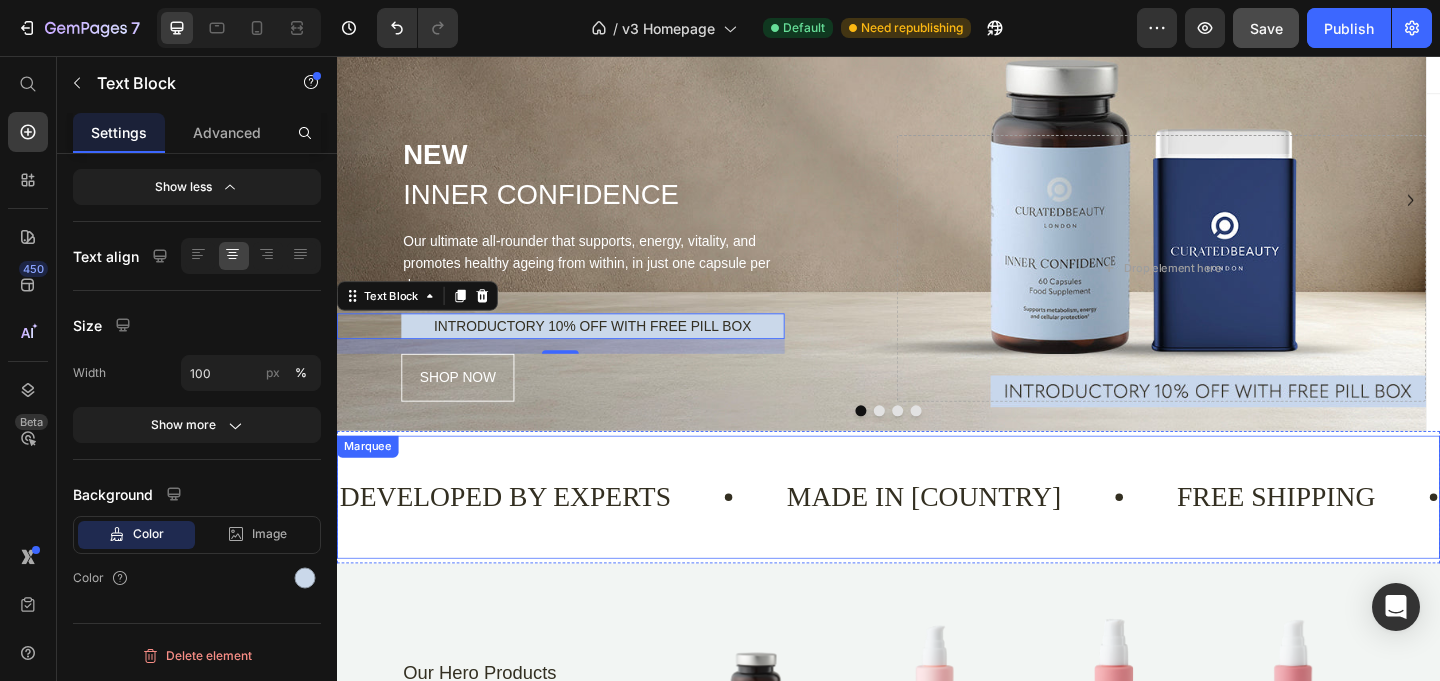 click on "Developed by Experts Text
Made in The UK Text
FREE SHIPPING Text
Tried, Tested & Loved Text
Developed by Experts Text
Made in The UK Text
FREE SHIPPING Text
Tried, Tested & Loved Text
Marquee" at bounding box center (937, 536) 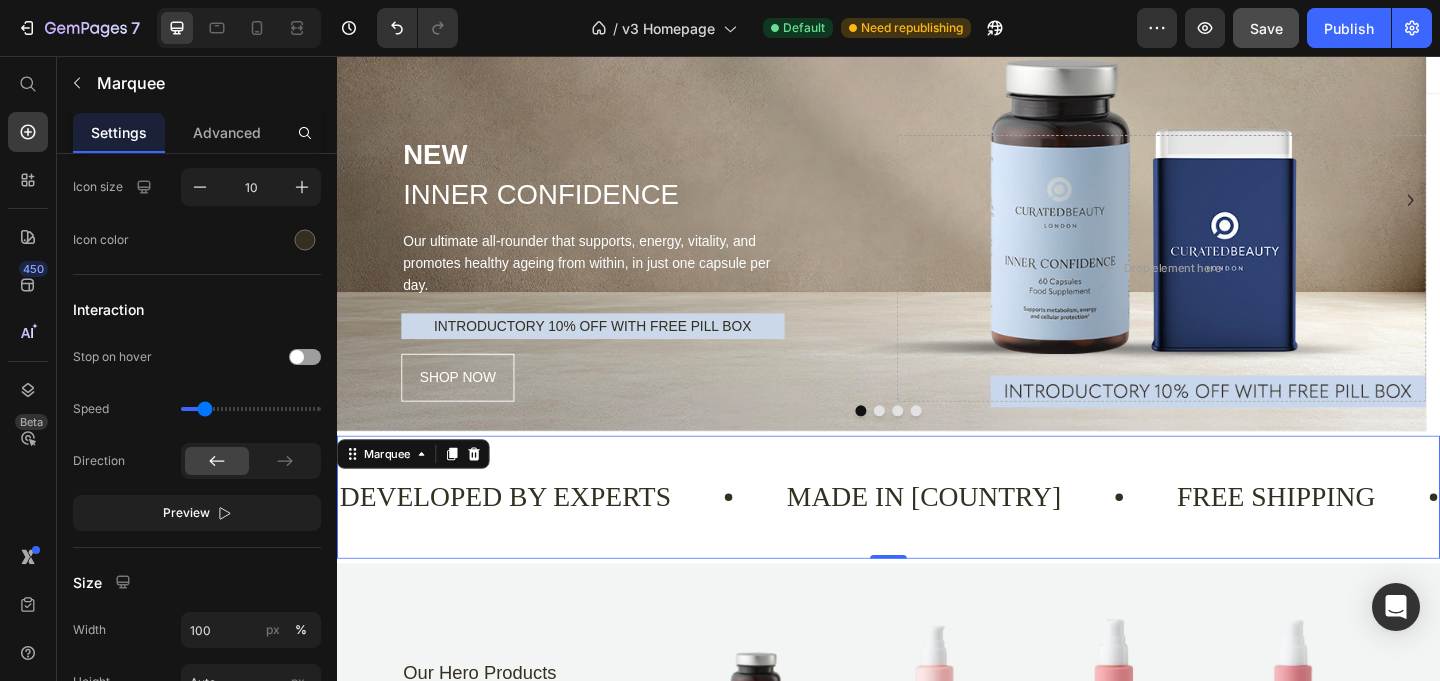 scroll, scrollTop: 0, scrollLeft: 0, axis: both 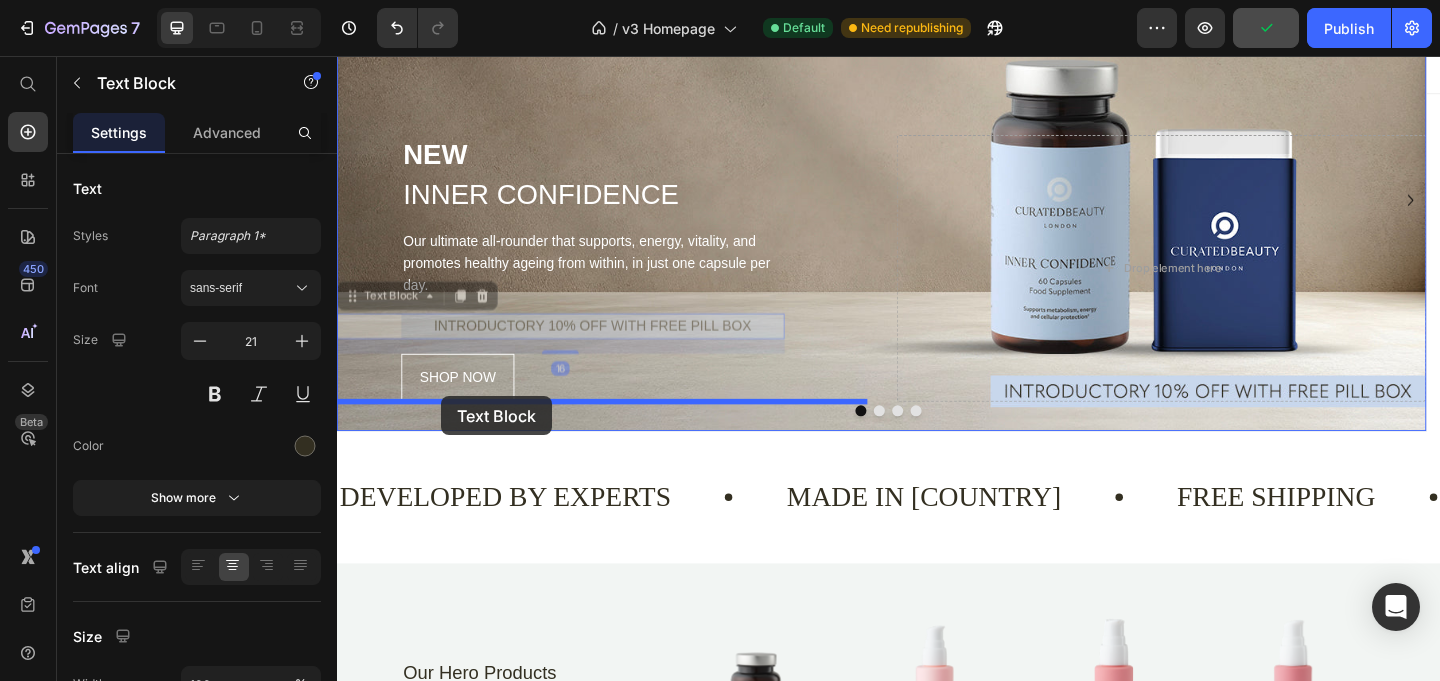 drag, startPoint x: 428, startPoint y: 345, endPoint x: 450, endPoint y: 426, distance: 83.9345 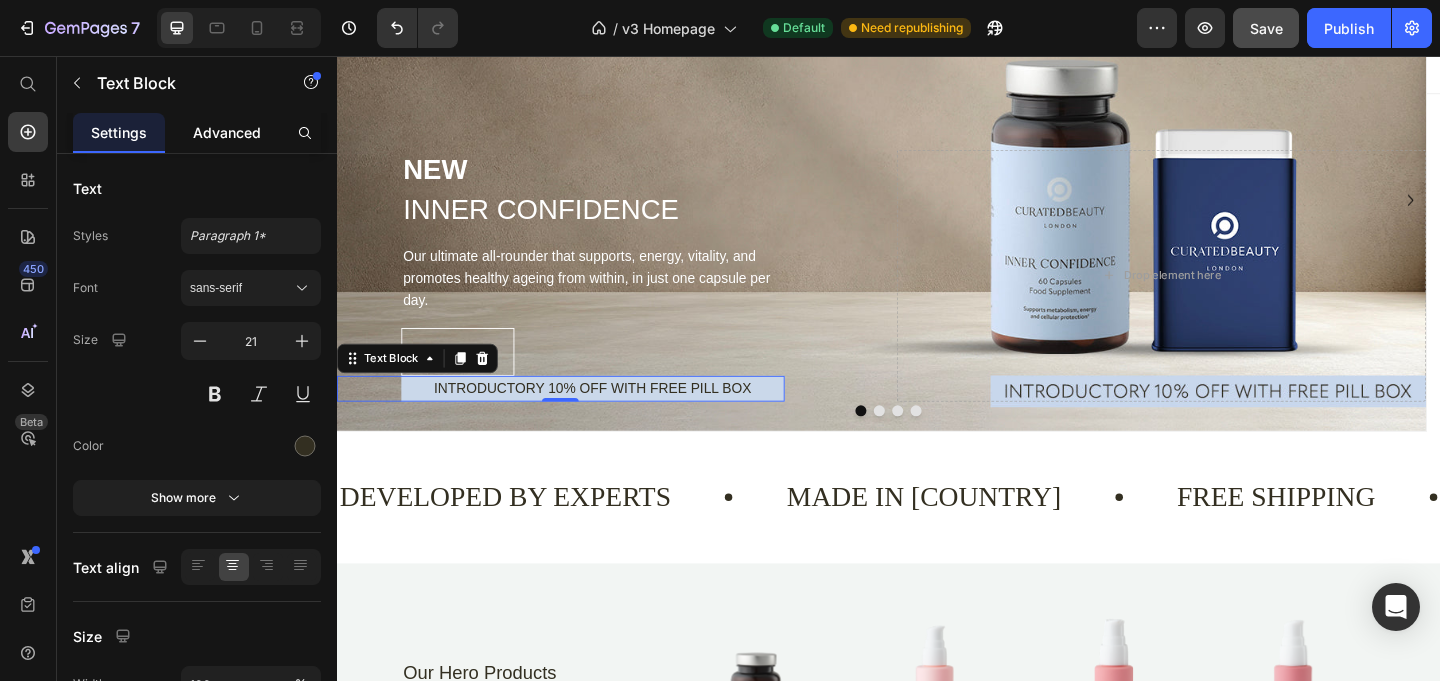 click on "Advanced" 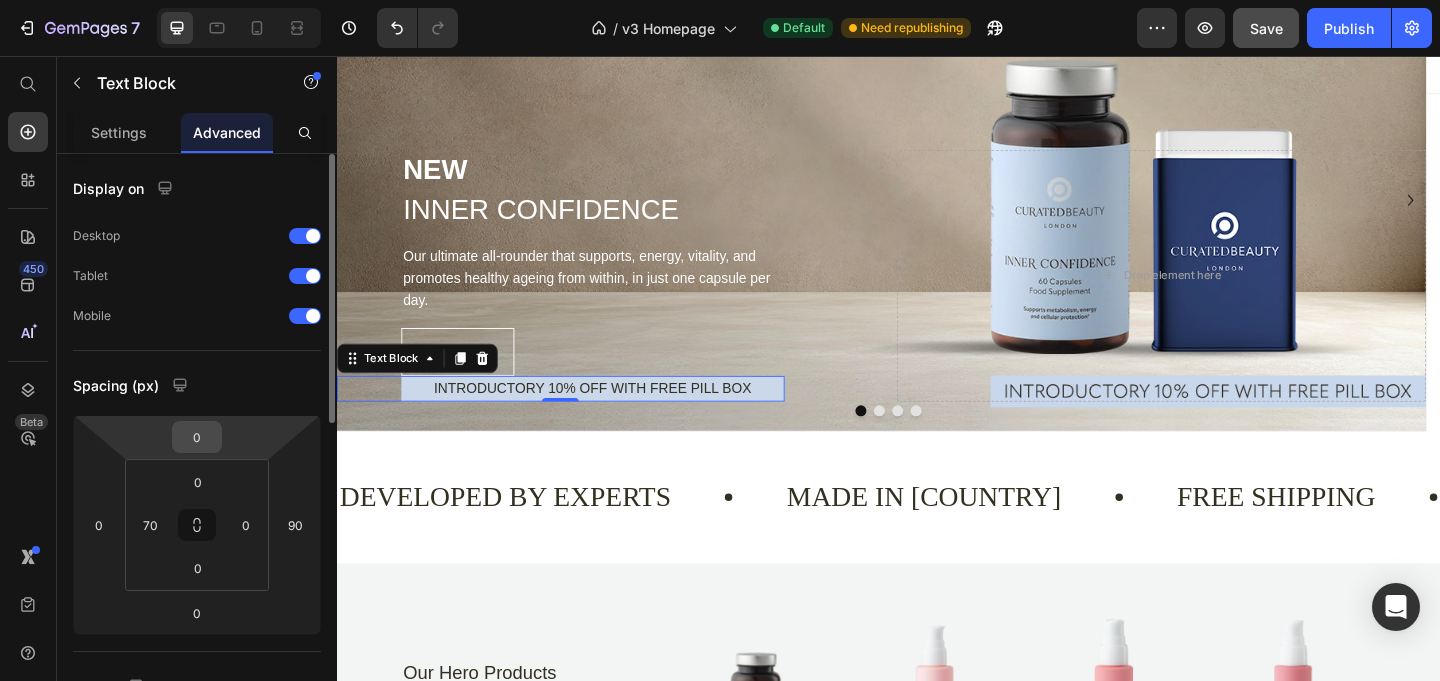 click on "0" at bounding box center [197, 437] 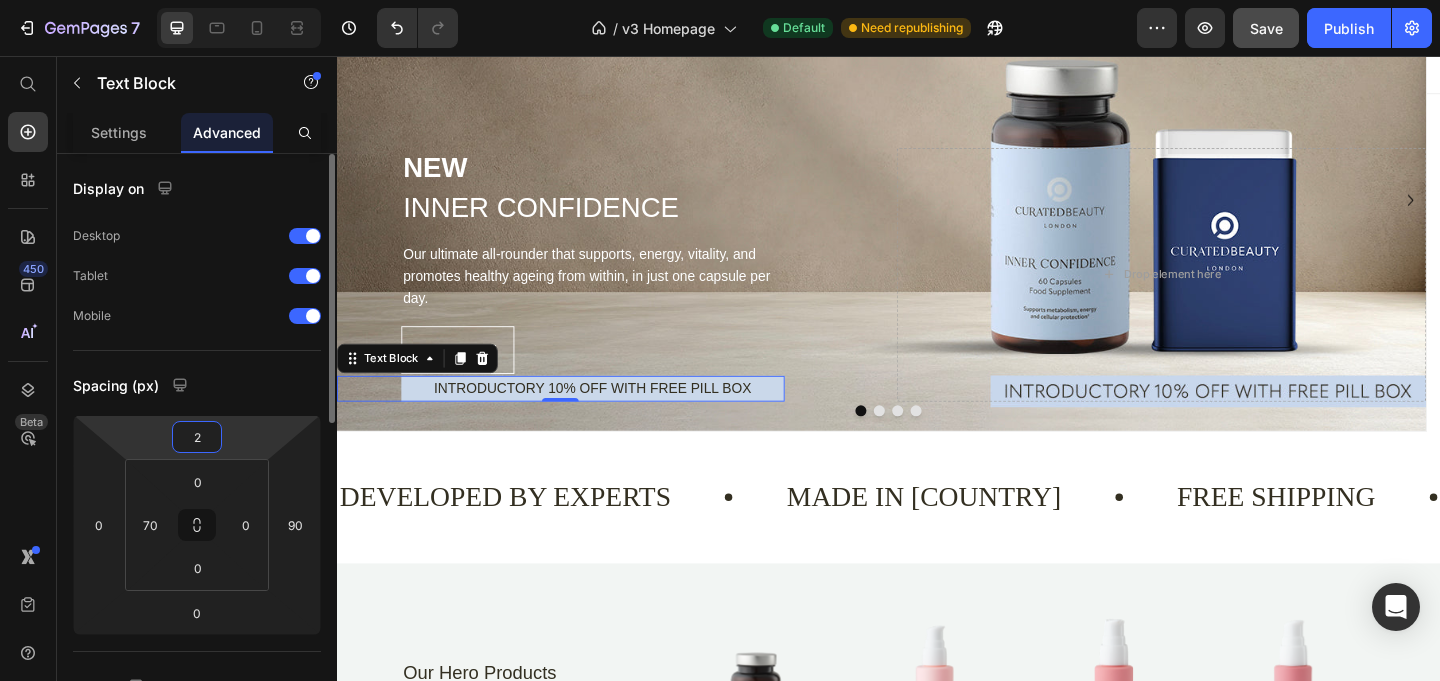 type on "20" 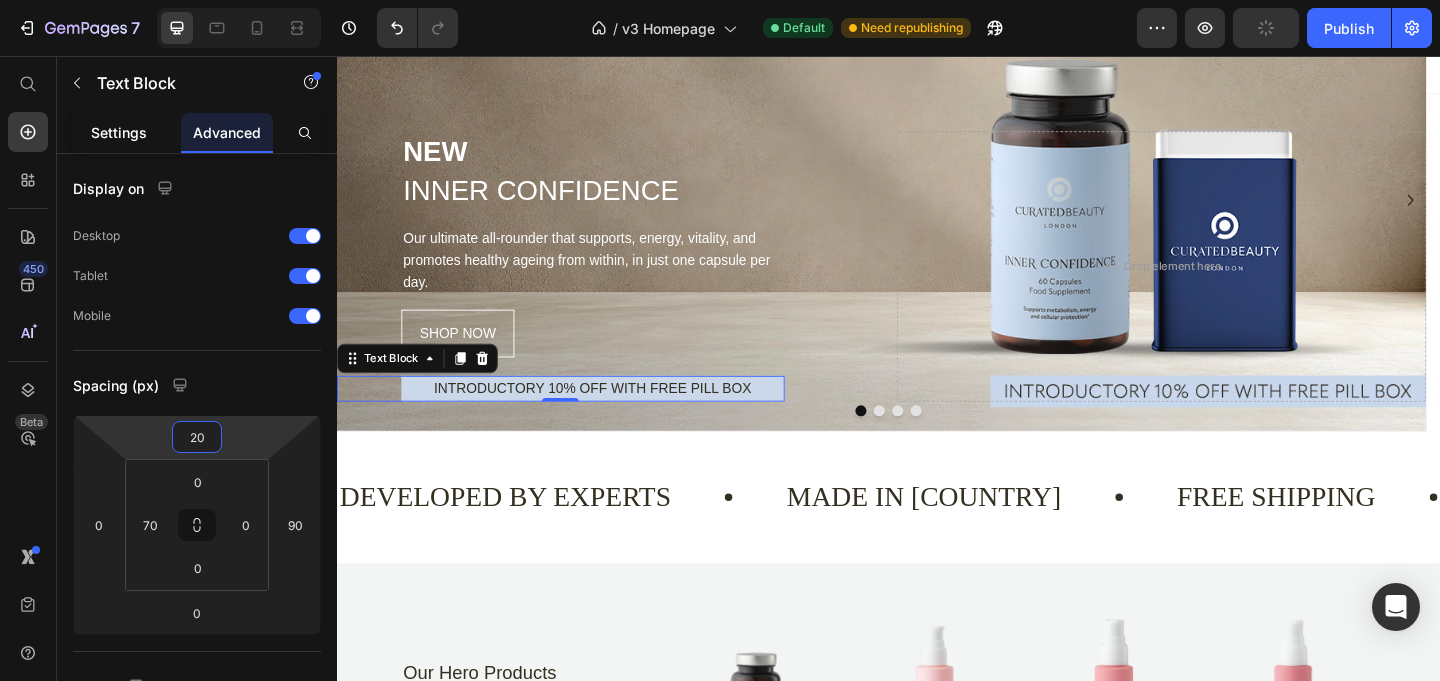 click on "Settings" at bounding box center [119, 132] 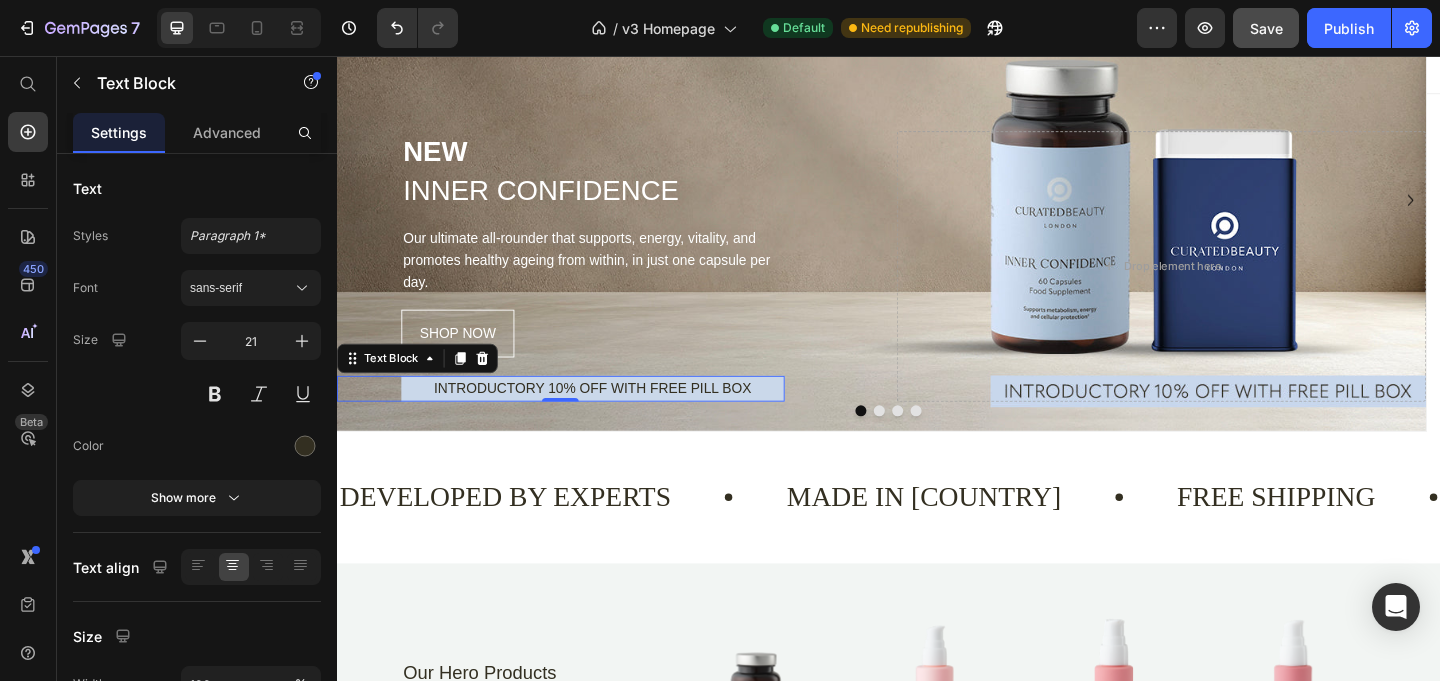 click on "INTRODUCTORY 10% OFF WITH FREE PILL BOX" at bounding box center (615, 418) 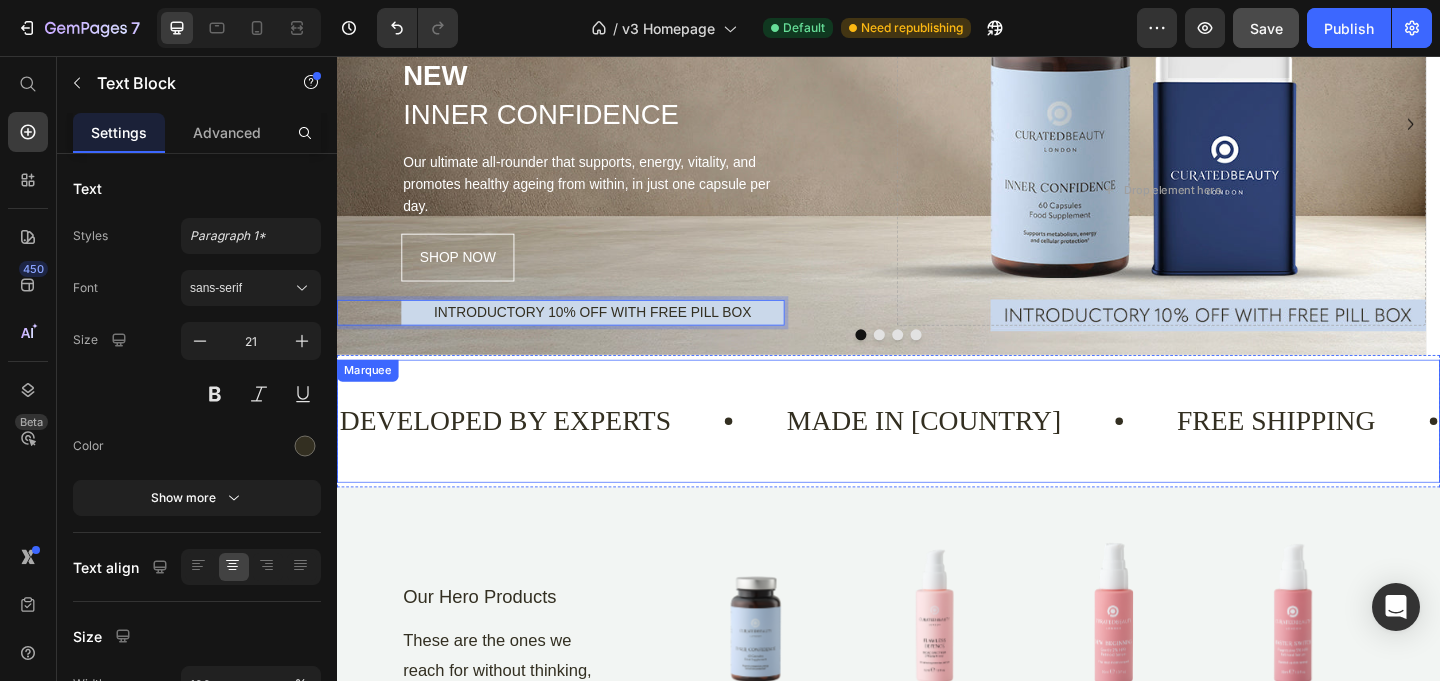 scroll, scrollTop: 99, scrollLeft: 0, axis: vertical 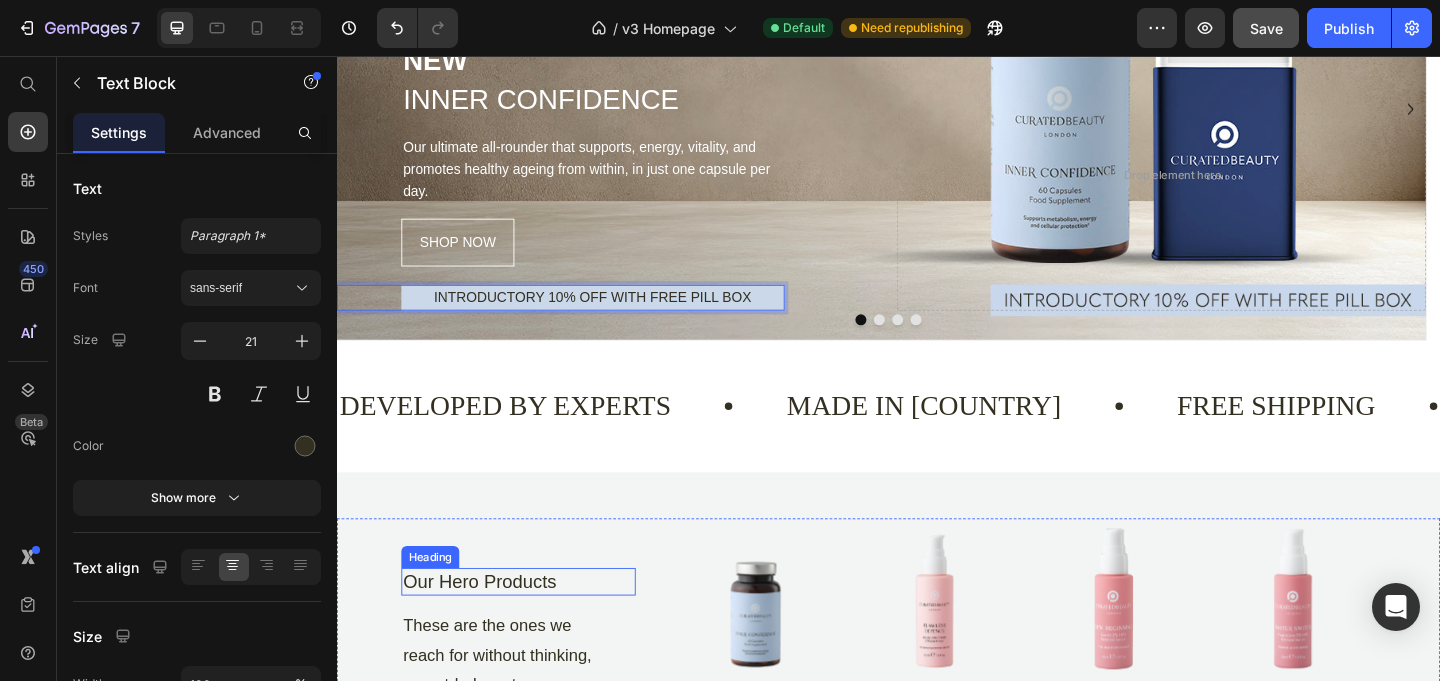 click on "Our Hero Products" at bounding box center [534, 628] 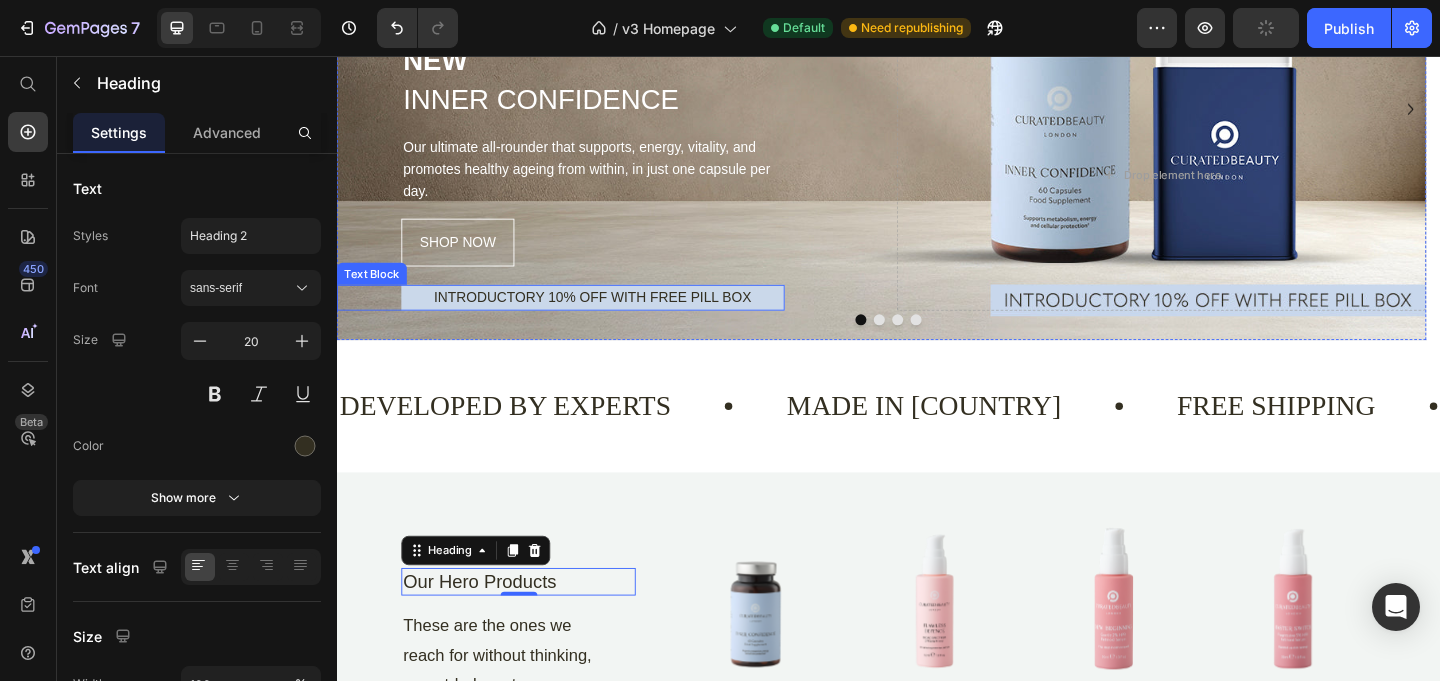 click on "INTRODUCTORY 10% OFF WITH FREE PILL BOX" at bounding box center (615, 319) 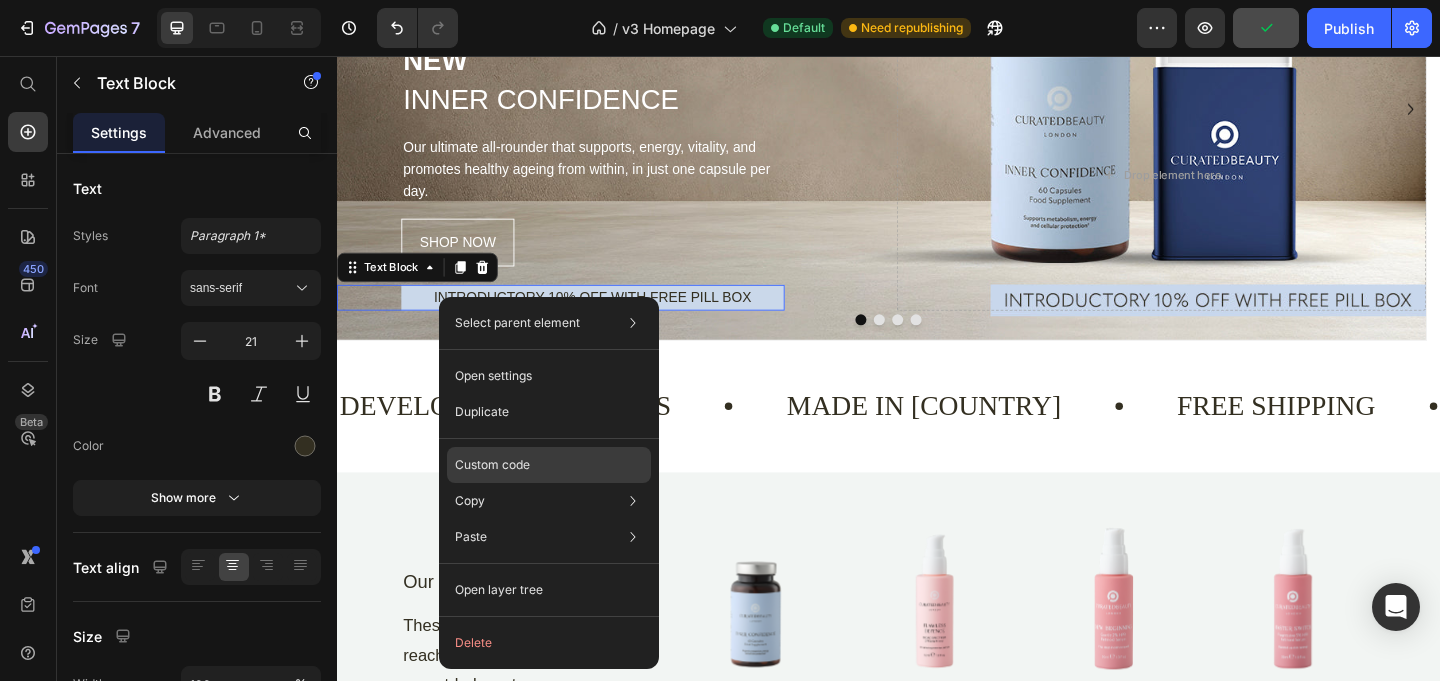 click on "Custom code" at bounding box center (492, 465) 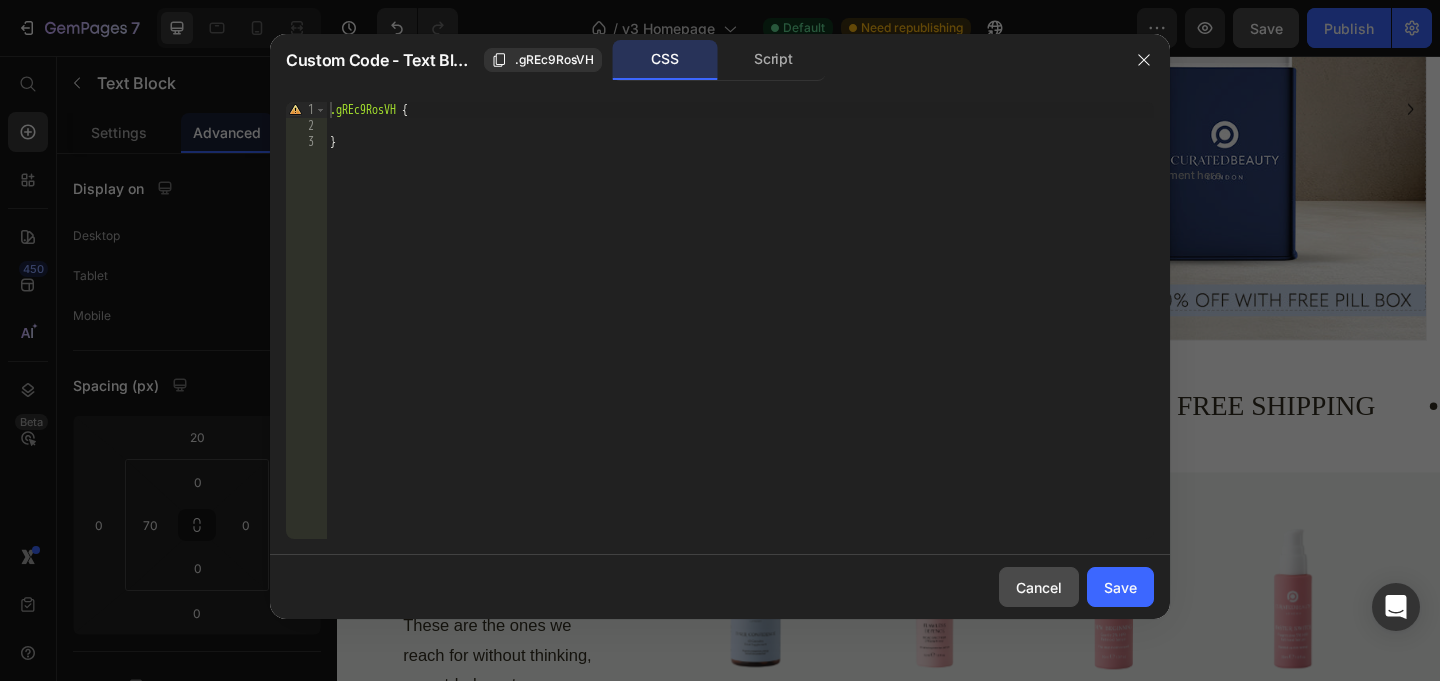 click on "Cancel" at bounding box center (1039, 587) 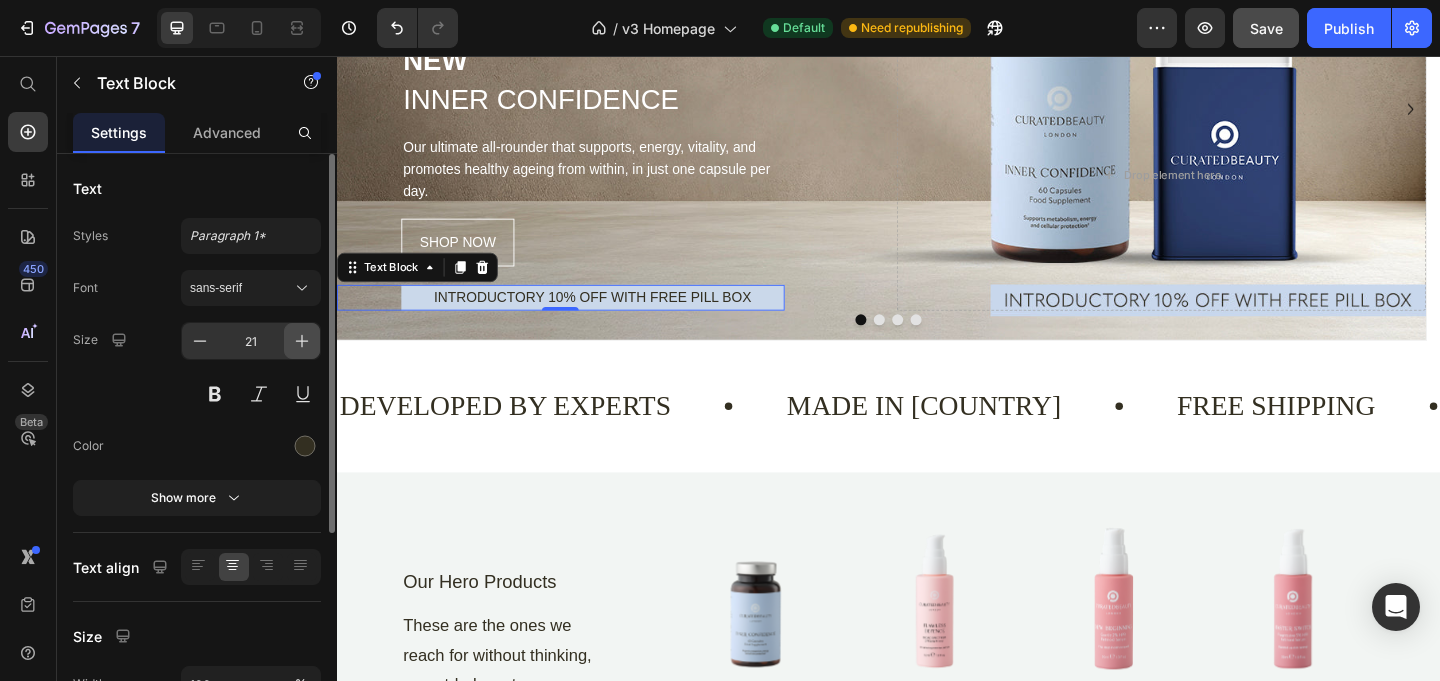 click 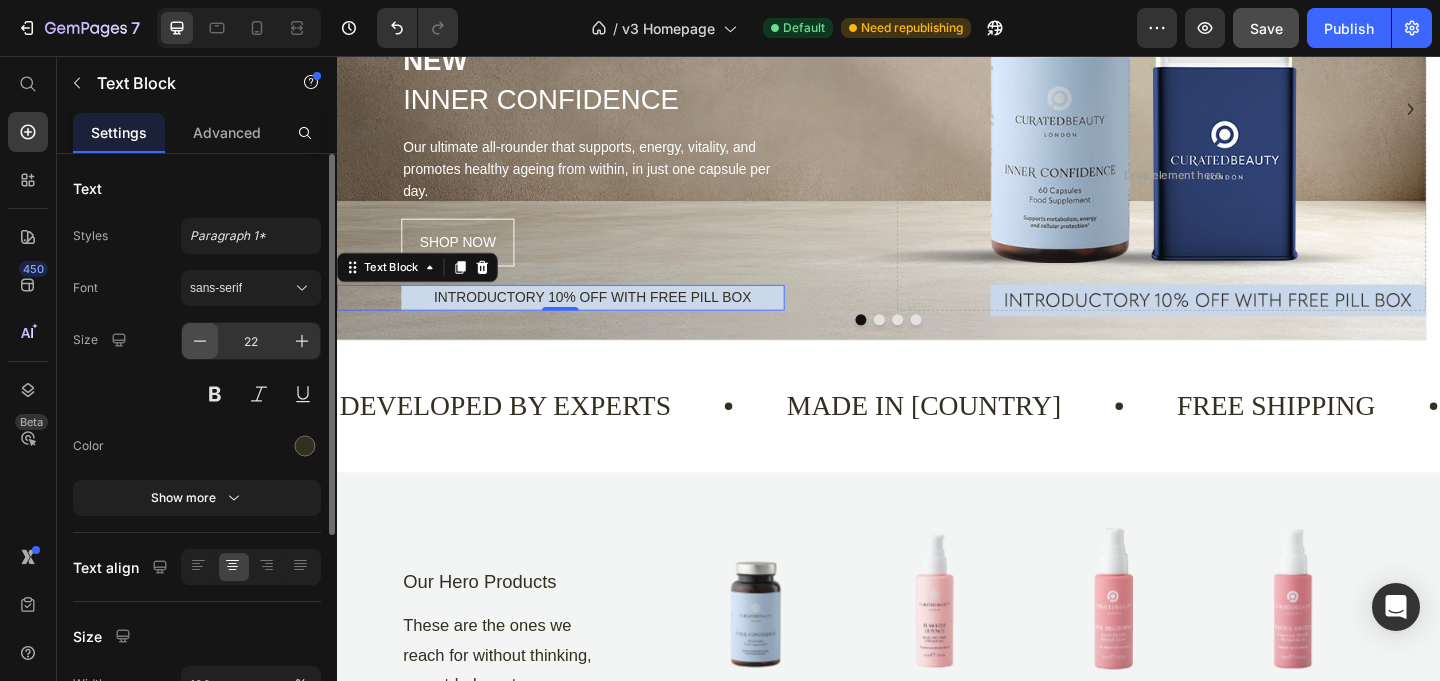 click 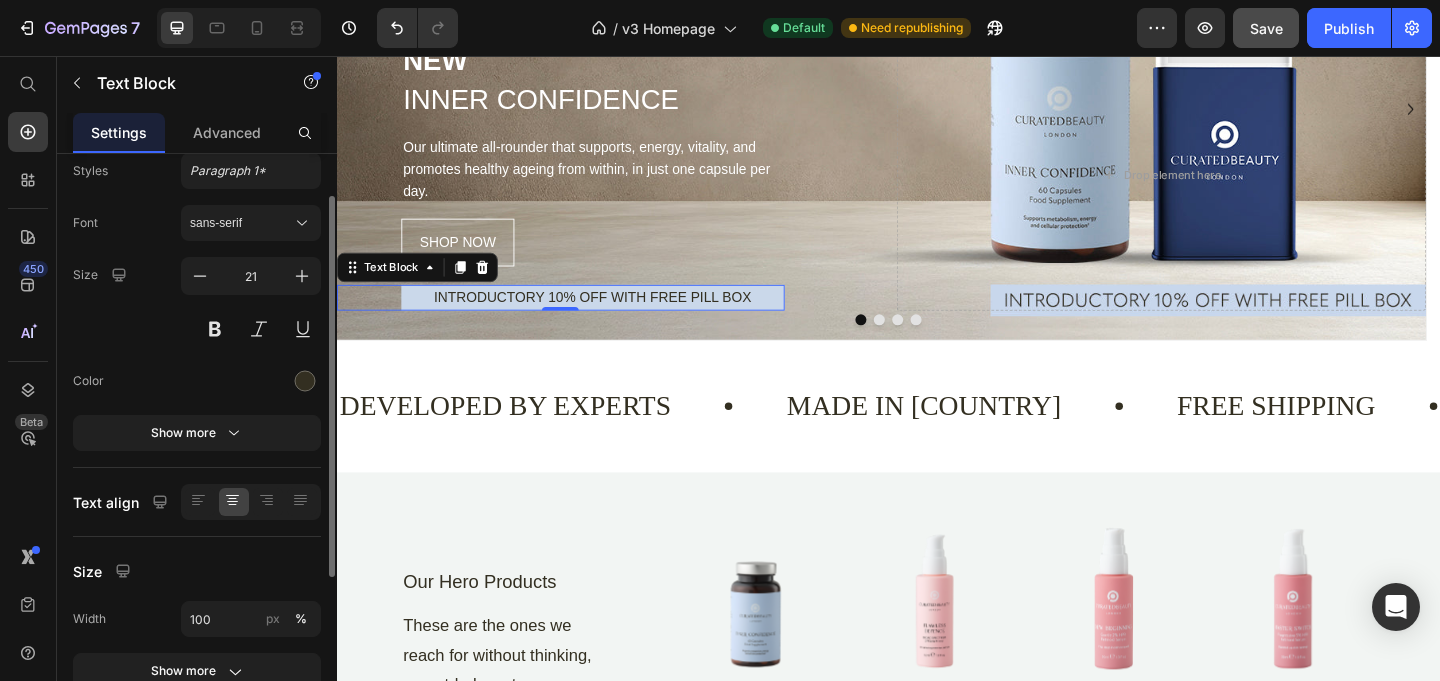 scroll, scrollTop: 0, scrollLeft: 0, axis: both 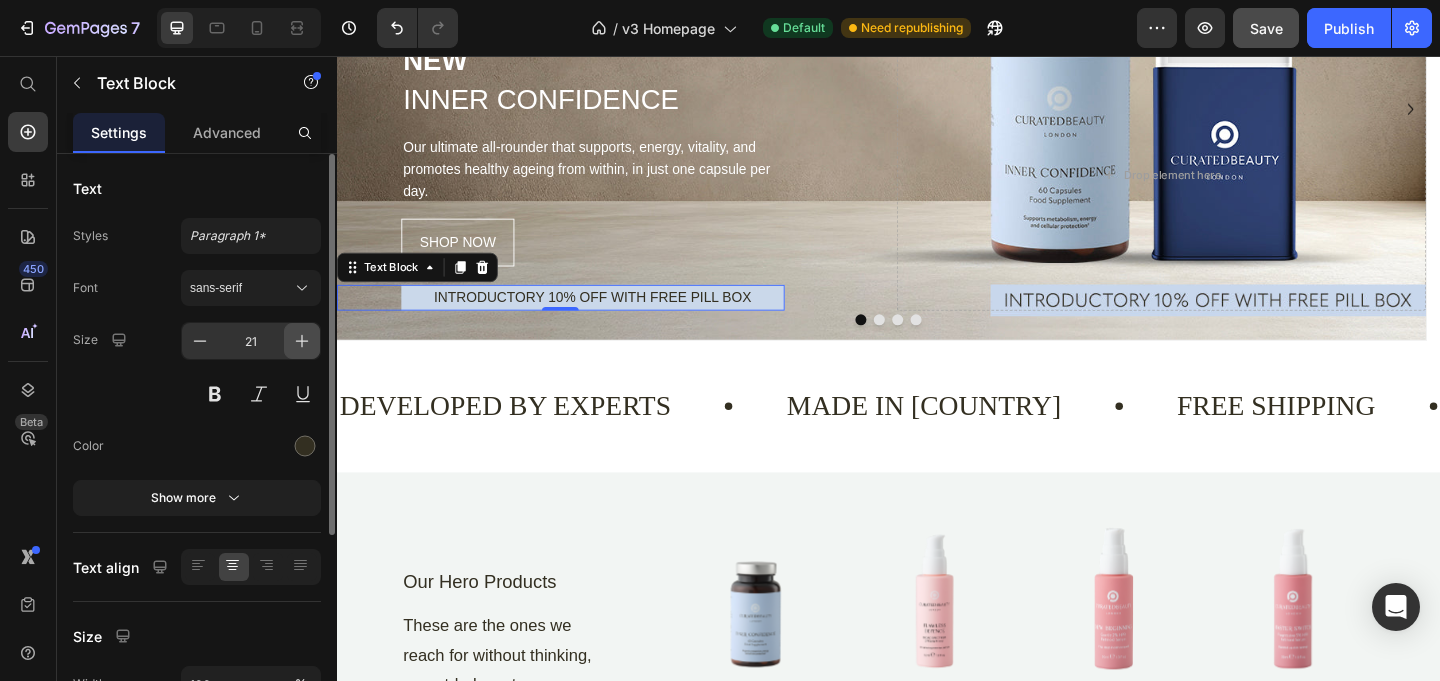 click 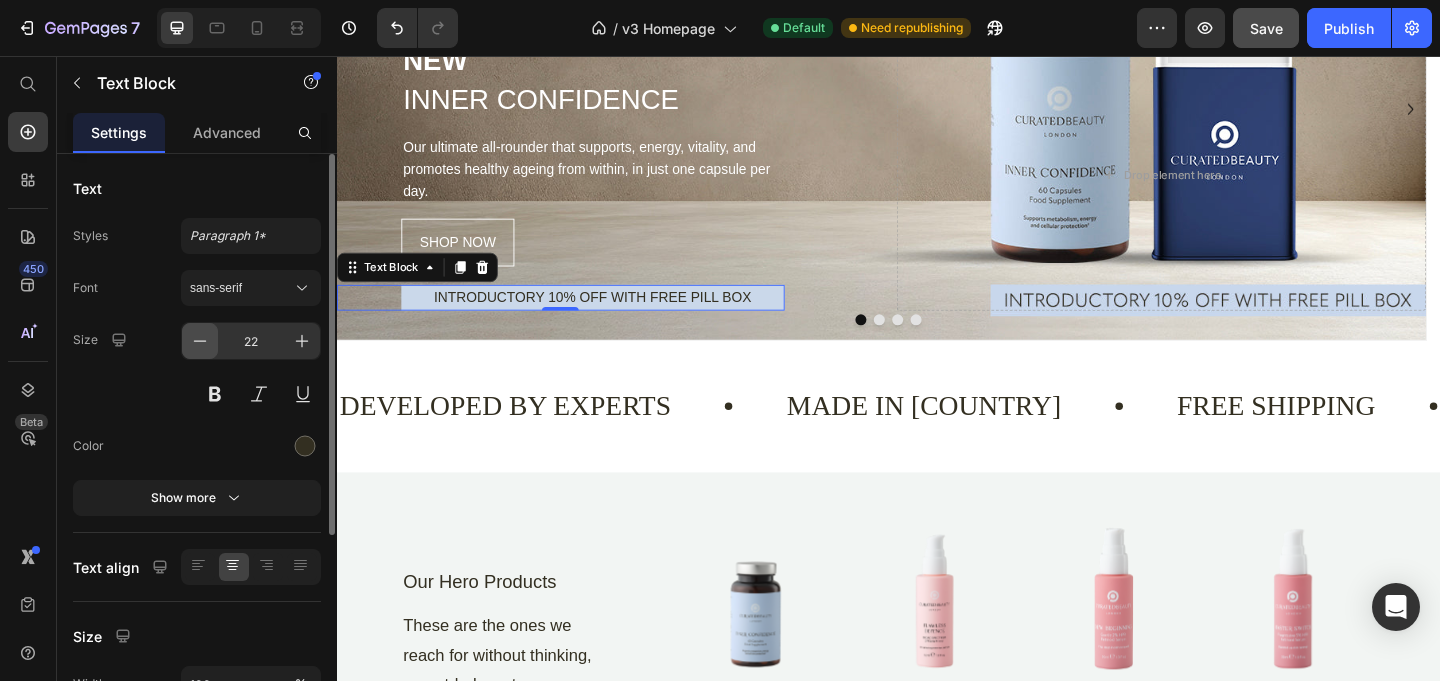 click 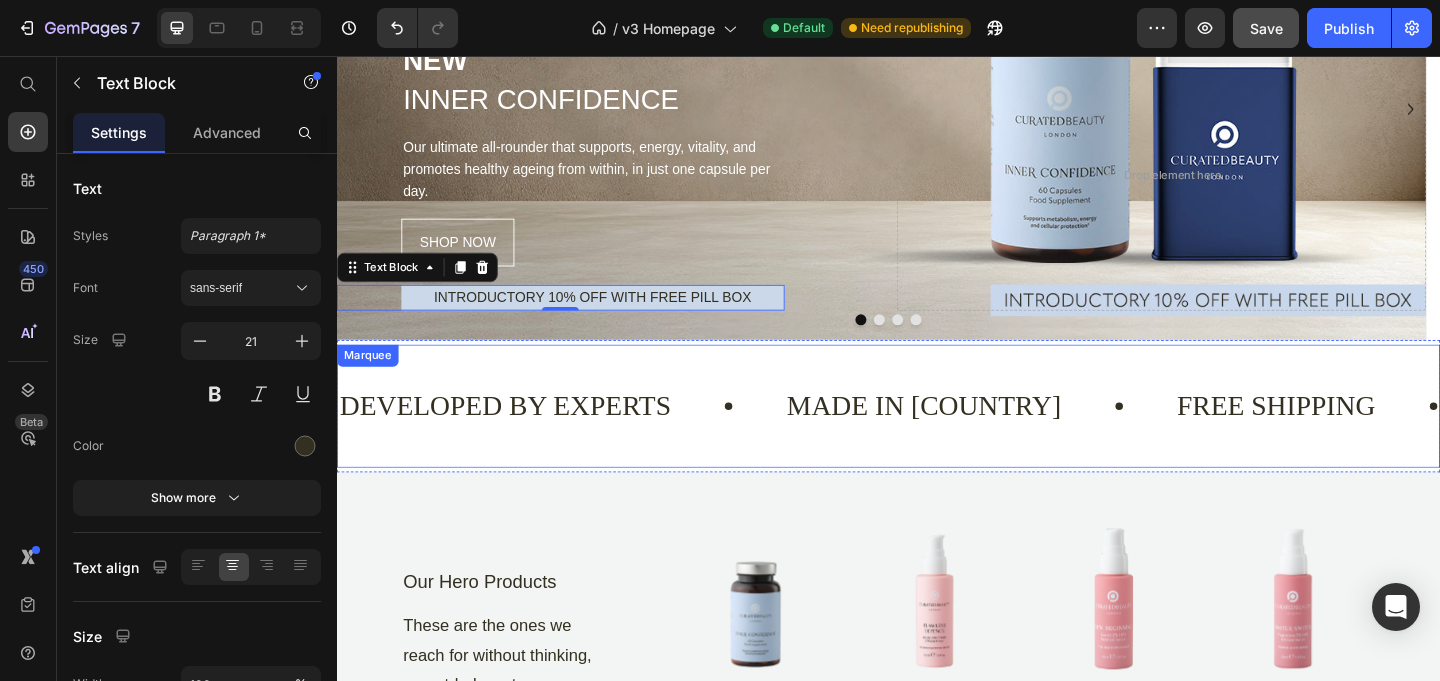 click on "Developed by Experts Text
Made in The UK Text
FREE SHIPPING Text
Tried, Tested & Loved Text
Developed by Experts Text
Made in The UK Text
FREE SHIPPING Text
Tried, Tested & Loved Text
Marquee" at bounding box center (937, 437) 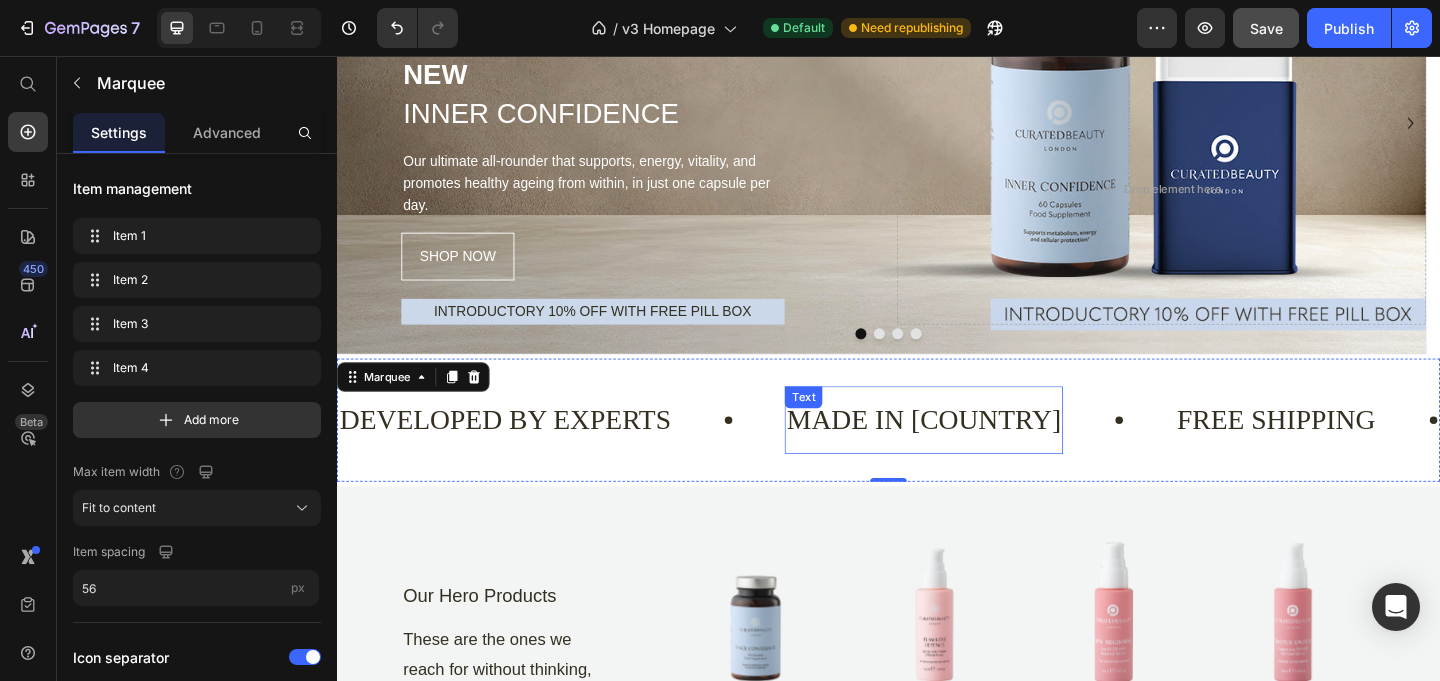 scroll, scrollTop: 0, scrollLeft: 0, axis: both 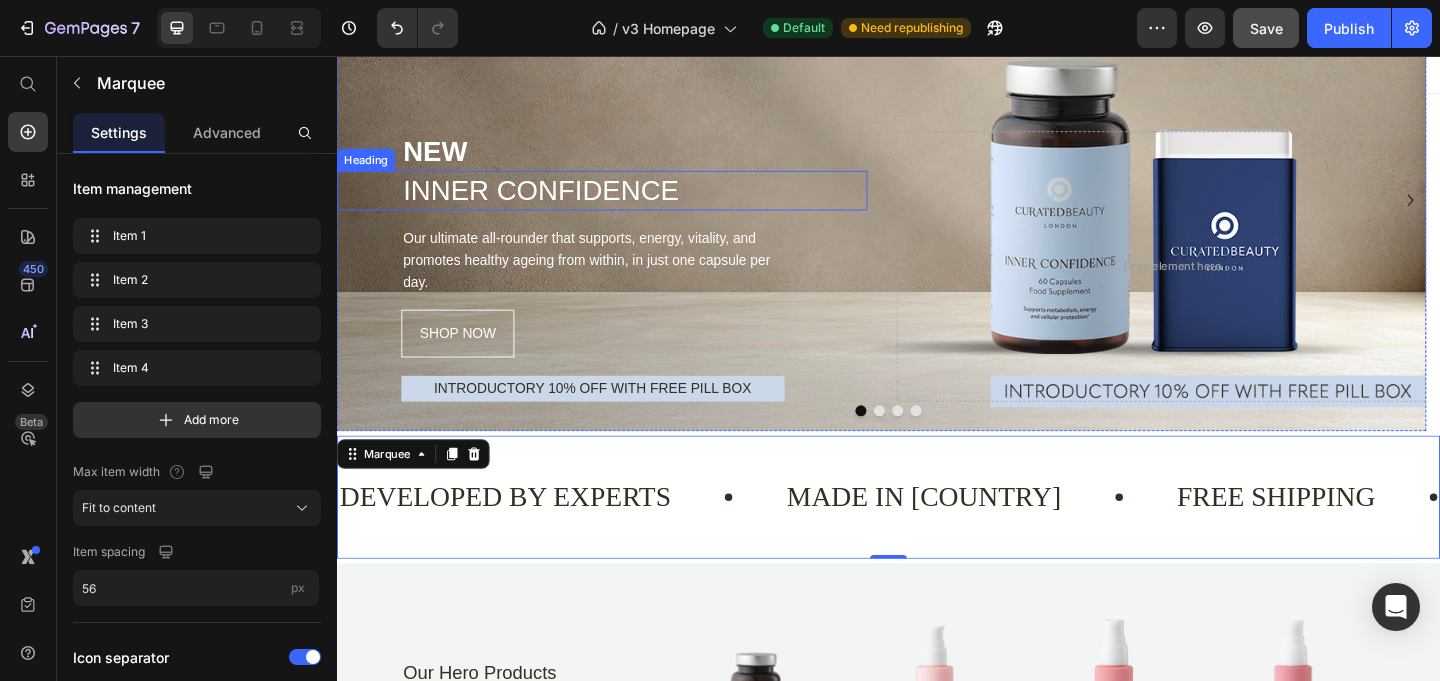 click on "INNER CONFIDENCE" at bounding box center (660, 202) 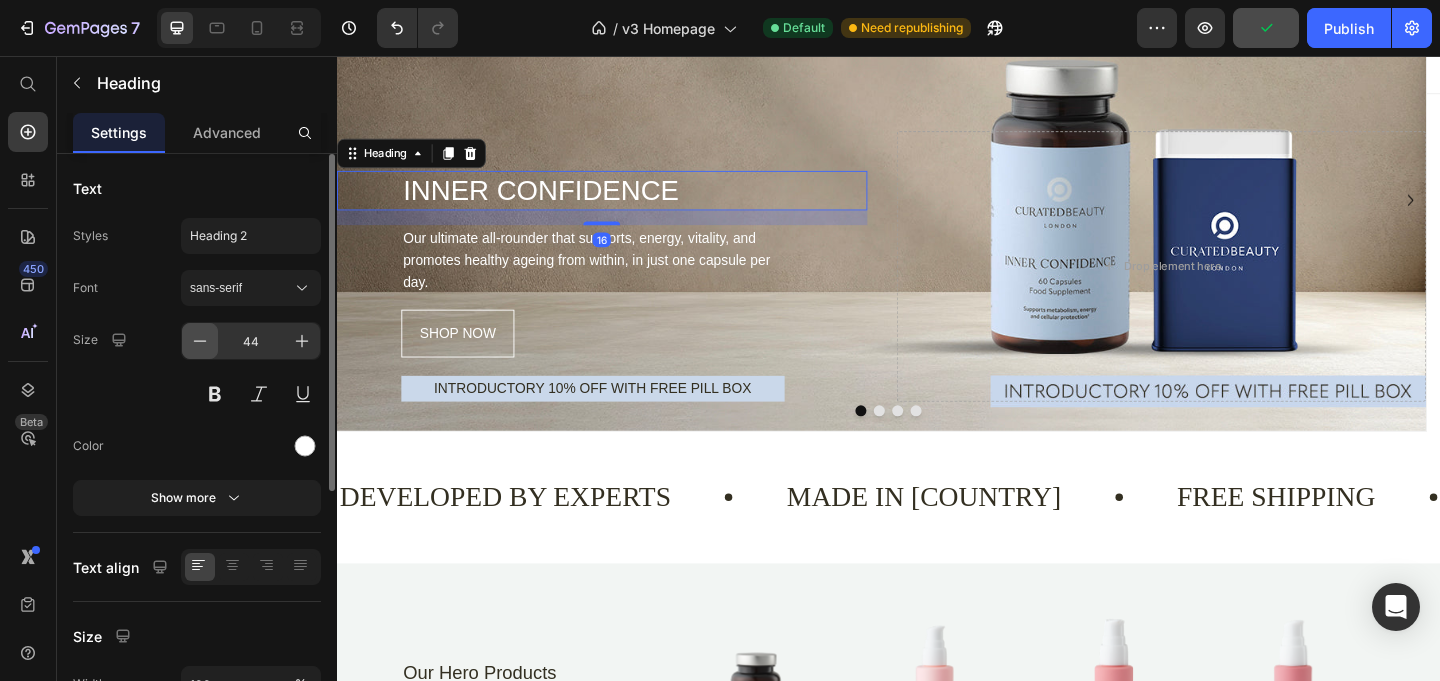 click 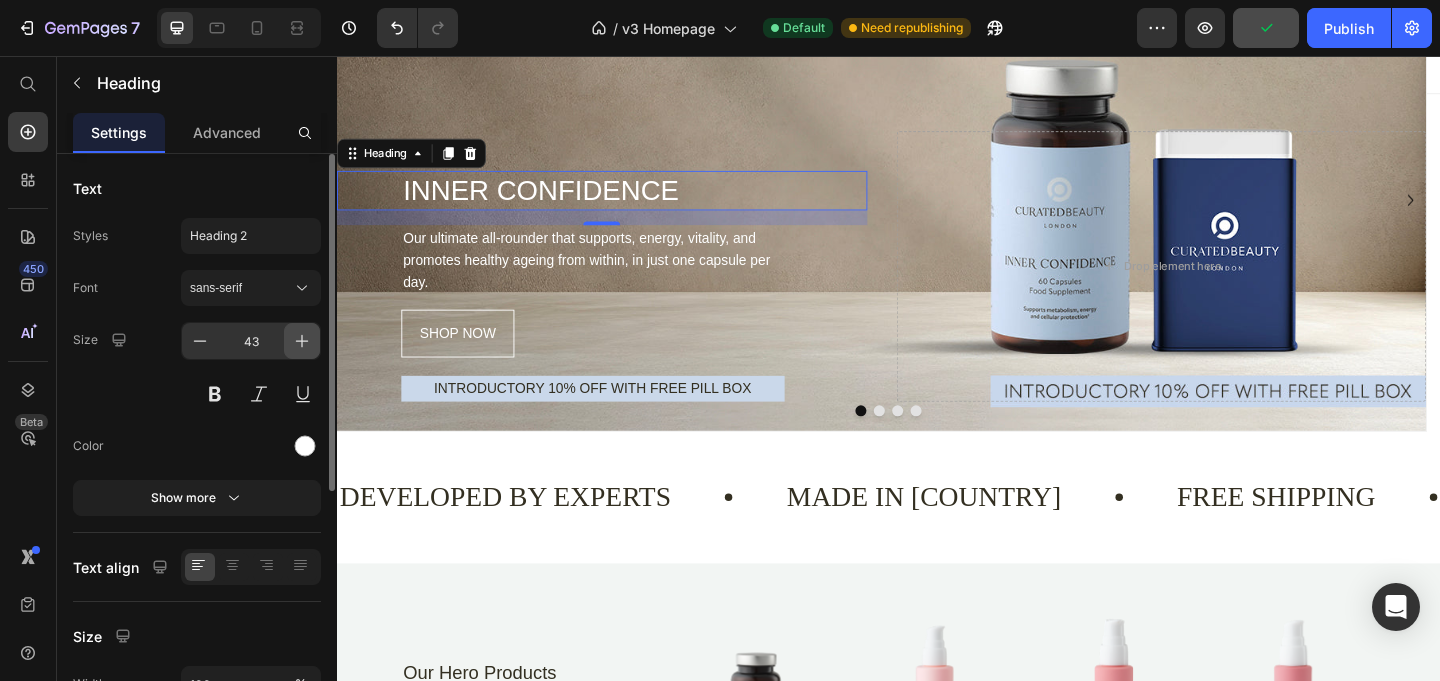 click 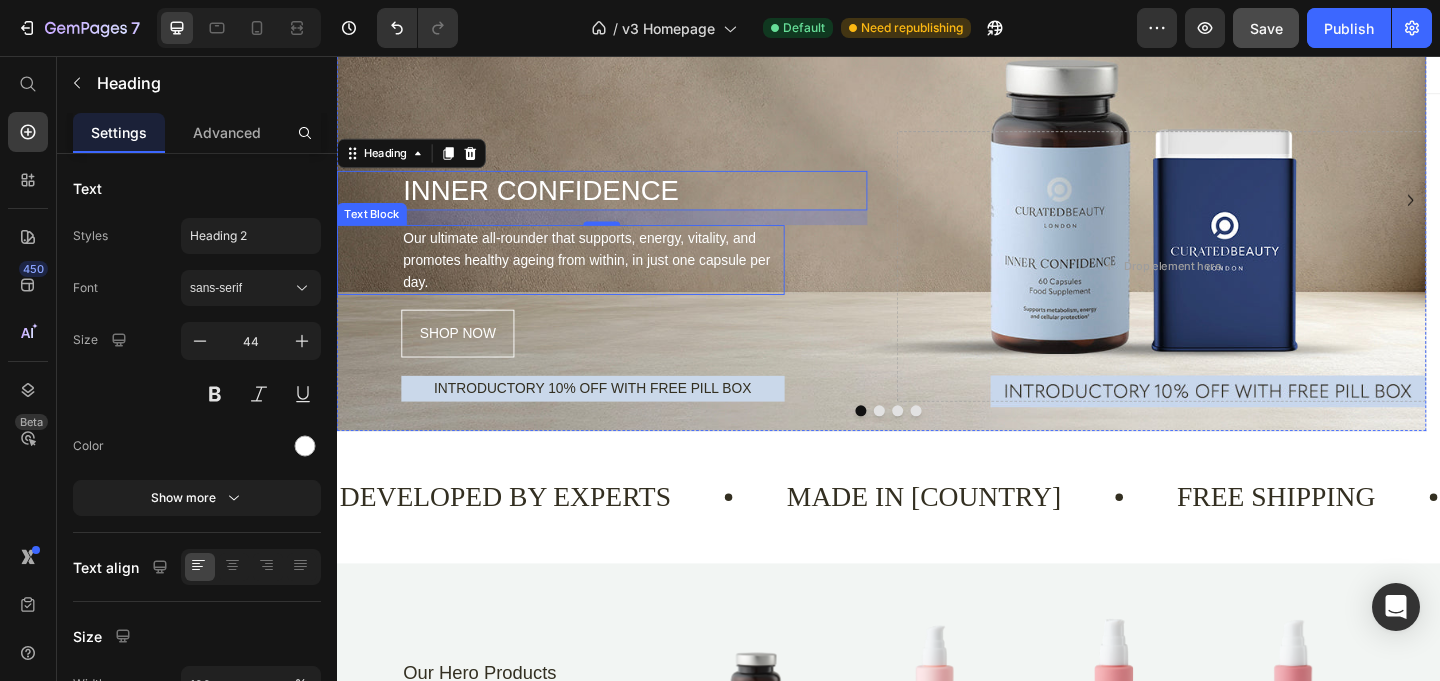 click on "Our ultimate all-rounder that supports, energy, vitality, and promotes healthy ageing from within, in just one capsule per day." at bounding box center [615, 278] 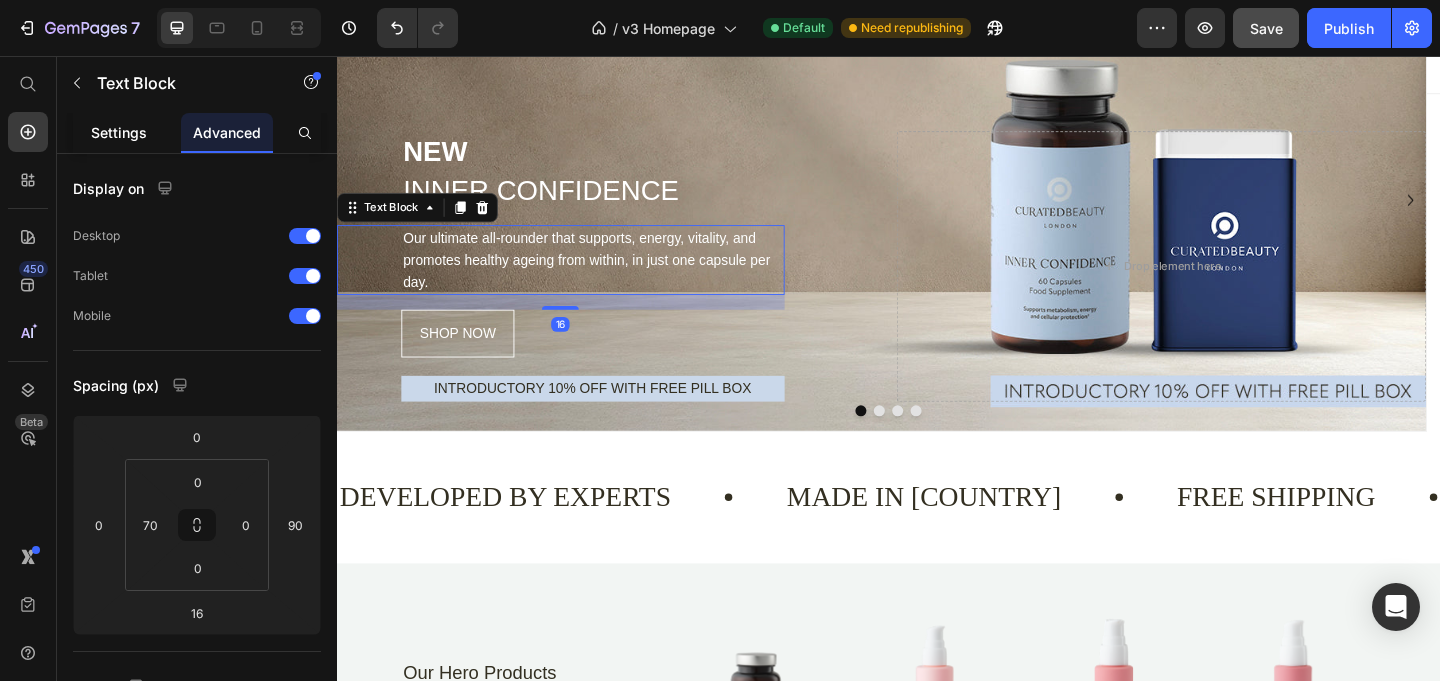 click on "Settings" 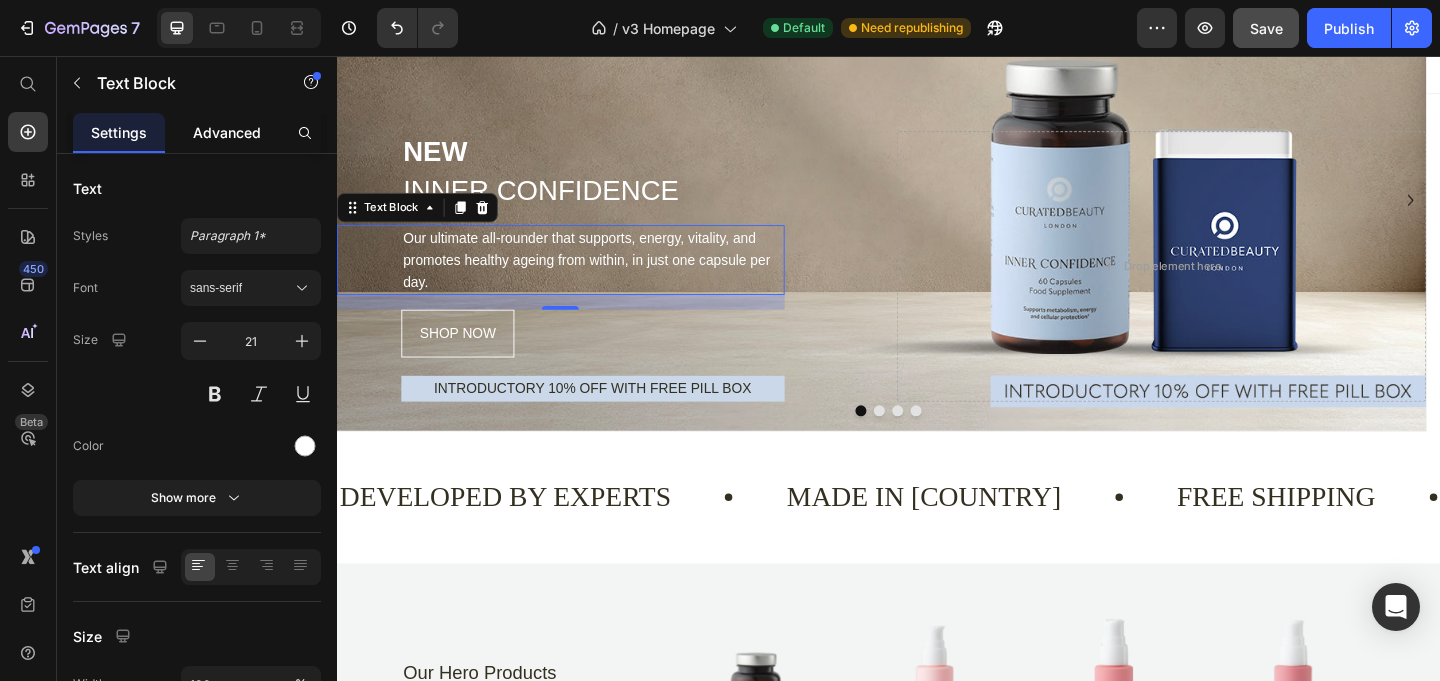 click on "Advanced" at bounding box center [227, 132] 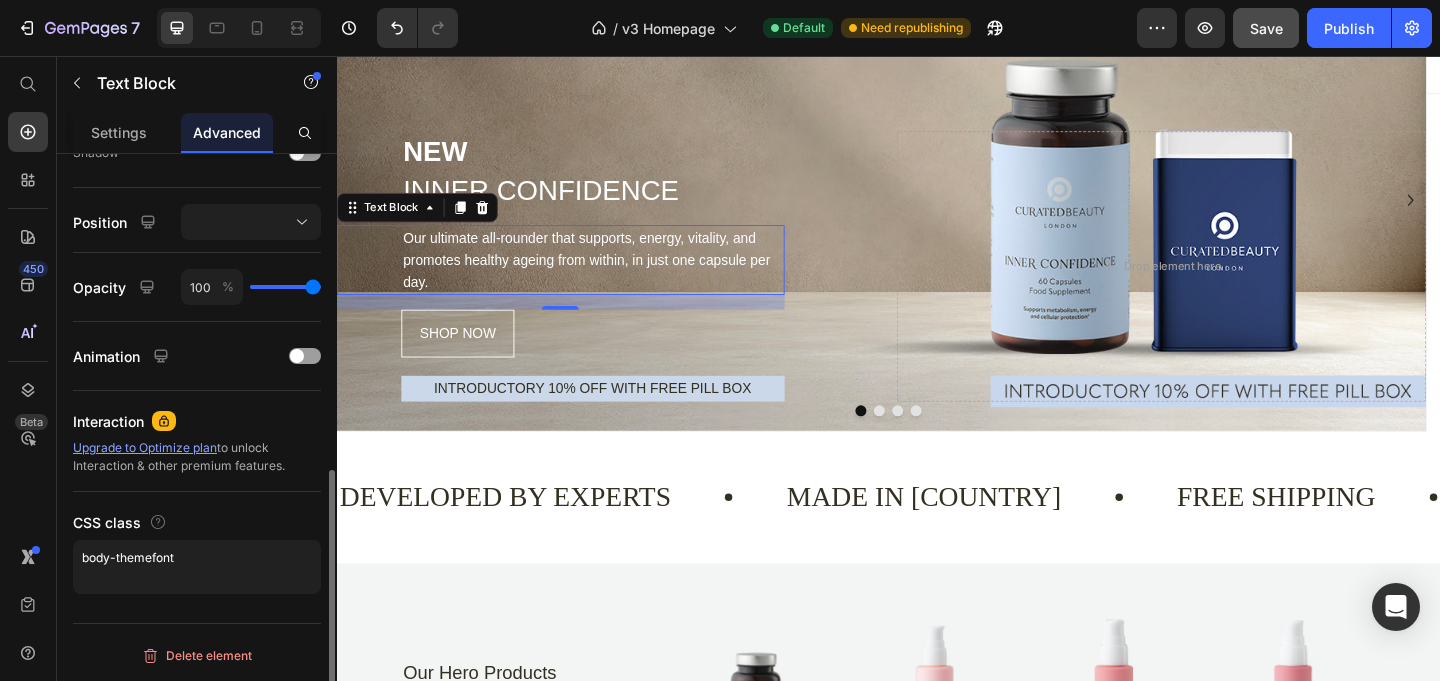 scroll, scrollTop: 0, scrollLeft: 0, axis: both 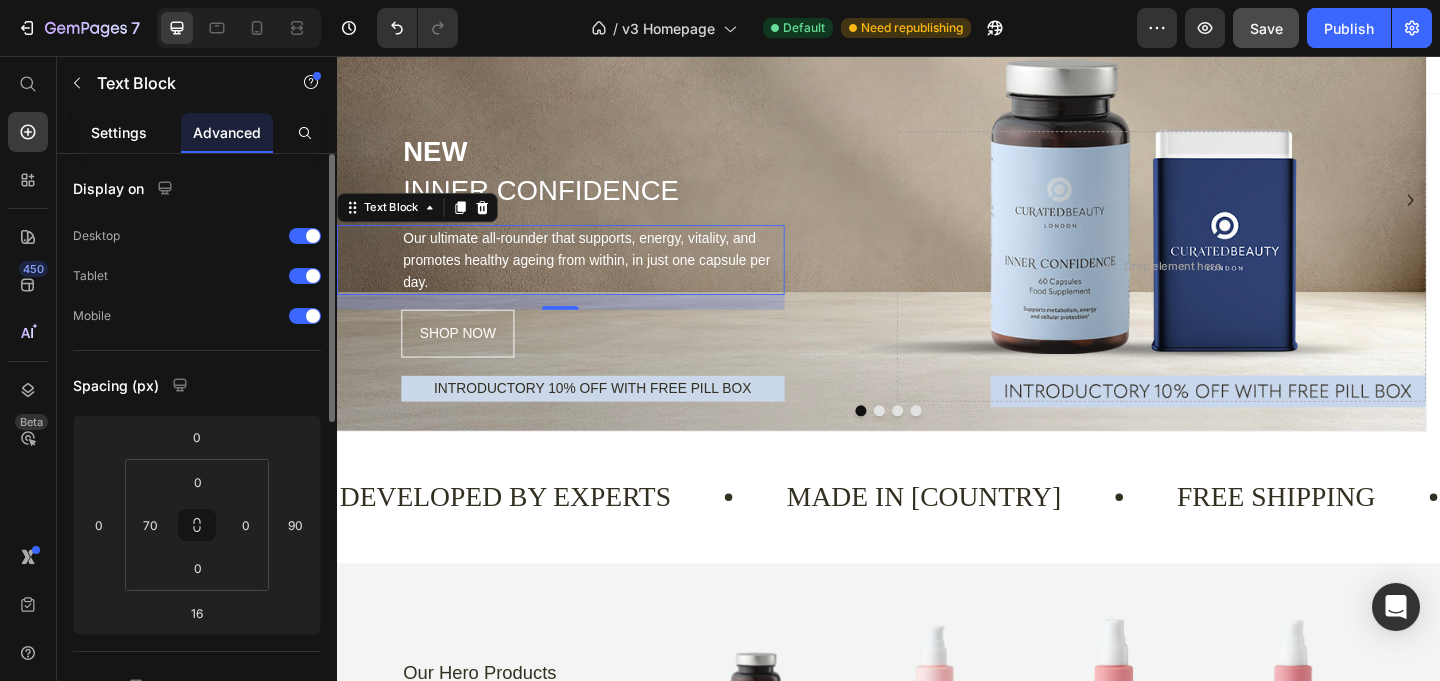 click on "Settings" at bounding box center (119, 132) 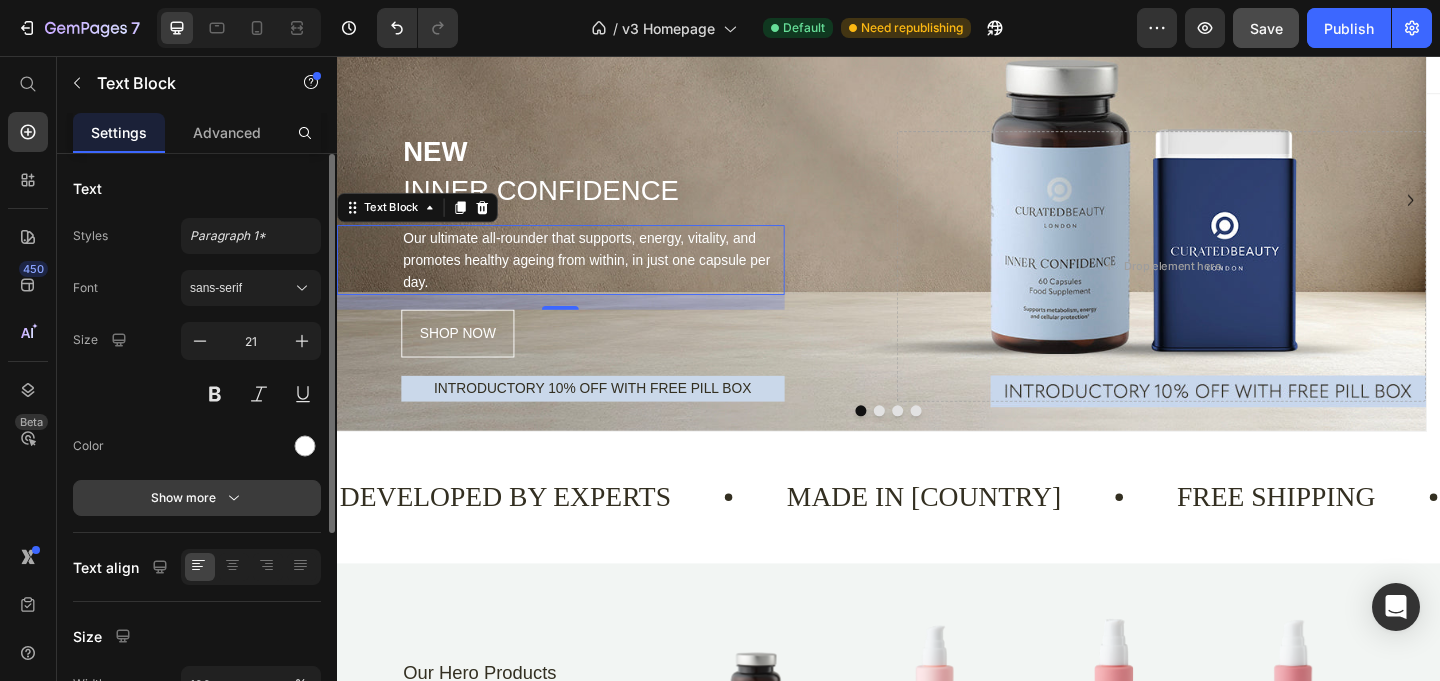 click on "Show more" at bounding box center (197, 498) 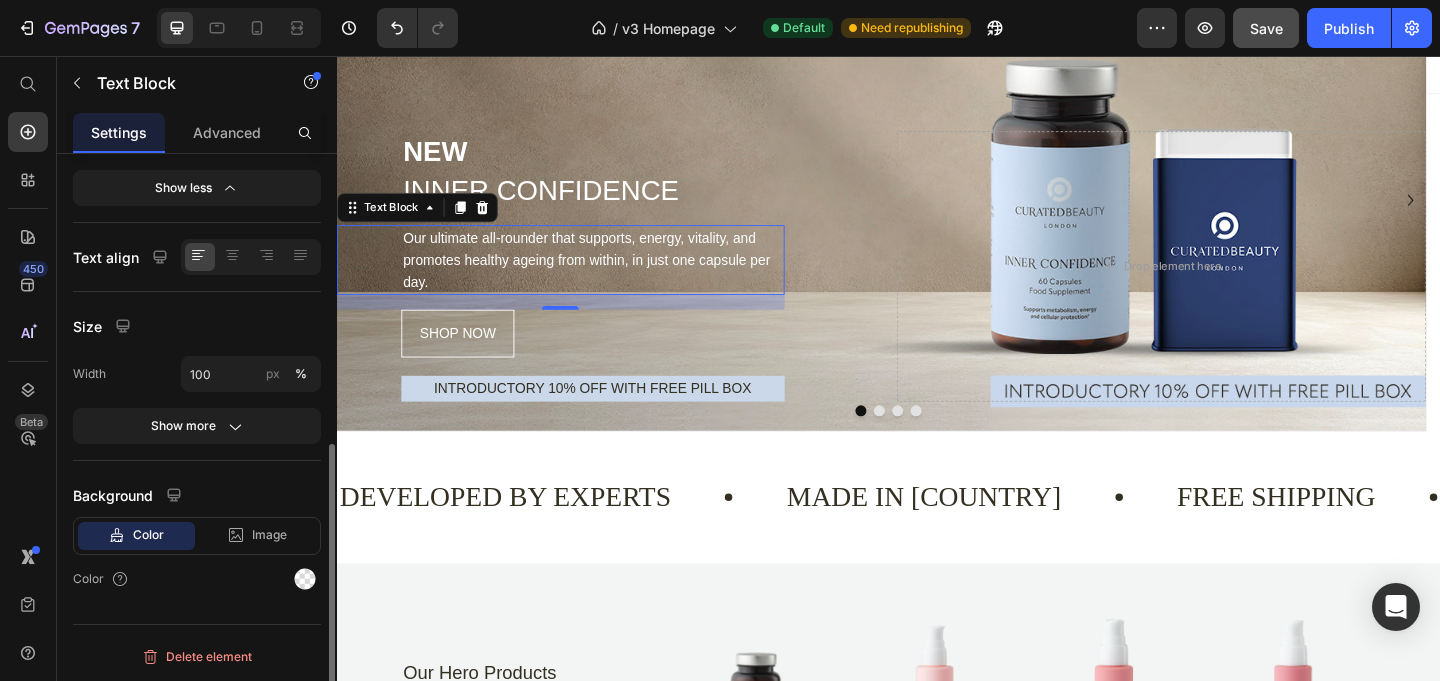 scroll, scrollTop: 571, scrollLeft: 0, axis: vertical 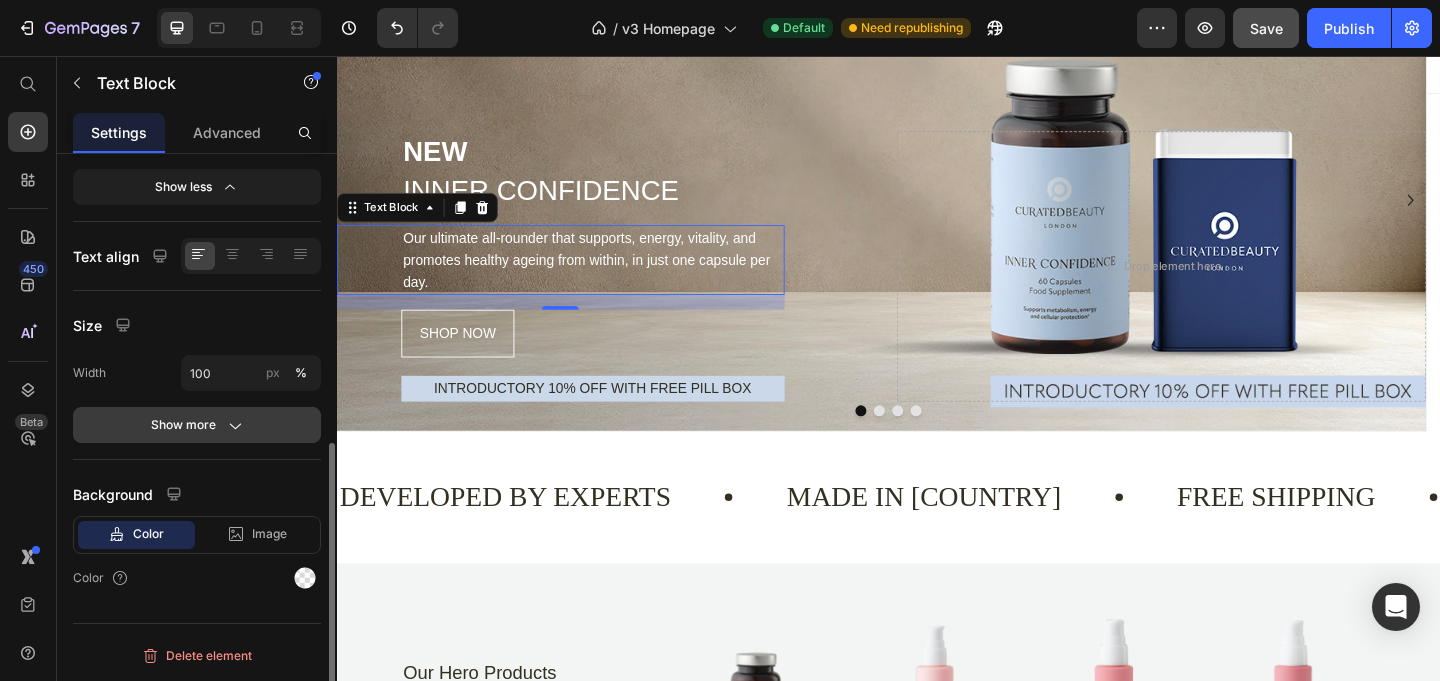 click on "Show more" 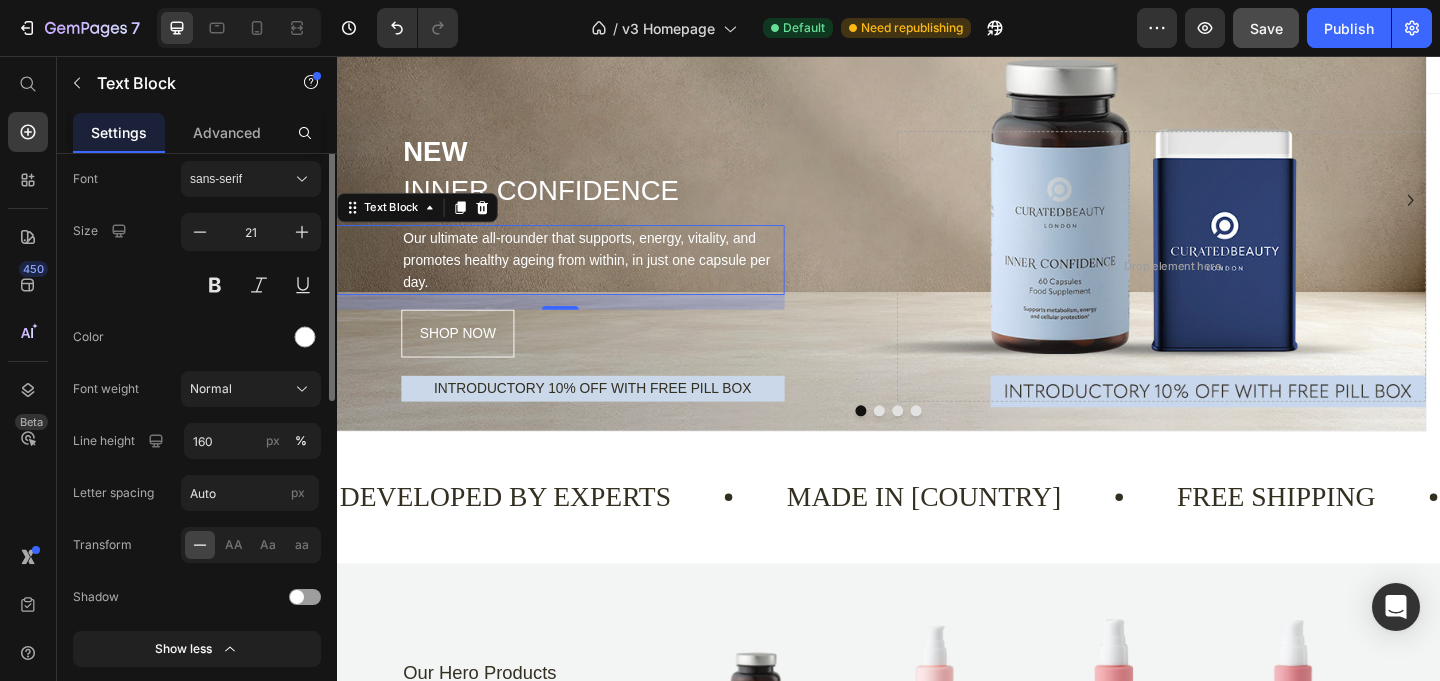 scroll, scrollTop: 0, scrollLeft: 0, axis: both 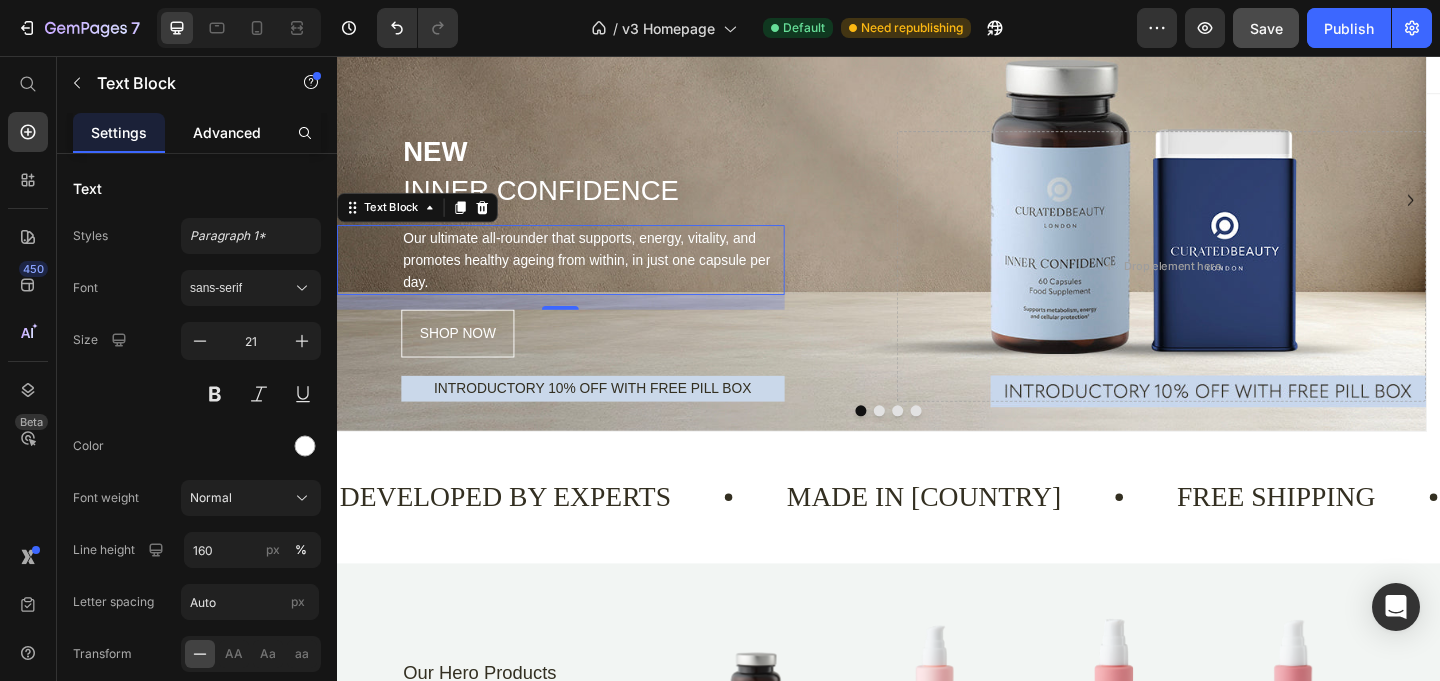 click on "Advanced" at bounding box center [227, 132] 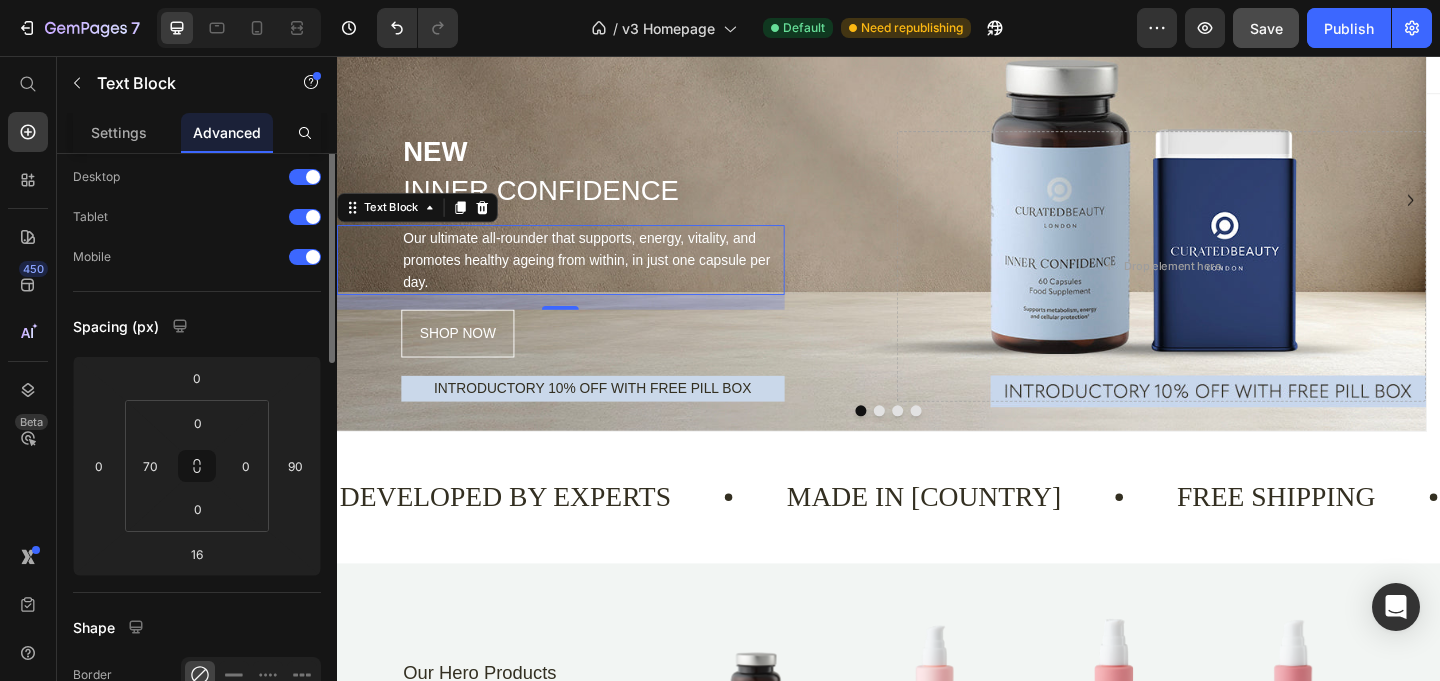 scroll, scrollTop: 0, scrollLeft: 0, axis: both 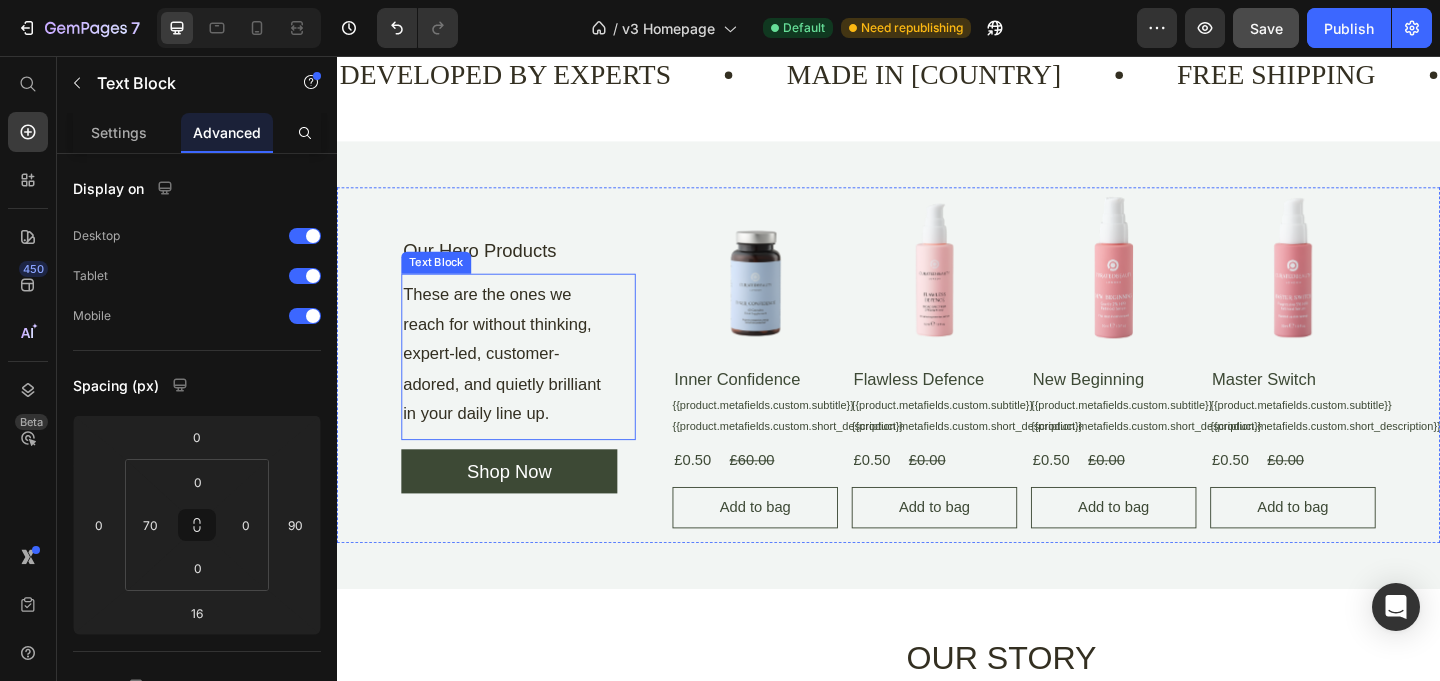click on "These are the ones we reach for without thinking, expert-led, customer-adored, and quietly brilliant in your daily line up." at bounding box center (524, 380) 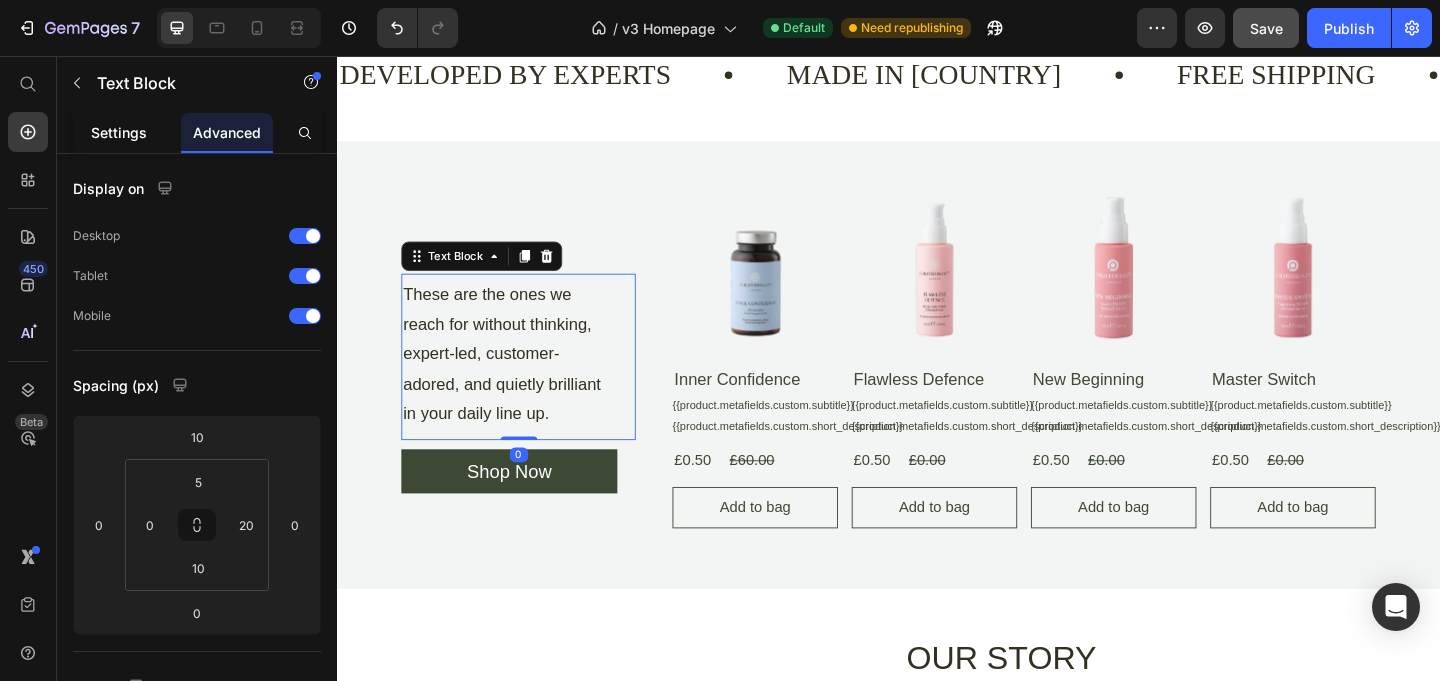 click on "Settings" at bounding box center [119, 132] 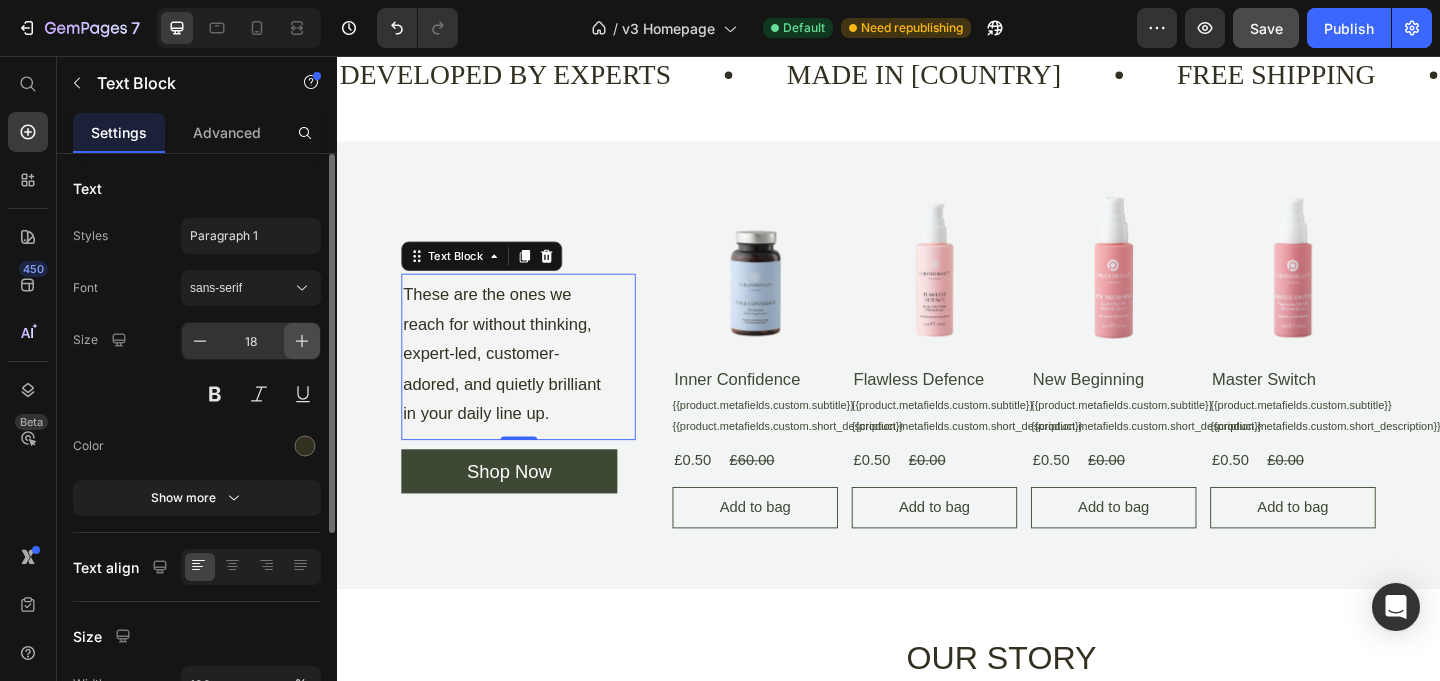 click 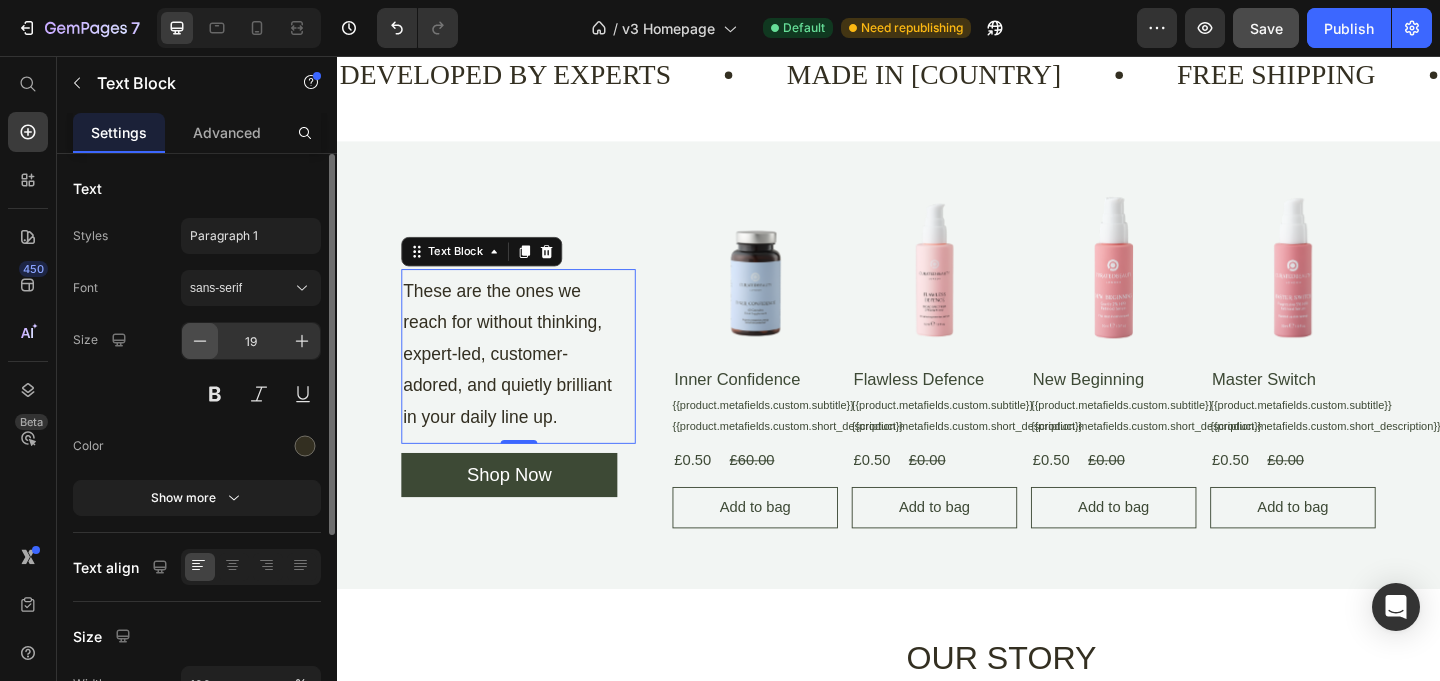 click 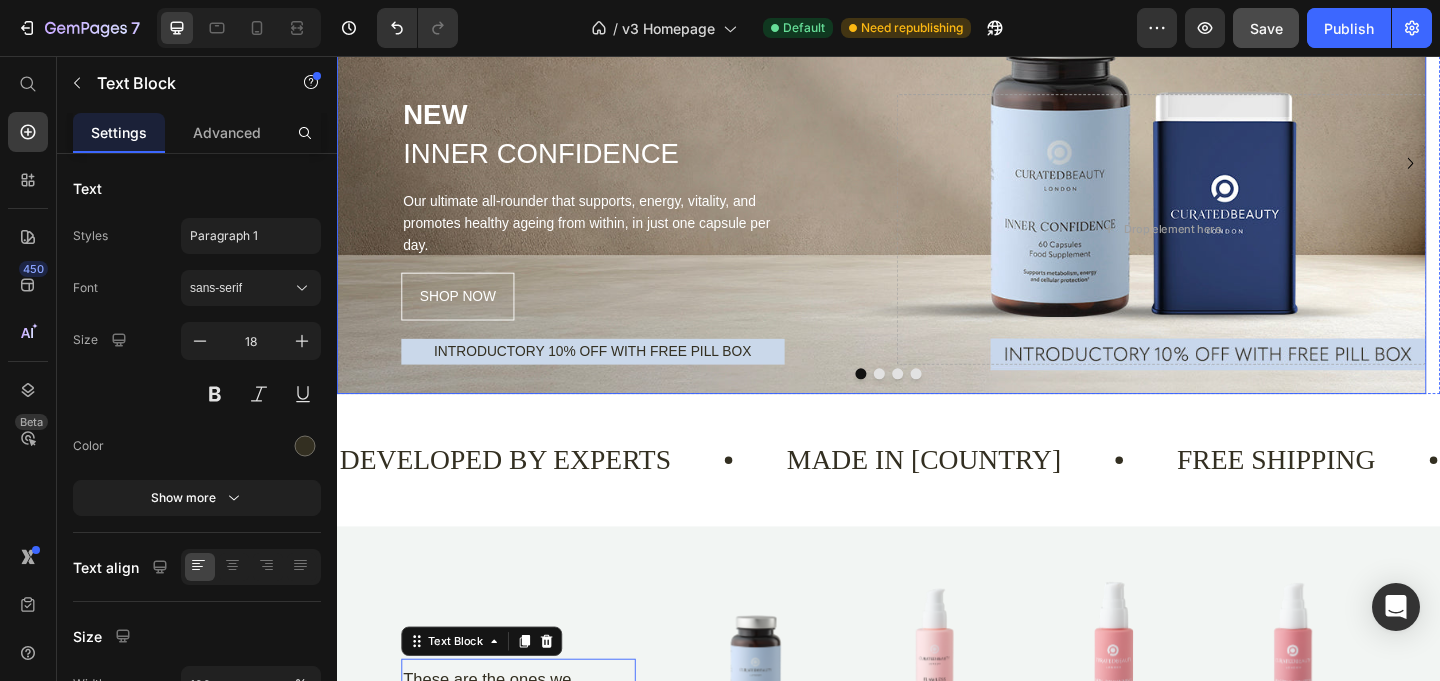 scroll, scrollTop: 0, scrollLeft: 0, axis: both 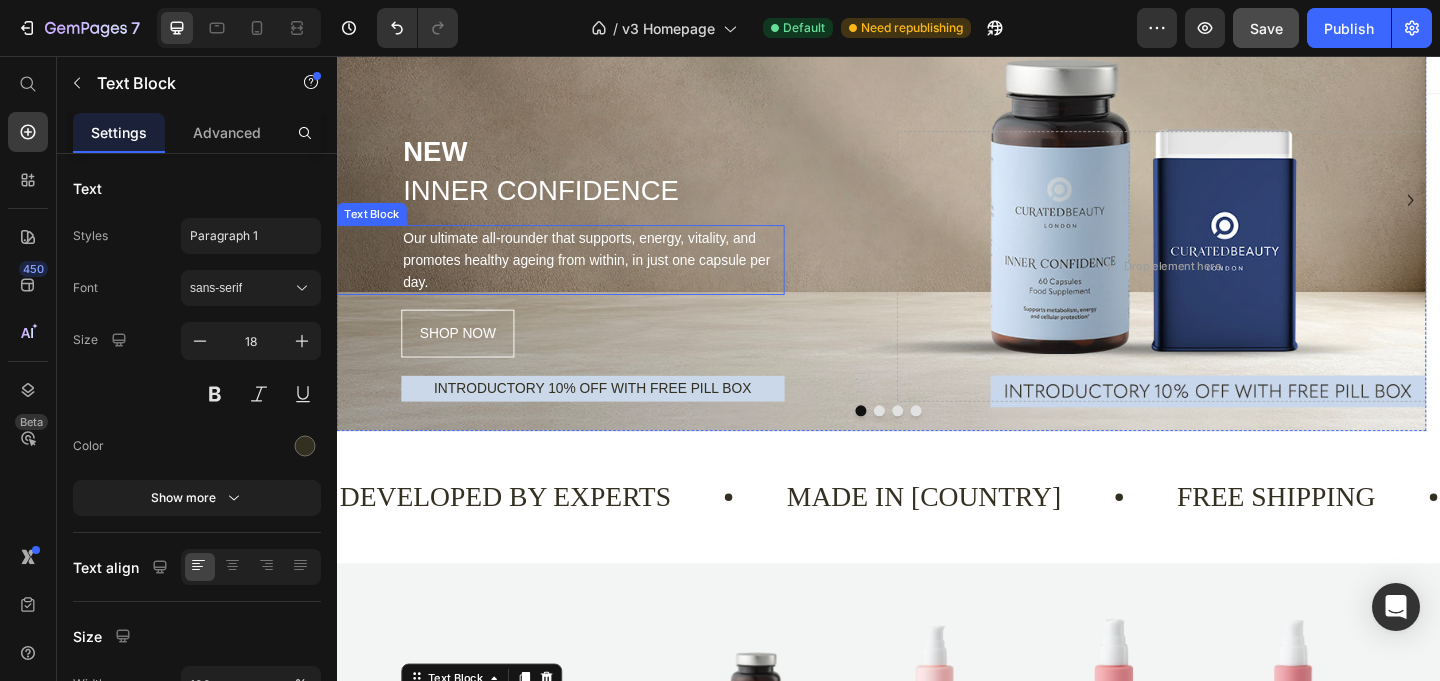 click on "Our ultimate all-rounder that supports, energy, vitality, and promotes healthy ageing from within, in just one capsule per day." at bounding box center [615, 278] 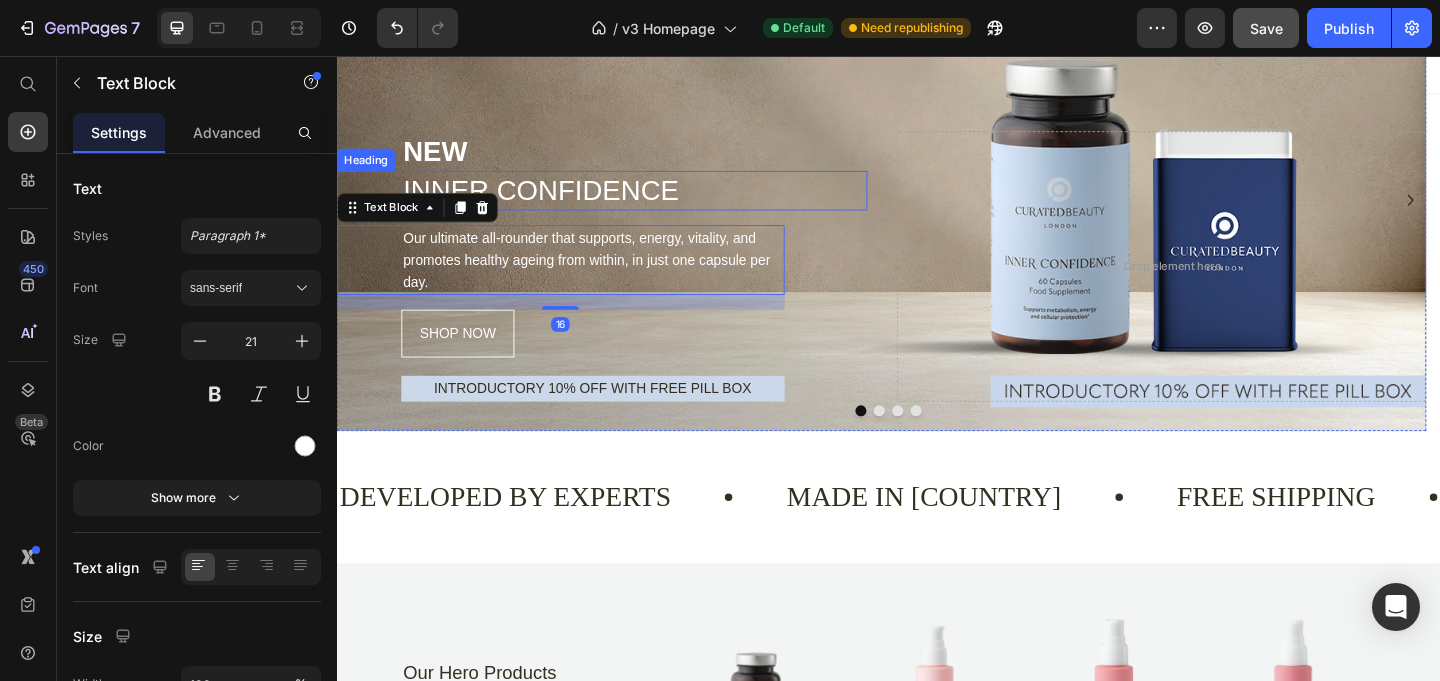 click on "INNER CONFIDENCE" at bounding box center [660, 202] 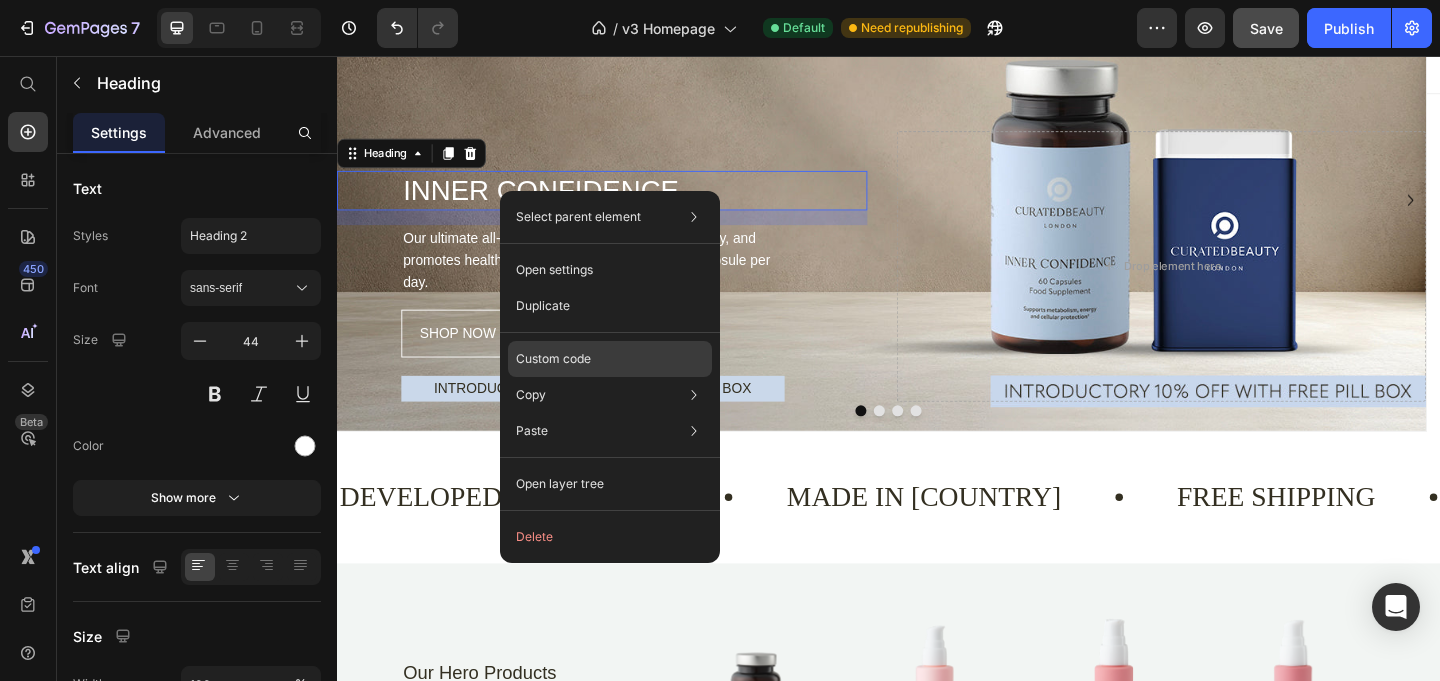 click on "Custom code" 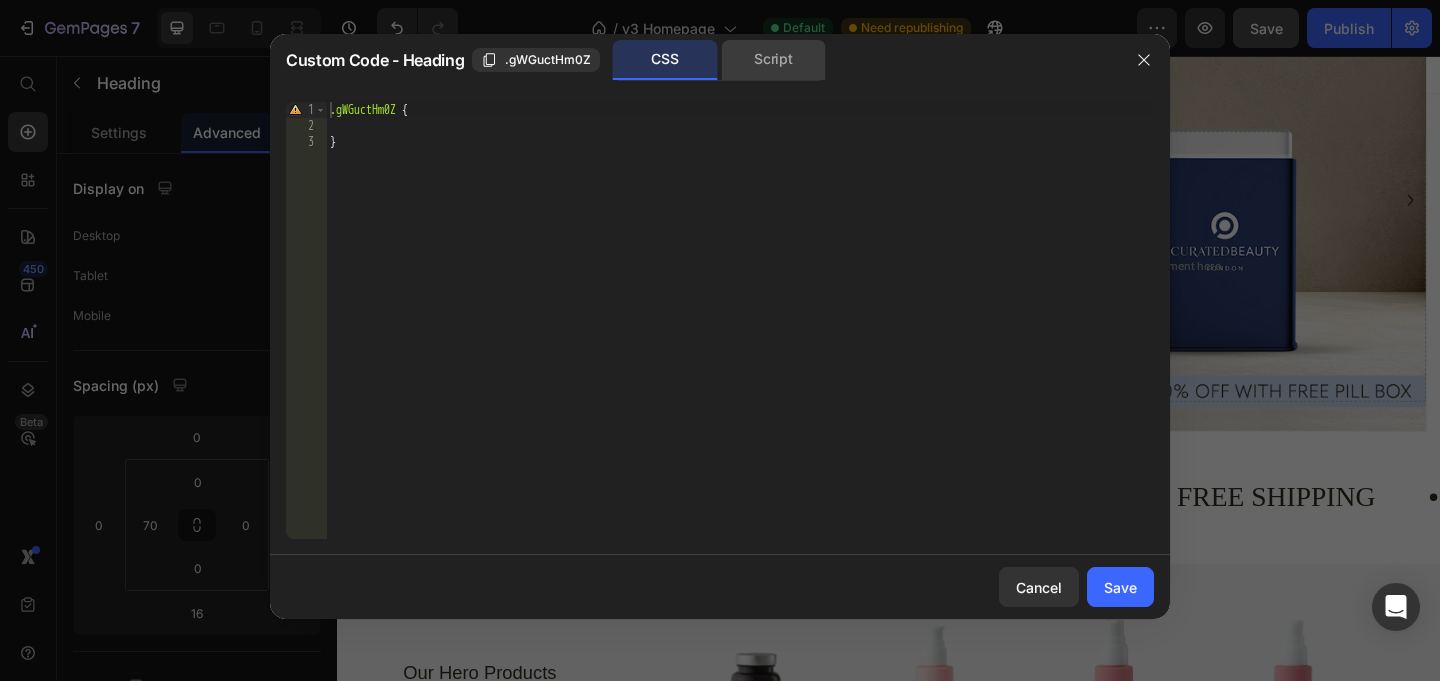 click on "Script" 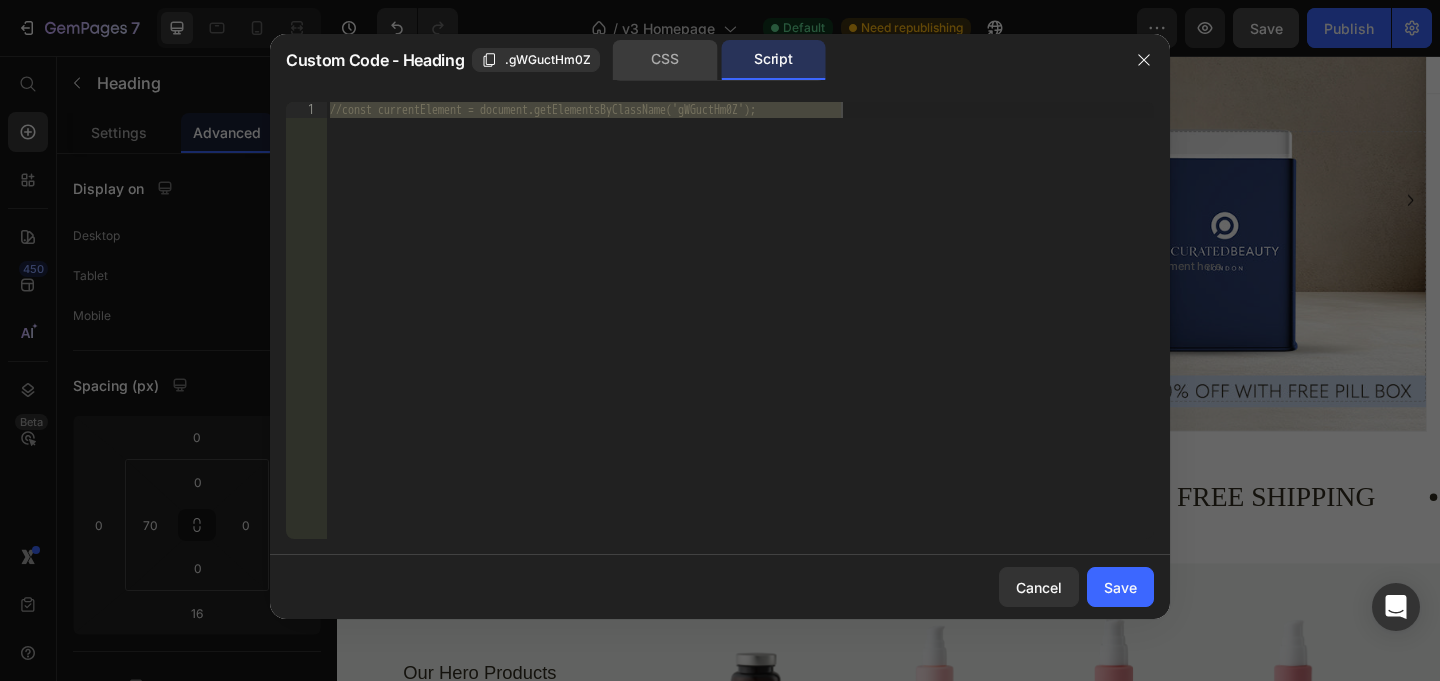 click on "CSS" 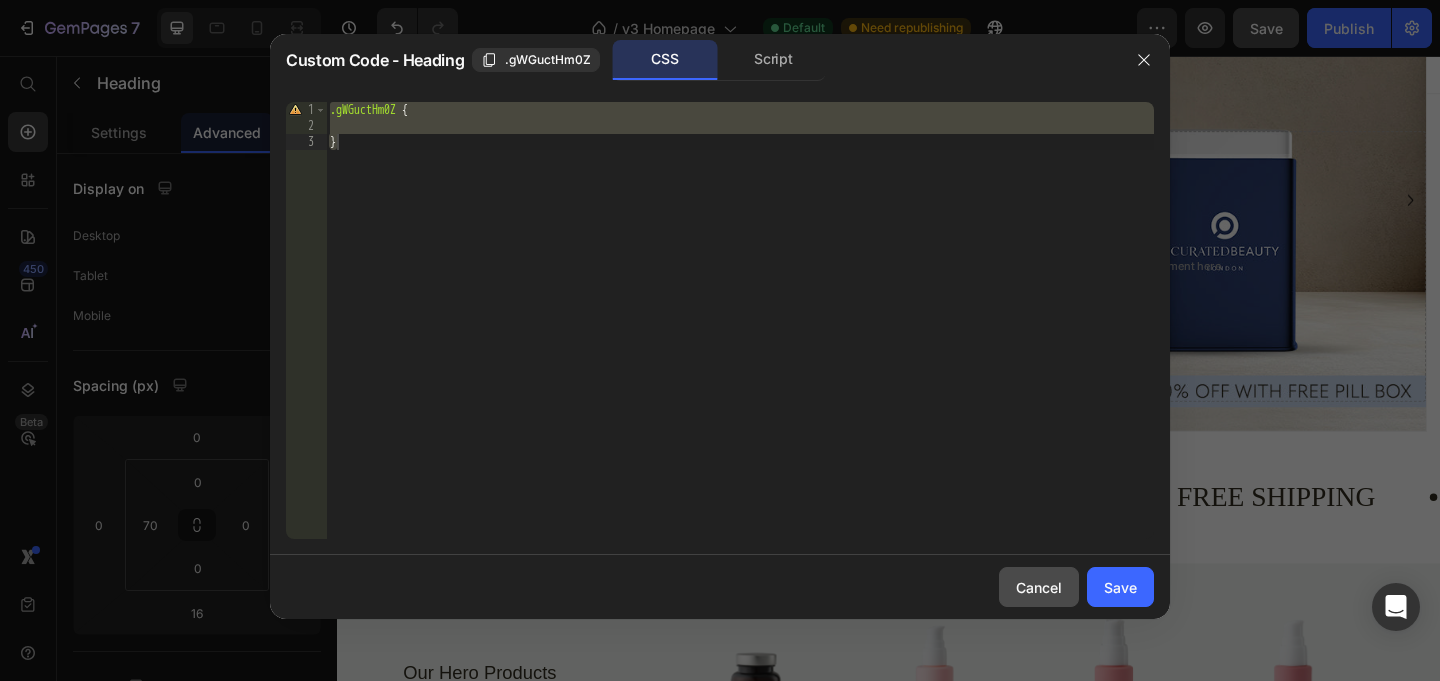 click on "Cancel" at bounding box center [1039, 587] 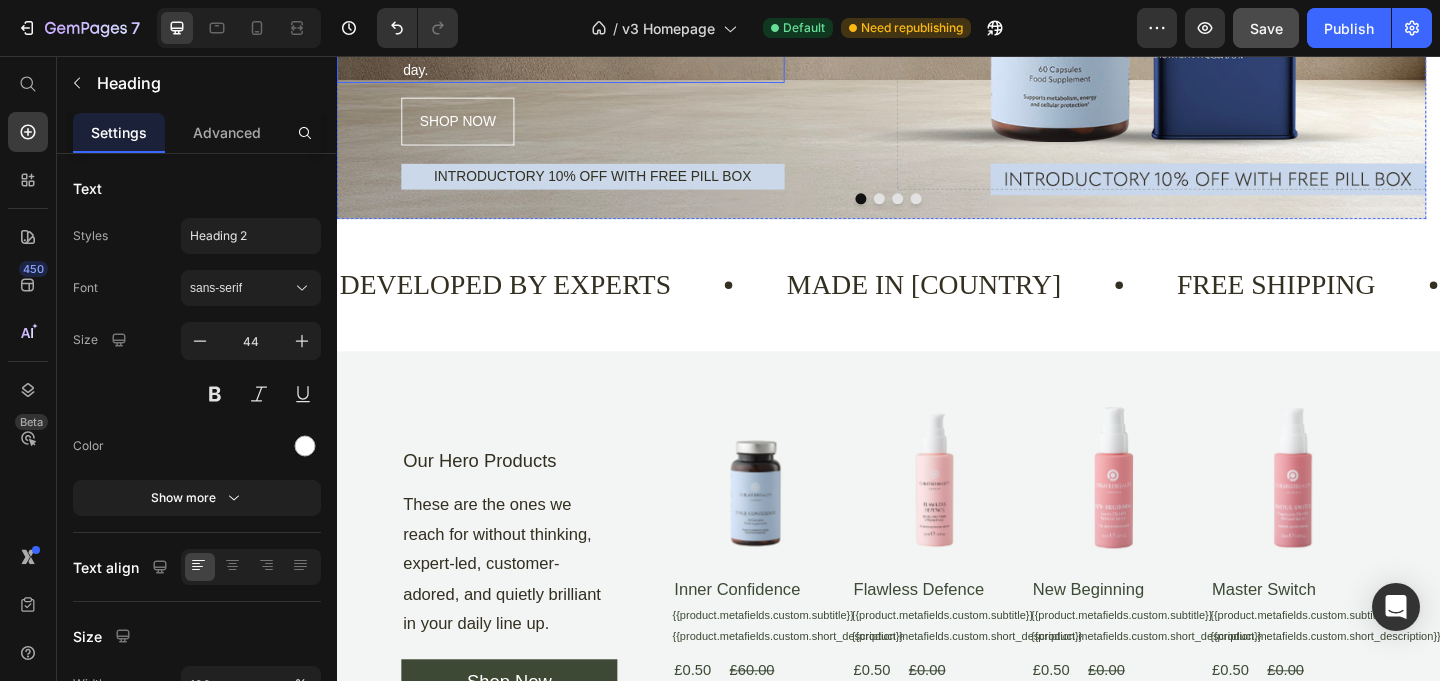 scroll, scrollTop: 0, scrollLeft: 0, axis: both 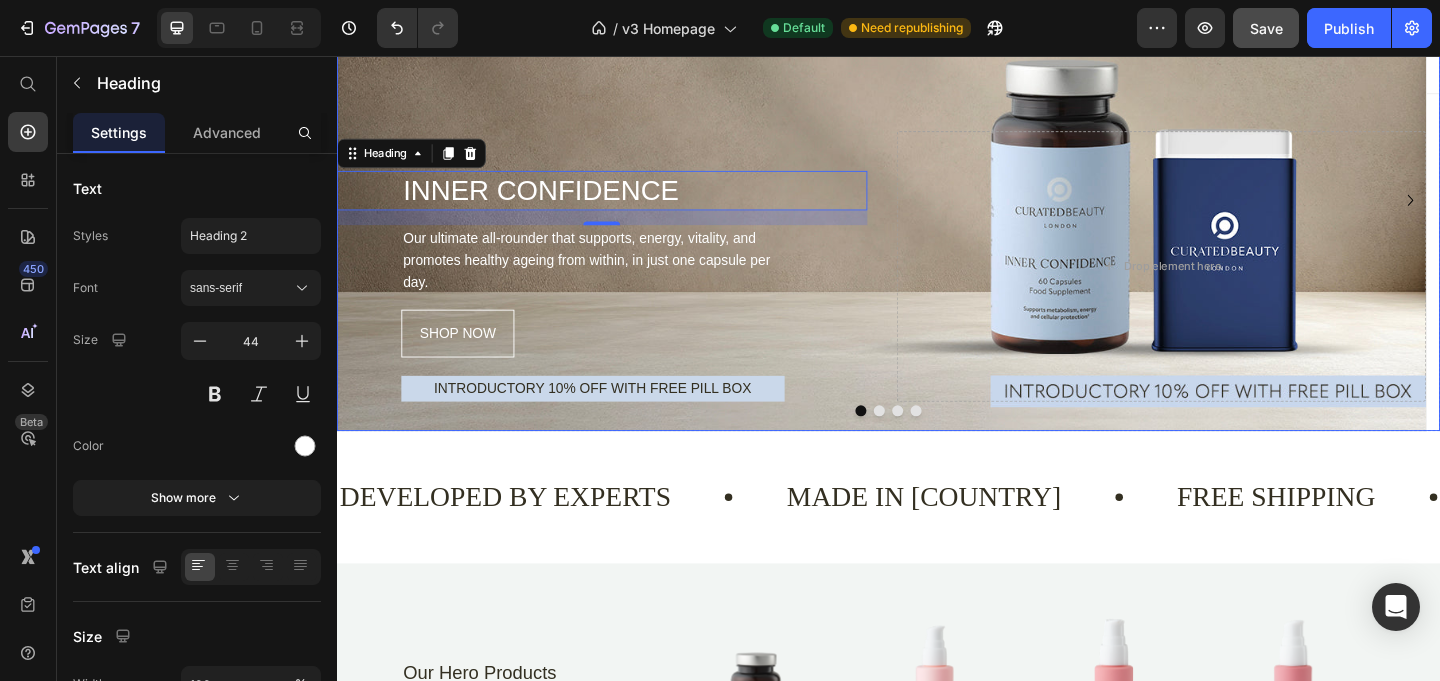 click at bounding box center [937, 442] 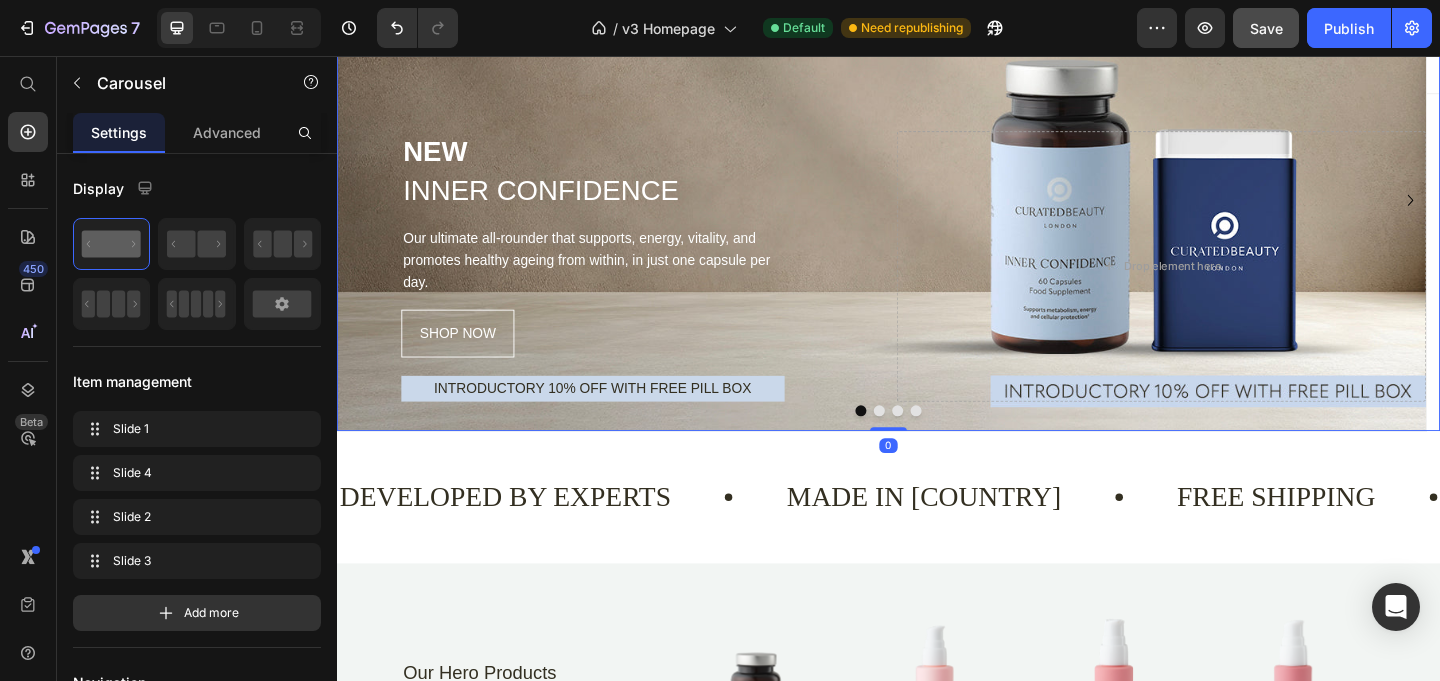 click at bounding box center (937, 442) 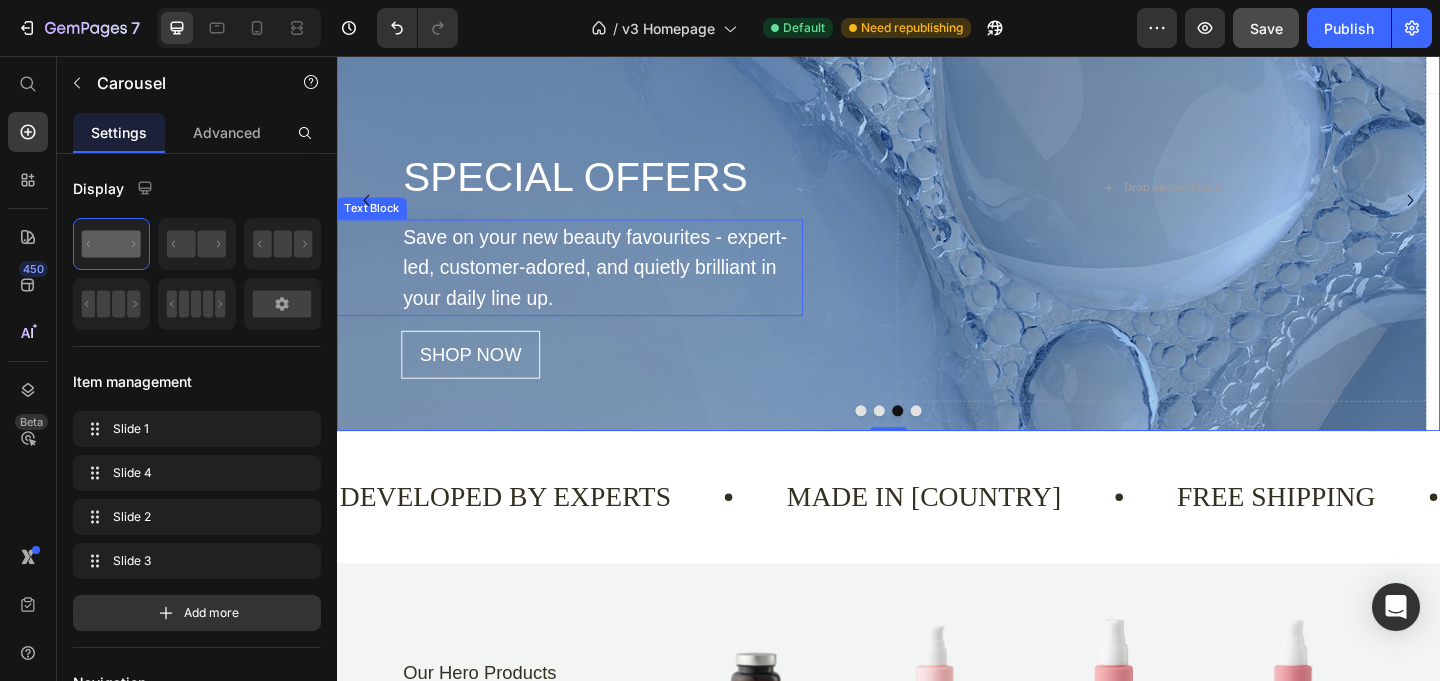 click on "Save on your new beauty favourites - expert-led, customer-adored, and quietly brilliant in your daily line up." at bounding box center [625, 286] 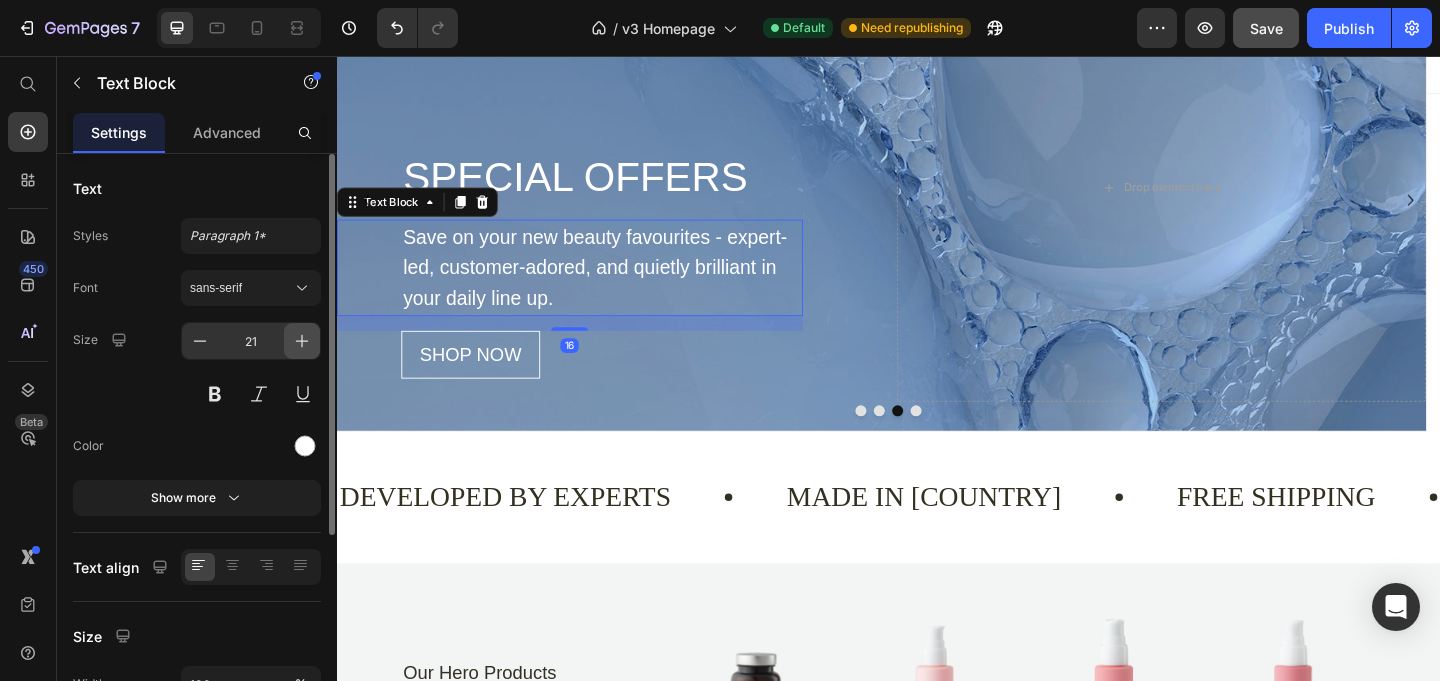 click at bounding box center [302, 341] 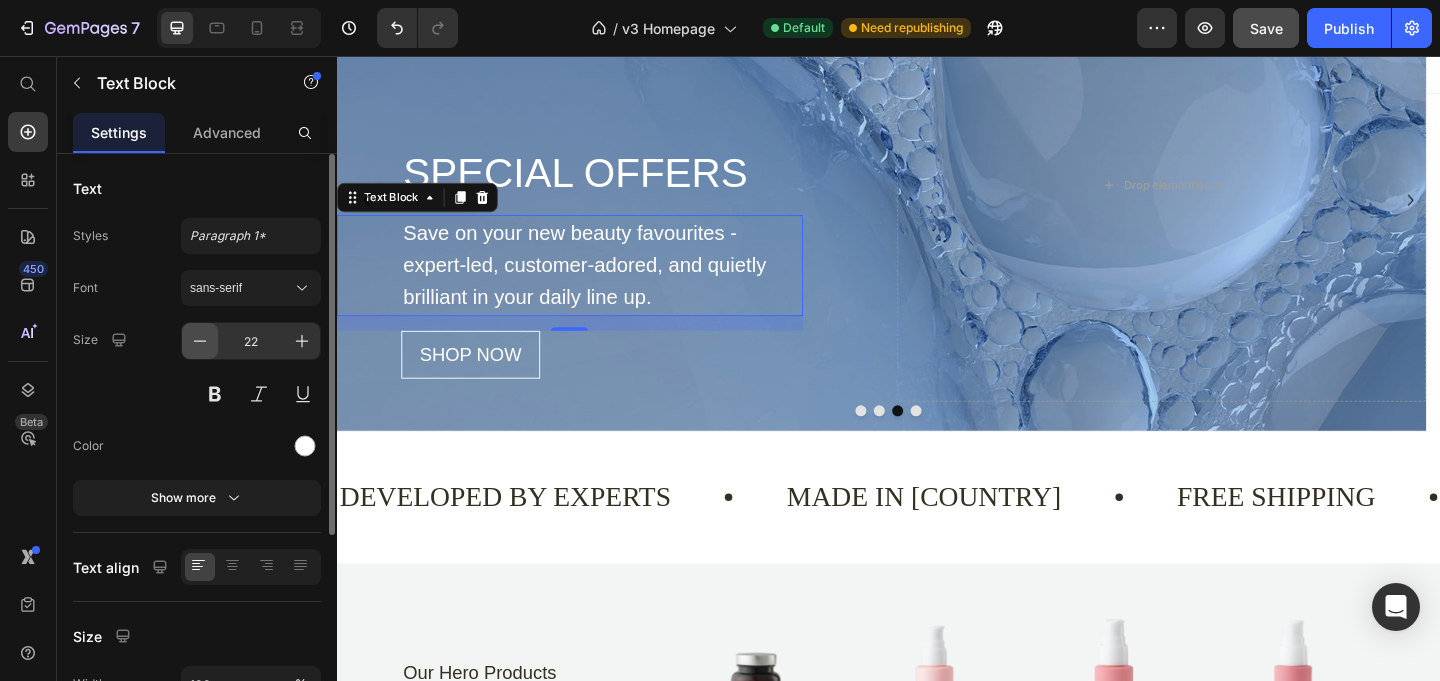 click at bounding box center [200, 341] 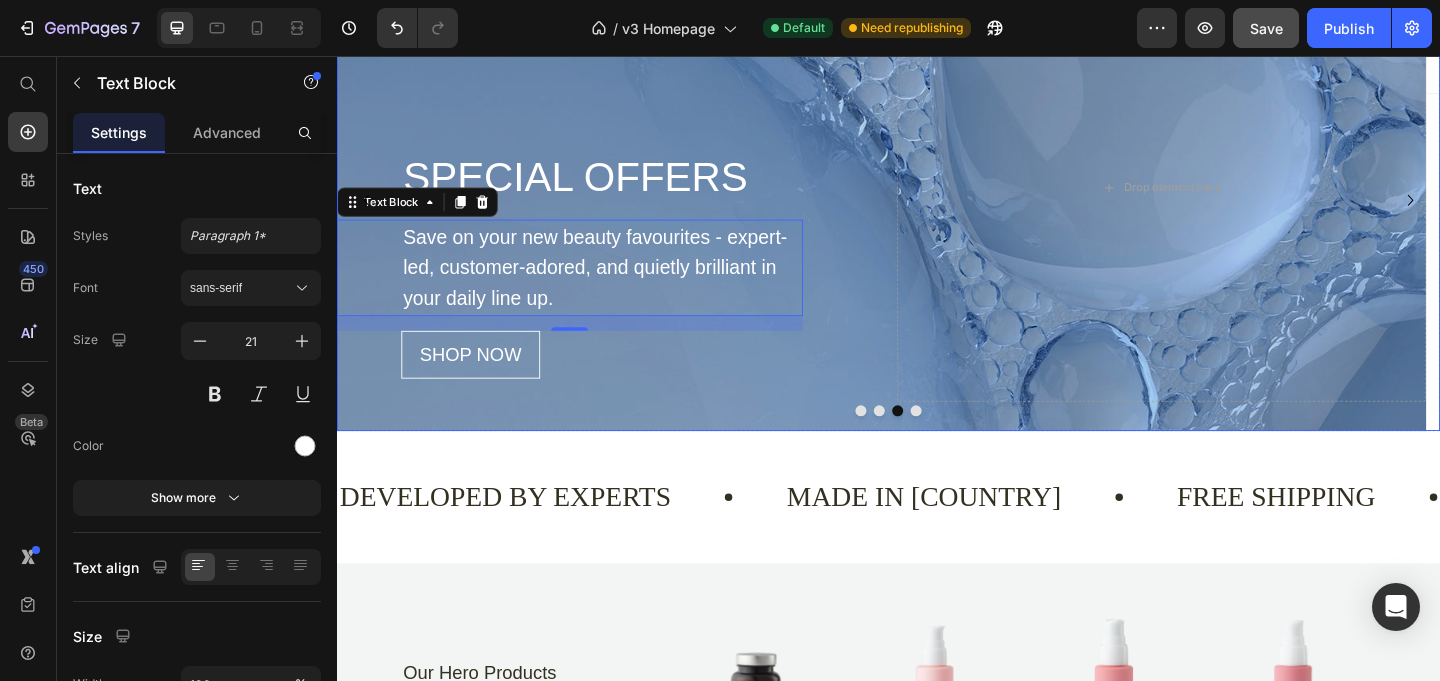 click at bounding box center [927, 442] 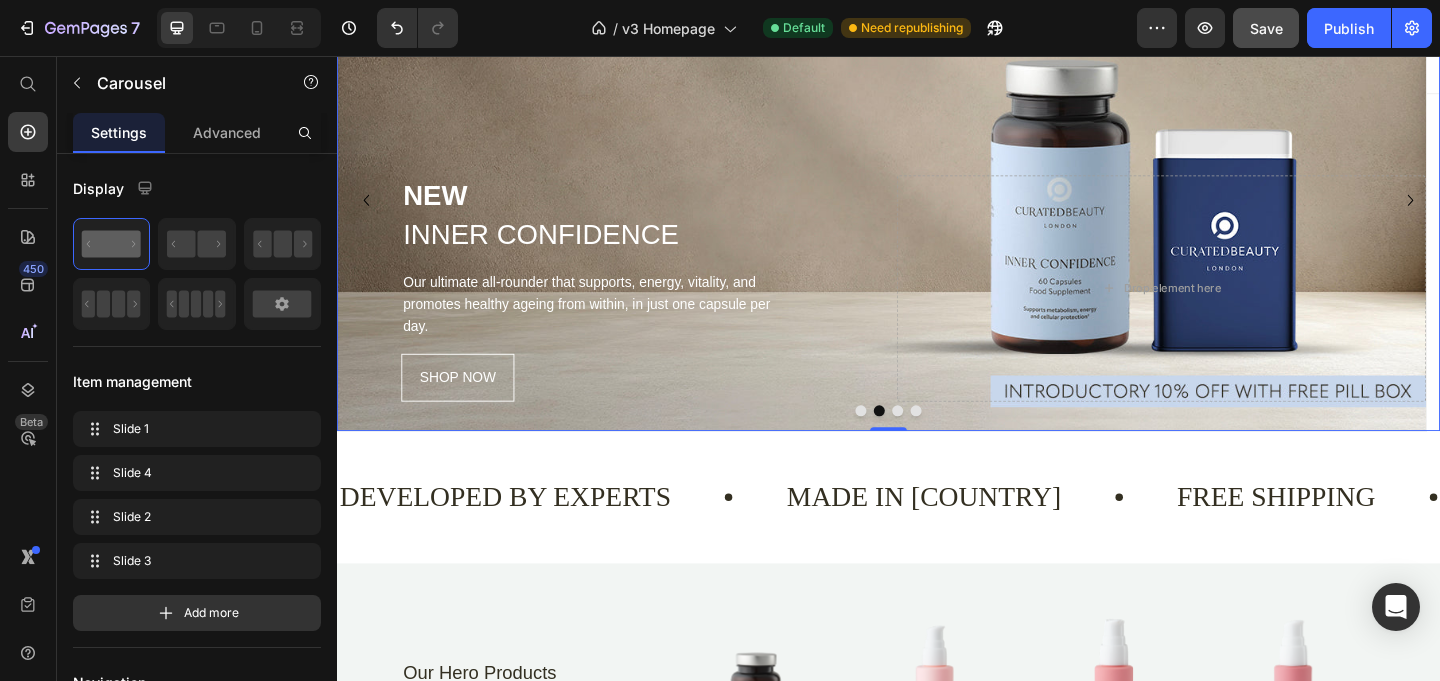 click at bounding box center (907, 442) 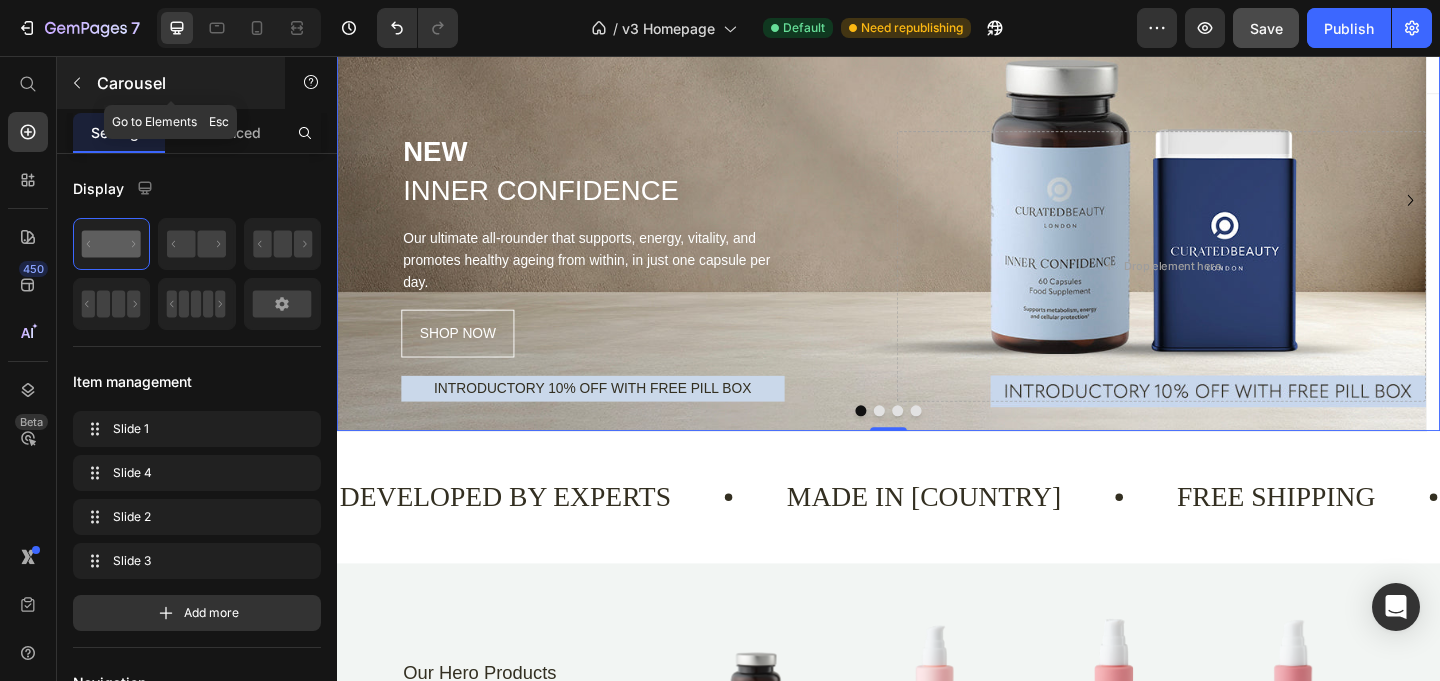 click 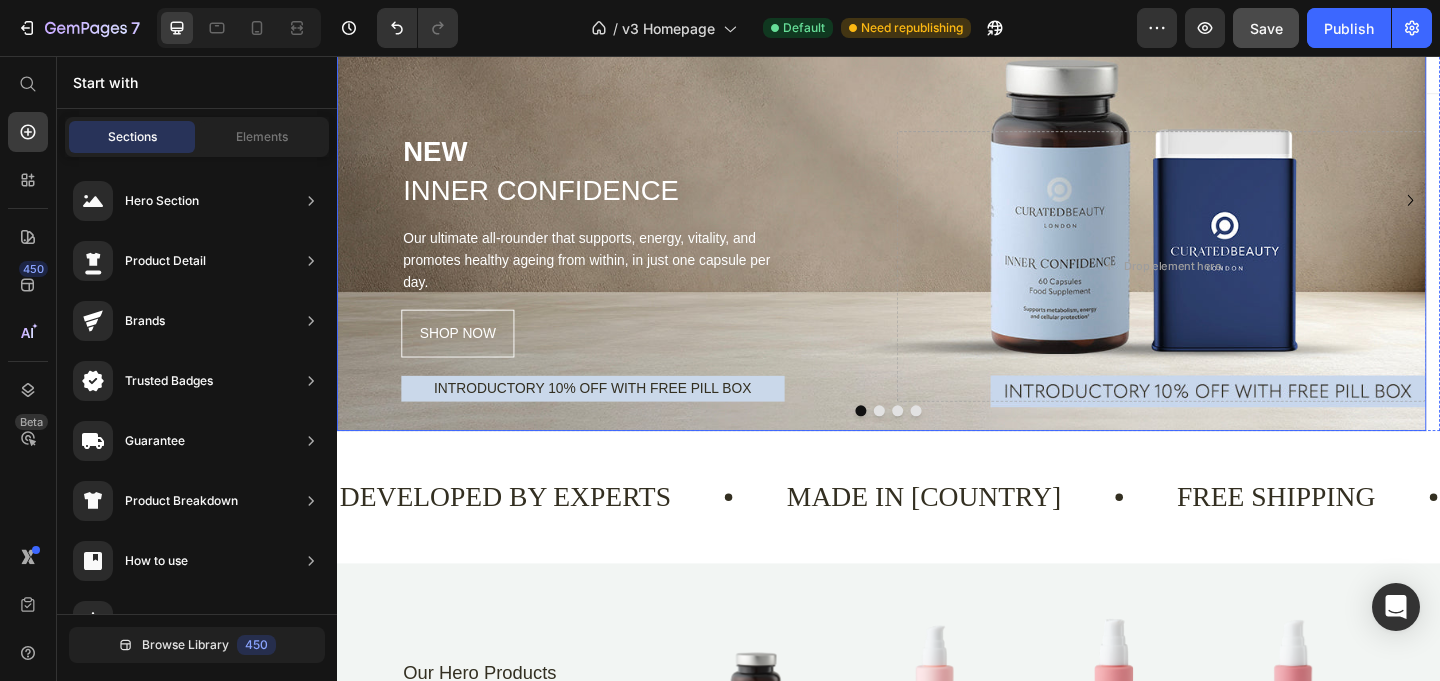 click on "NEW" at bounding box center [660, 159] 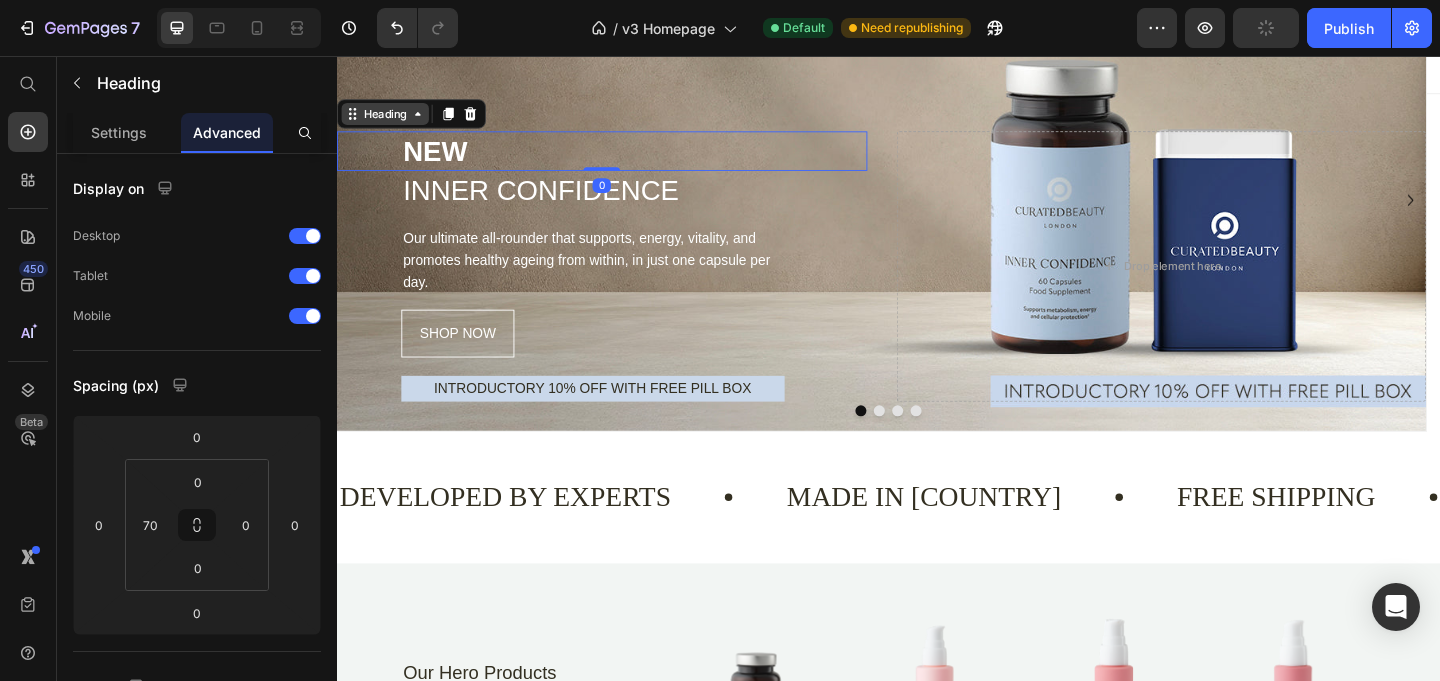 click 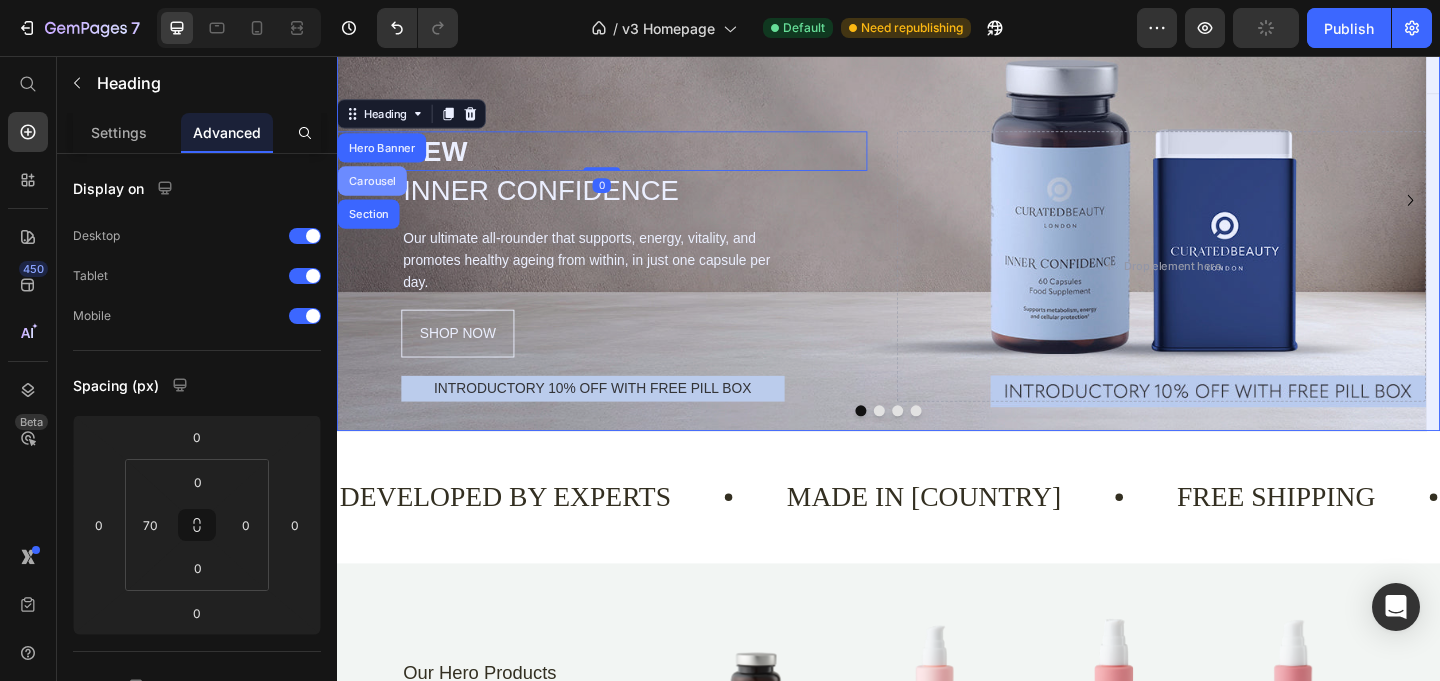 click on "Carousel" at bounding box center (375, 192) 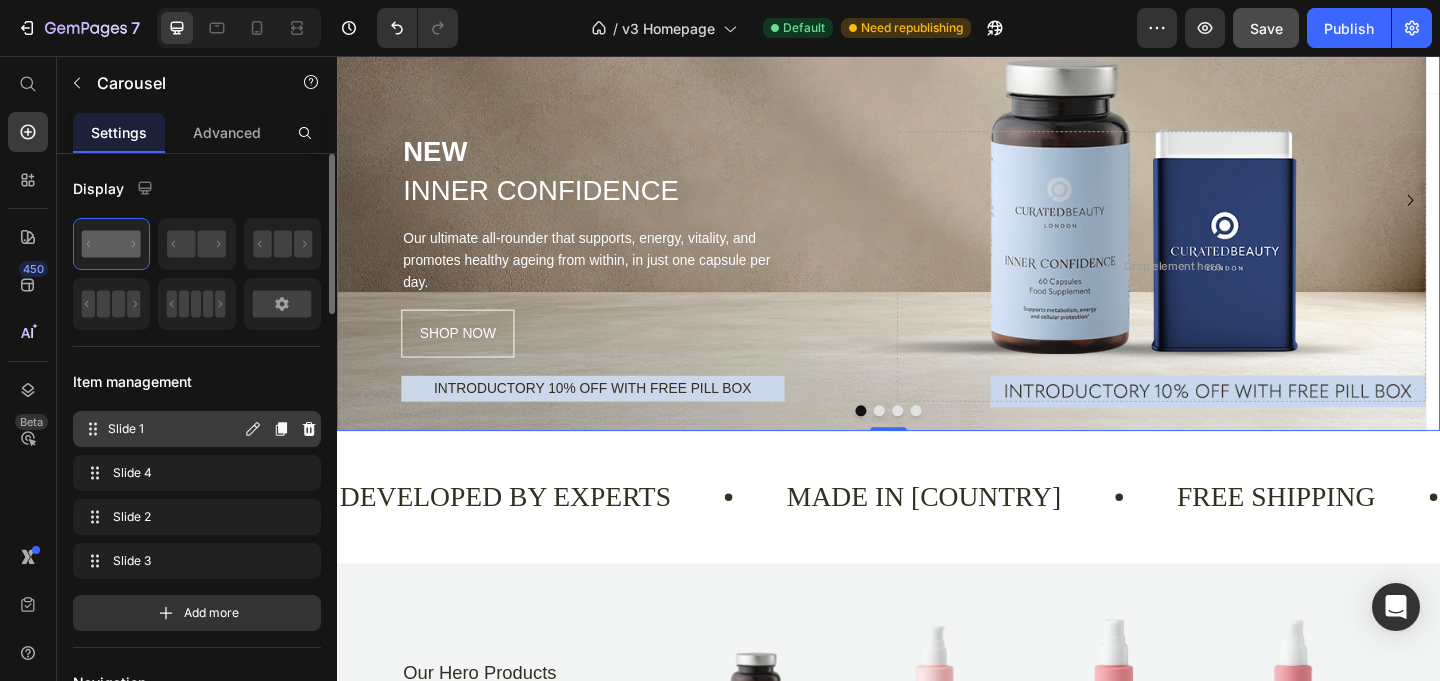 click 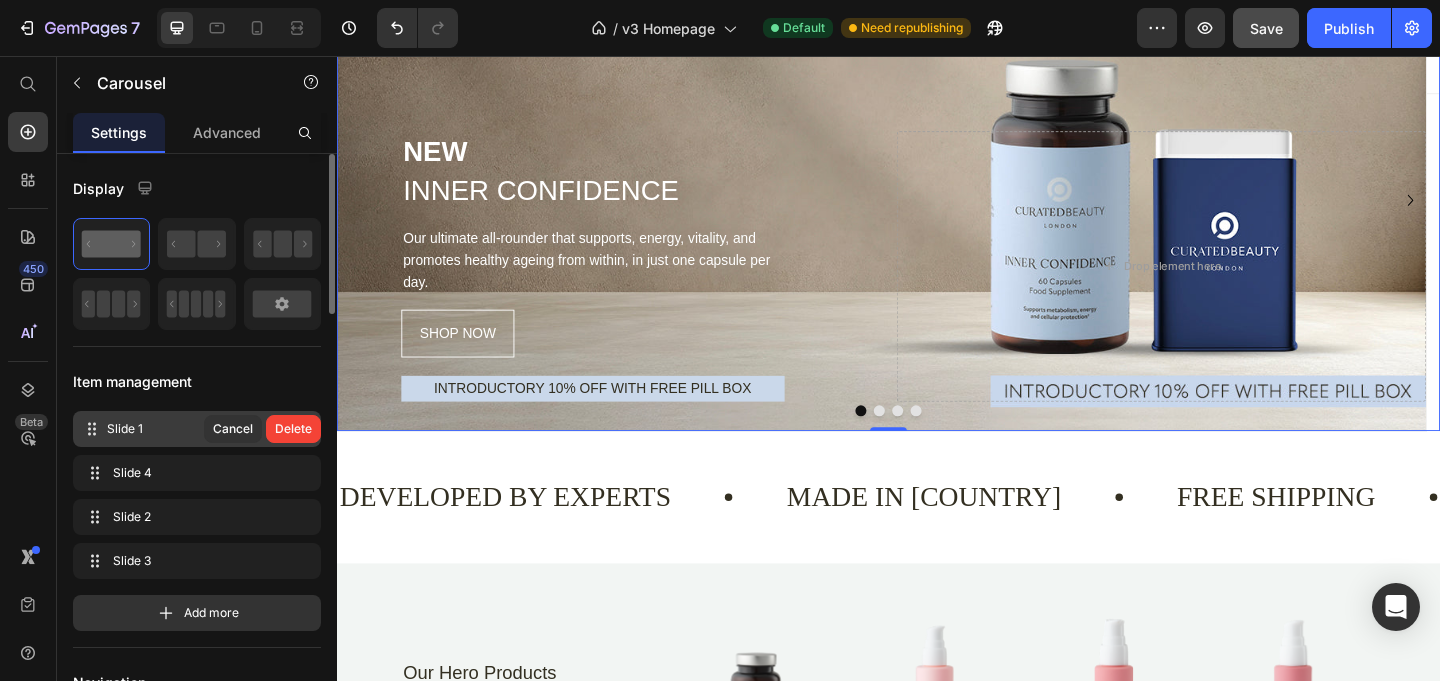 click on "Delete" at bounding box center [293, 429] 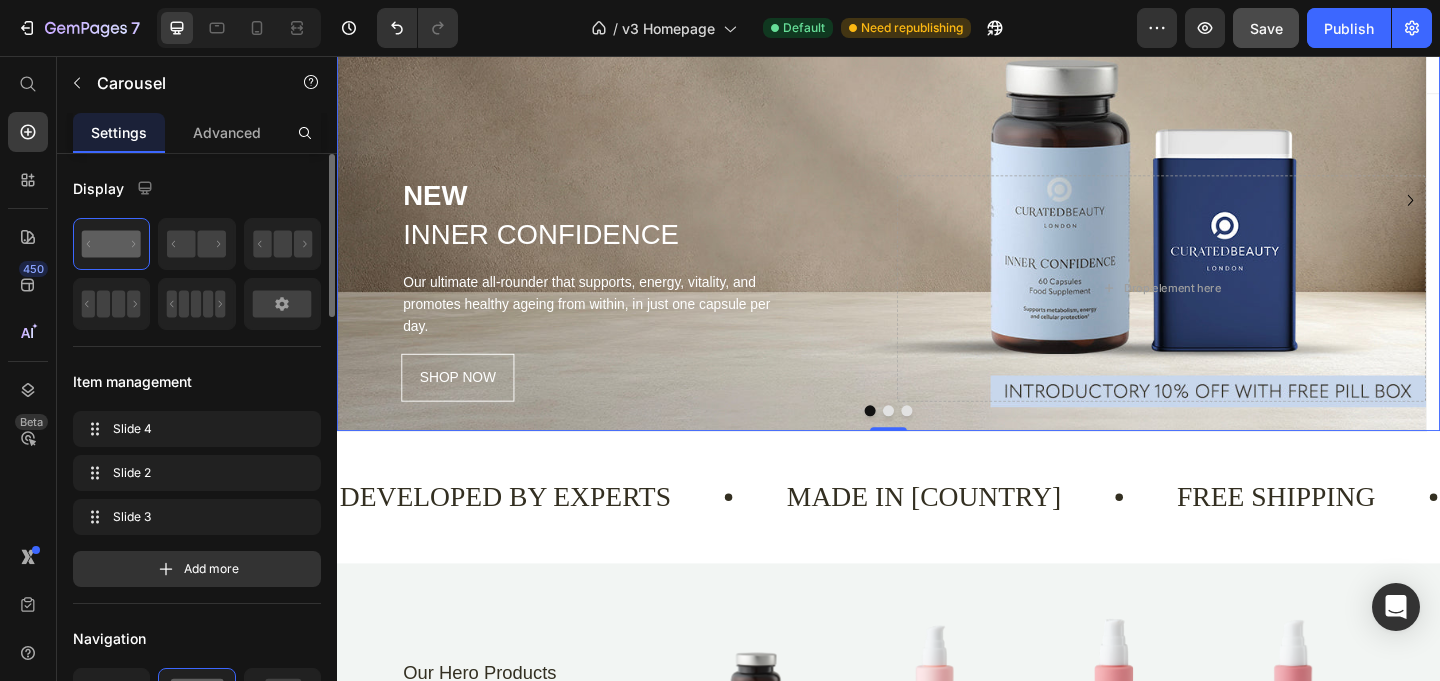 click at bounding box center (937, 442) 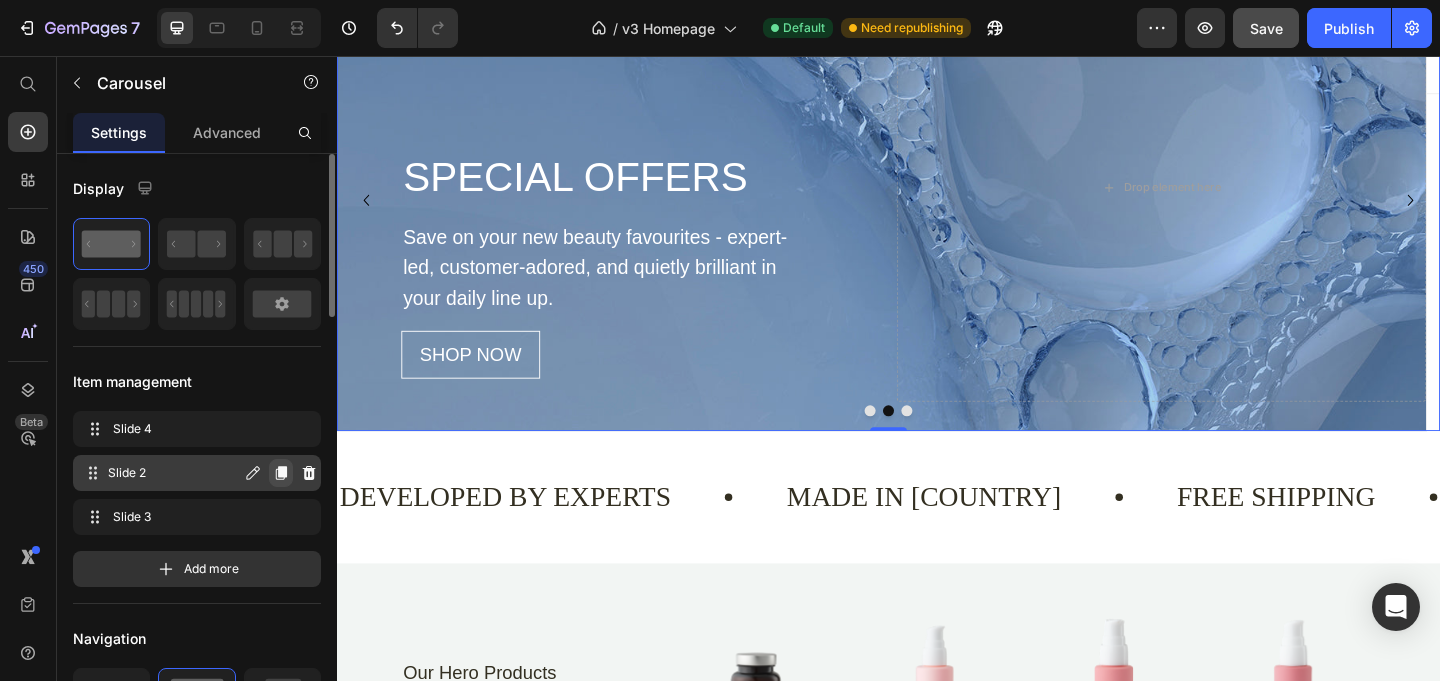 click 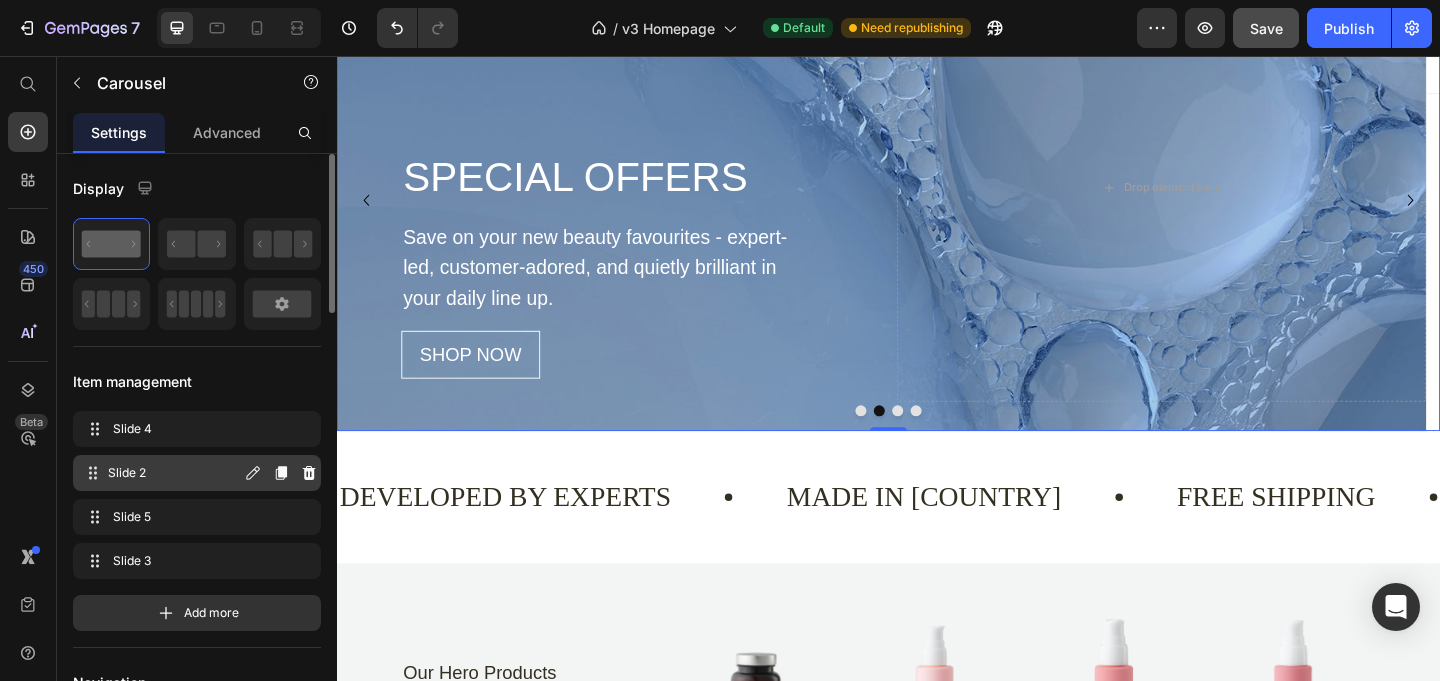 click on "Slide 2" at bounding box center [174, 473] 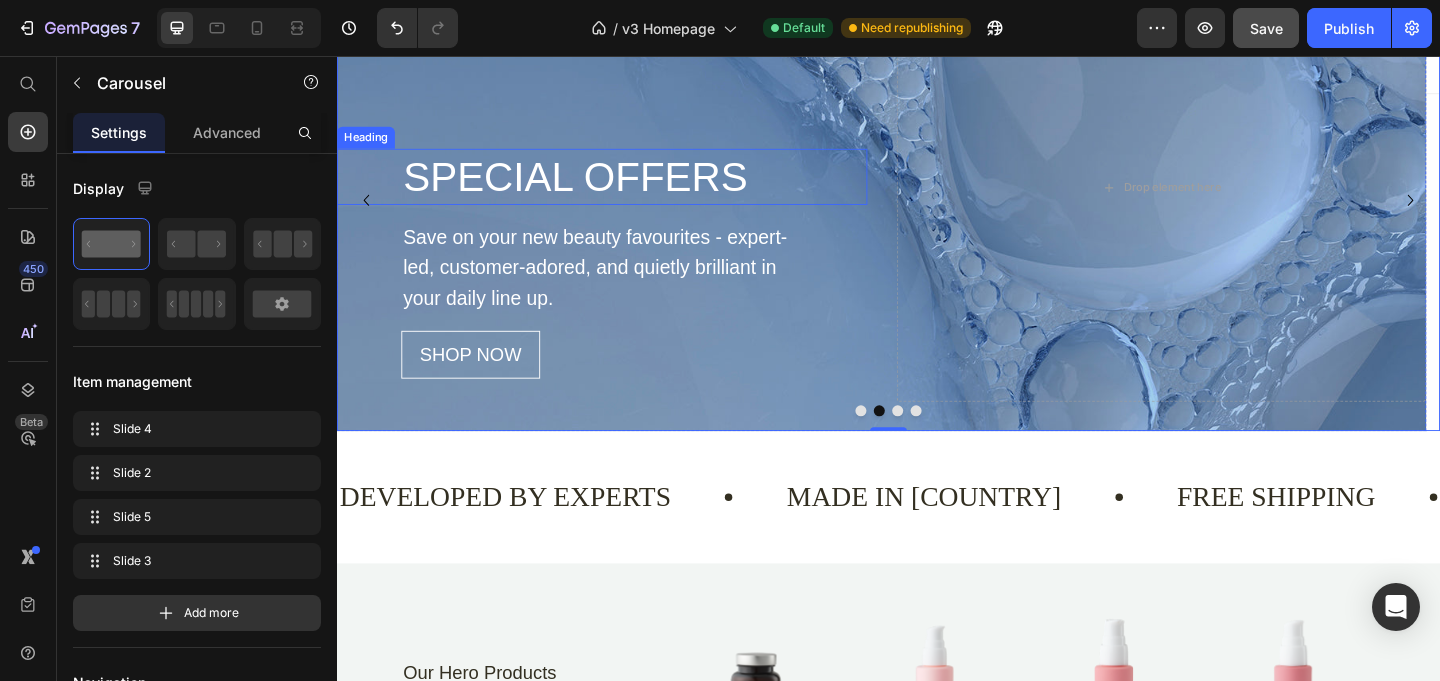 click on "SPECIAL OFFERS" at bounding box center (660, 187) 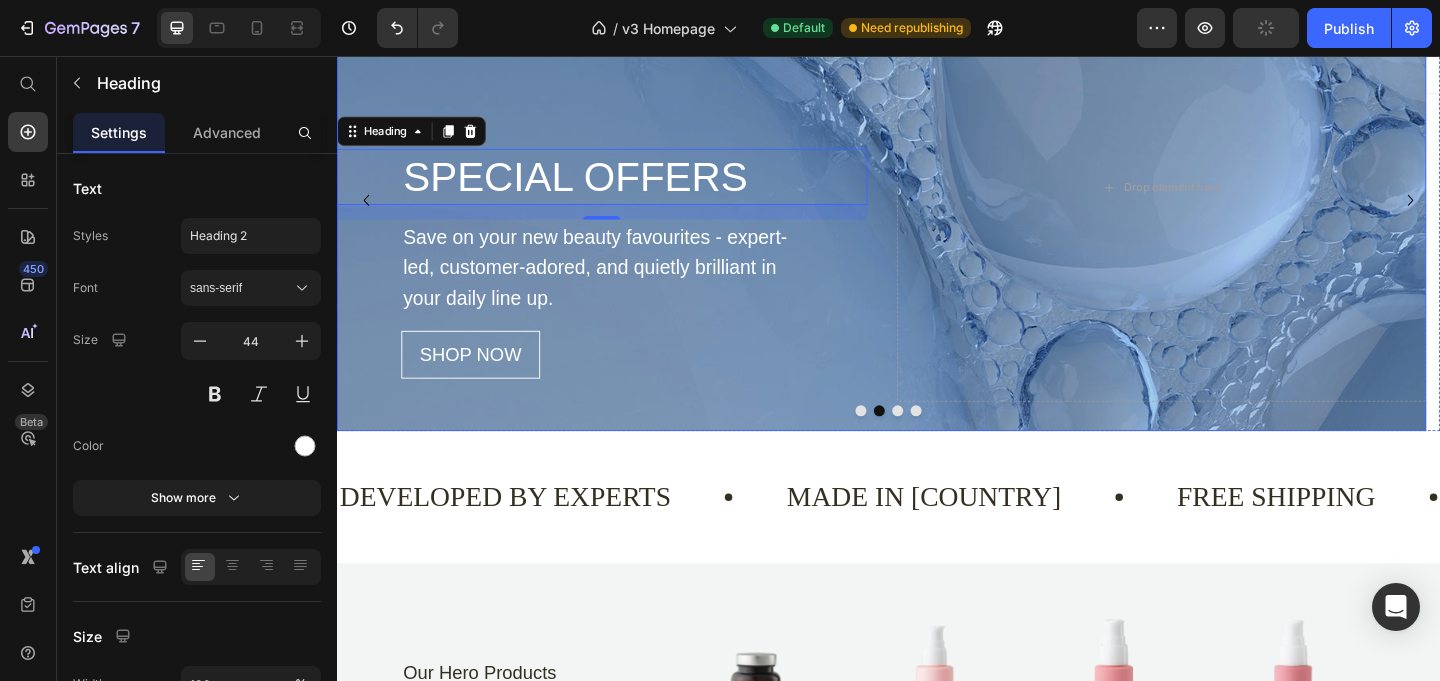 click at bounding box center (937, 442) 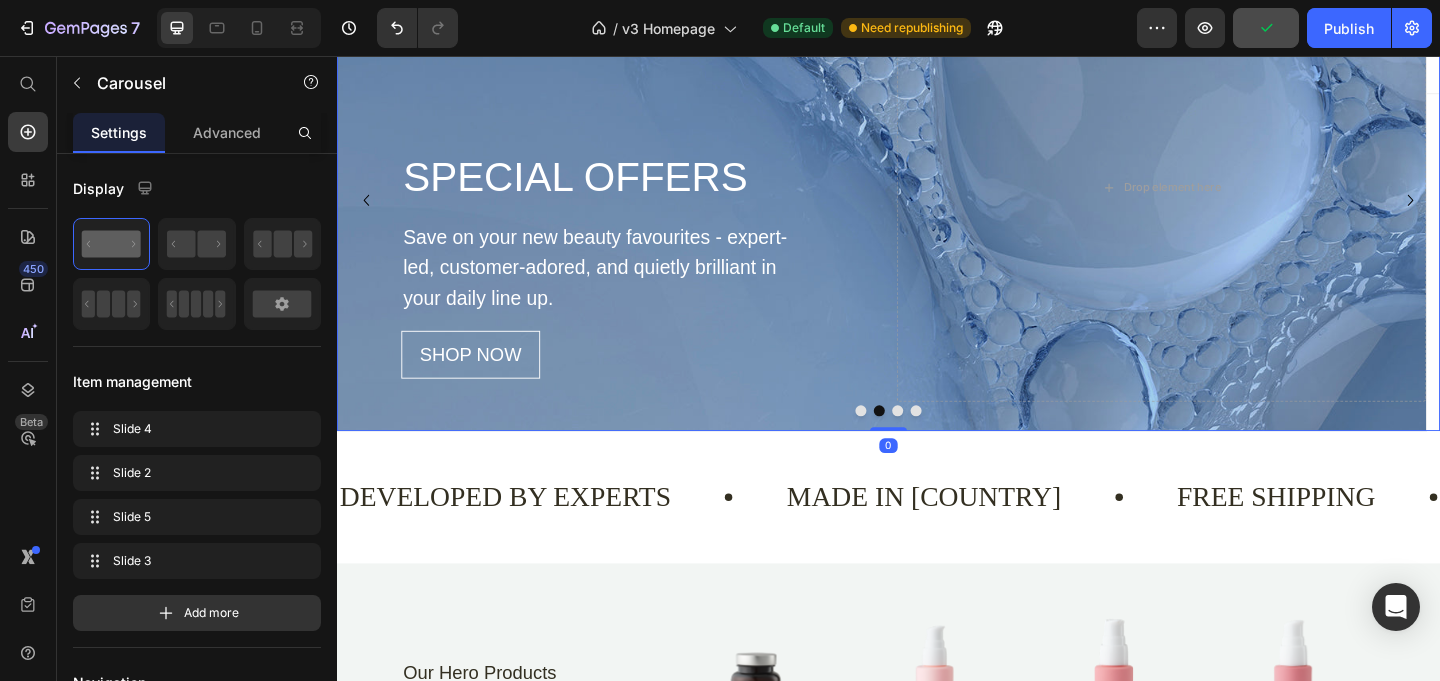 click at bounding box center [907, 442] 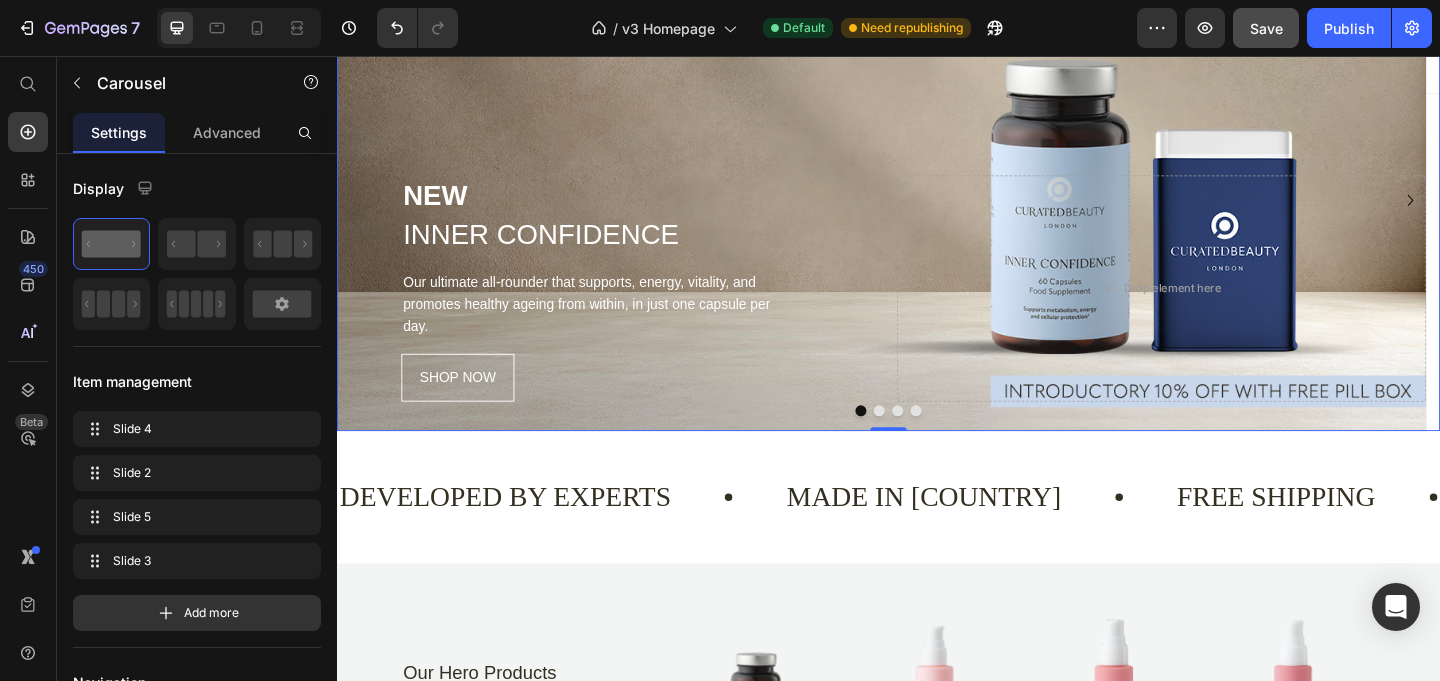 click at bounding box center [927, 442] 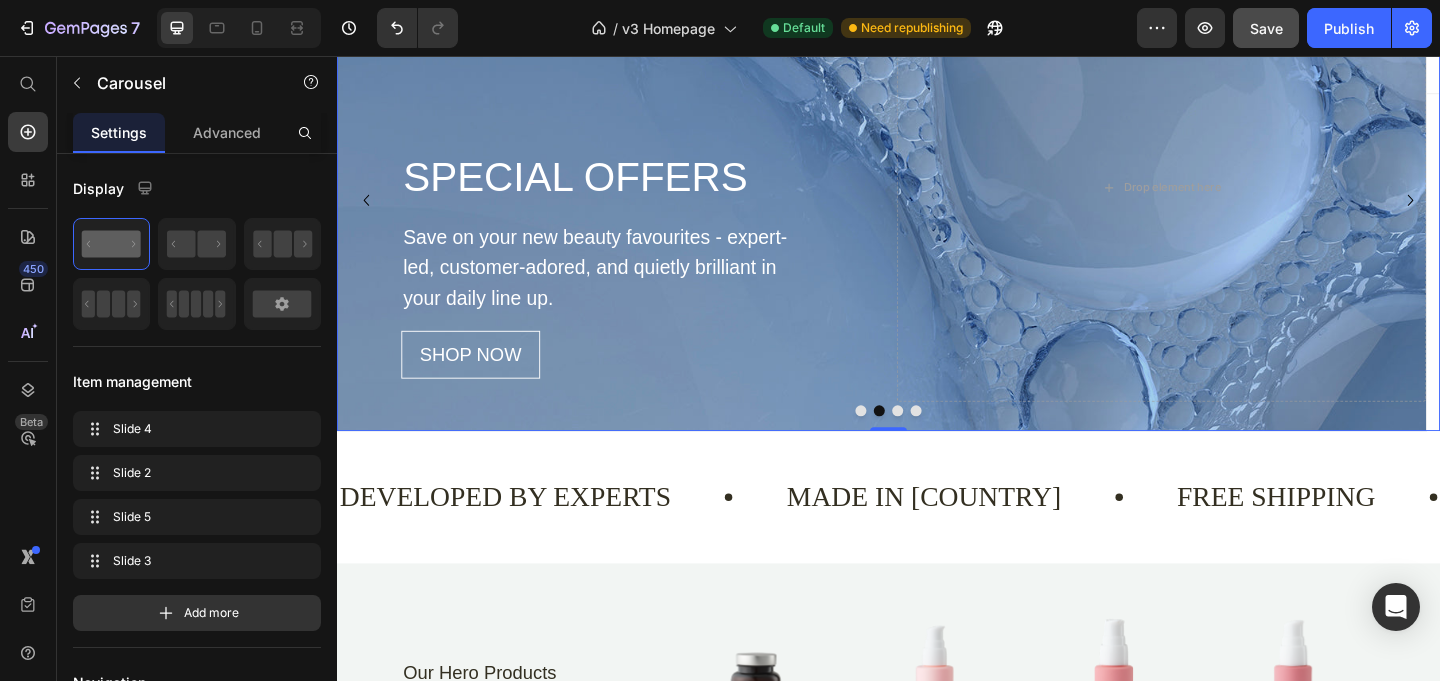 click at bounding box center [907, 442] 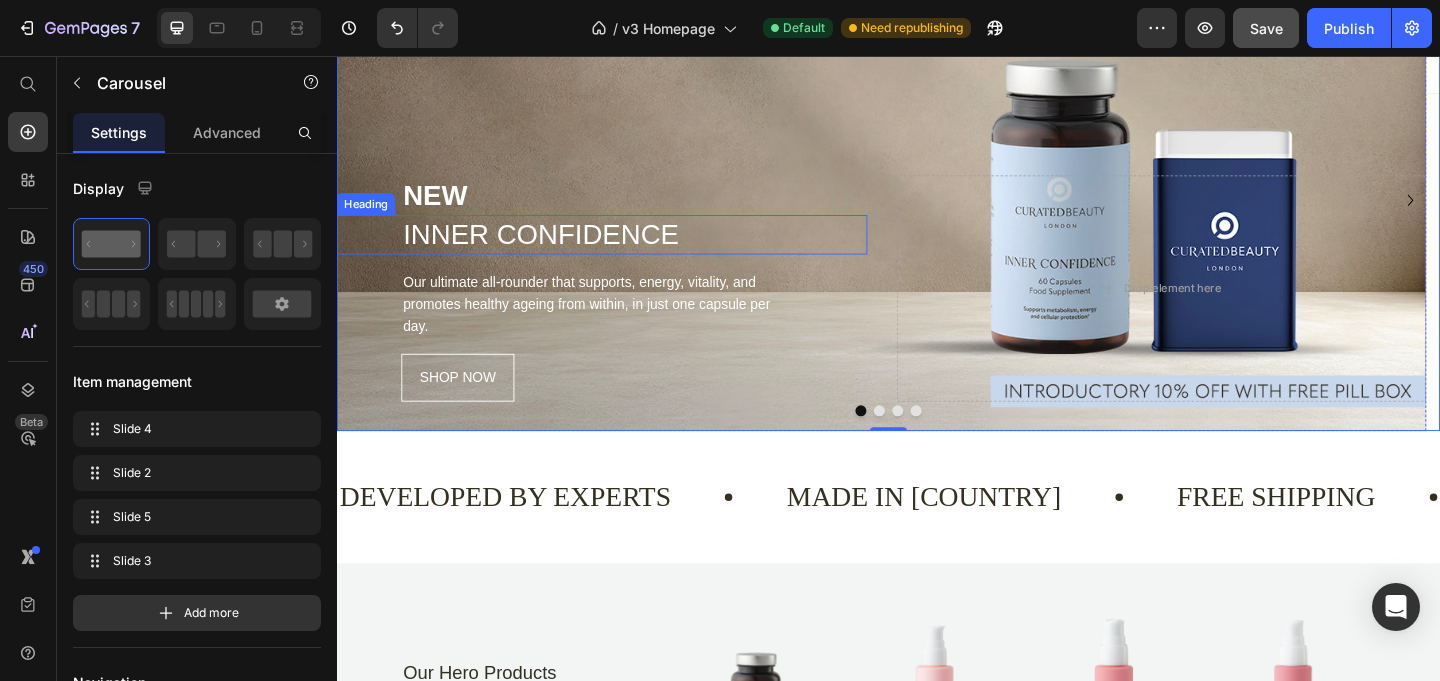 click on "INNER CONFIDENCE" at bounding box center [660, 250] 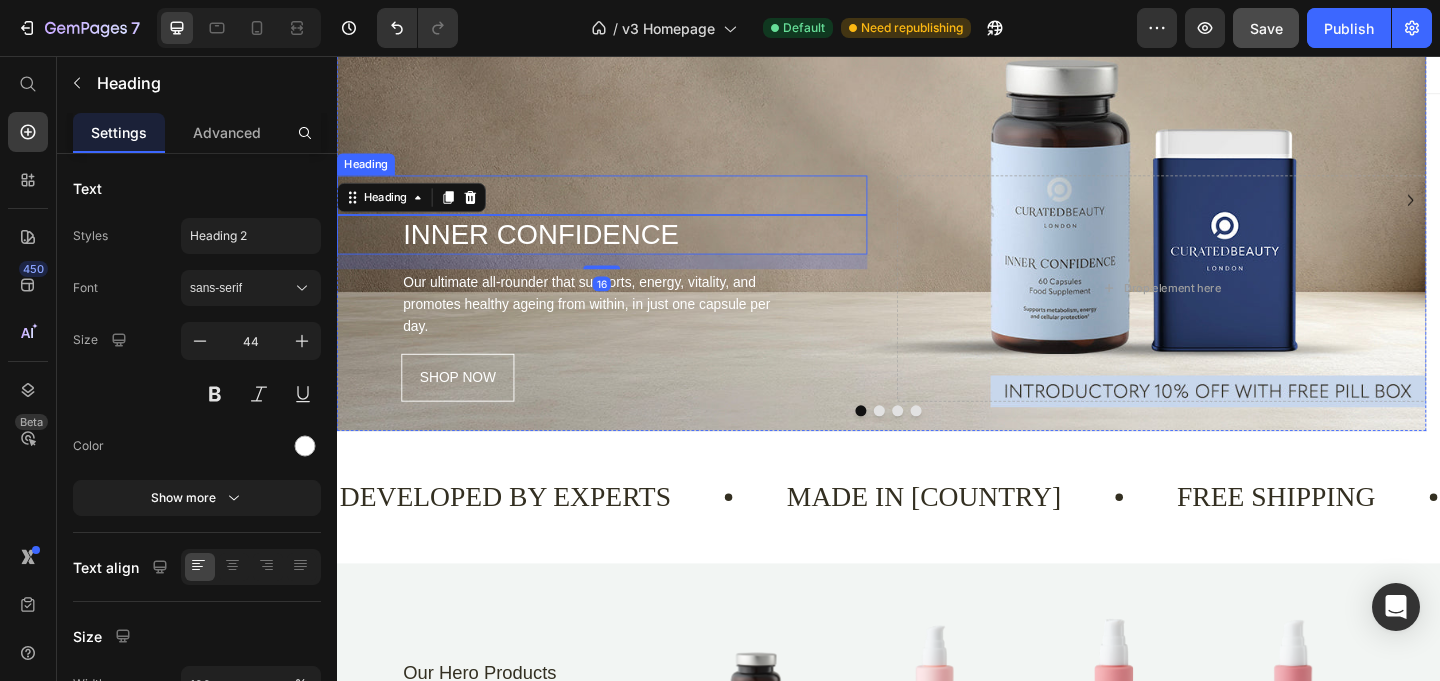 click on "NEW" at bounding box center [660, 207] 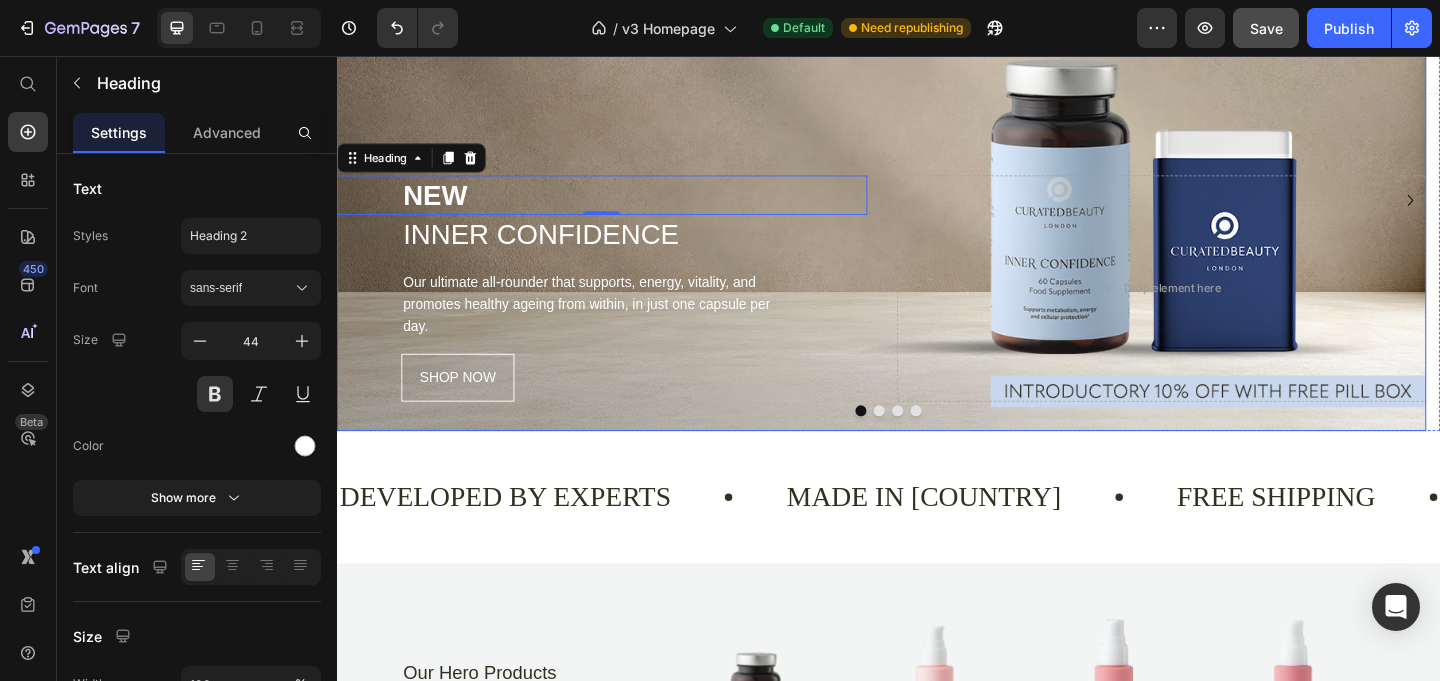click at bounding box center [927, 442] 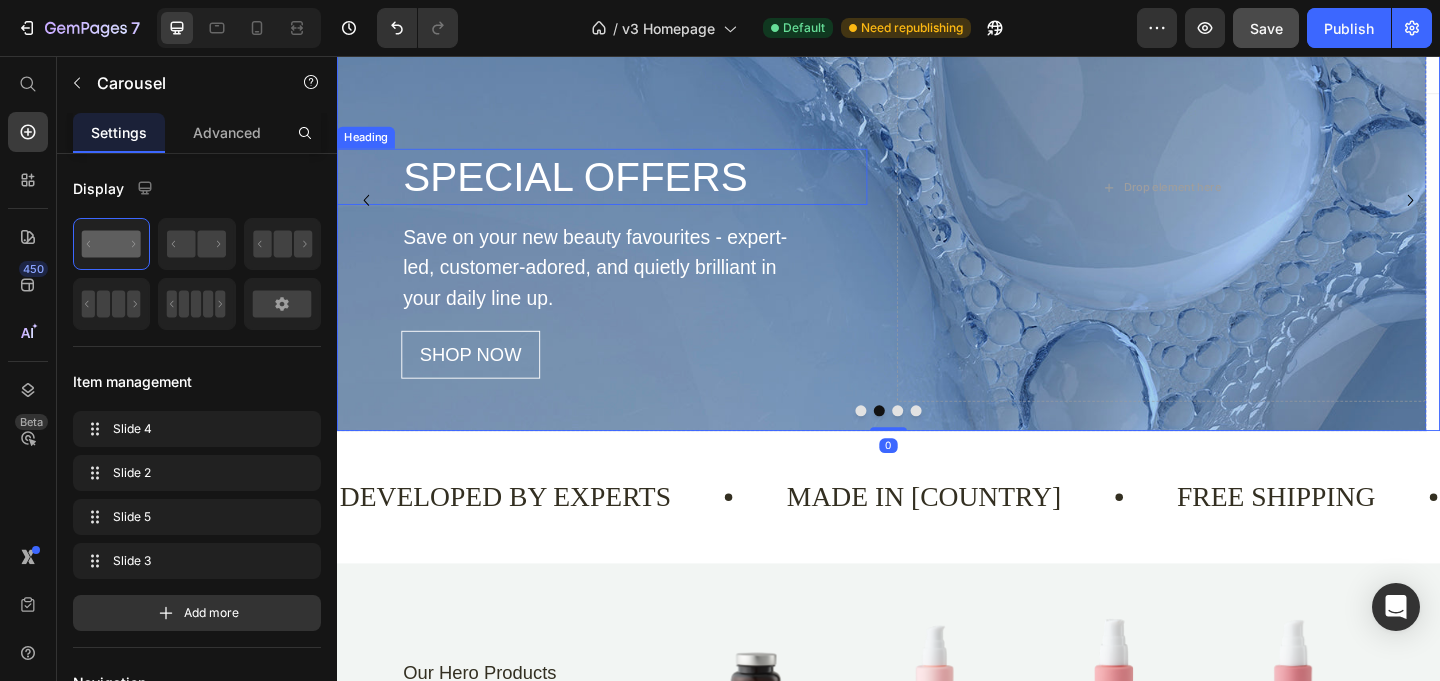 click on "SPECIAL OFFERS" at bounding box center (660, 187) 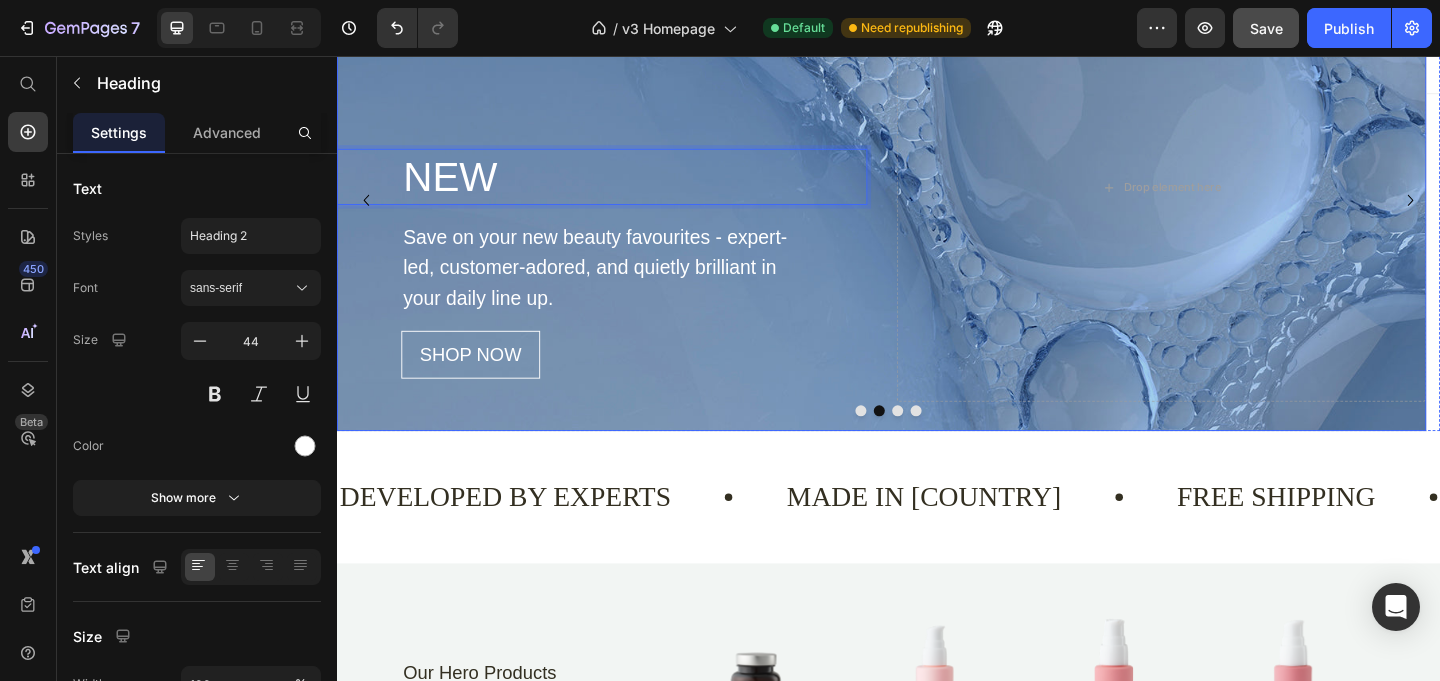 click on "Save on your new beauty favourites - expert-led, customer-adored, and quietly brilliant in your daily line up." at bounding box center (625, 286) 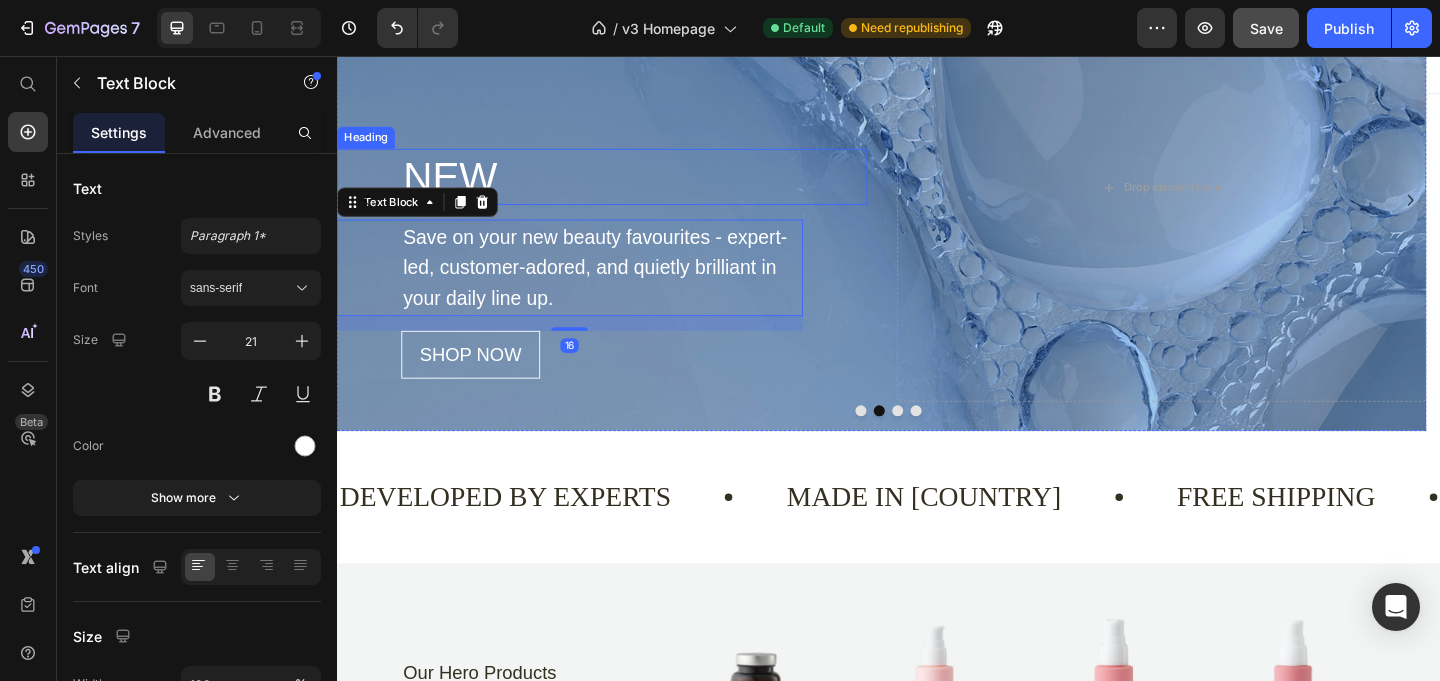 click on "NEW" at bounding box center (660, 187) 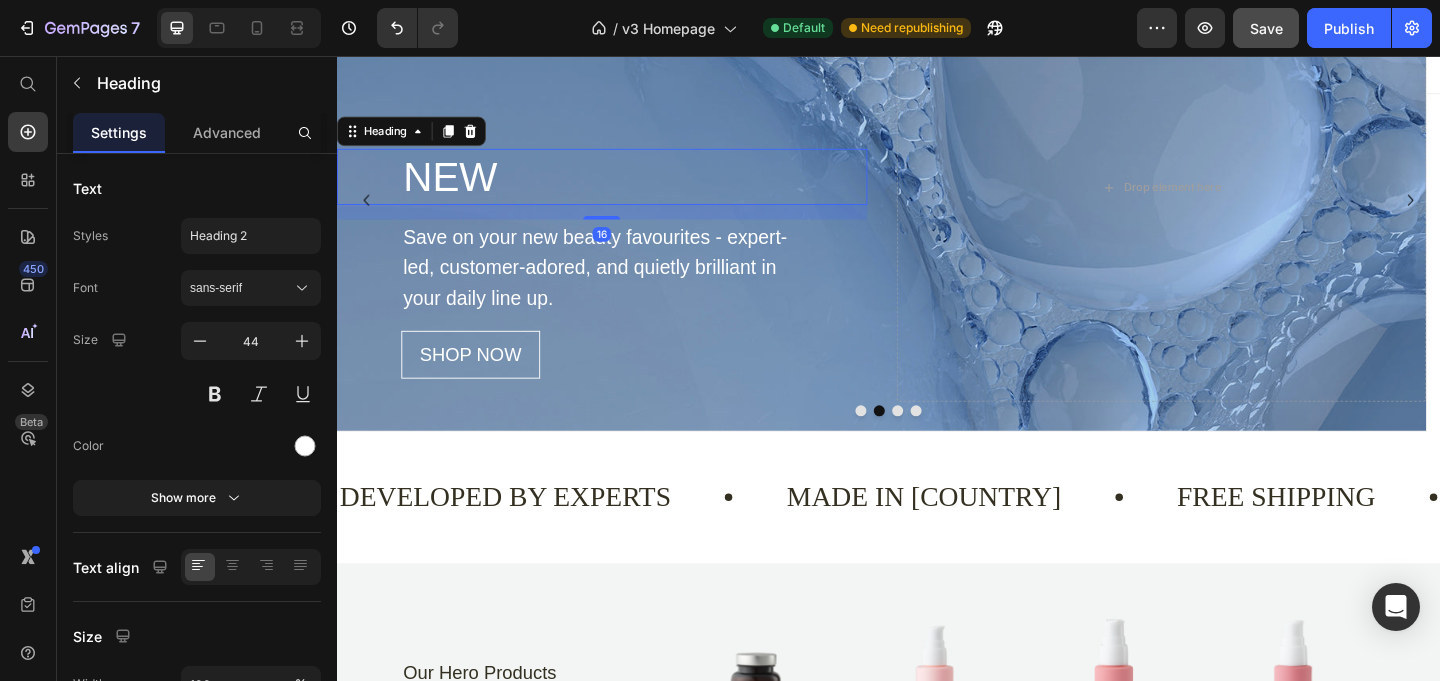 click 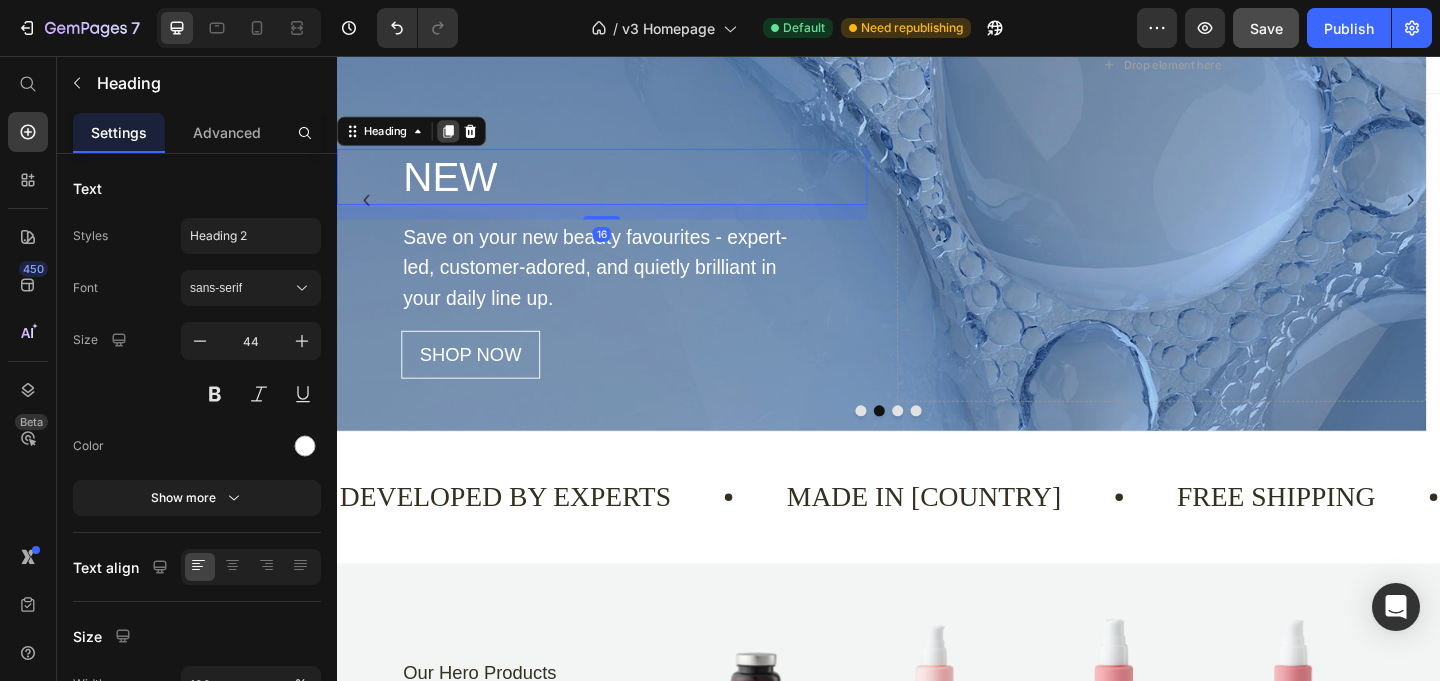 click 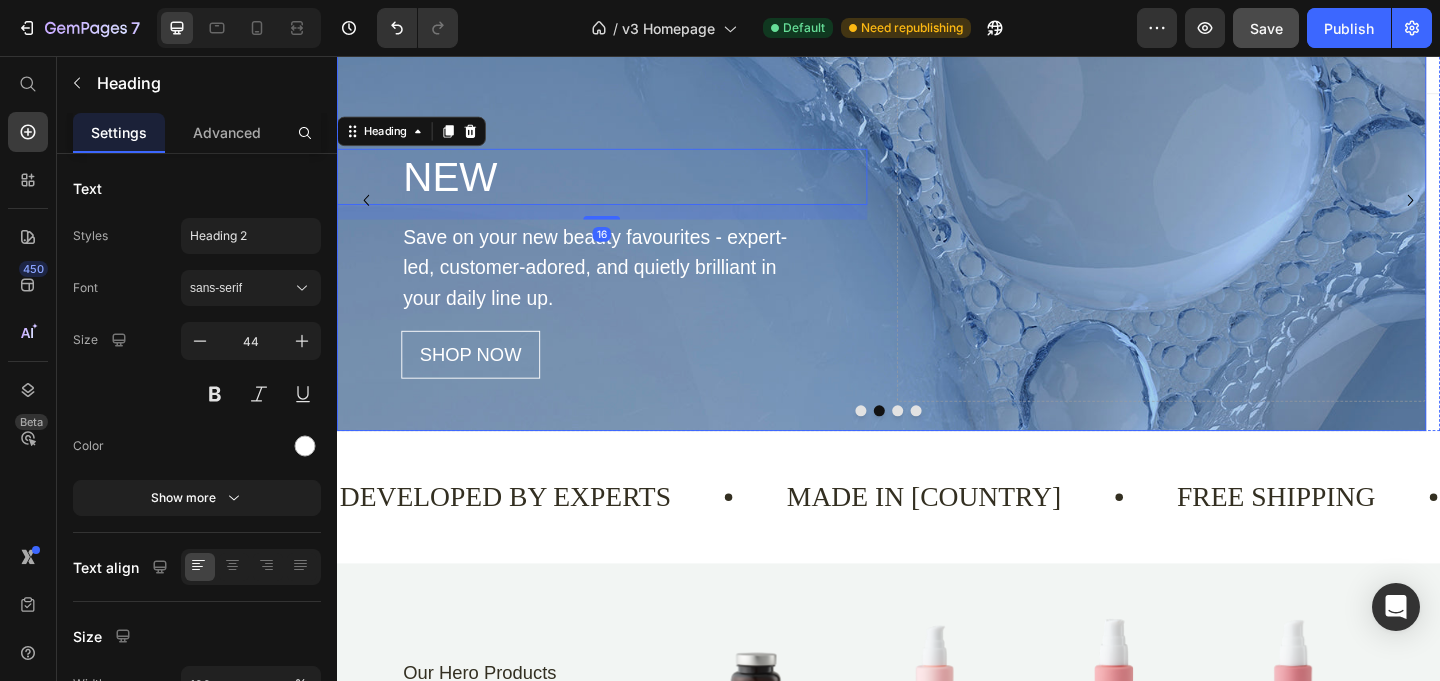 click on "NEW Heading NEW Heading NEW Heading   16 Save on your new beauty favourites - expert-led, customer-adored, and quietly brilliant in your daily line up.  Text Block SHOP NOW Button" at bounding box center [625, -69] 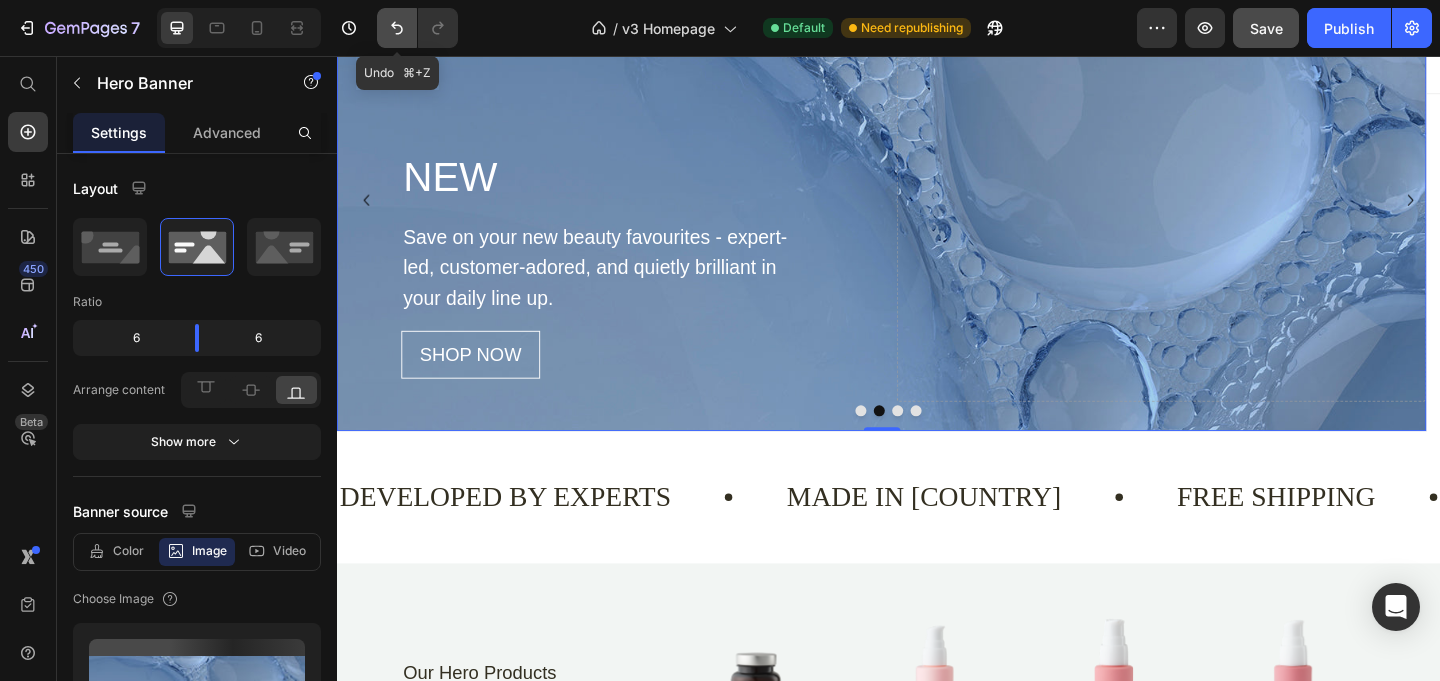 click 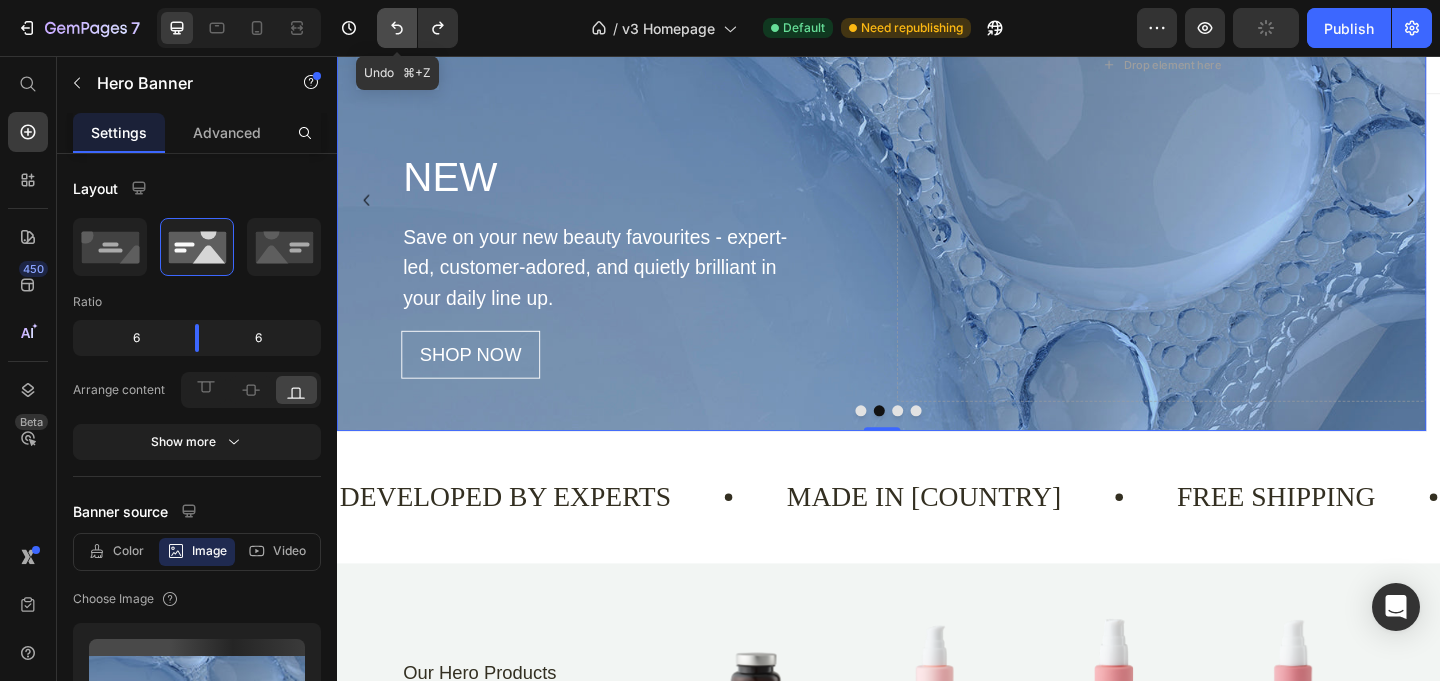 click 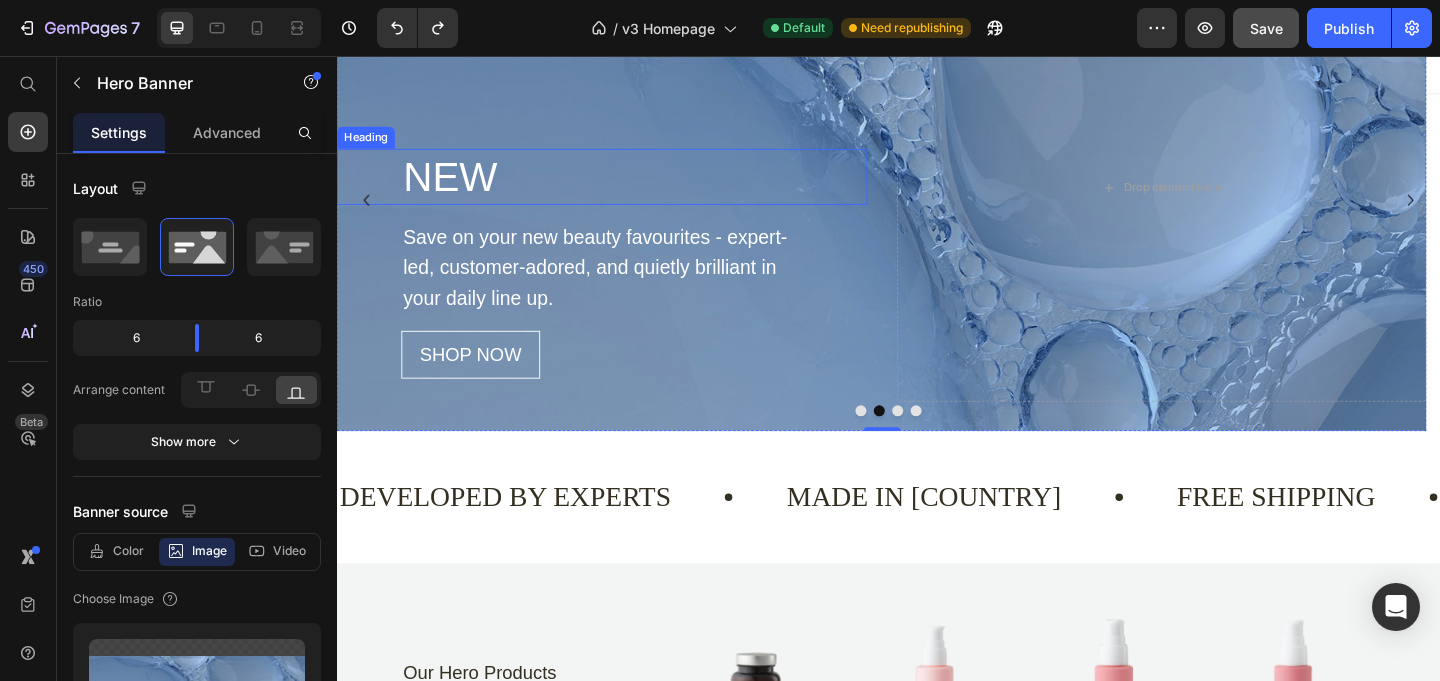click on "NEW" at bounding box center [660, 187] 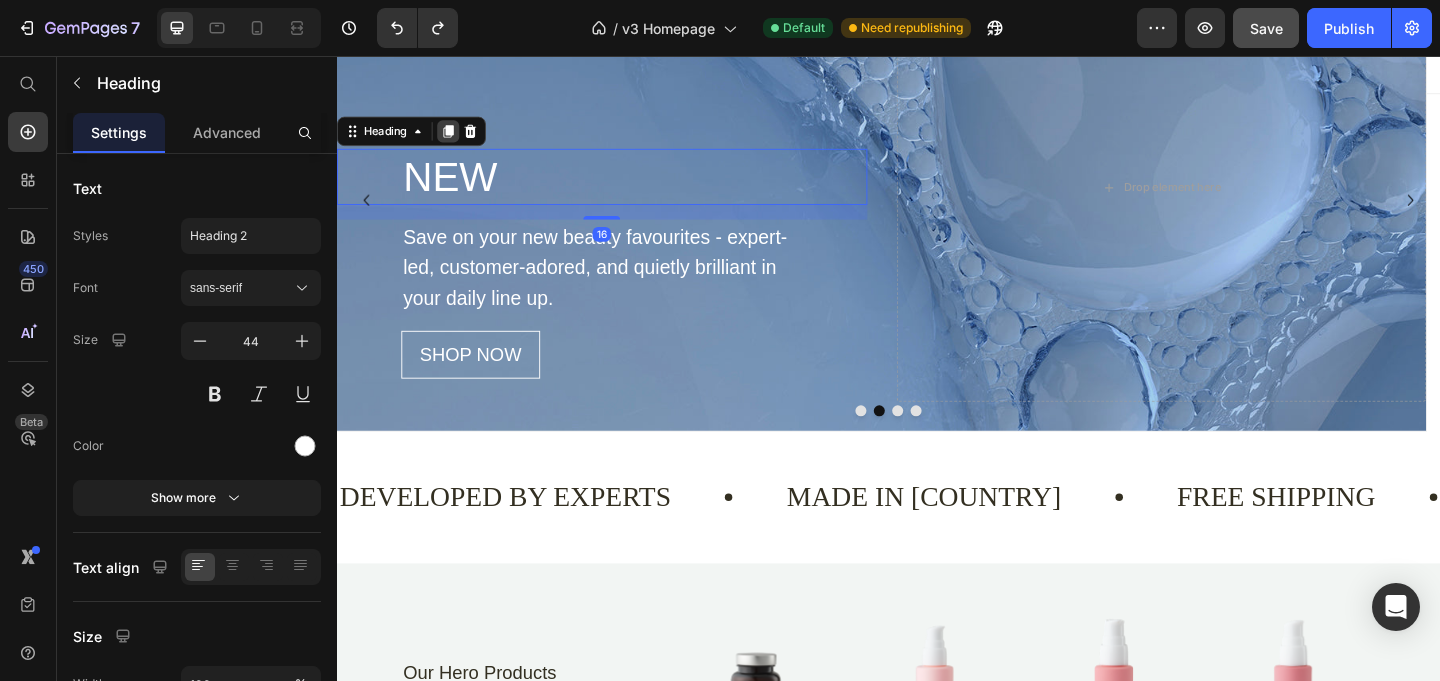 click 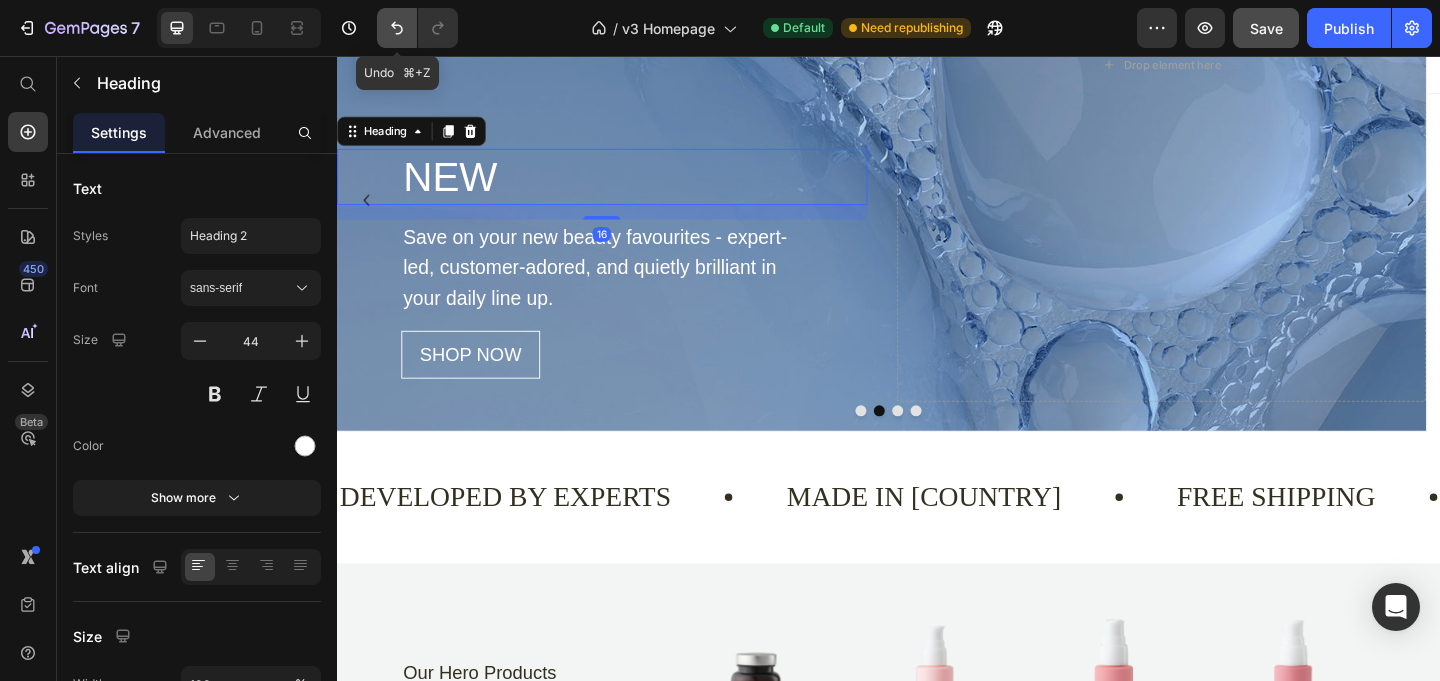 click 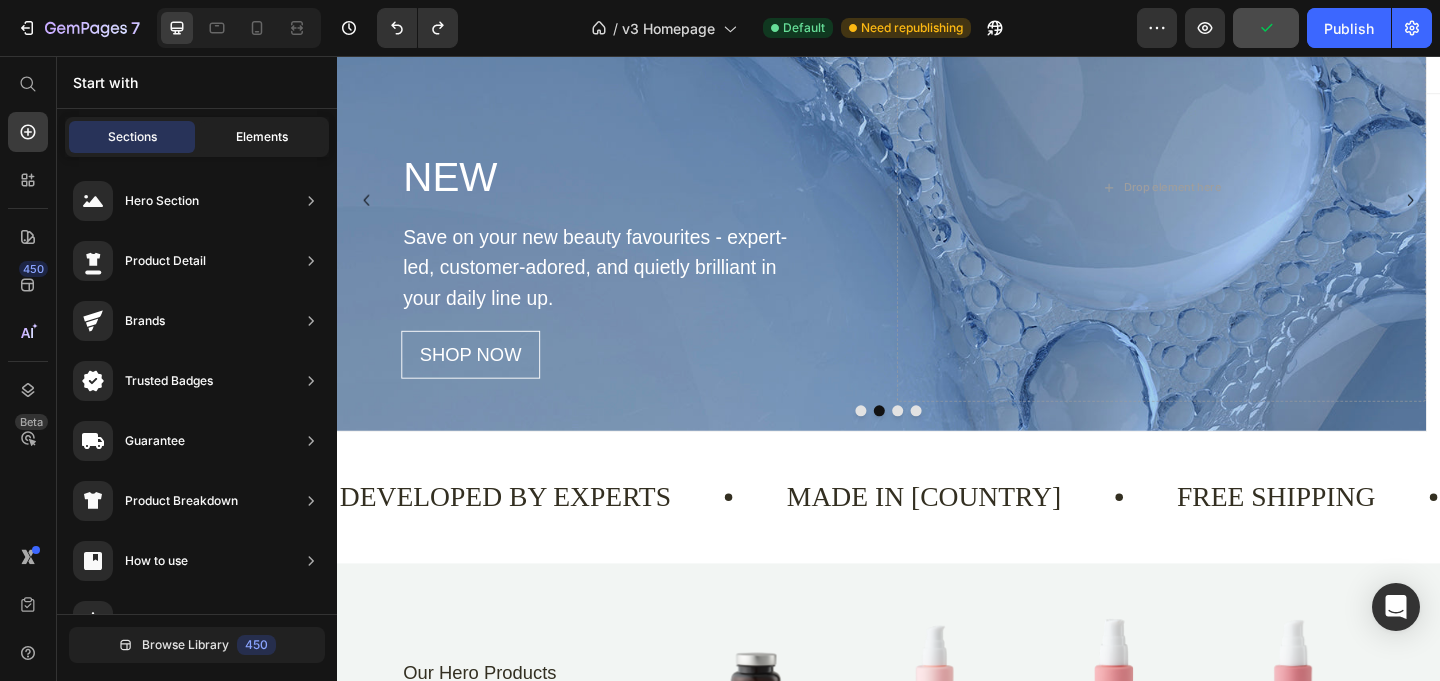 click on "Elements" 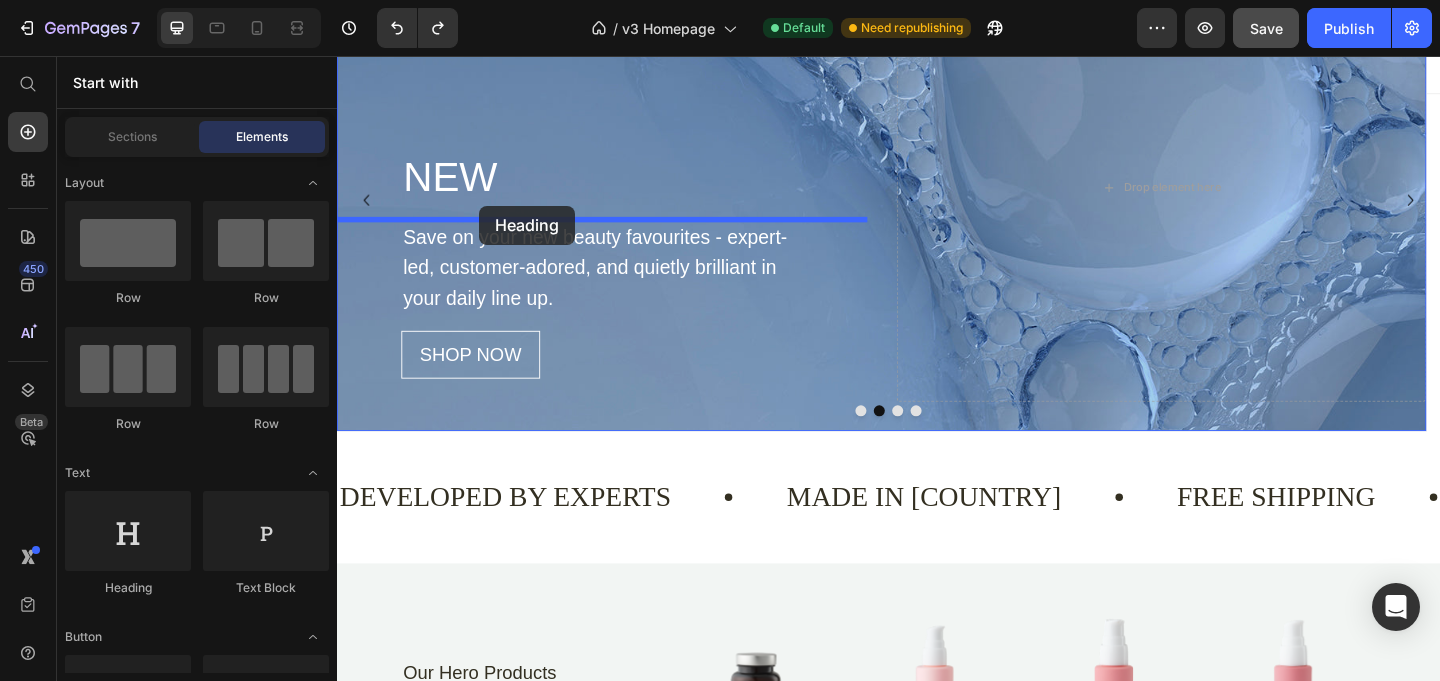 drag, startPoint x: 482, startPoint y: 585, endPoint x: 491, endPoint y: 219, distance: 366.11063 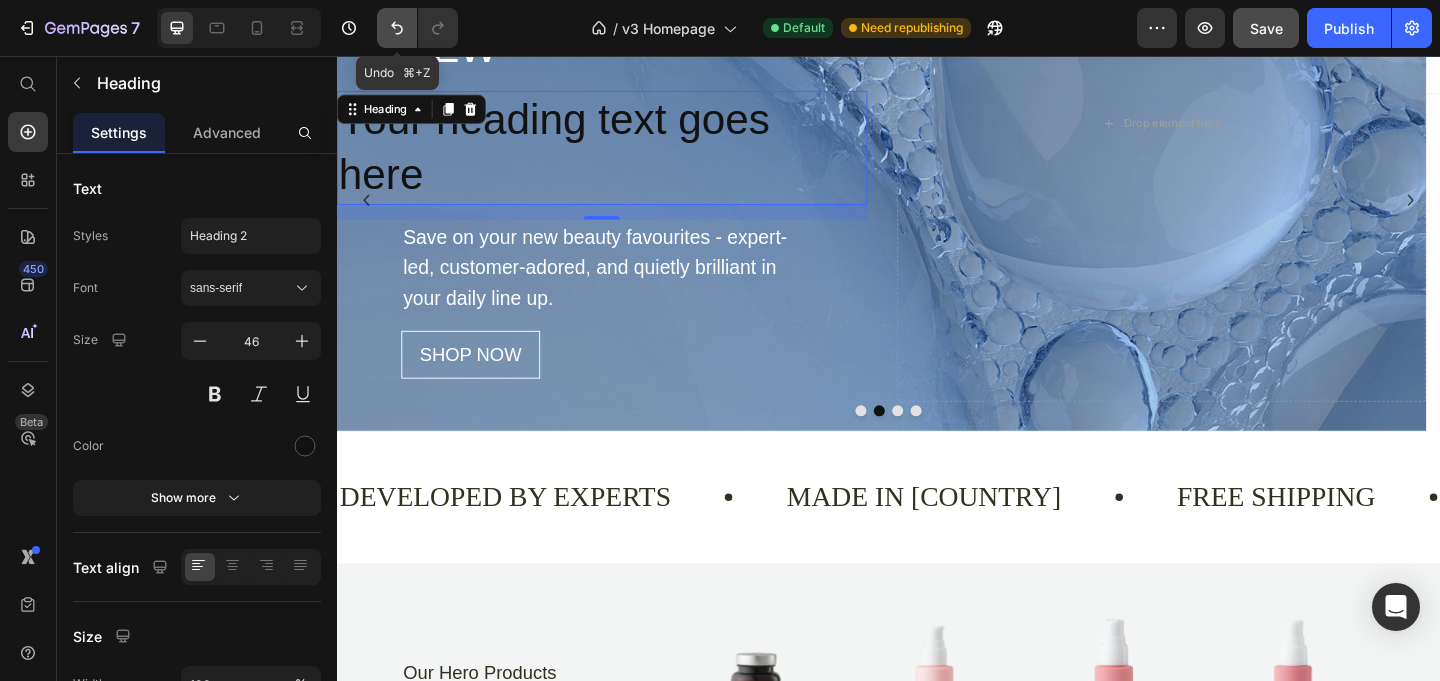click 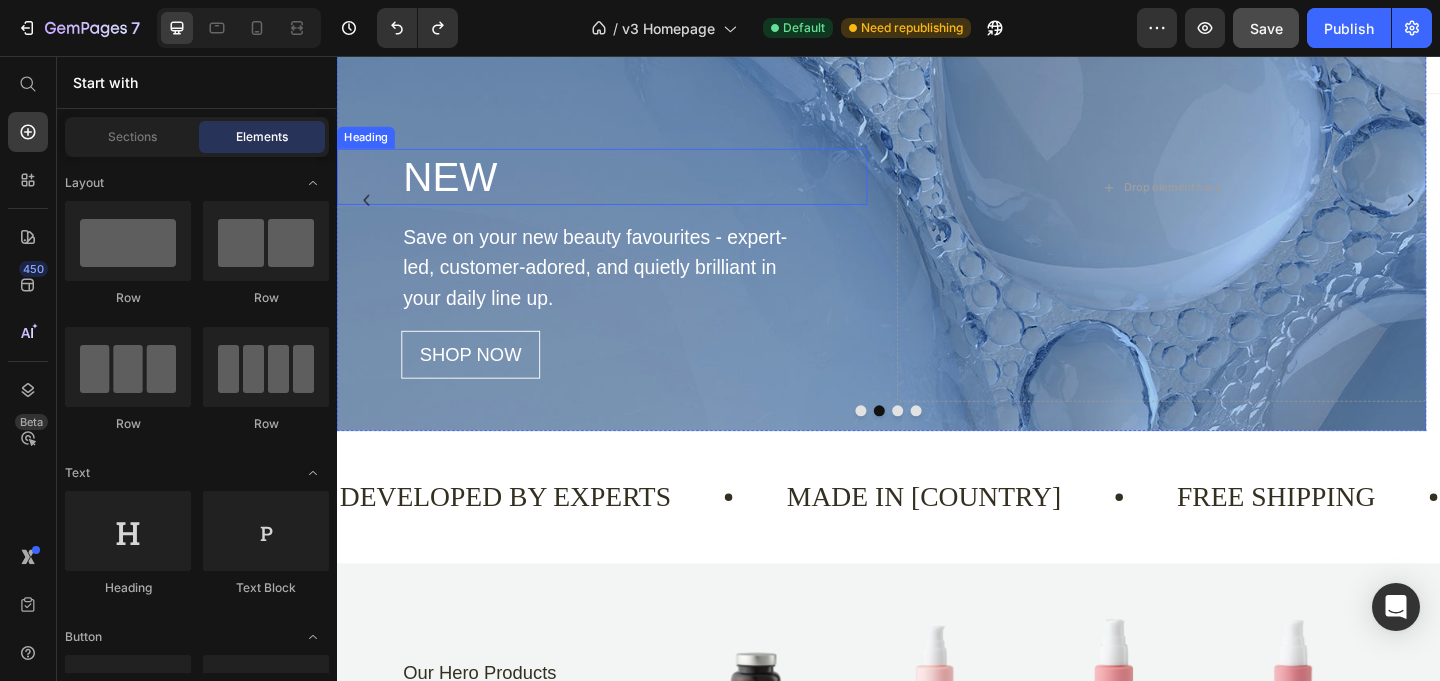 click on "NEW" at bounding box center [660, 187] 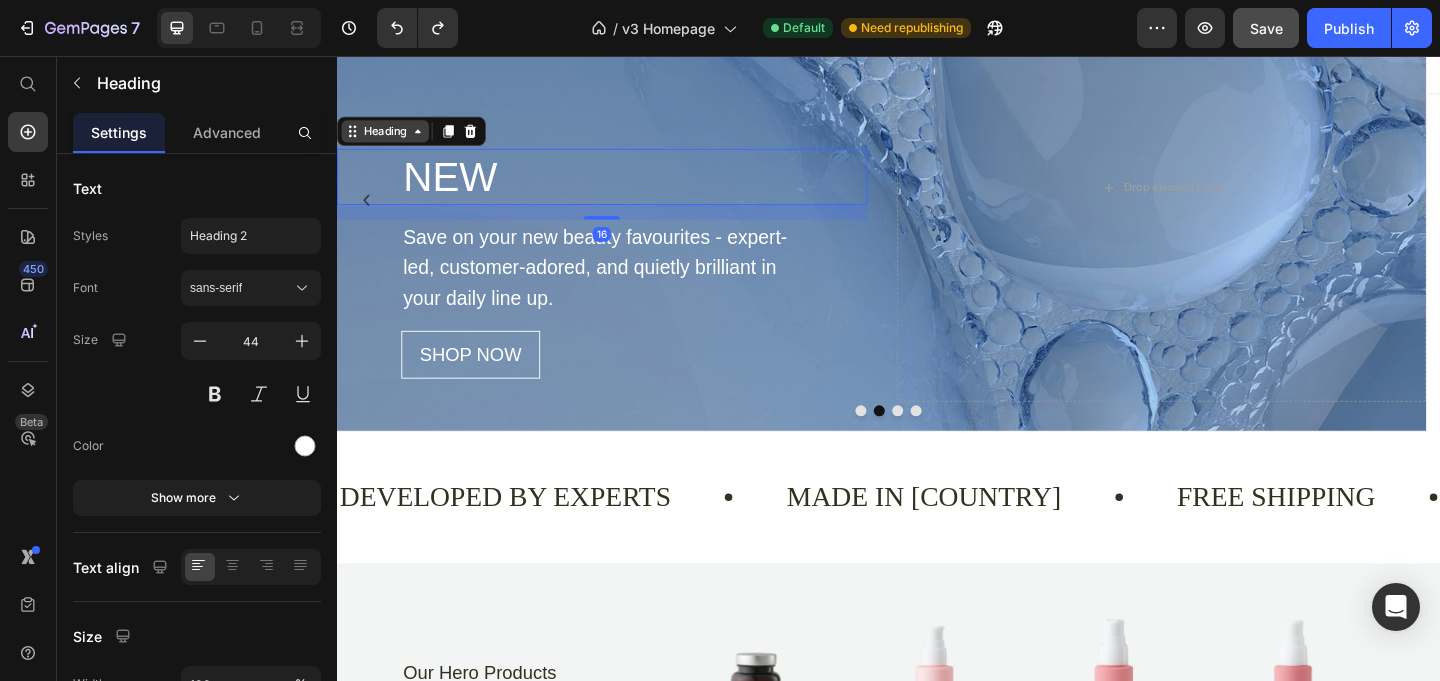 click 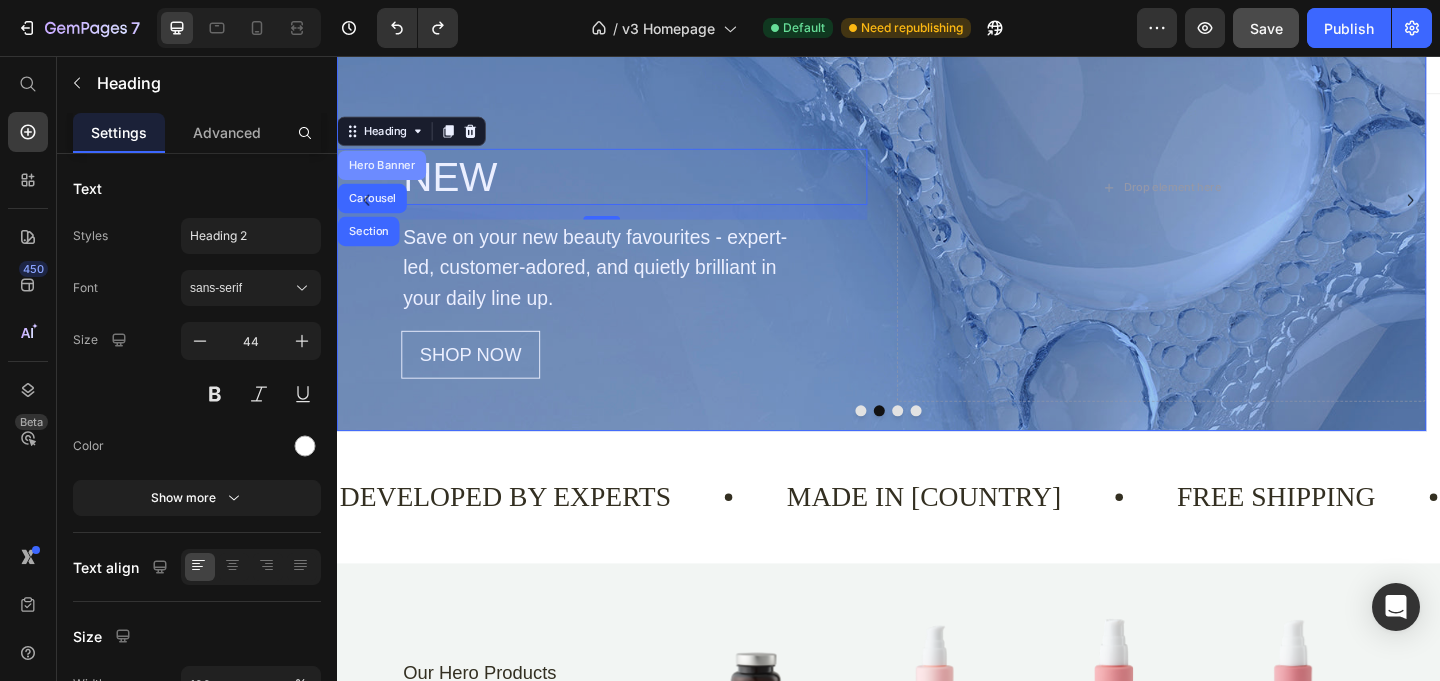 click on "Hero Banner" at bounding box center (386, 175) 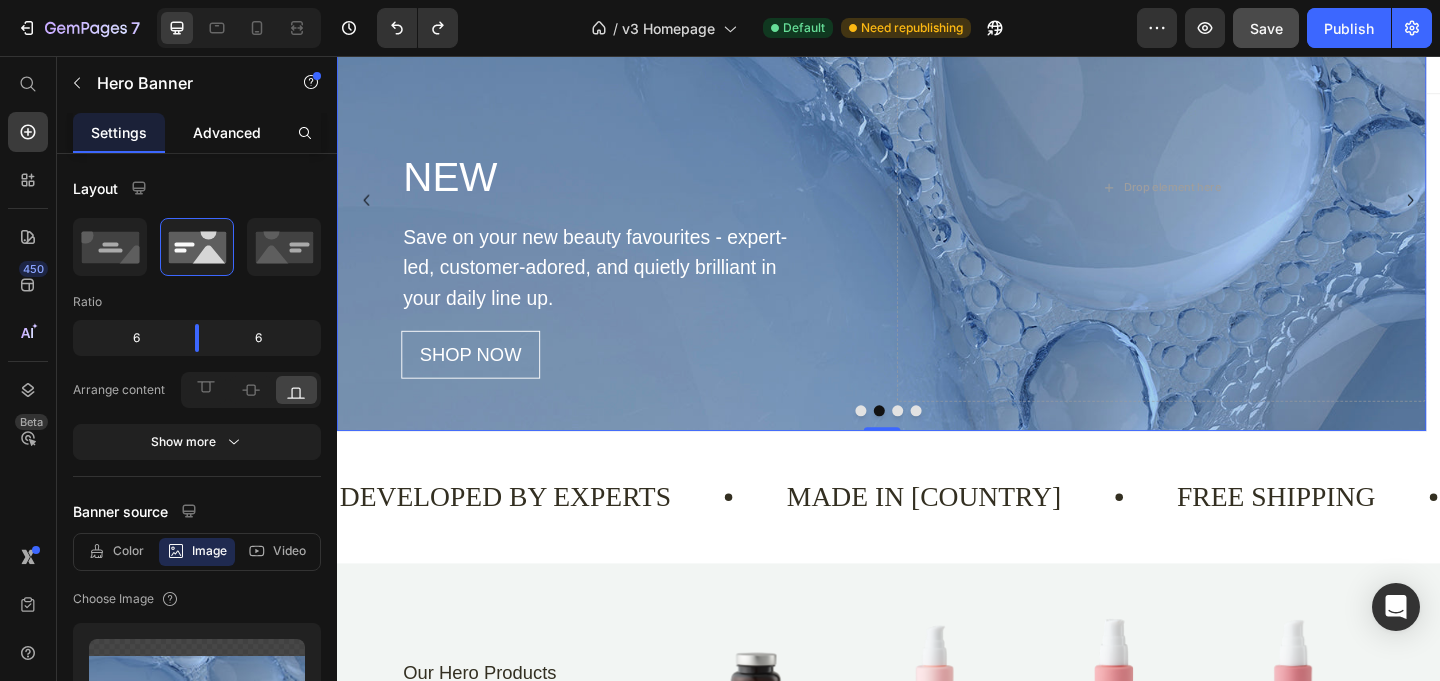 click on "Advanced" at bounding box center (227, 132) 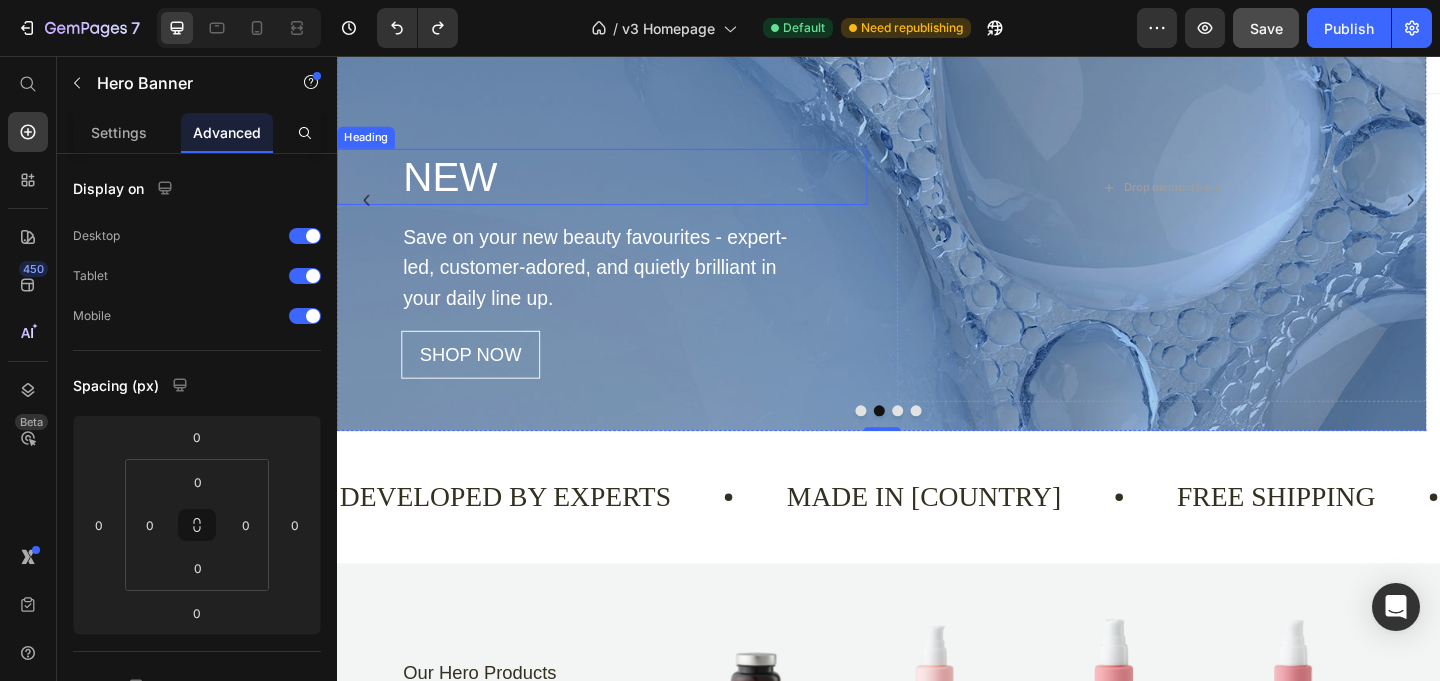 click on "NEW" at bounding box center (660, 187) 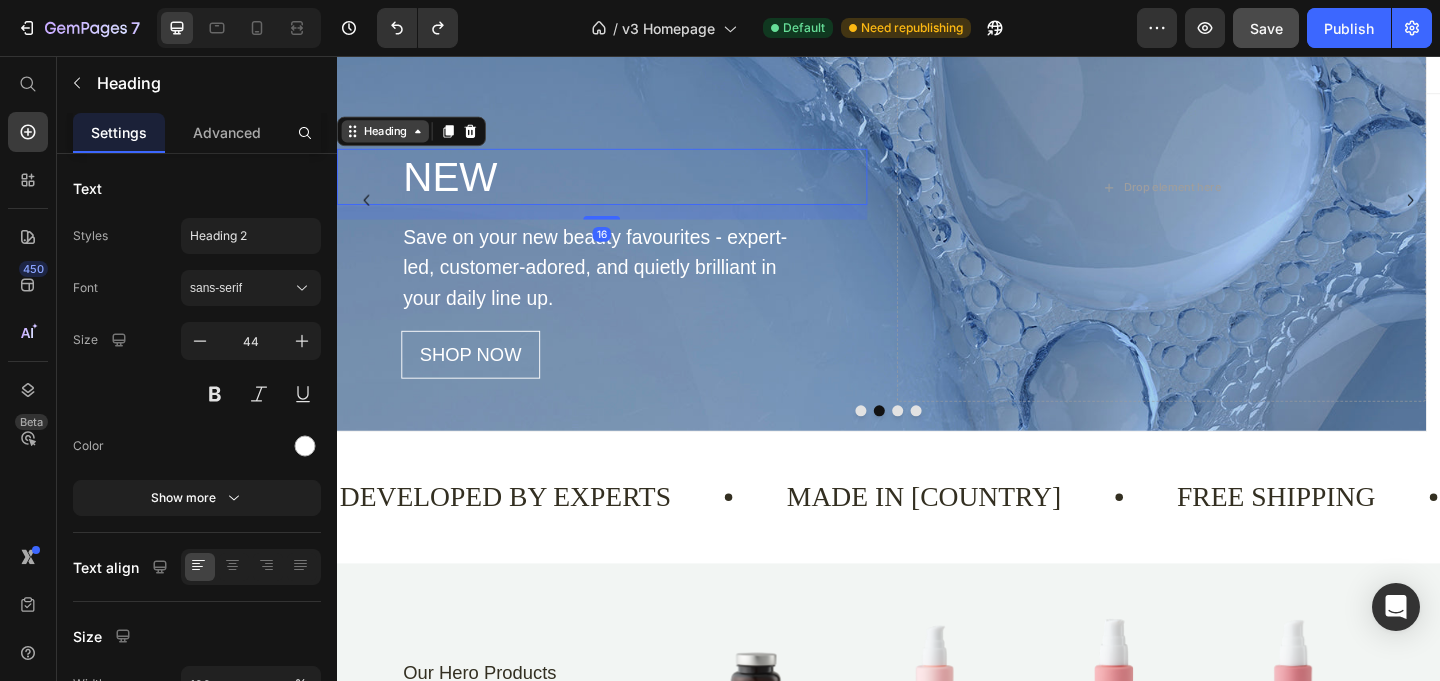 click 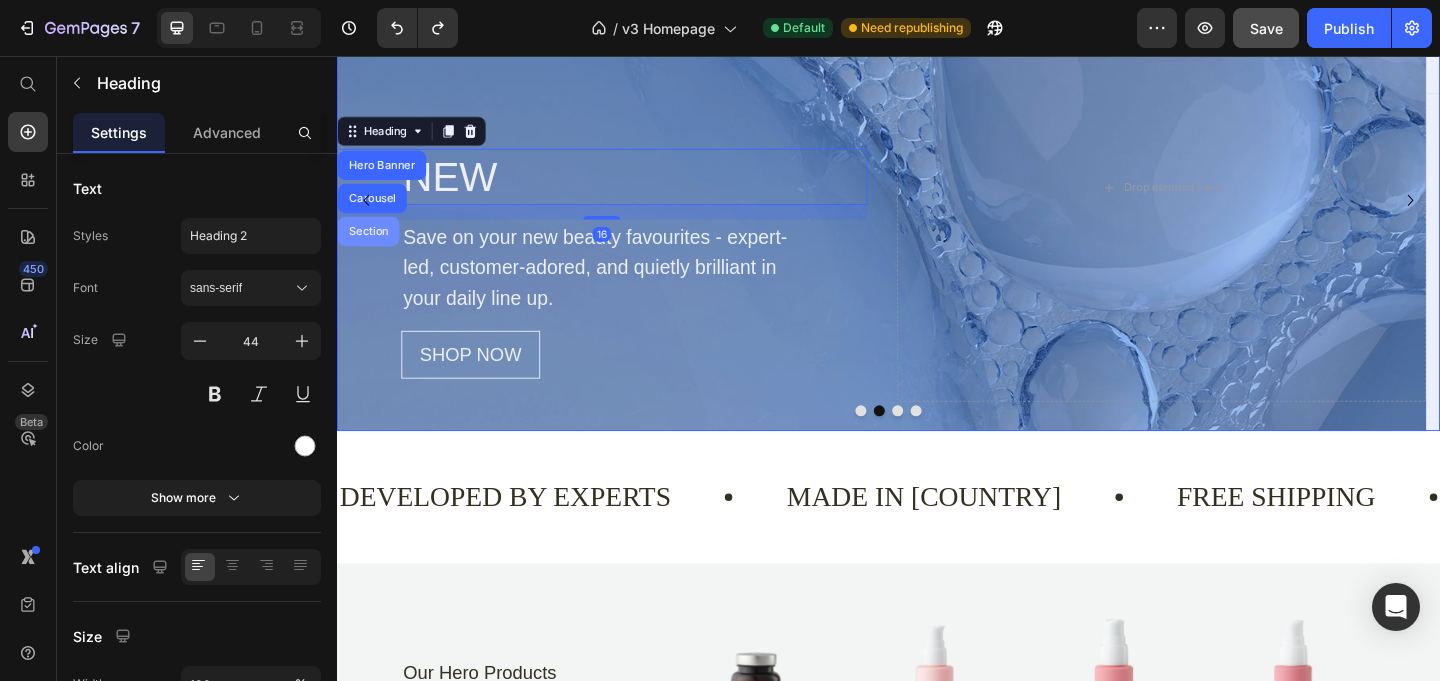 click on "Section" at bounding box center [371, 247] 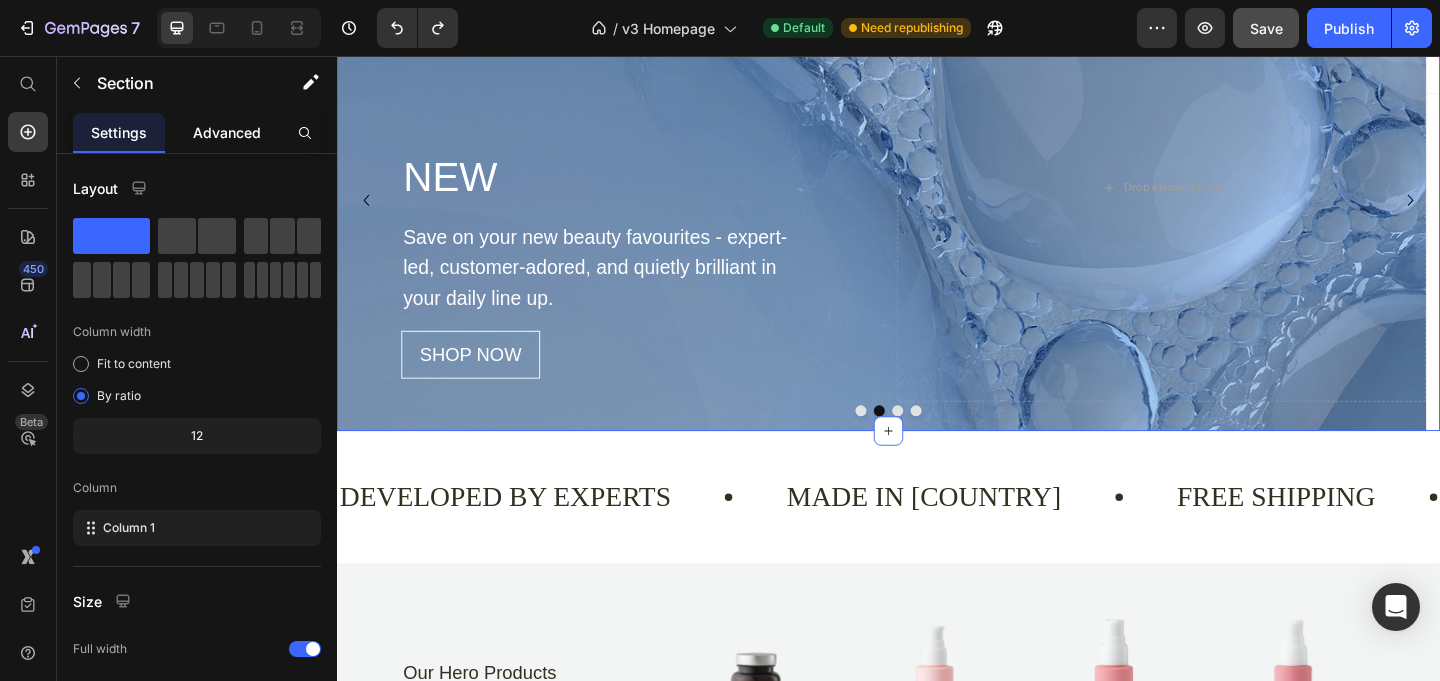click on "Advanced" at bounding box center [227, 132] 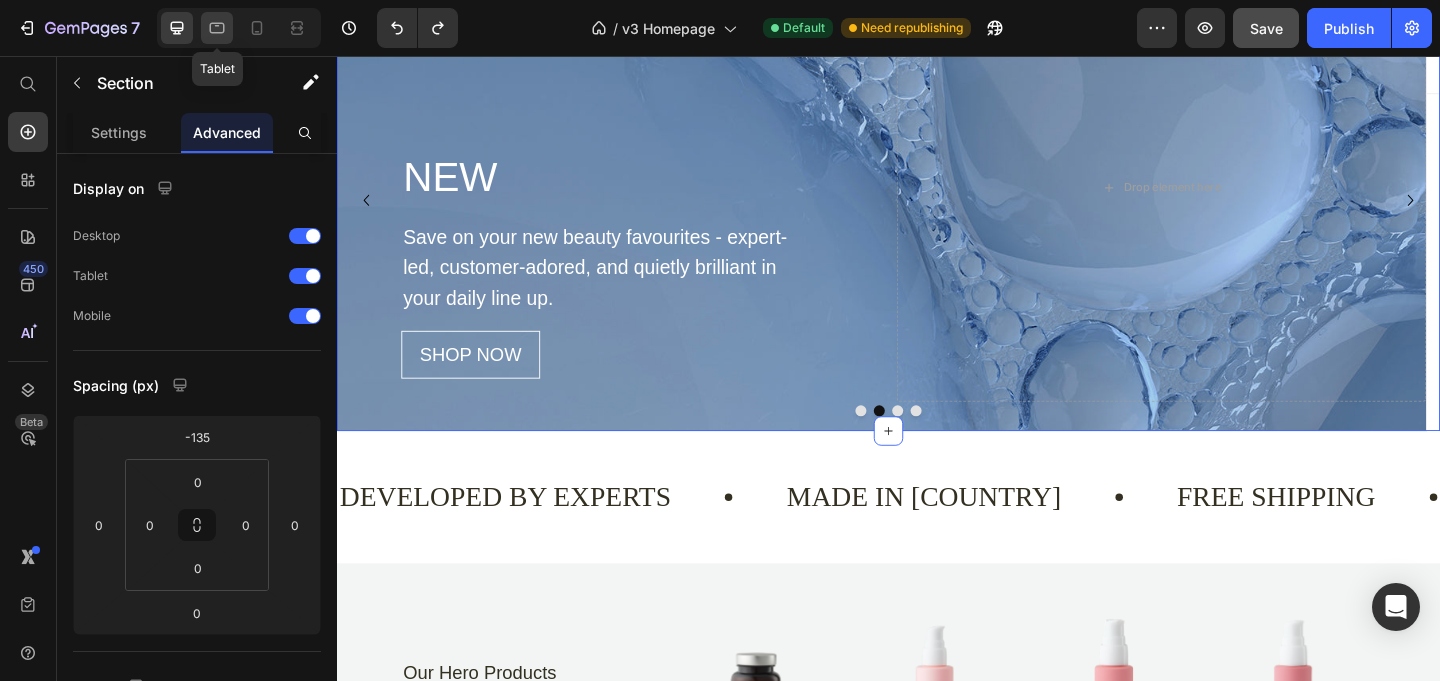 click 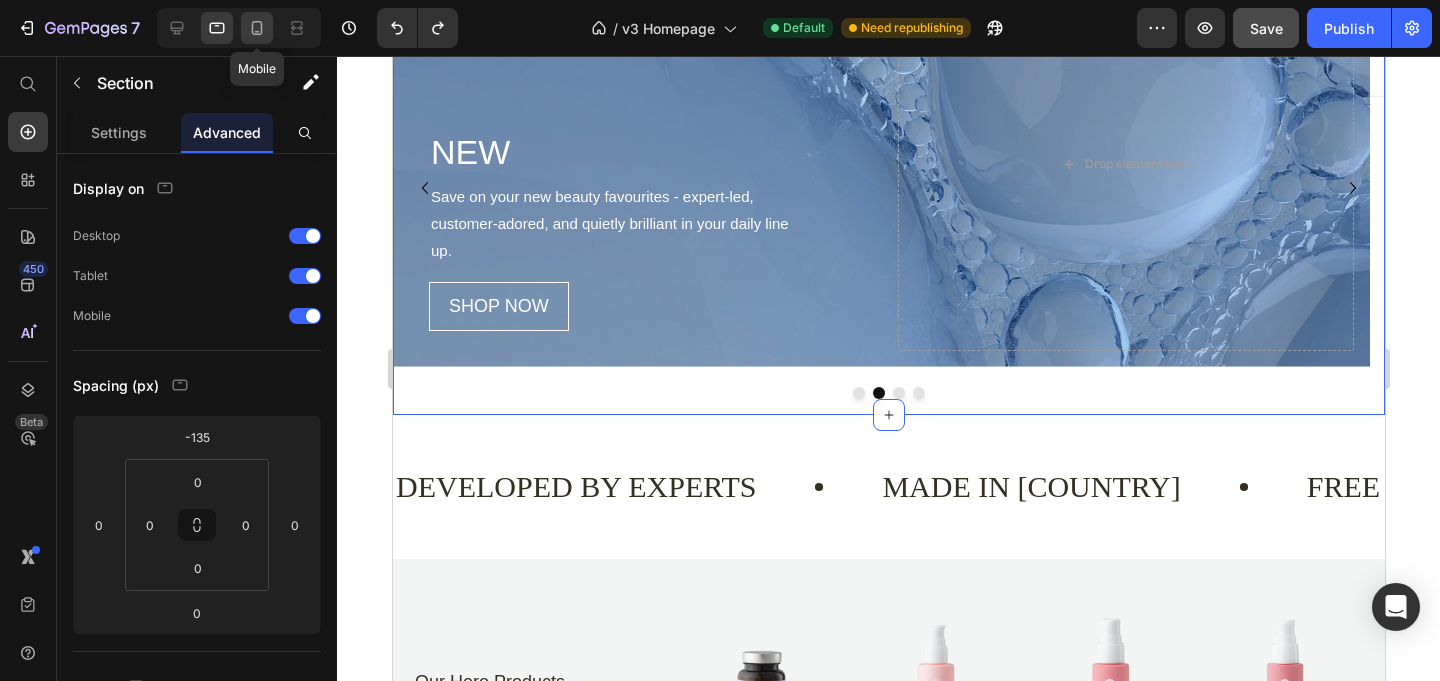 click 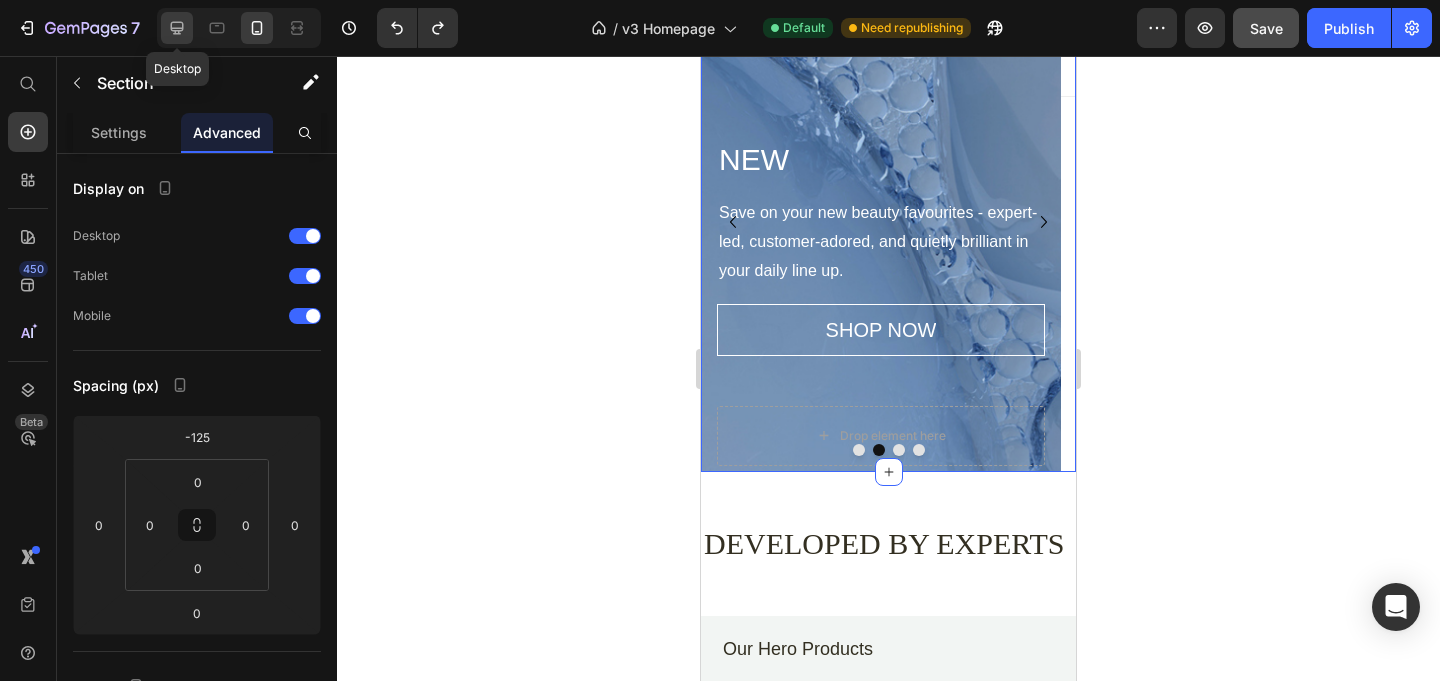 click 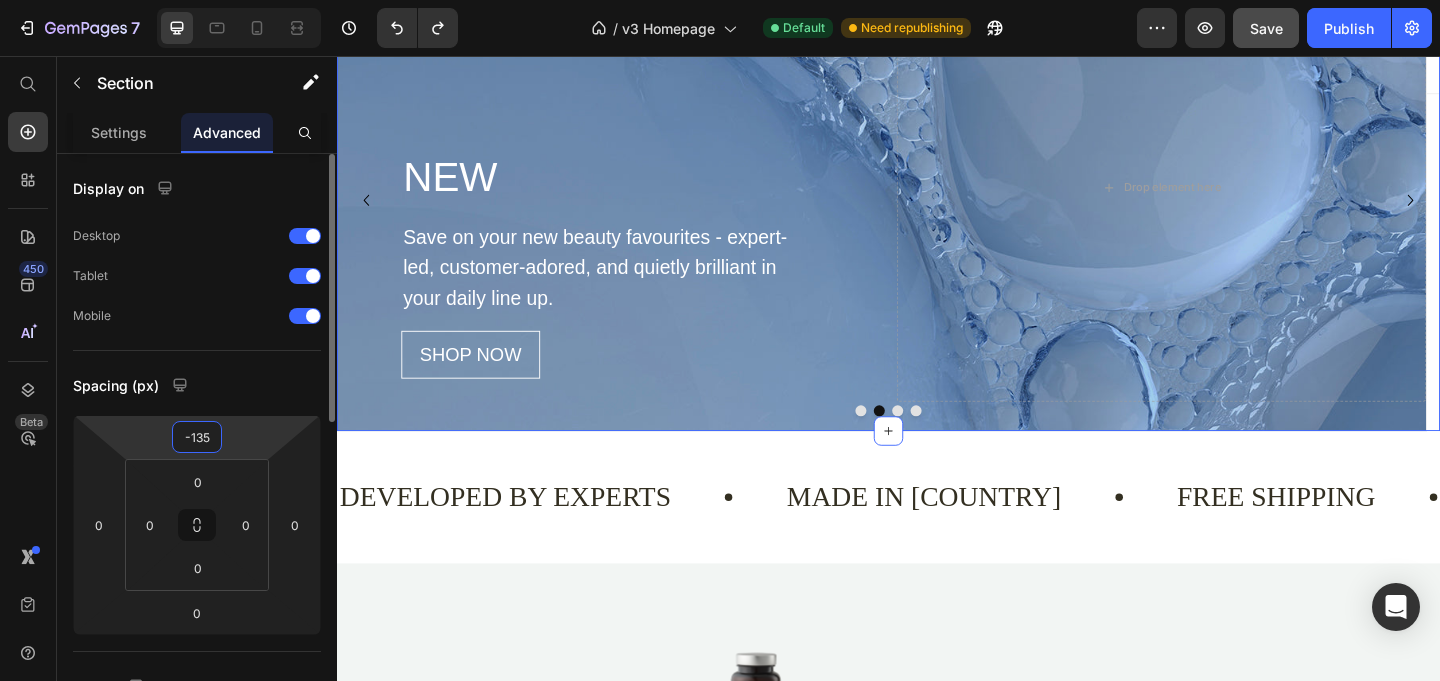click on "-135" at bounding box center (197, 437) 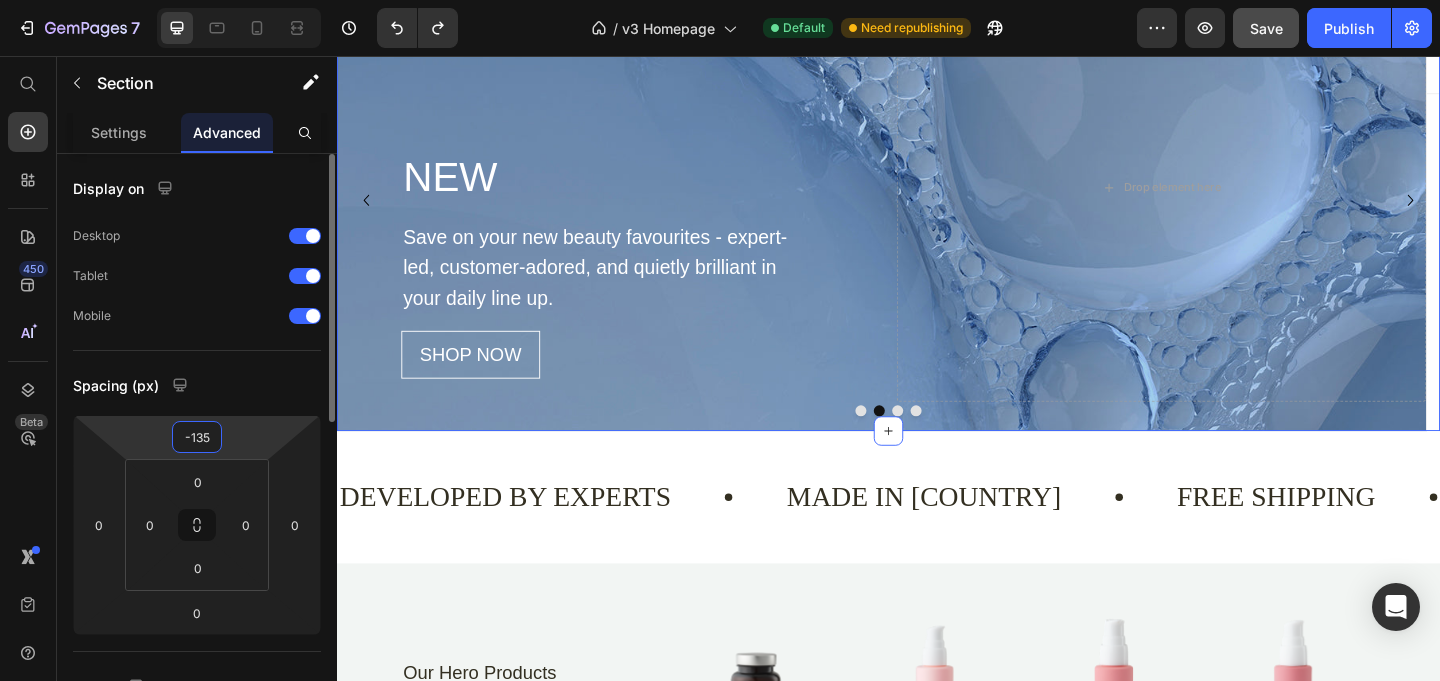 click on "-135" at bounding box center (197, 437) 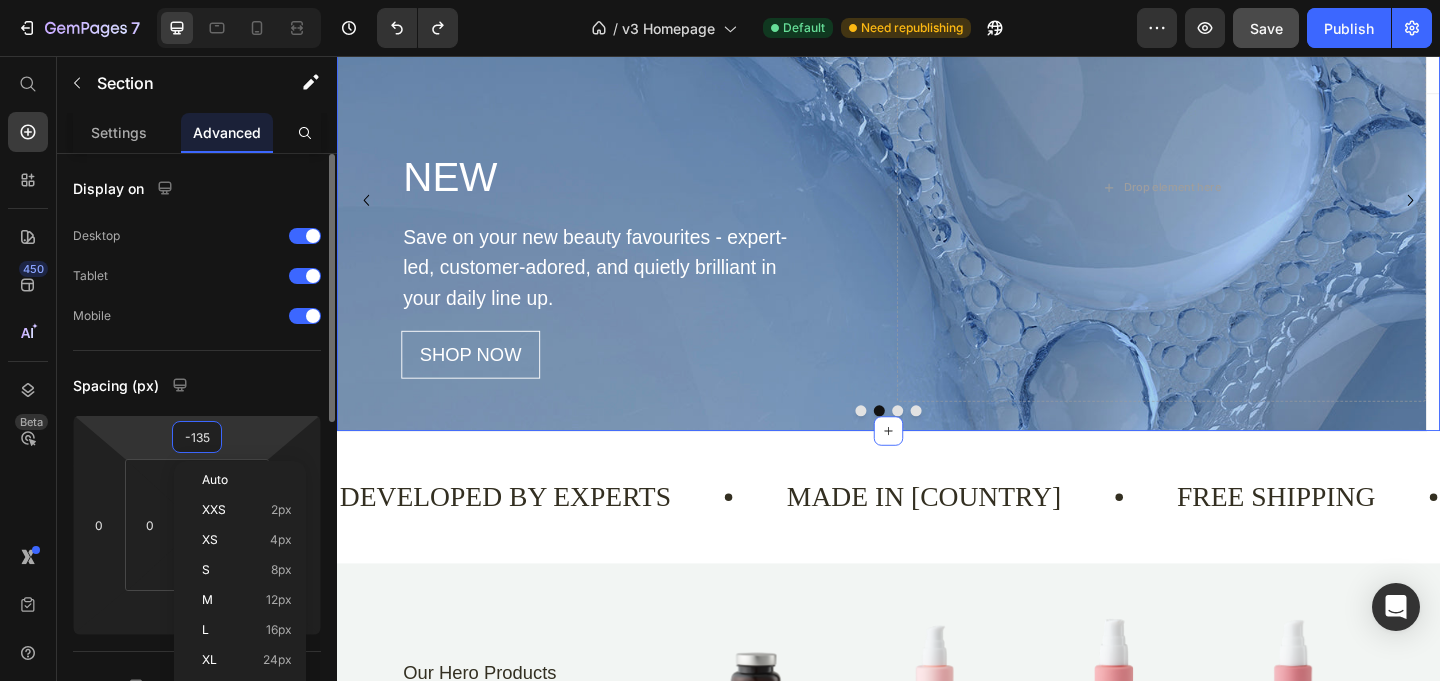click on "-135" at bounding box center (197, 437) 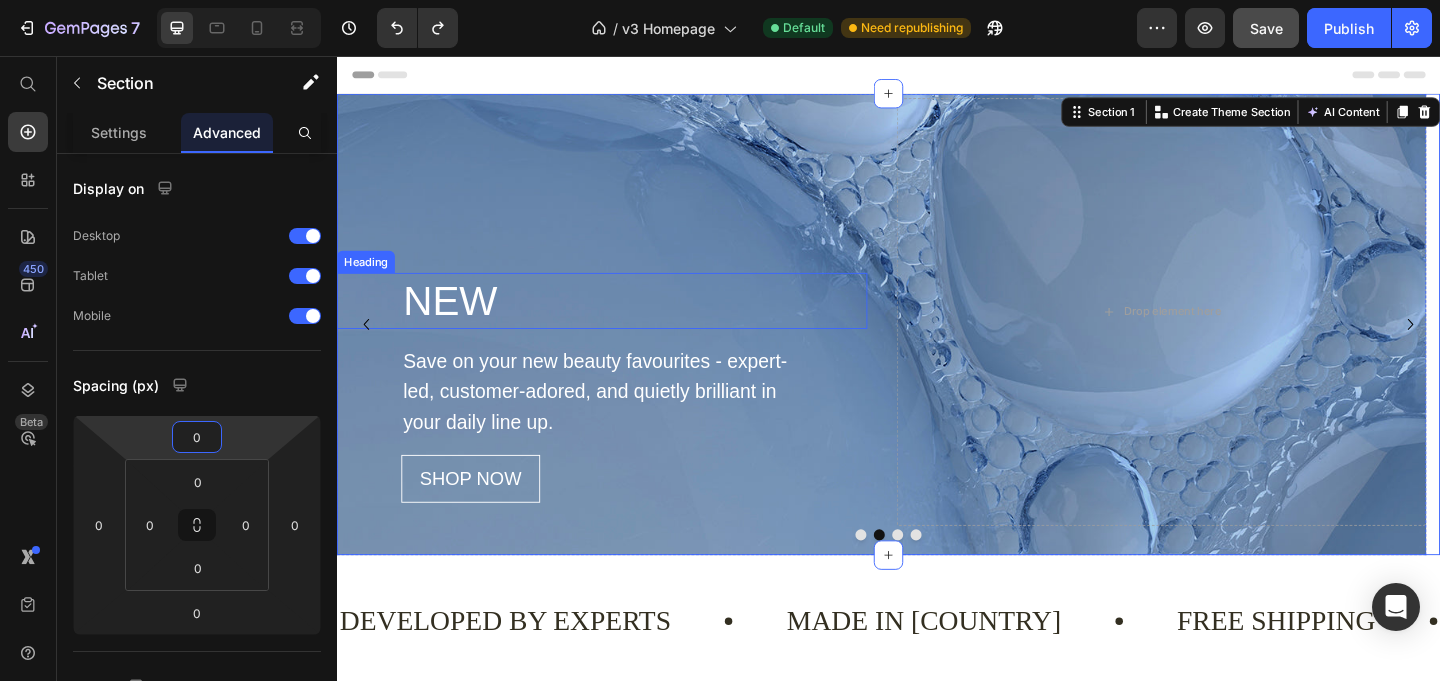 click on "NEW" at bounding box center (660, 322) 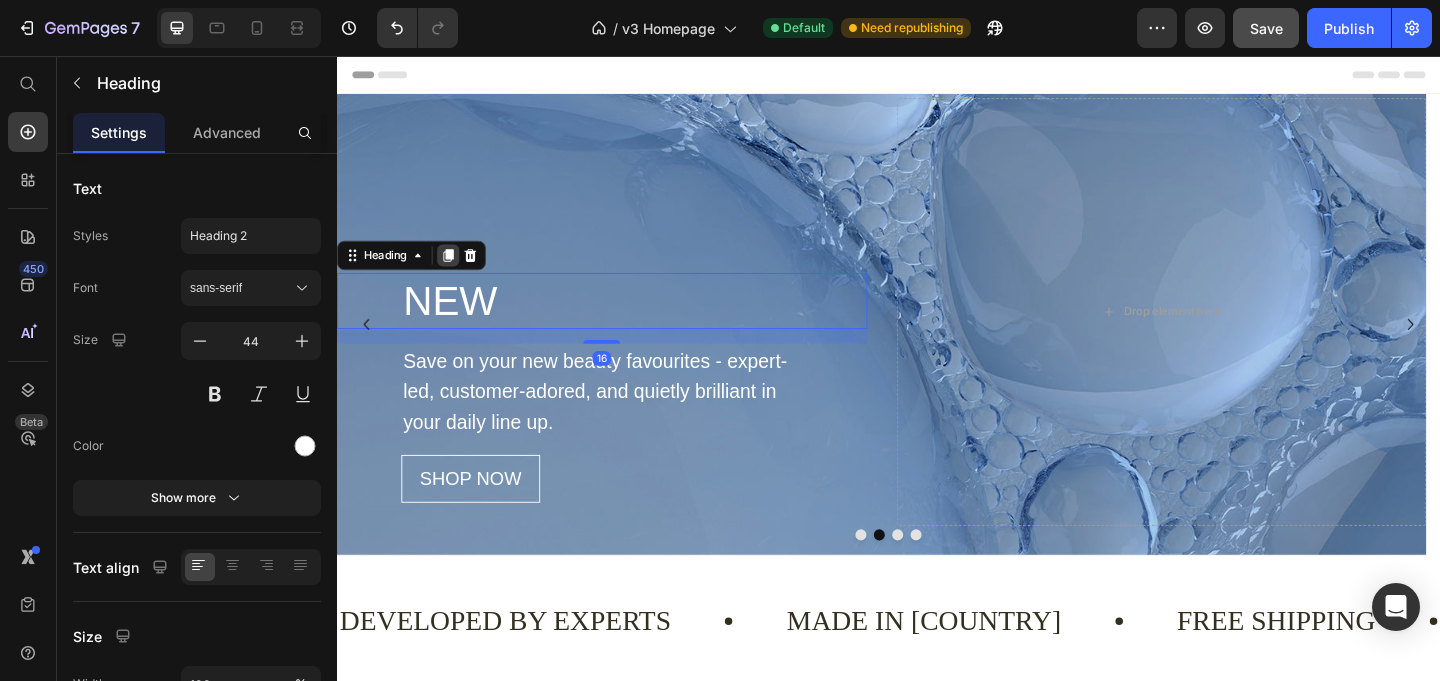 click 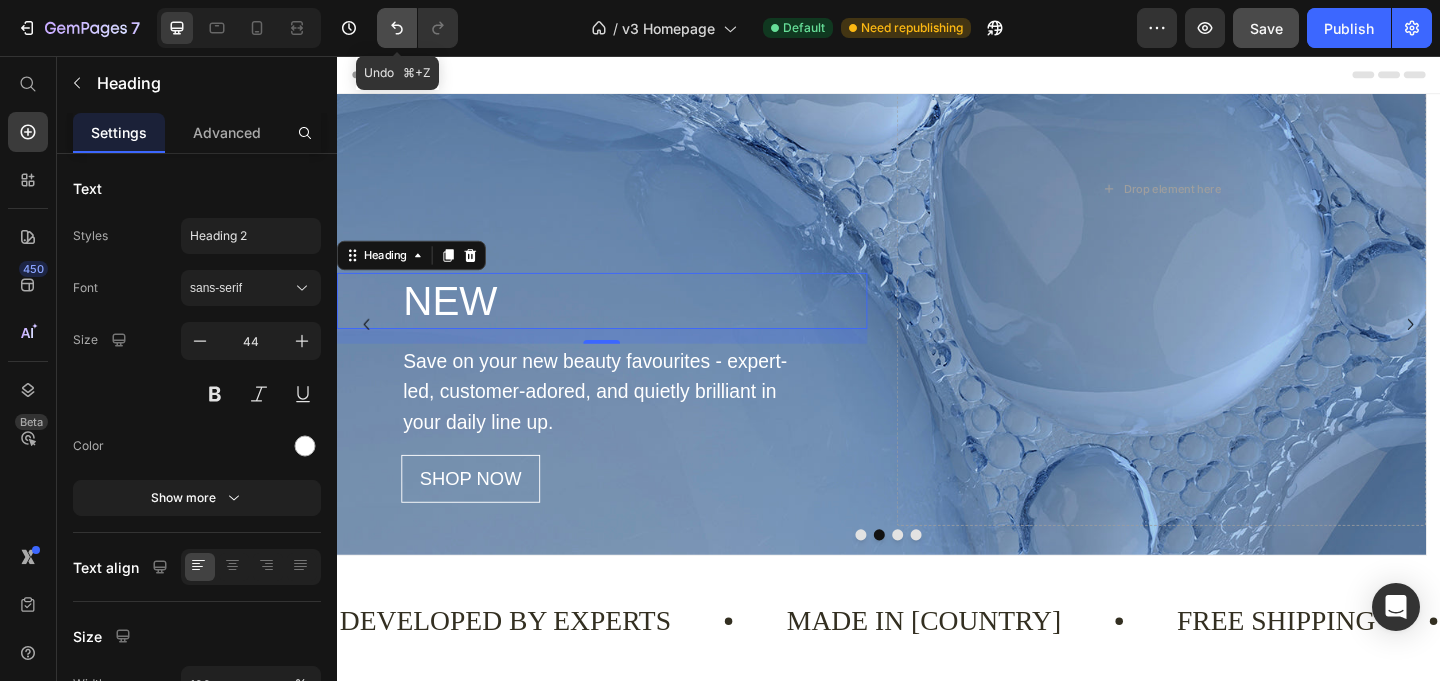 click 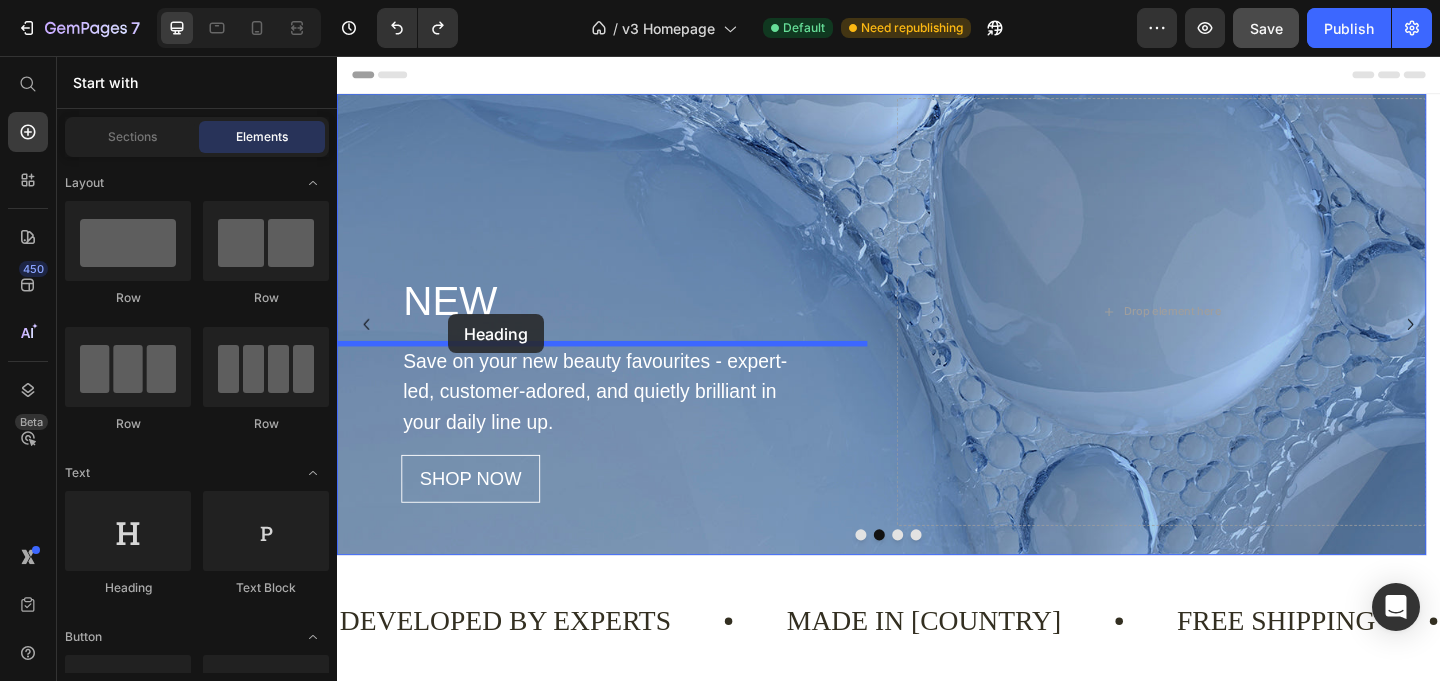drag, startPoint x: 489, startPoint y: 590, endPoint x: 458, endPoint y: 337, distance: 254.89214 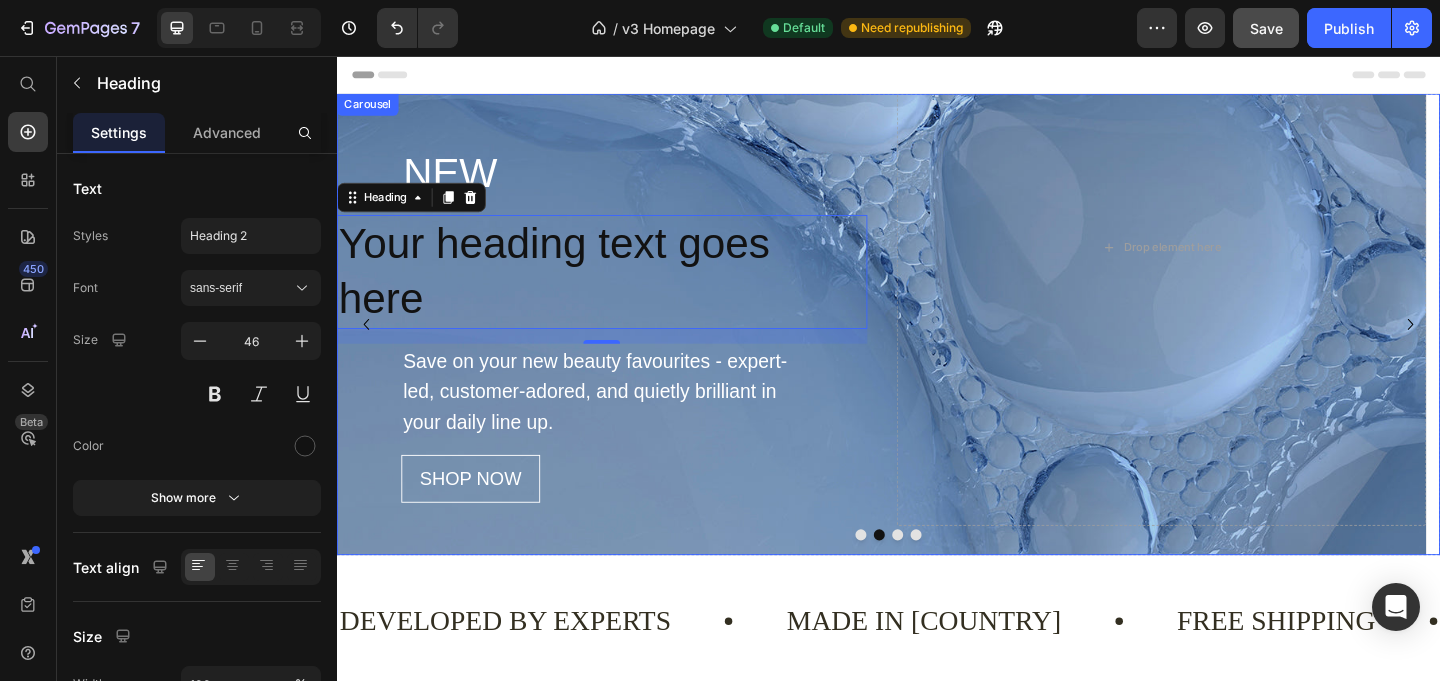 click at bounding box center (907, 577) 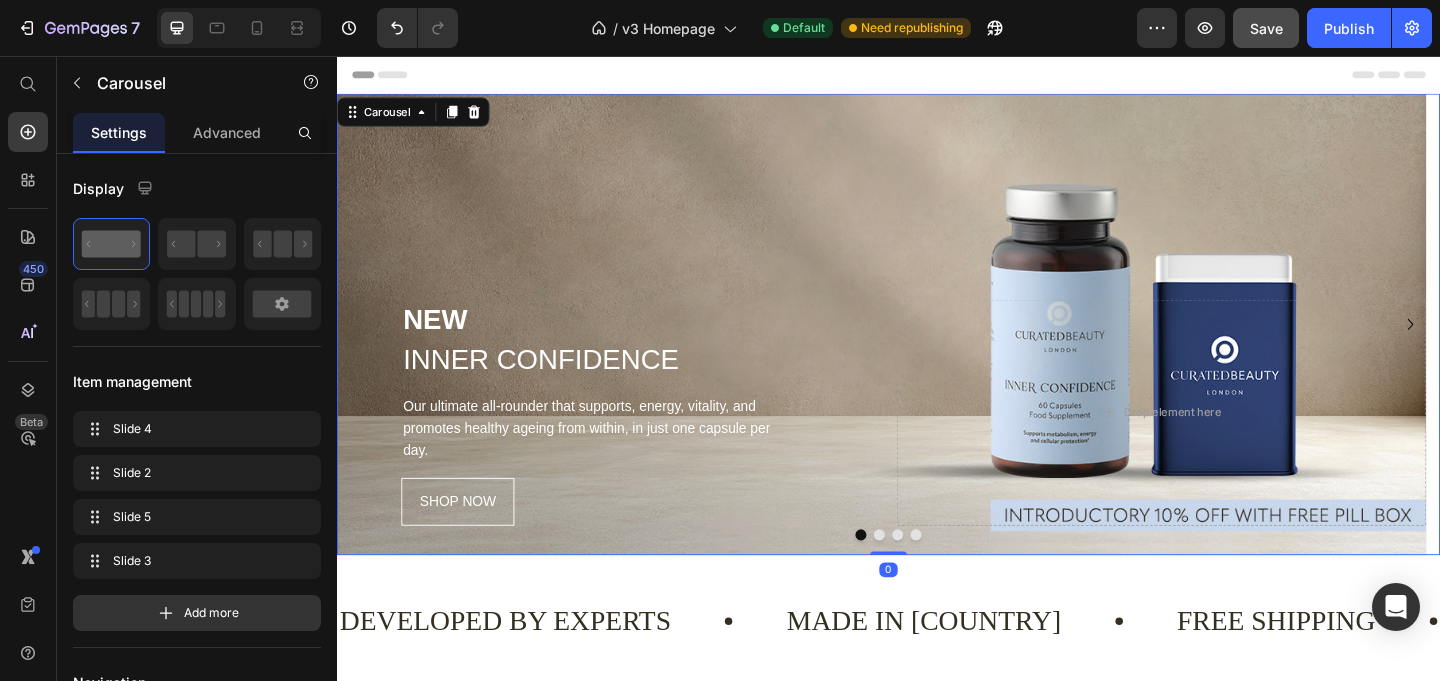 click at bounding box center [927, 577] 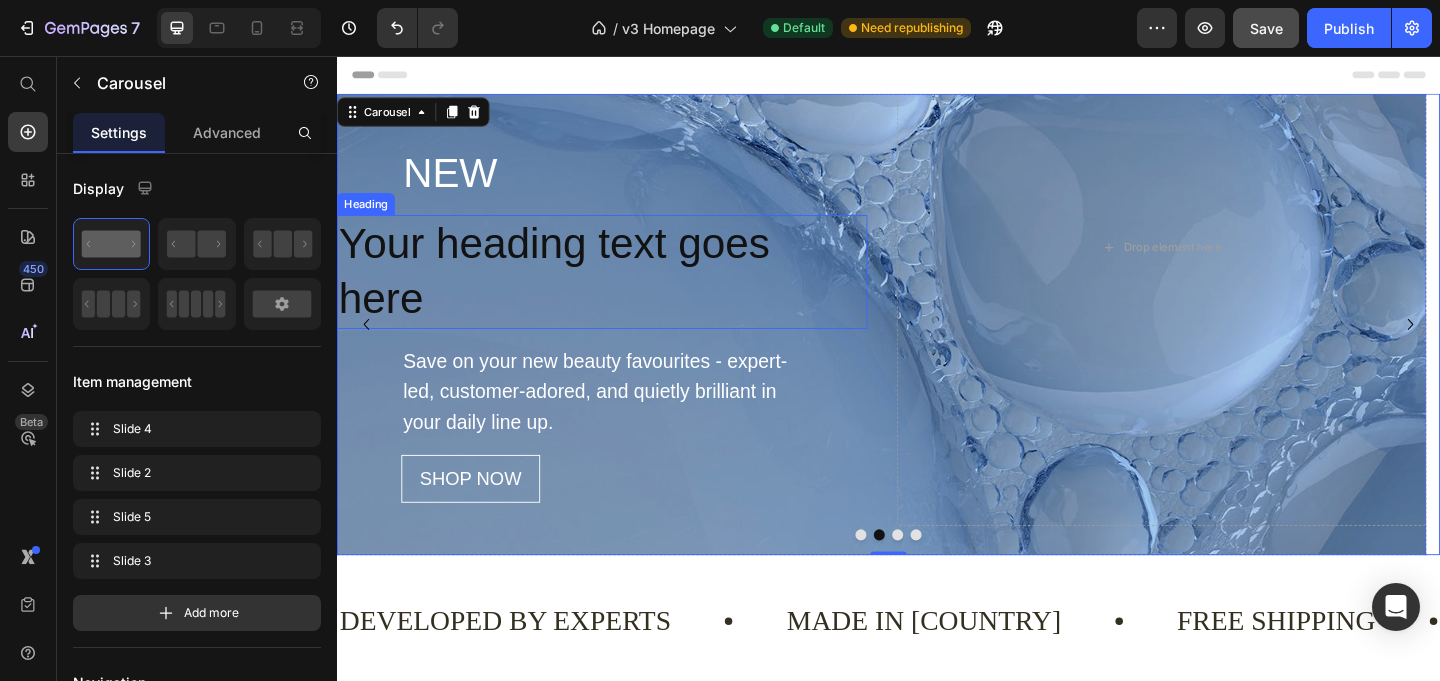 click on "Your heading text goes here" at bounding box center (625, 291) 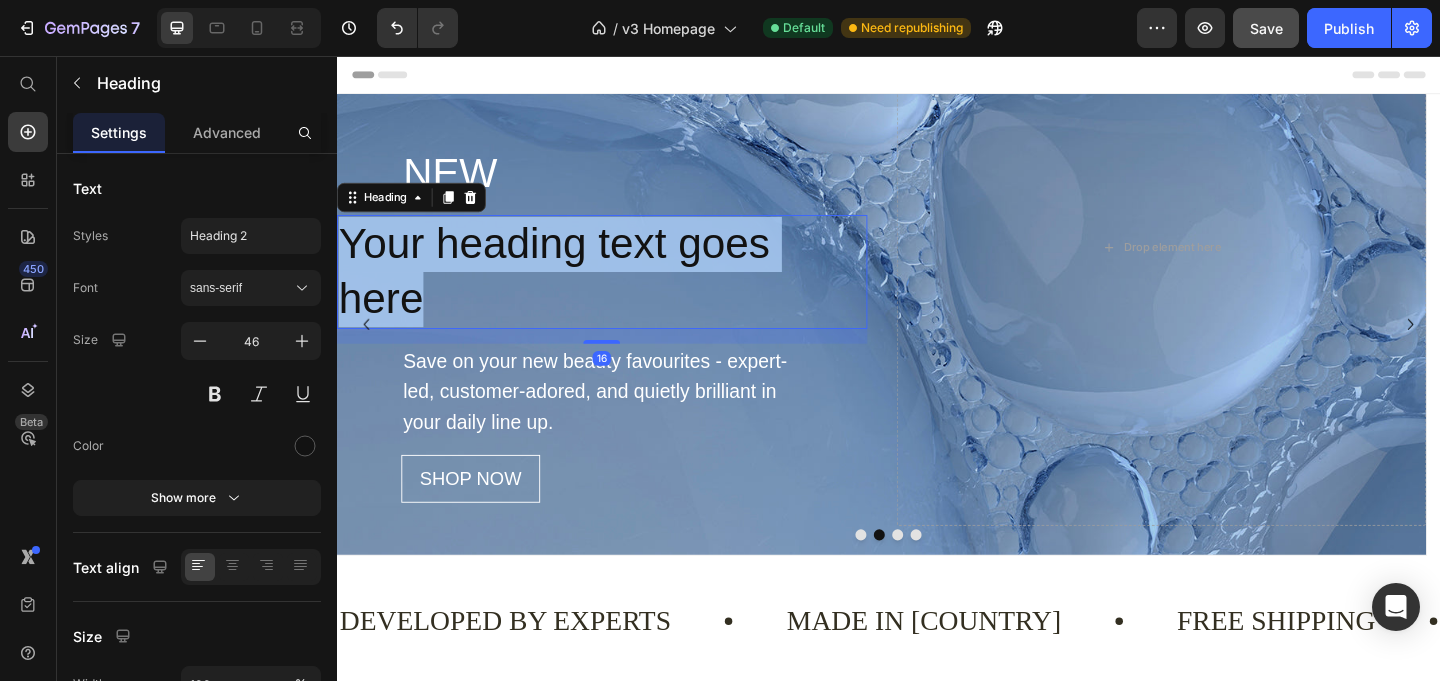 click on "Your heading text goes here" at bounding box center (625, 291) 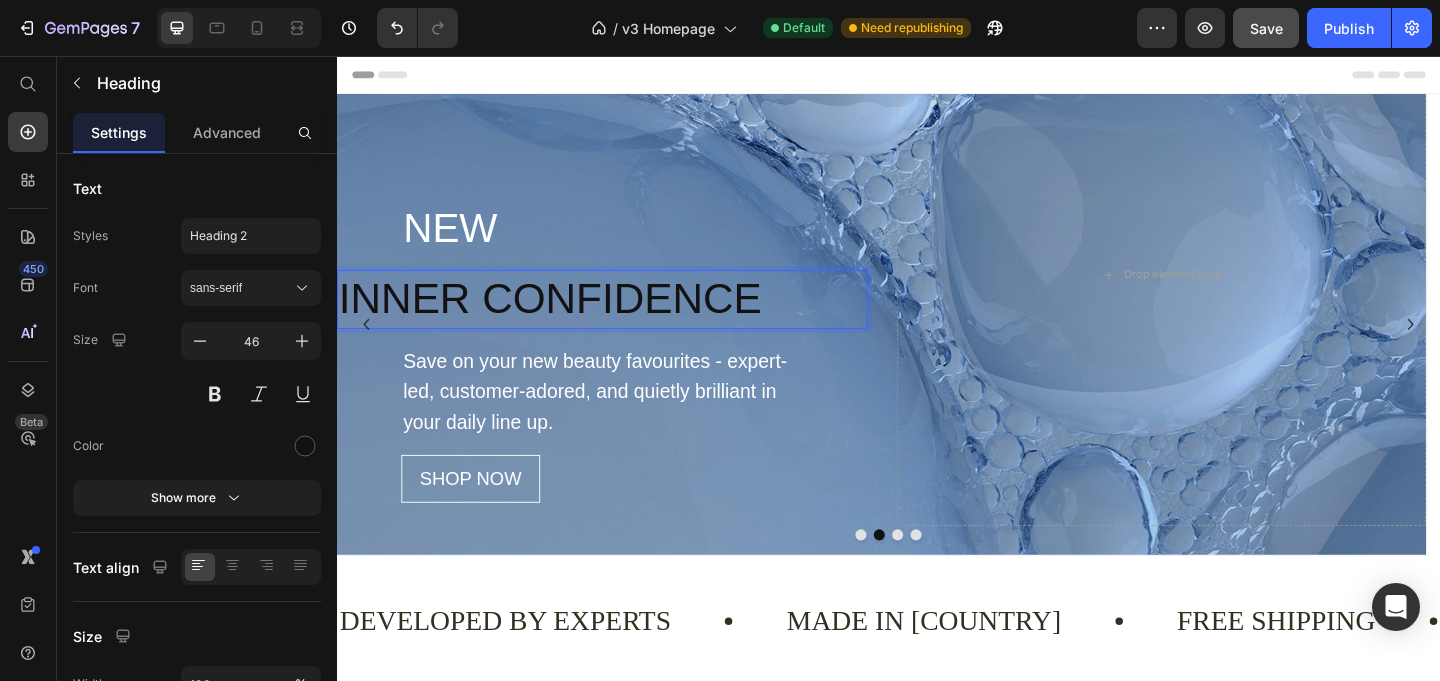 click on "INNER CONFIDENCE" at bounding box center (625, 321) 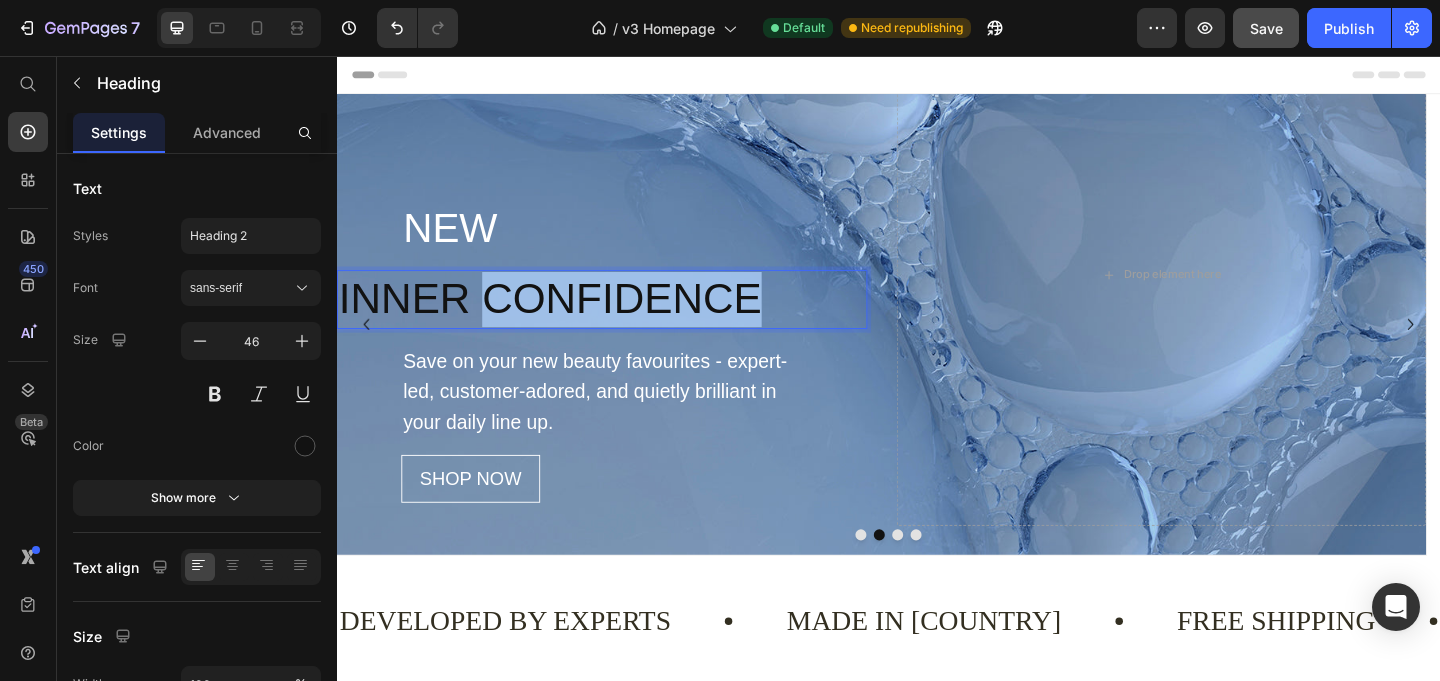 click on "INNER CONFIDENCE" at bounding box center (625, 321) 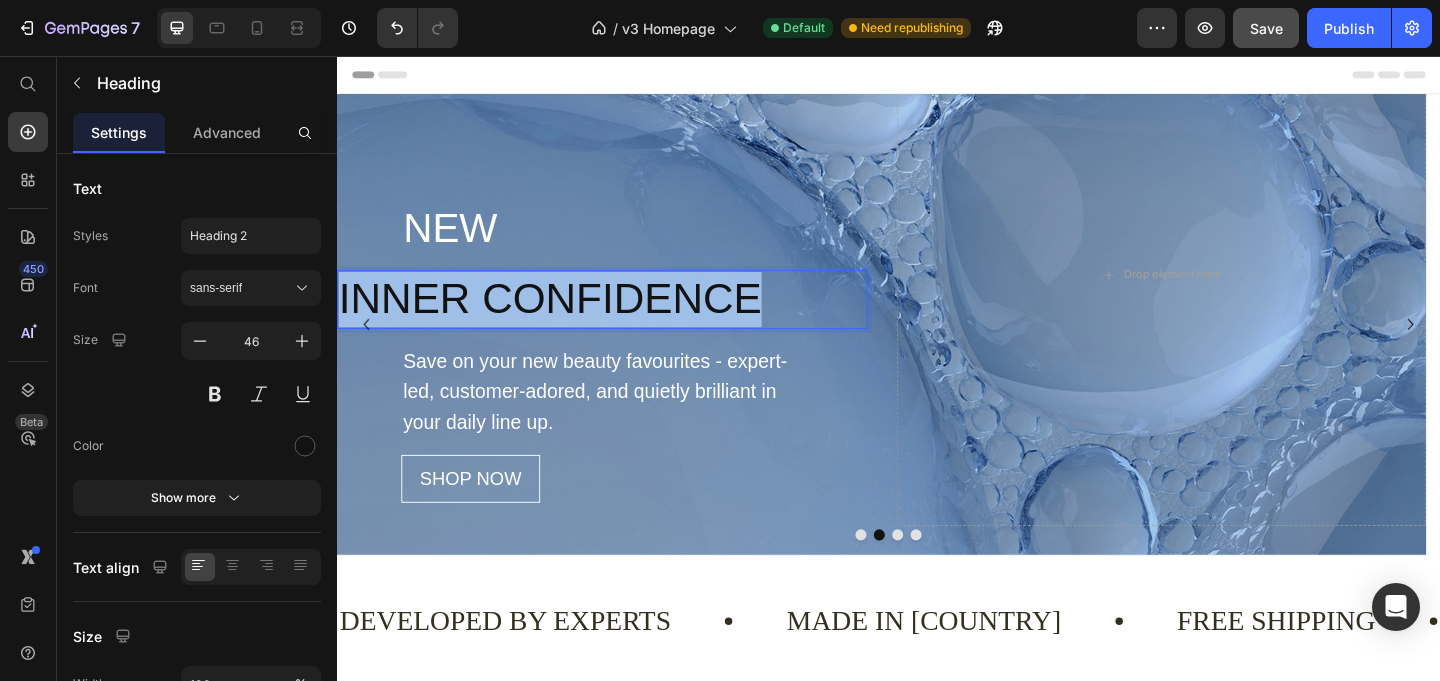 click on "INNER CONFIDENCE" at bounding box center [625, 321] 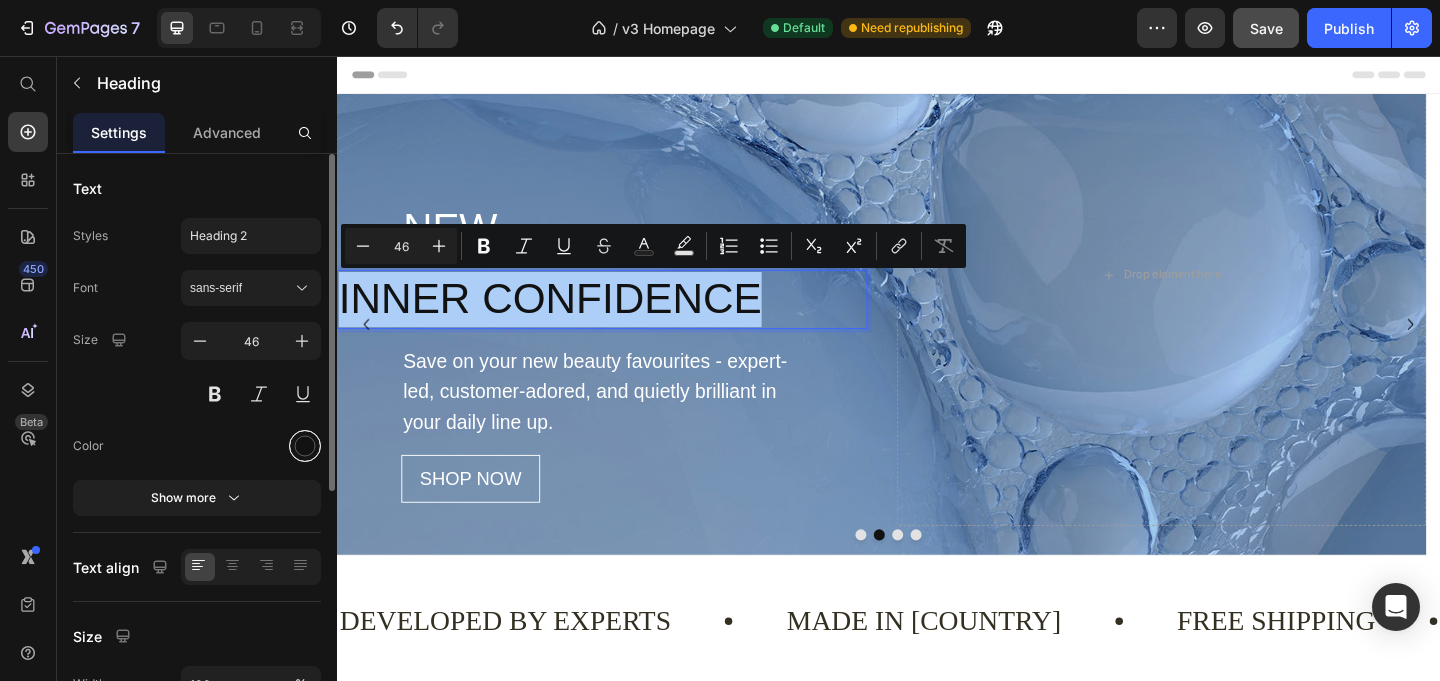 click at bounding box center (305, 446) 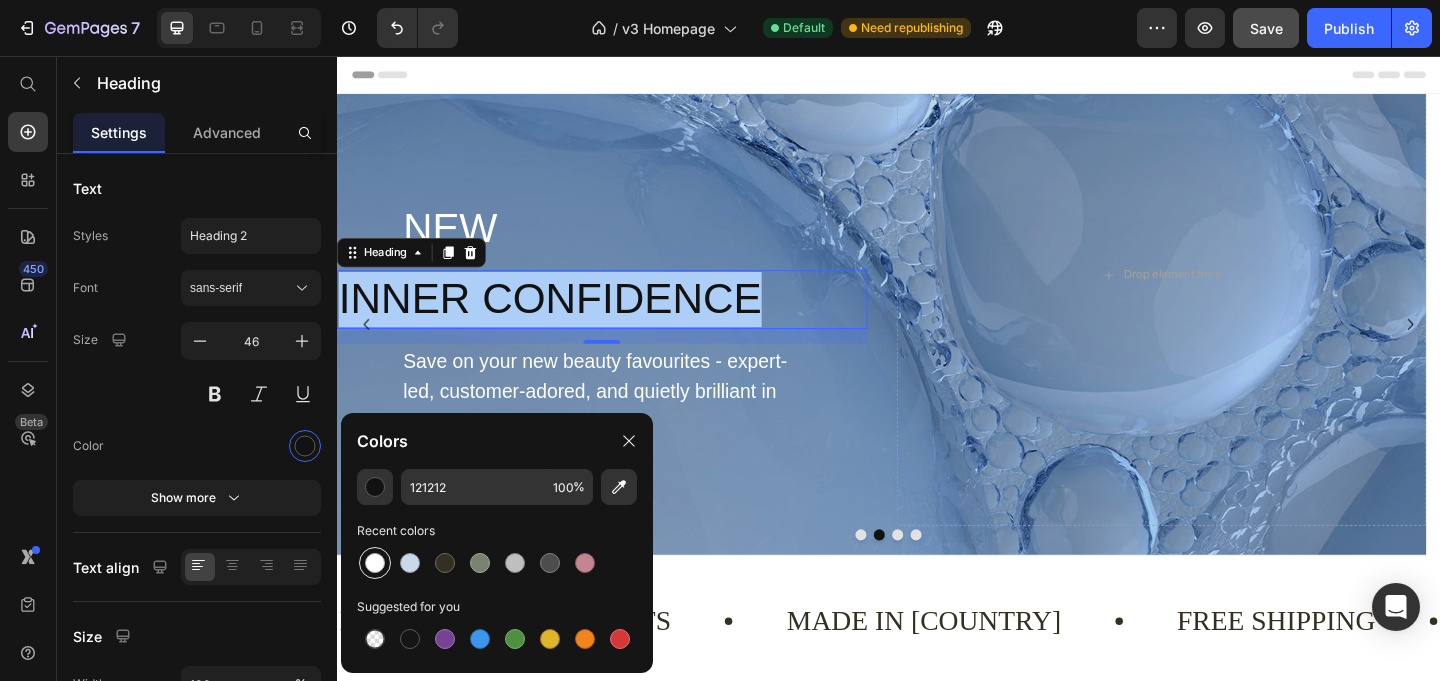 click at bounding box center [375, 563] 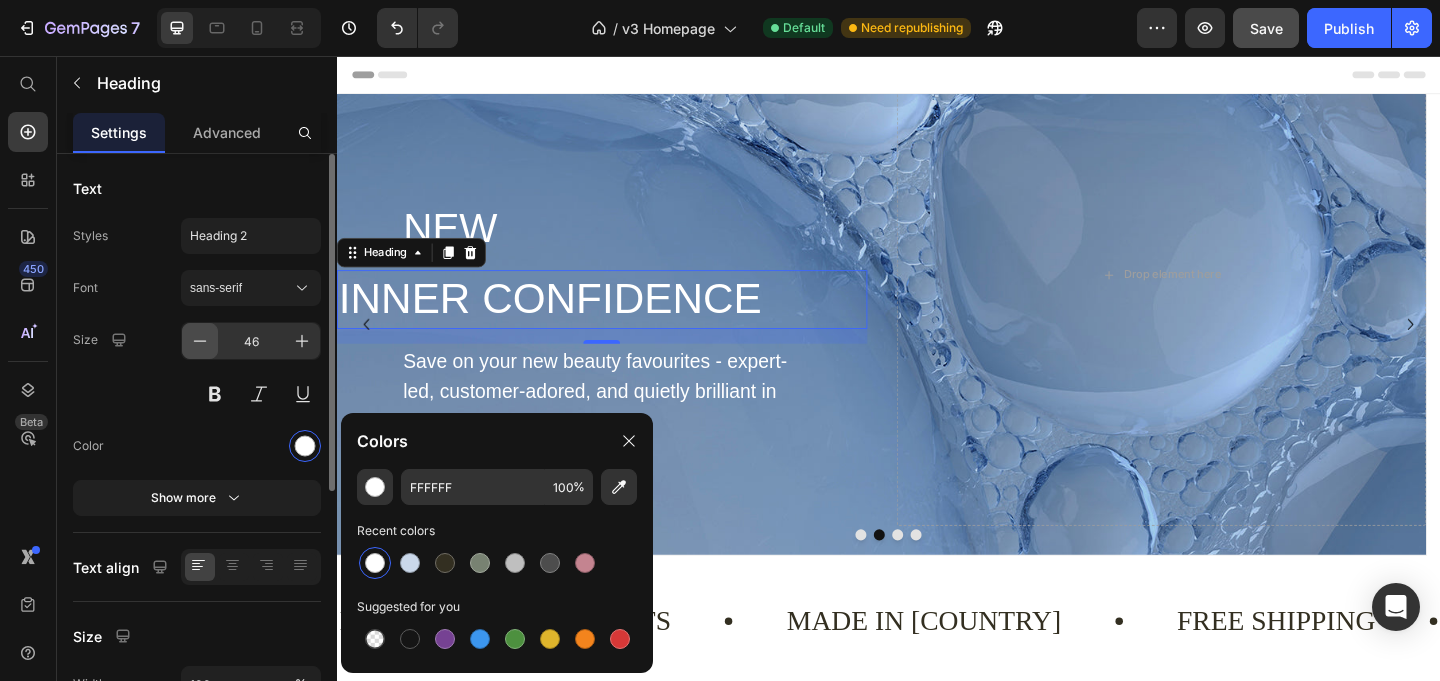 click 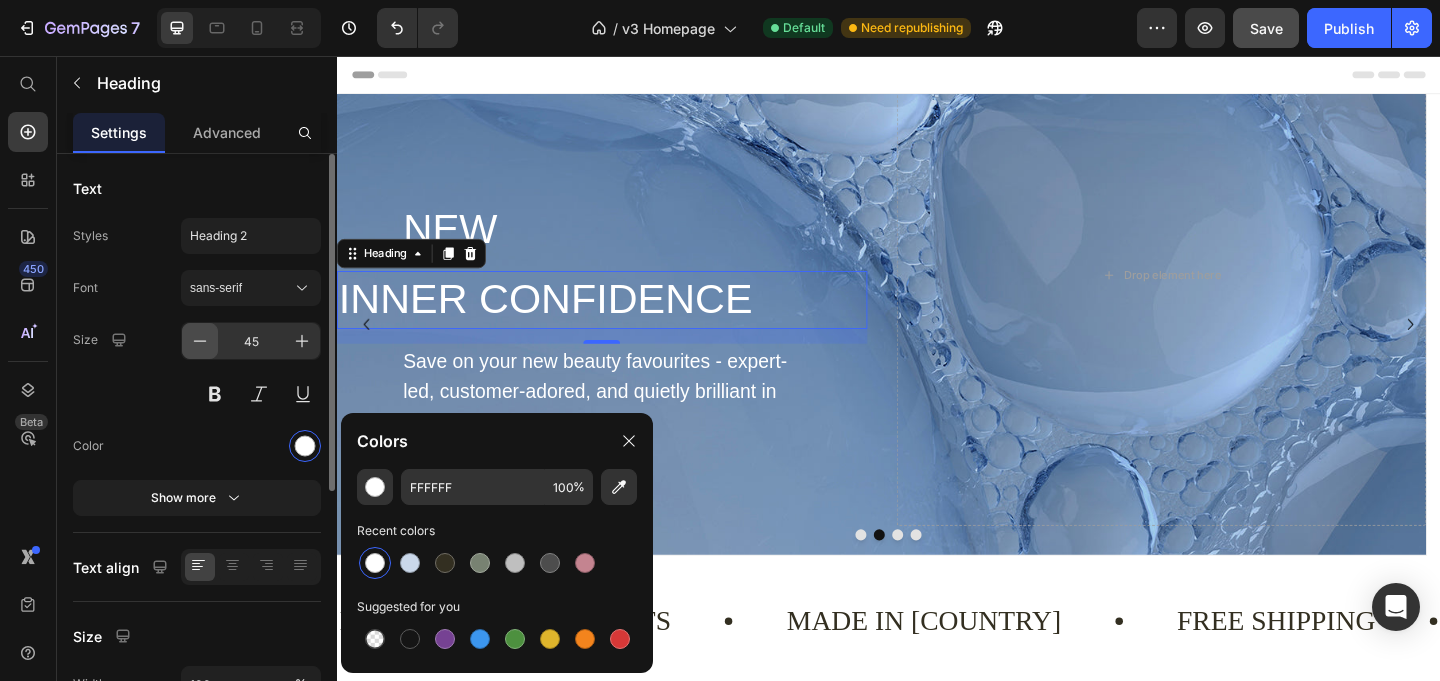 click 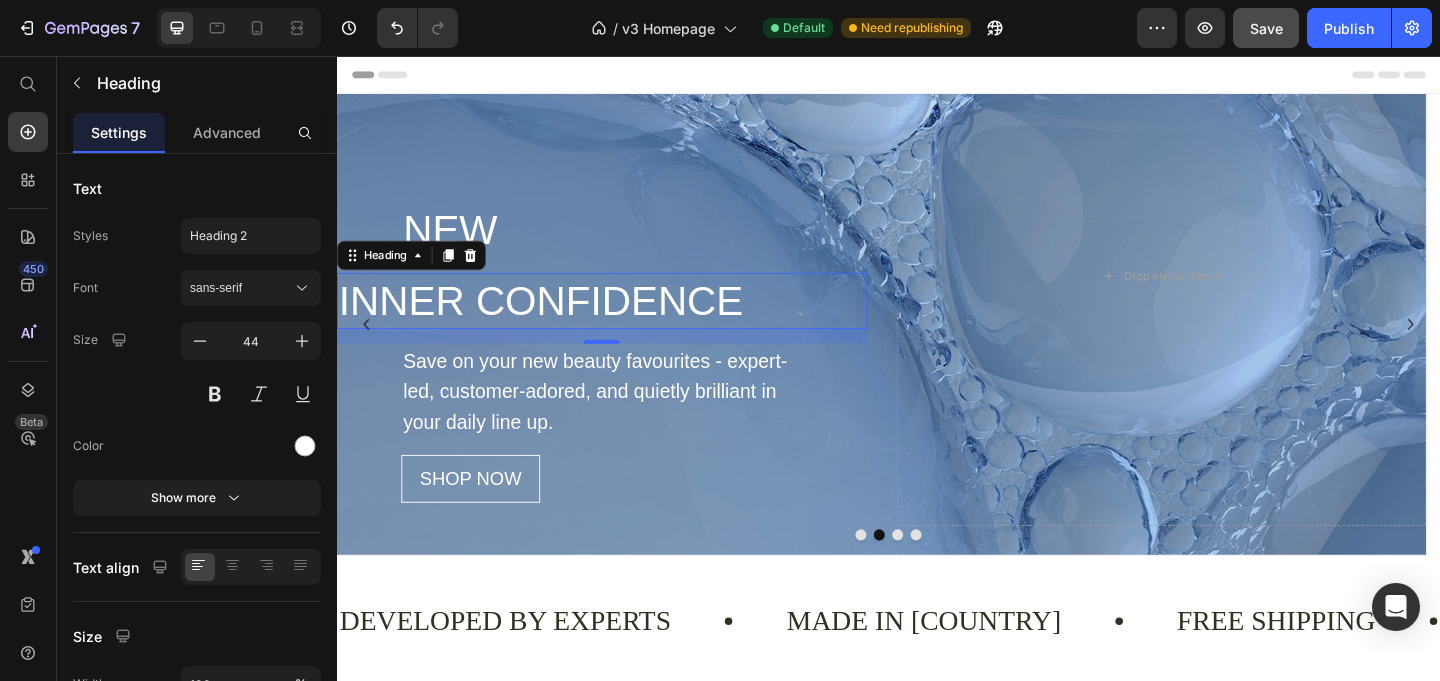 click on "NEW" at bounding box center (660, 244) 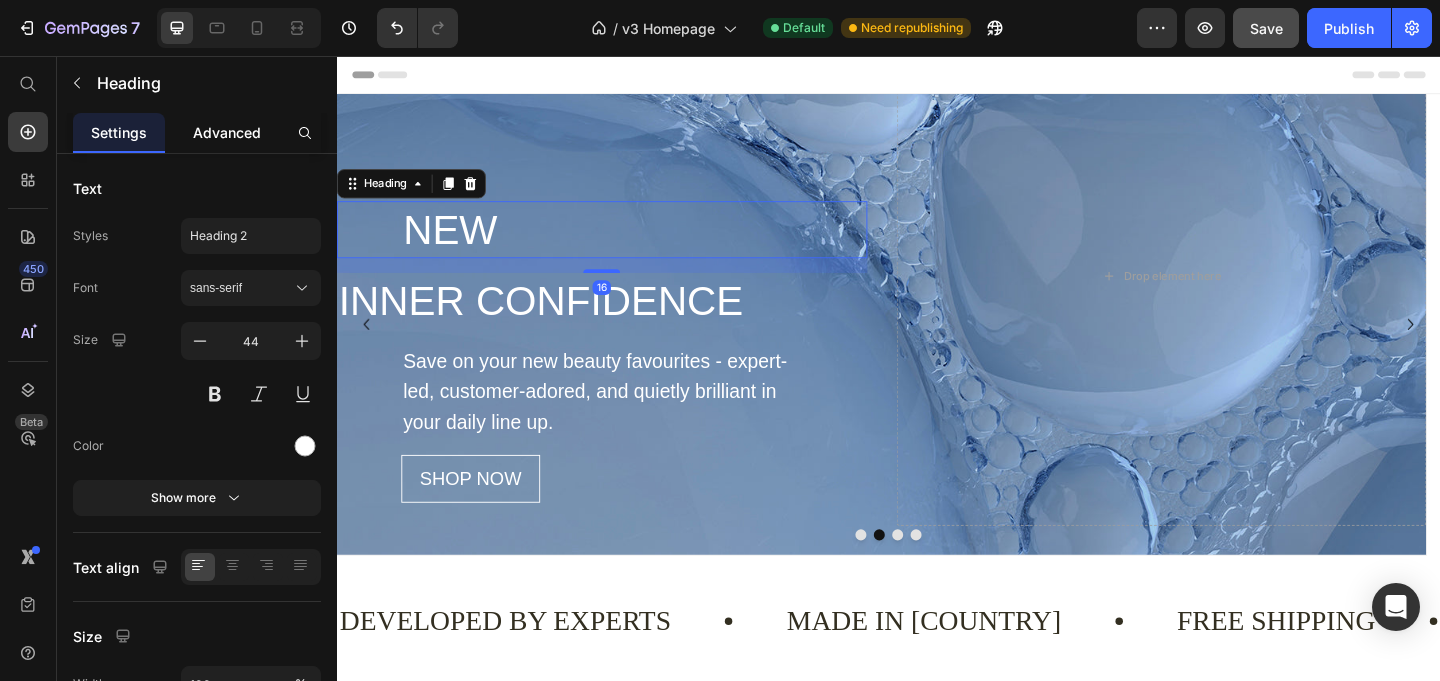 click on "Advanced" at bounding box center (227, 132) 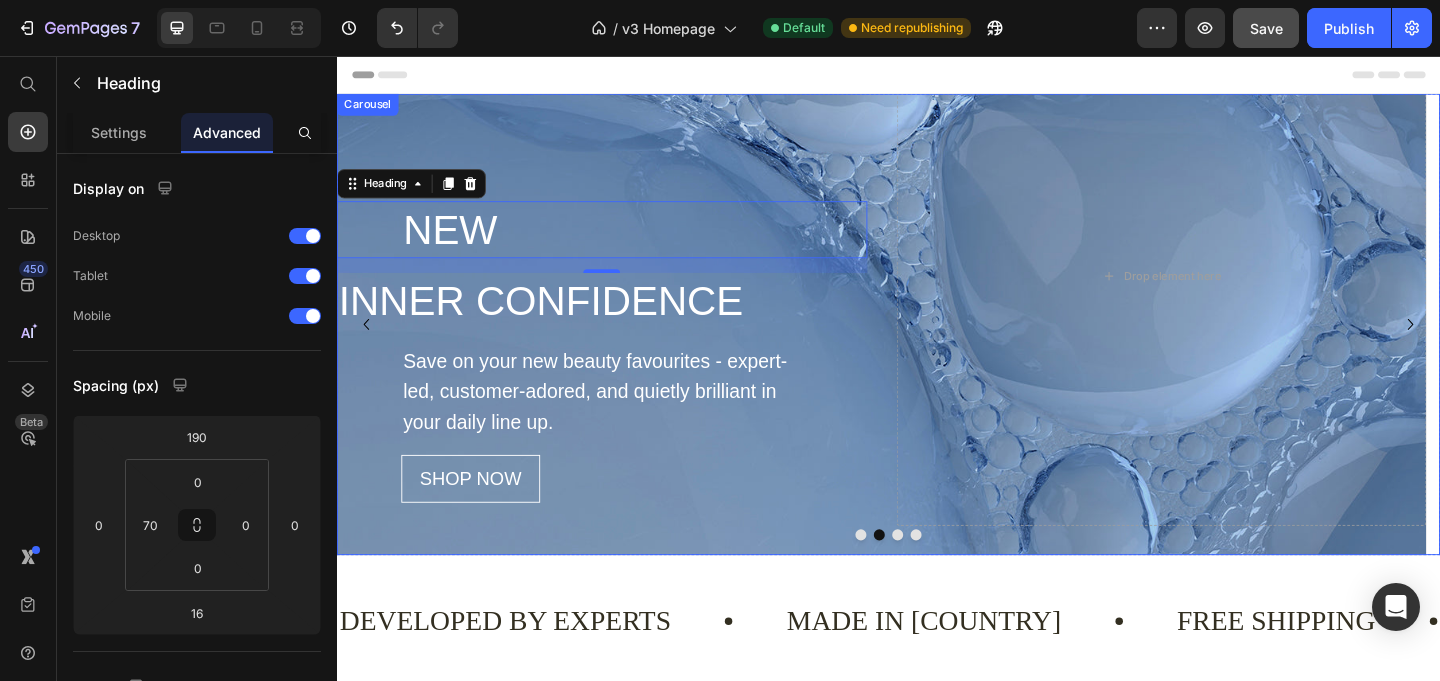 click at bounding box center [947, 577] 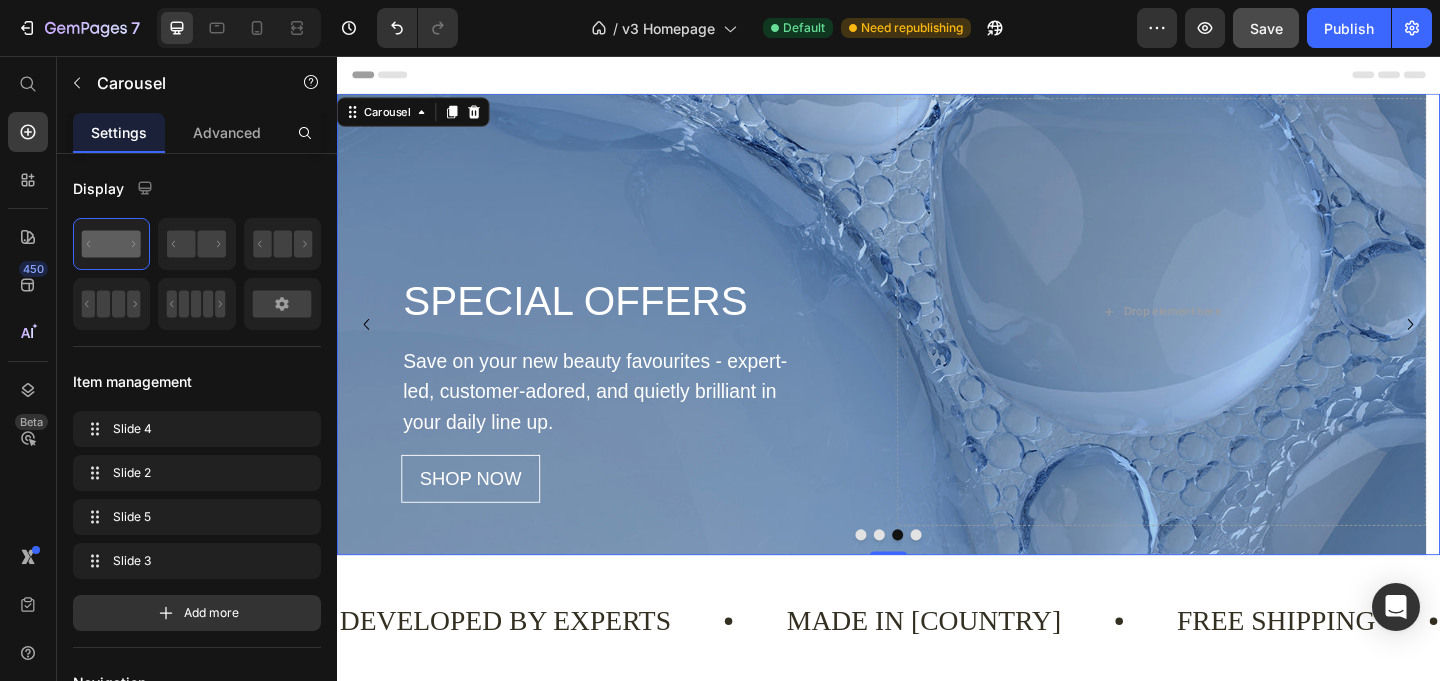 click at bounding box center [967, 577] 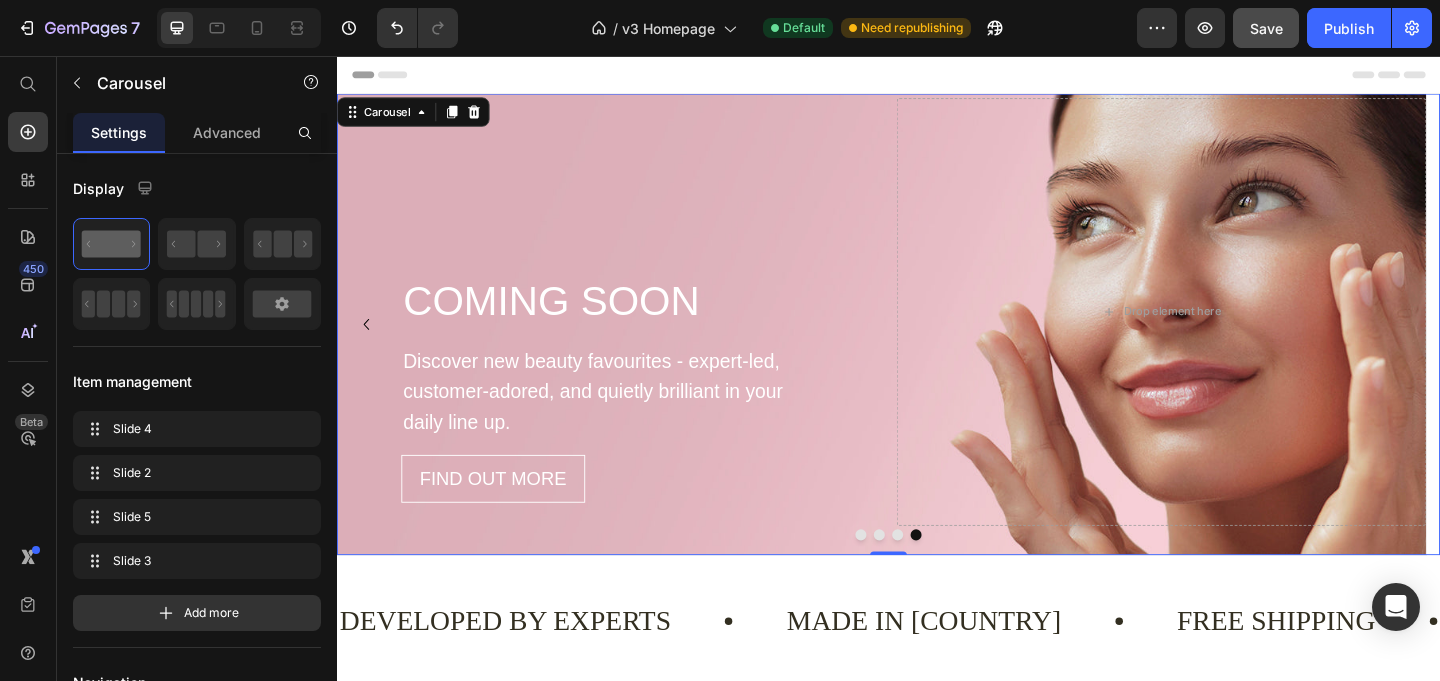 click at bounding box center (927, 577) 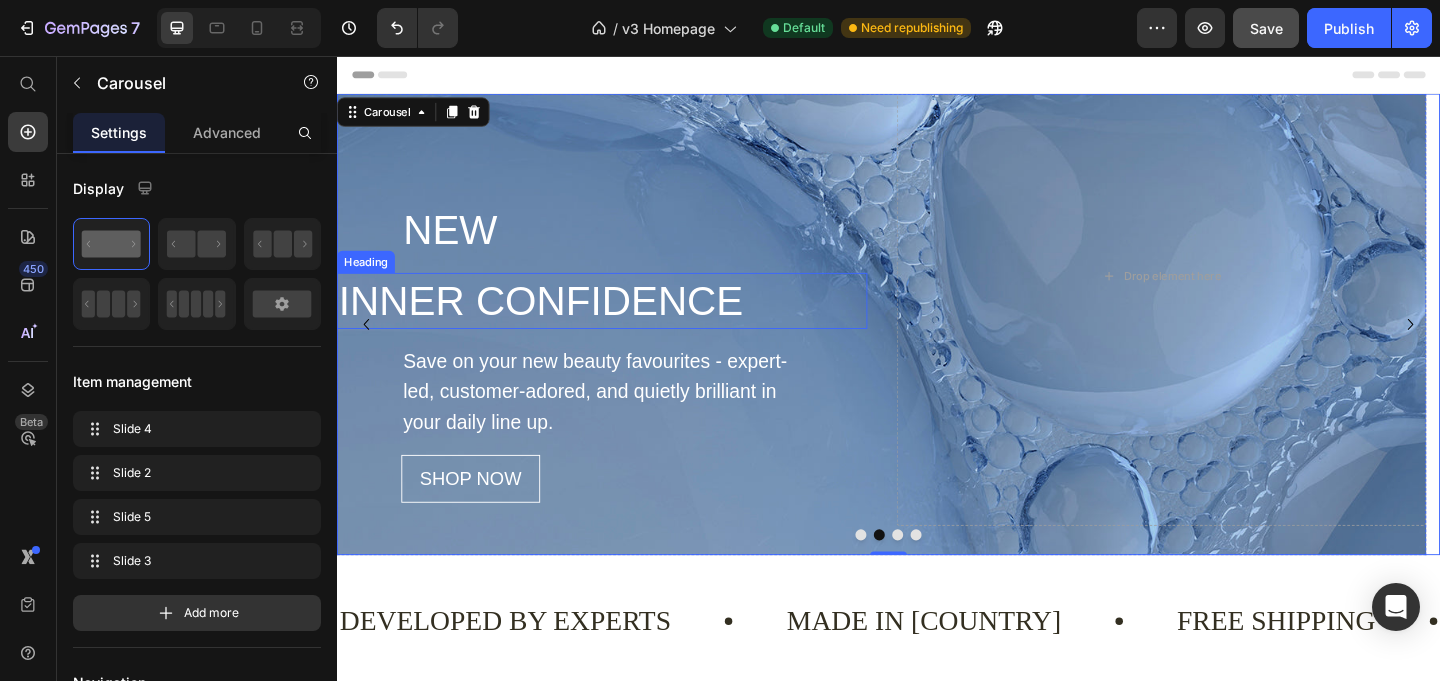 click on "INNER CONFIDENCE" at bounding box center [625, 322] 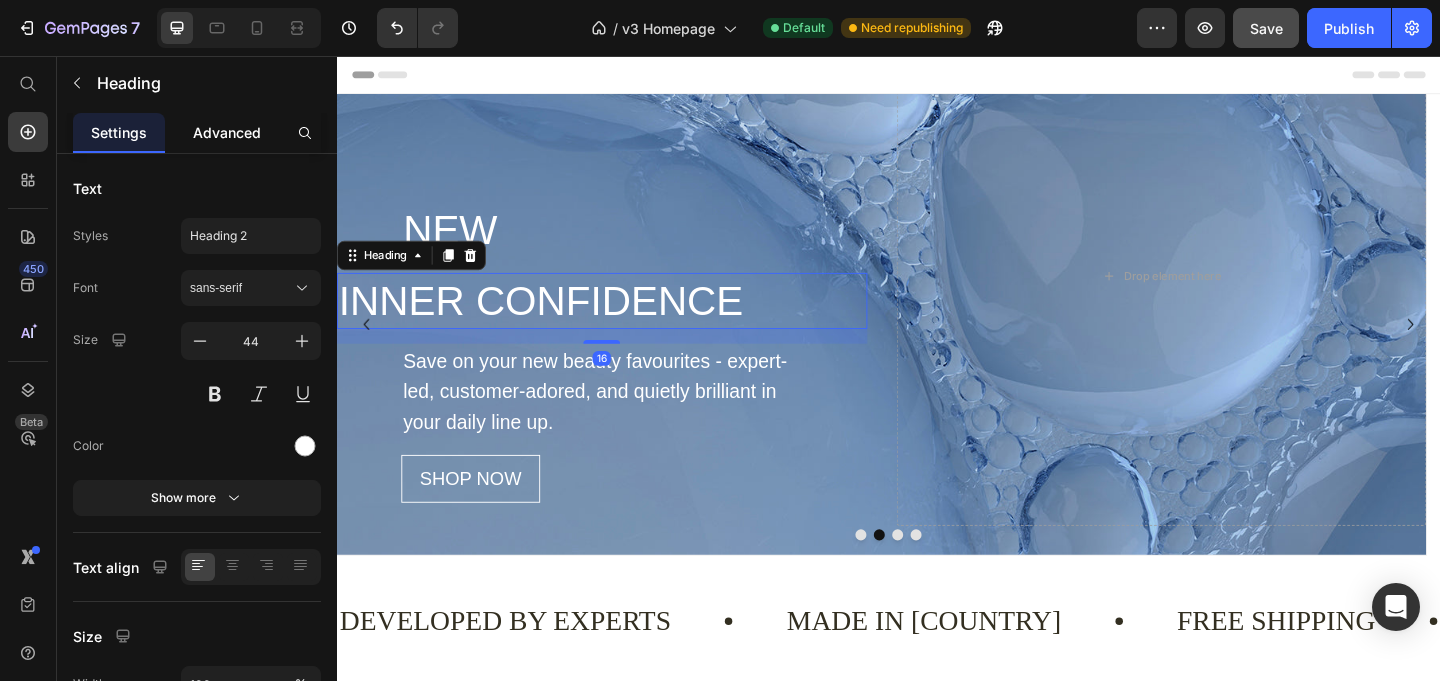 click on "Advanced" 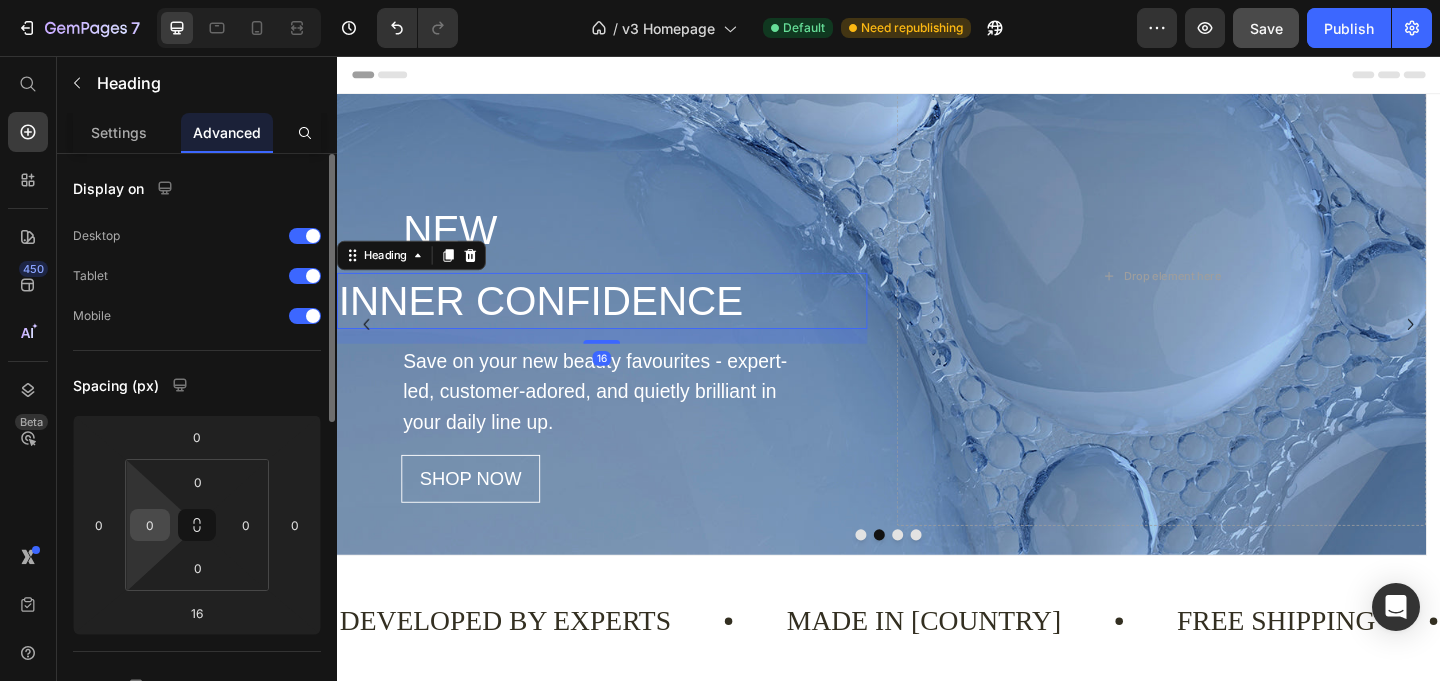 click on "0" at bounding box center [150, 525] 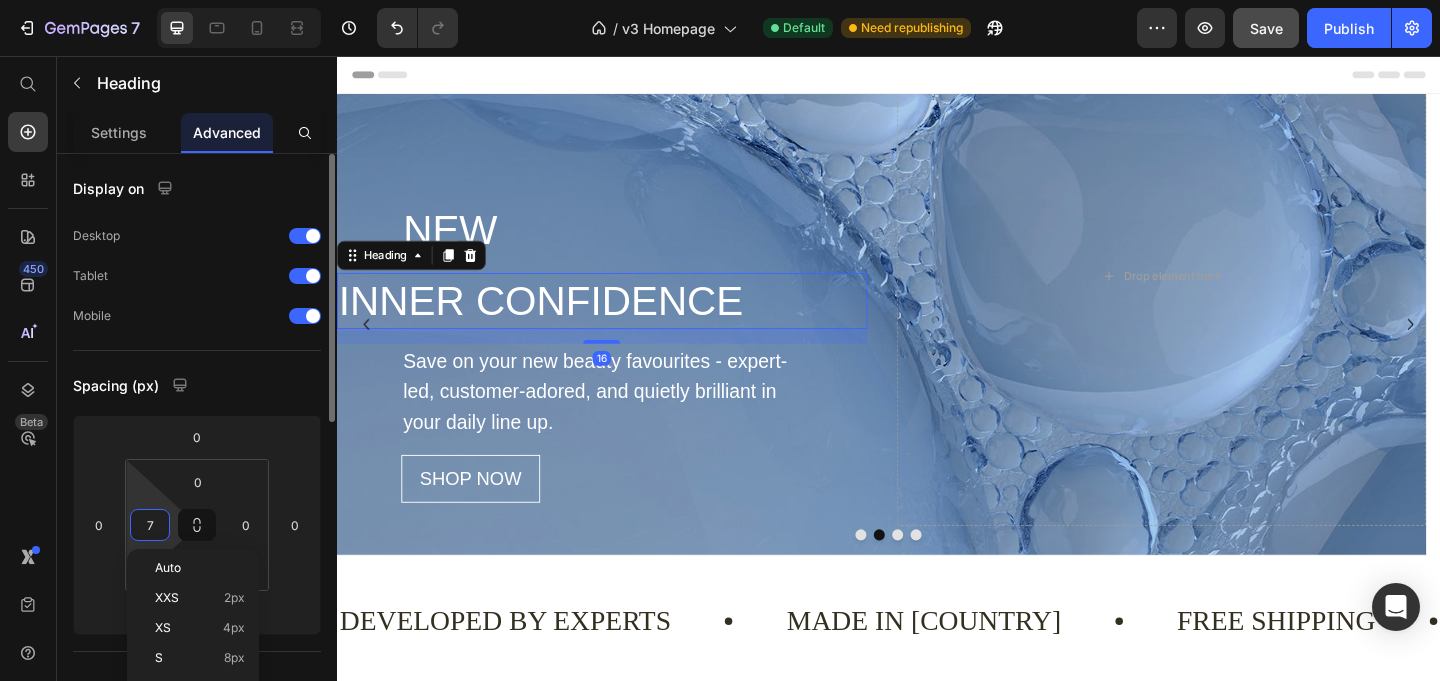 type on "70" 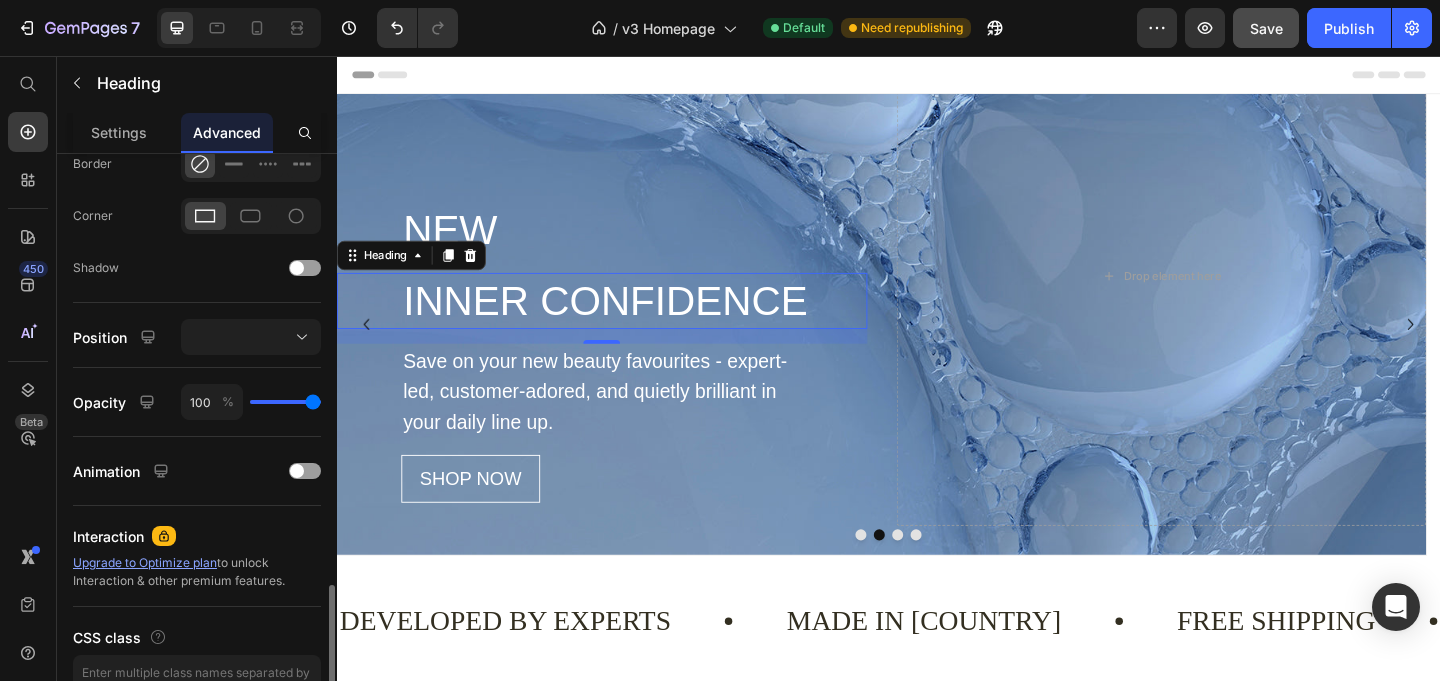 scroll, scrollTop: 685, scrollLeft: 0, axis: vertical 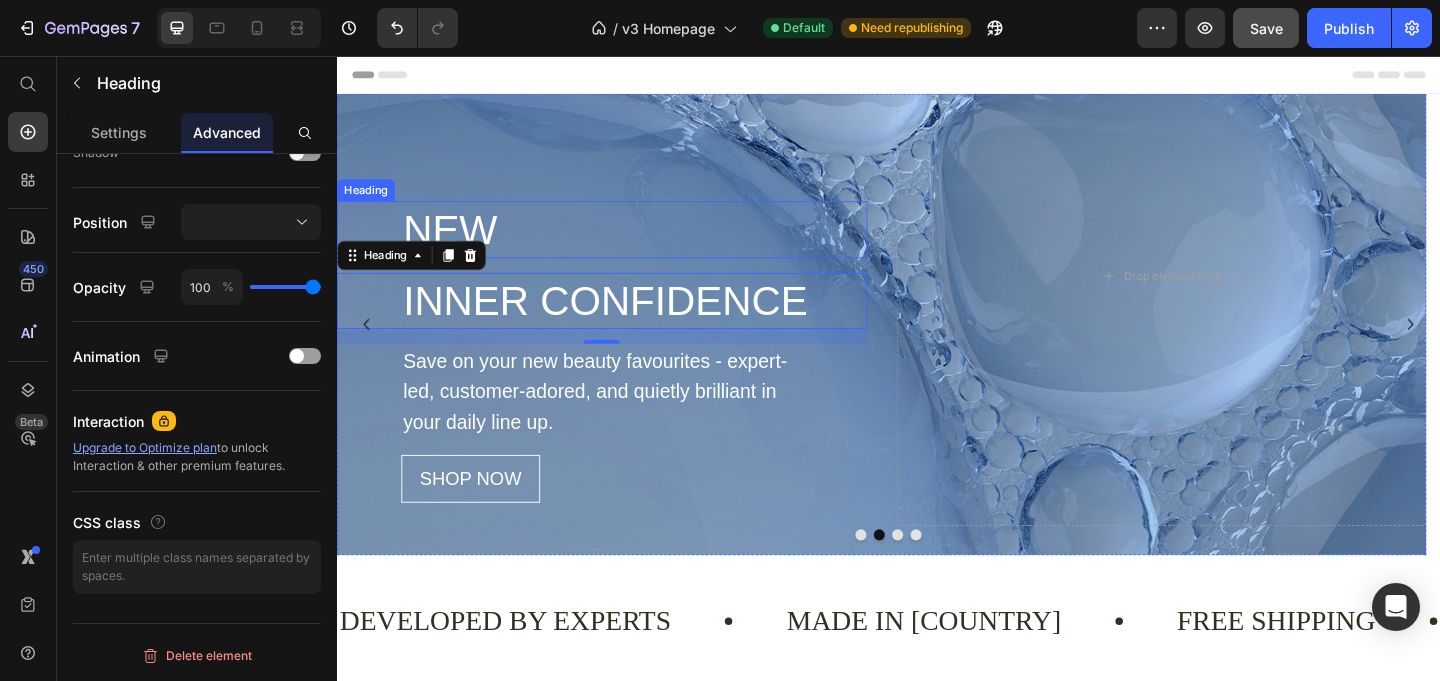 click on "NEW" at bounding box center [660, 244] 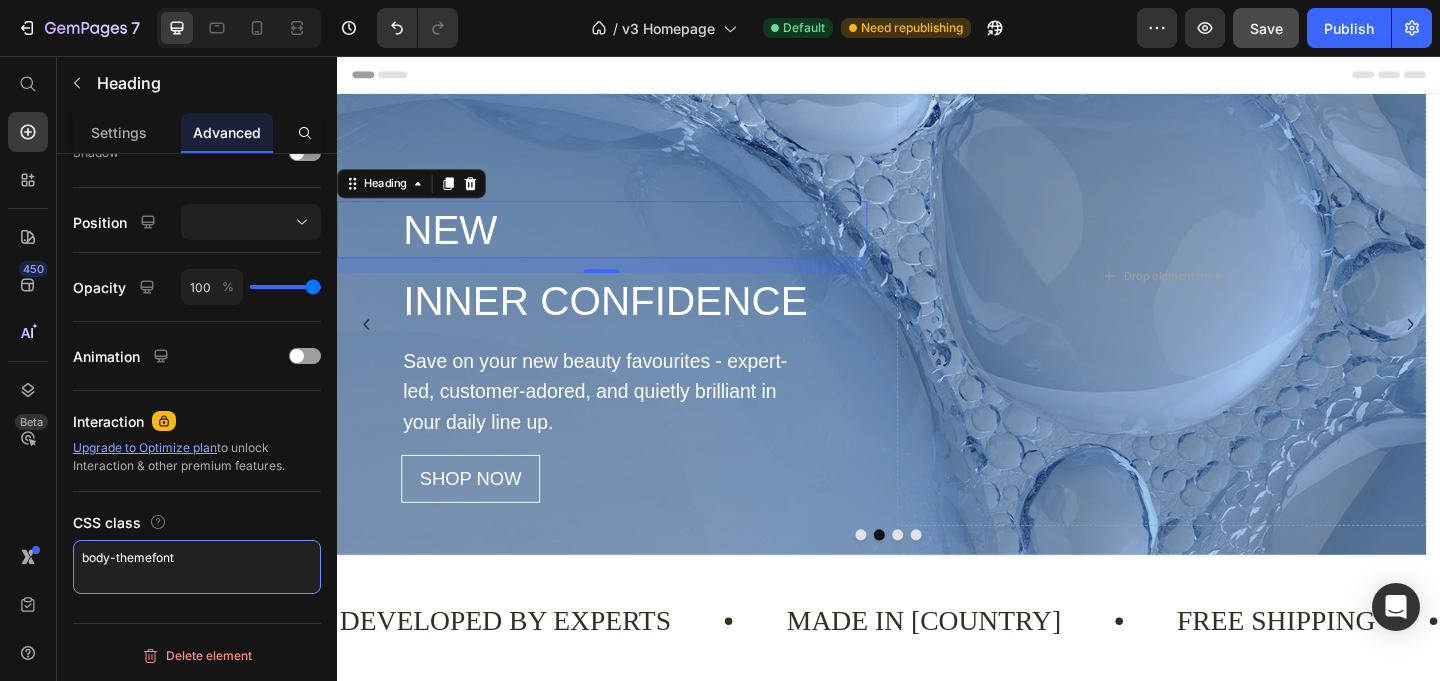 drag, startPoint x: 187, startPoint y: 559, endPoint x: 50, endPoint y: 559, distance: 137 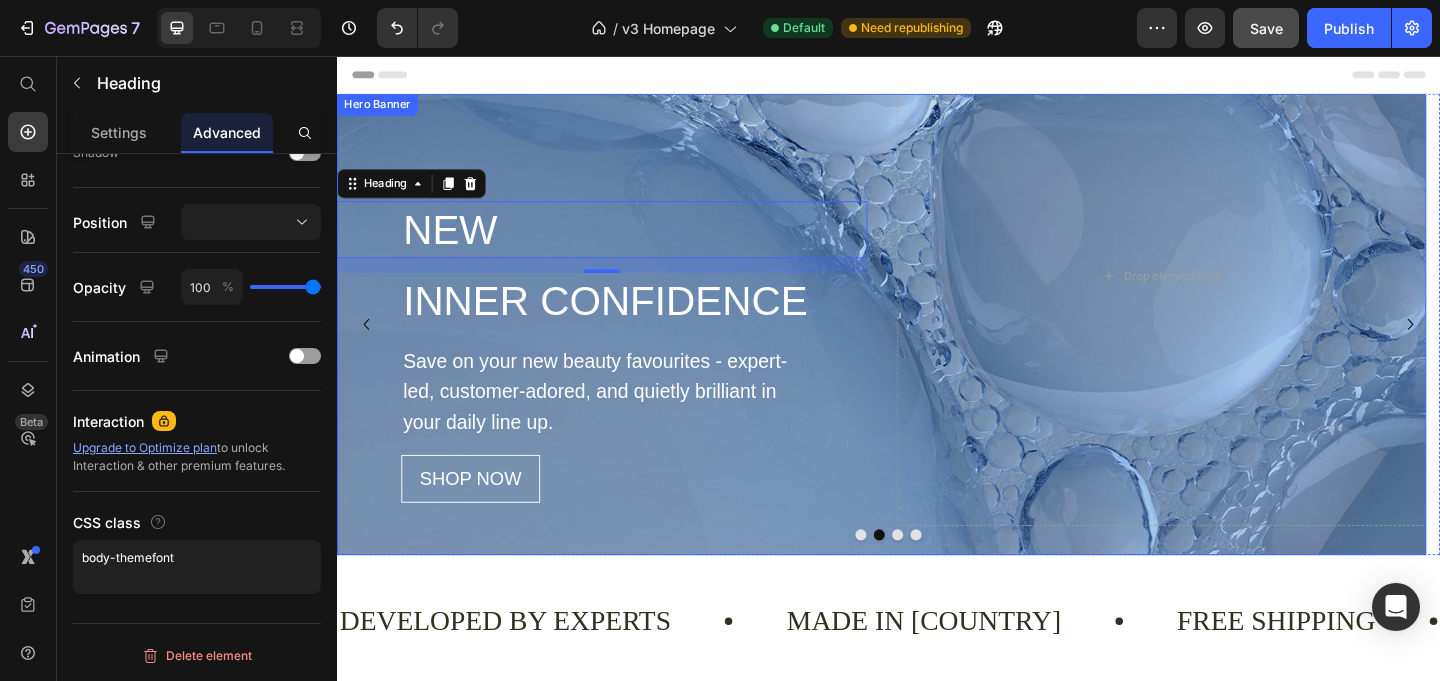 click at bounding box center (907, 577) 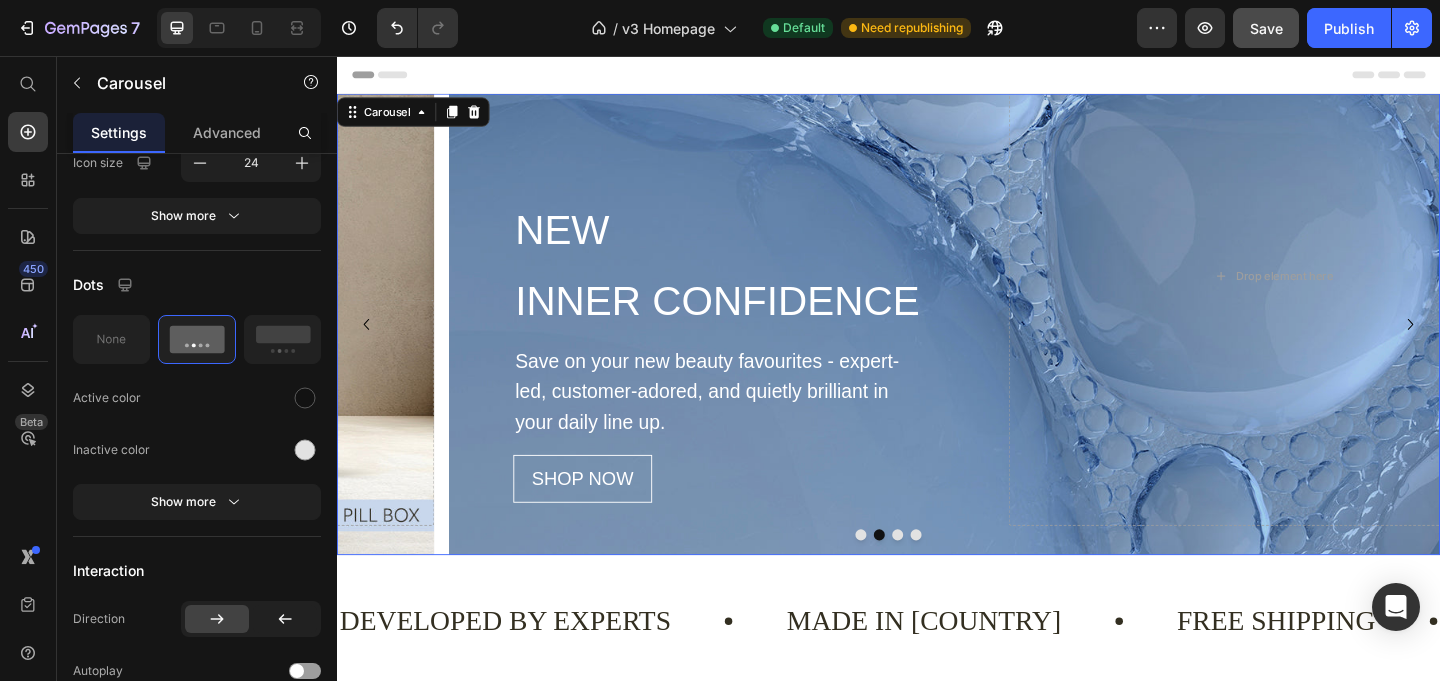 scroll, scrollTop: 0, scrollLeft: 0, axis: both 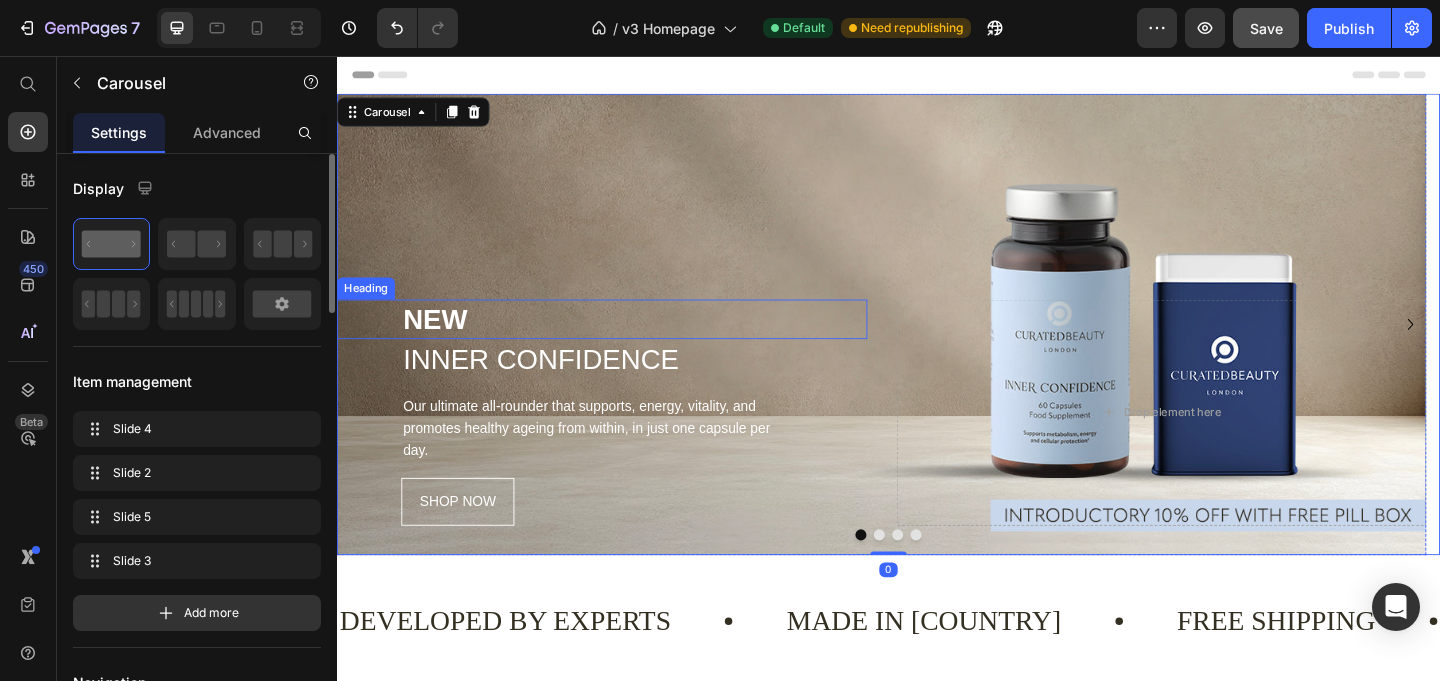 click on "NEW" at bounding box center [660, 342] 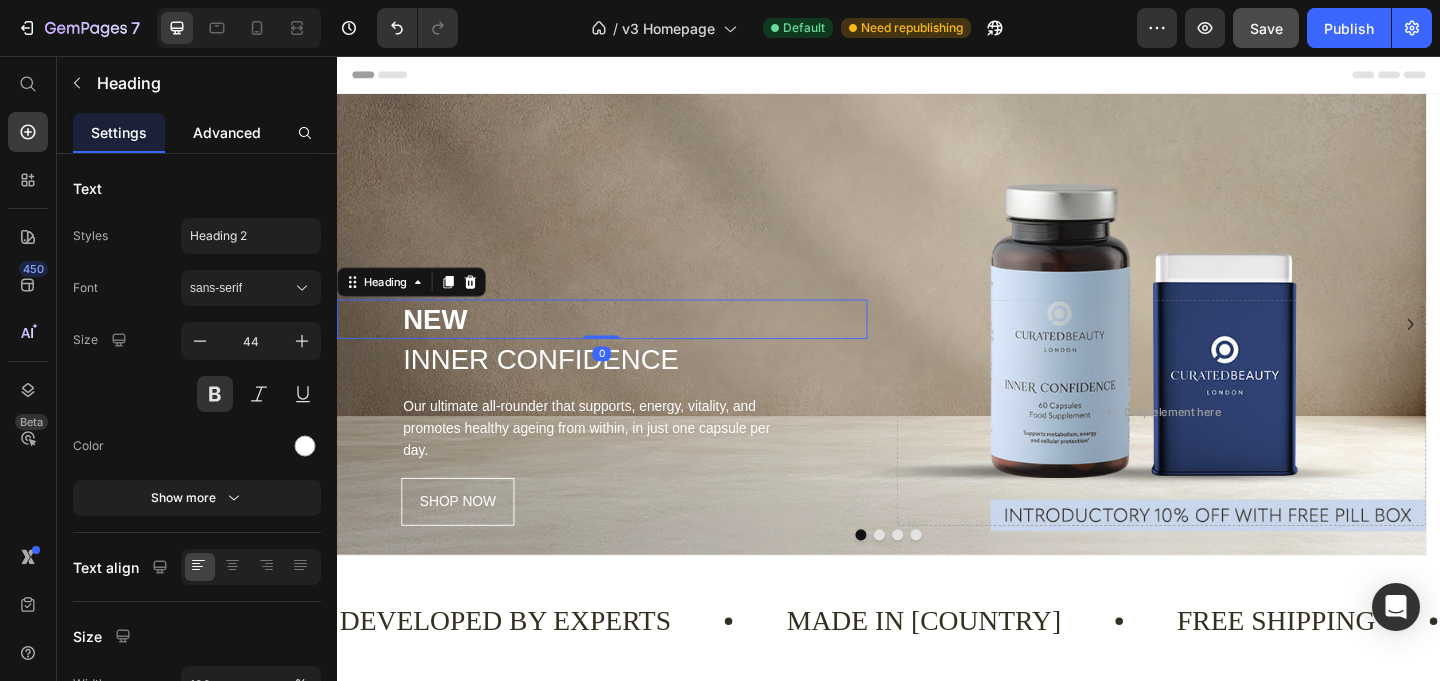 click on "Advanced" 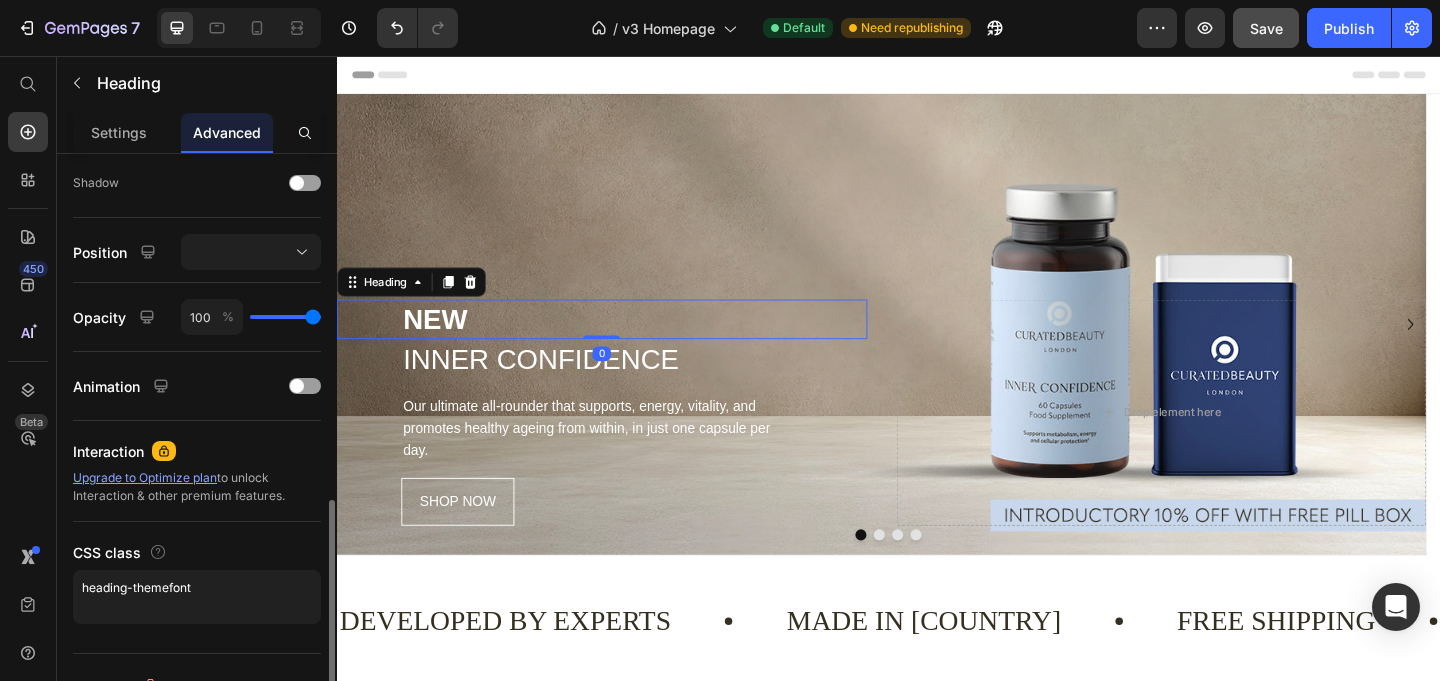 scroll, scrollTop: 685, scrollLeft: 0, axis: vertical 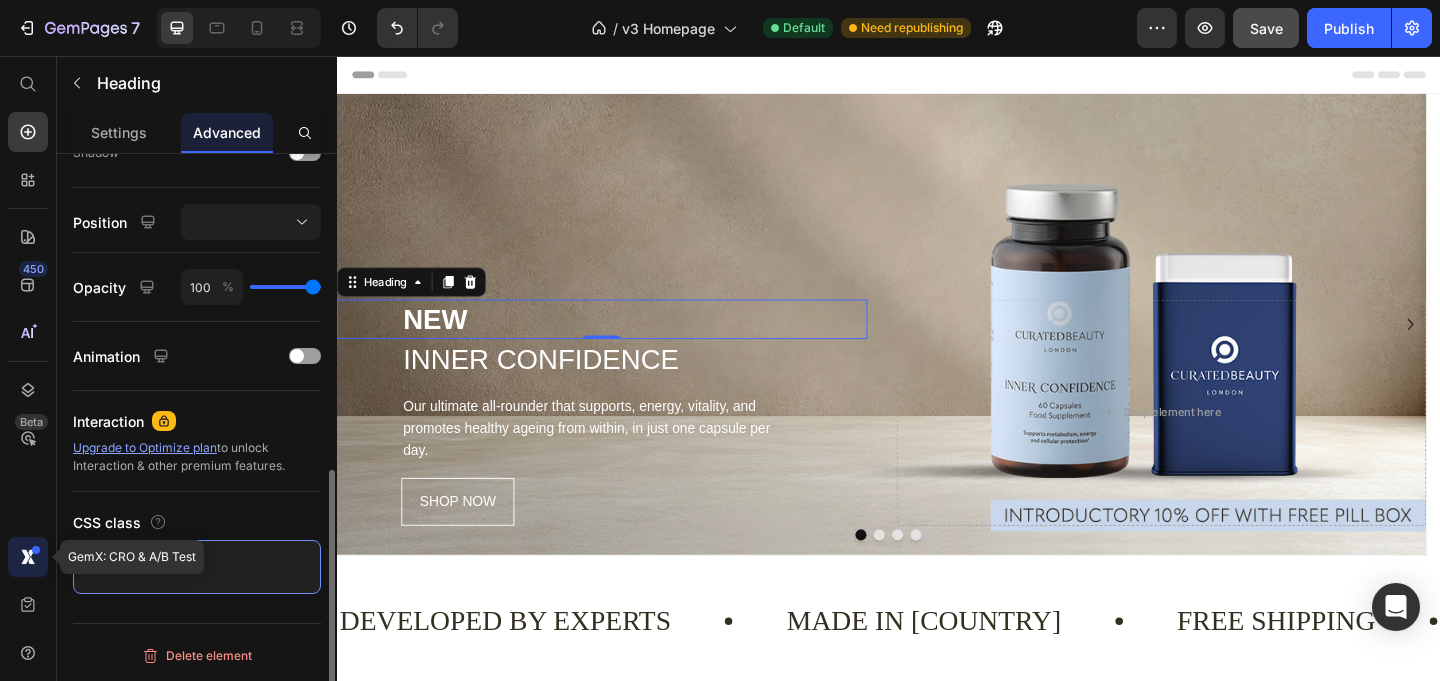 drag, startPoint x: 209, startPoint y: 558, endPoint x: 23, endPoint y: 558, distance: 186 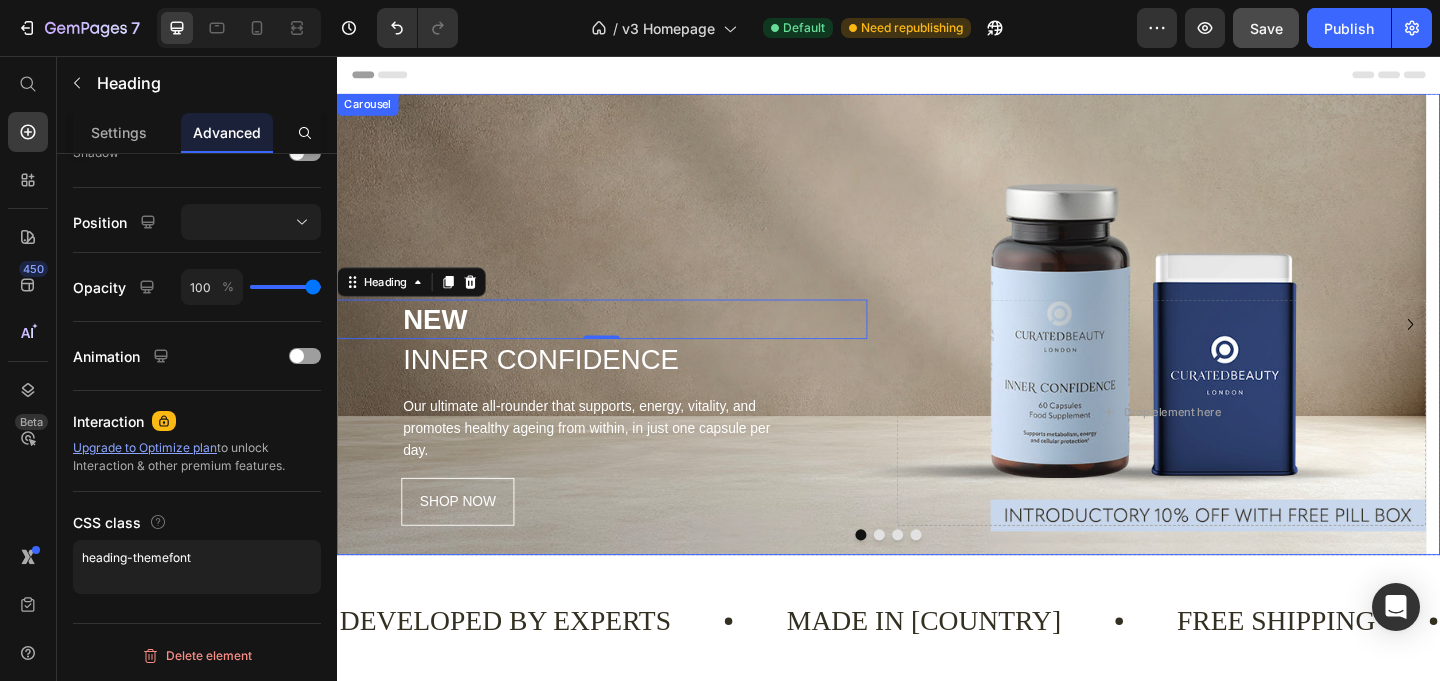 click at bounding box center (927, 577) 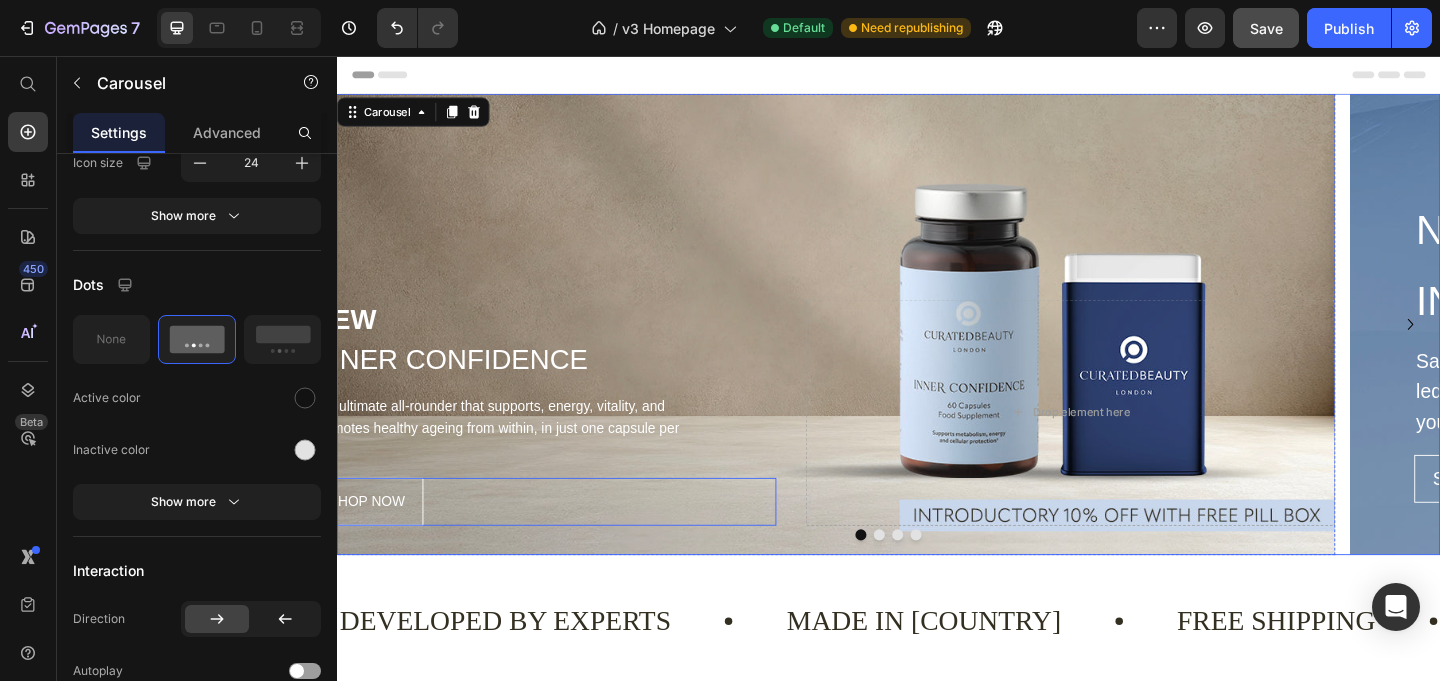 scroll, scrollTop: 0, scrollLeft: 0, axis: both 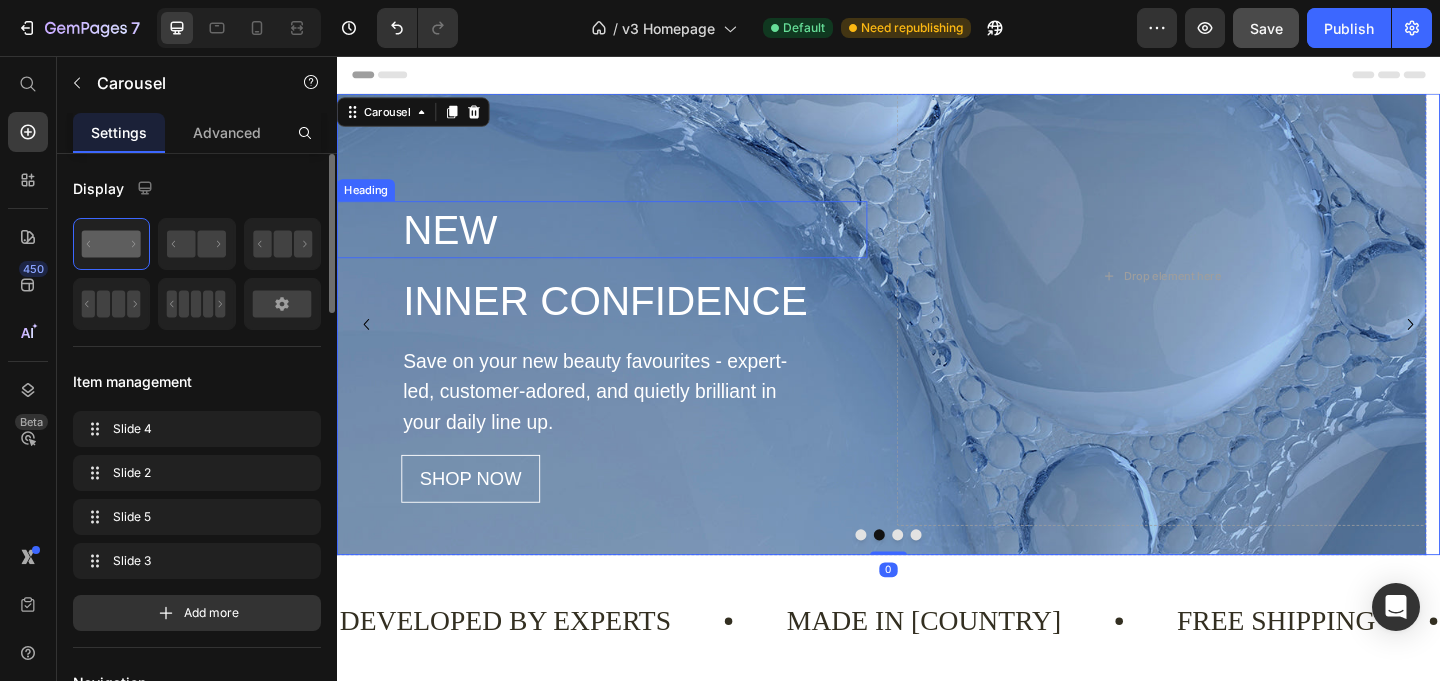 click on "NEW" at bounding box center [660, 244] 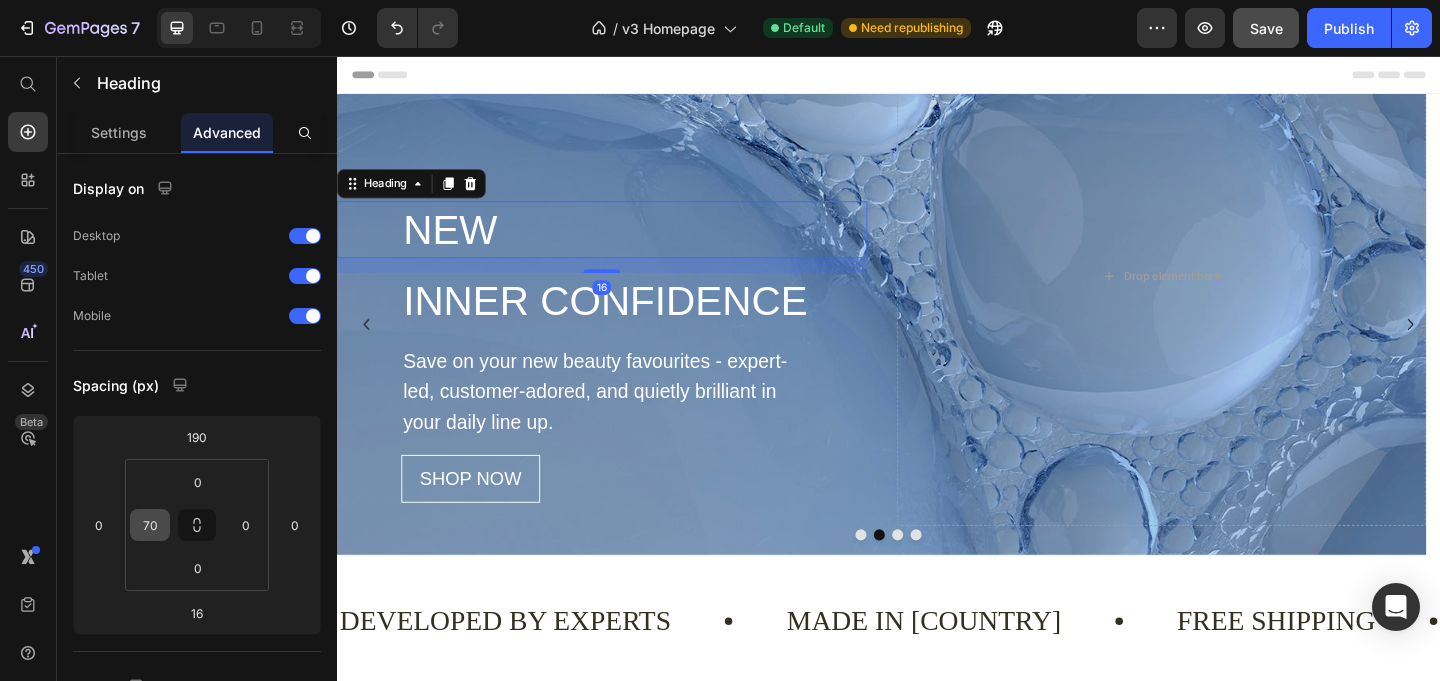 scroll, scrollTop: 685, scrollLeft: 0, axis: vertical 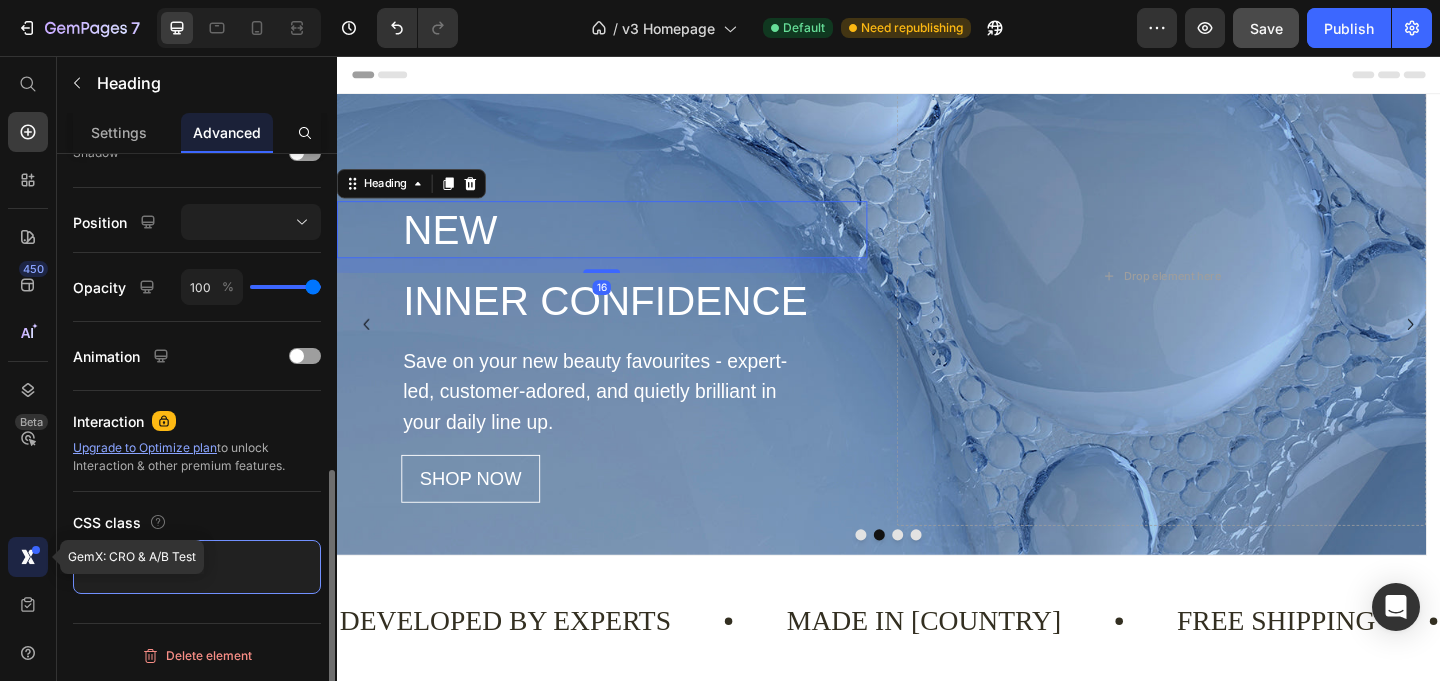 drag, startPoint x: 189, startPoint y: 560, endPoint x: 32, endPoint y: 560, distance: 157 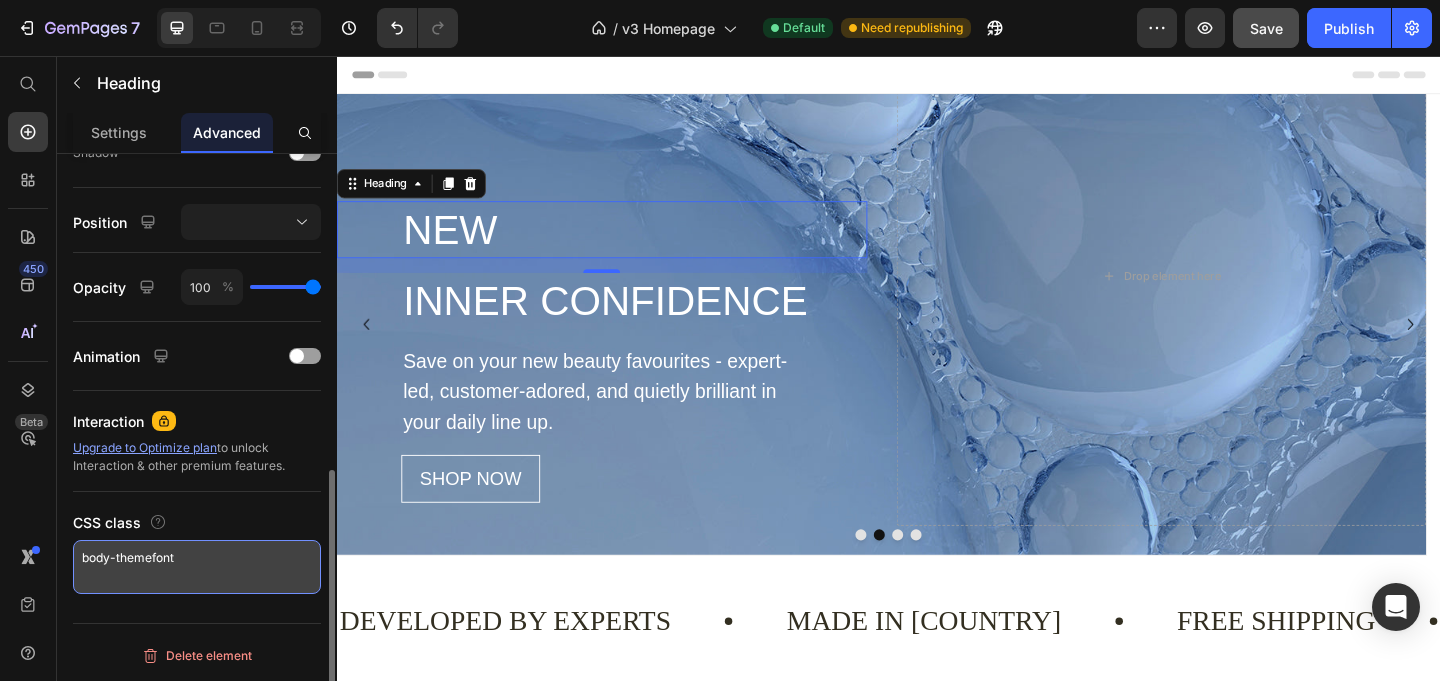 paste on "heading" 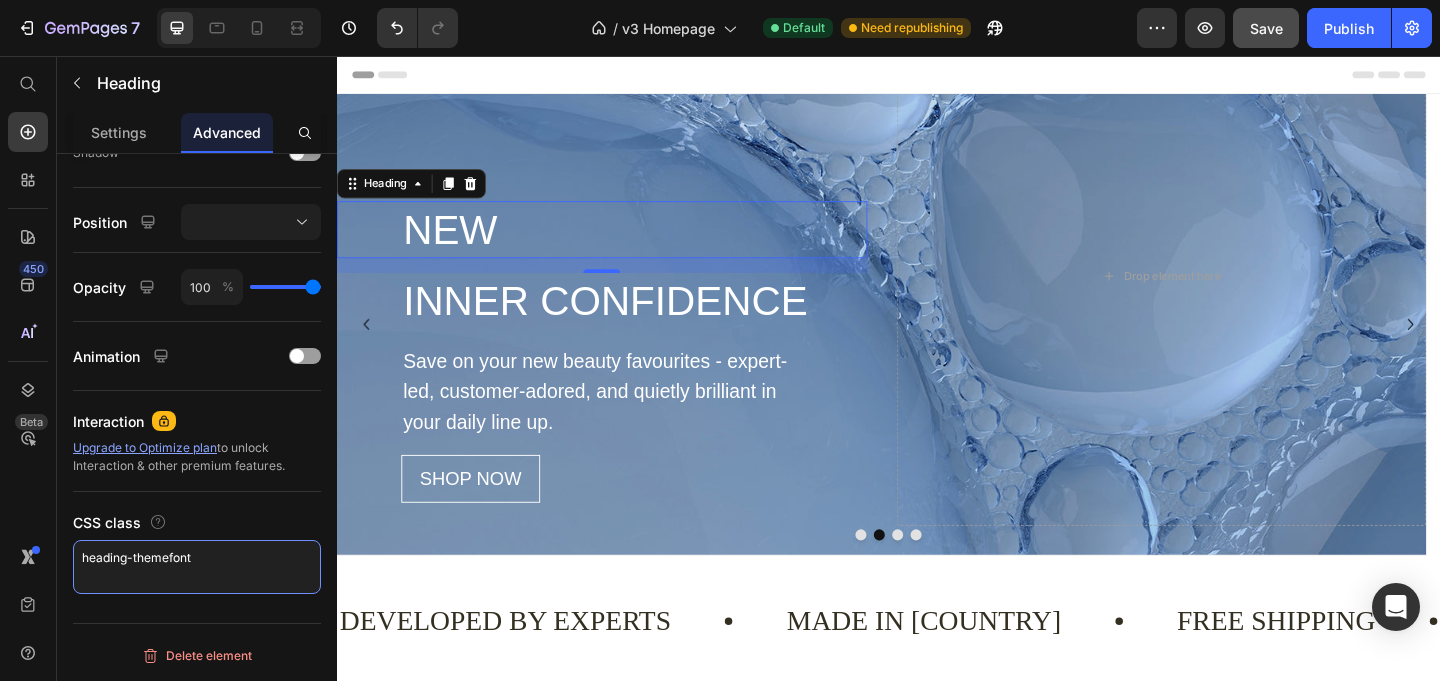 type on "heading-themefont" 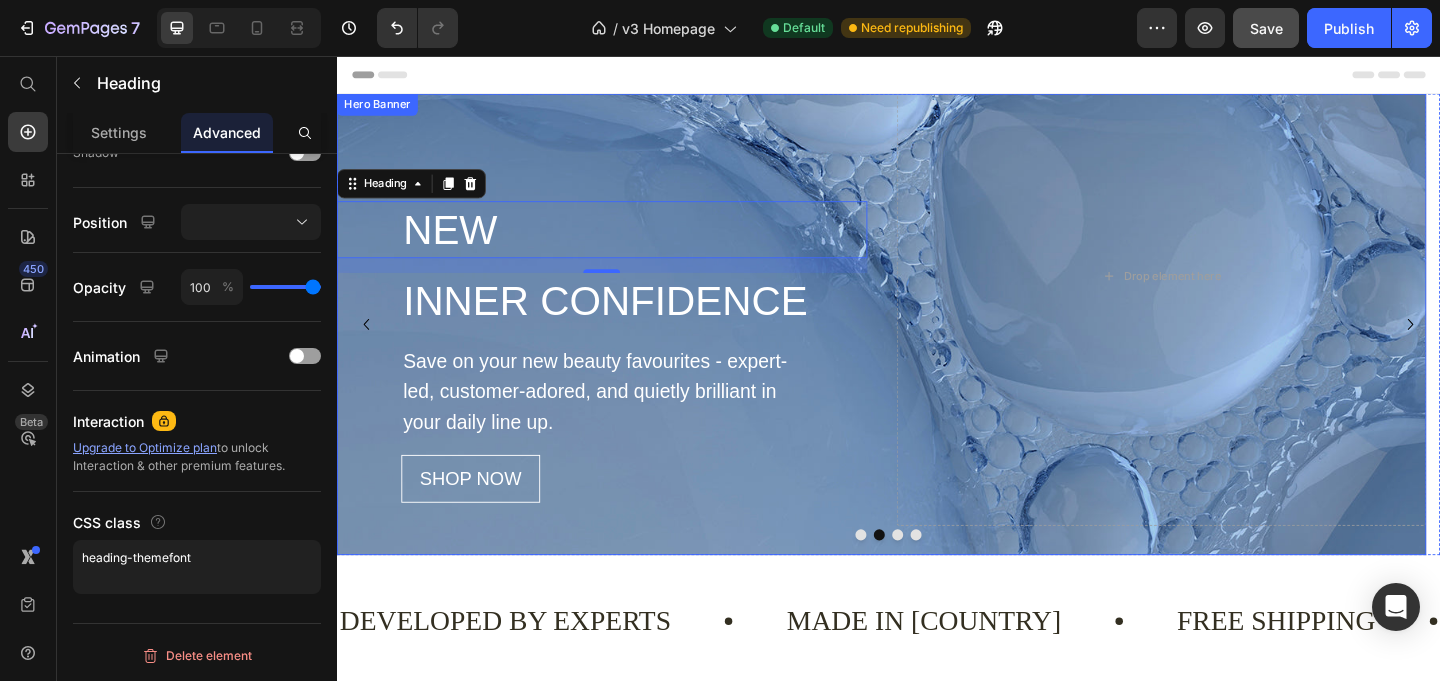 click at bounding box center (907, 577) 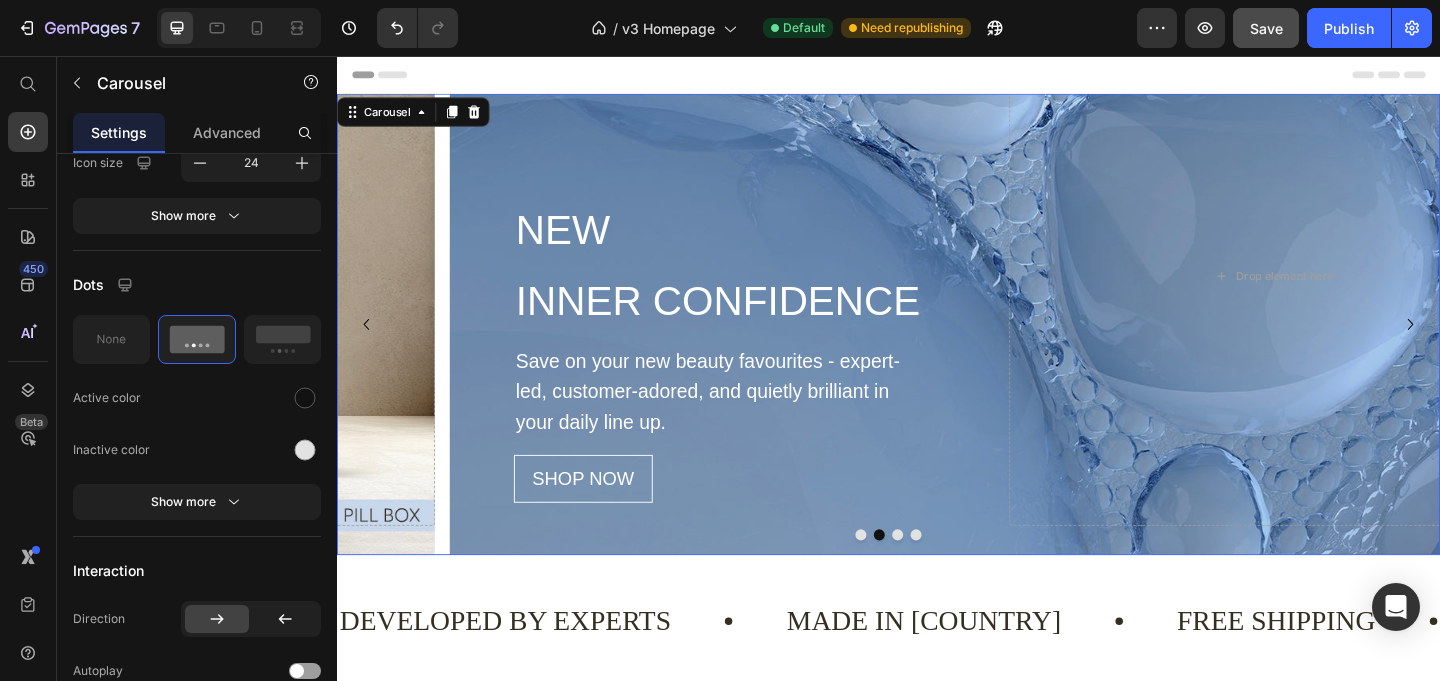 scroll, scrollTop: 0, scrollLeft: 0, axis: both 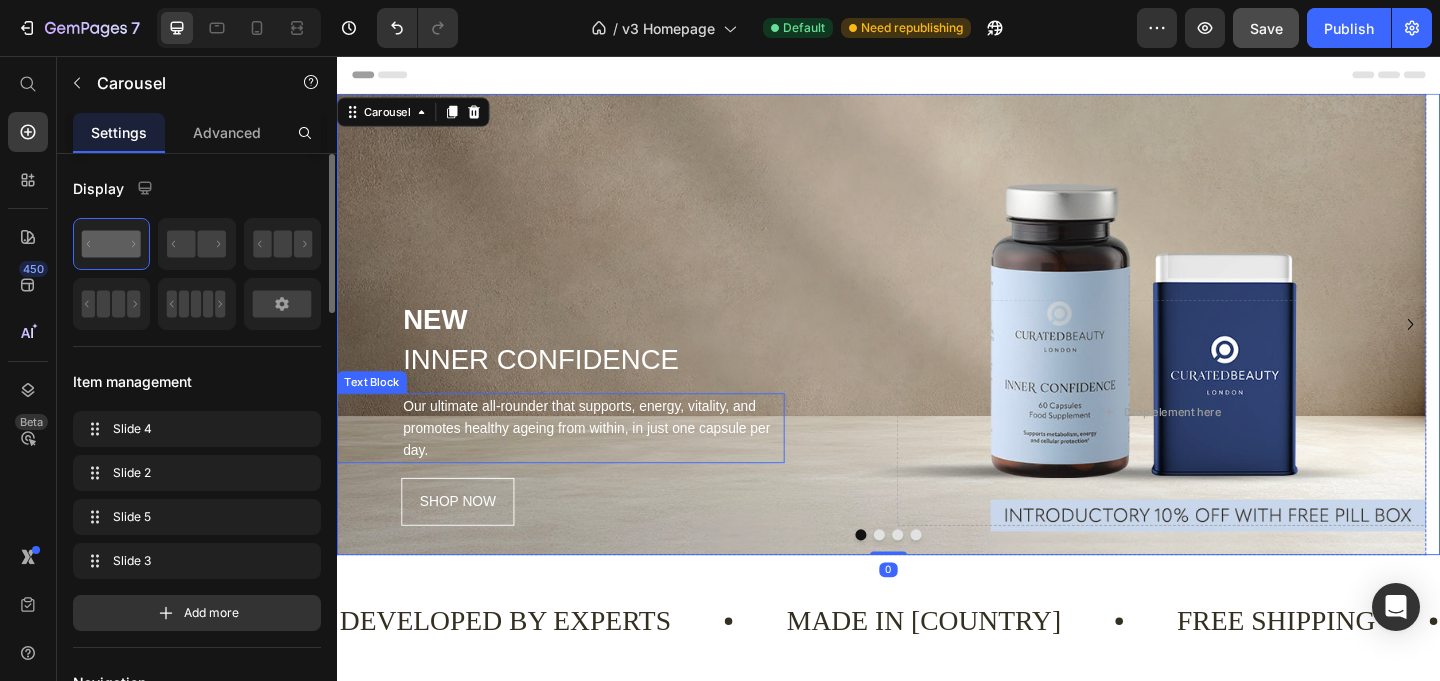 click on "Our ultimate all-rounder that supports, energy, vitality, and promotes healthy ageing from within, in just one capsule per day." at bounding box center (615, 461) 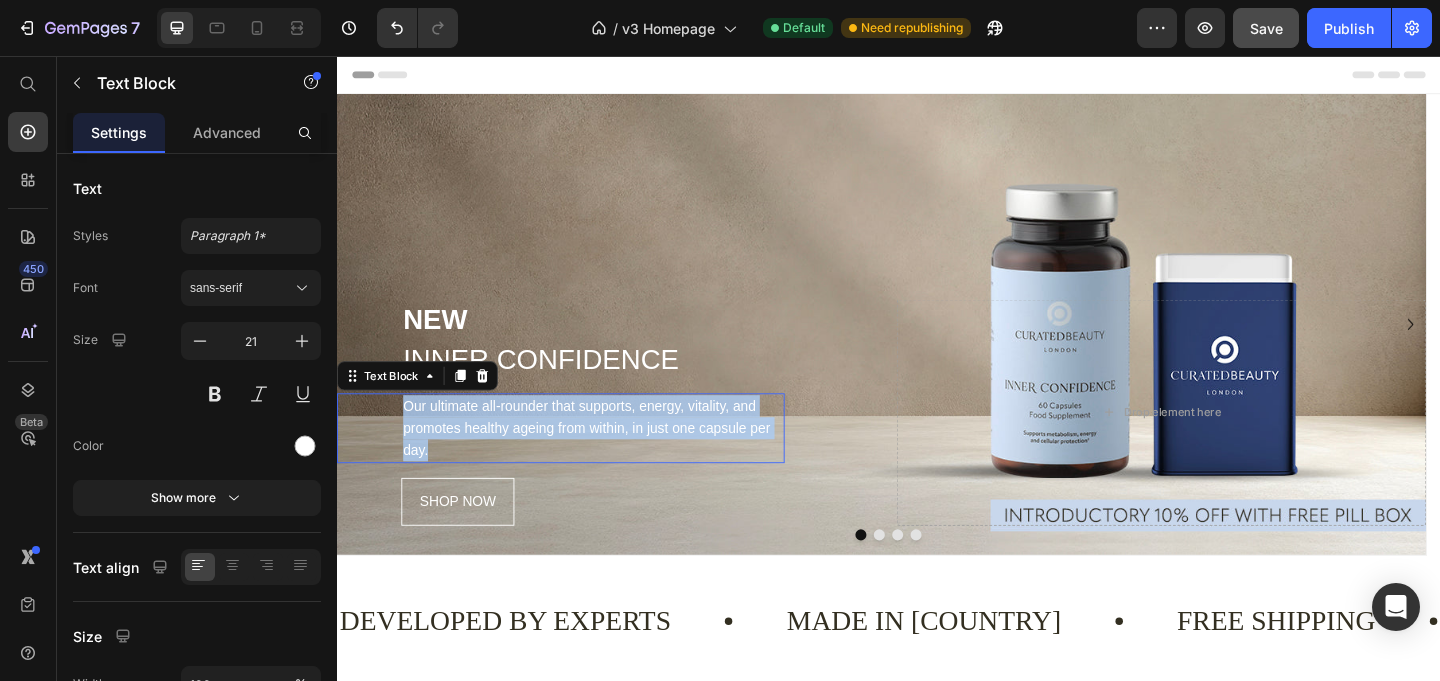 click on "Our ultimate all-rounder that supports, energy, vitality, and promotes healthy ageing from within, in just one capsule per day." at bounding box center [615, 461] 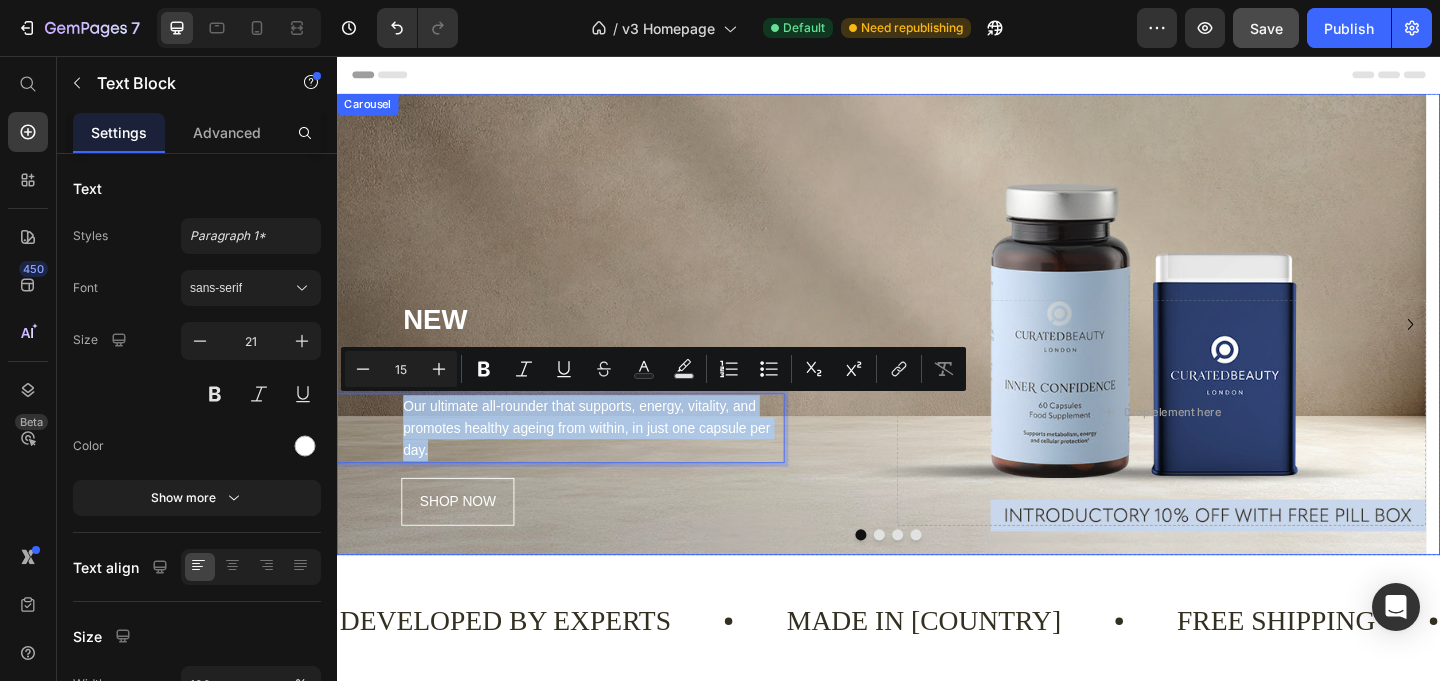 click at bounding box center [927, 577] 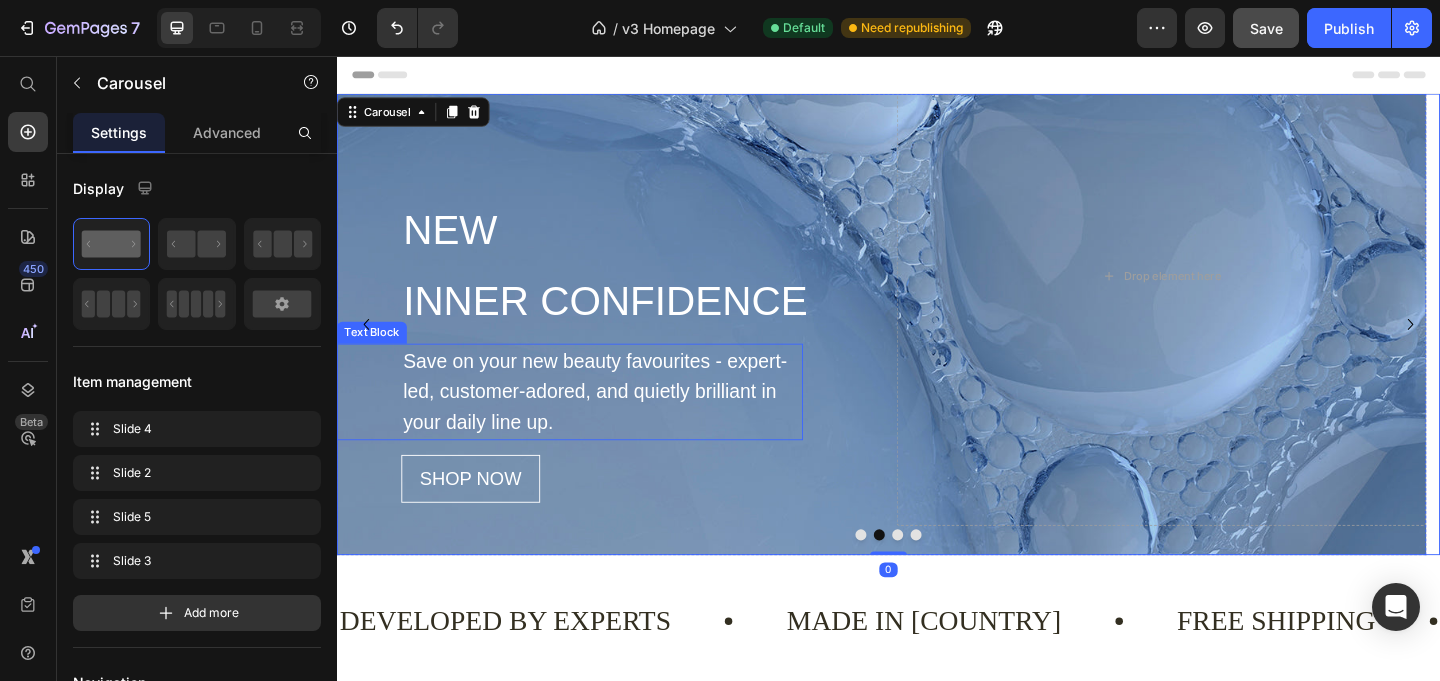 click on "Save on your new beauty favourites - expert-led, customer-adored, and quietly brilliant in your daily line up." at bounding box center [625, 421] 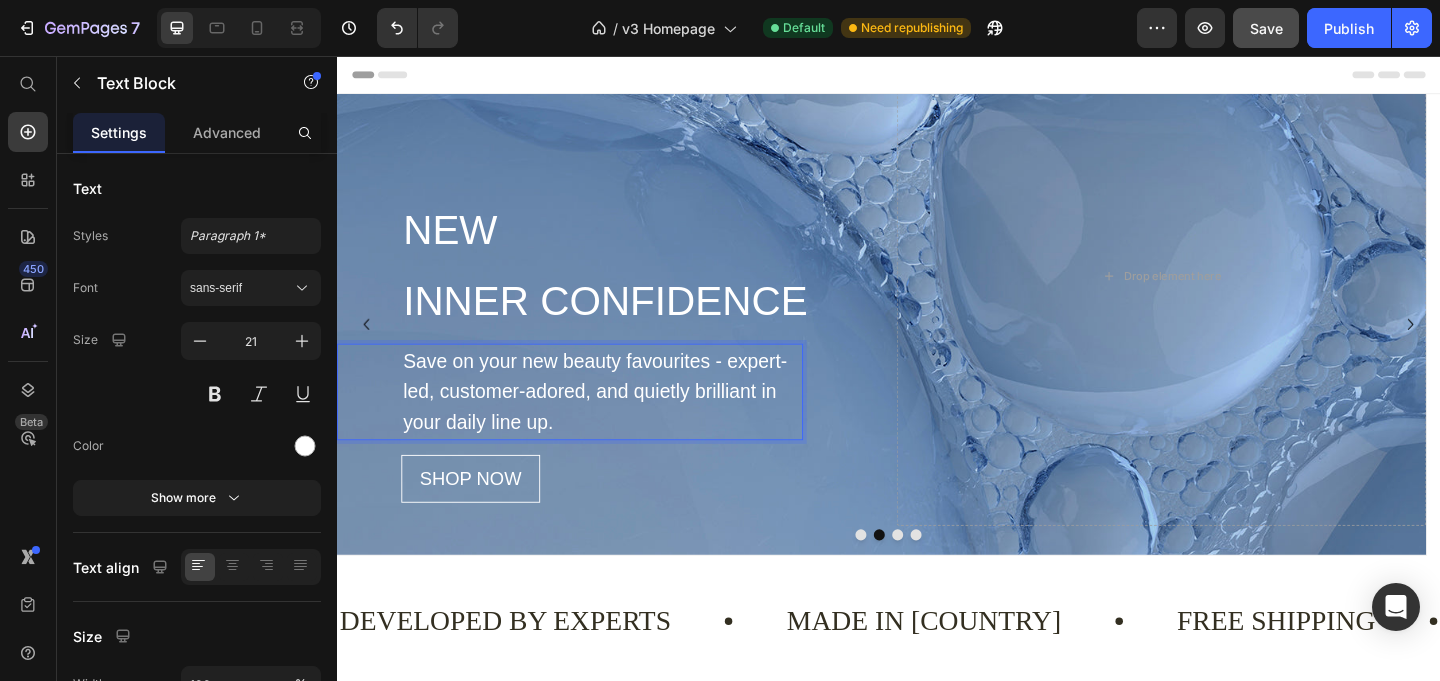 click on "Save on your new beauty favourites - expert-led, customer-adored, and quietly brilliant in your daily line up." at bounding box center [625, 421] 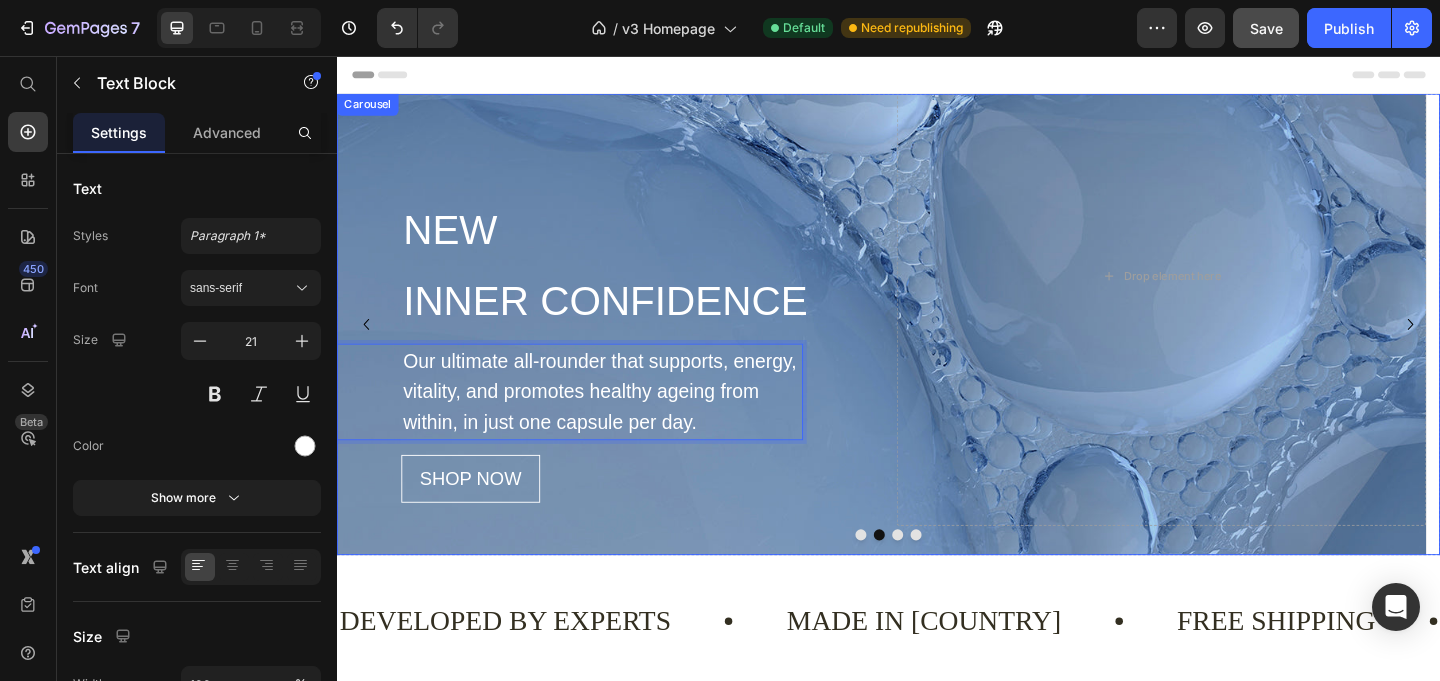click at bounding box center (907, 577) 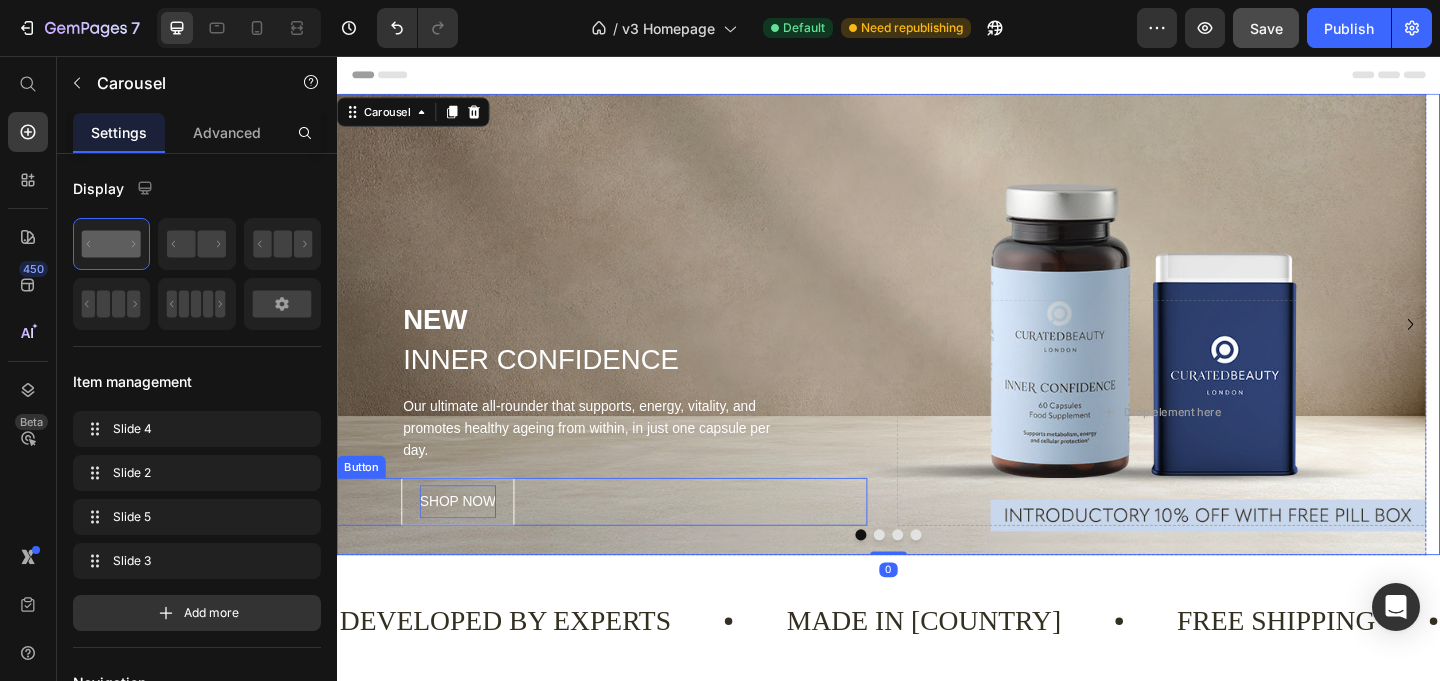 click on "SHOP NOW" at bounding box center [468, 541] 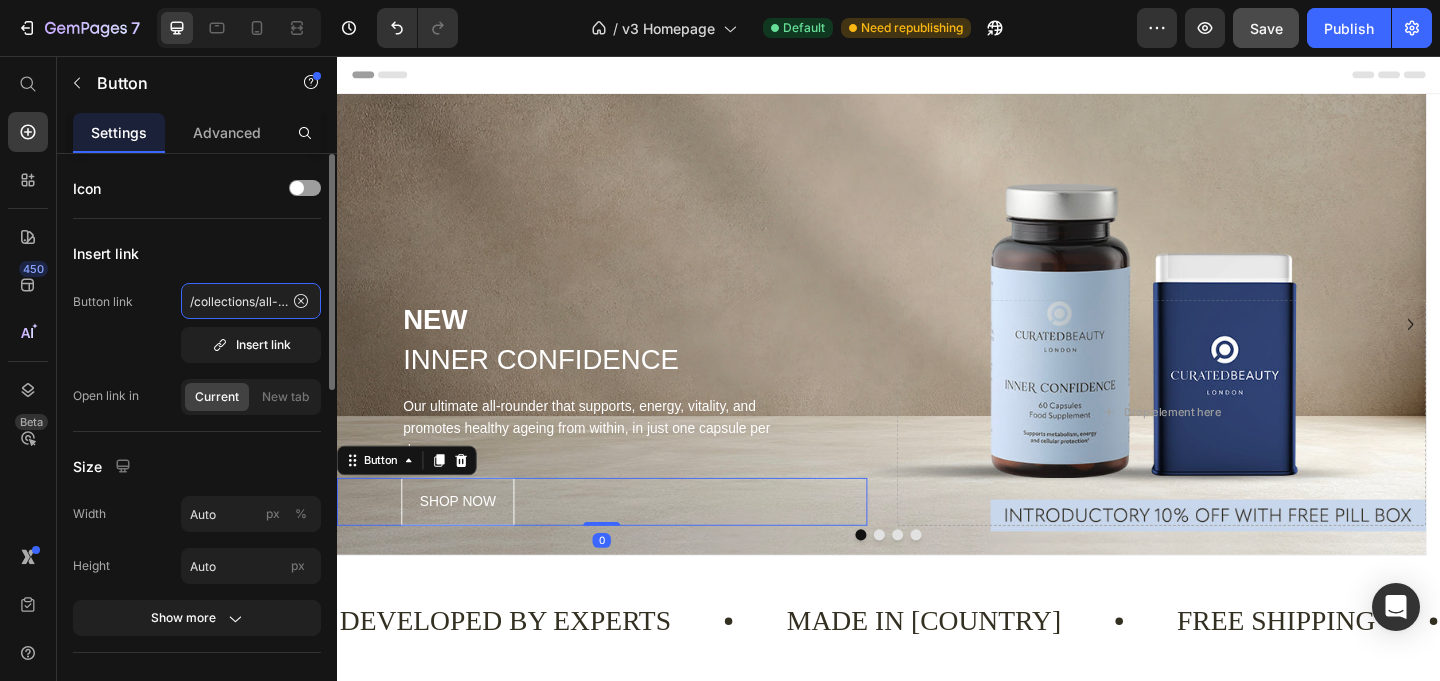 click on "/collections/all-products" 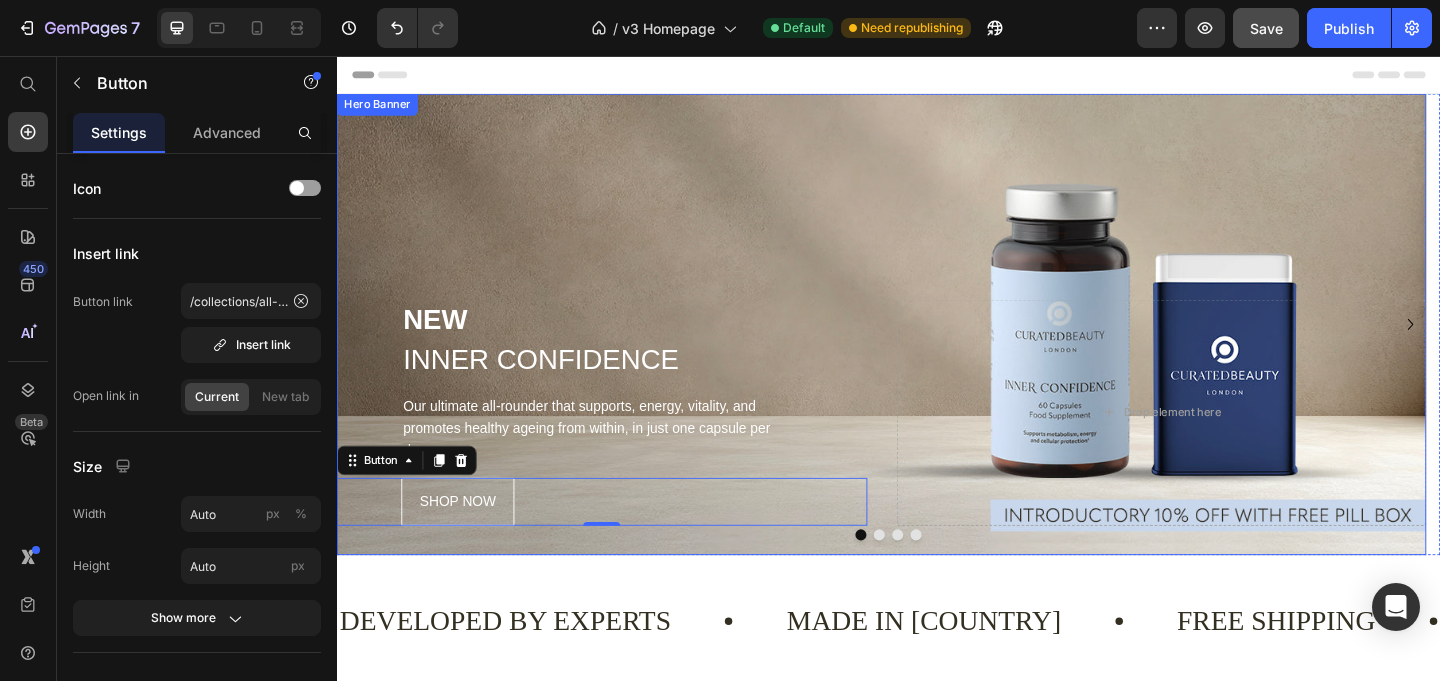 click at bounding box center [927, 577] 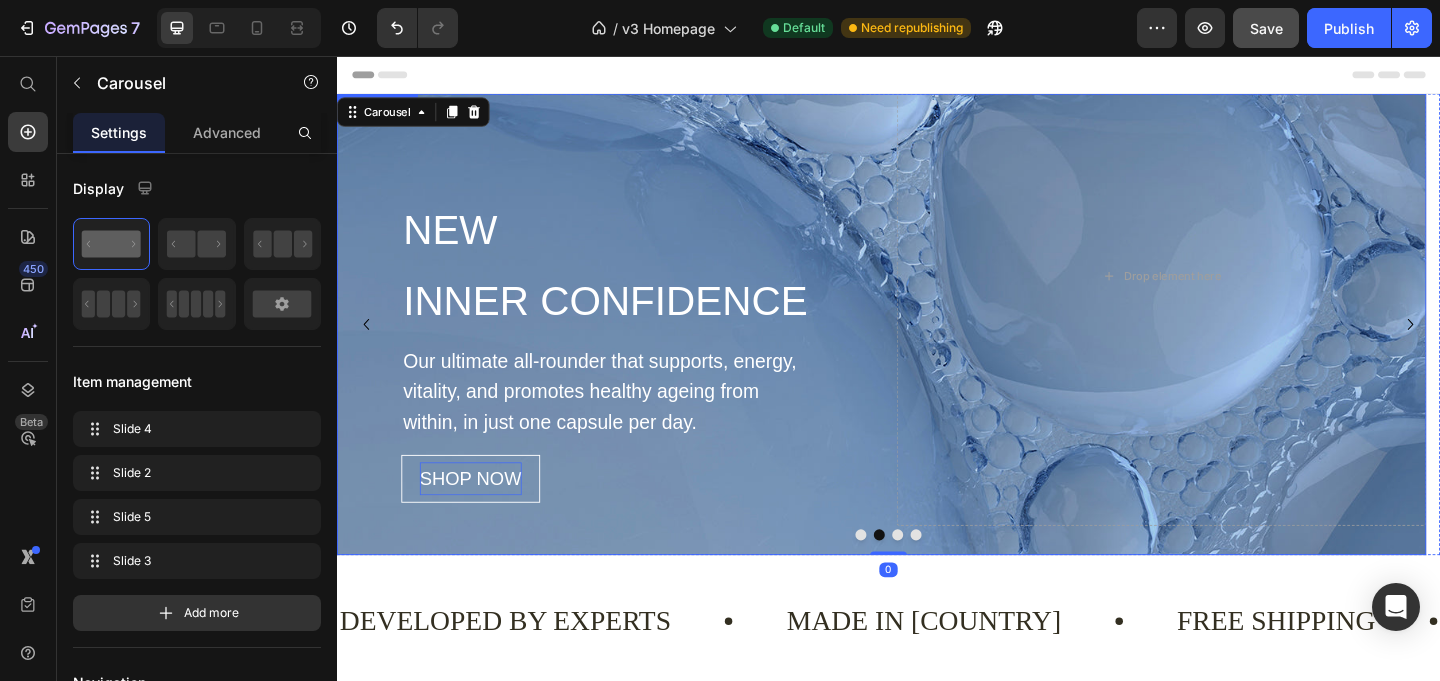 click on "SHOP NOW" at bounding box center [482, 516] 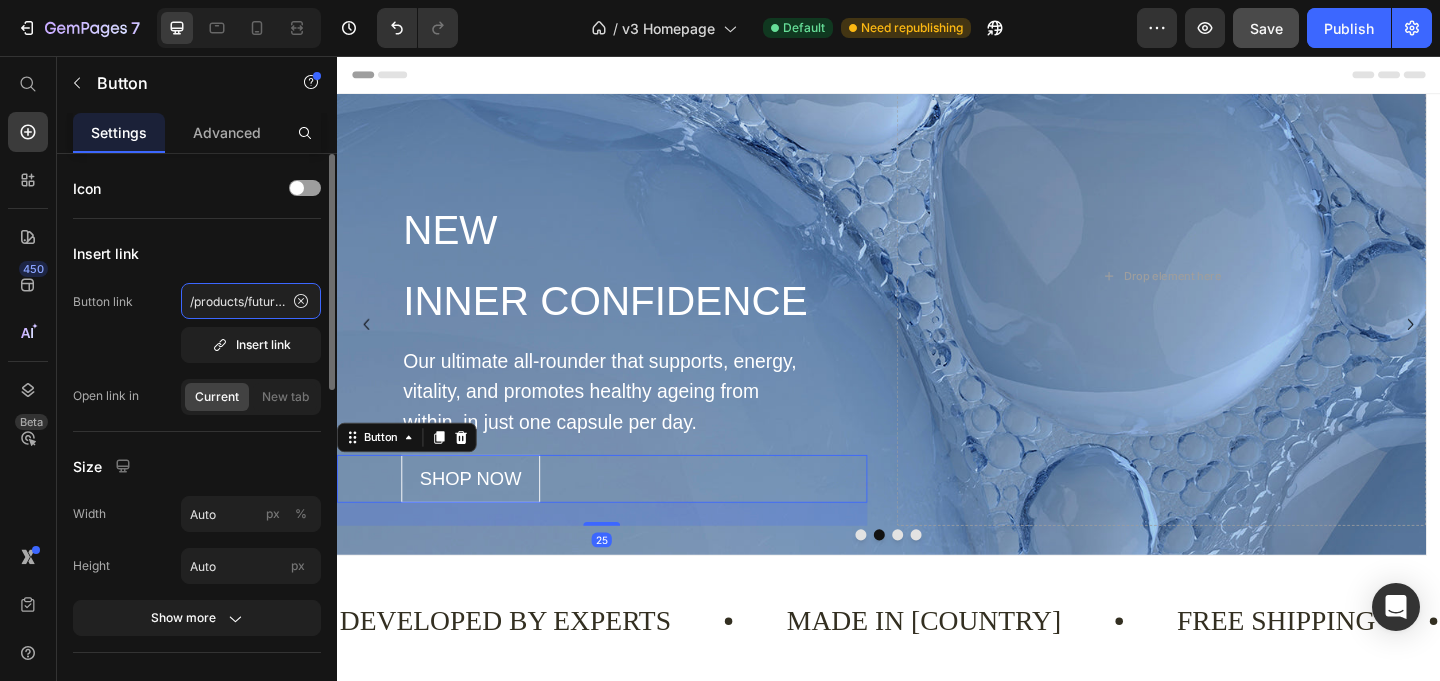 click on "/products/future-proof-powered-up-duo" 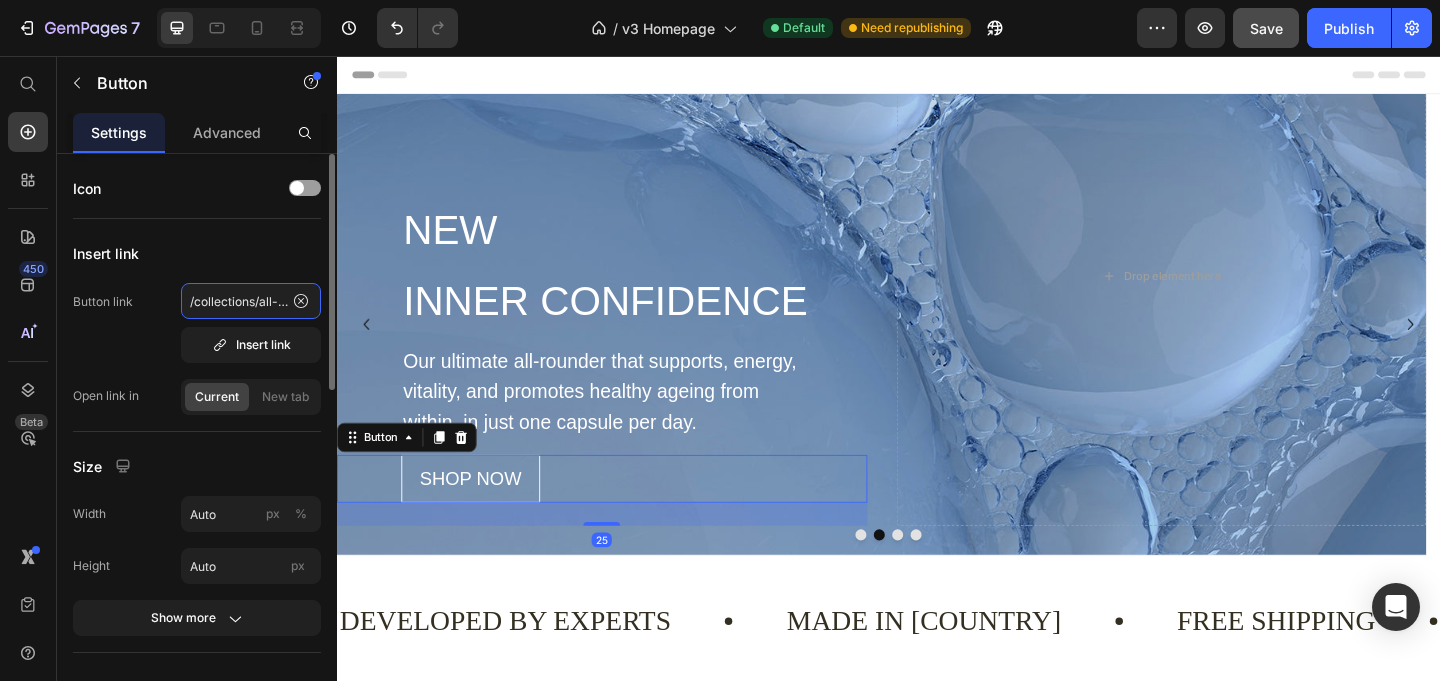 scroll, scrollTop: 0, scrollLeft: 40, axis: horizontal 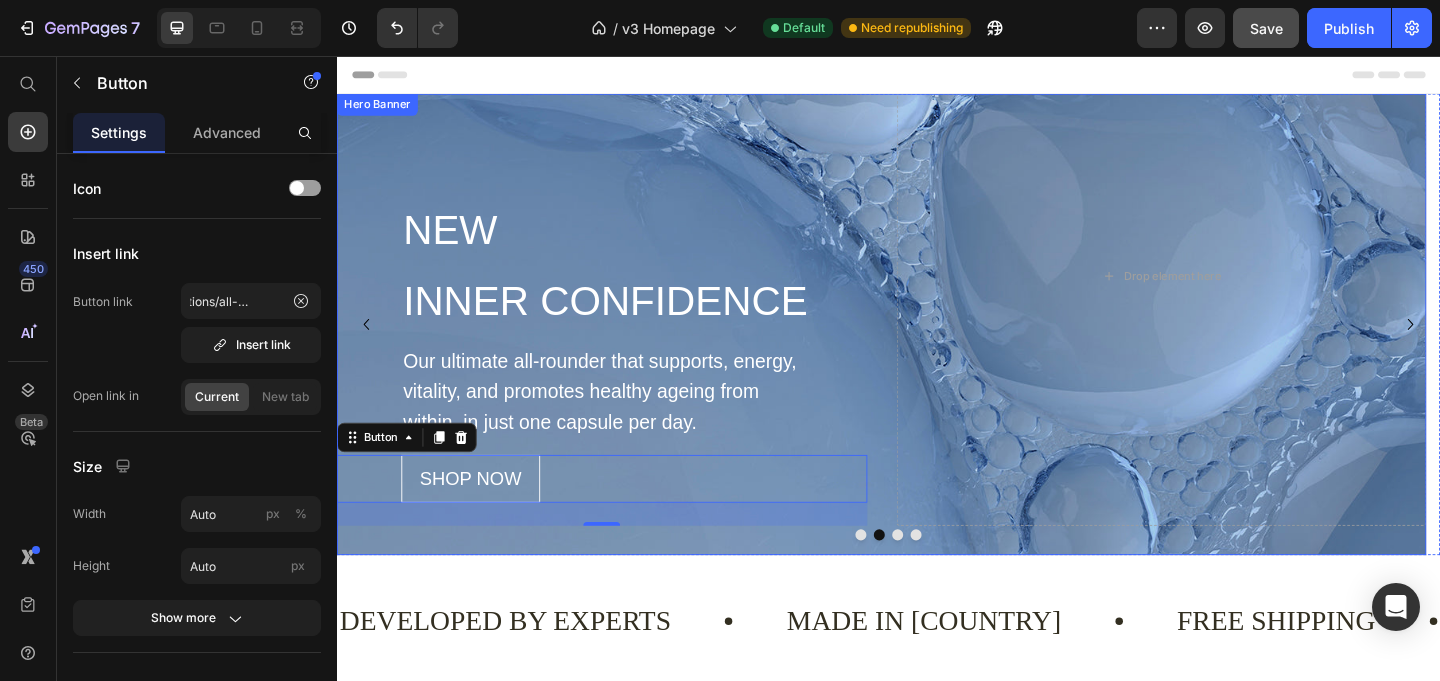click at bounding box center [907, 577] 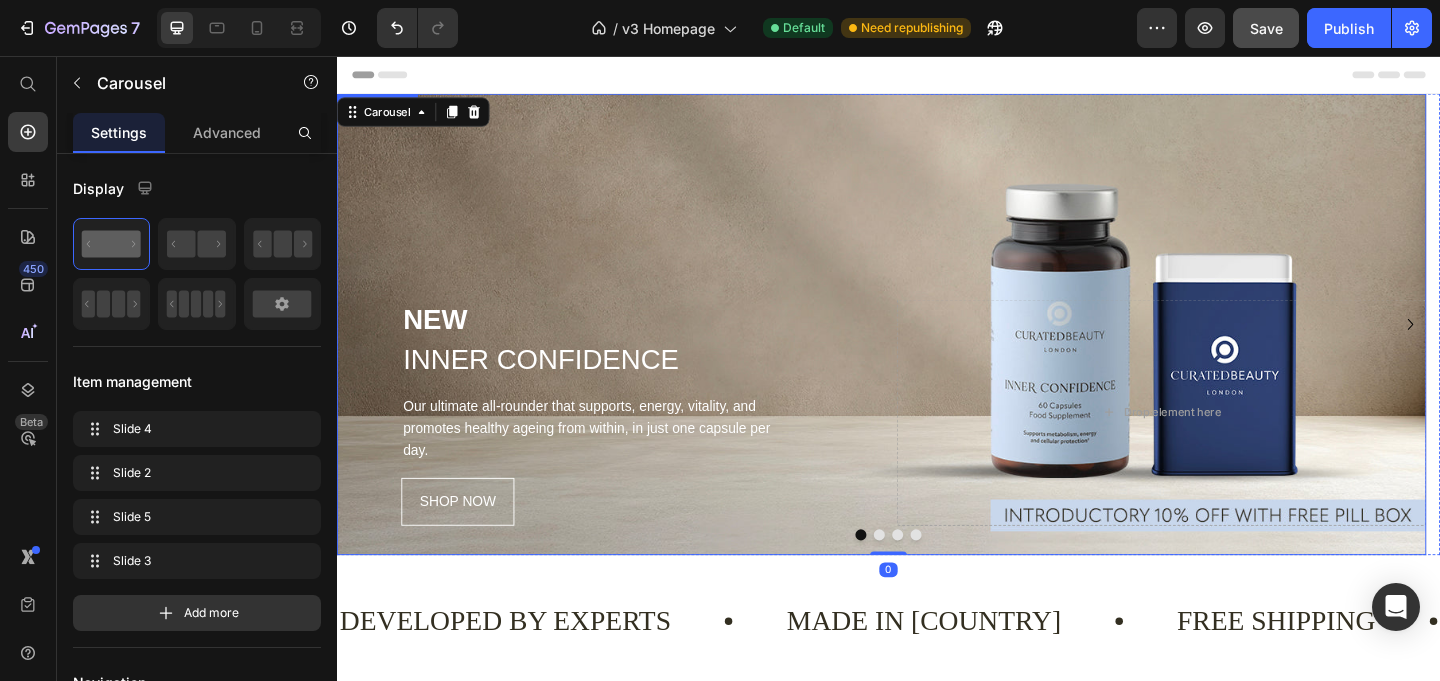 click at bounding box center (929, 348) 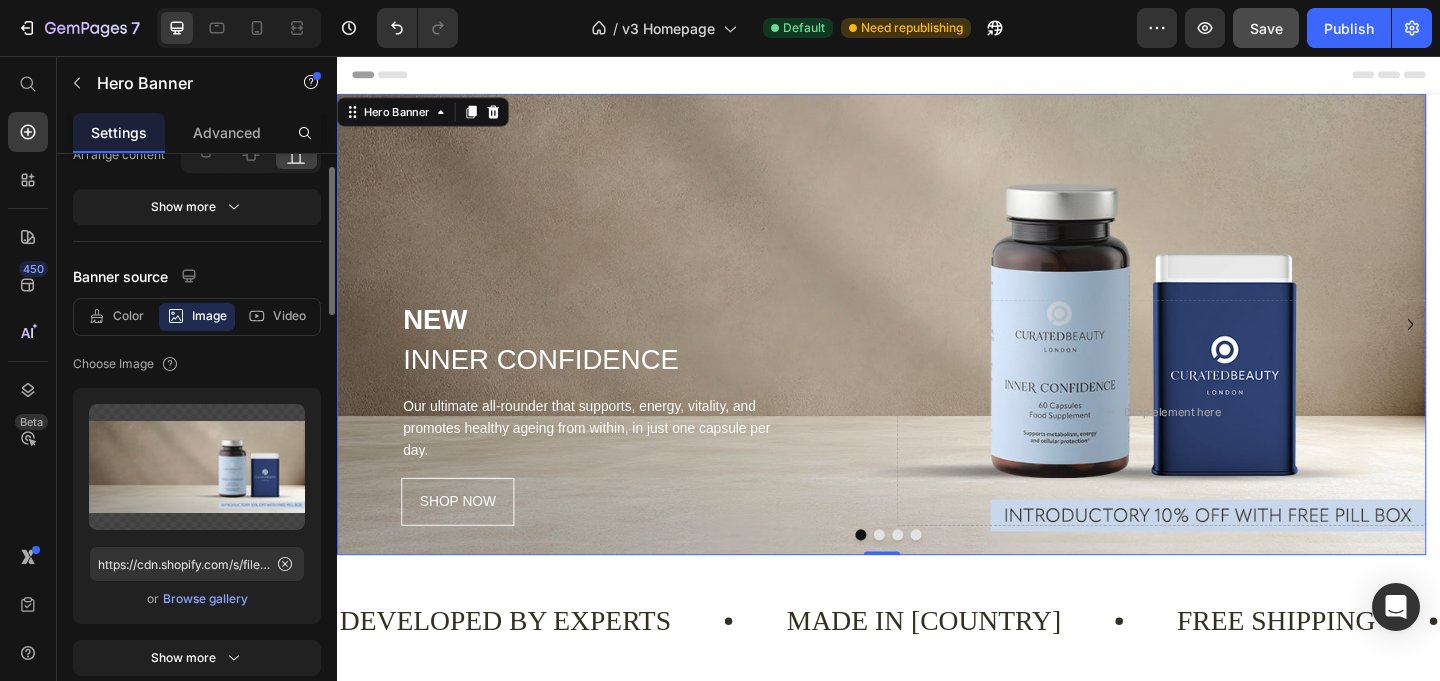 scroll, scrollTop: 275, scrollLeft: 0, axis: vertical 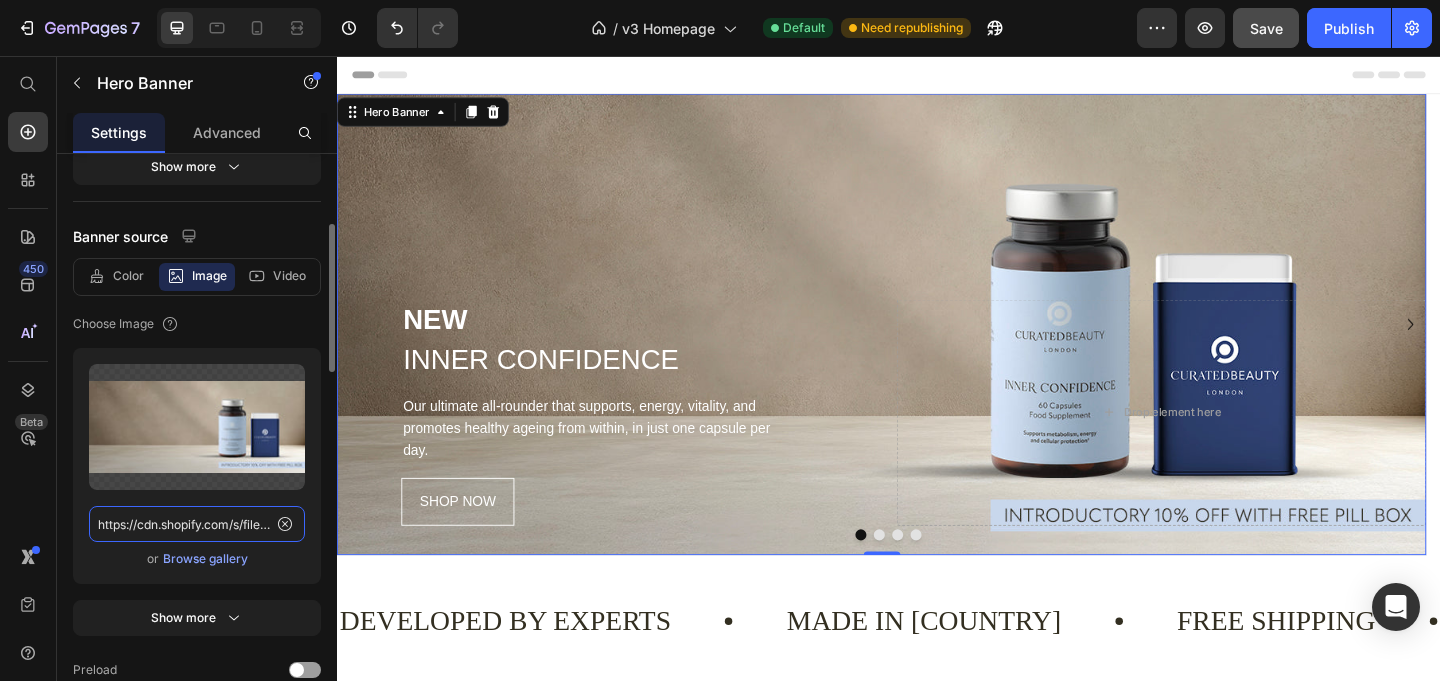 click on "https://cdn.shopify.com/s/files/1/0945/6697/3779/files/gempages_564538429006676787-302e3a88-975e-40d3-8325-2bc1b2f77807.jpg" 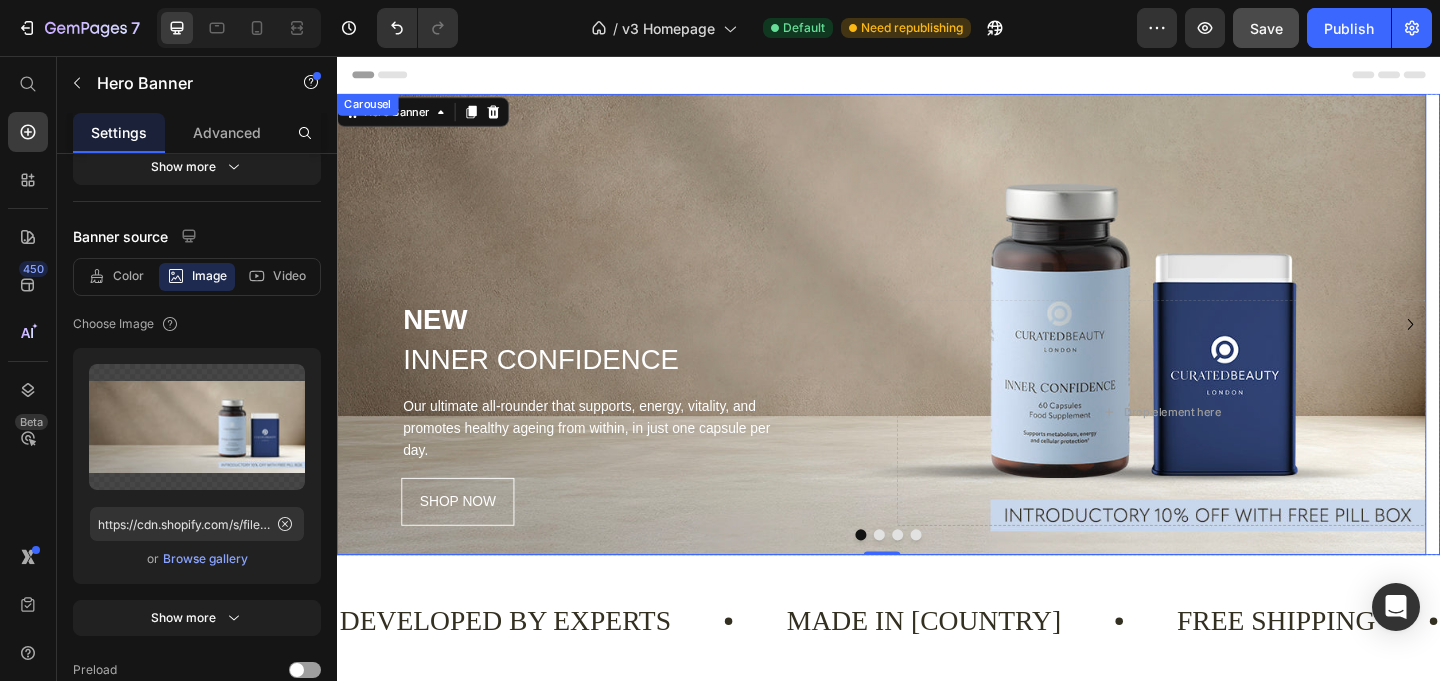click at bounding box center [927, 577] 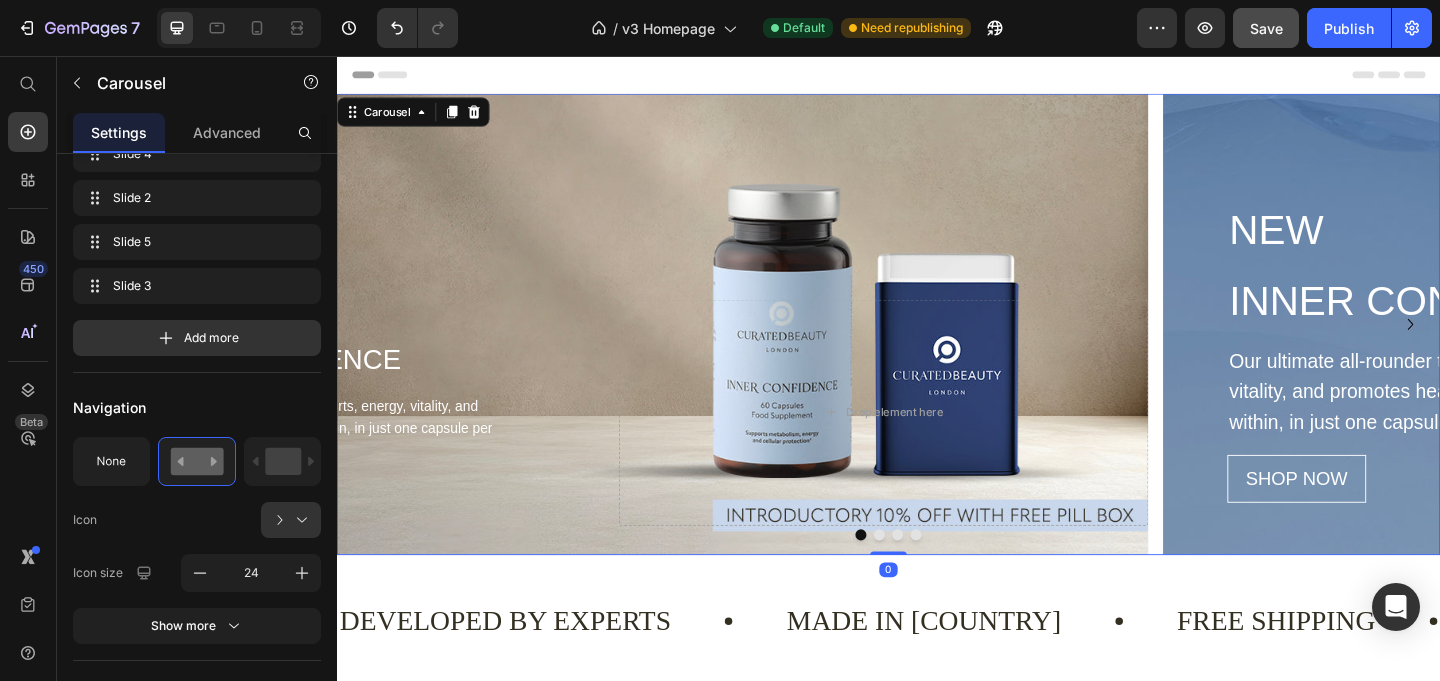 scroll, scrollTop: 0, scrollLeft: 0, axis: both 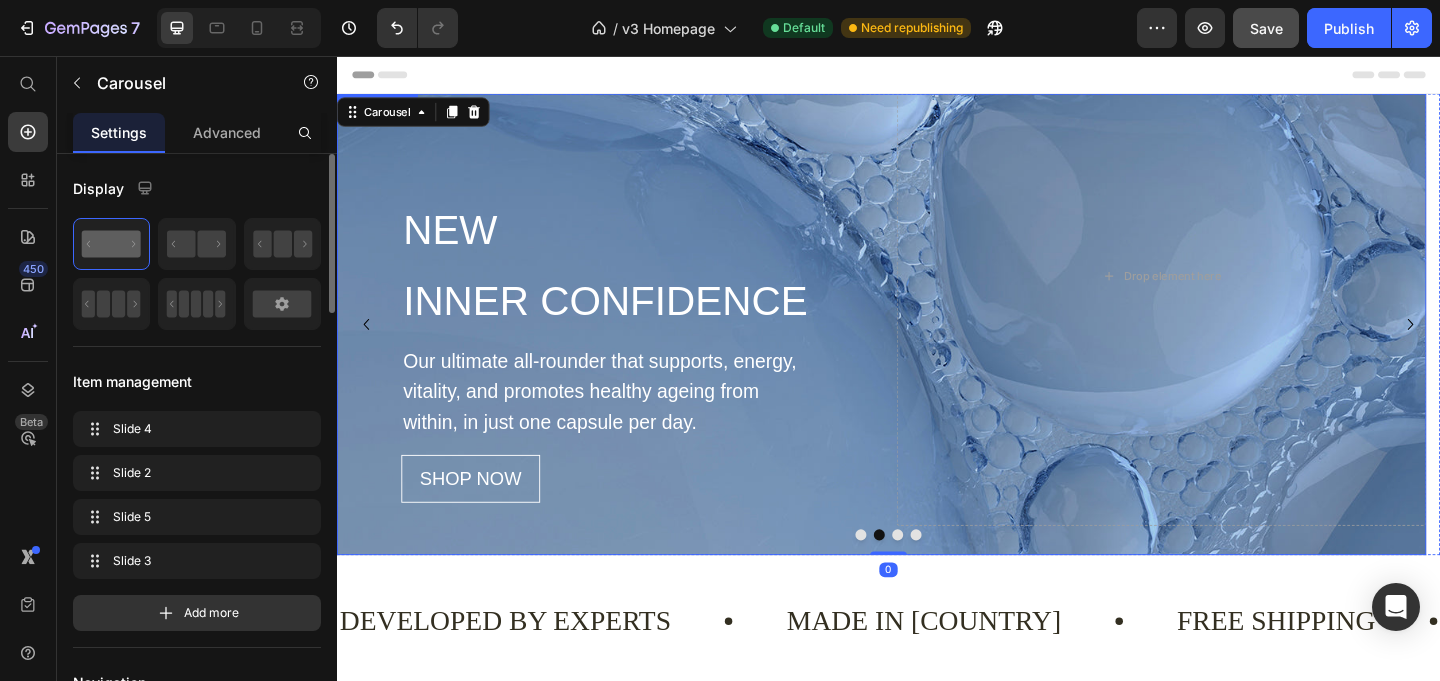 click on "NEW Heading INNER CONFIDENCE Heading Our ultimate all-rounder that supports, energy, vitality, and promotes healthy ageing from within, in just one capsule per day. Text Block SHOP NOW Button" at bounding box center (625, 295) 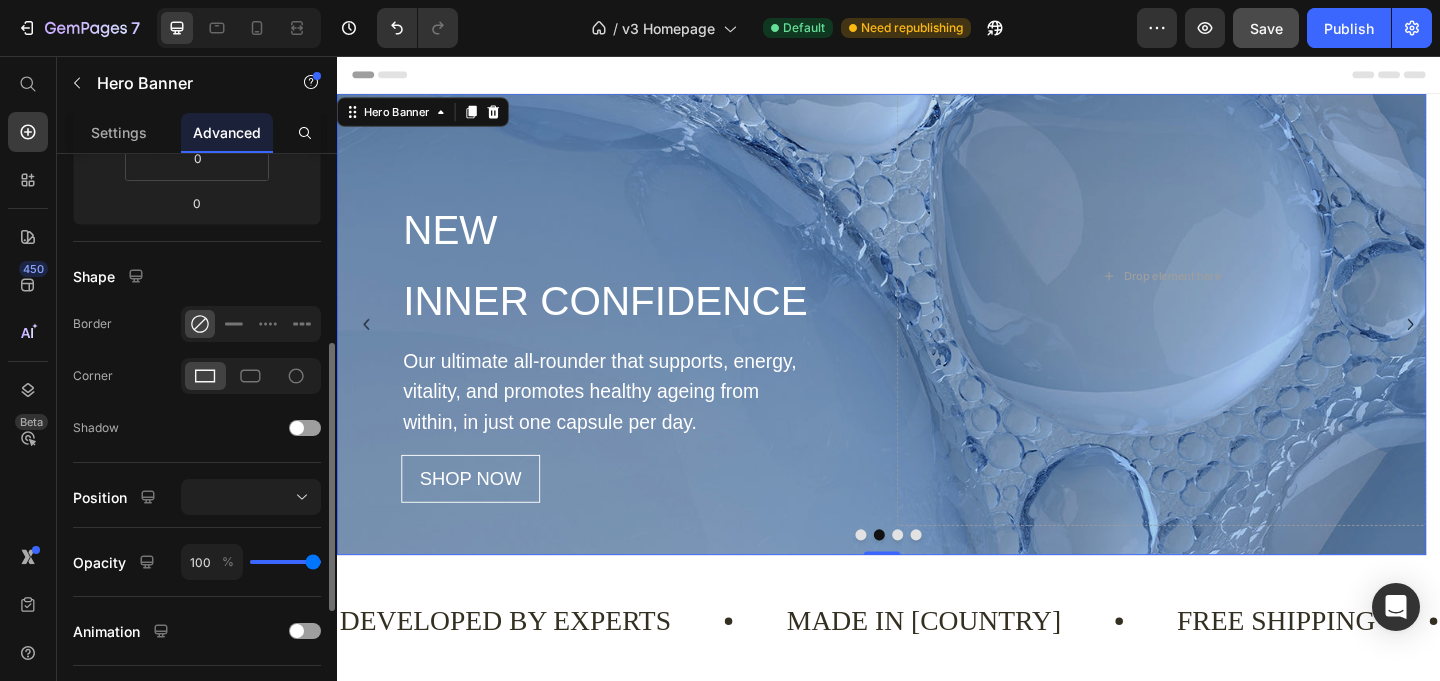scroll, scrollTop: 0, scrollLeft: 0, axis: both 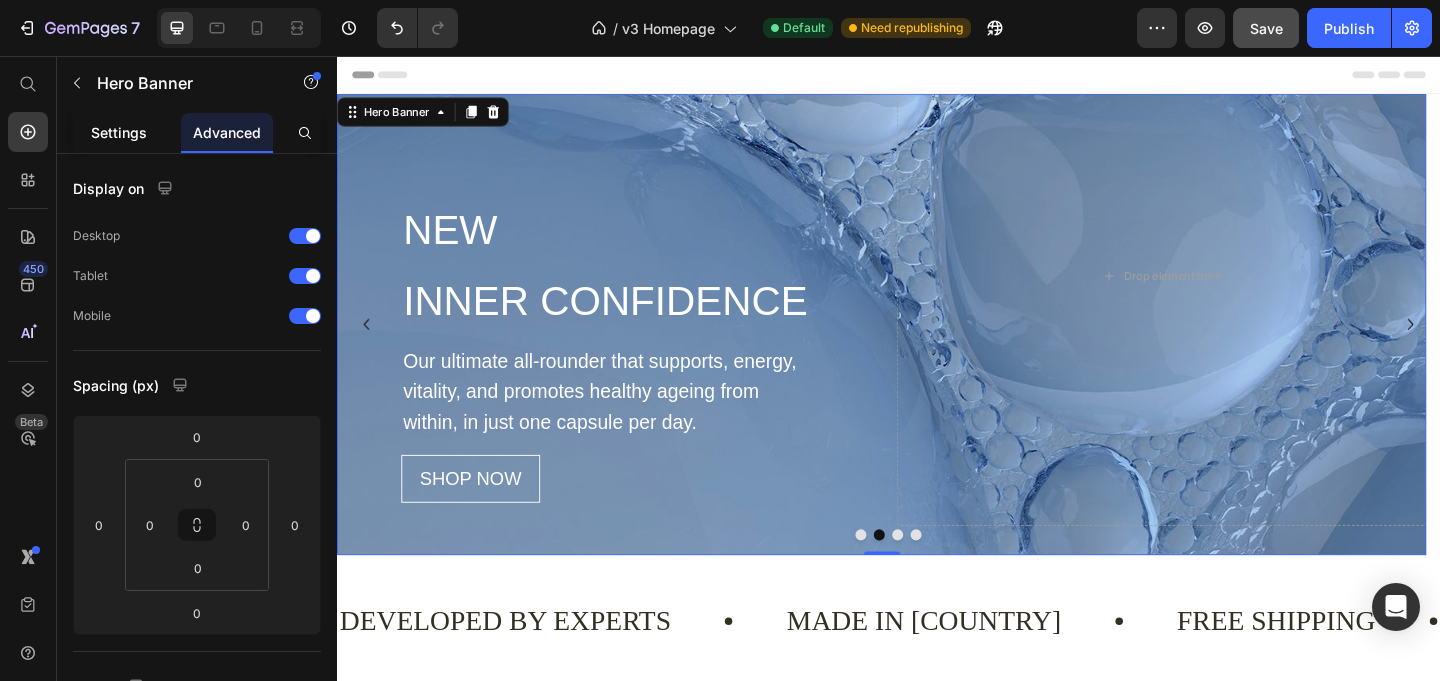 click on "Settings" at bounding box center (119, 132) 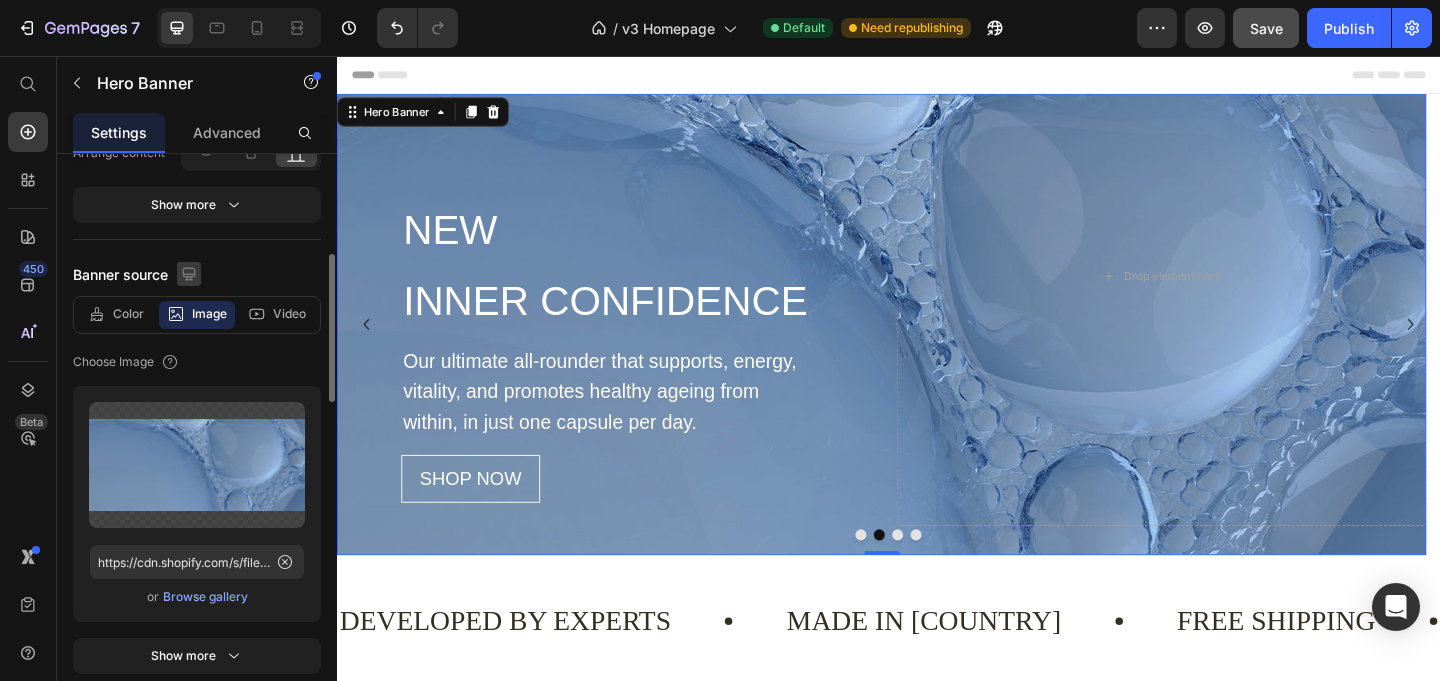 scroll, scrollTop: 294, scrollLeft: 0, axis: vertical 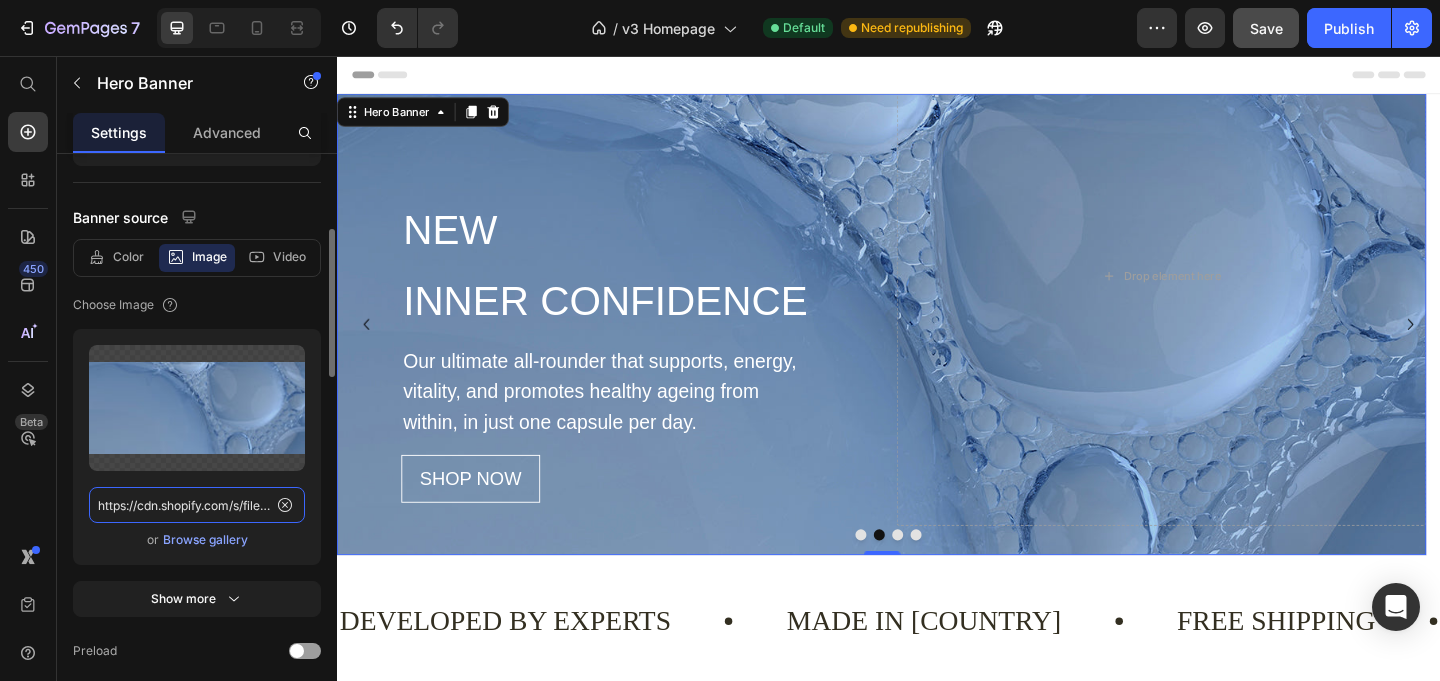 click on "https://cdn.shopify.com/s/files/1/0945/6697/3779/files/gempages_564538429006676787-c0b3f1dd-a8b9-4378-b9ac-534e4d95f278.jpg" 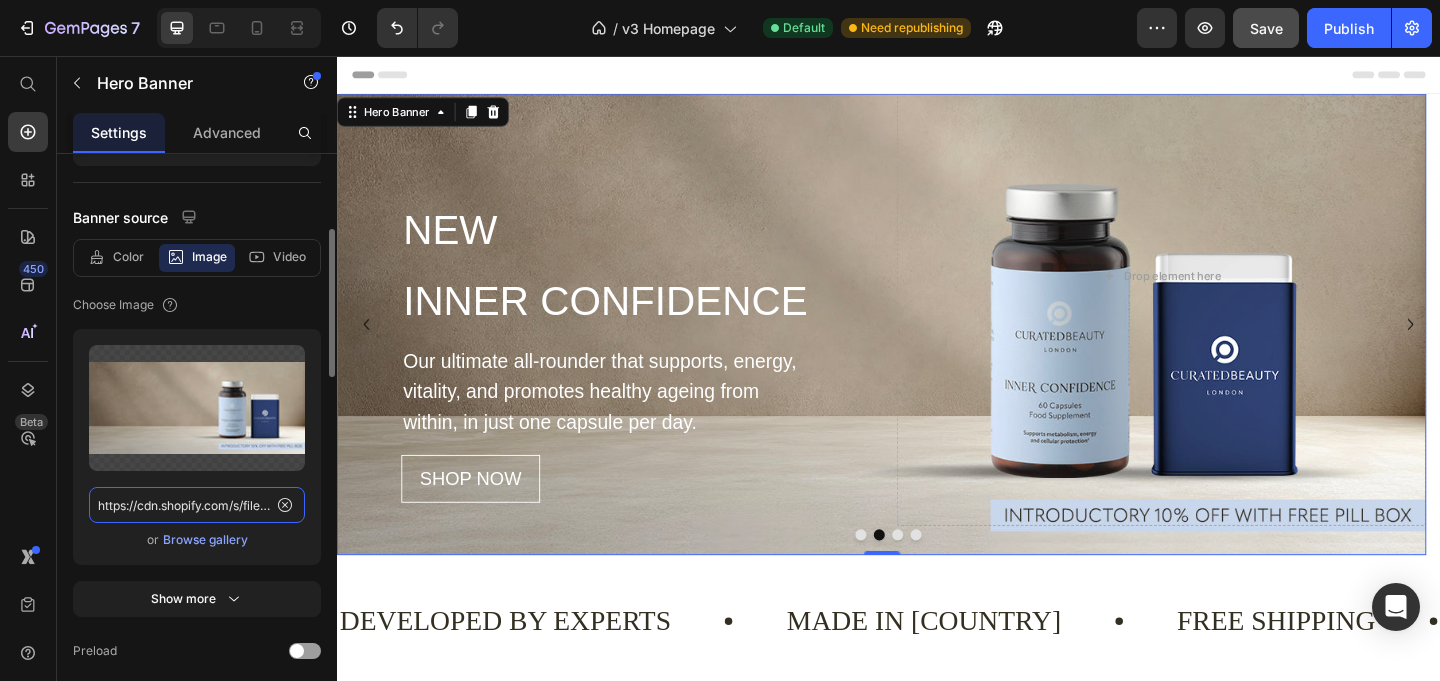 scroll, scrollTop: 0, scrollLeft: 610, axis: horizontal 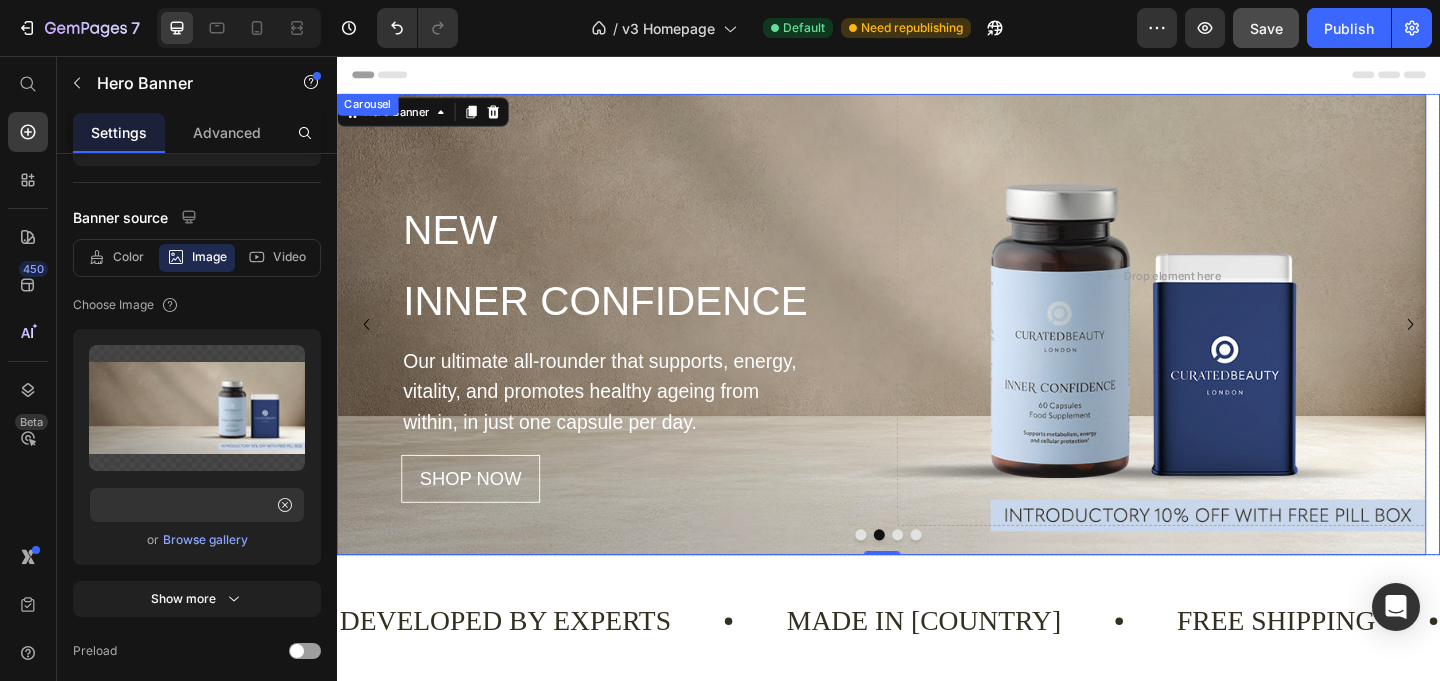 click at bounding box center (907, 577) 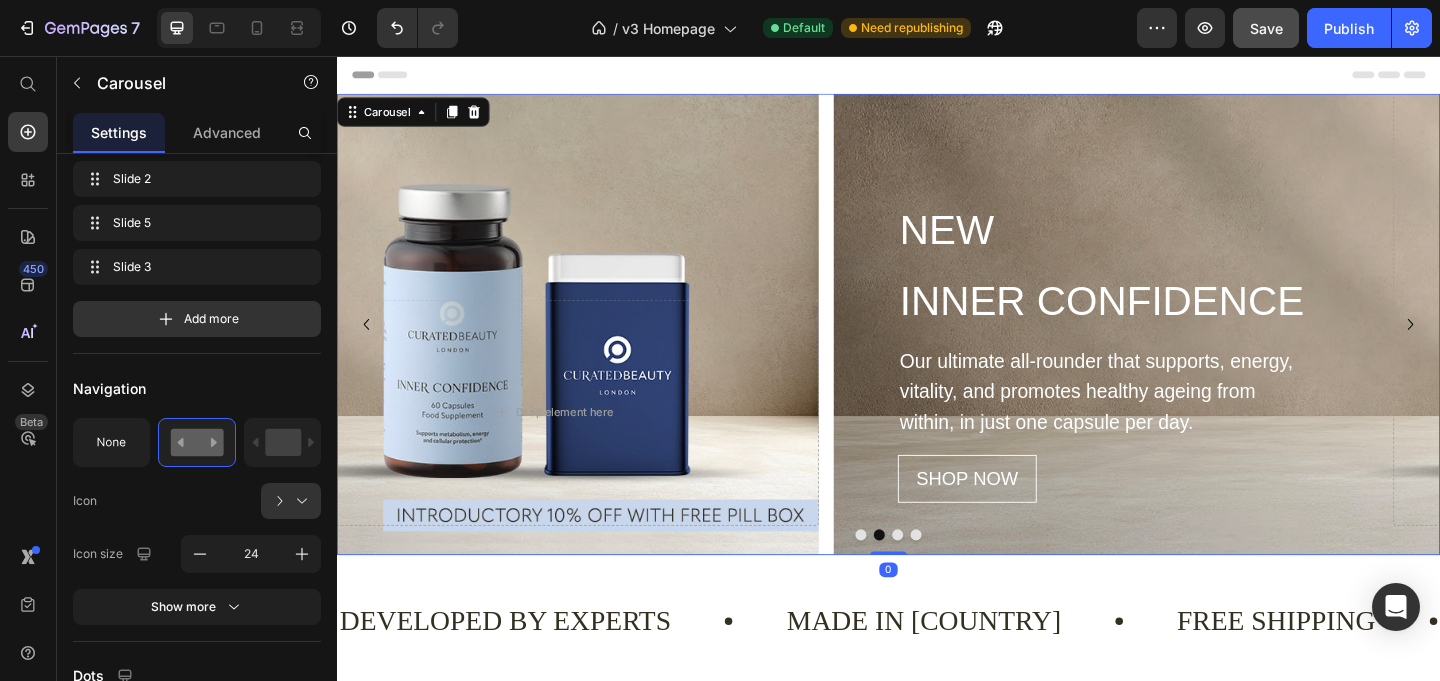 scroll, scrollTop: 0, scrollLeft: 0, axis: both 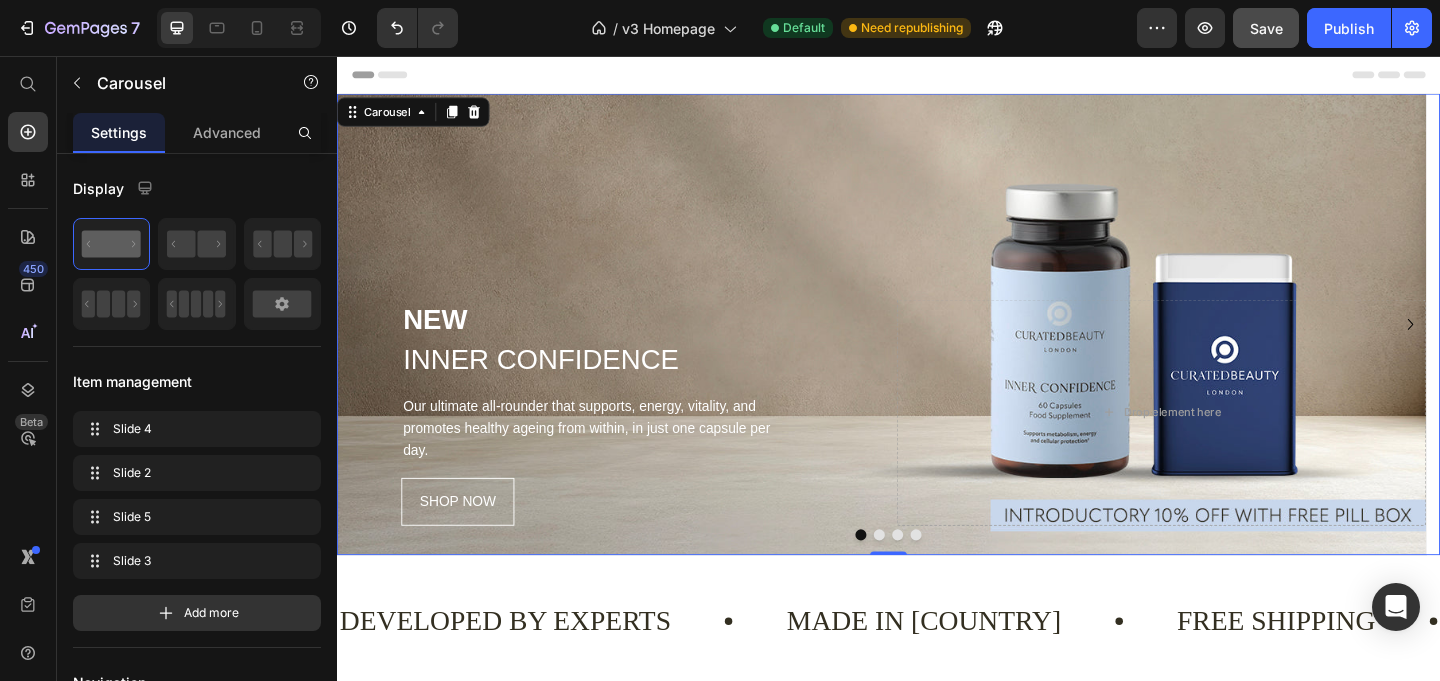 click at bounding box center (927, 577) 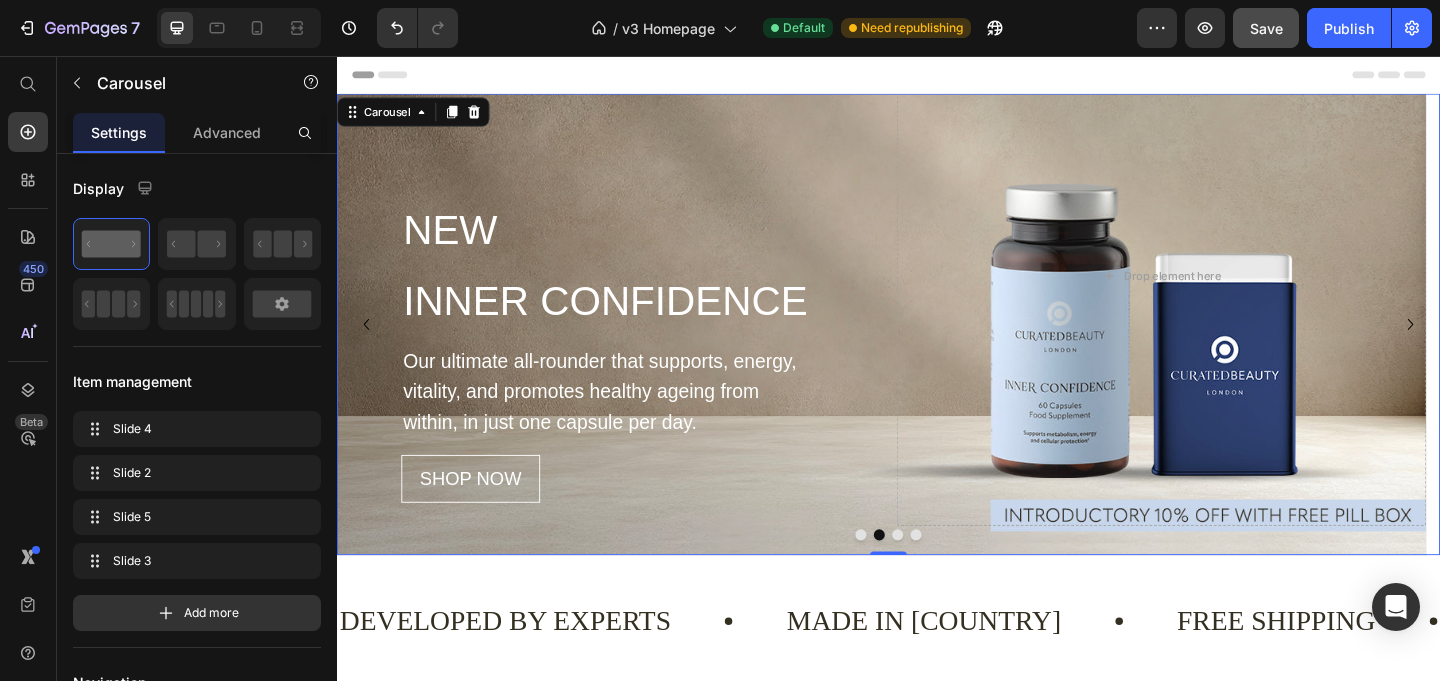 click at bounding box center [947, 577] 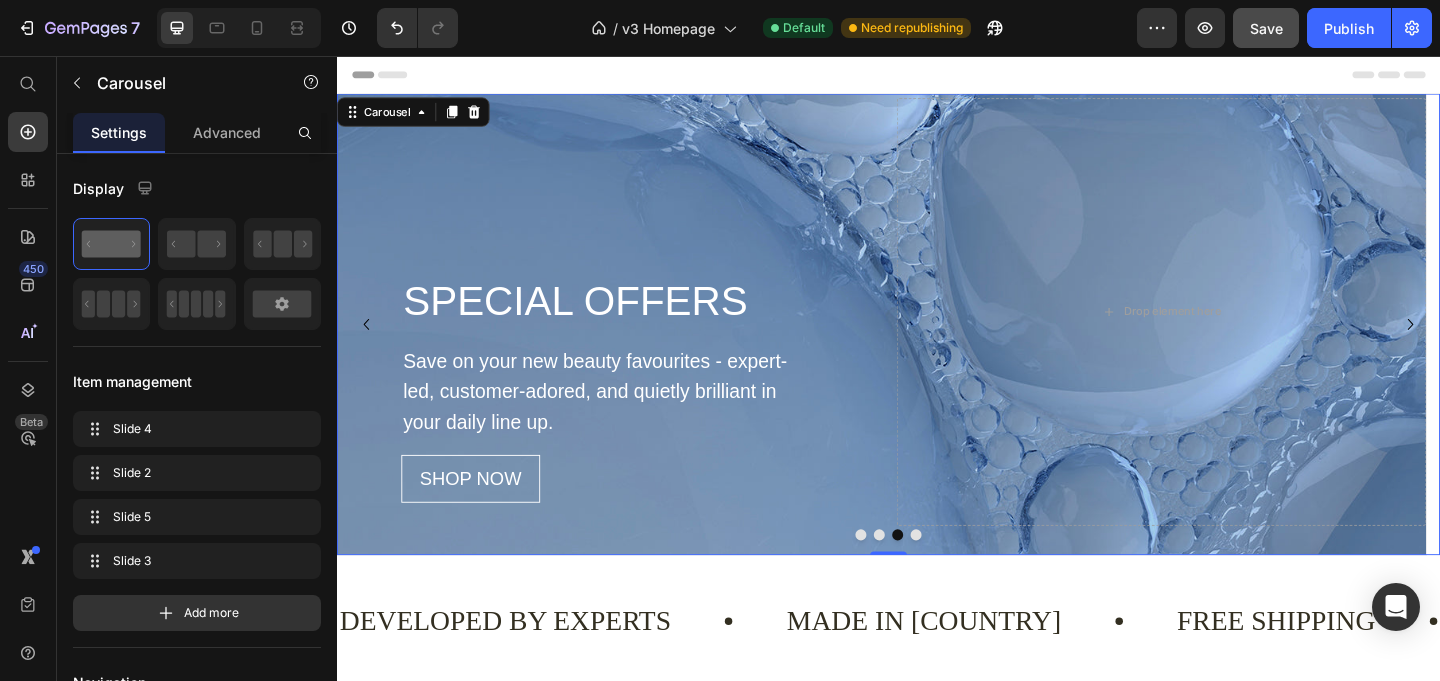 click at bounding box center [967, 577] 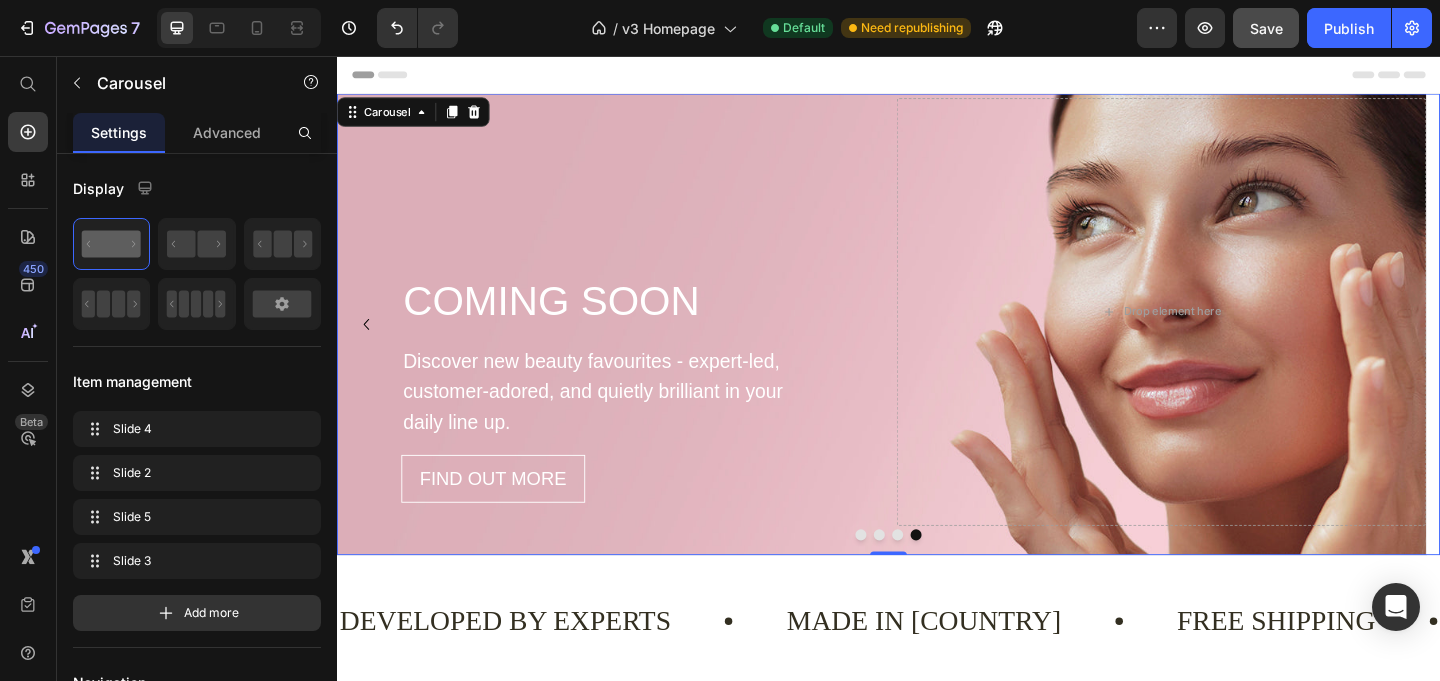 click at bounding box center (927, 577) 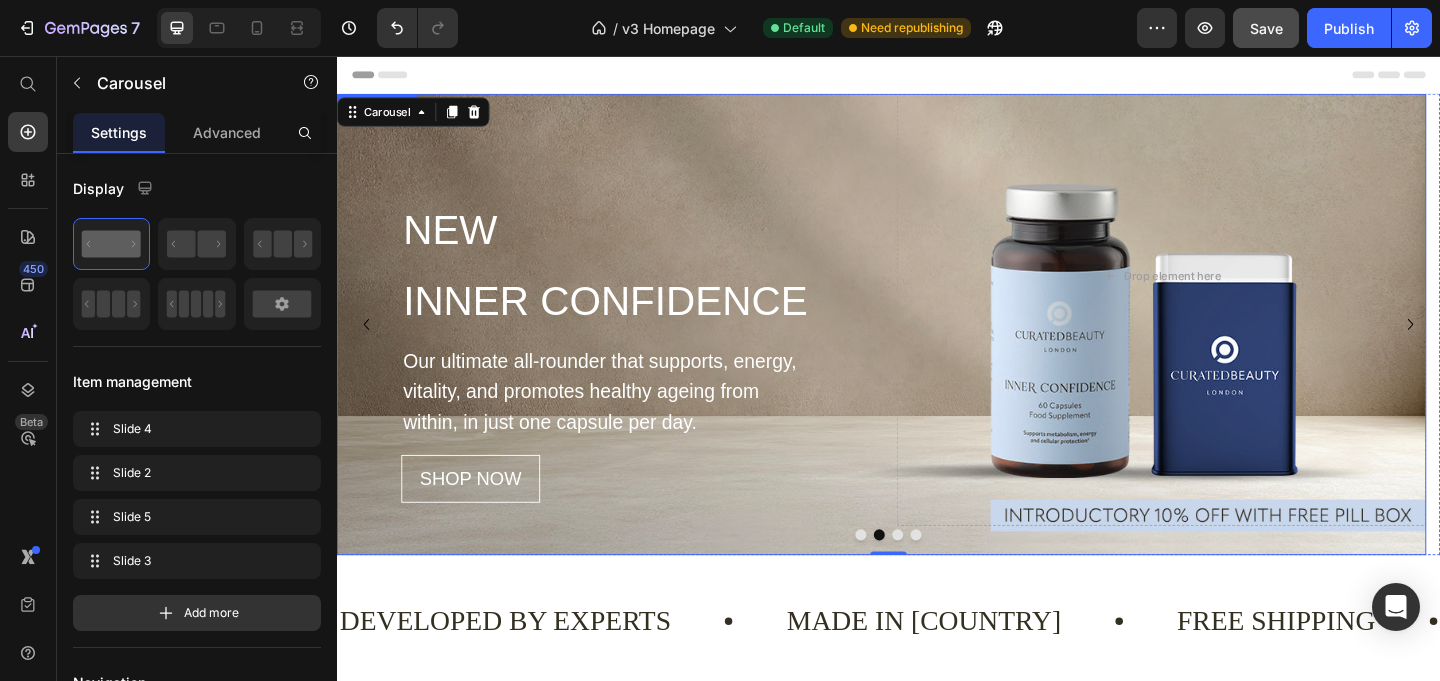 click on "NEW Heading INNER CONFIDENCE Heading Our ultimate all-rounder that supports, energy, vitality, and promotes healthy ageing from within, in just one capsule per day. Text Block SHOP NOW Button" at bounding box center (625, 295) 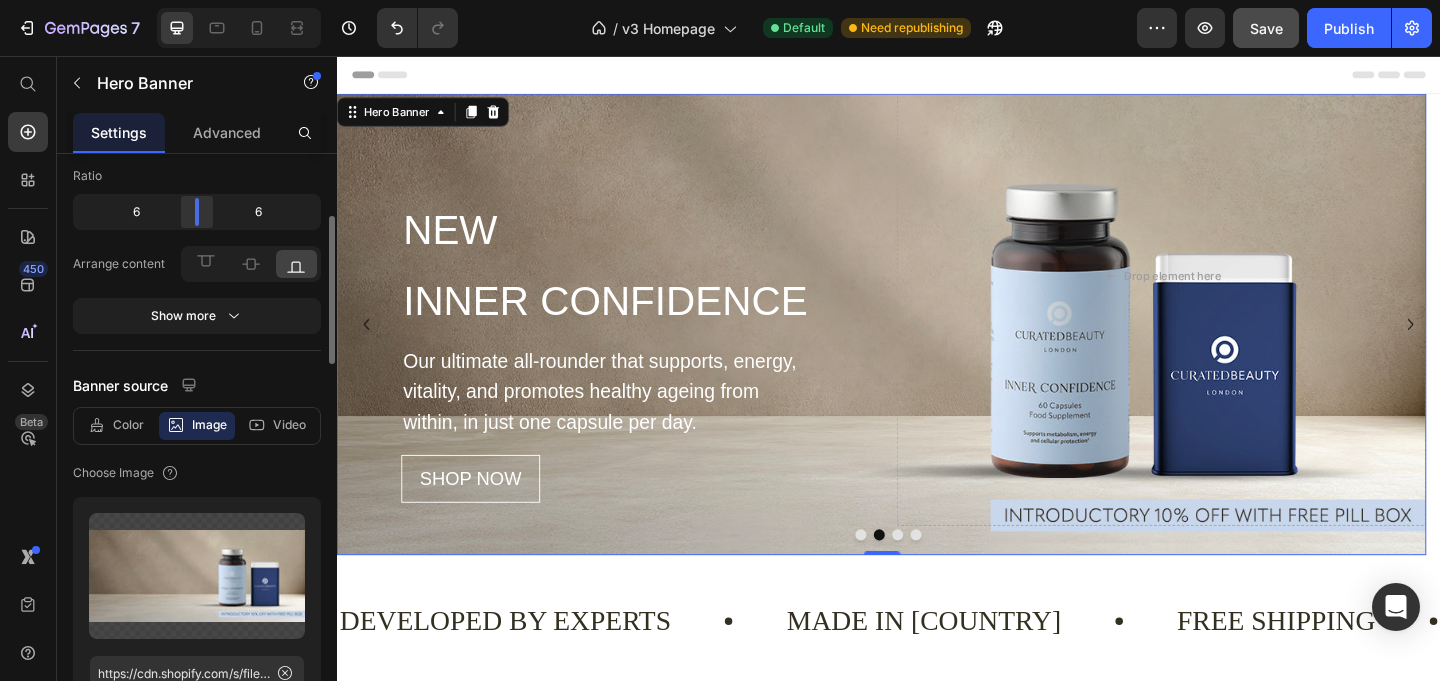 scroll, scrollTop: 199, scrollLeft: 0, axis: vertical 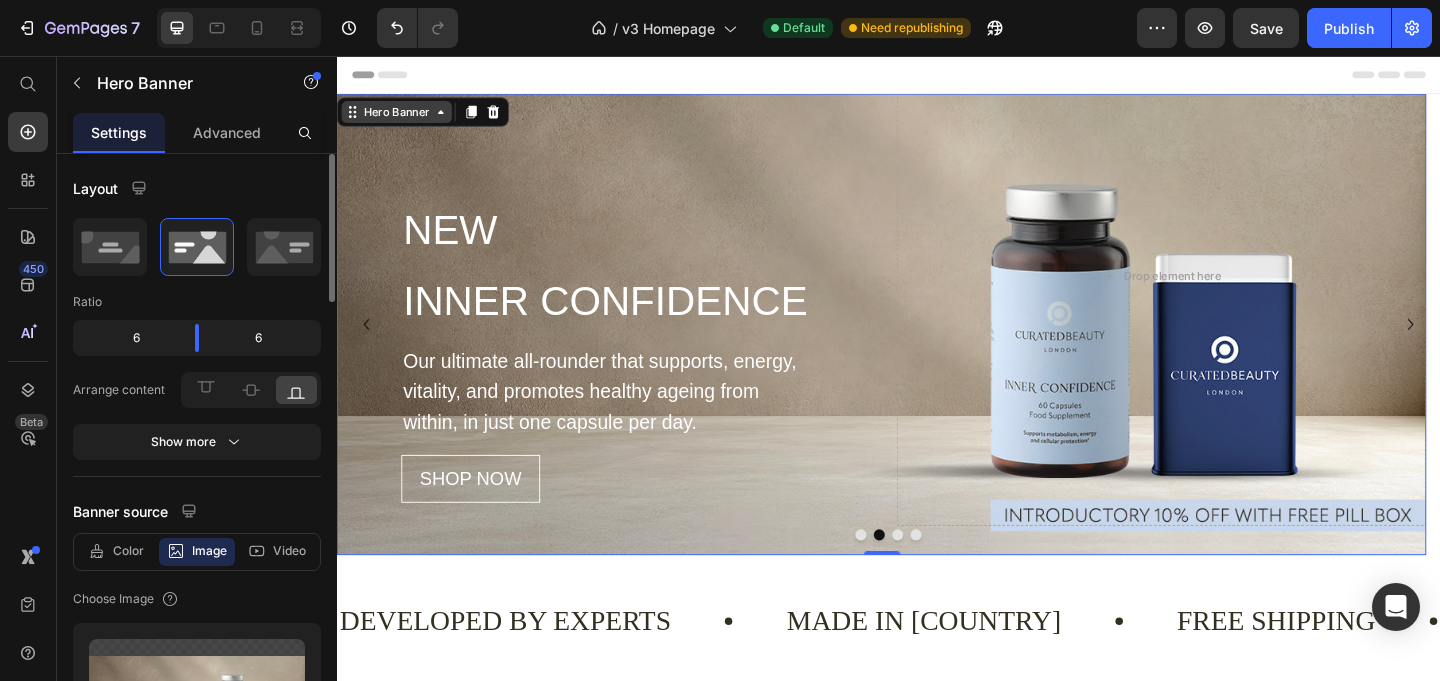 click on "Hero Banner" at bounding box center [402, 117] 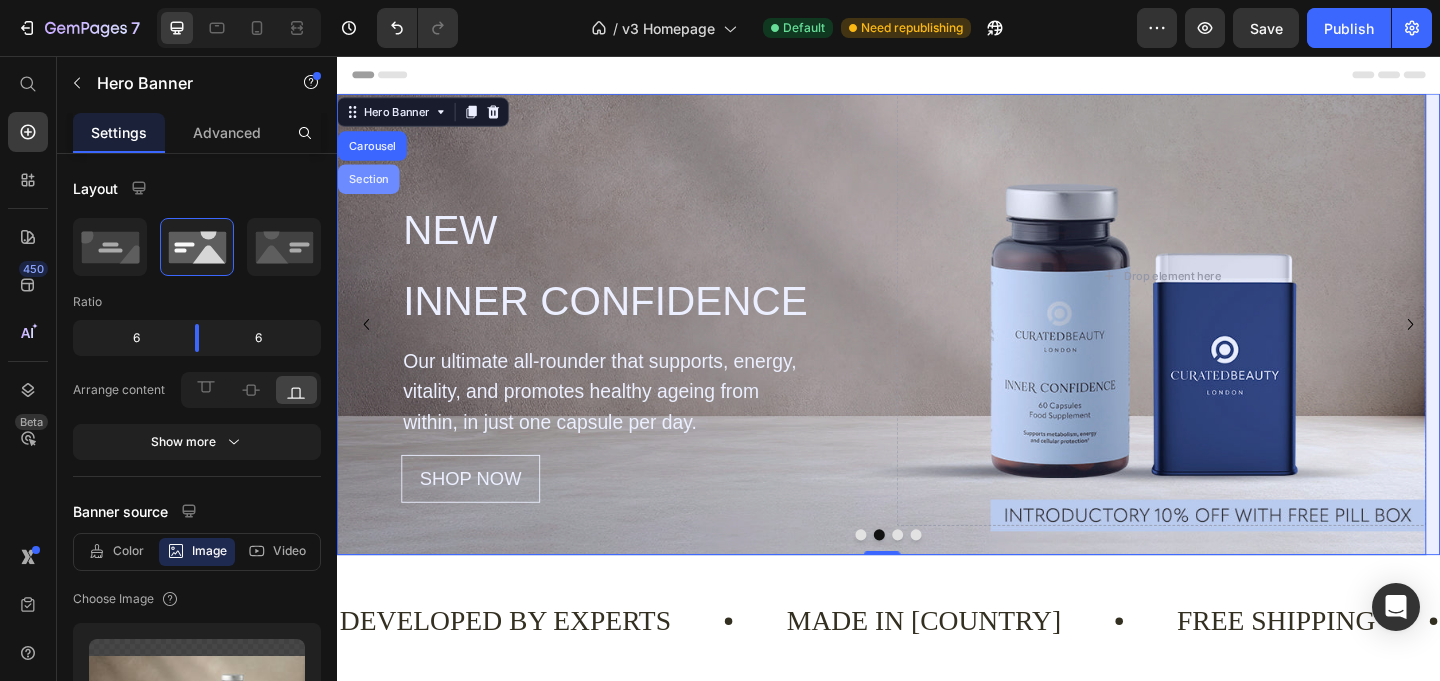 click on "Section" at bounding box center [371, 190] 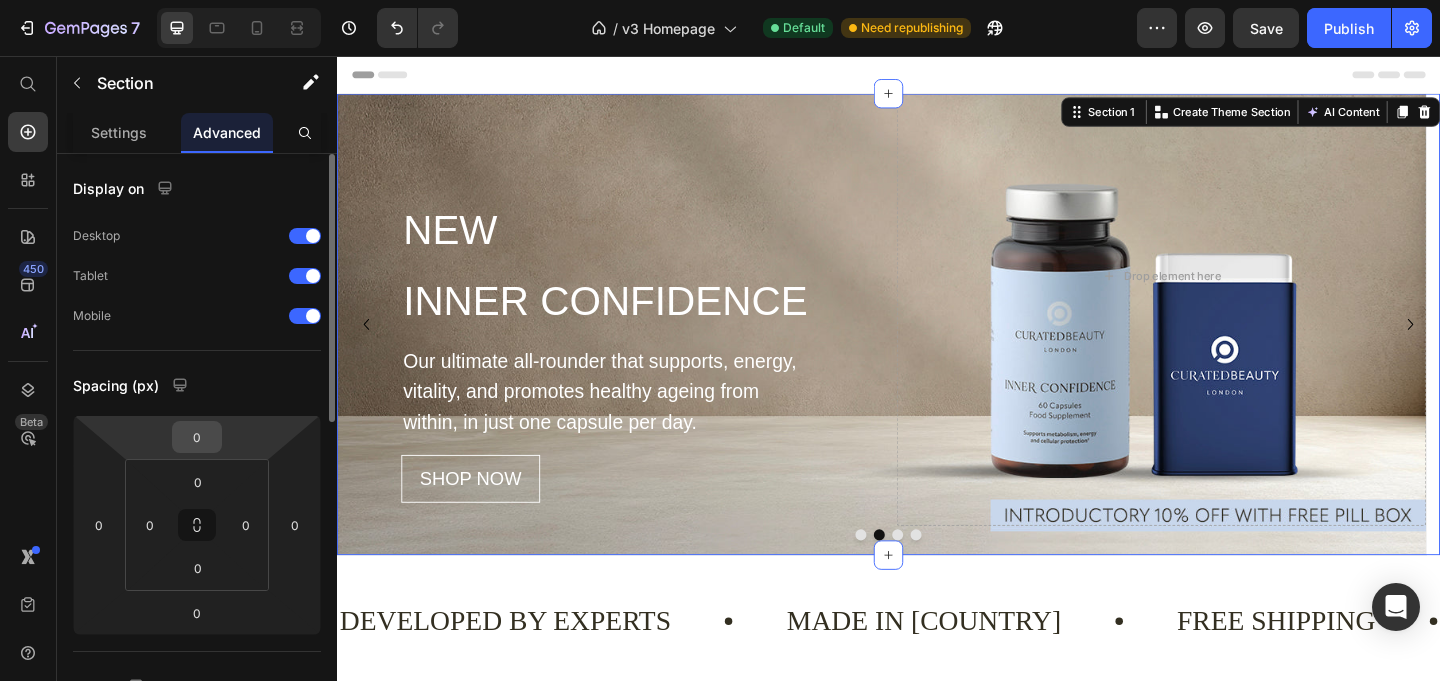 click on "0" at bounding box center [197, 437] 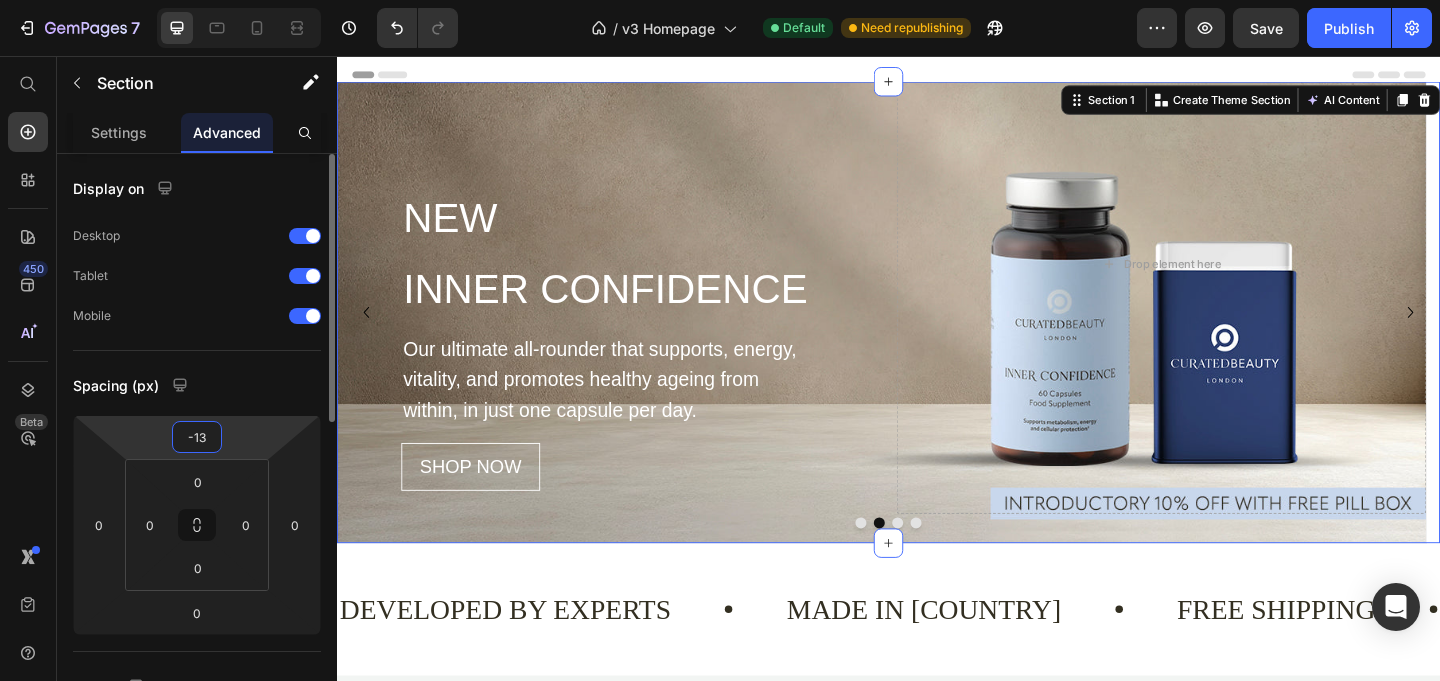 type on "-135" 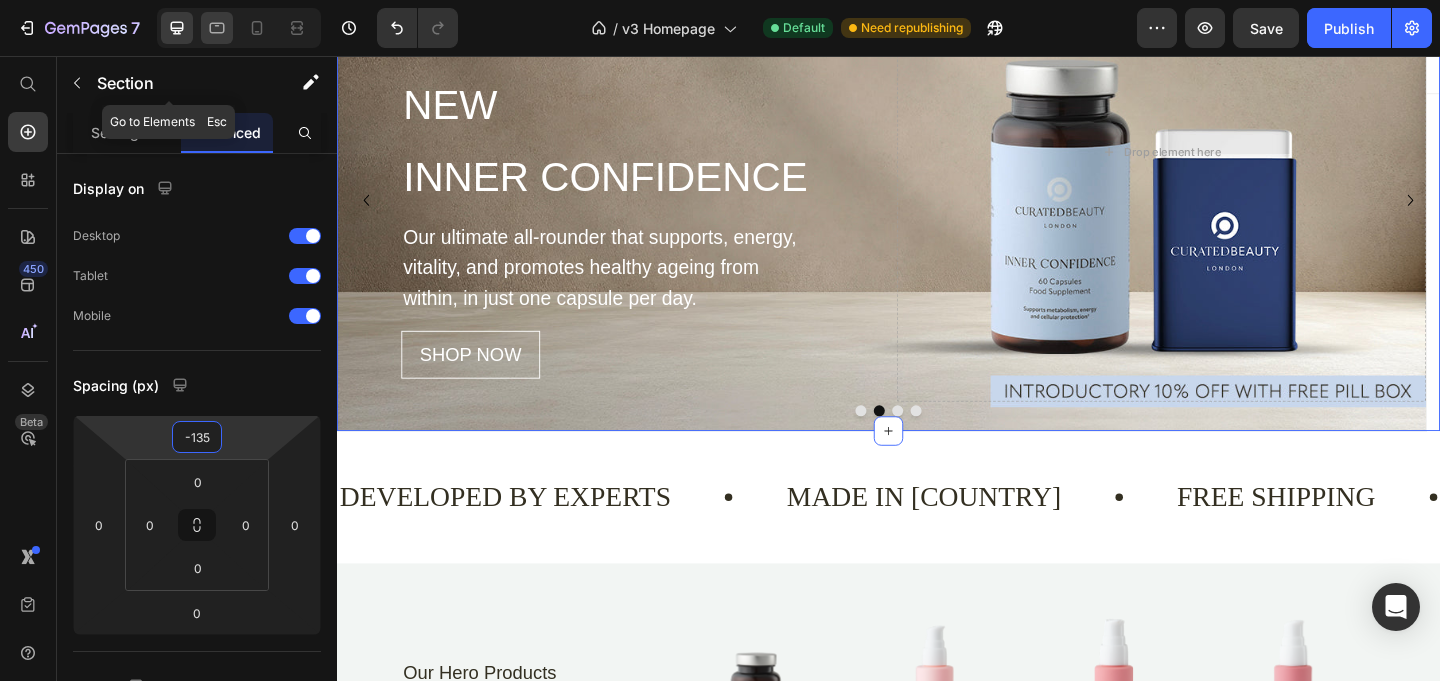 click 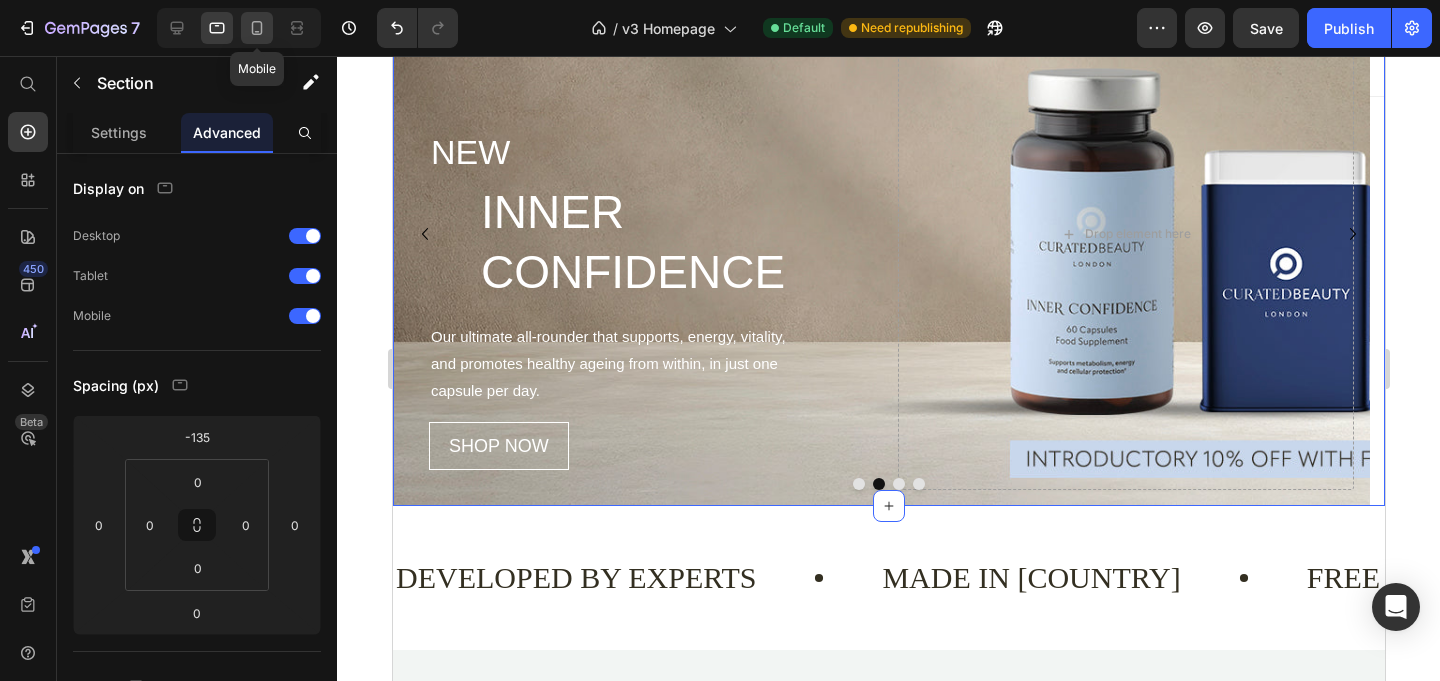 click 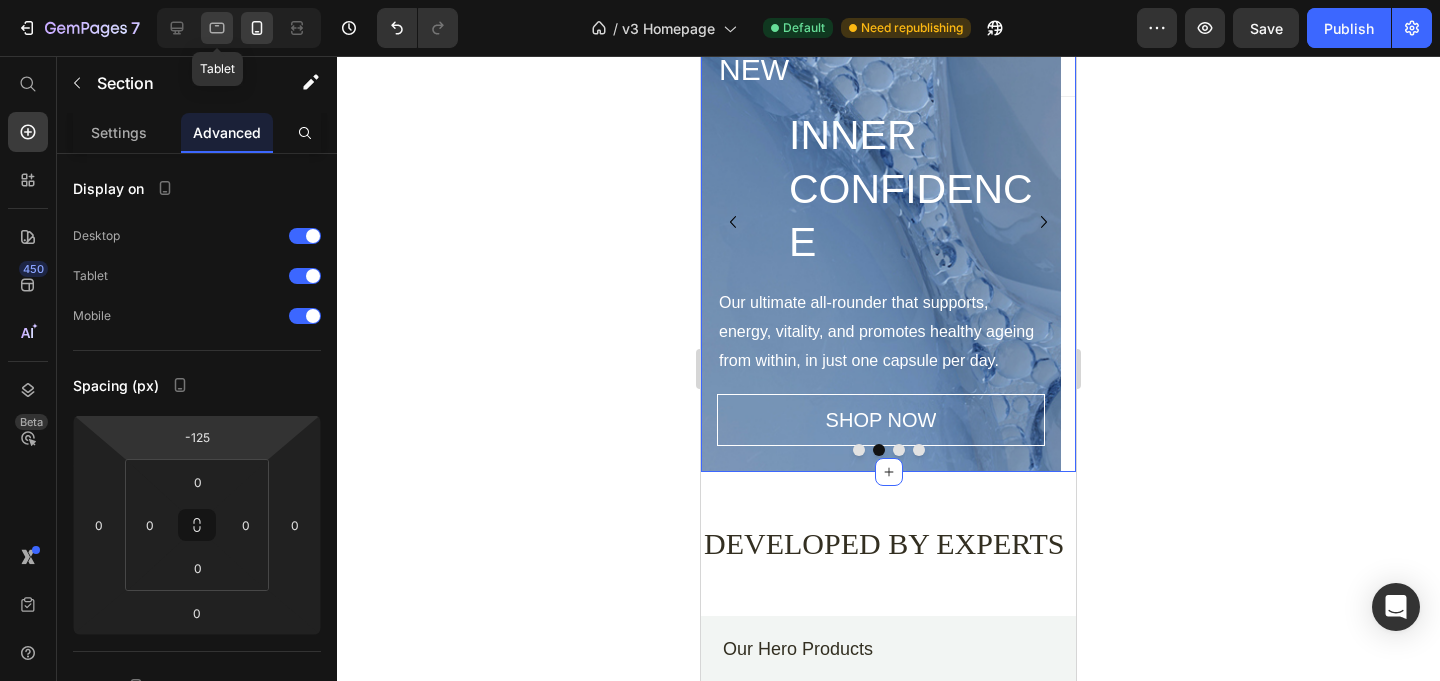 click 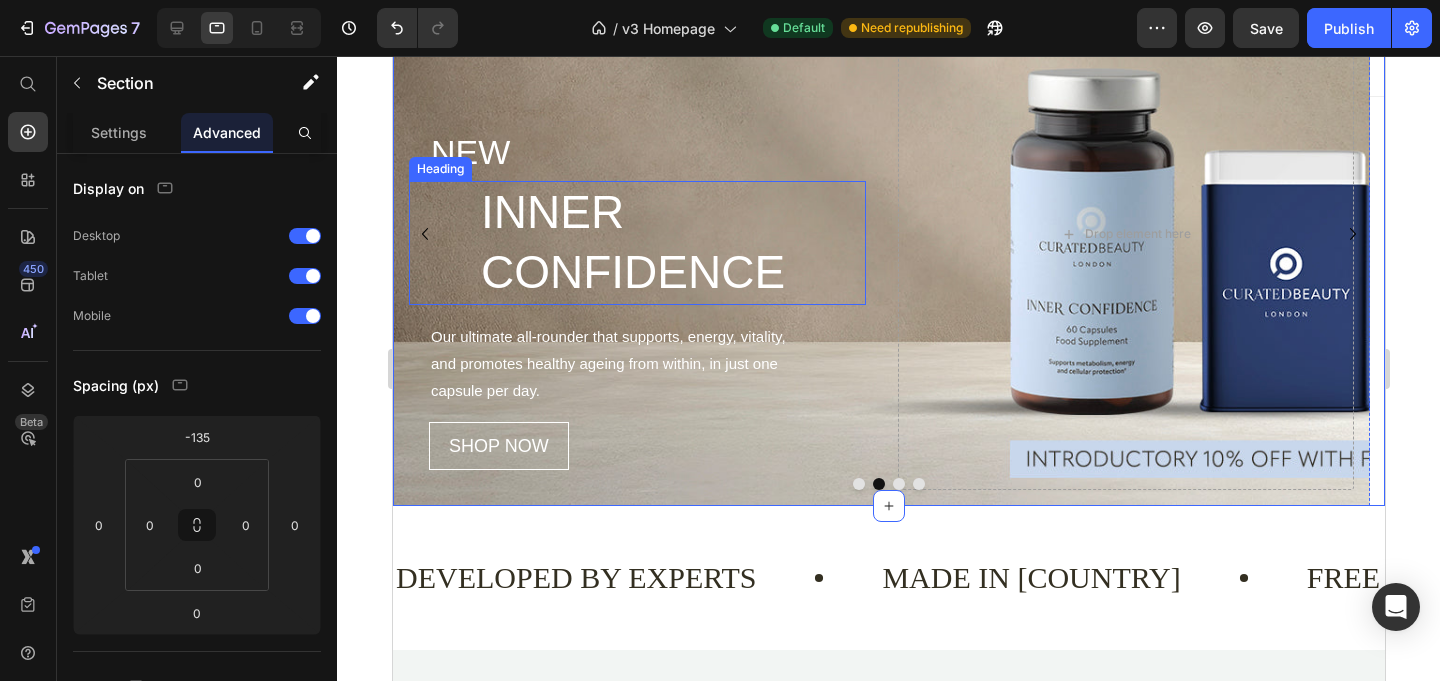 click on "INNER CONFIDENCE" at bounding box center (671, 243) 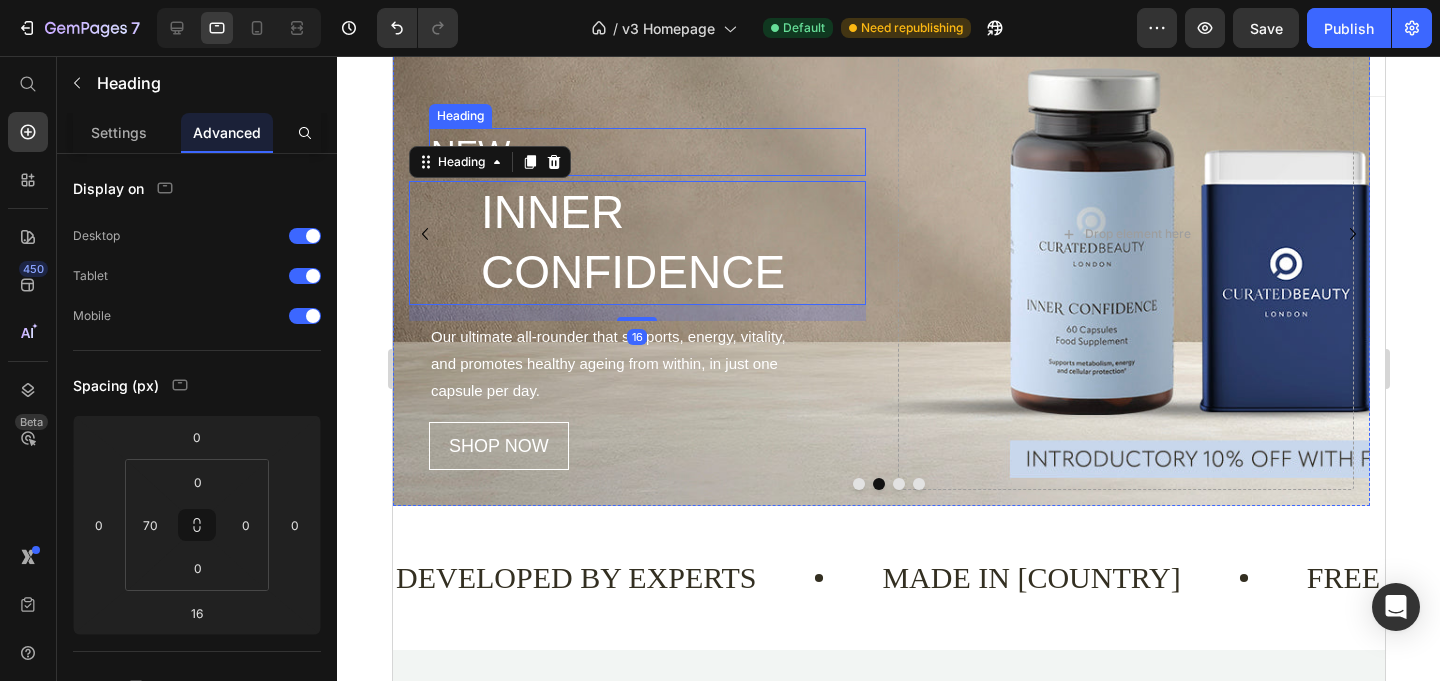 click on "NEW" at bounding box center [646, 152] 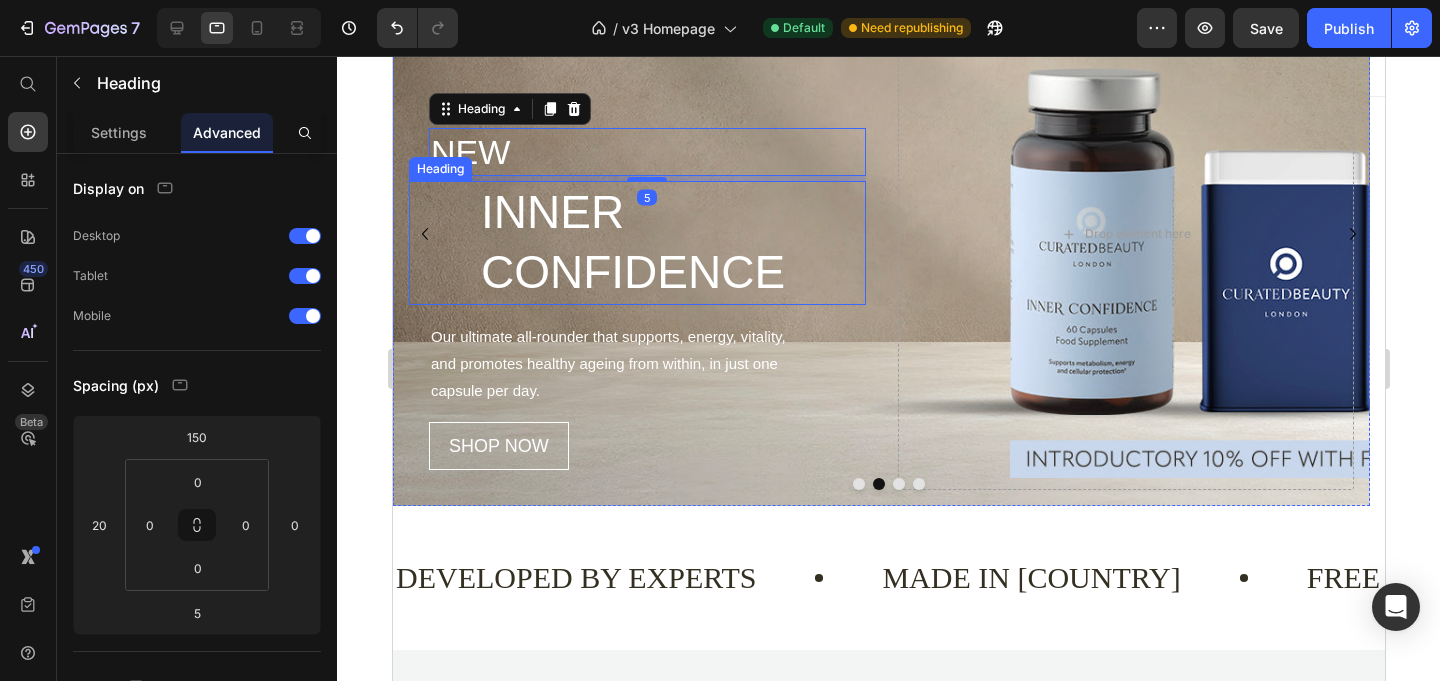 click on "INNER CONFIDENCE" at bounding box center (671, 243) 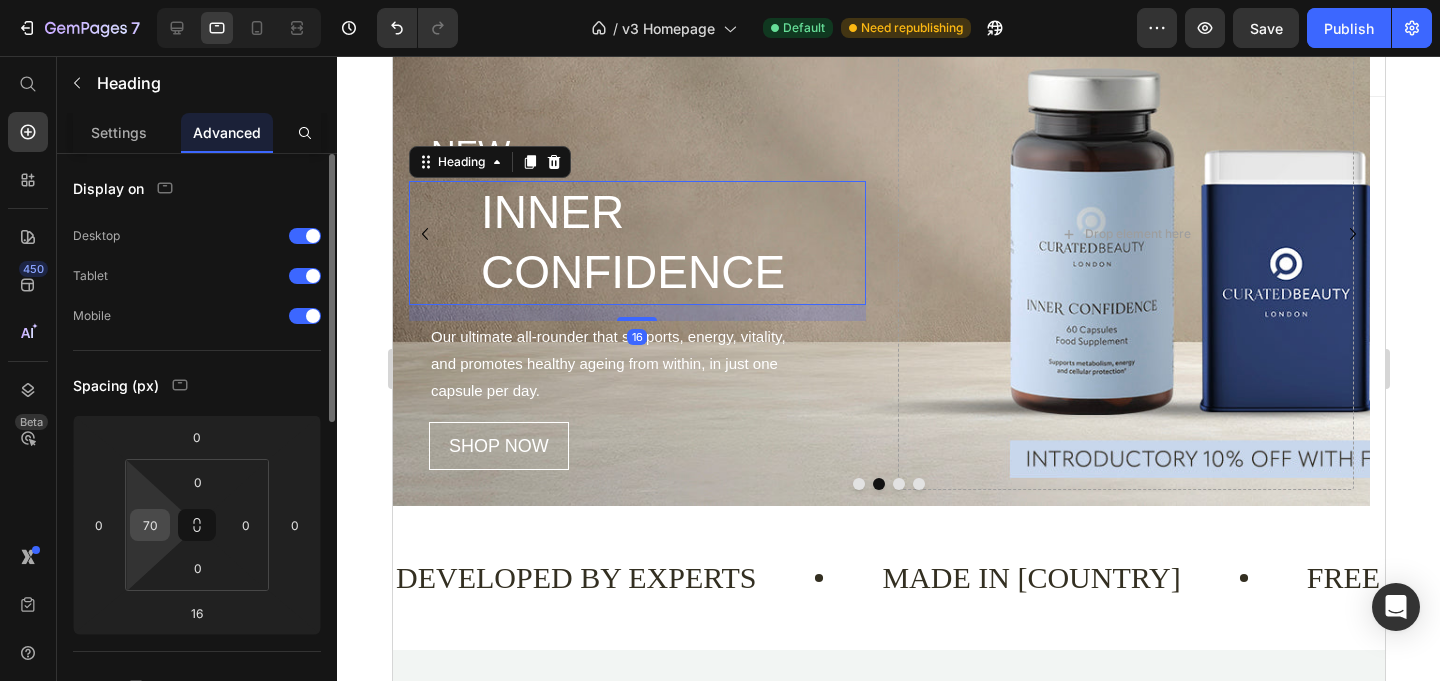 click on "70" at bounding box center (150, 525) 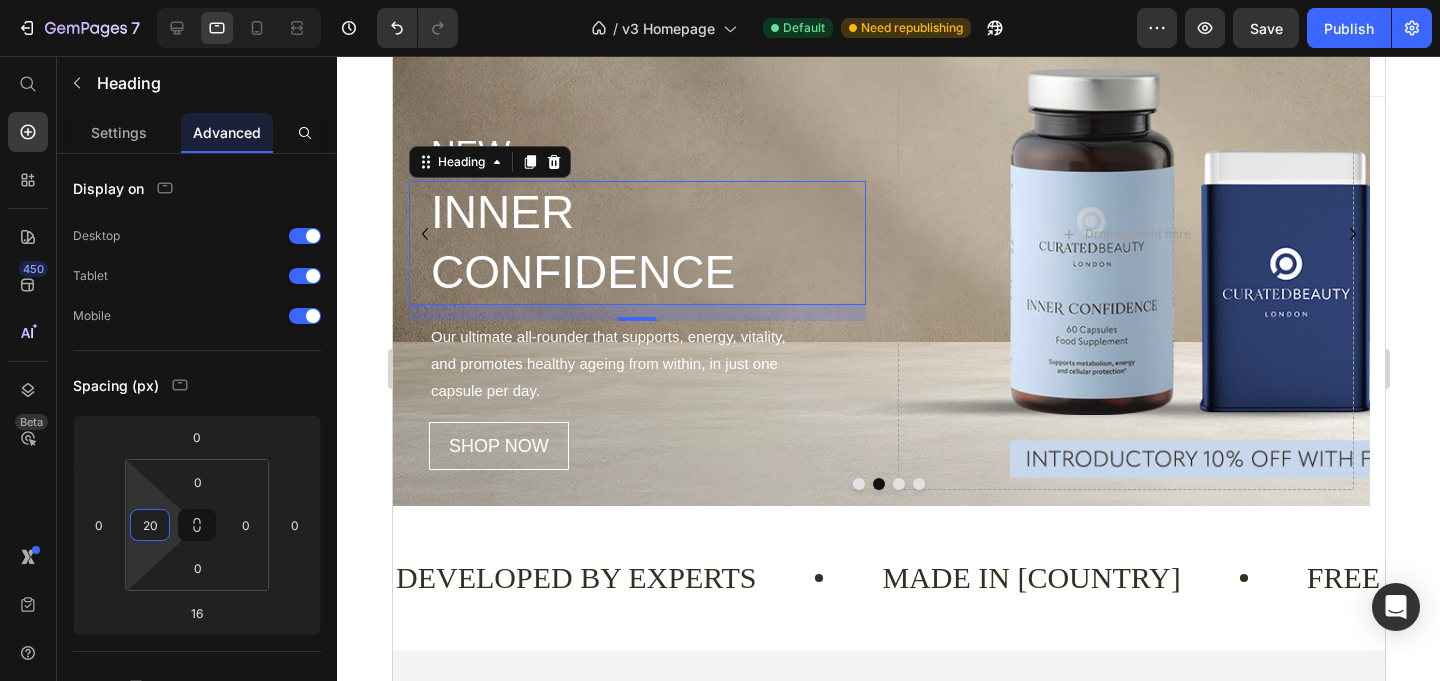 type on "20" 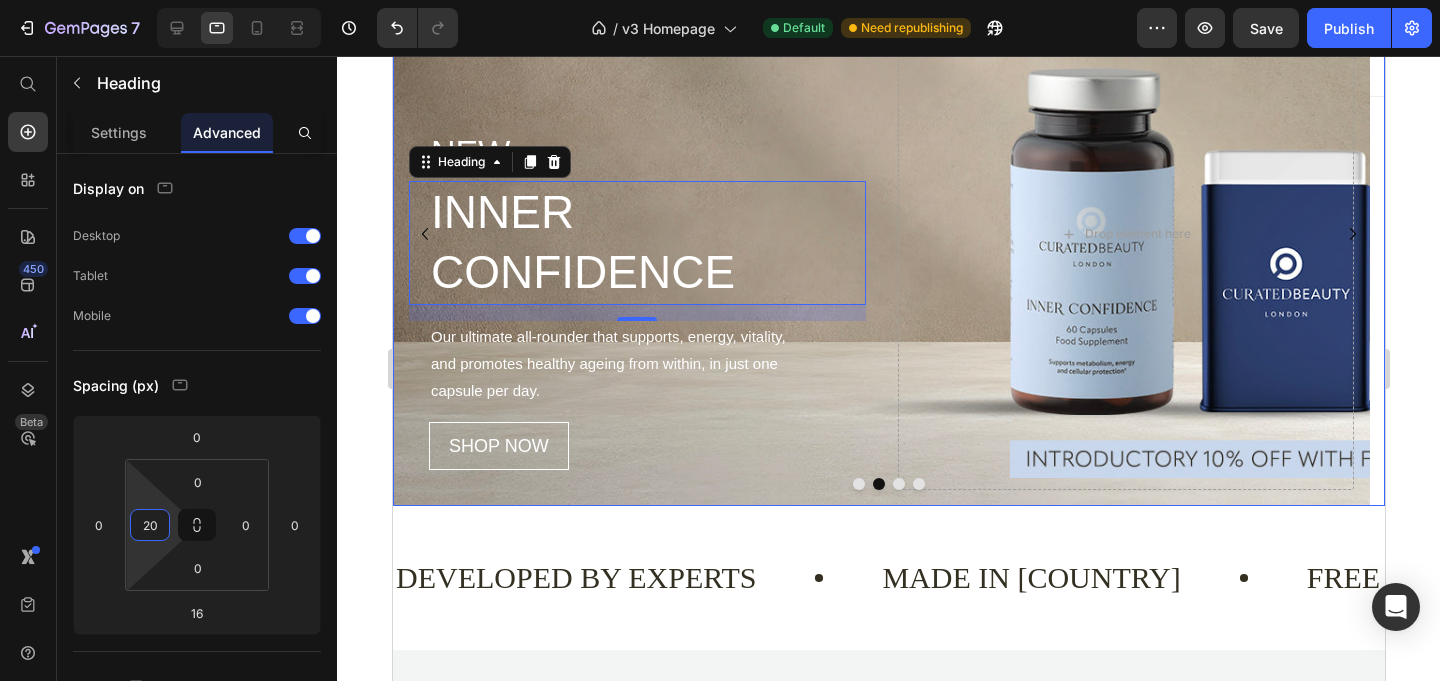 click at bounding box center (898, 484) 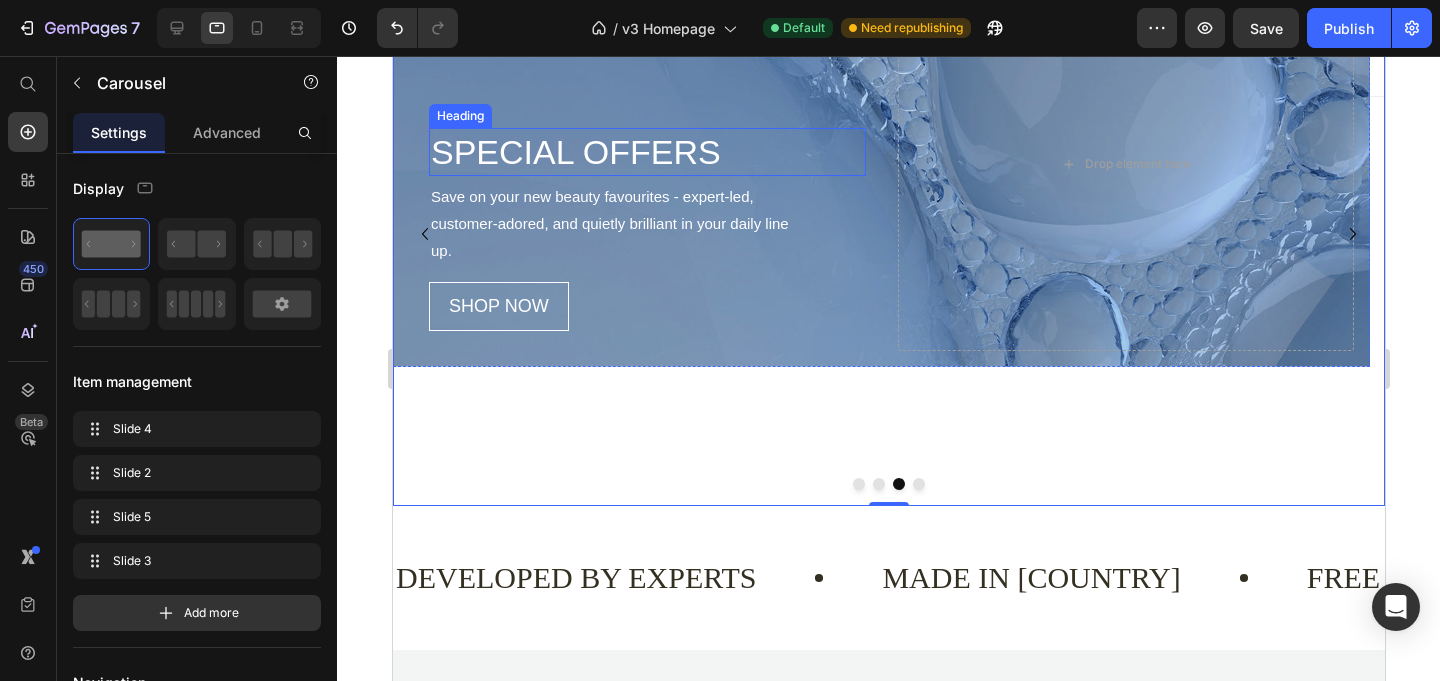click on "SPECIAL OFFERS" at bounding box center [646, 152] 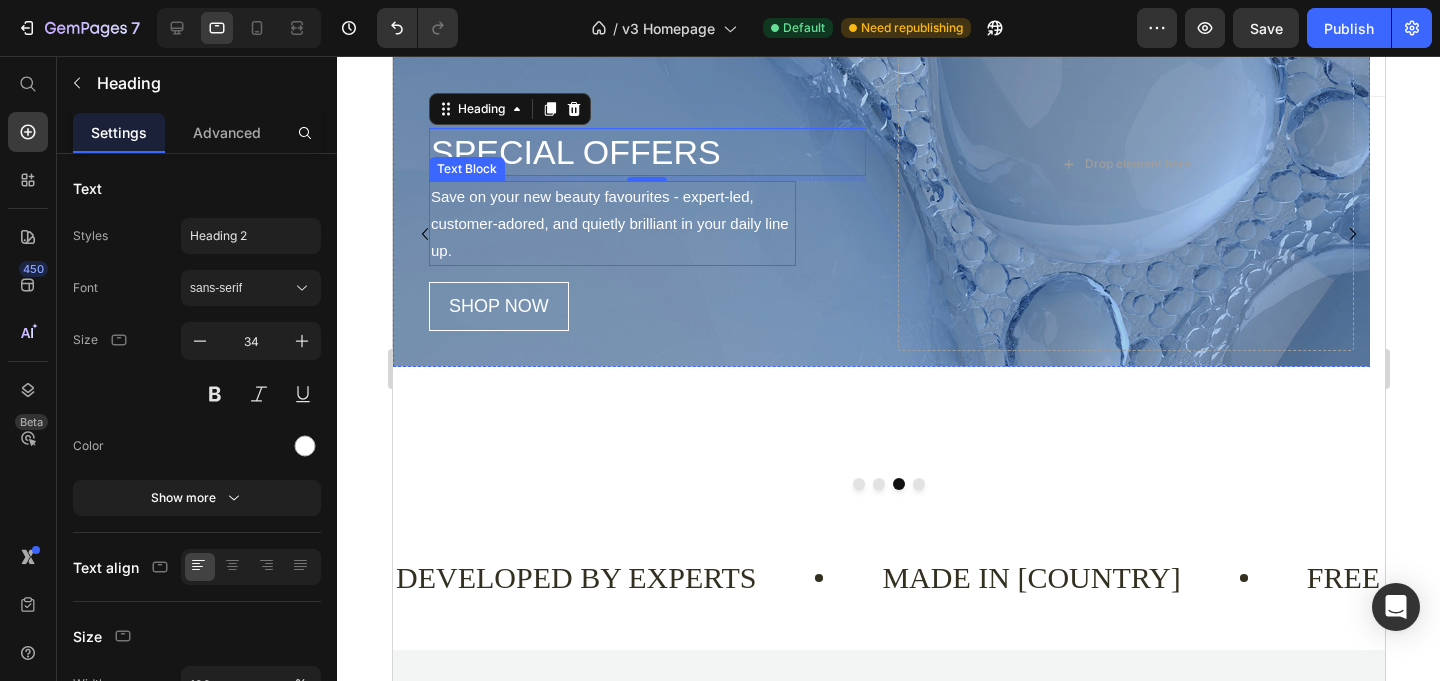click on "Save on your new beauty favourites - expert-led, customer-adored, and quietly brilliant in your daily line up." at bounding box center [611, 223] 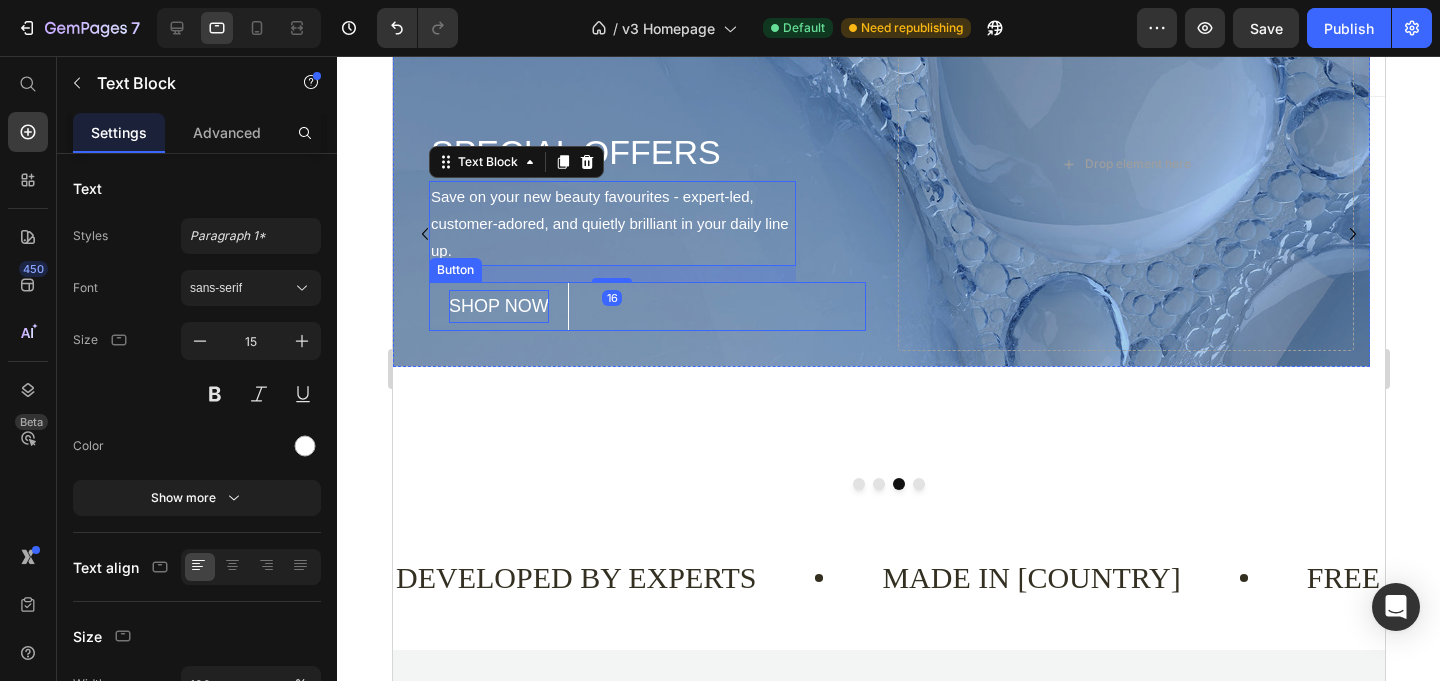 click on "SHOP NOW" at bounding box center [498, 306] 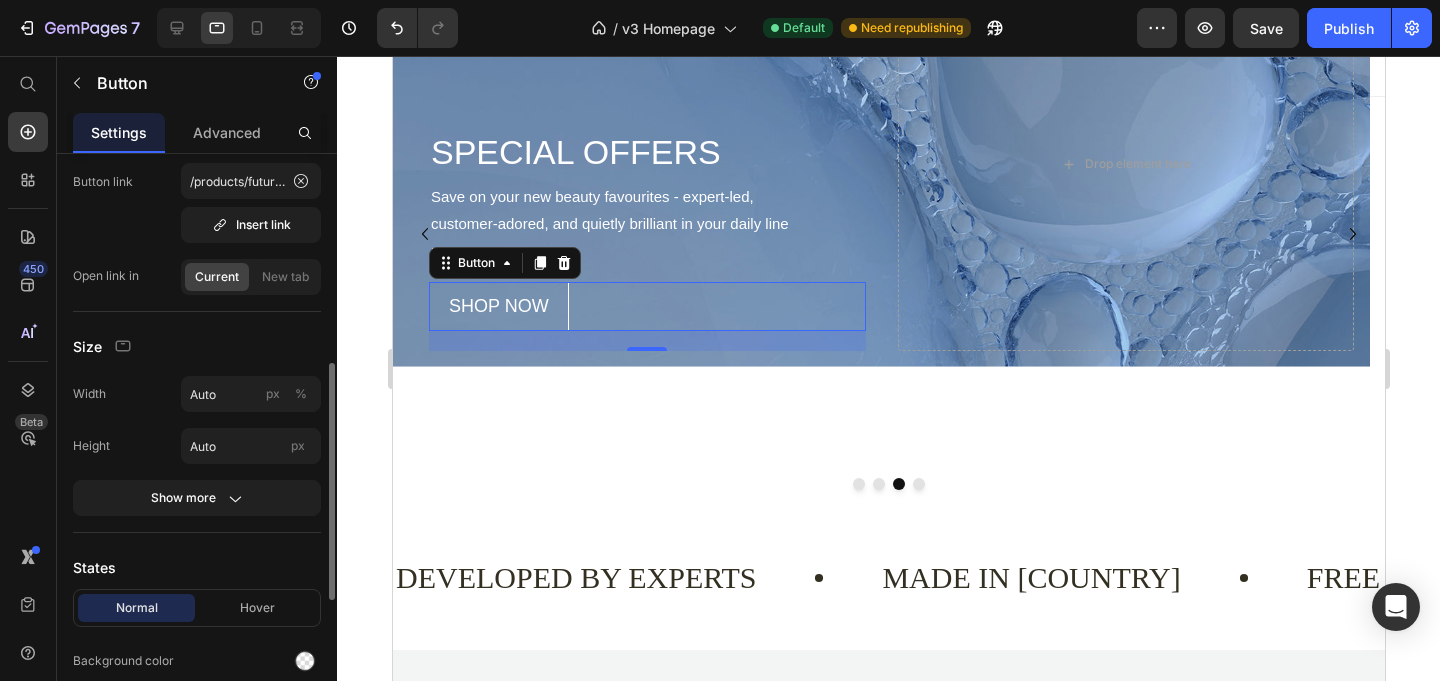 scroll, scrollTop: 234, scrollLeft: 0, axis: vertical 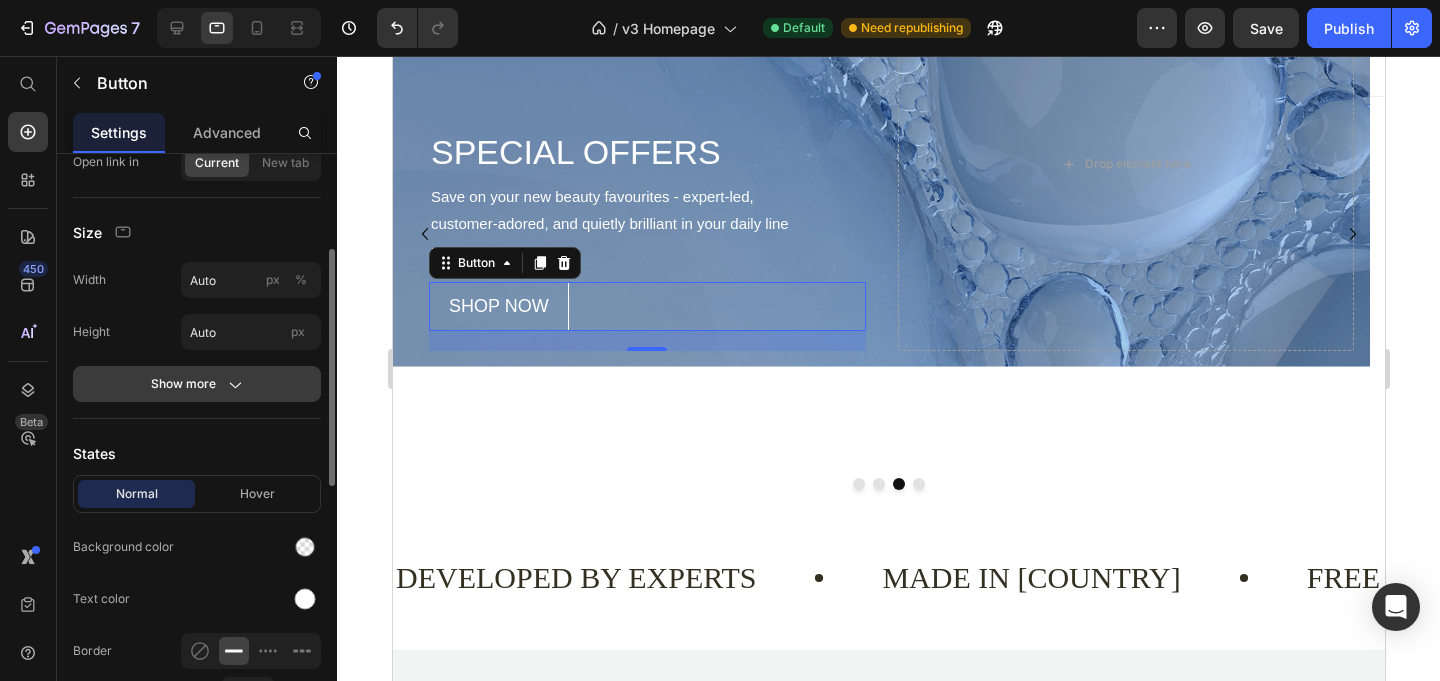 click on "Show more" 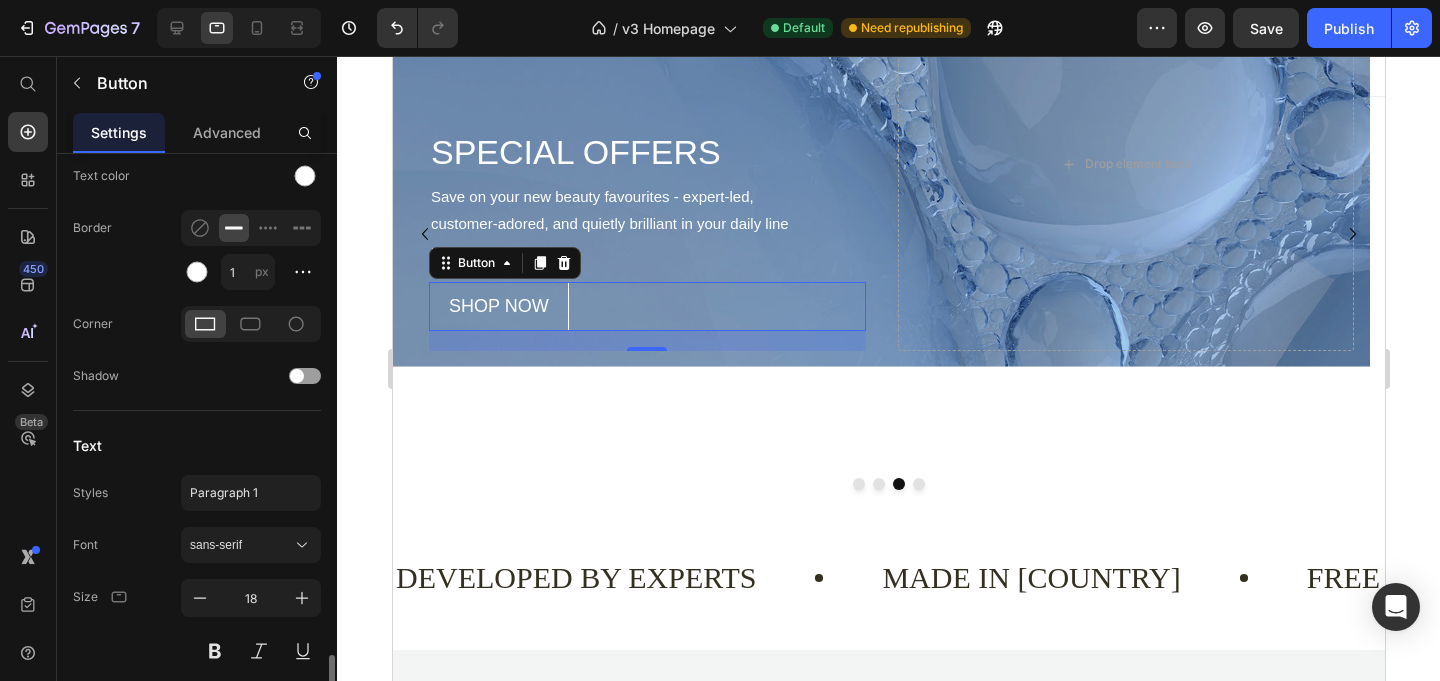 scroll, scrollTop: 1053, scrollLeft: 0, axis: vertical 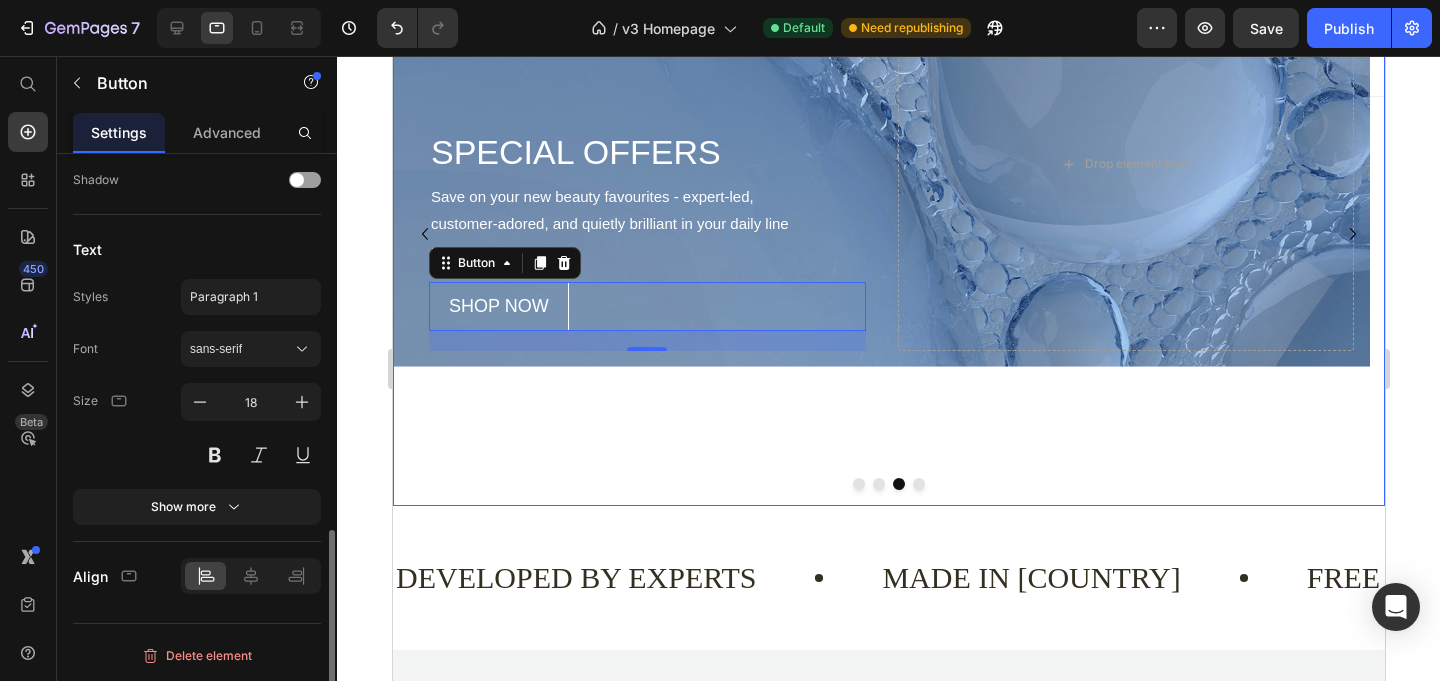 click at bounding box center [878, 484] 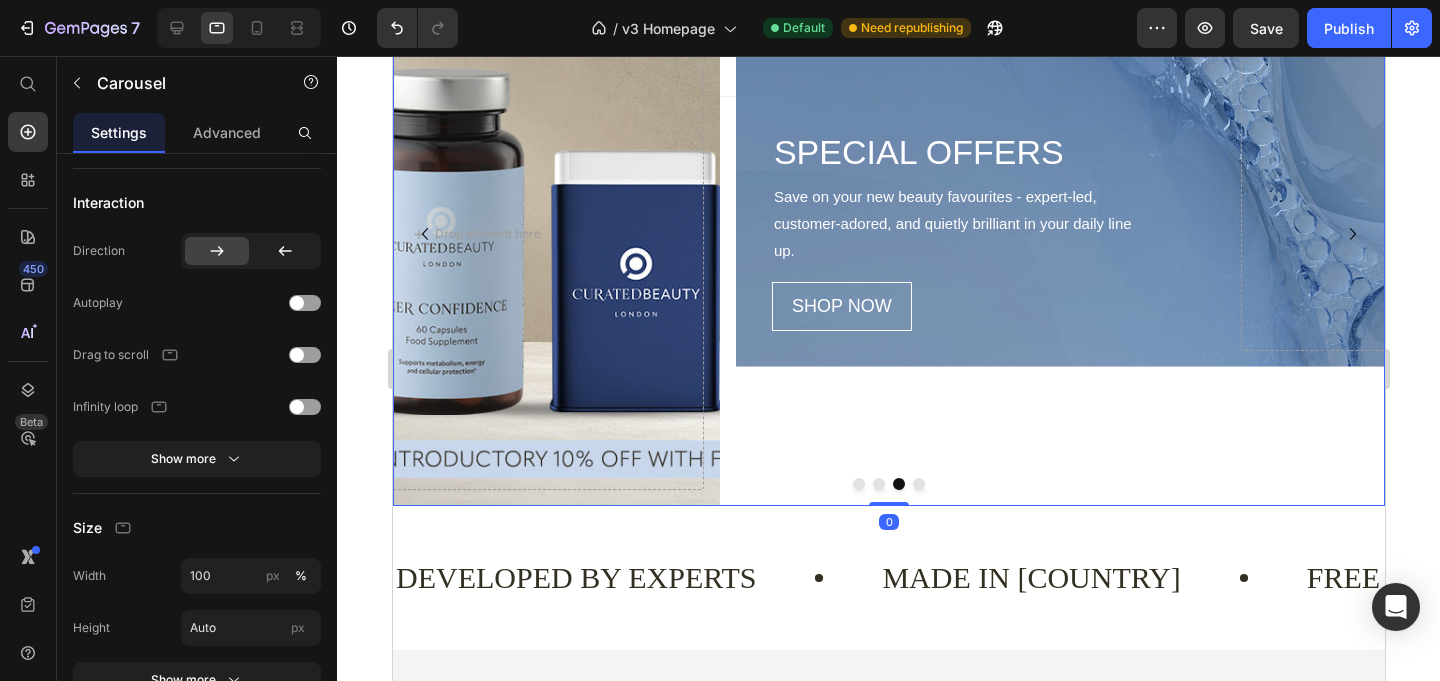 scroll, scrollTop: 0, scrollLeft: 0, axis: both 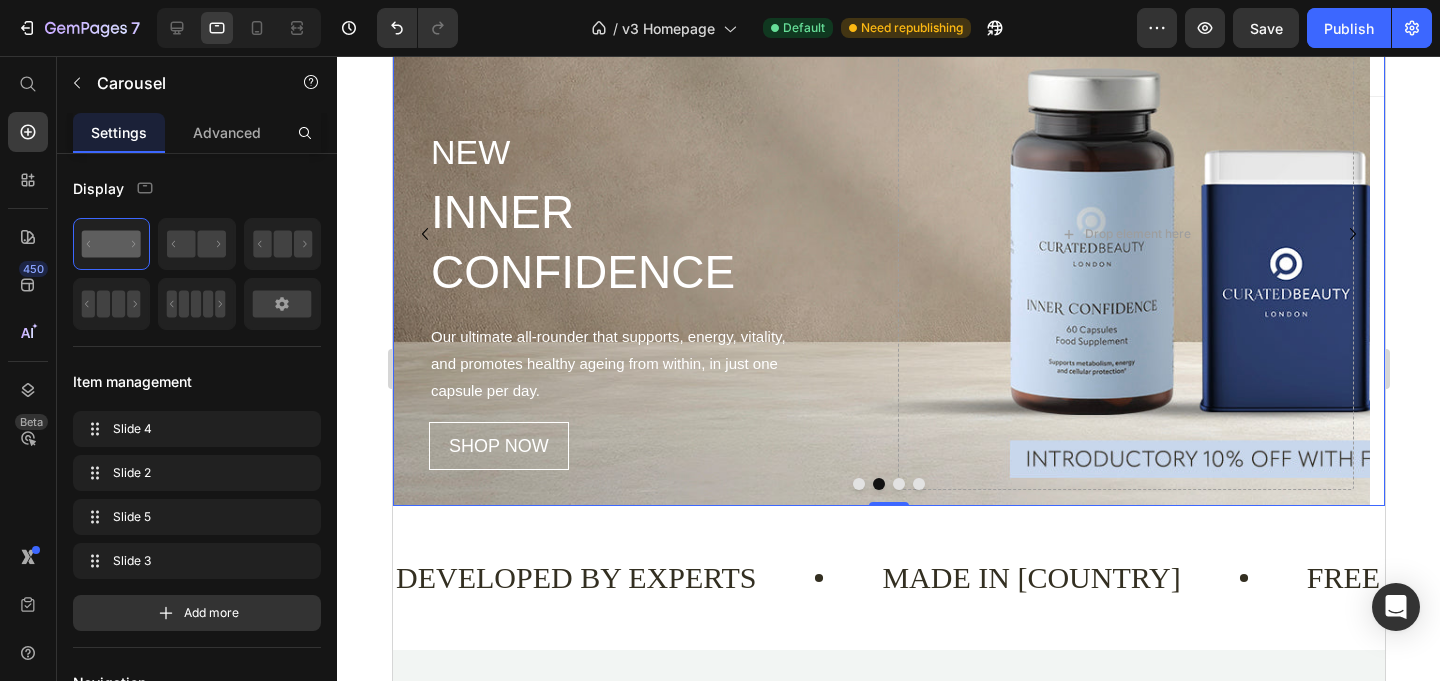 click at bounding box center (858, 484) 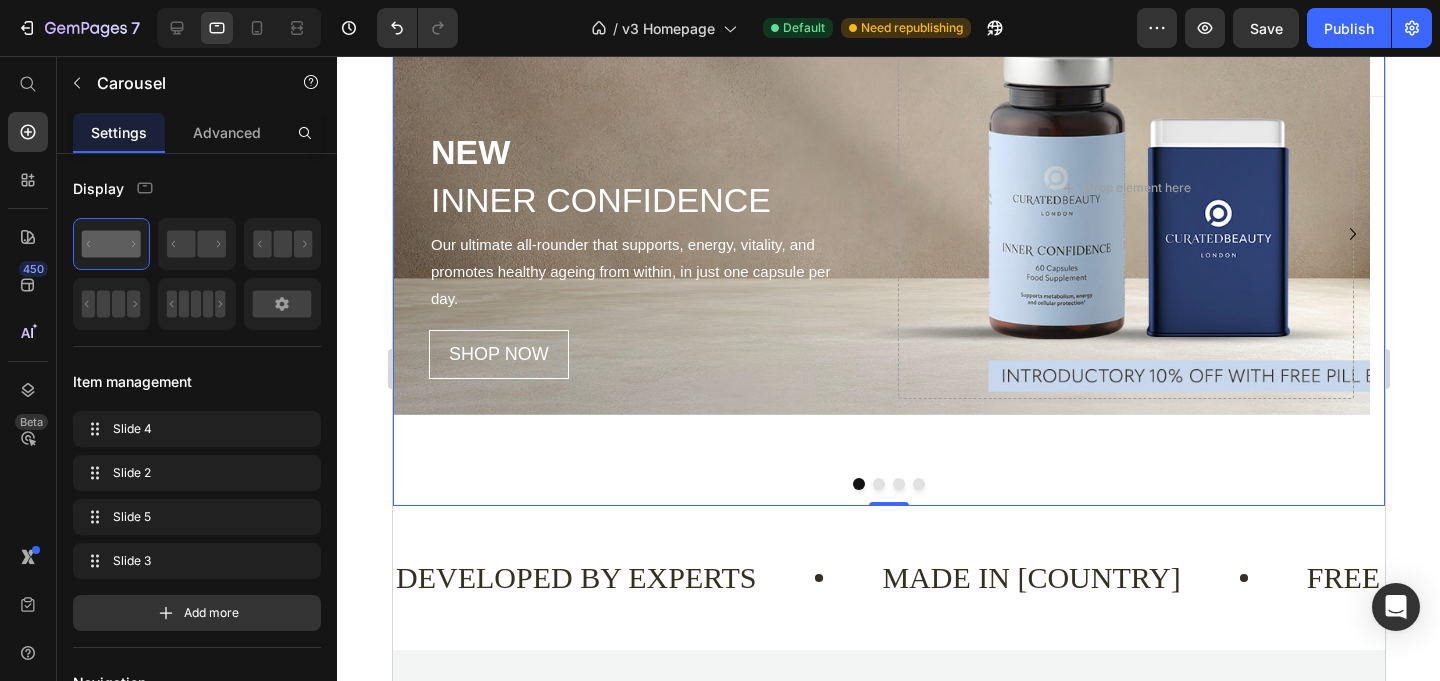 click at bounding box center [878, 484] 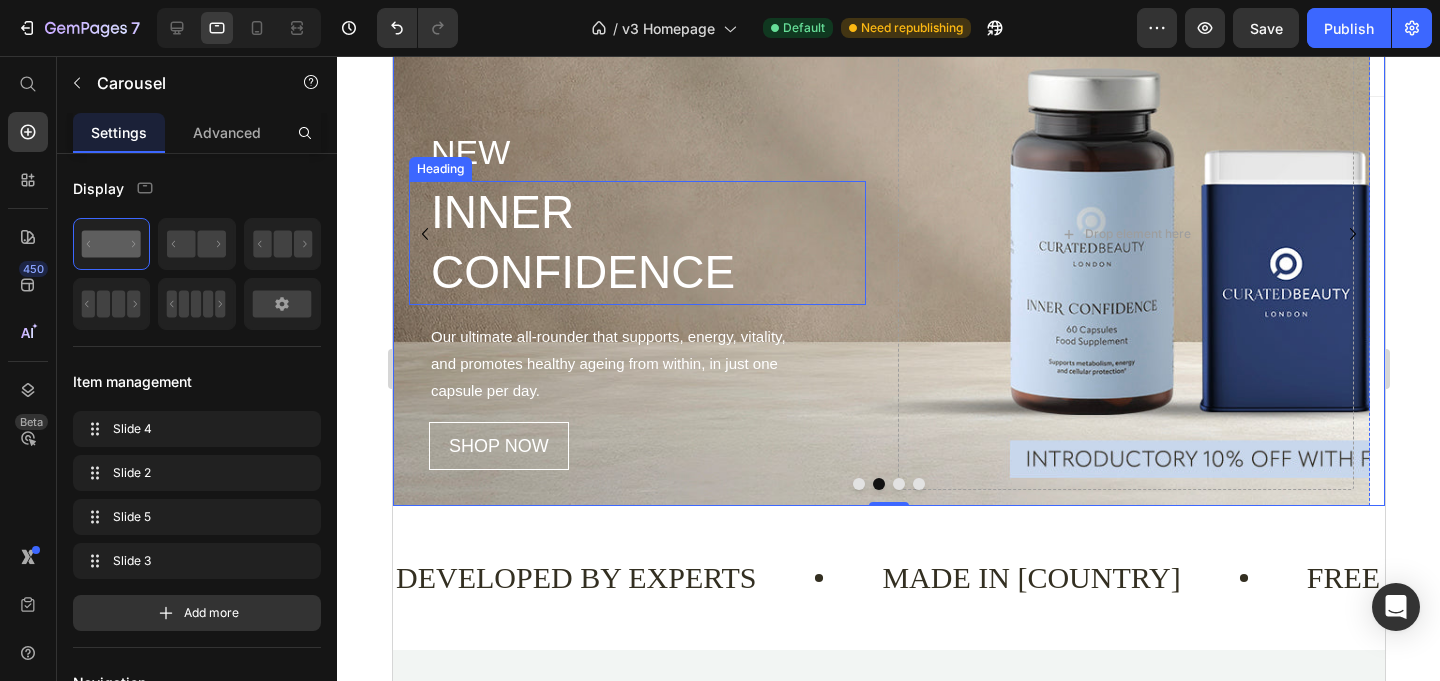 click on "INNER CONFIDENCE" at bounding box center [646, 243] 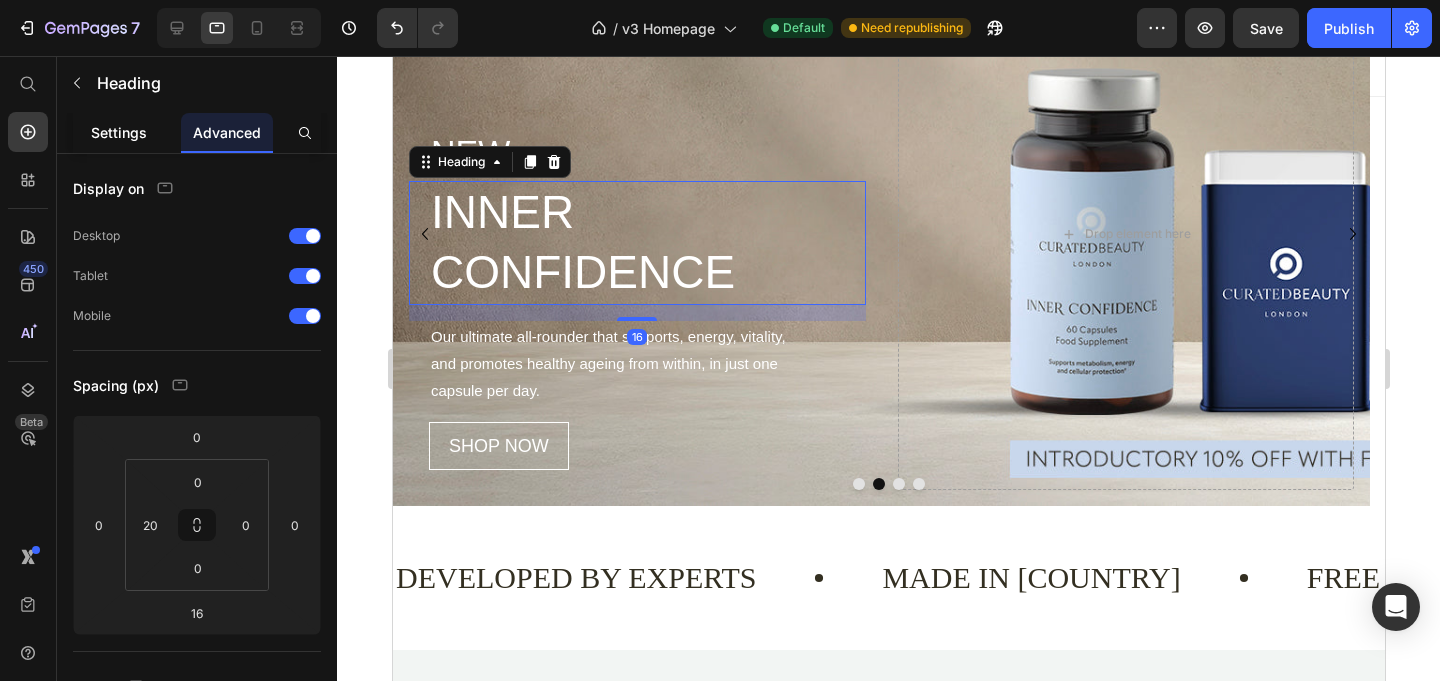 click on "Settings" at bounding box center [119, 132] 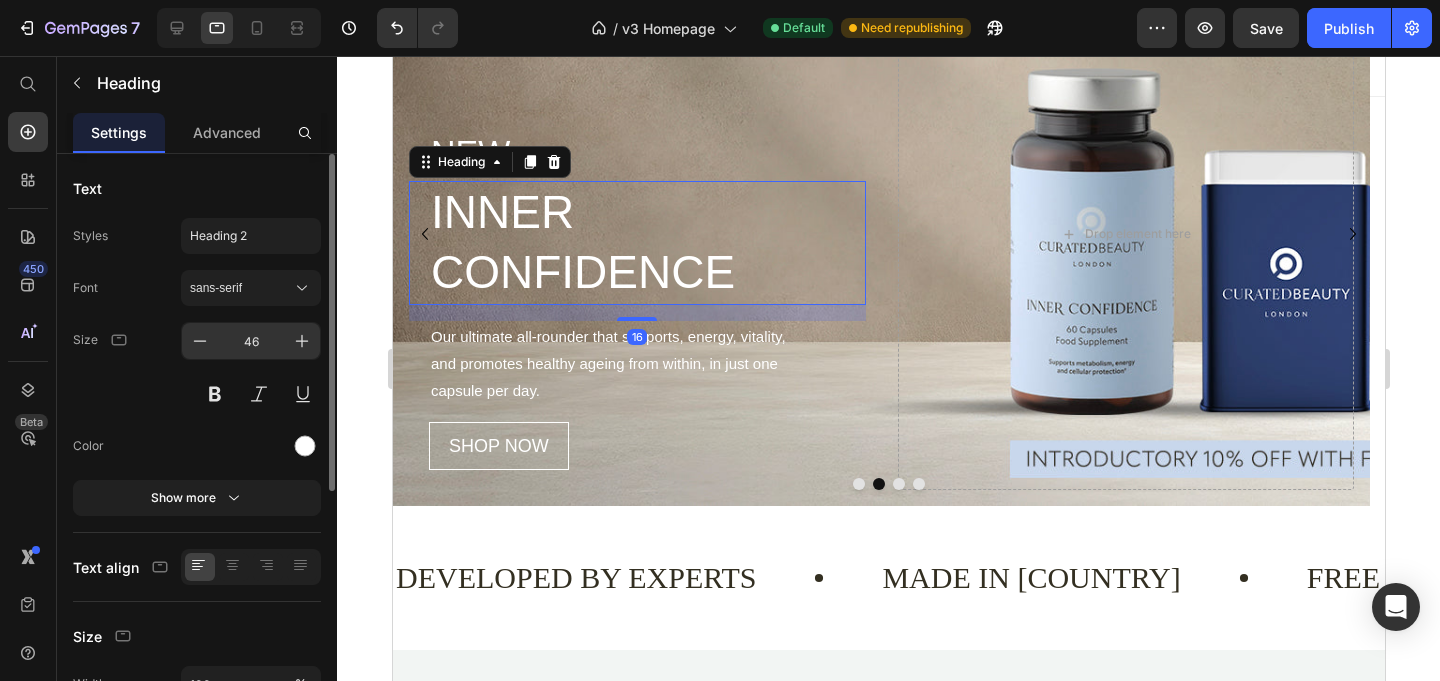 click on "46" at bounding box center [251, 341] 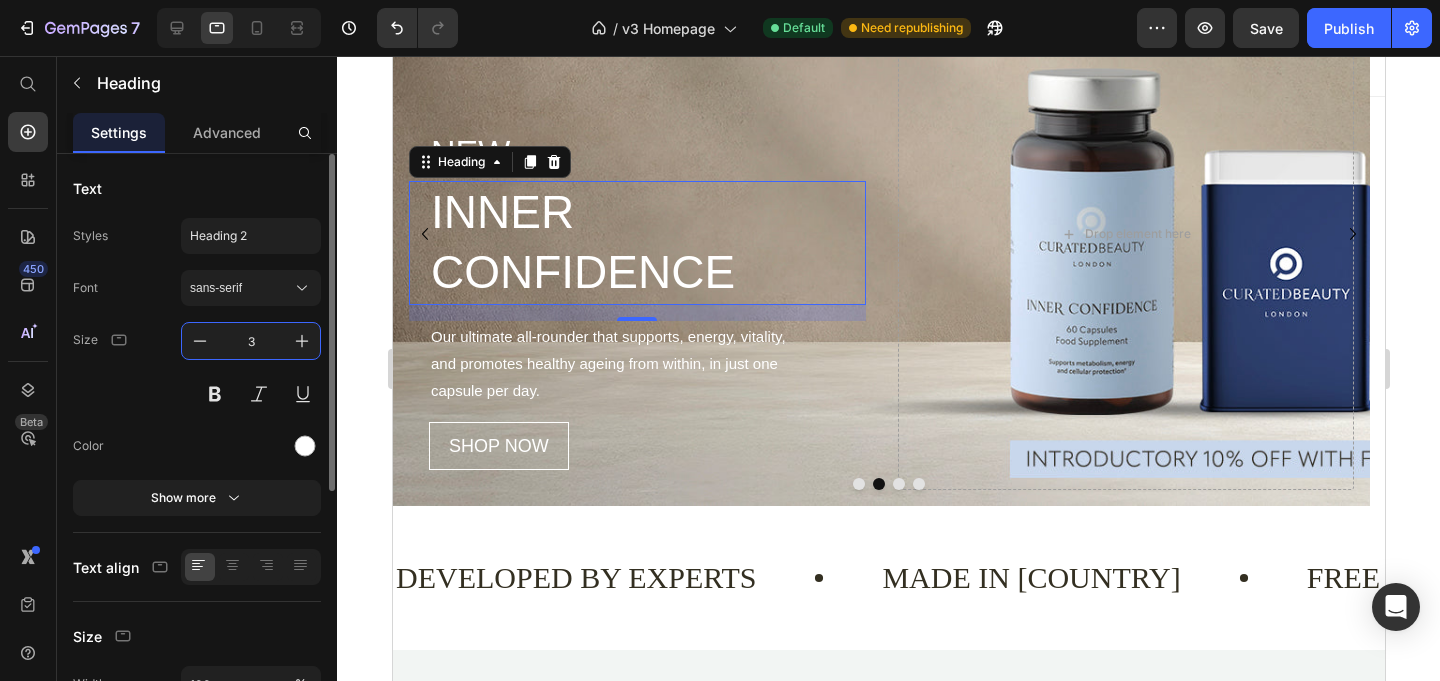 type on "34" 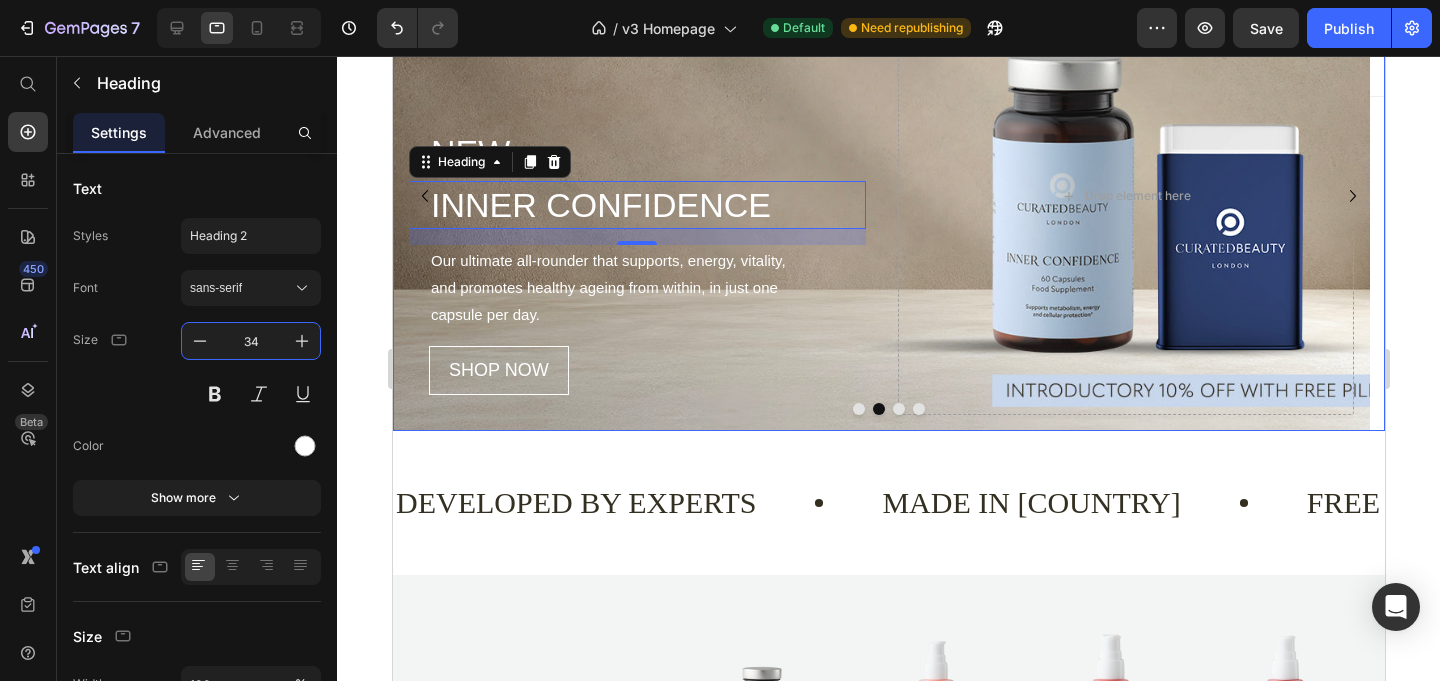click at bounding box center [898, 409] 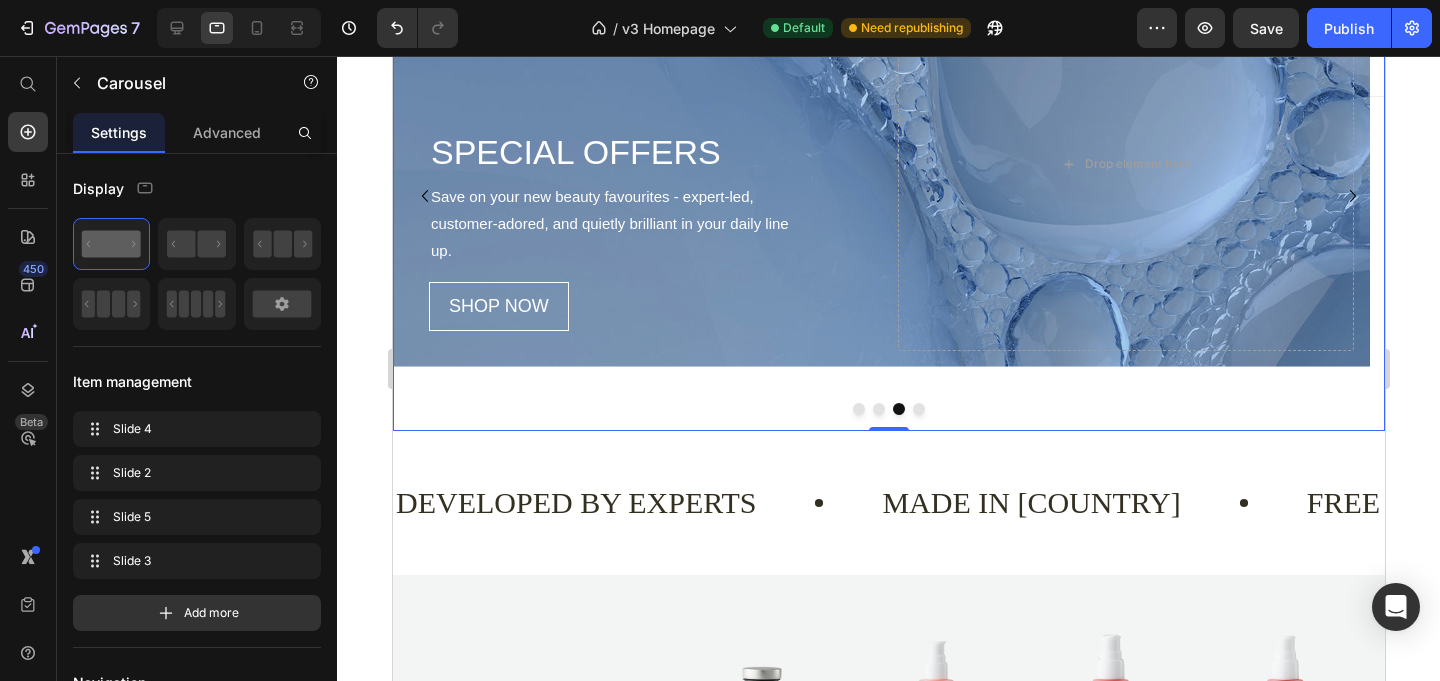 click at bounding box center [918, 409] 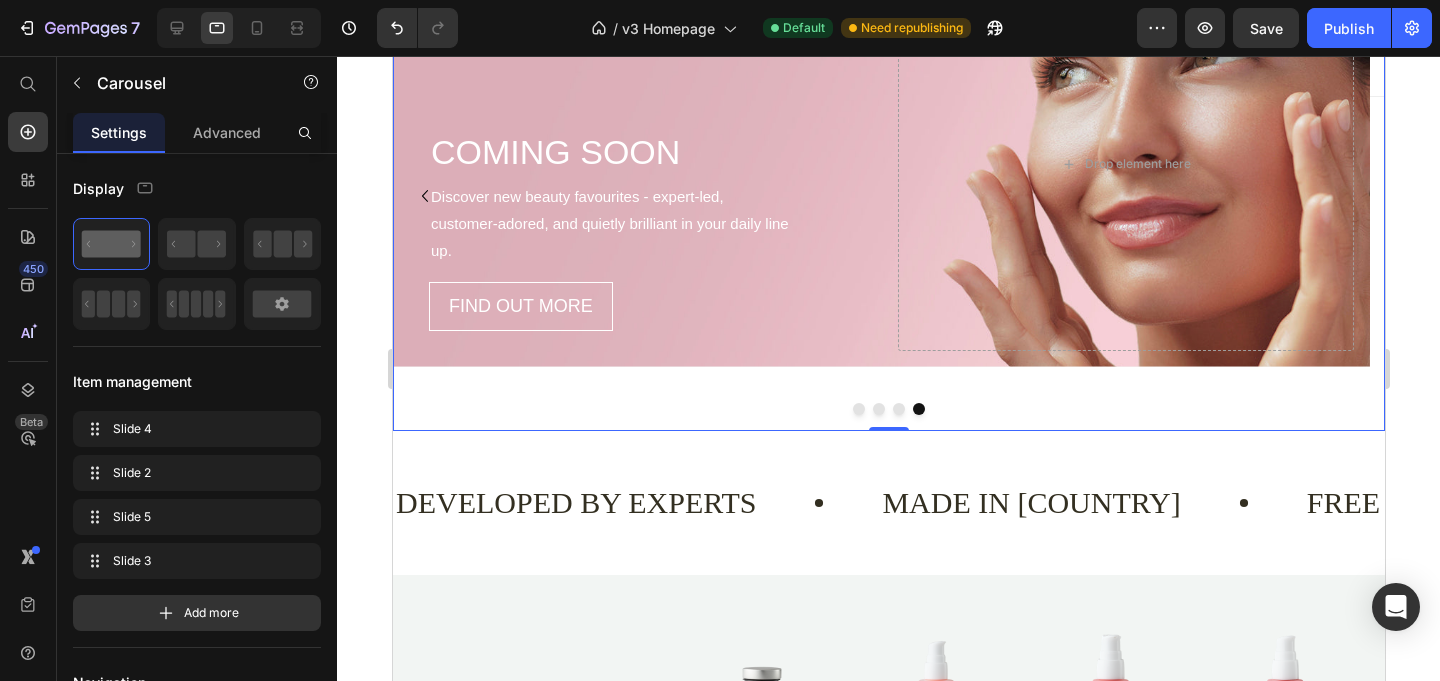 click at bounding box center [858, 409] 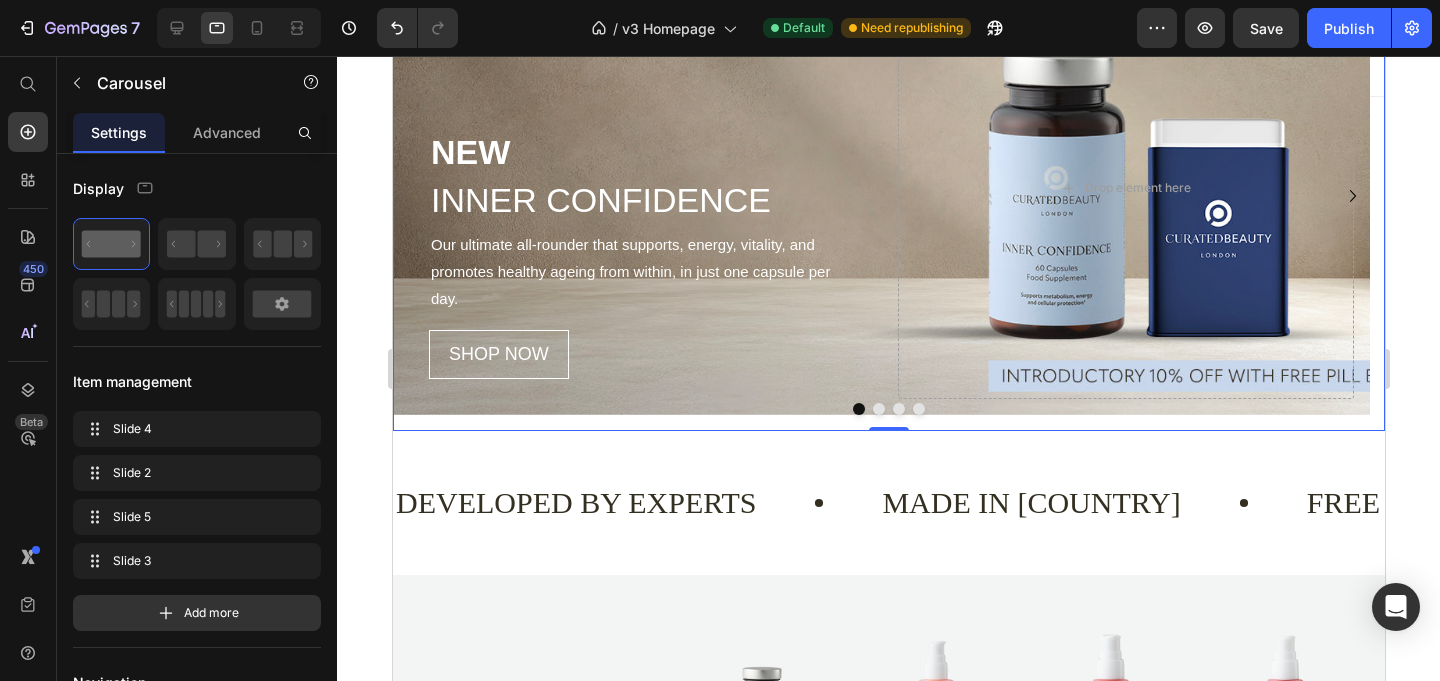 click at bounding box center (878, 409) 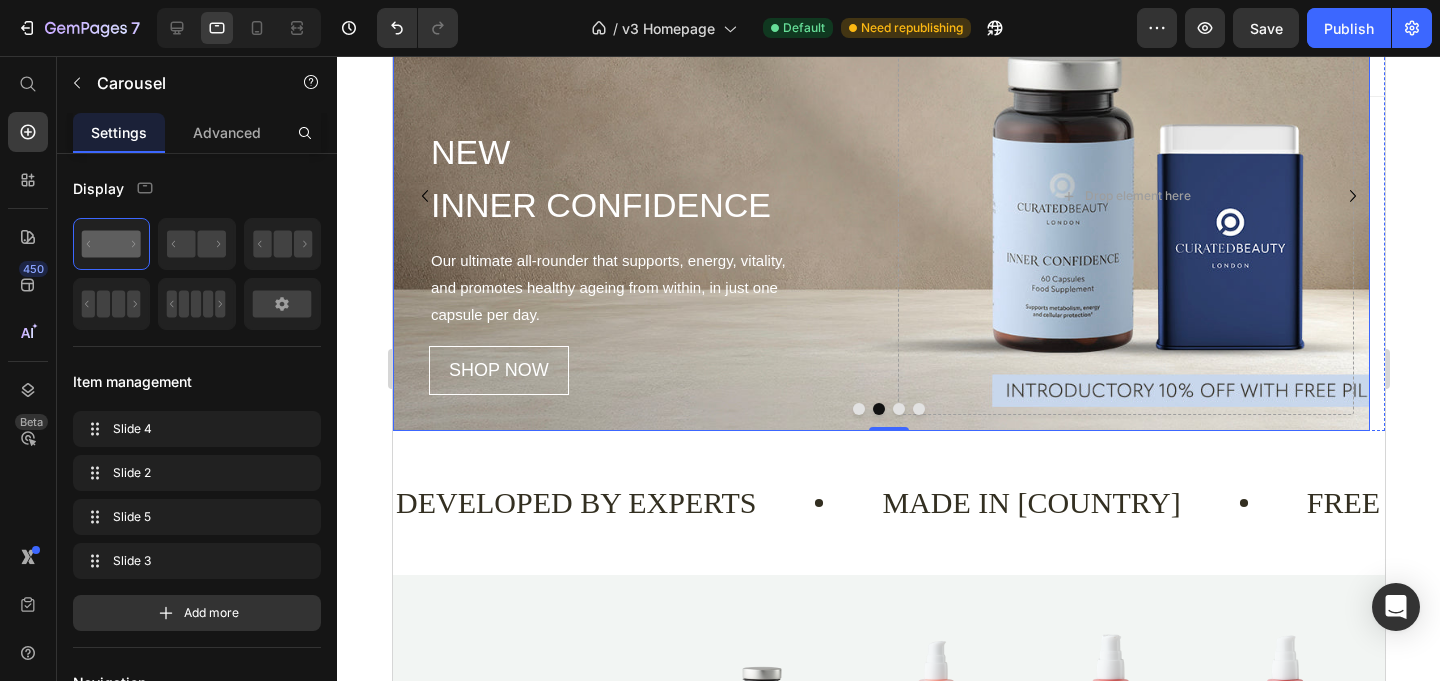 click on "NEW Heading INNER CONFIDENCE Heading Our ultimate all-rounder that supports, energy, vitality, and promotes healthy ageing from within, in just one capsule per day. Text Block SHOP NOW Button" at bounding box center [636, 196] 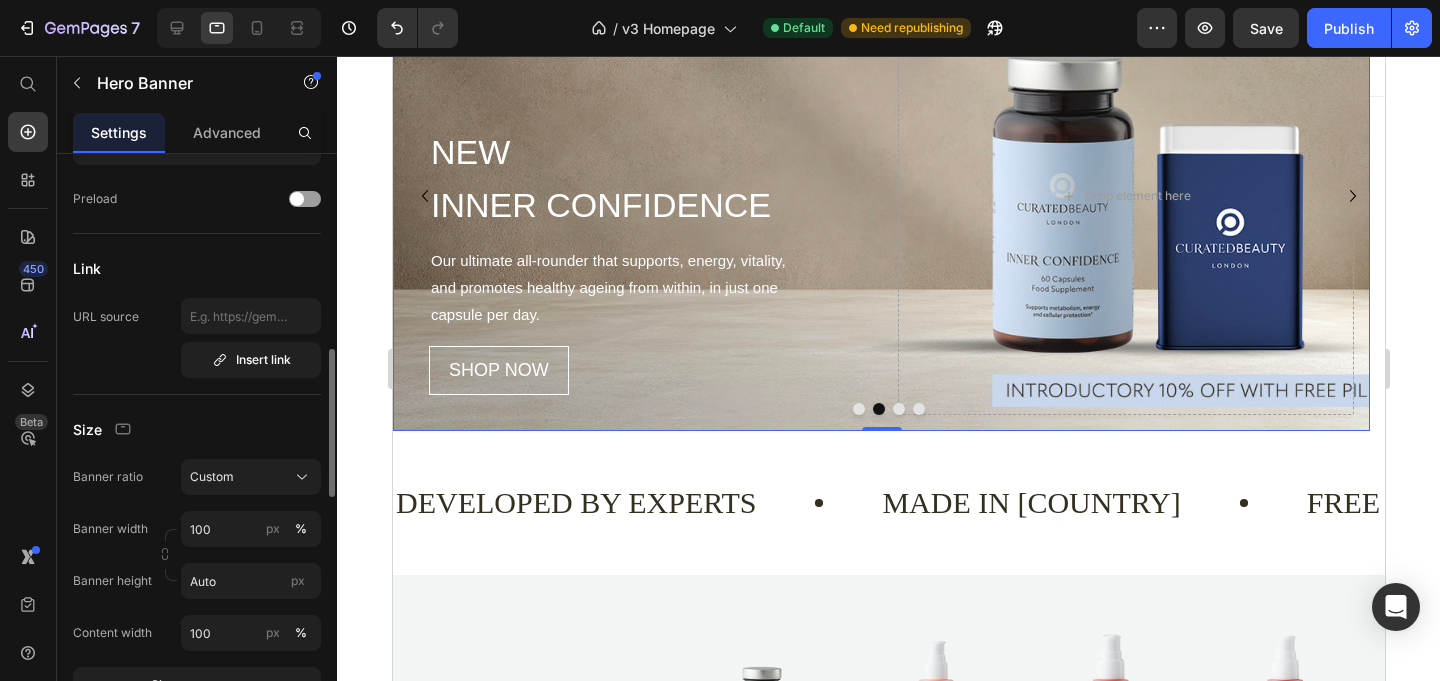 scroll, scrollTop: 812, scrollLeft: 0, axis: vertical 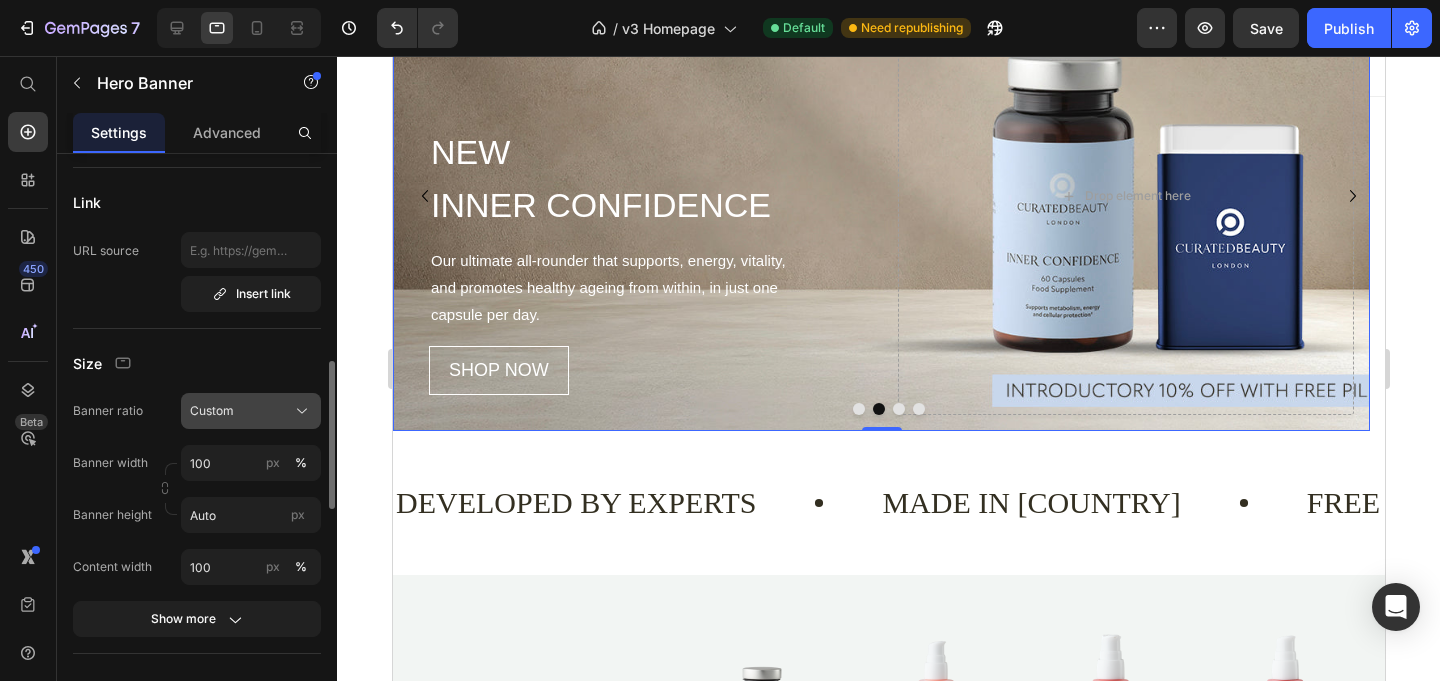 click on "Custom" 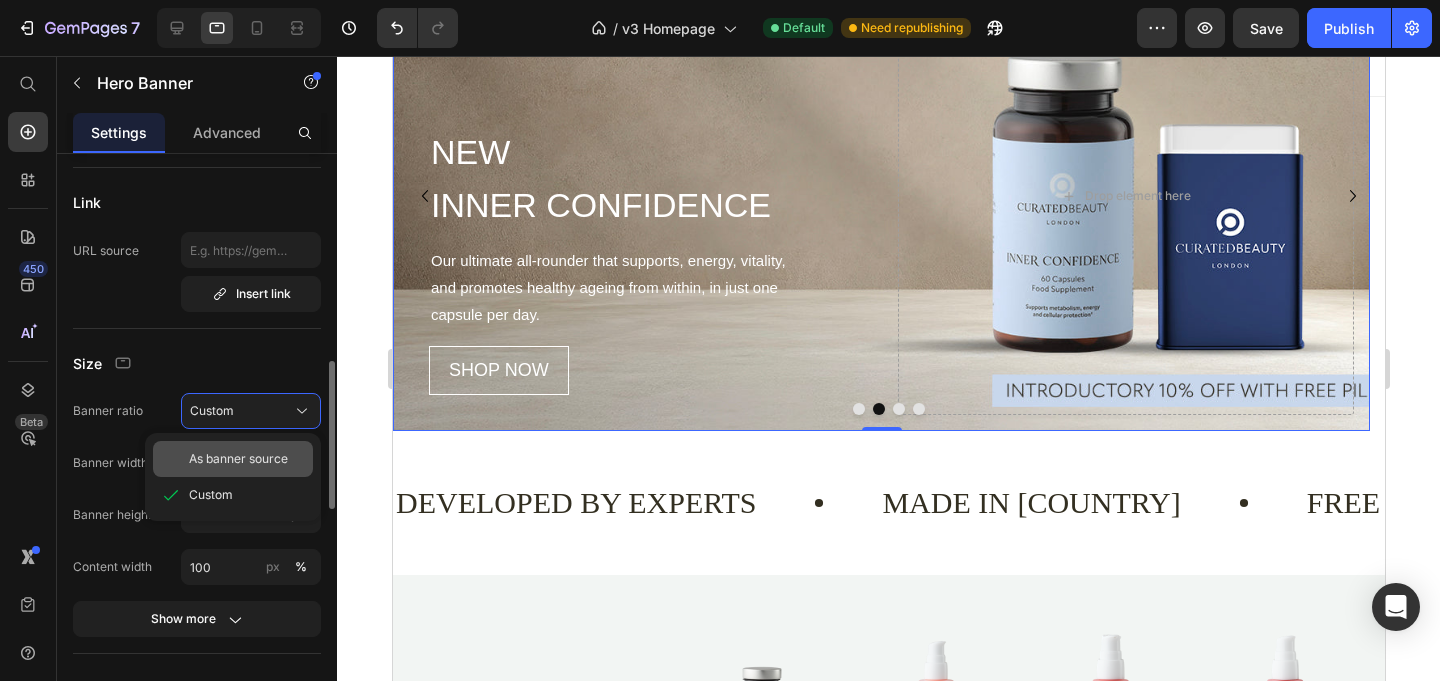 click on "As banner source" at bounding box center (238, 459) 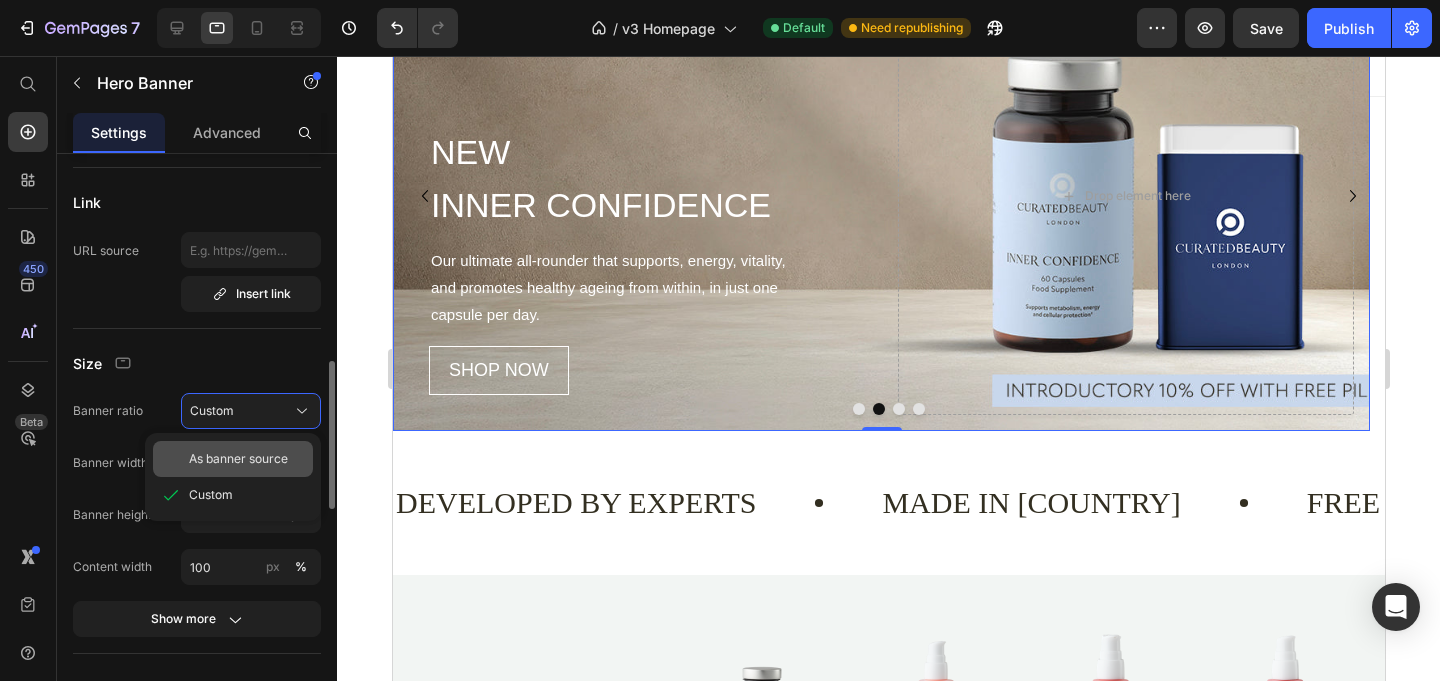 type 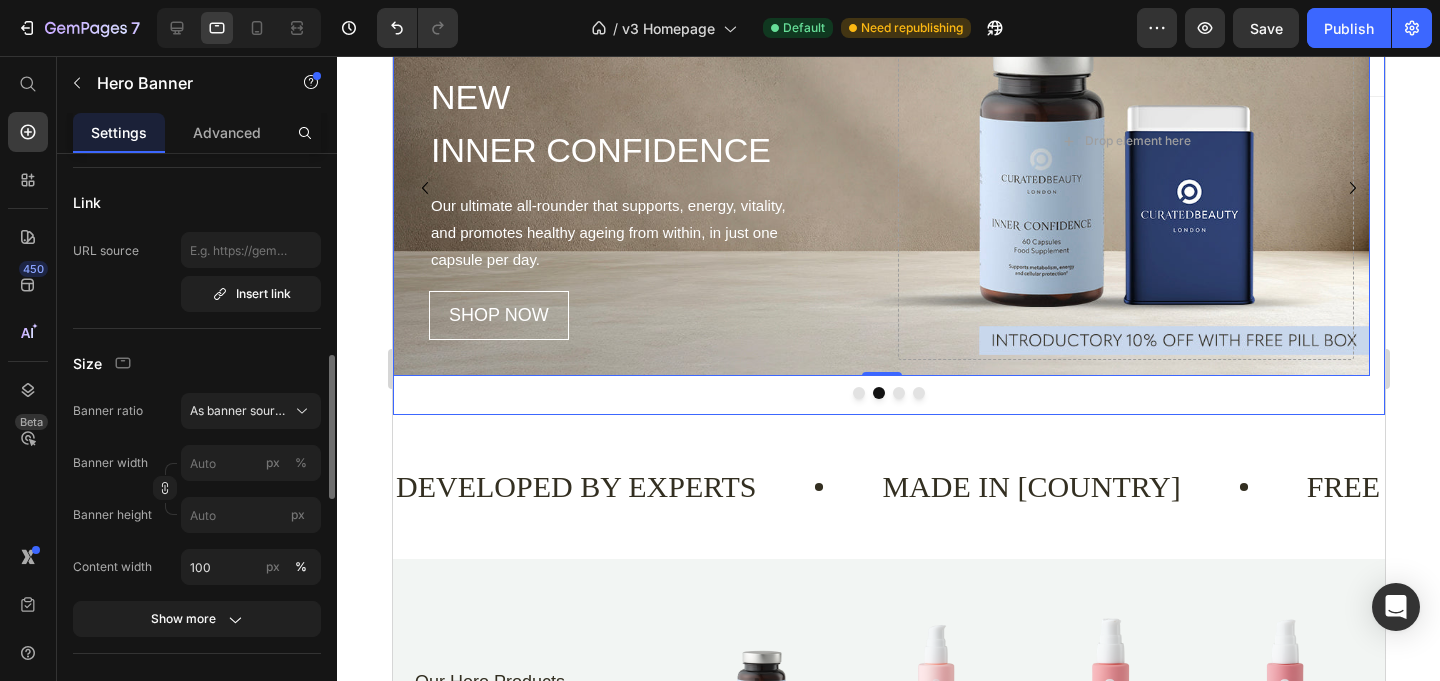click at bounding box center (858, 393) 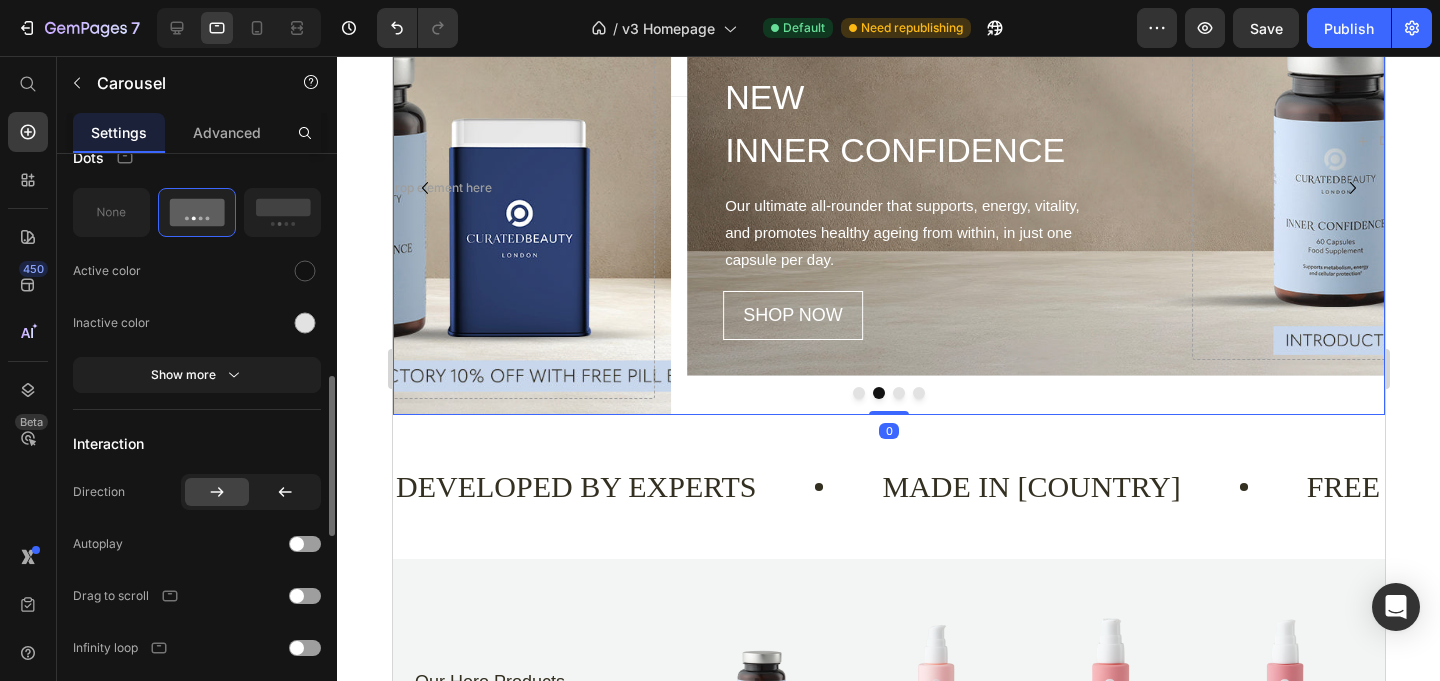 scroll, scrollTop: 0, scrollLeft: 0, axis: both 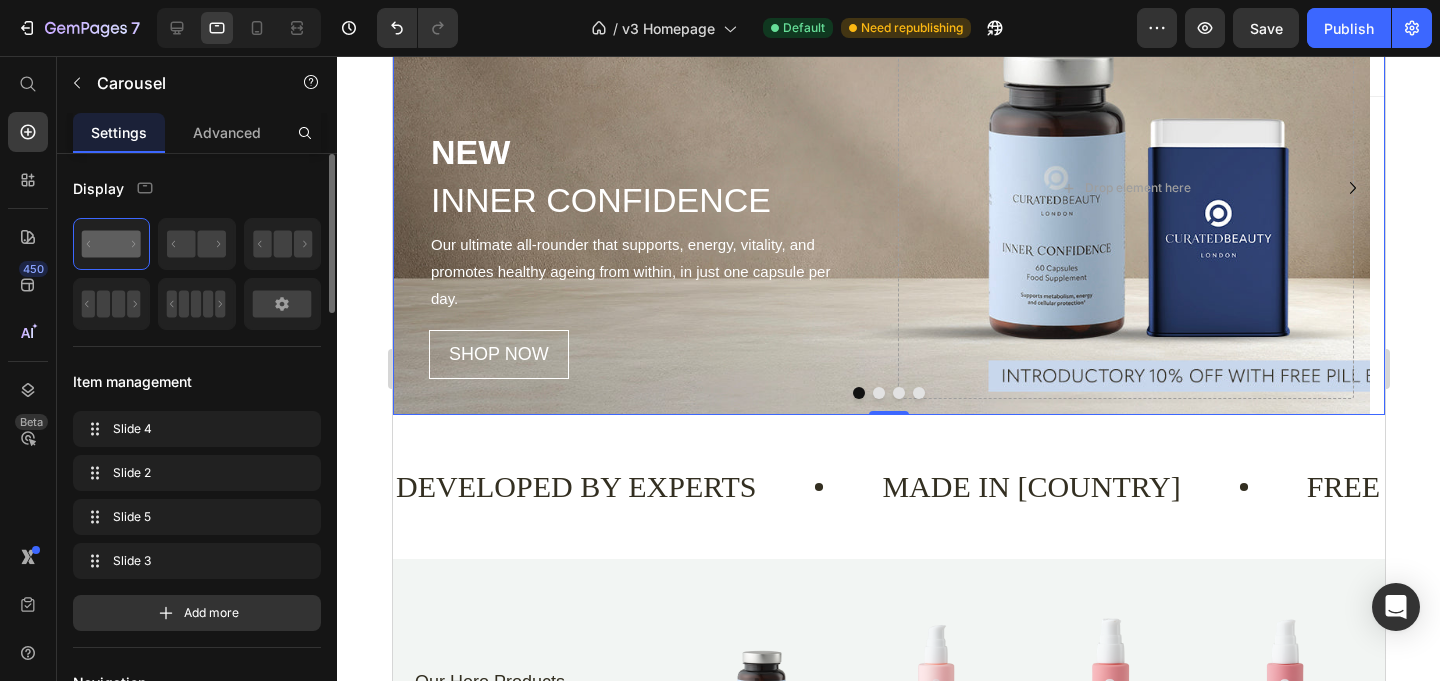 click at bounding box center [898, 393] 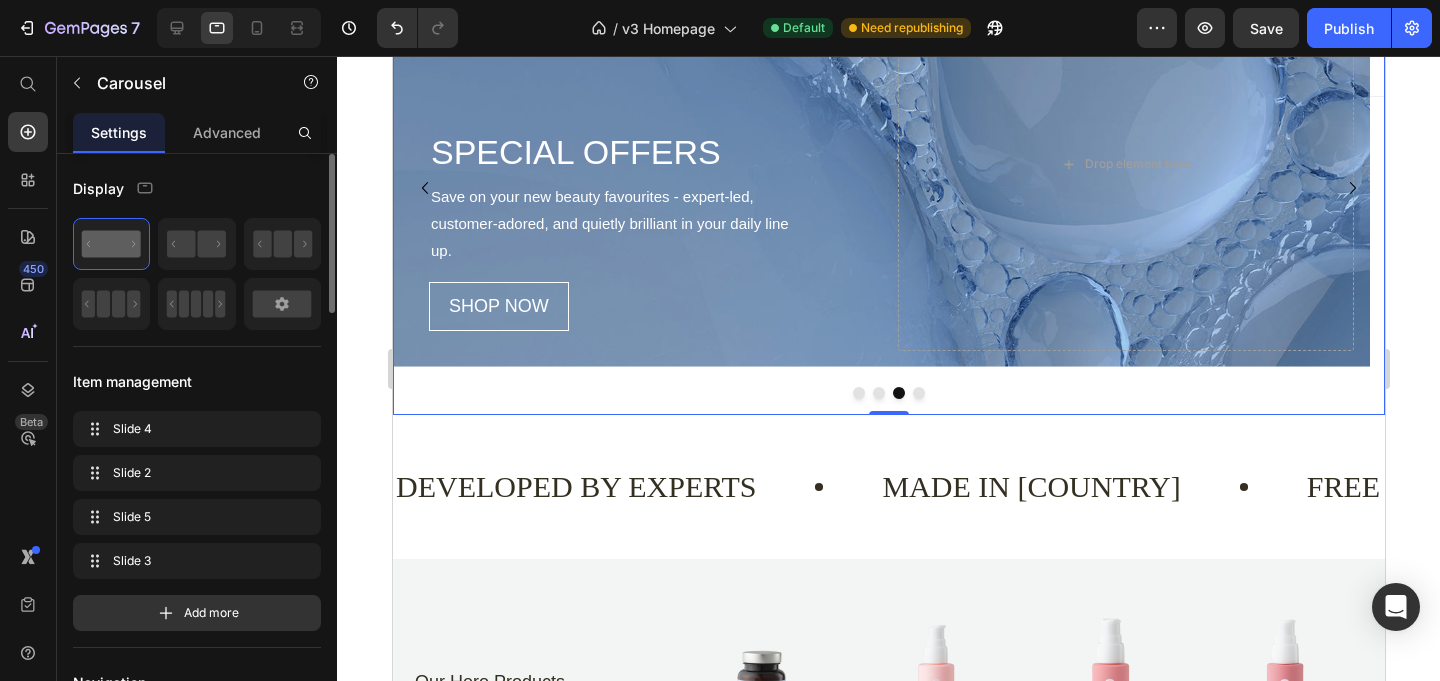click at bounding box center [918, 393] 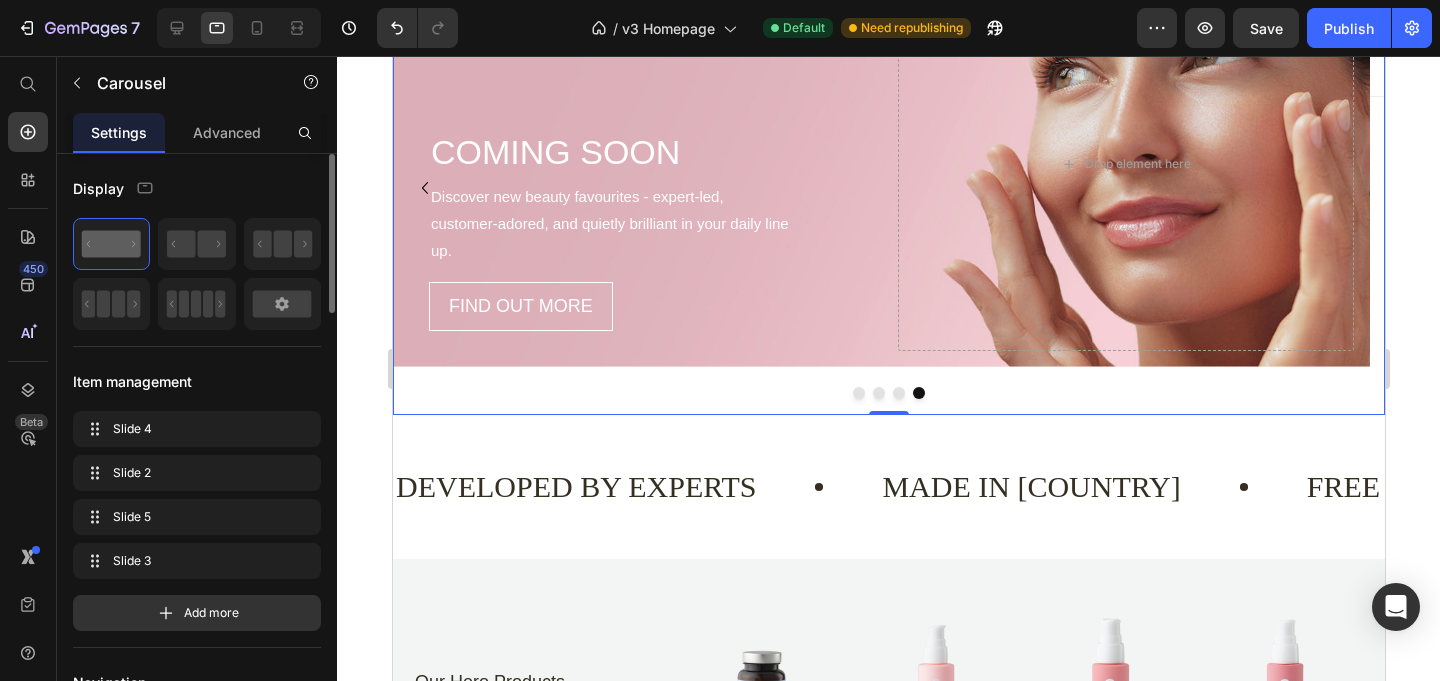 click at bounding box center (898, 393) 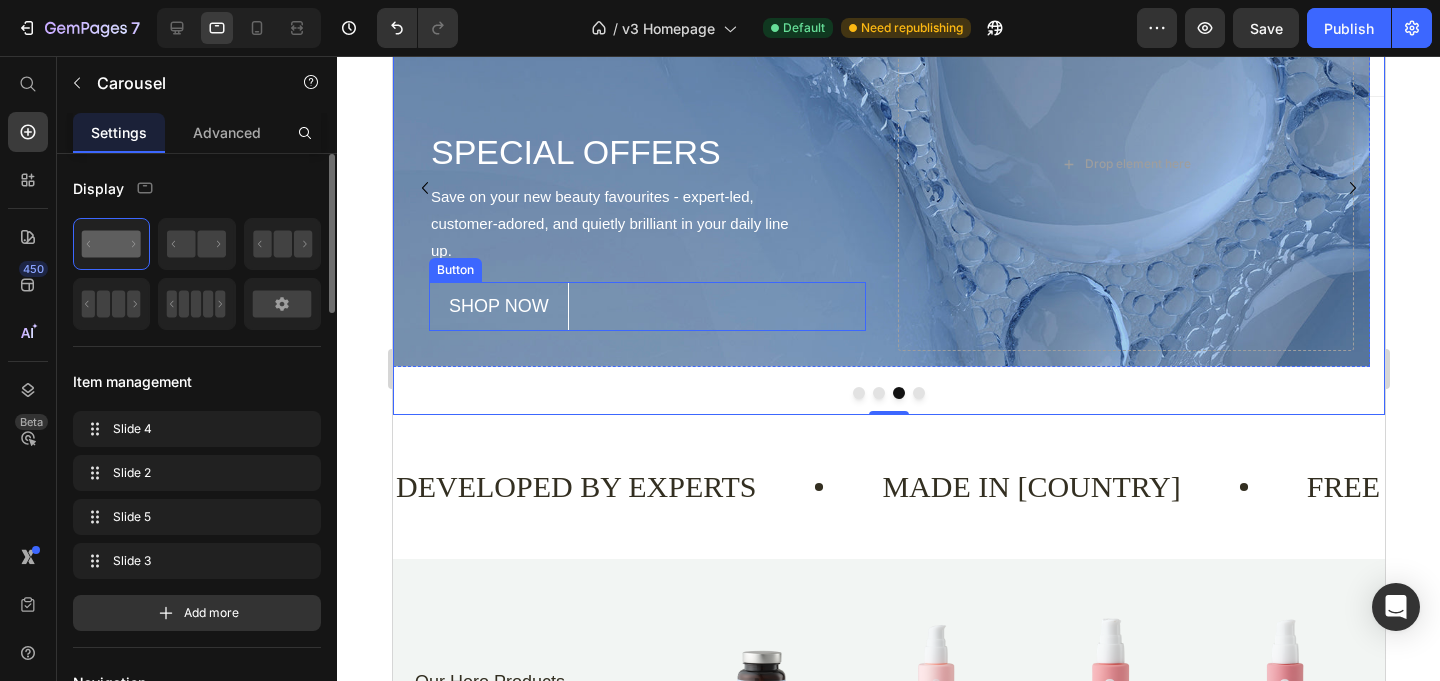 click on "SHOP NOW Button" at bounding box center (646, 306) 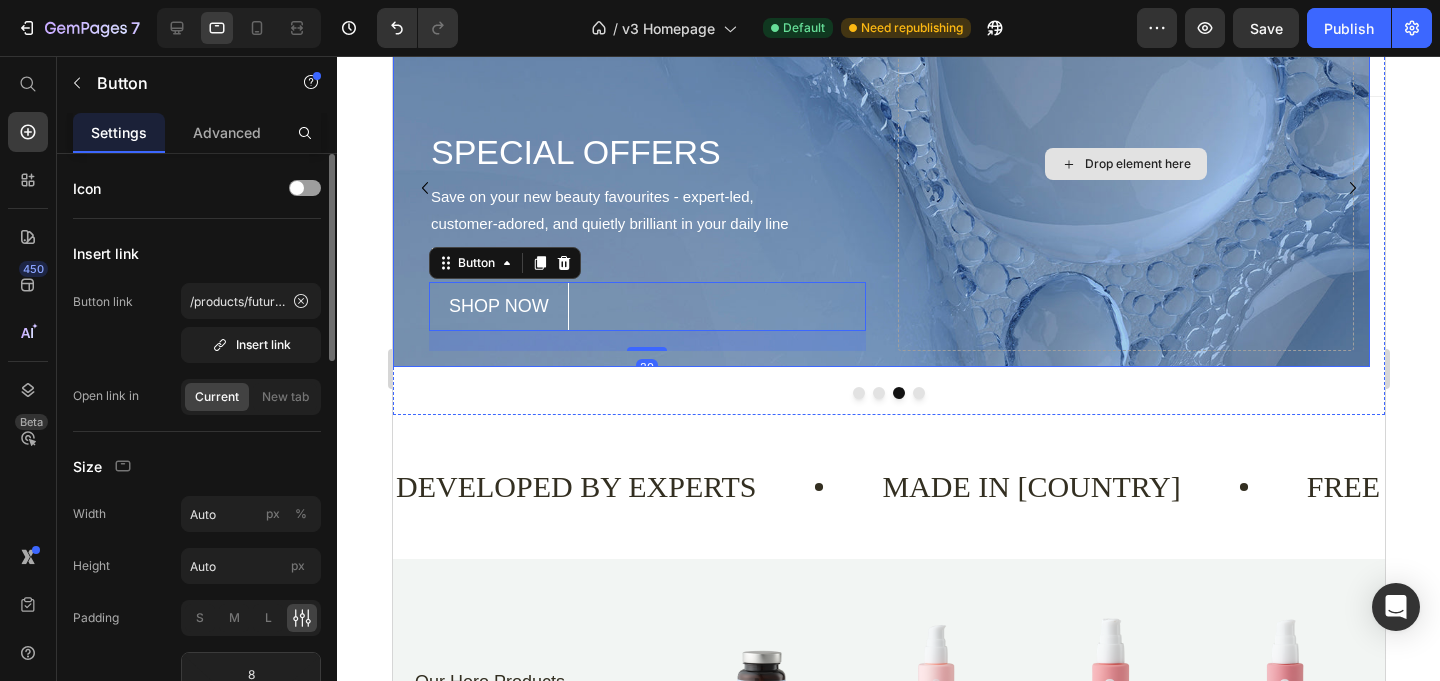 click on "Drop element here" at bounding box center (1125, 164) 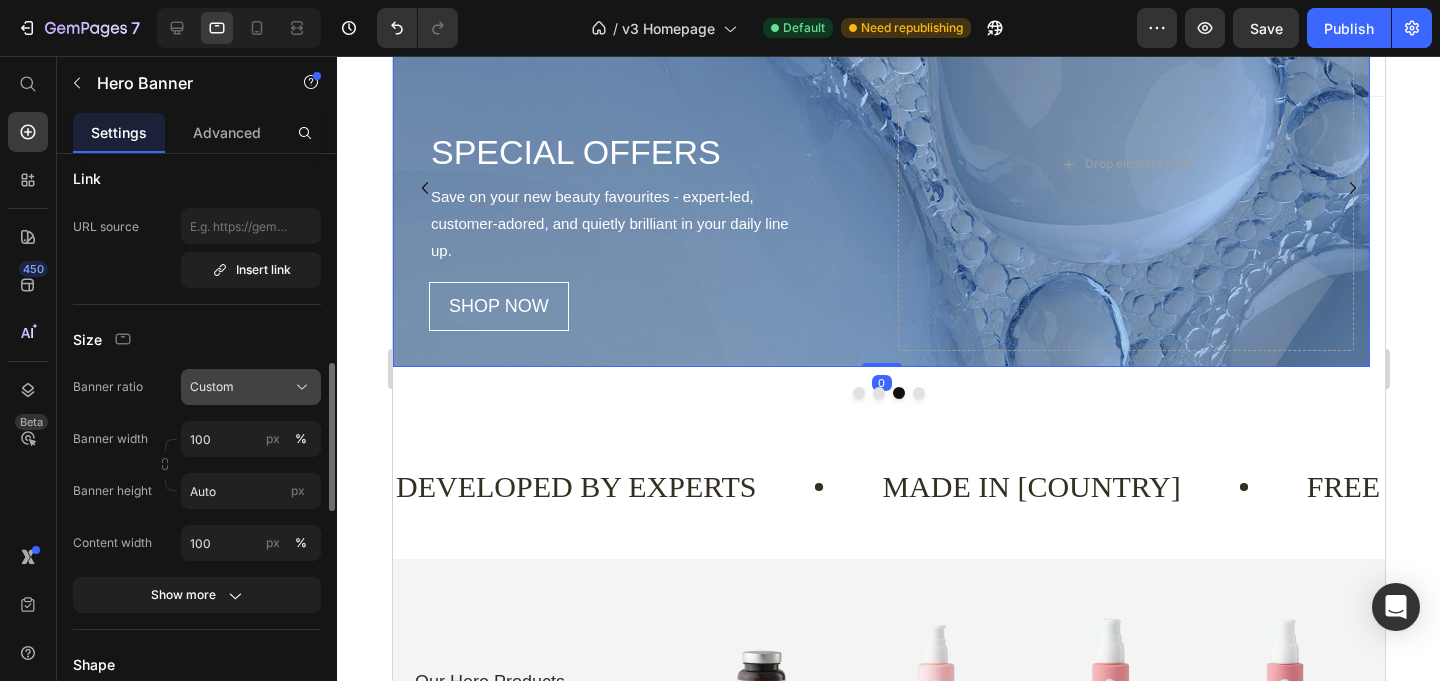 scroll, scrollTop: 837, scrollLeft: 0, axis: vertical 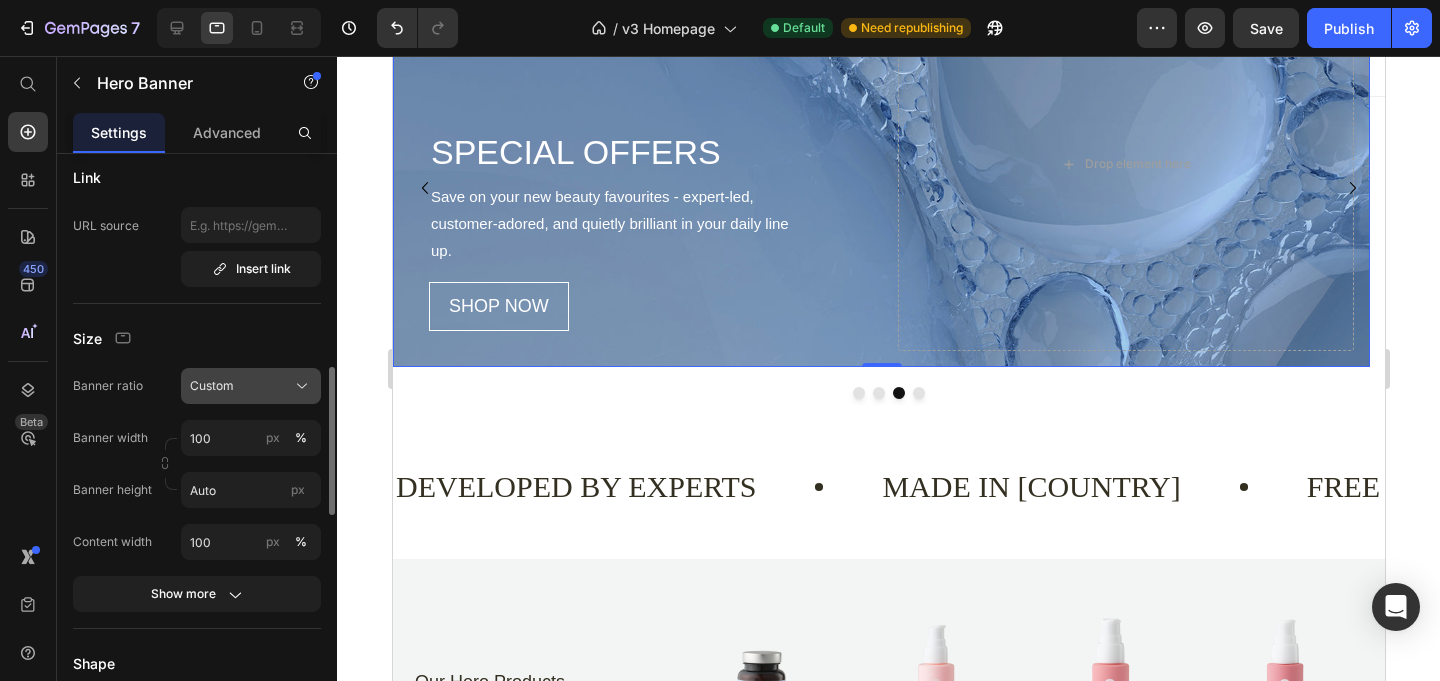 click on "Custom" at bounding box center (212, 386) 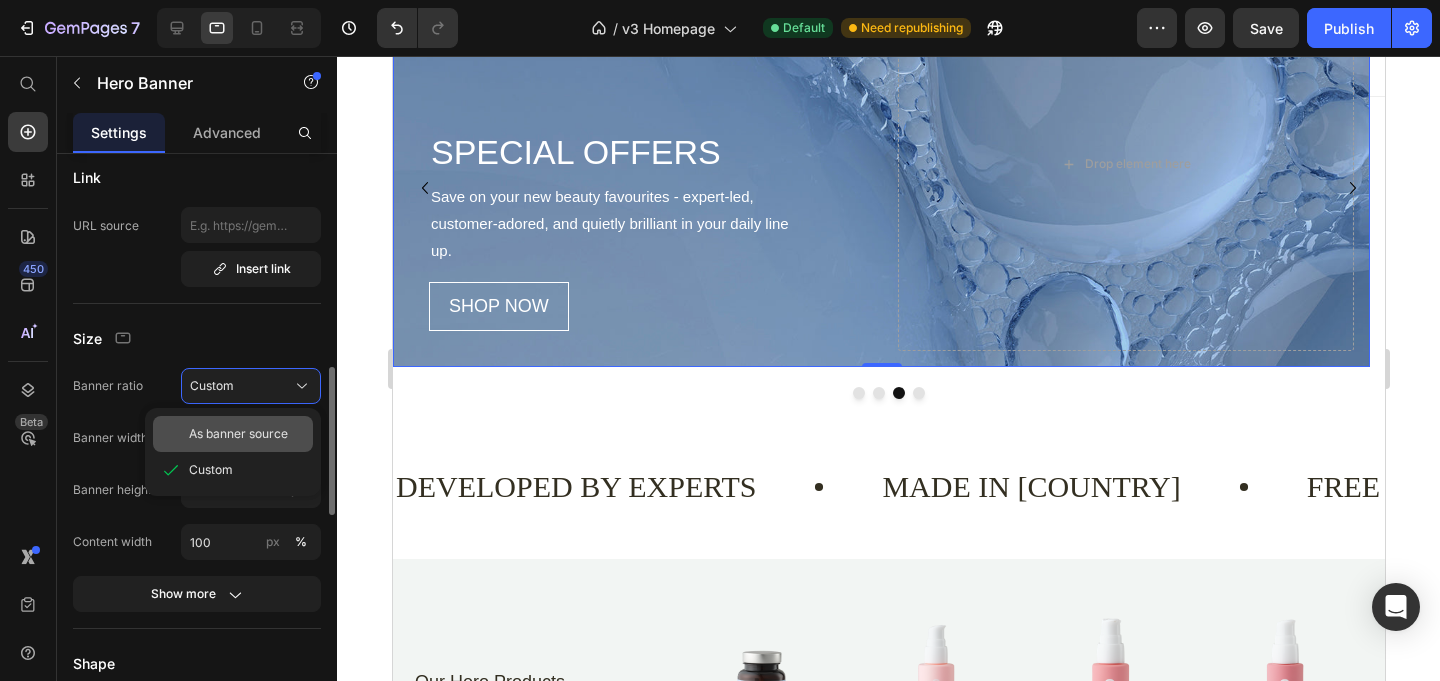 click on "As banner source" 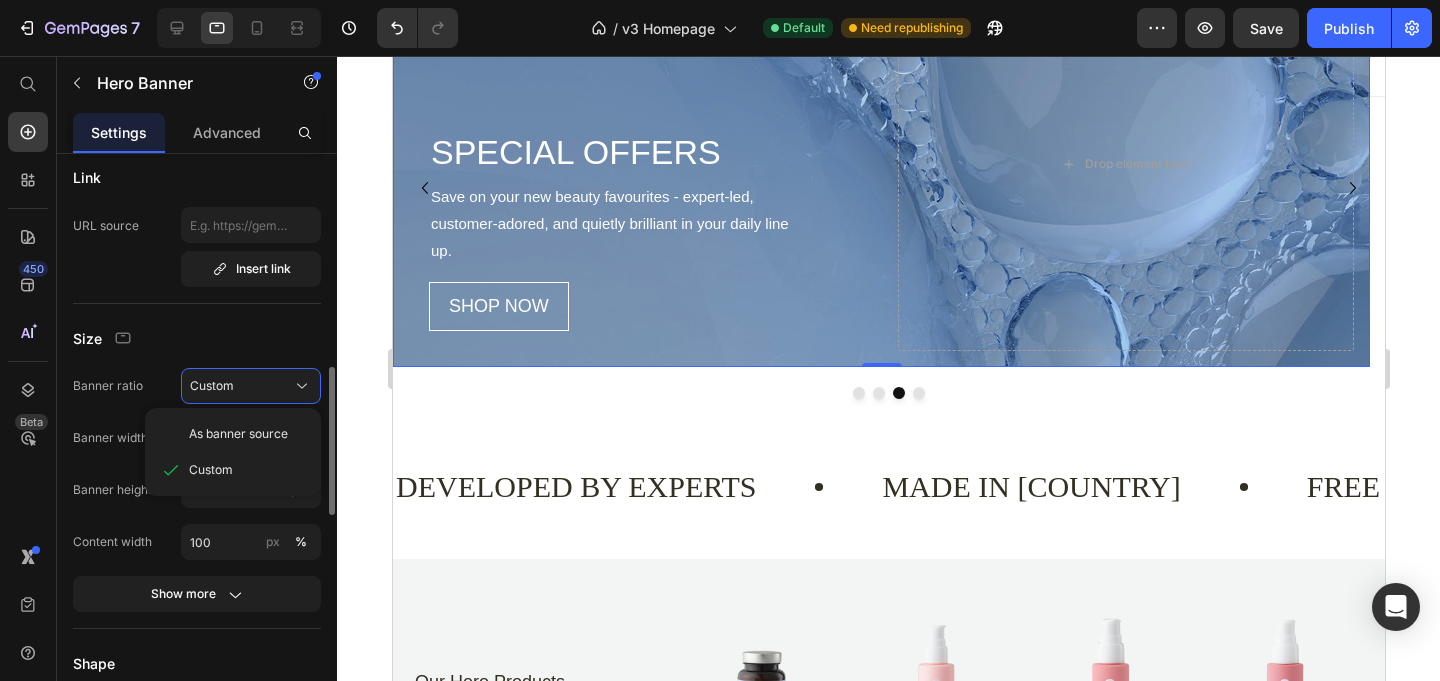 type 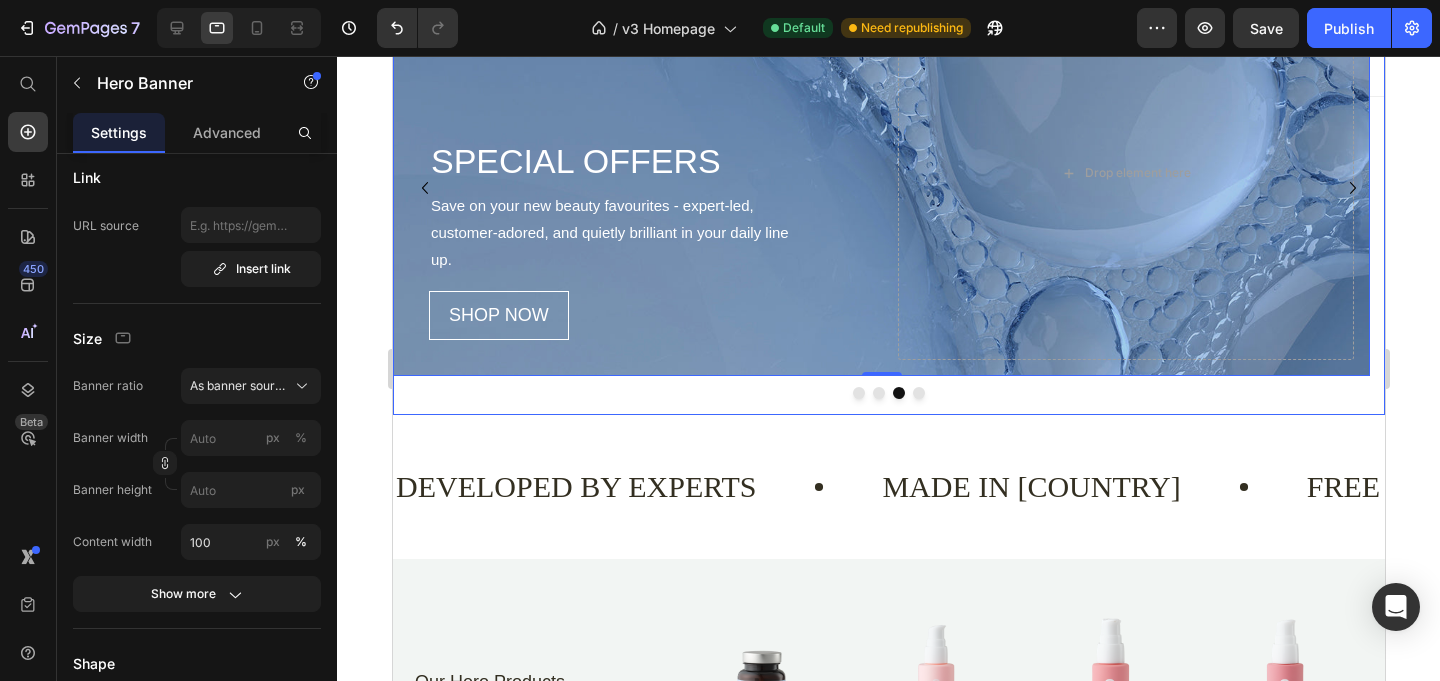 click at bounding box center [888, 393] 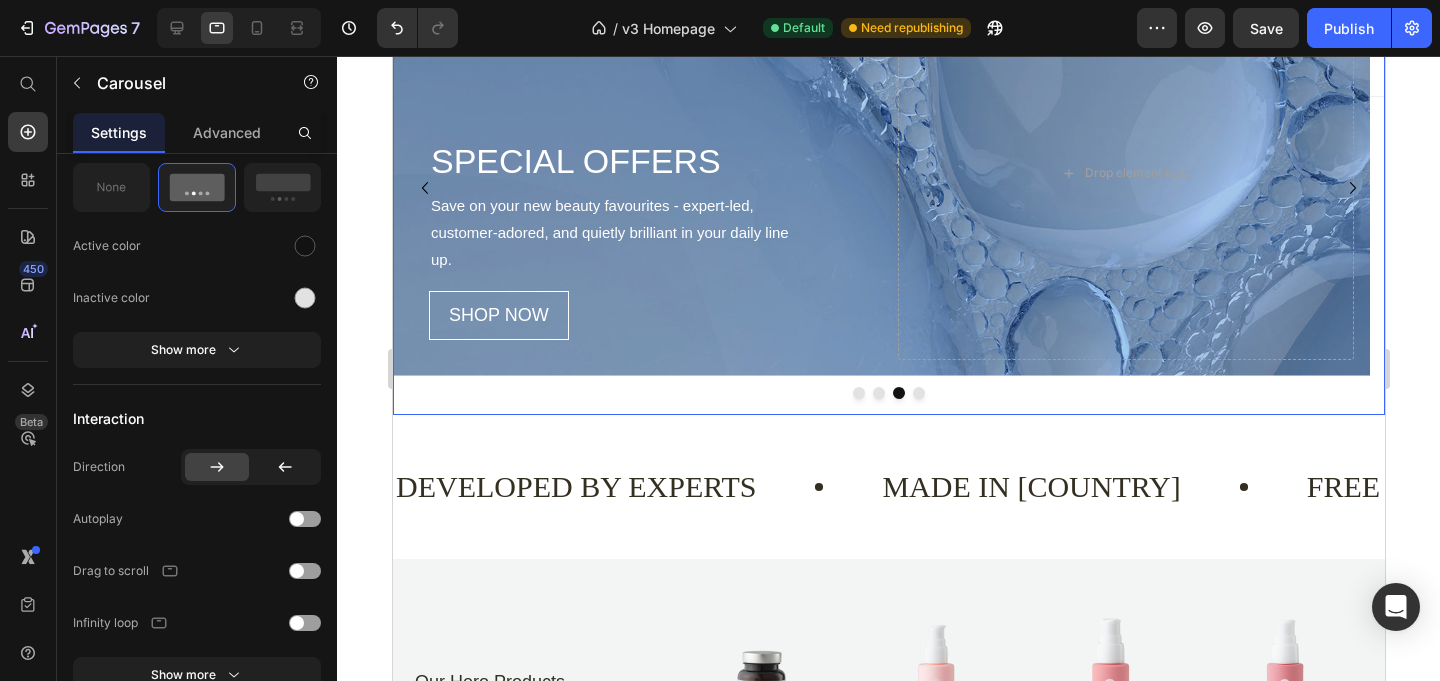 scroll, scrollTop: 0, scrollLeft: 0, axis: both 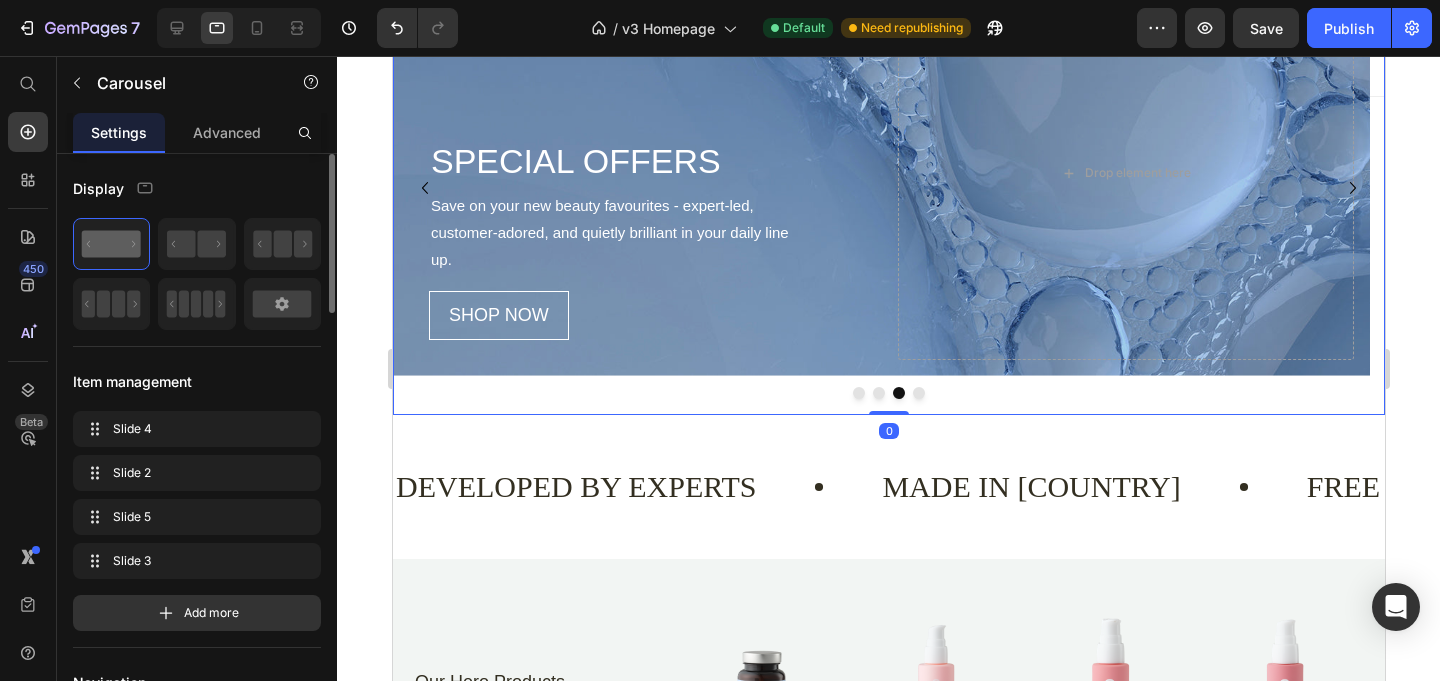 click at bounding box center (918, 393) 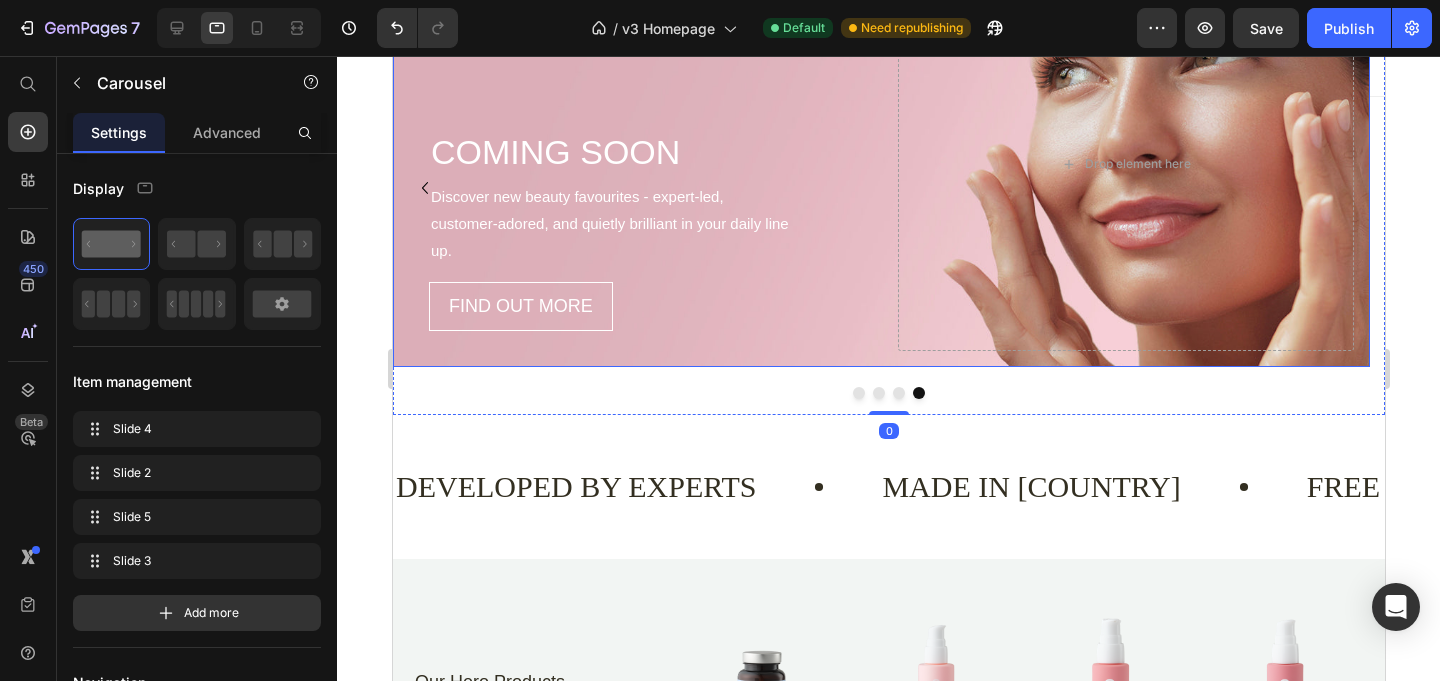 click on "COMING SOON Heading Discover new beauty favourites - expert-led, customer-adored, and quietly brilliant in your daily line up.  Text Block FIND OUT MORE Button" at bounding box center [636, 164] 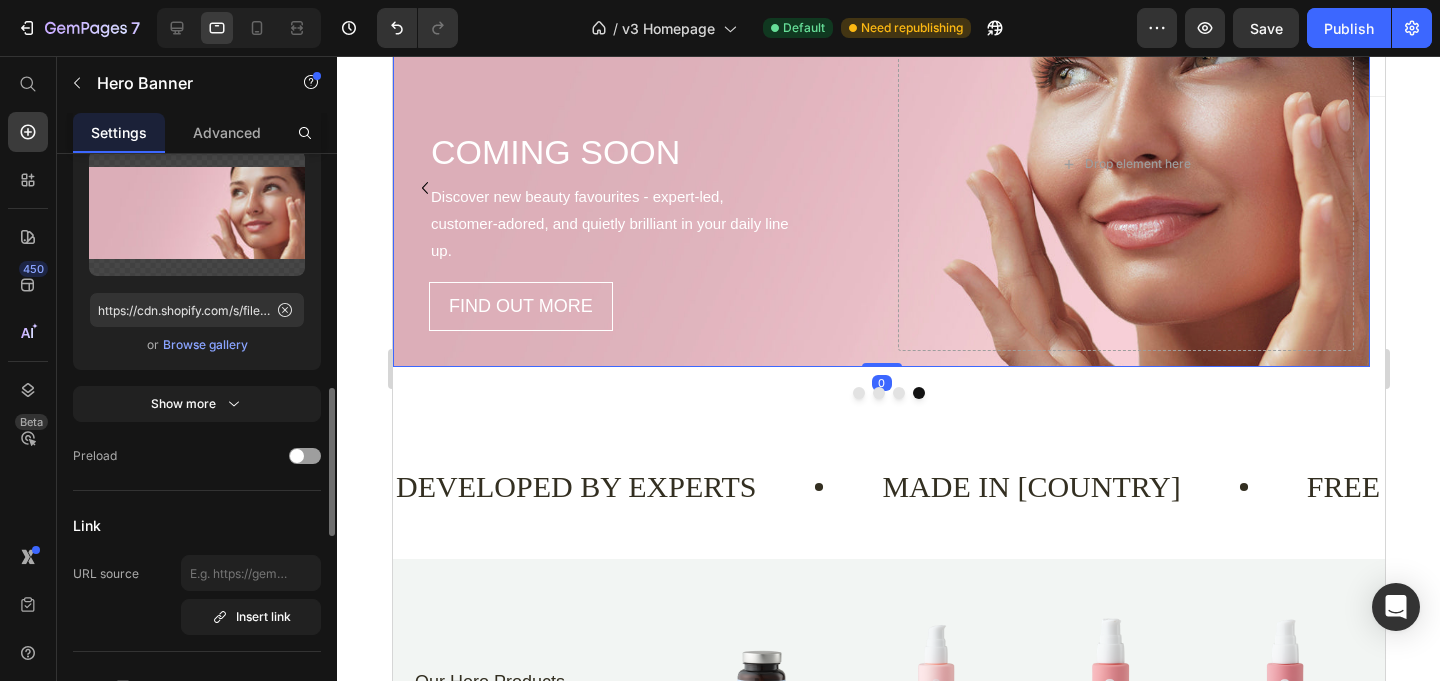 scroll, scrollTop: 659, scrollLeft: 0, axis: vertical 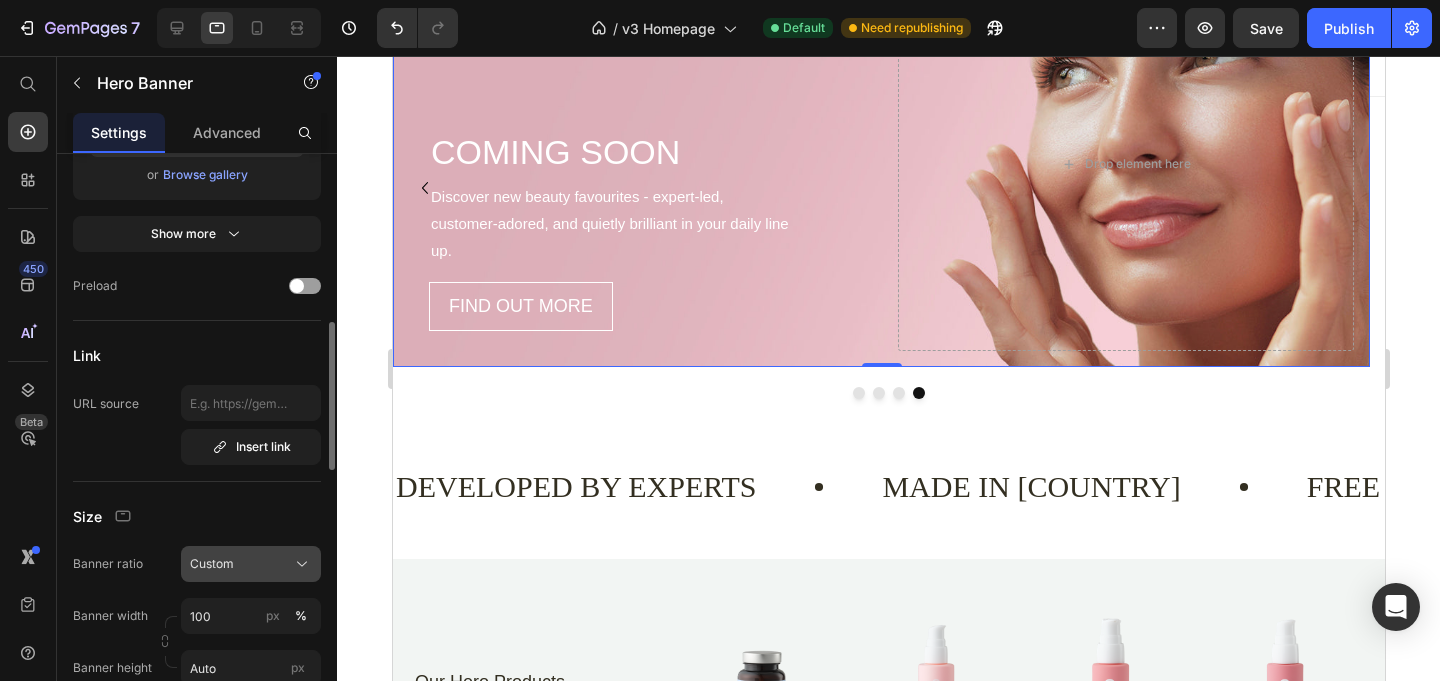 click on "Custom" at bounding box center (212, 564) 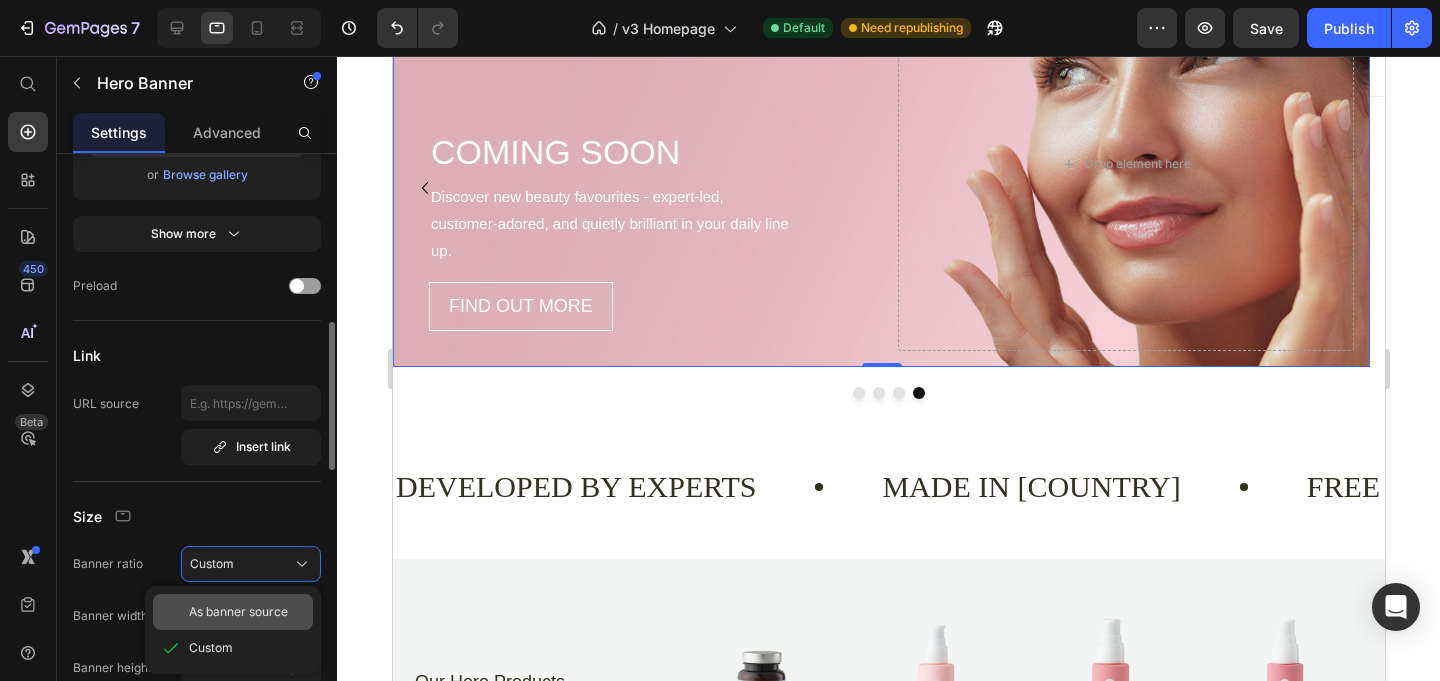 drag, startPoint x: 222, startPoint y: 599, endPoint x: 403, endPoint y: 354, distance: 304.60794 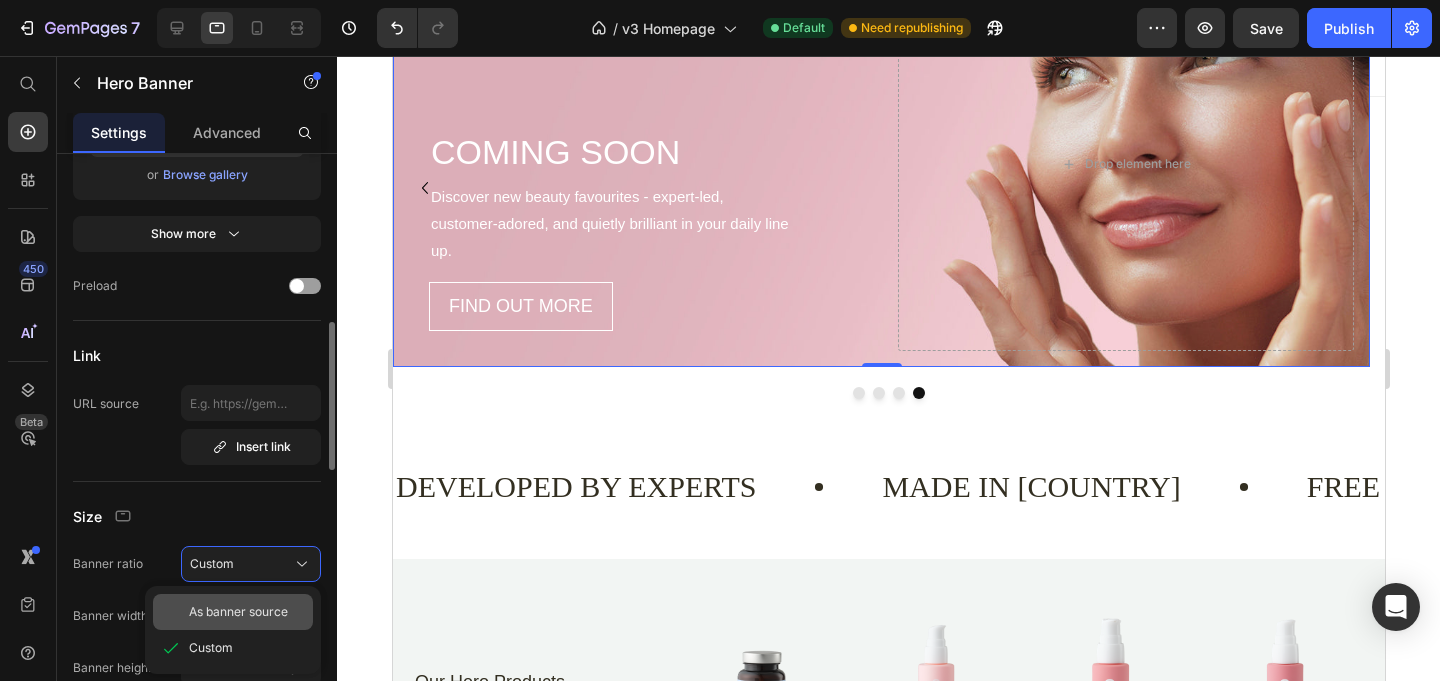 click on "As banner source" 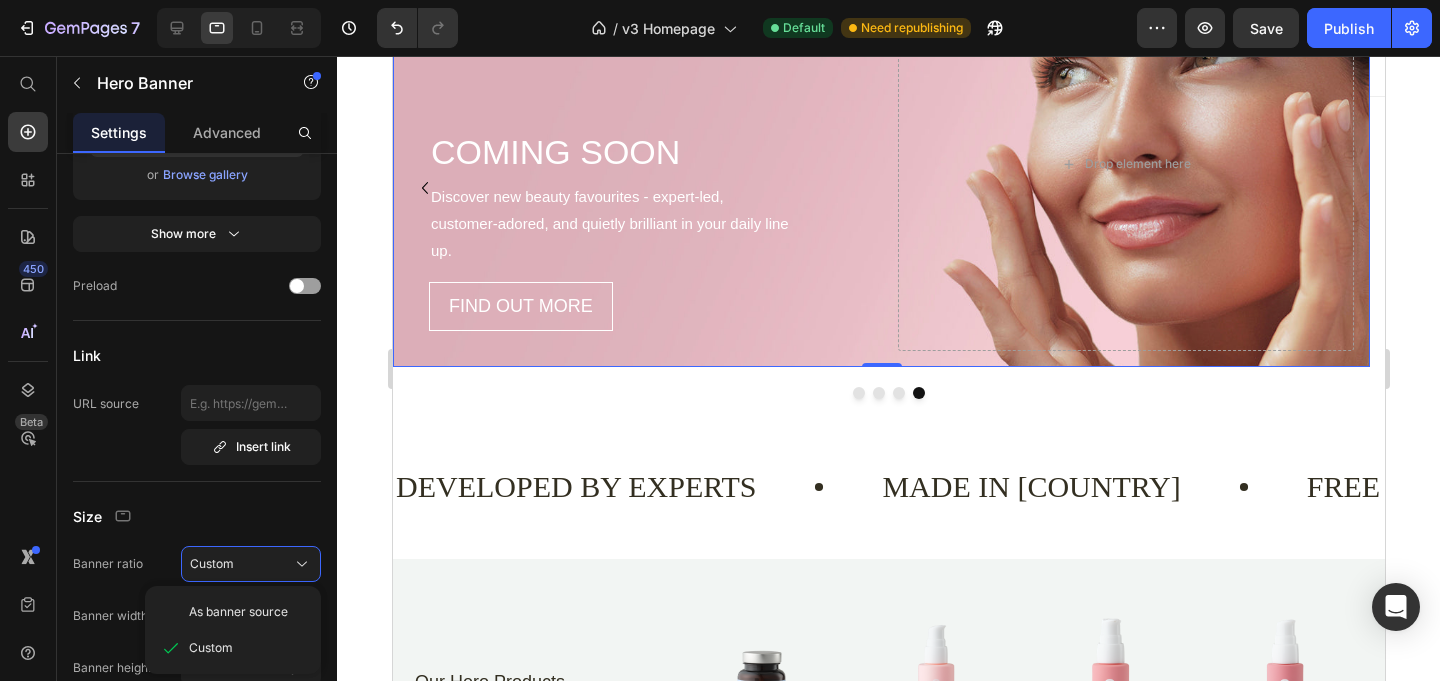 type 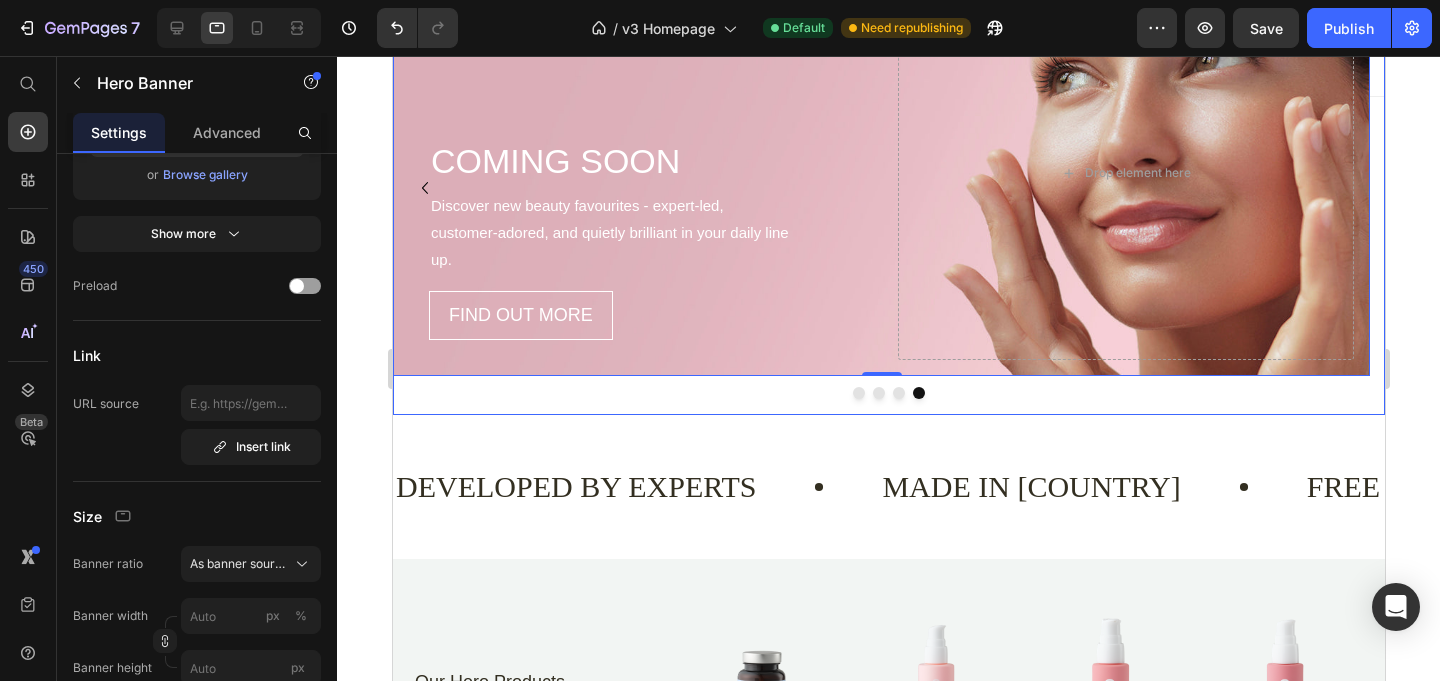 click at bounding box center [858, 393] 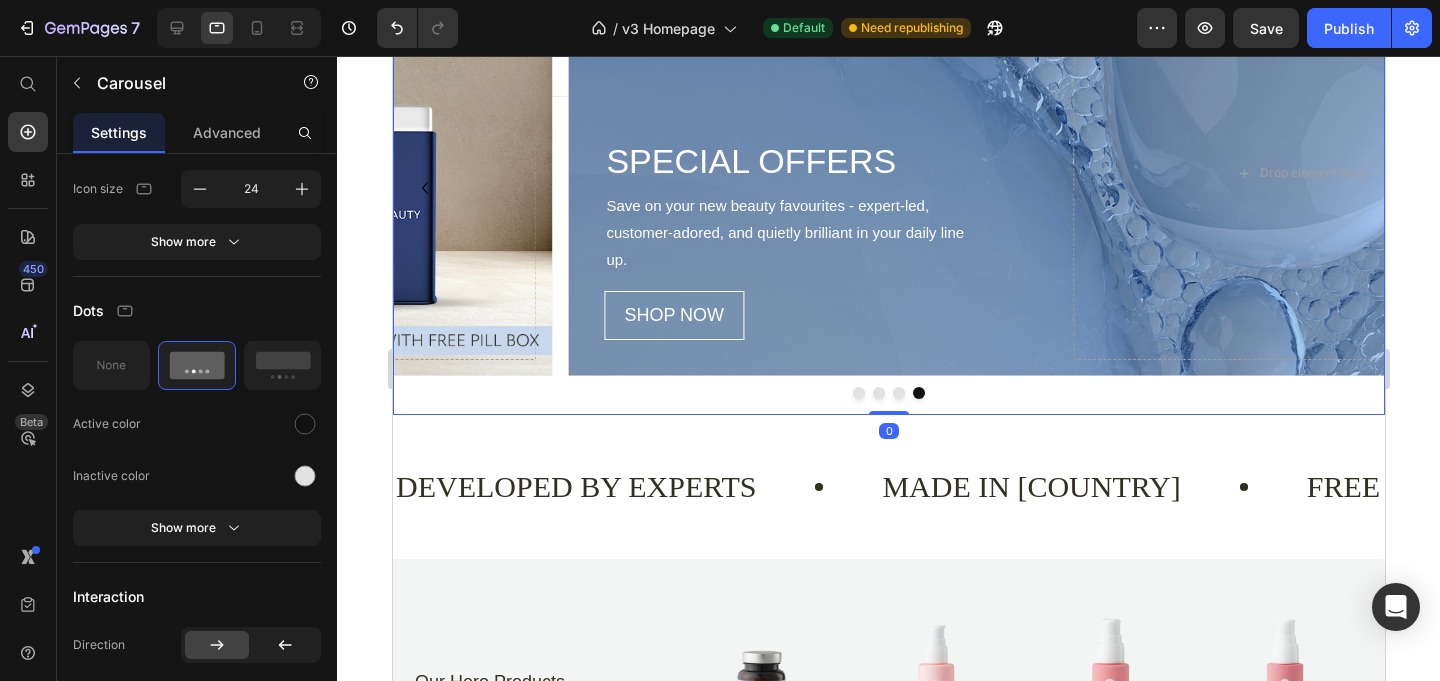 scroll, scrollTop: 0, scrollLeft: 0, axis: both 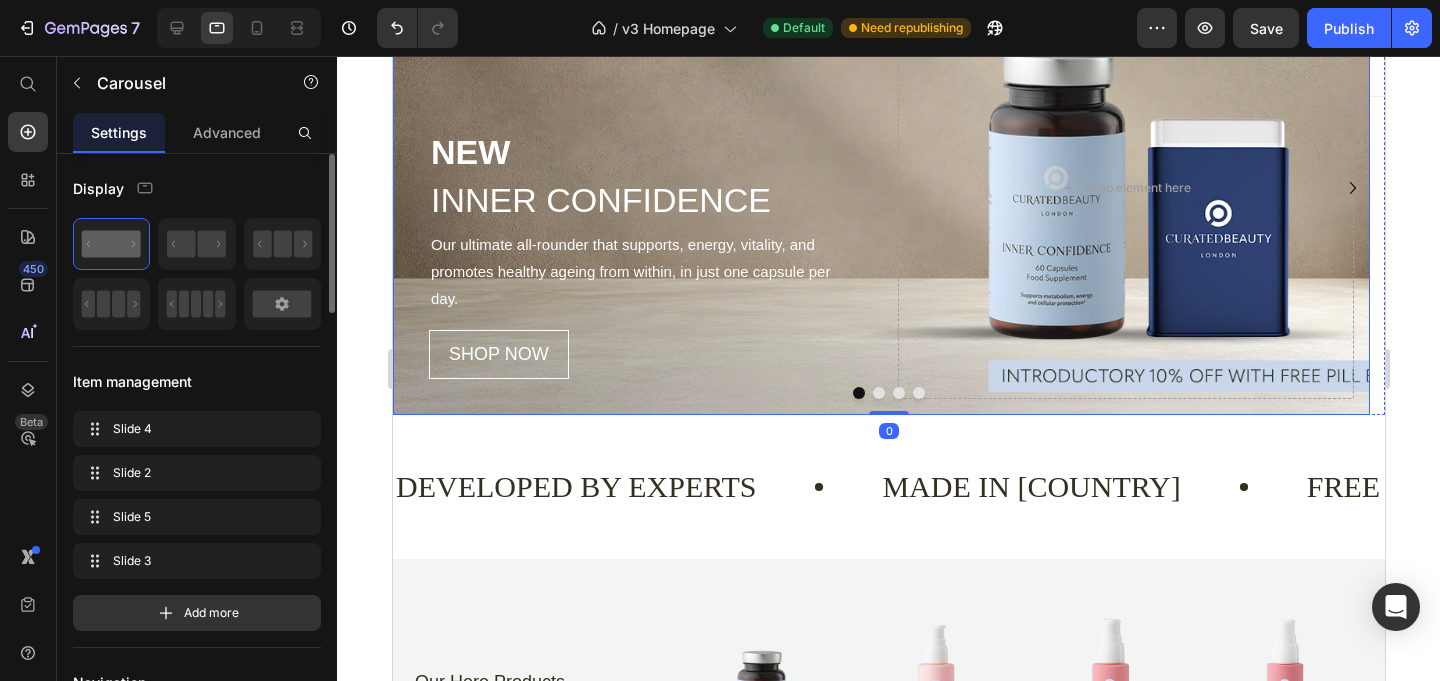 click on "NEW Heading INNER CONFIDENCE Heading Our ultimate all-rounder that supports, energy, vitality, and promotes healthy ageing from within, in just one capsule per day. Text Block SHOP NOW Button" at bounding box center [636, 188] 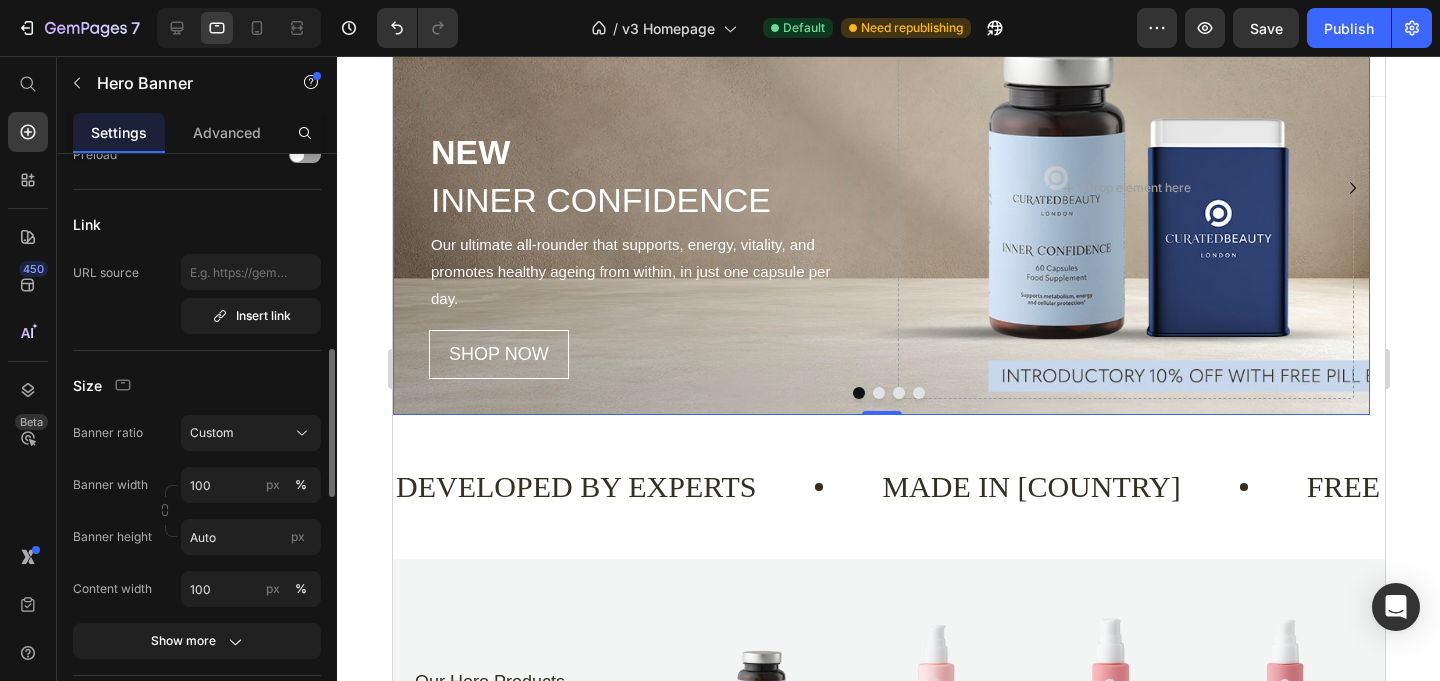 scroll, scrollTop: 813, scrollLeft: 0, axis: vertical 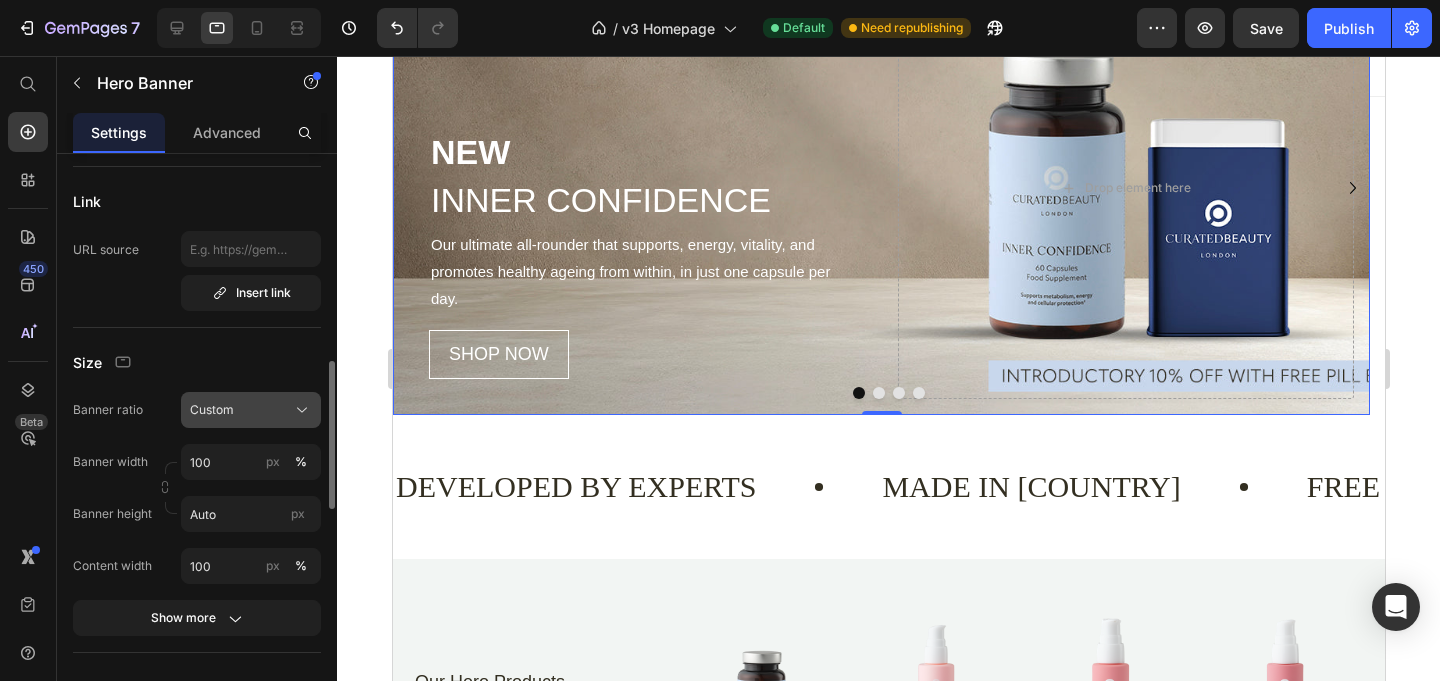 click on "Custom" 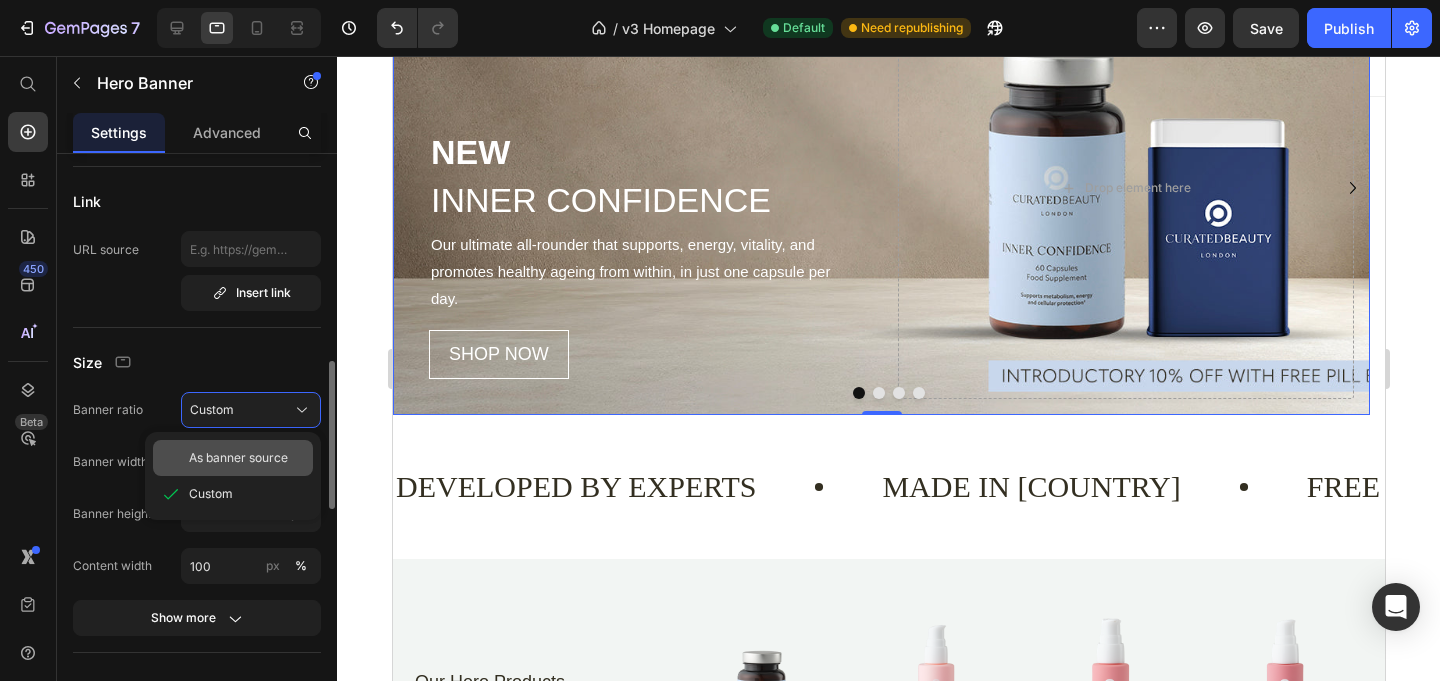 click on "As banner source" at bounding box center (238, 458) 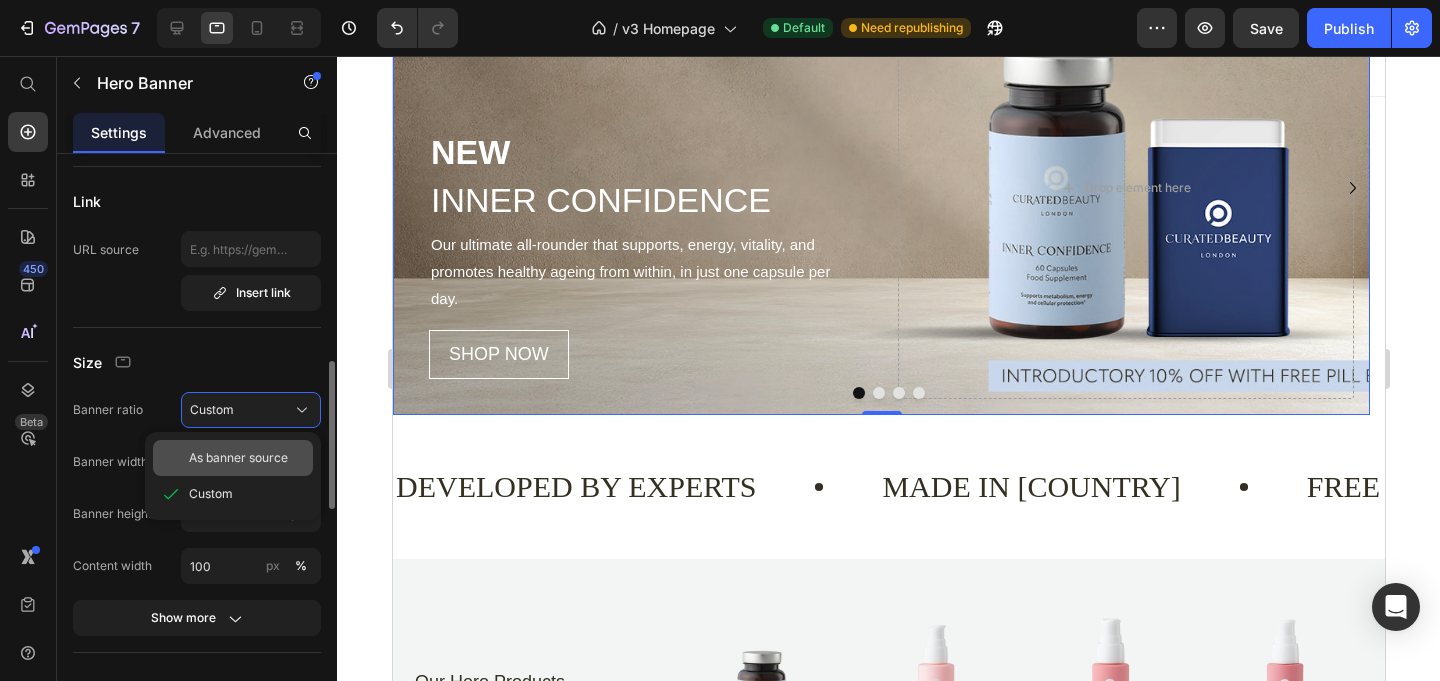 type 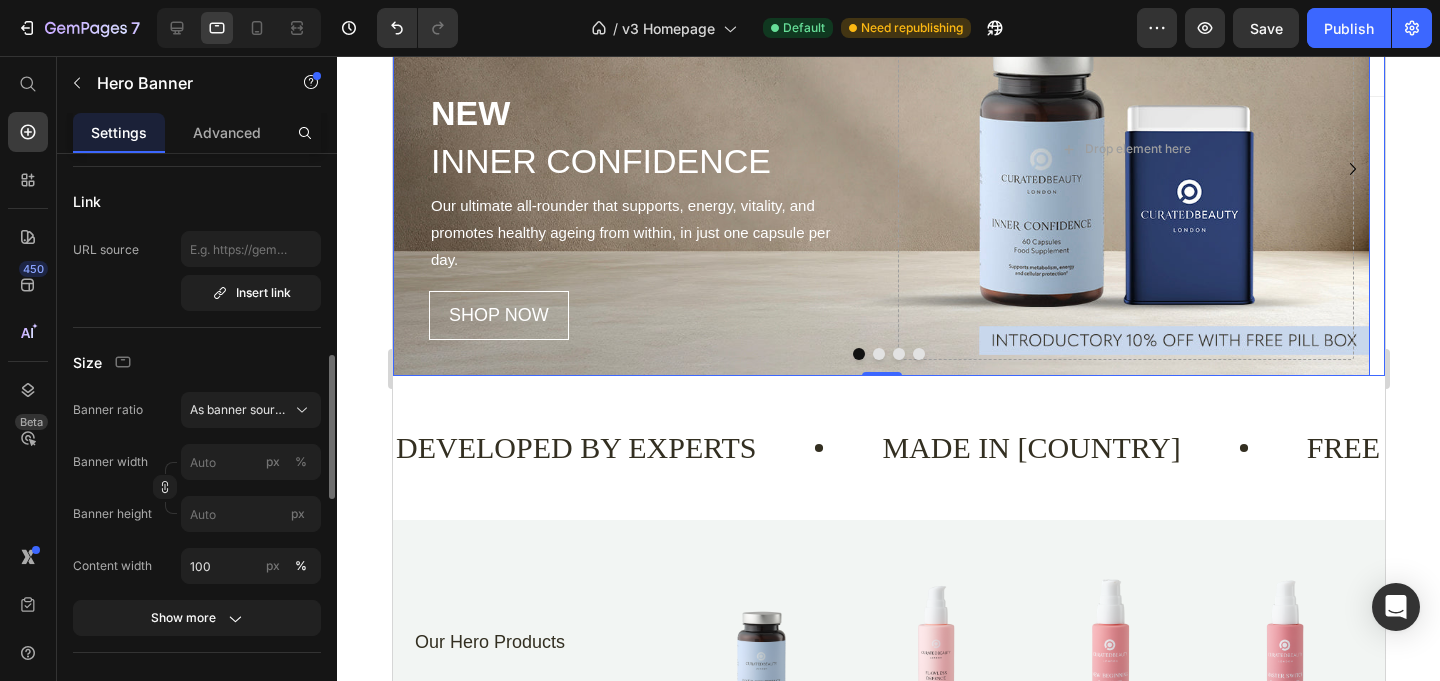 click at bounding box center (888, 354) 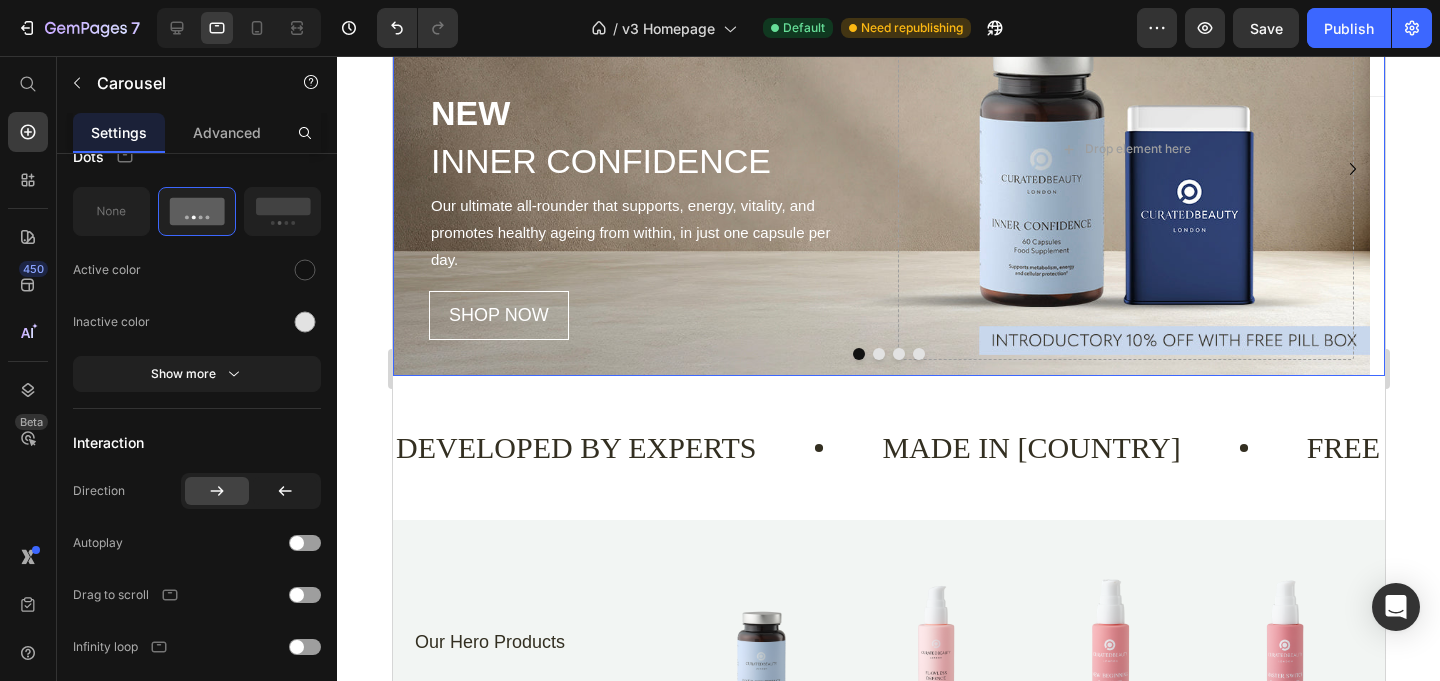 scroll, scrollTop: 0, scrollLeft: 0, axis: both 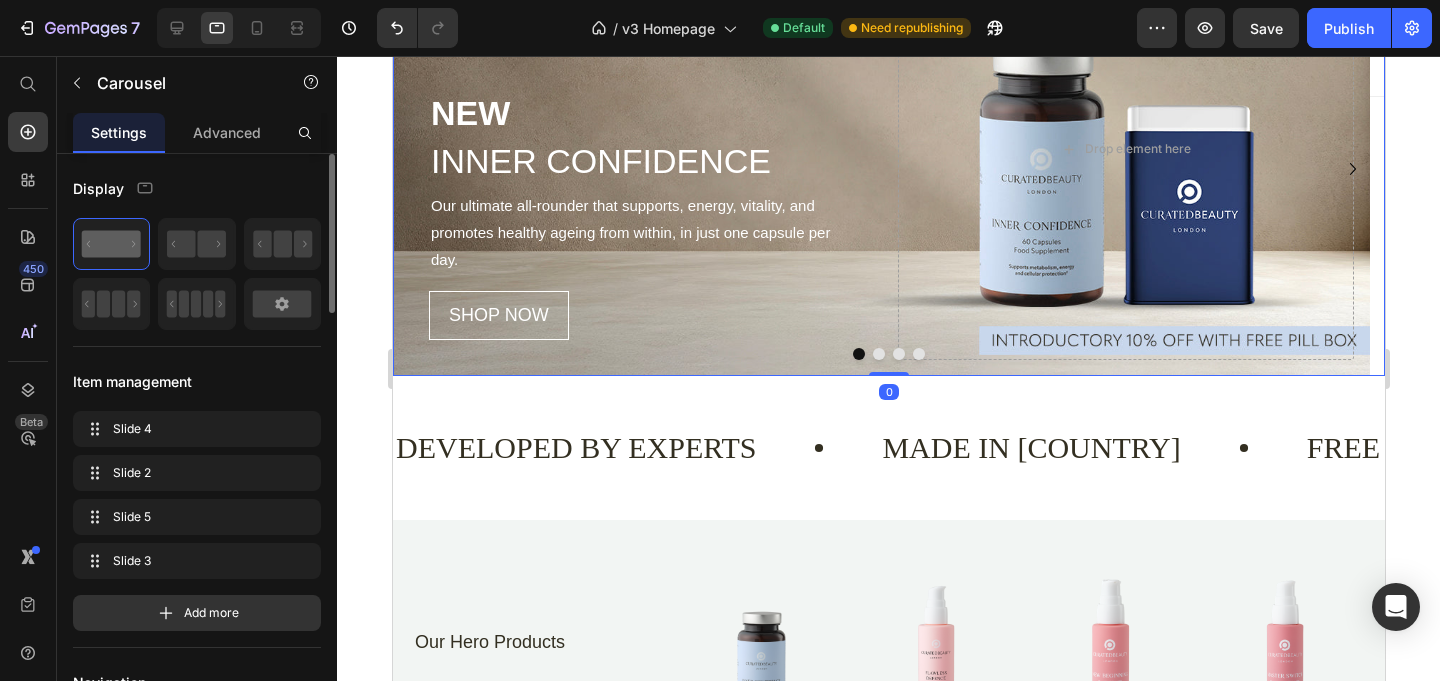 click at bounding box center (878, 354) 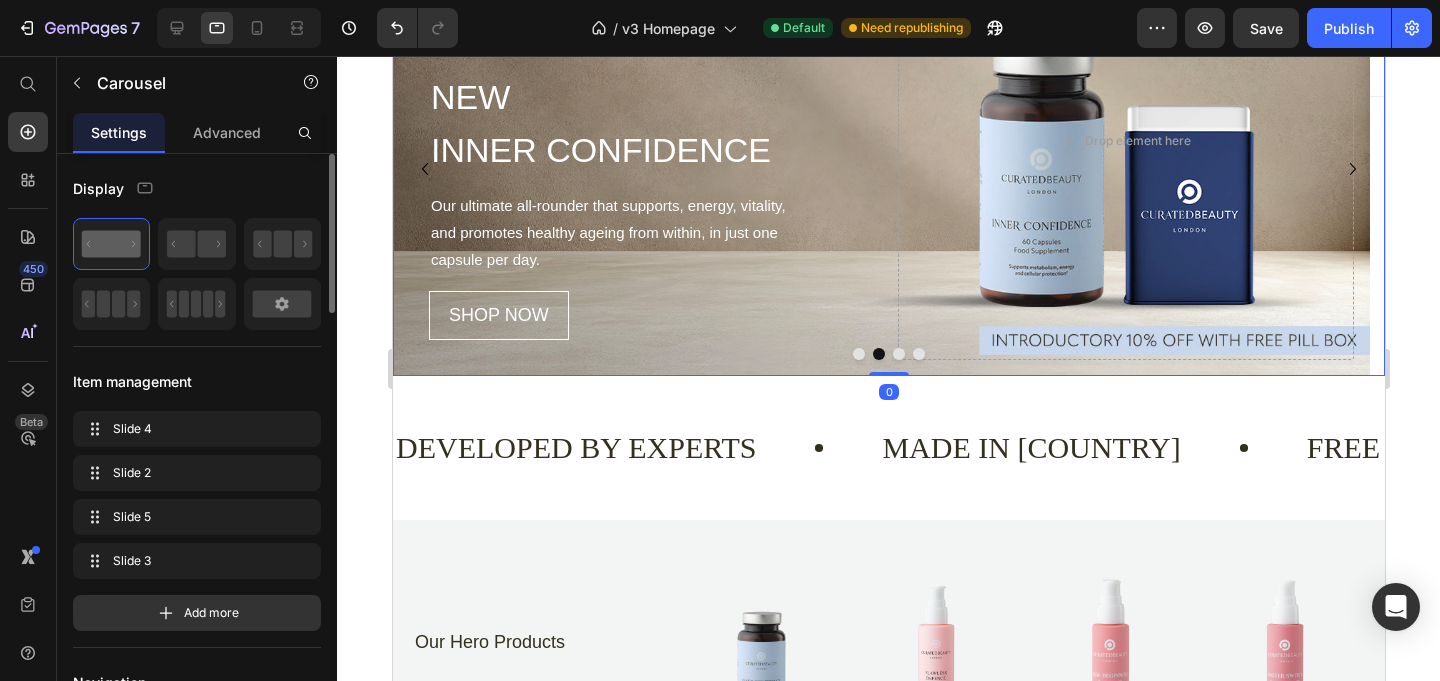 click at bounding box center [898, 354] 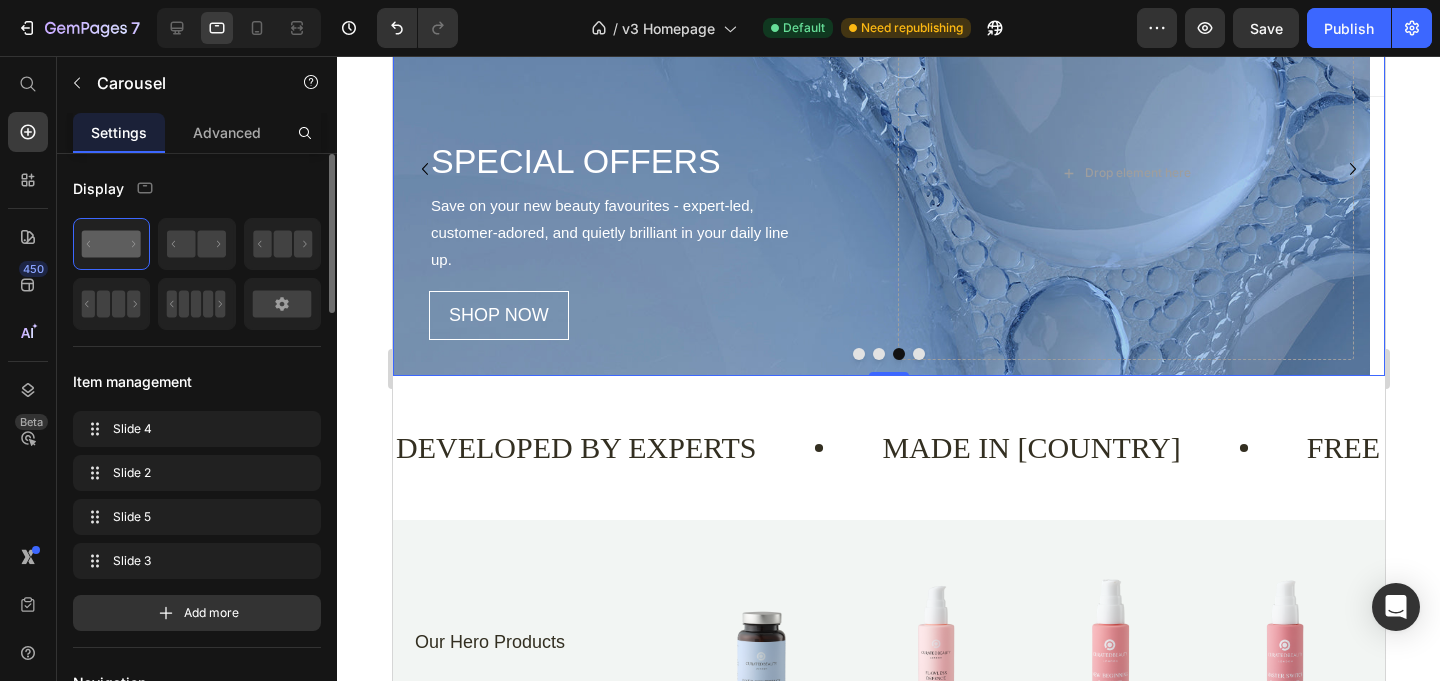 click at bounding box center (918, 354) 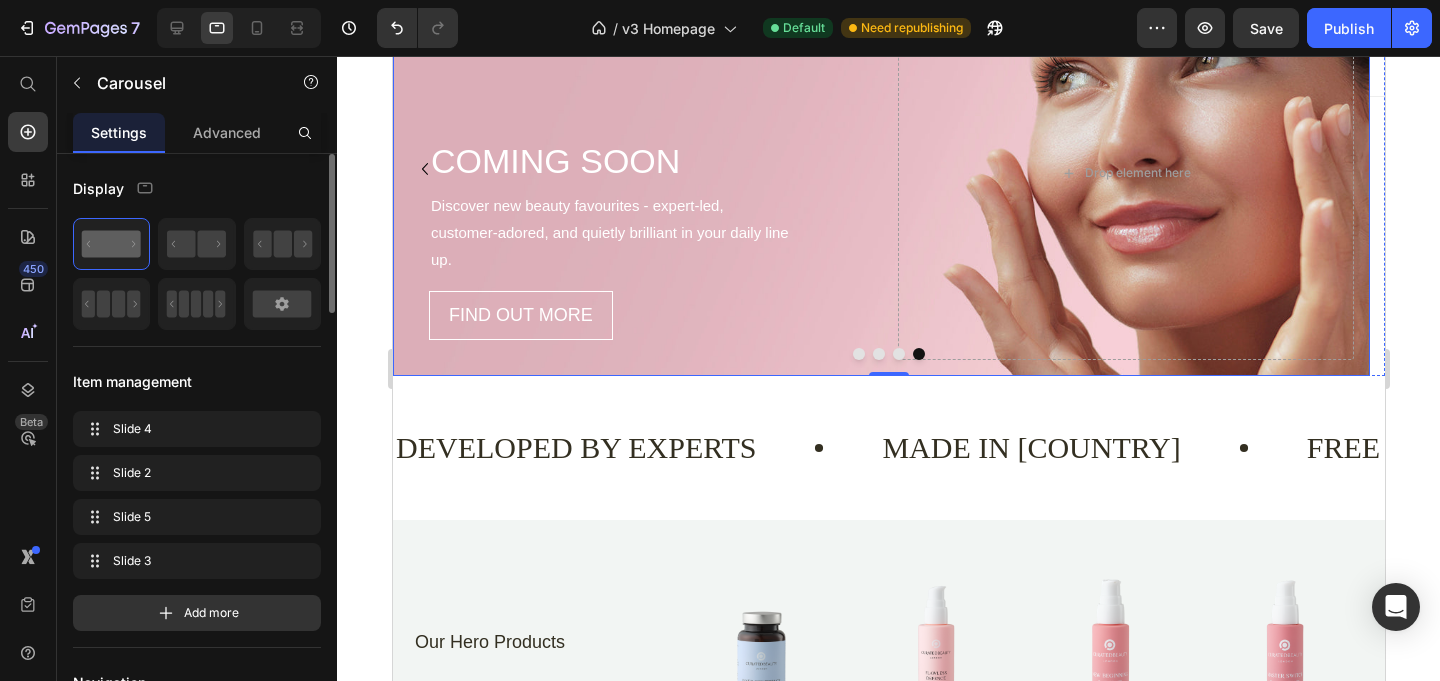 click on "COMING SOON Heading Discover new beauty favourites - expert-led, customer-adored, and quietly brilliant in your daily line up.  Text Block FIND OUT MORE Button" at bounding box center (636, 173) 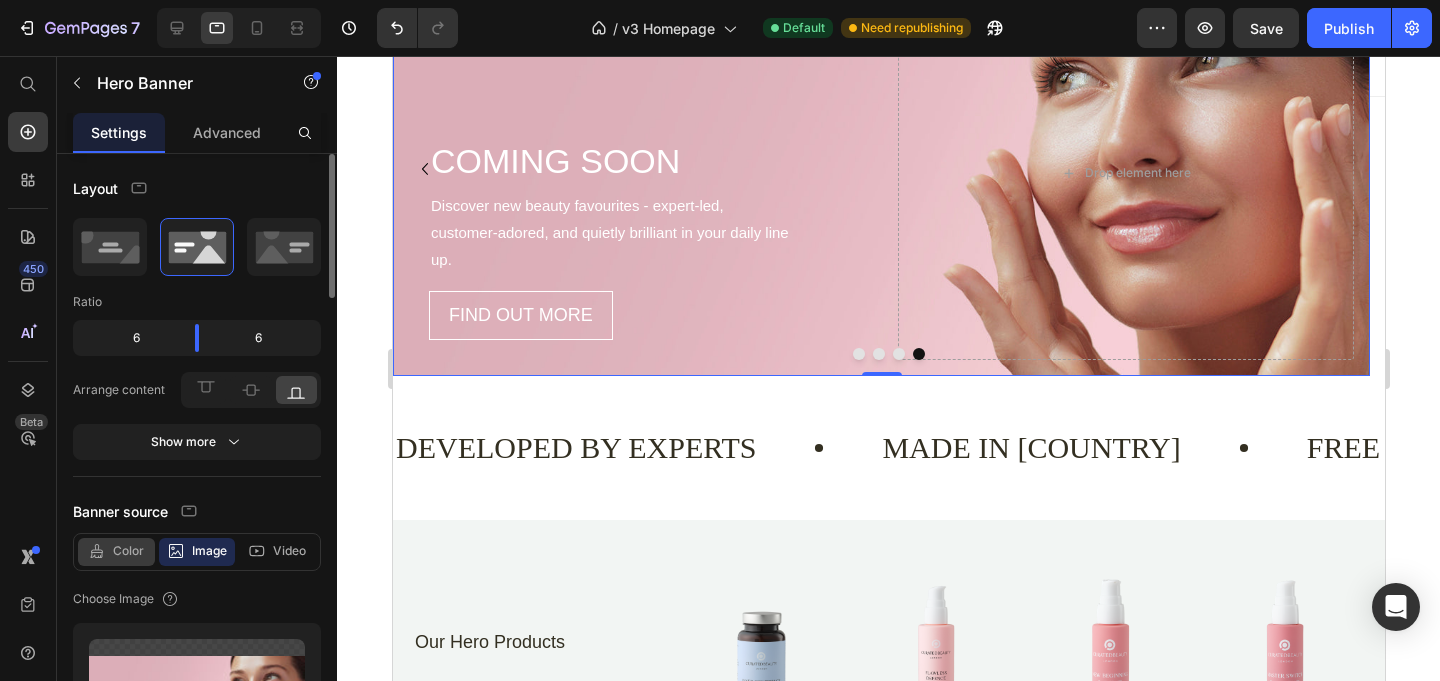 scroll, scrollTop: 95, scrollLeft: 0, axis: vertical 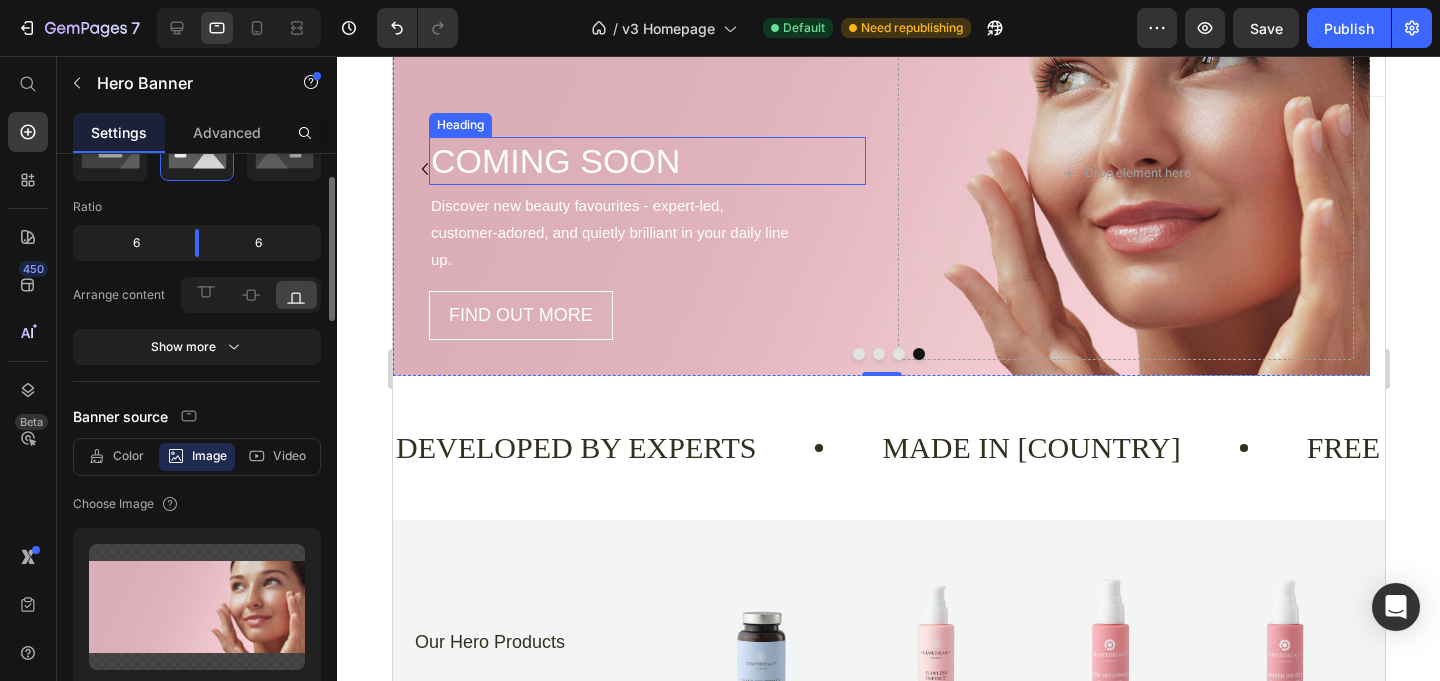 click on "COMING SOON" at bounding box center (646, 161) 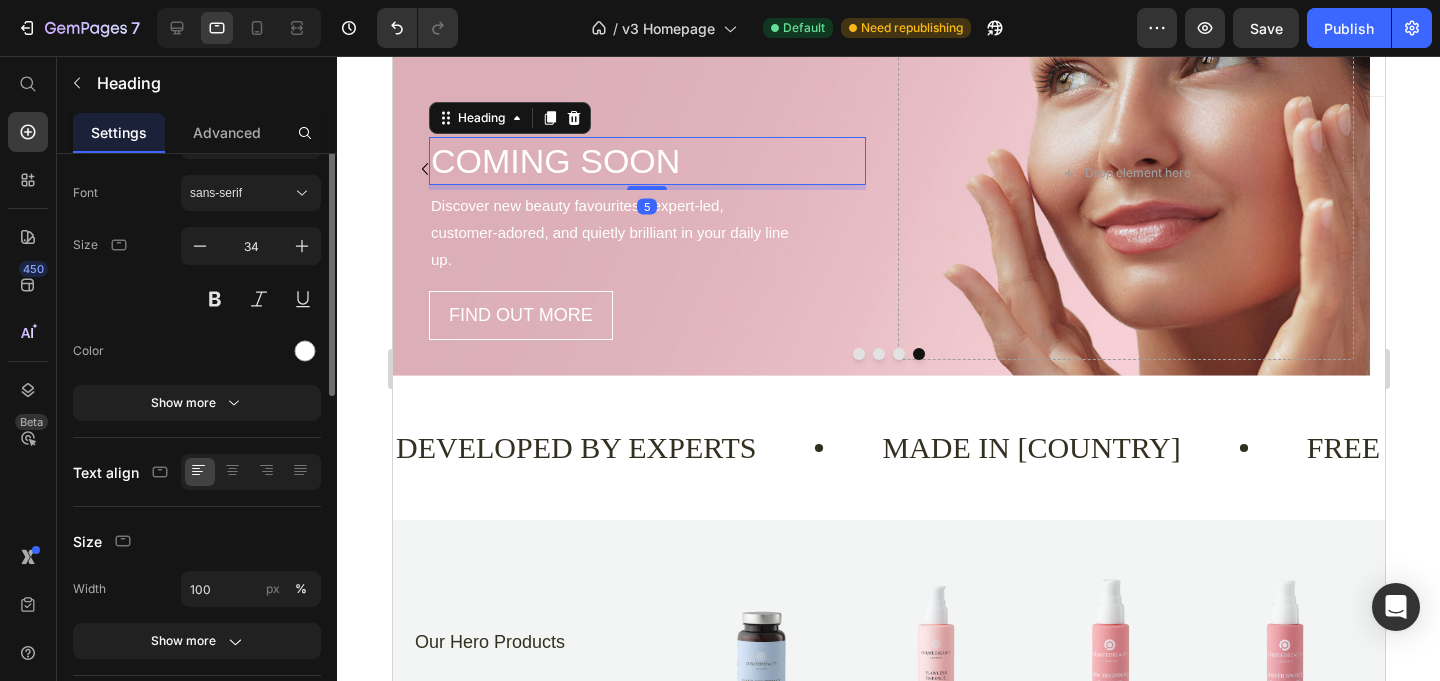 scroll, scrollTop: 0, scrollLeft: 0, axis: both 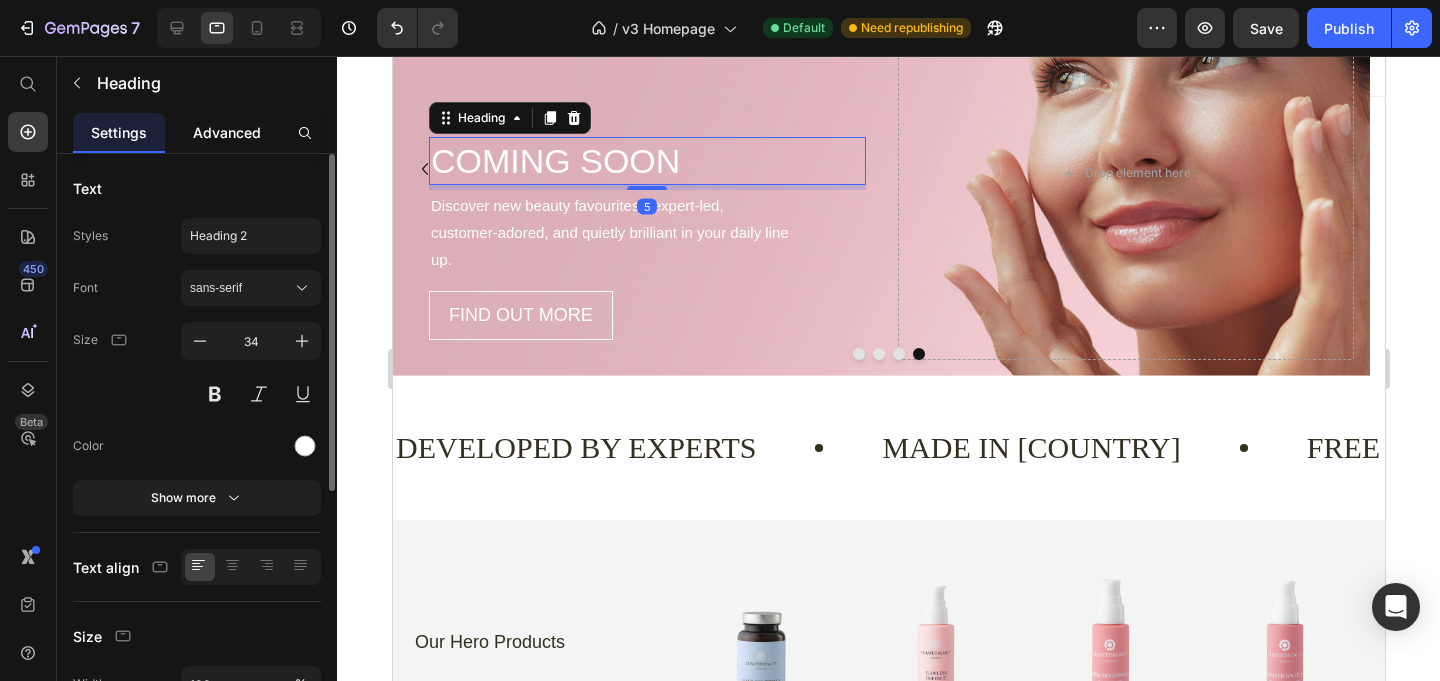 click on "Advanced" at bounding box center [227, 132] 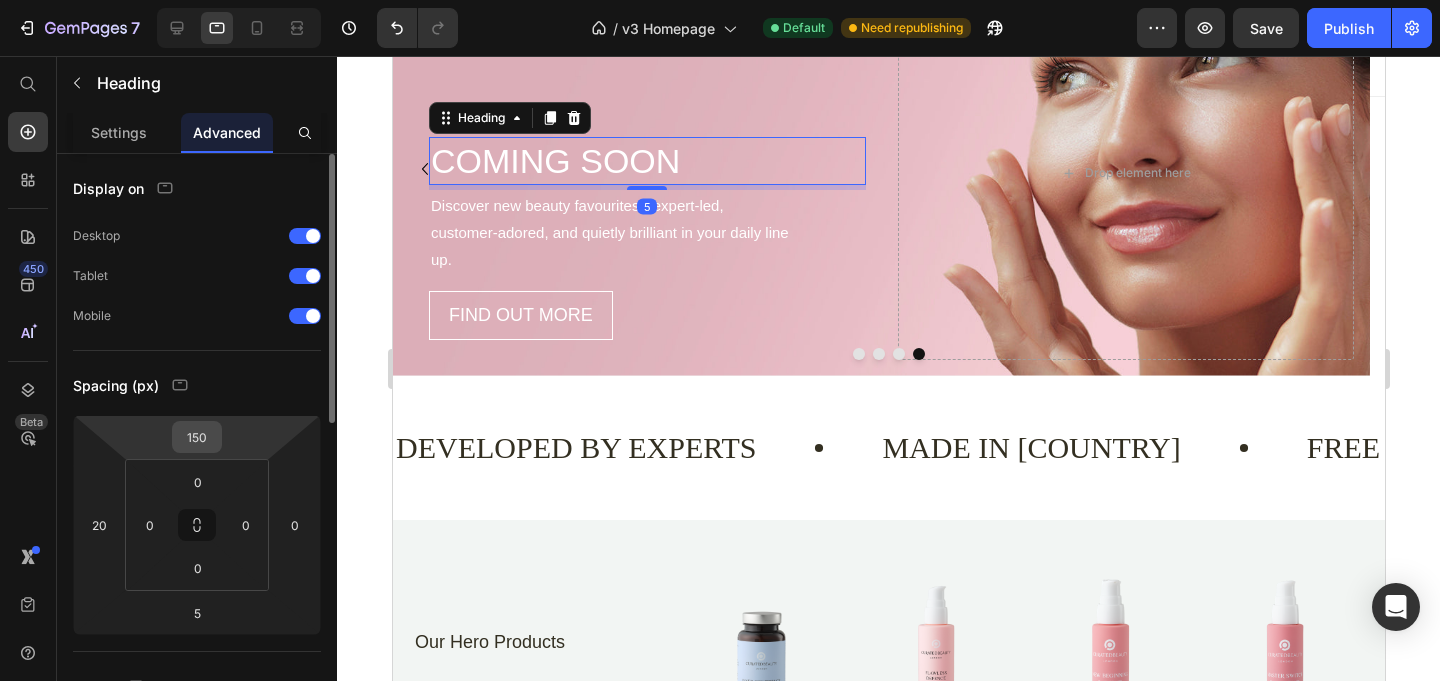 click on "150" at bounding box center [197, 437] 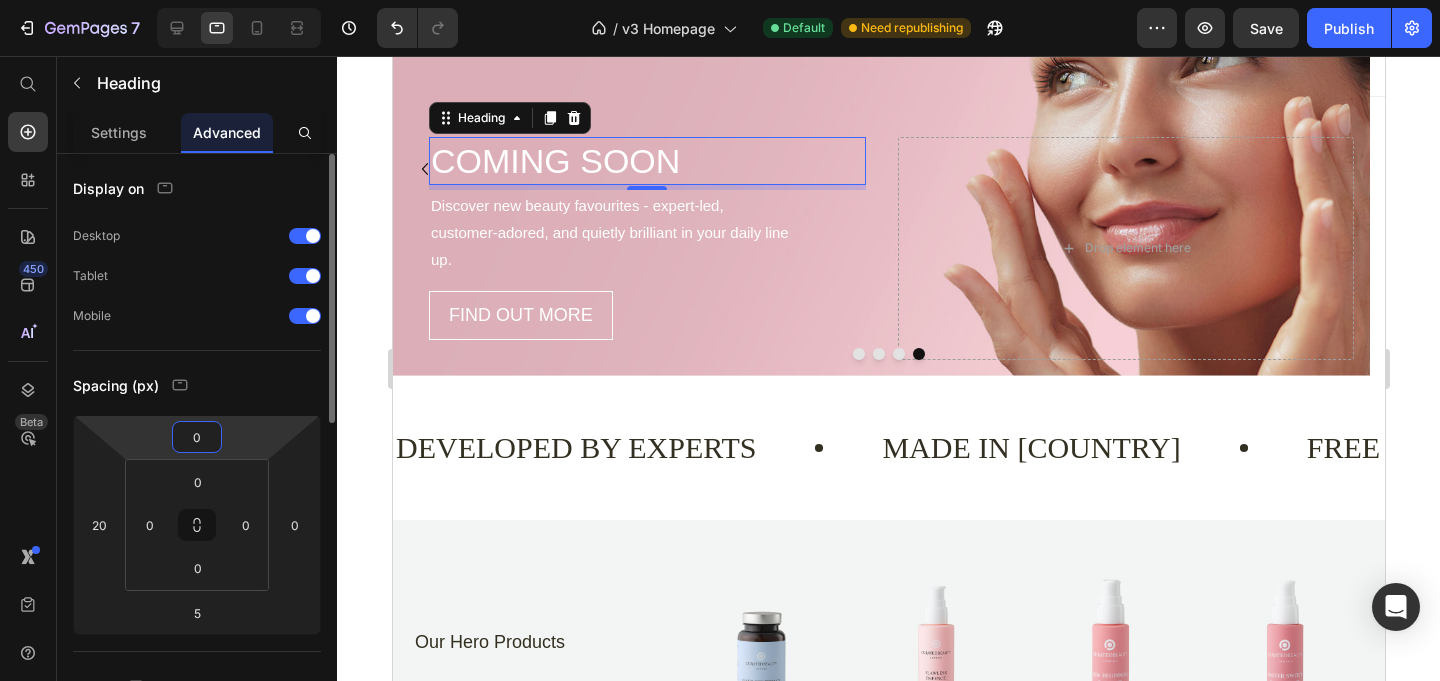 type on "0" 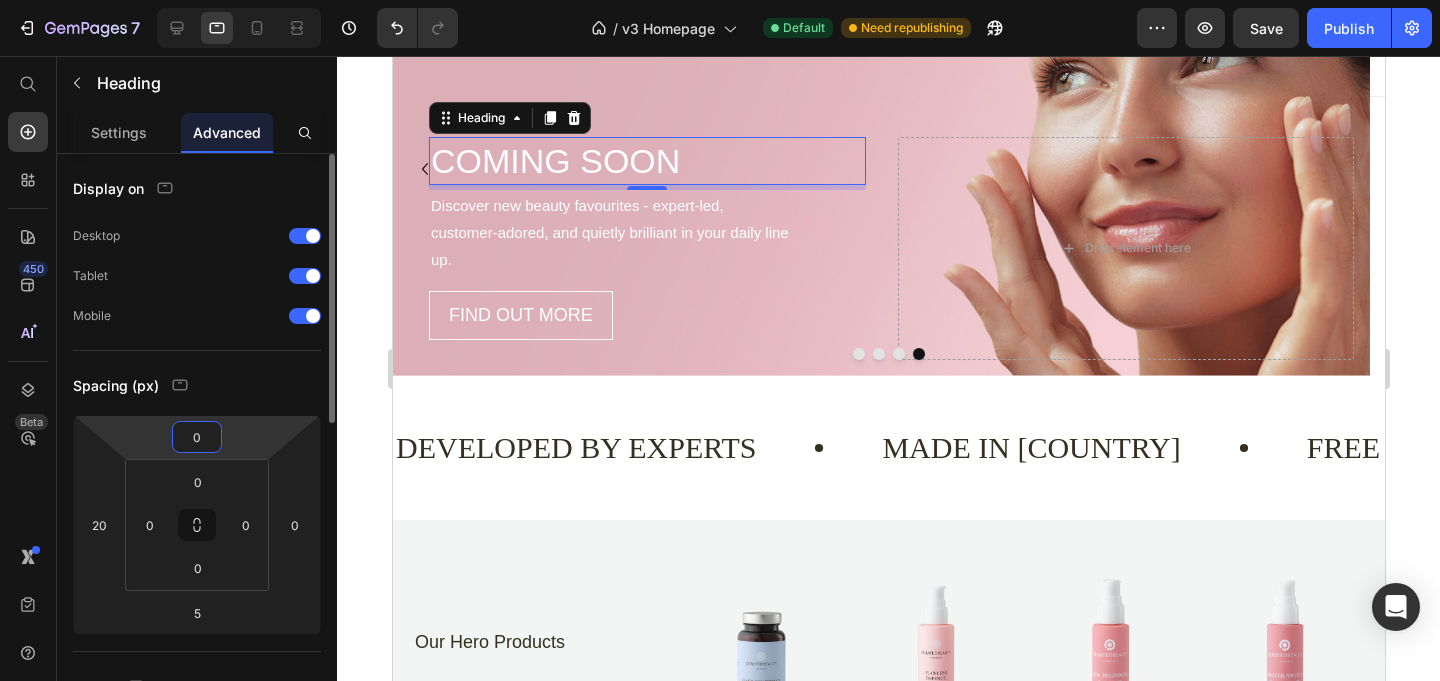 click on "Spacing (px)" at bounding box center [197, 385] 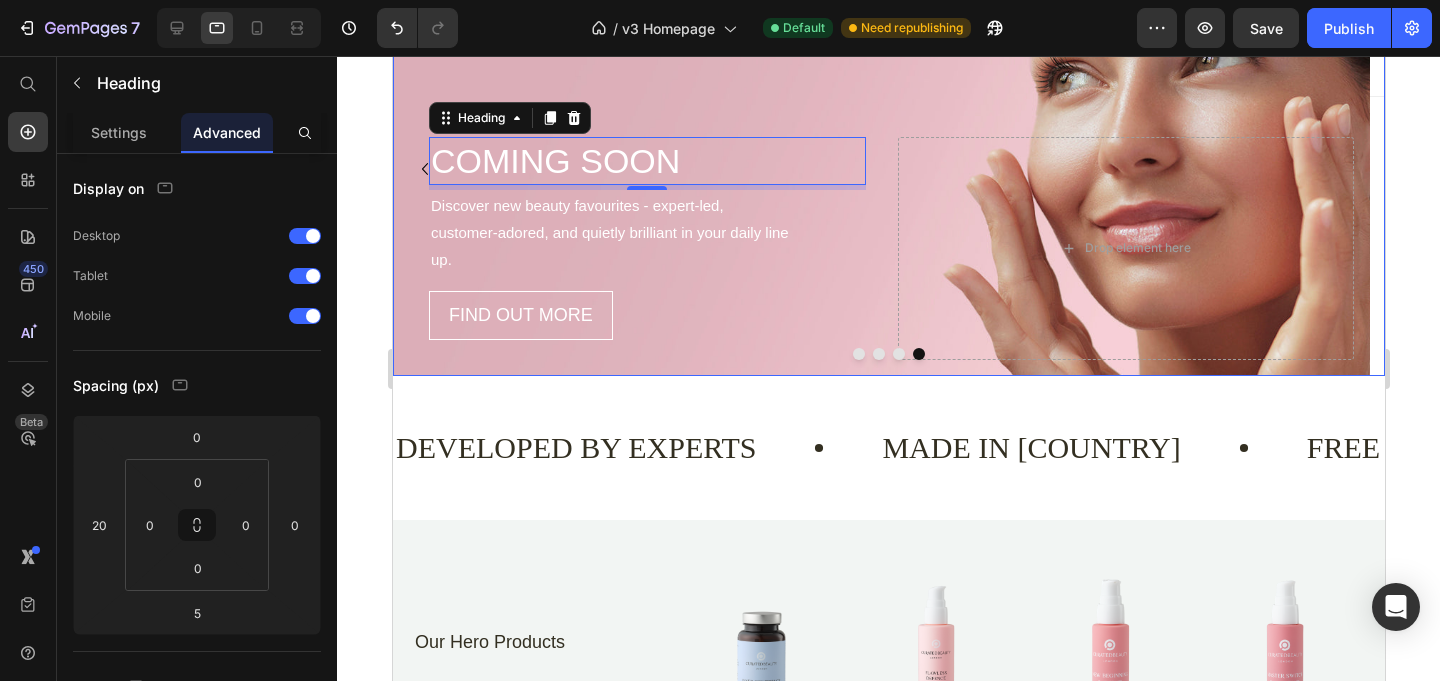 click at bounding box center (898, 354) 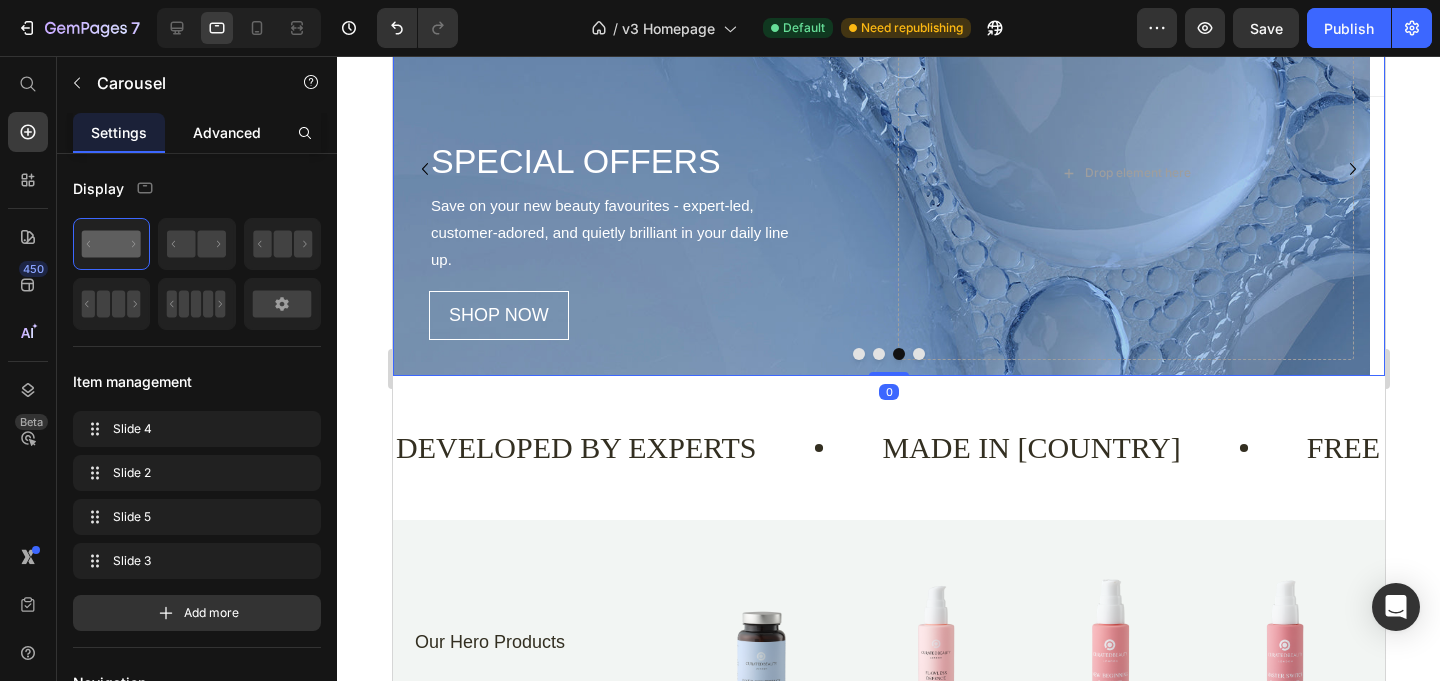 click on "Advanced" at bounding box center (227, 132) 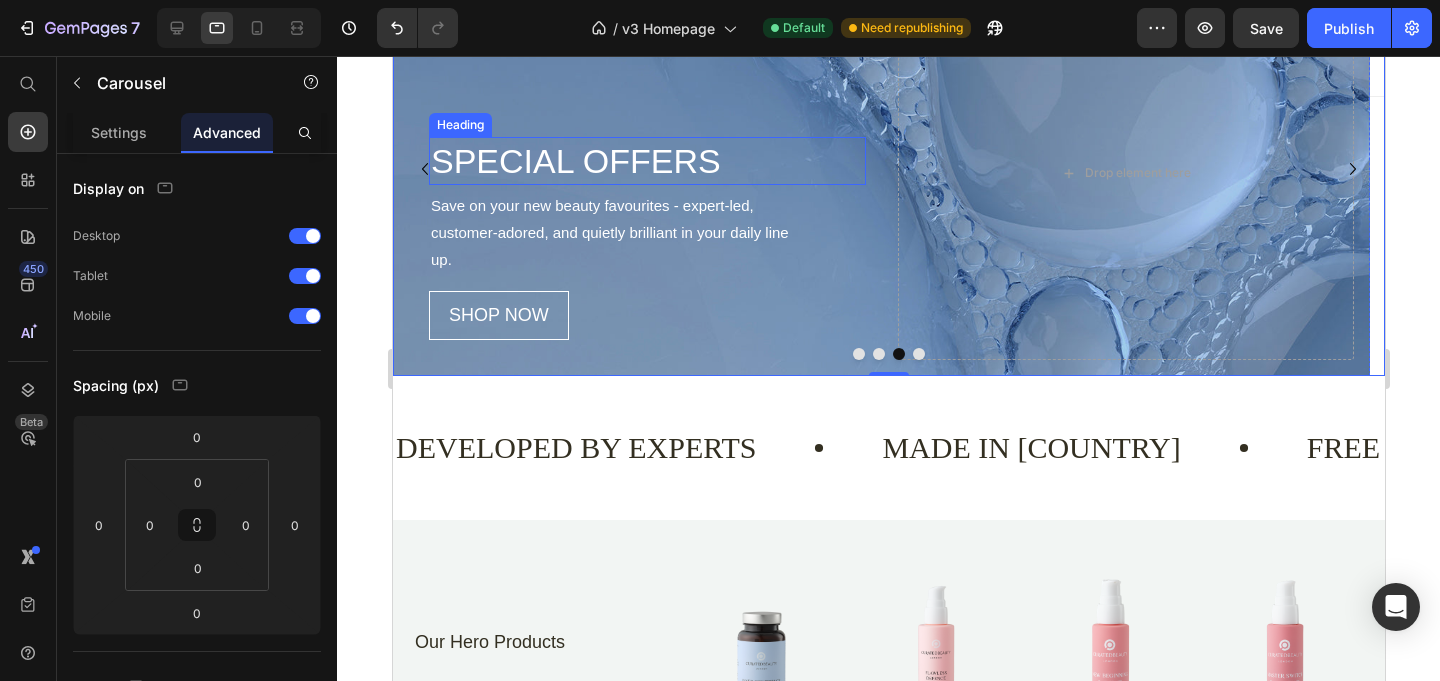 click on "SPECIAL OFFERS" at bounding box center (646, 161) 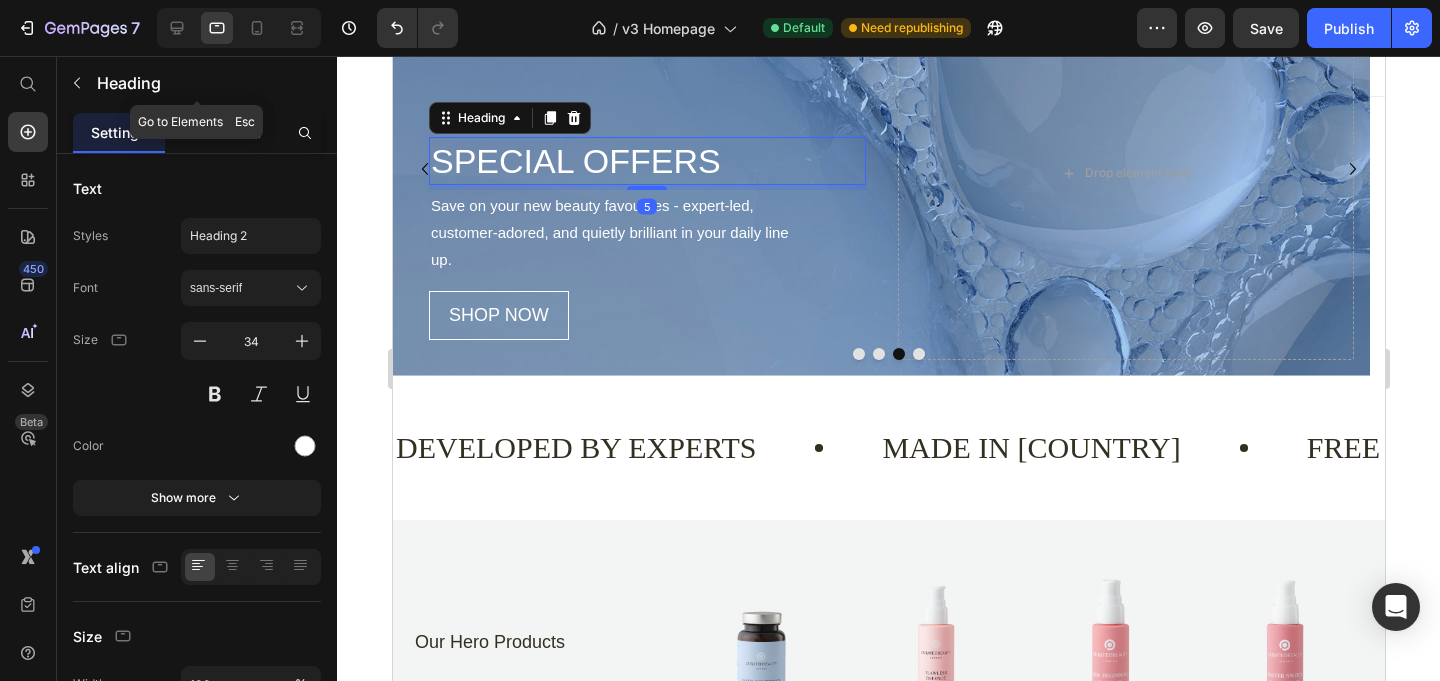 click on "Advanced" 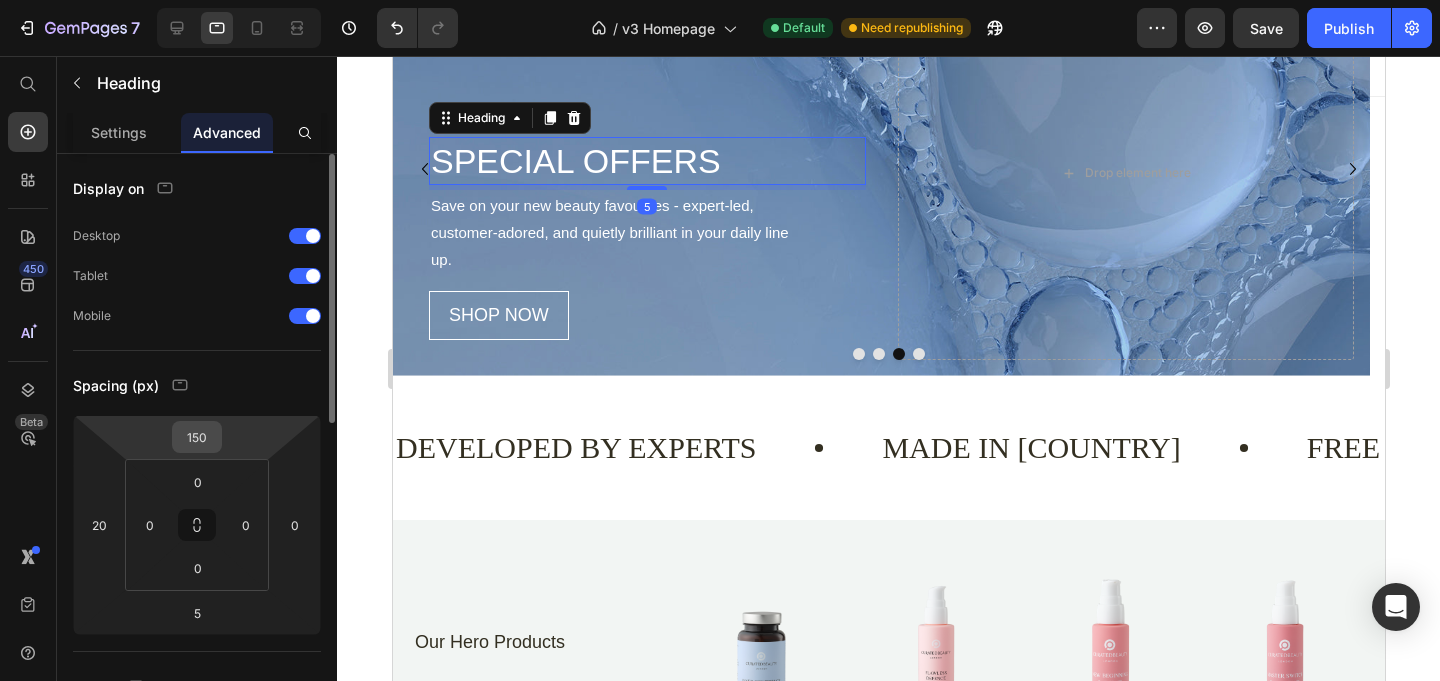 click on "150" at bounding box center [197, 437] 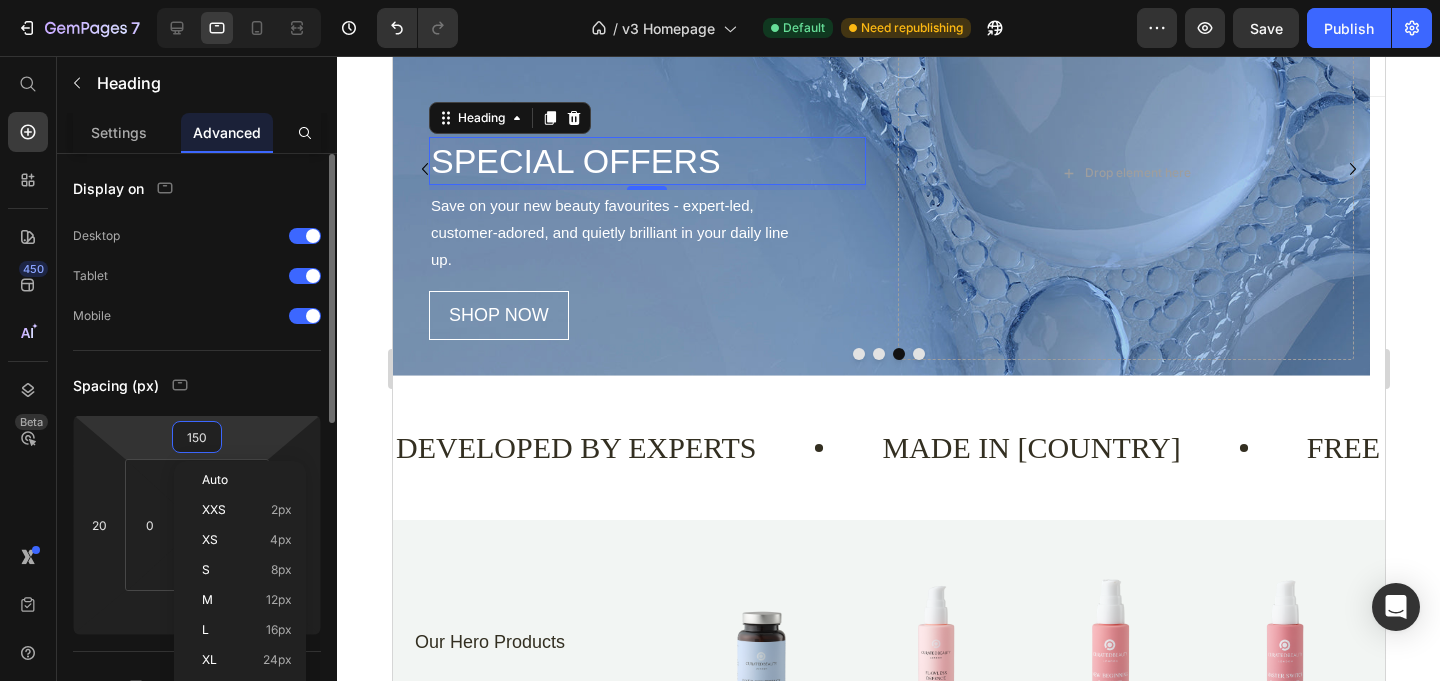 type on "0" 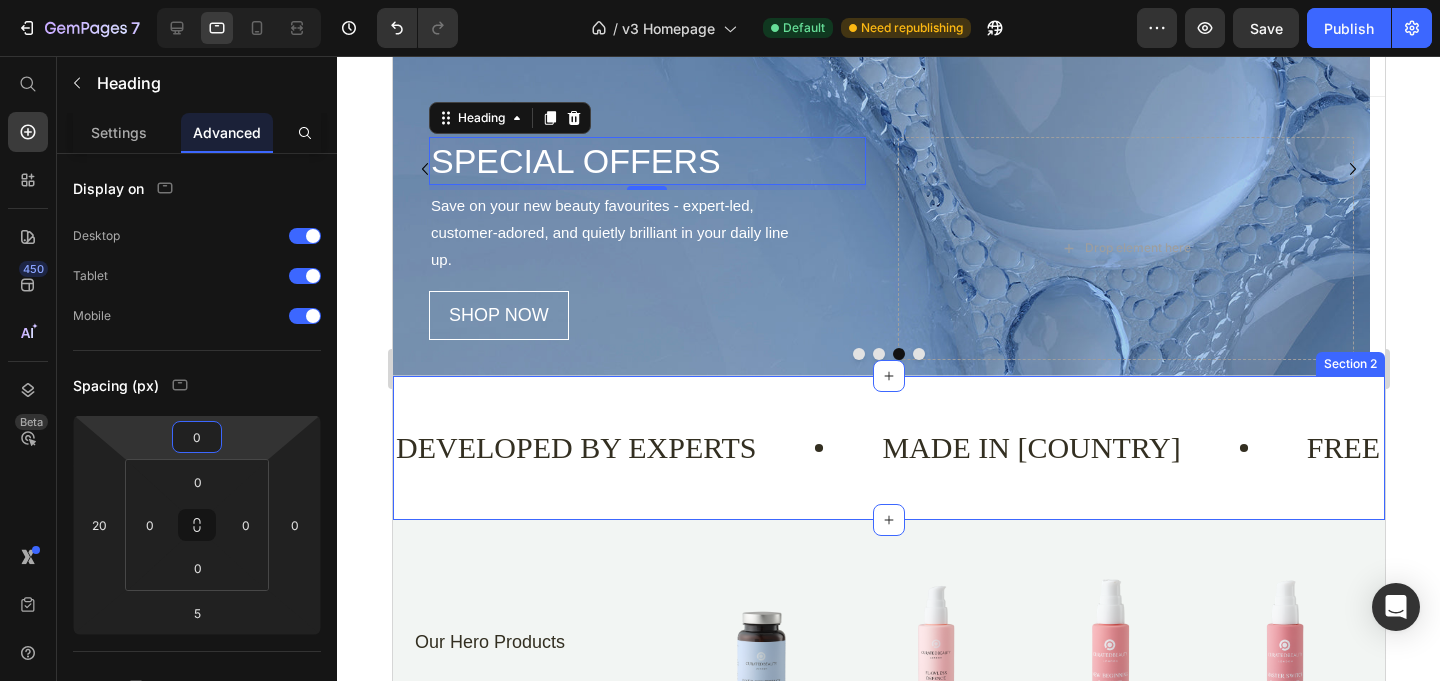 click at bounding box center (888, 354) 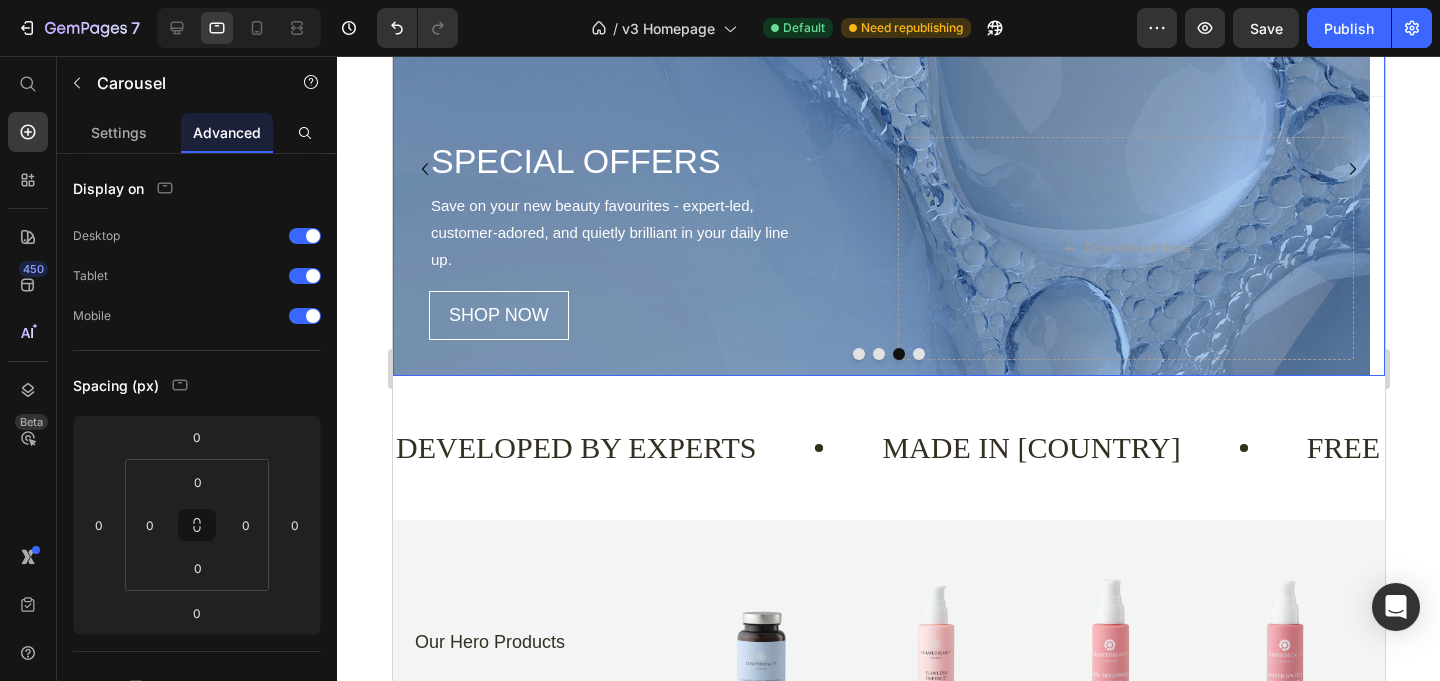 click at bounding box center (878, 354) 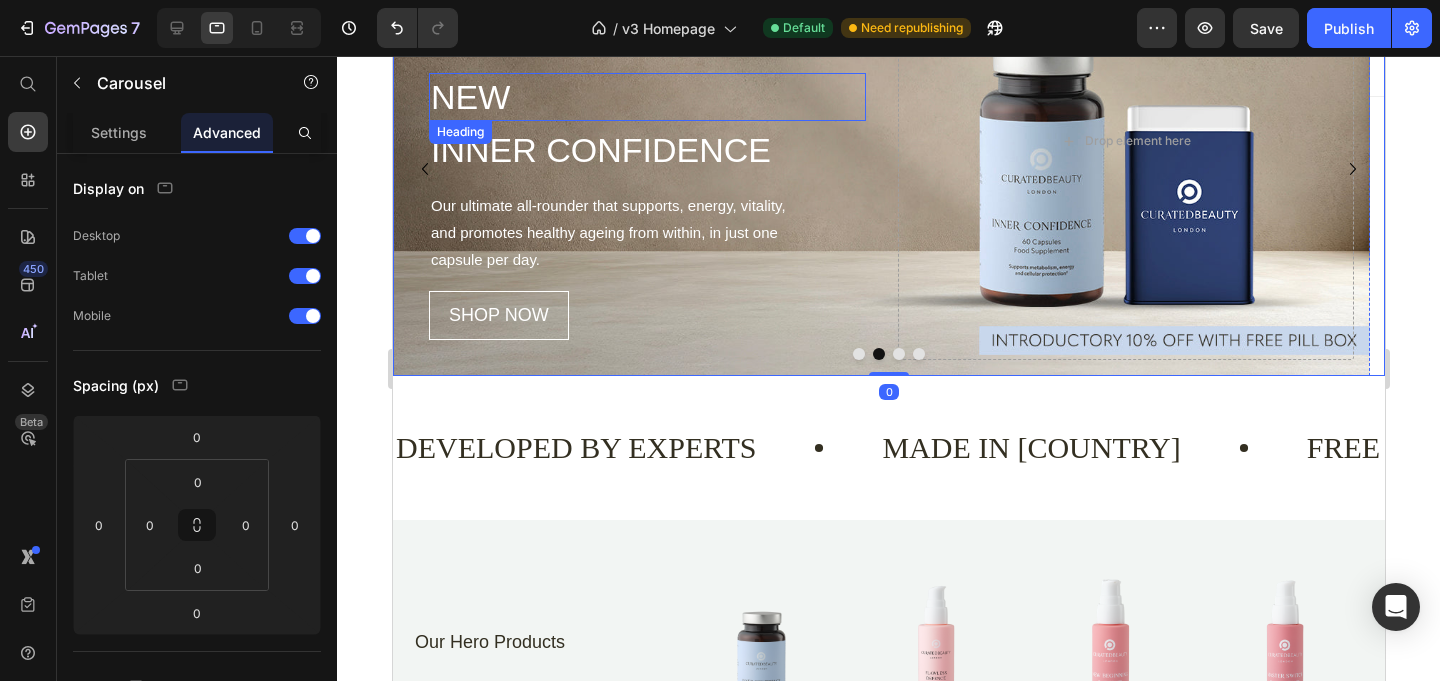 click on "NEW" at bounding box center [646, 97] 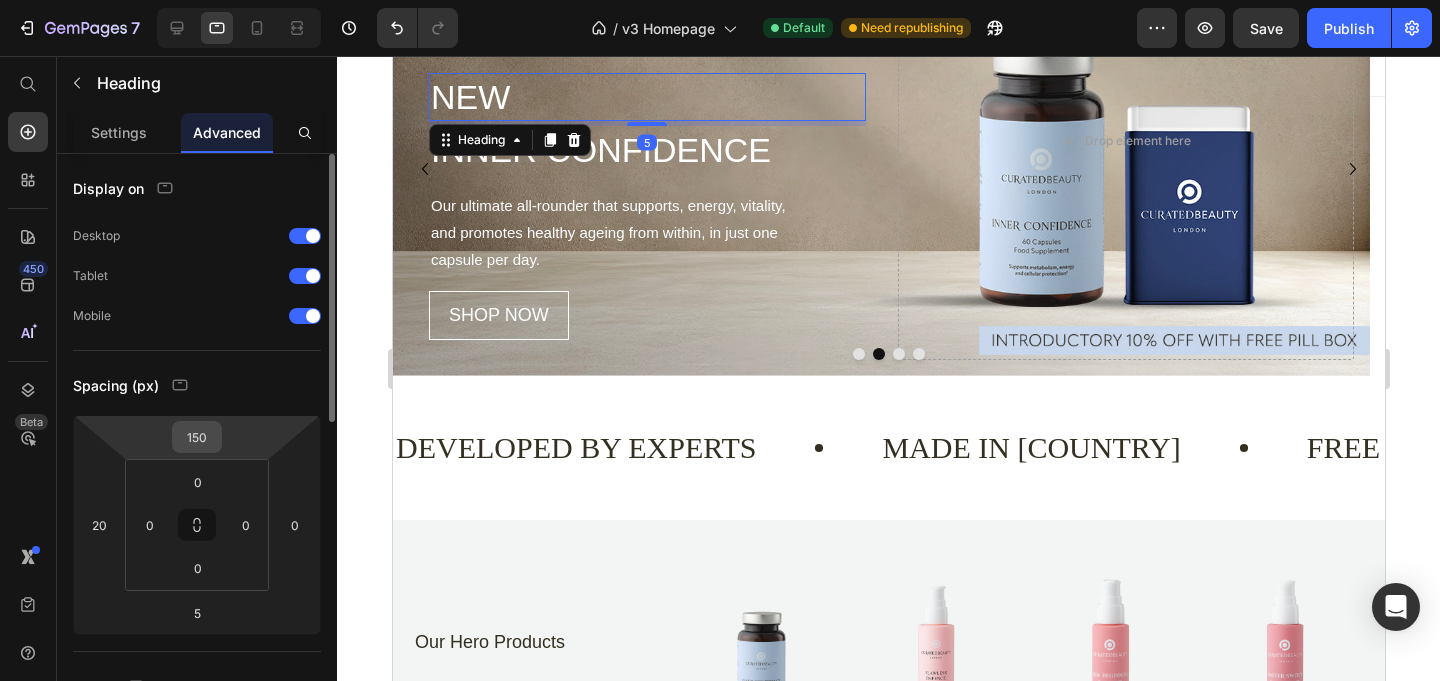 click on "150" at bounding box center [197, 437] 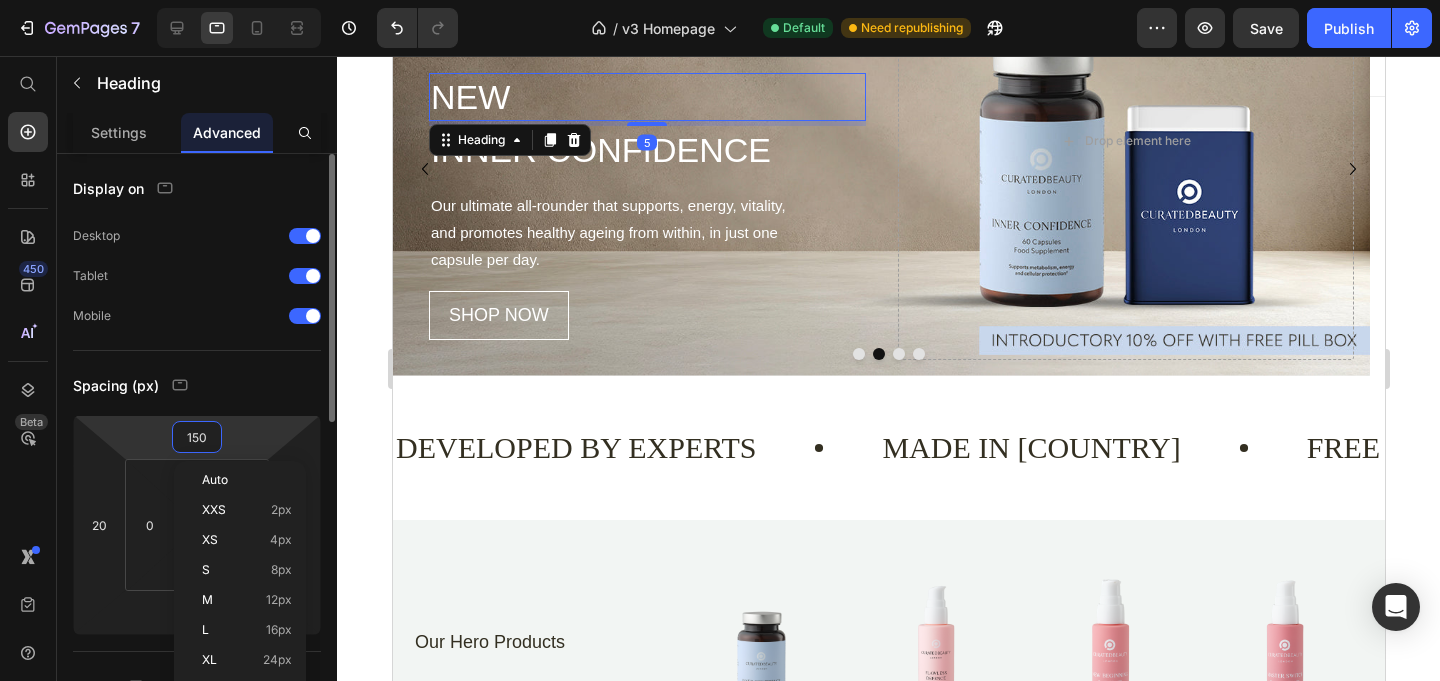type on "0" 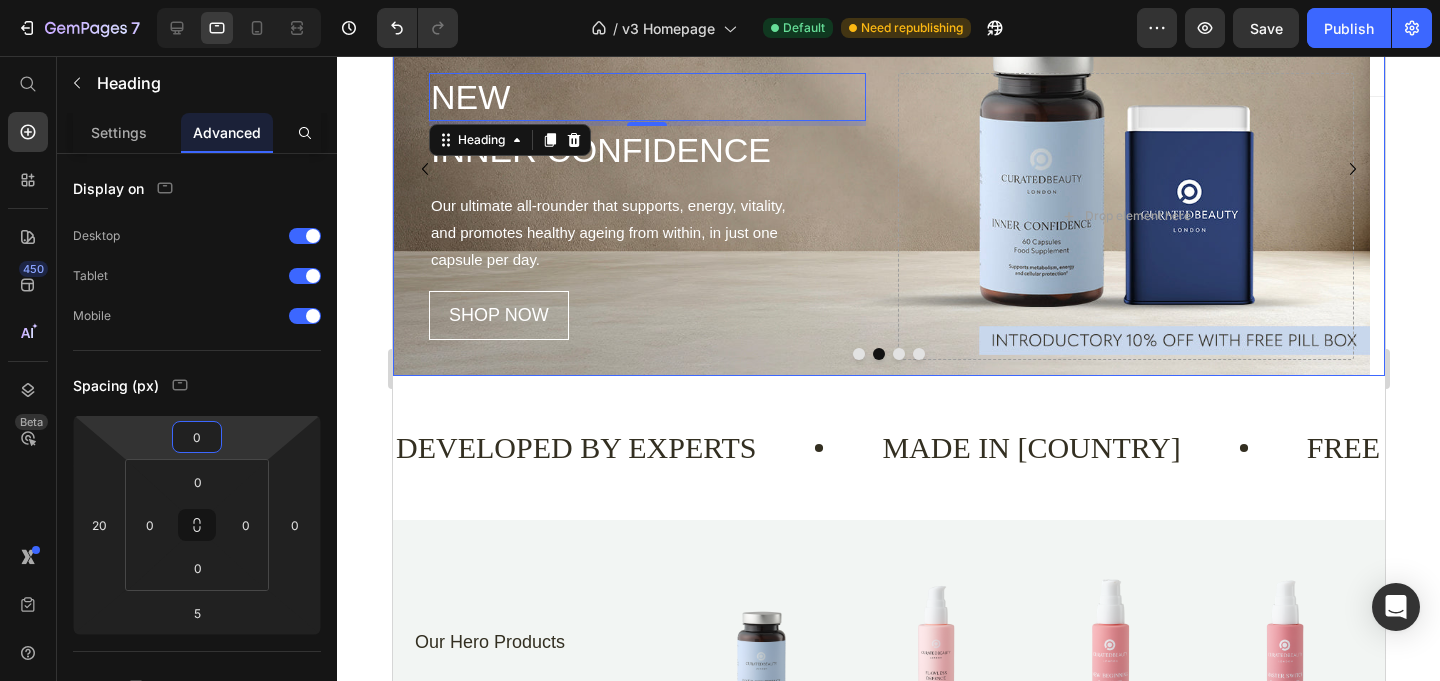 click at bounding box center [858, 354] 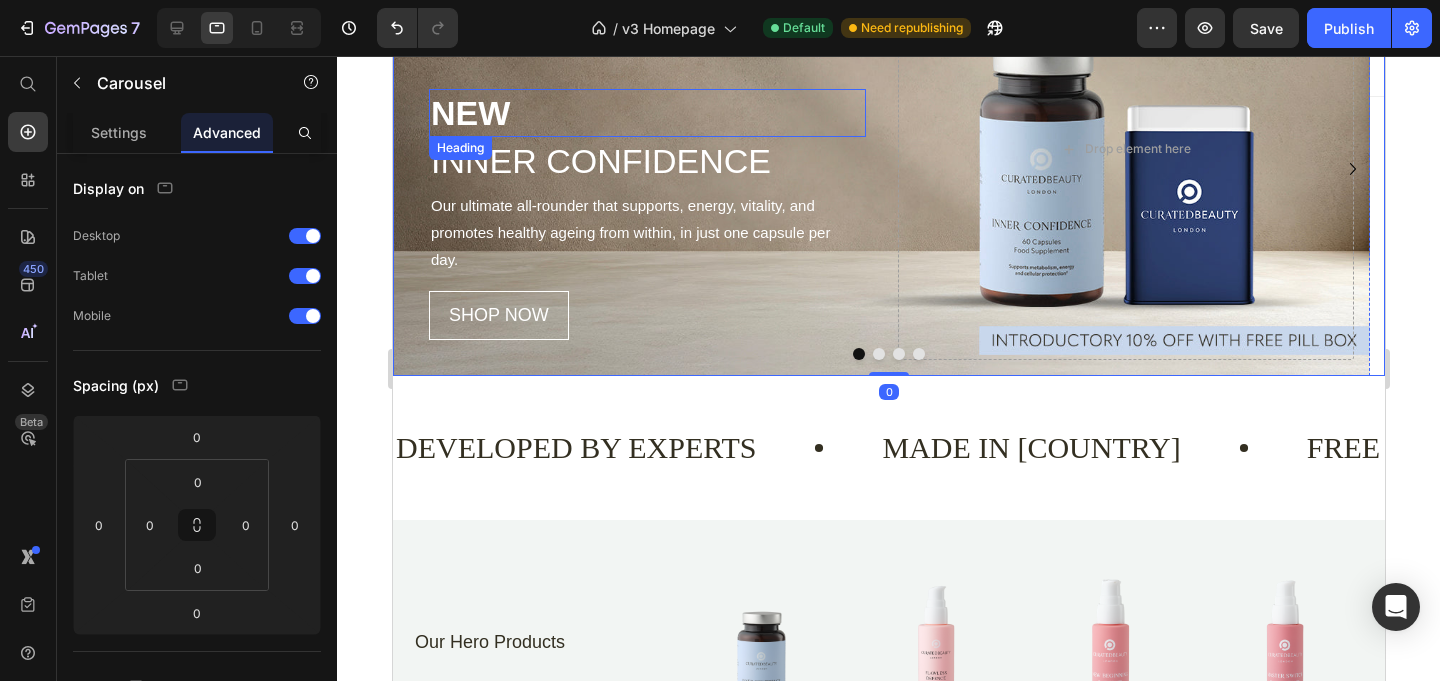 click on "NEW" at bounding box center [646, 113] 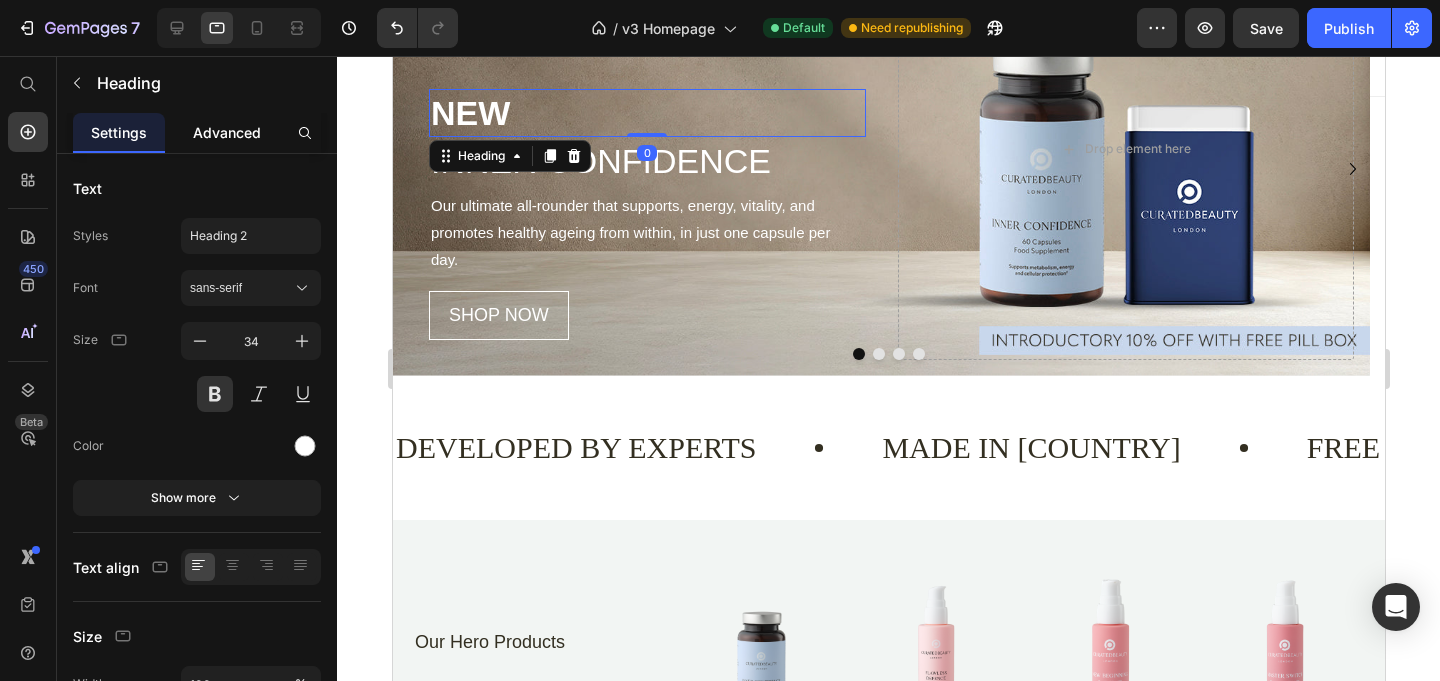 click on "Advanced" at bounding box center [227, 132] 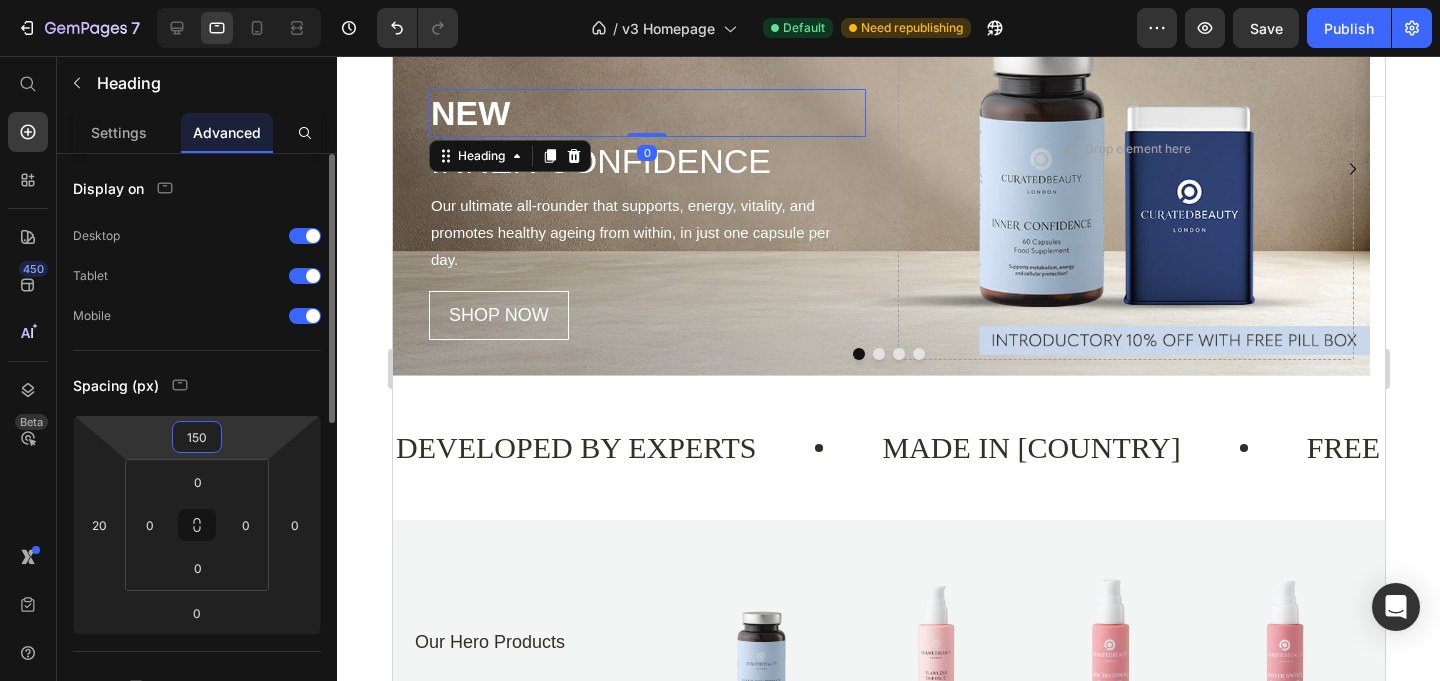click on "150" at bounding box center [197, 437] 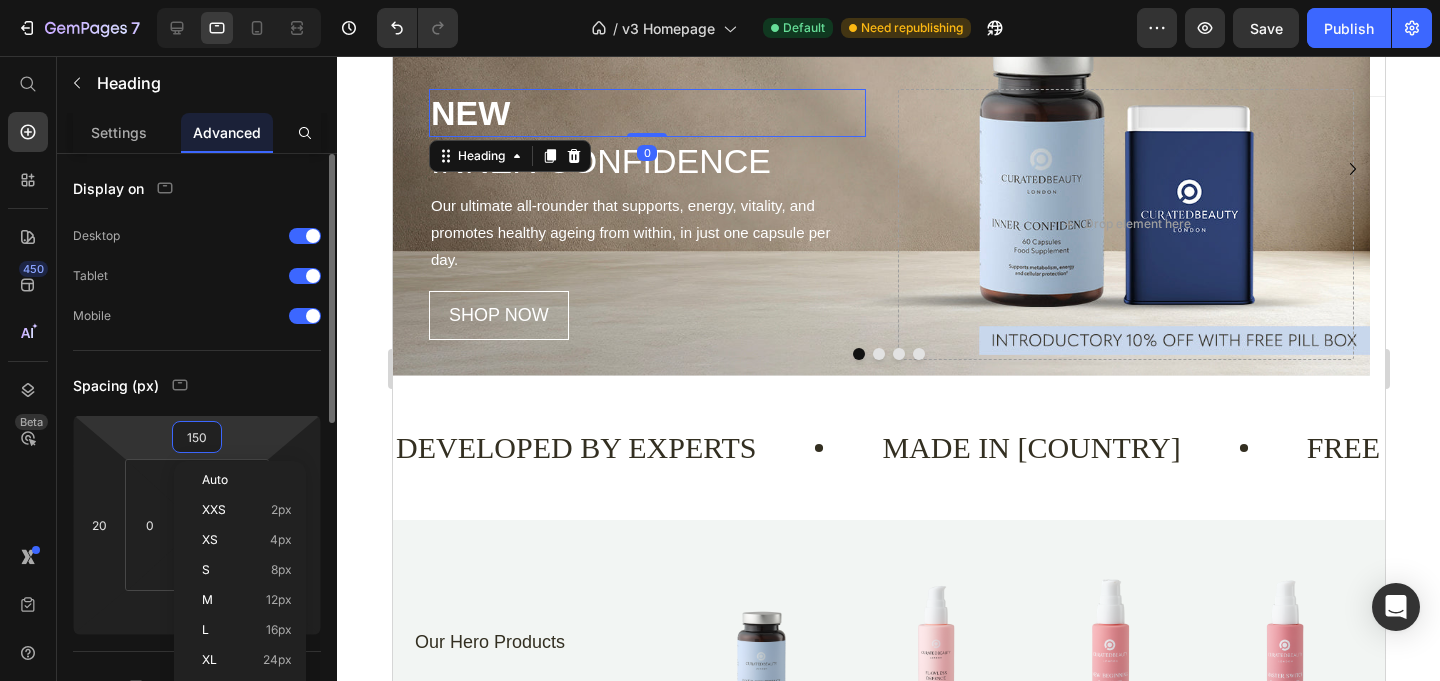 type on "0" 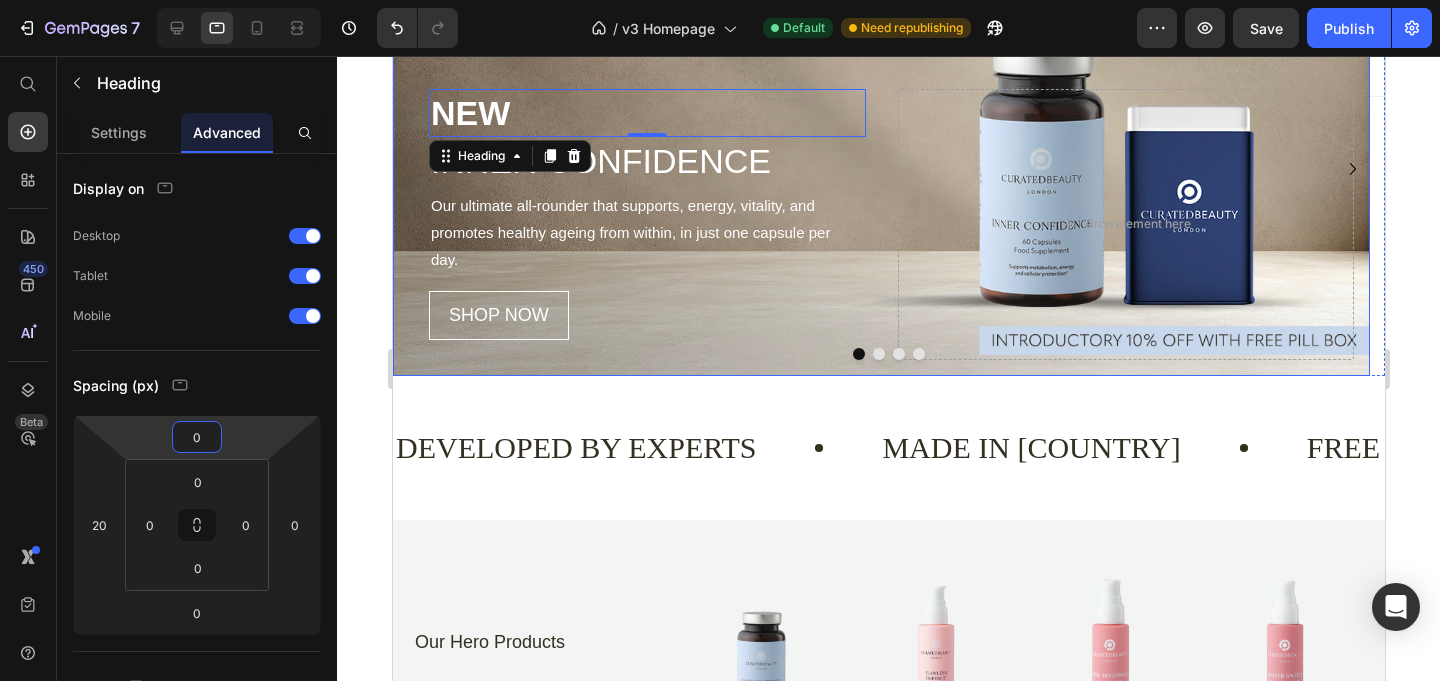 click at bounding box center (878, 354) 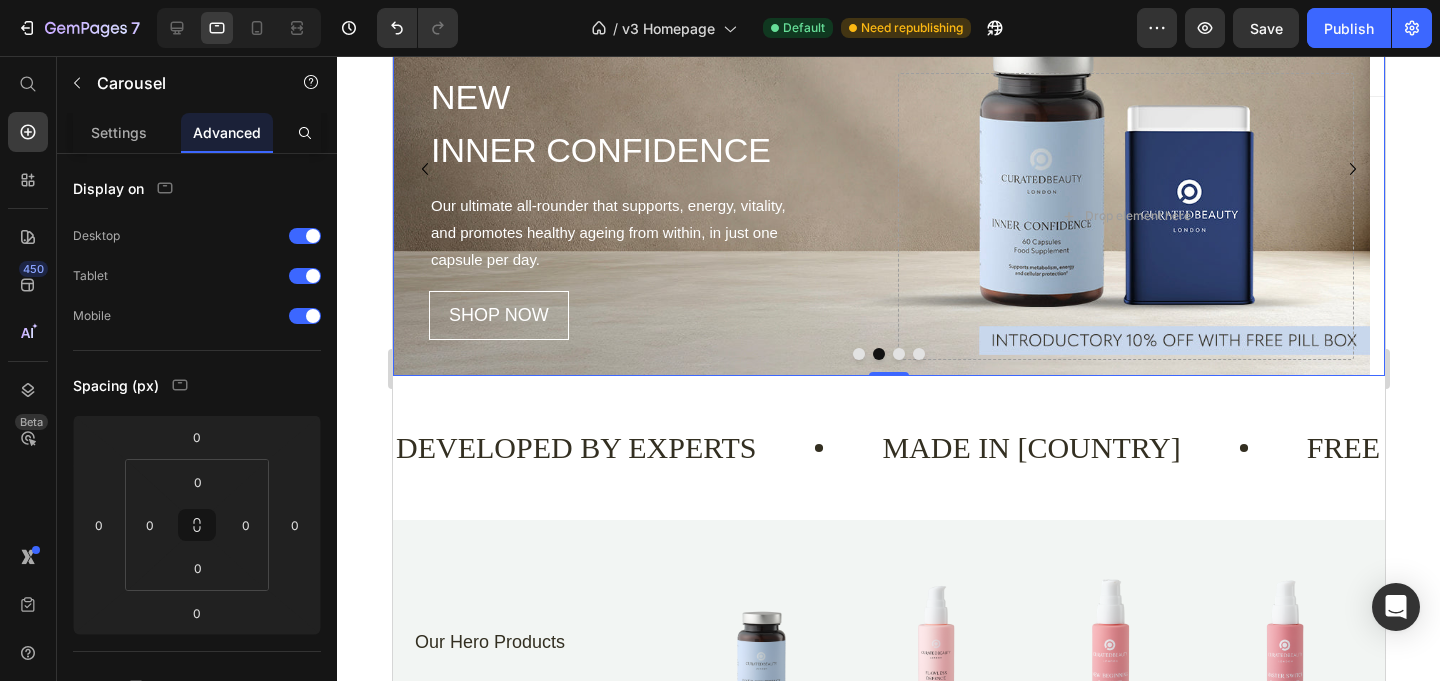click at bounding box center [898, 354] 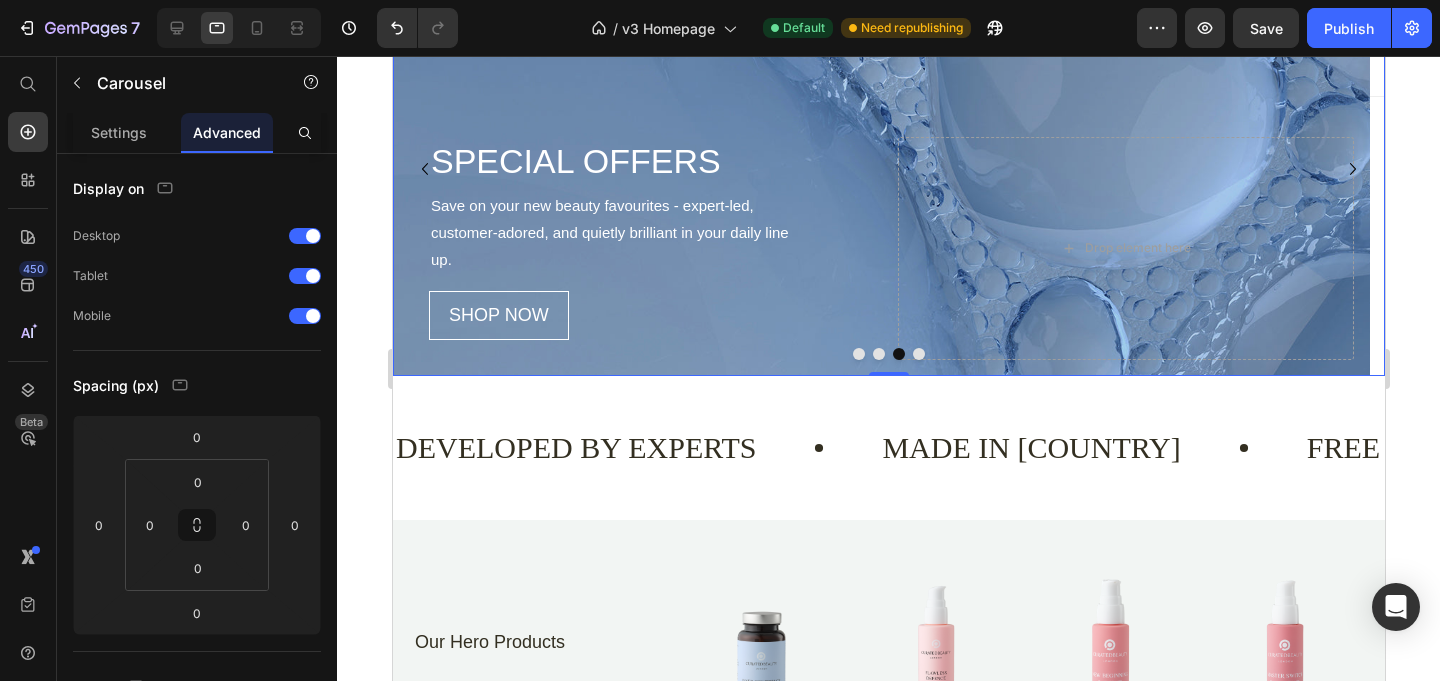 click at bounding box center [918, 354] 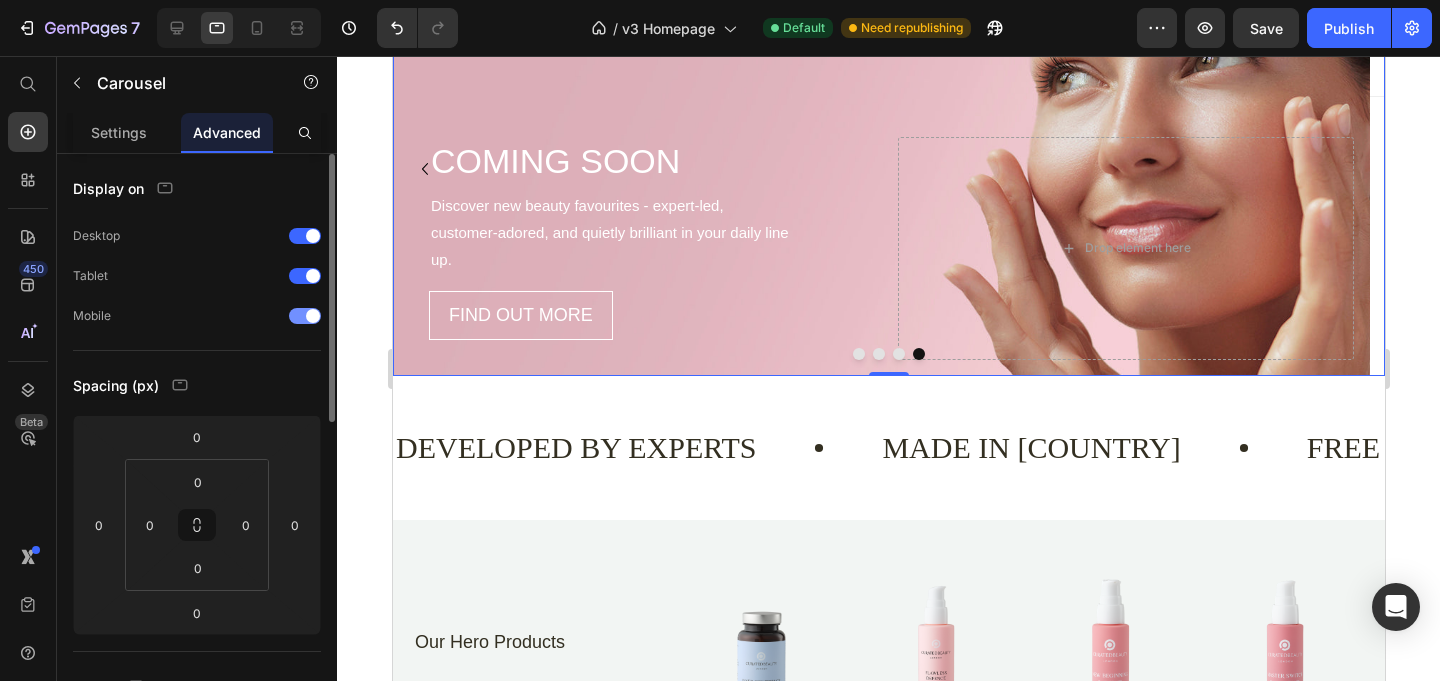 scroll, scrollTop: 10, scrollLeft: 0, axis: vertical 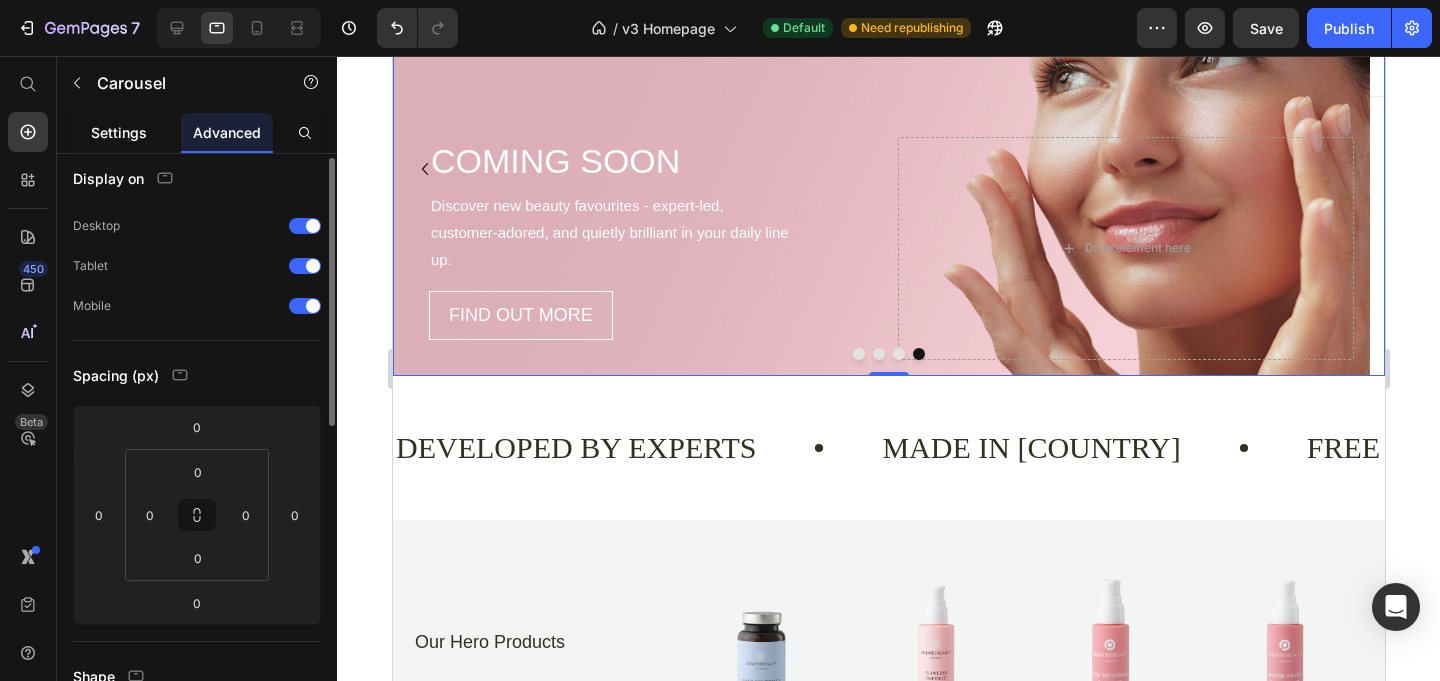 click on "Settings" at bounding box center [119, 132] 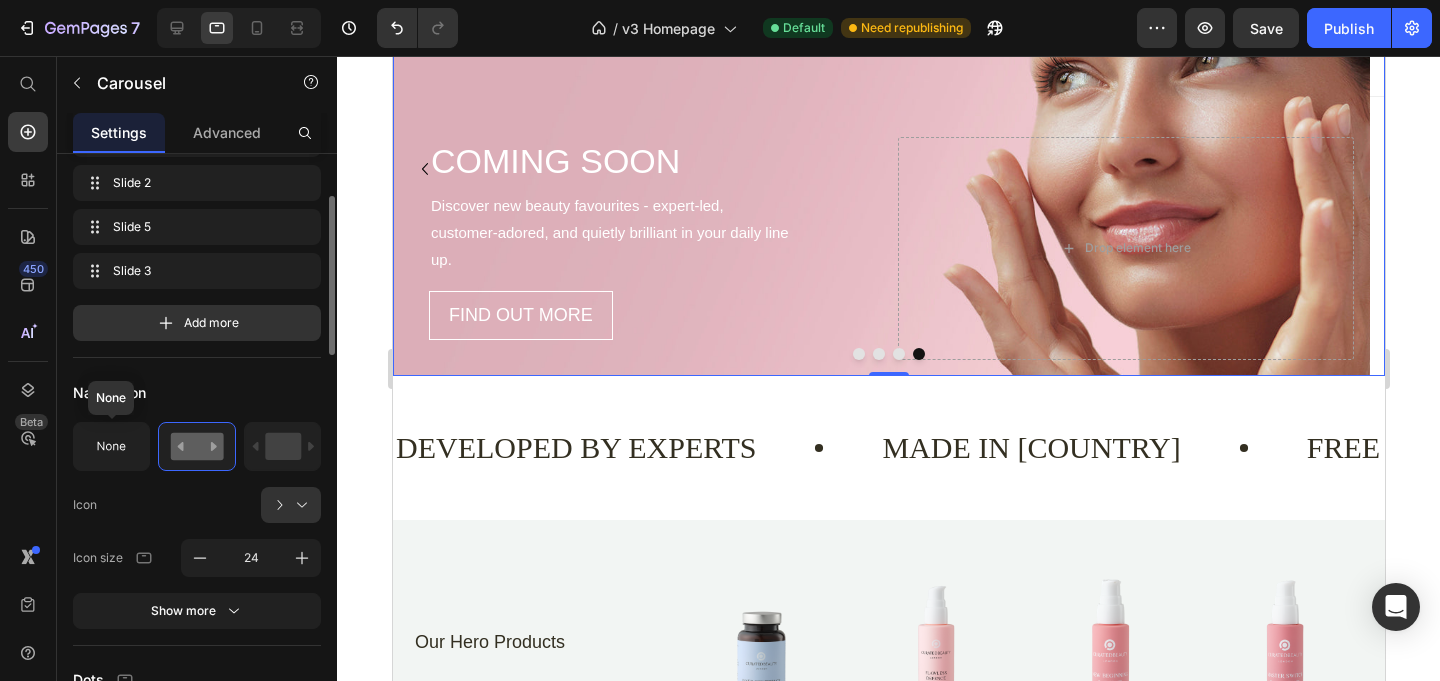 scroll, scrollTop: 261, scrollLeft: 0, axis: vertical 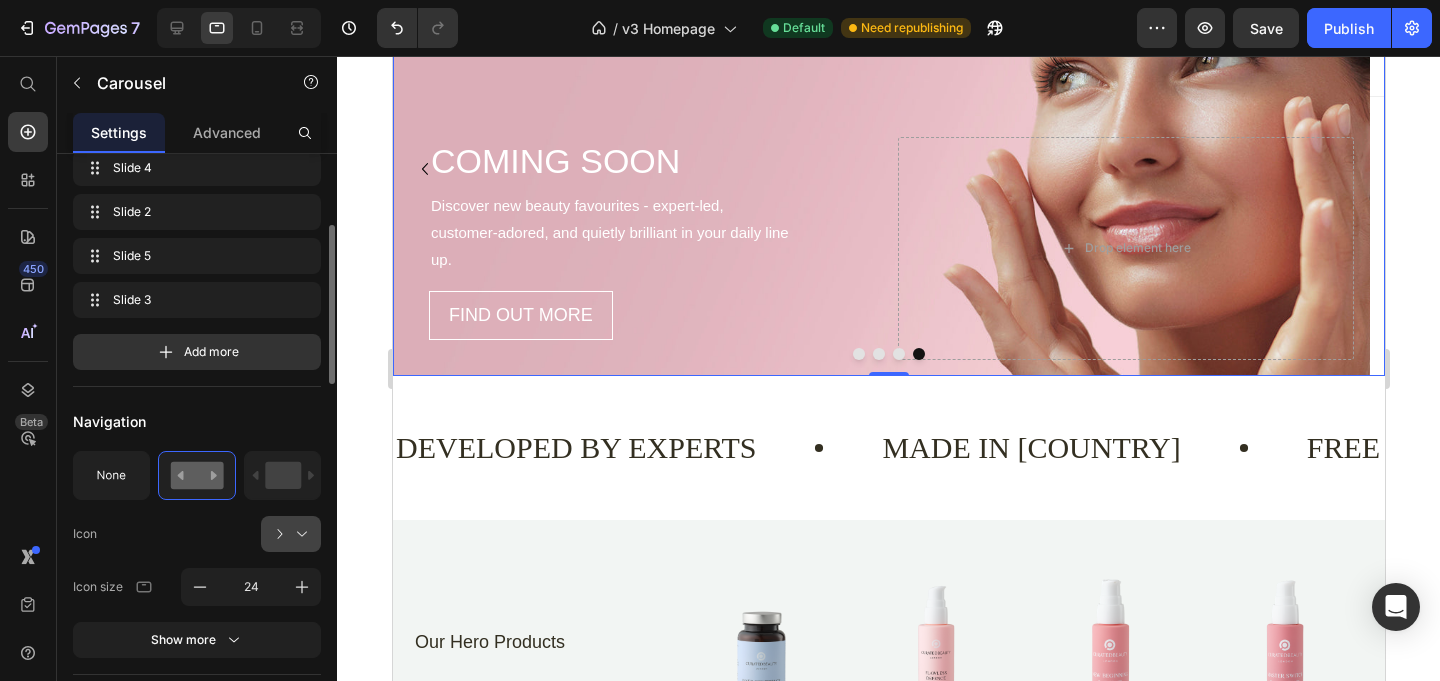 click at bounding box center (299, 534) 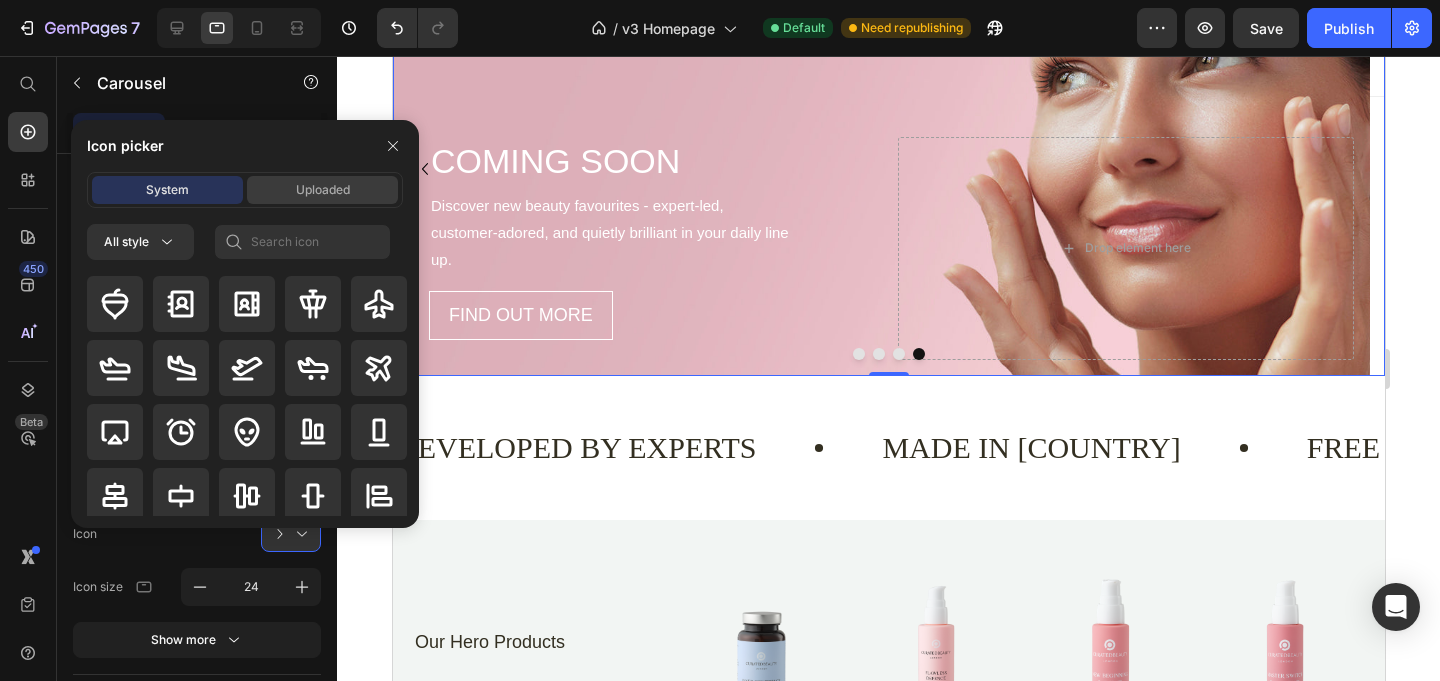 click on "Uploaded" at bounding box center (322, 190) 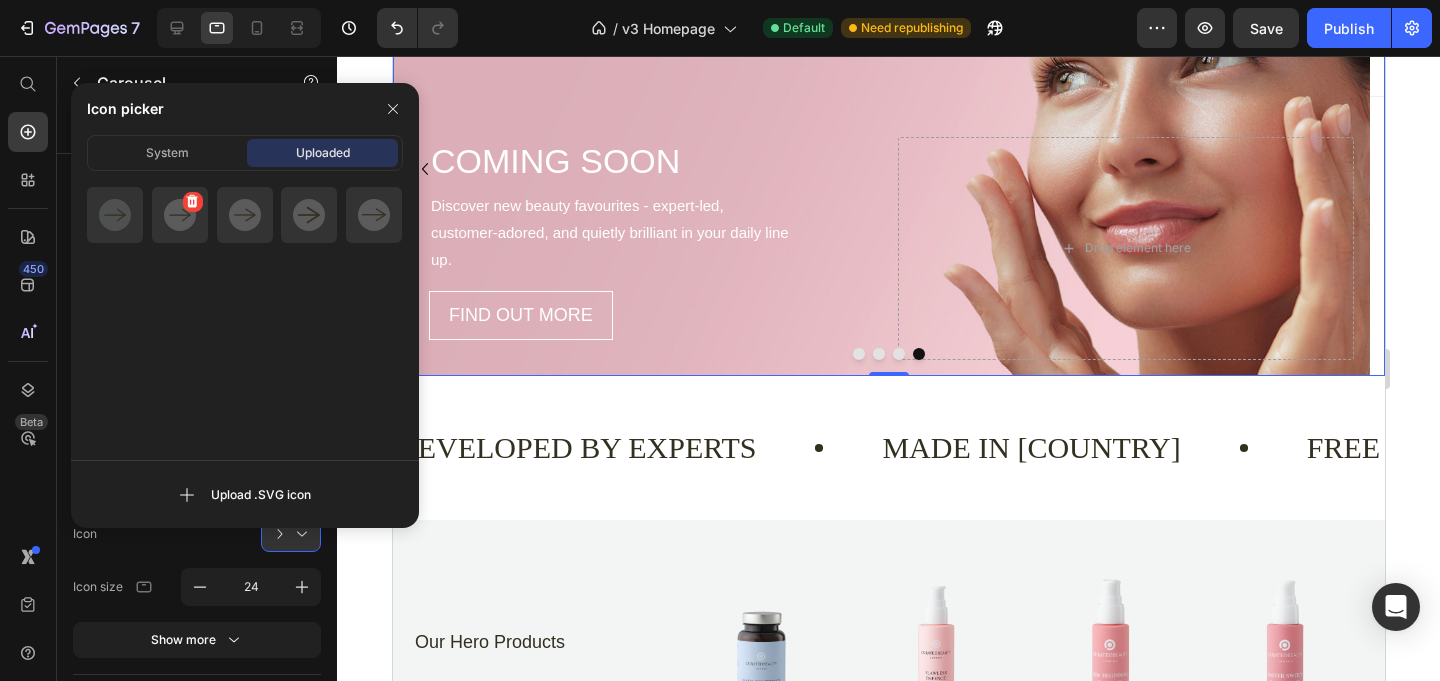click 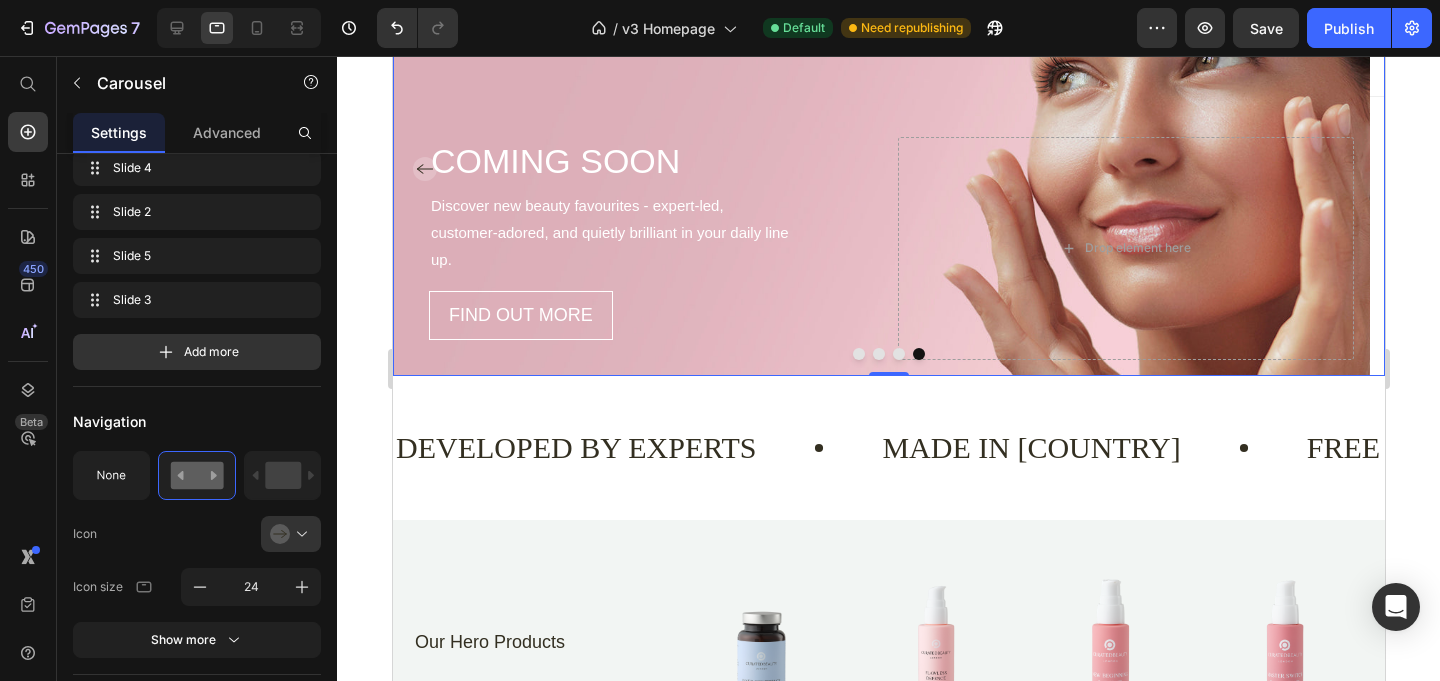 click at bounding box center (878, 354) 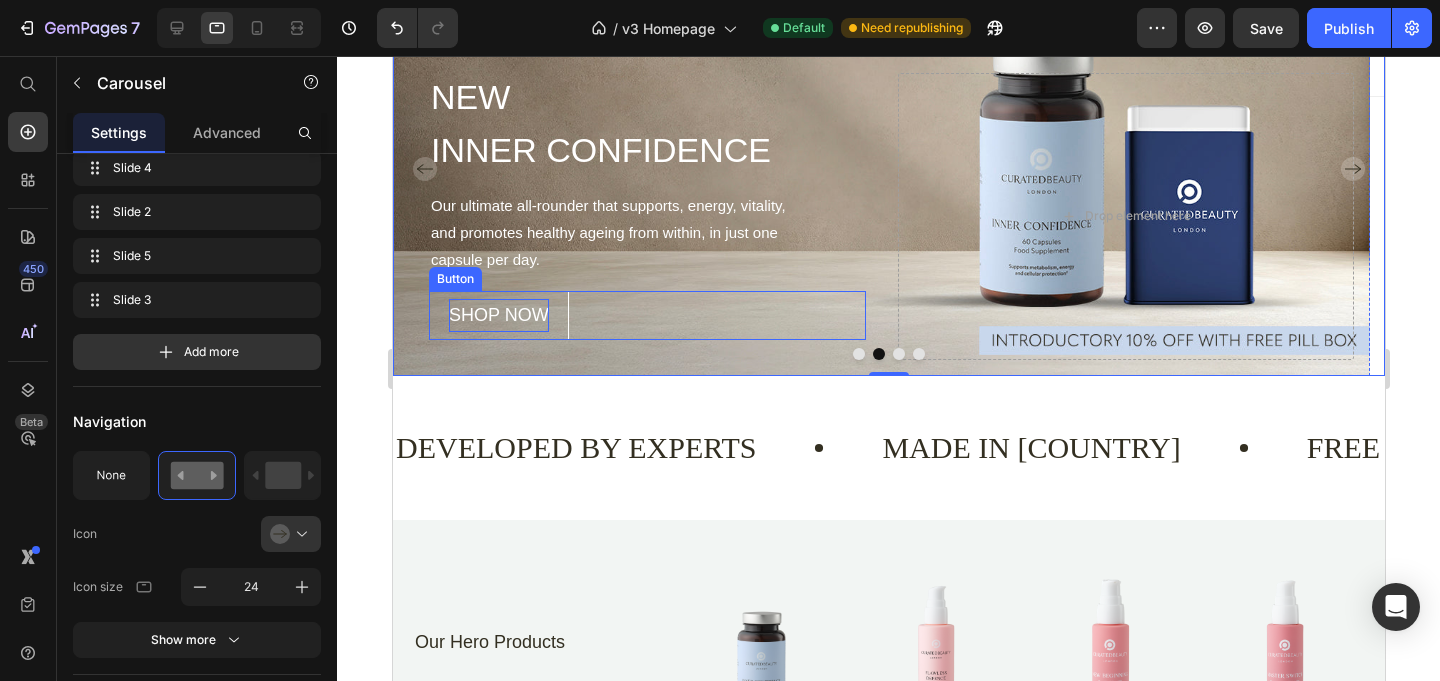 click on "SHOP NOW" at bounding box center (498, 315) 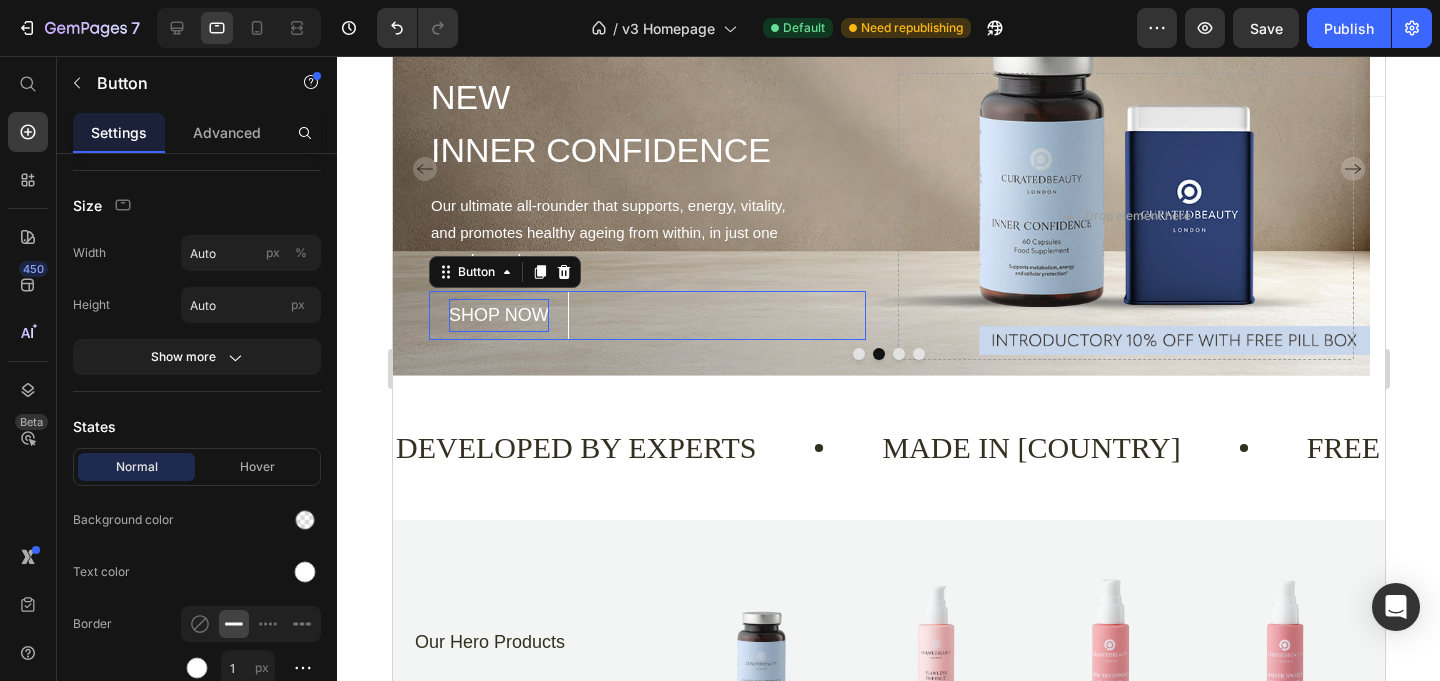 scroll, scrollTop: 0, scrollLeft: 0, axis: both 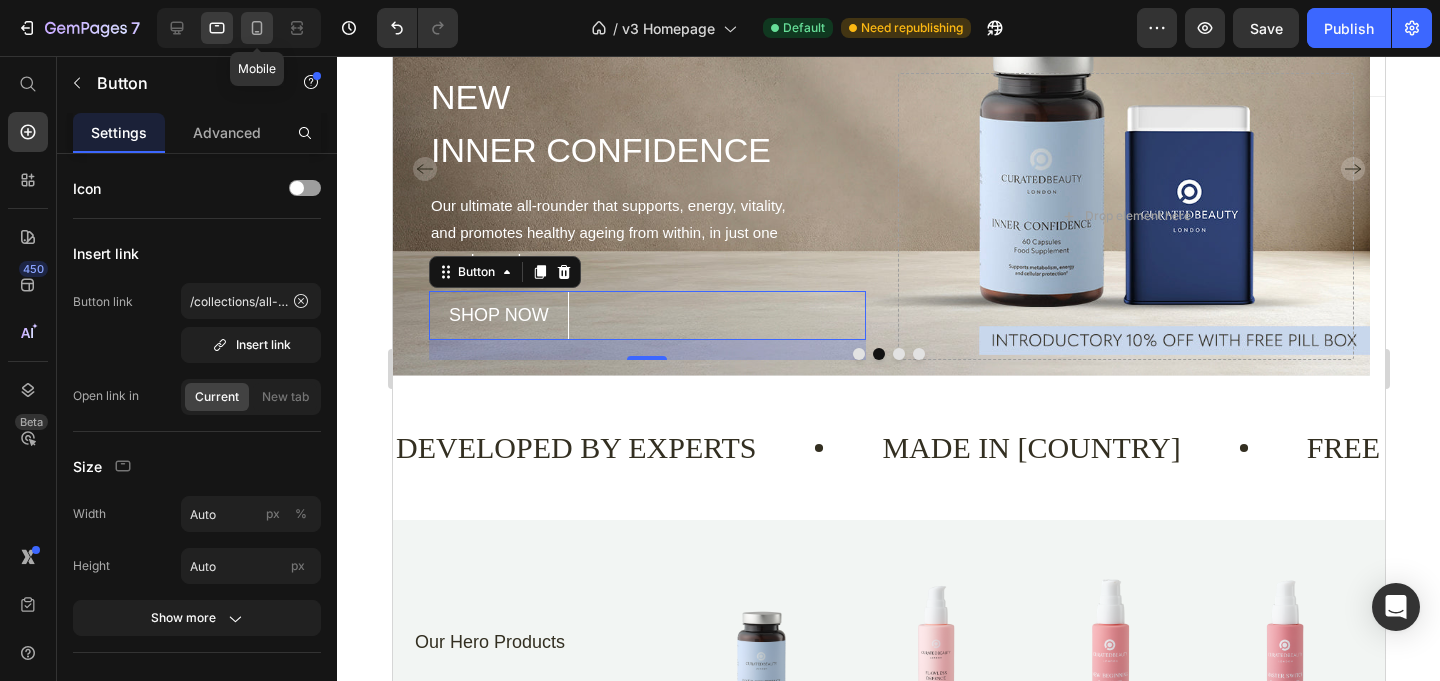 click 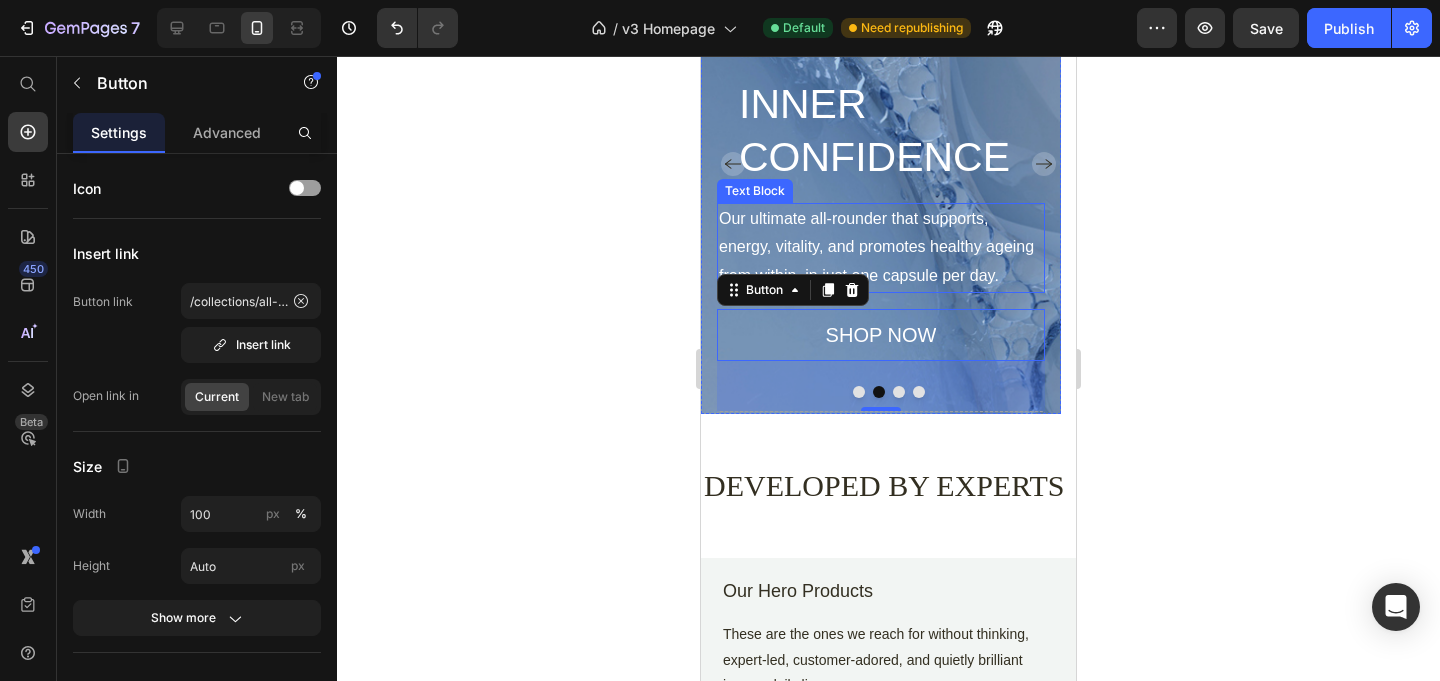 scroll, scrollTop: 0, scrollLeft: 0, axis: both 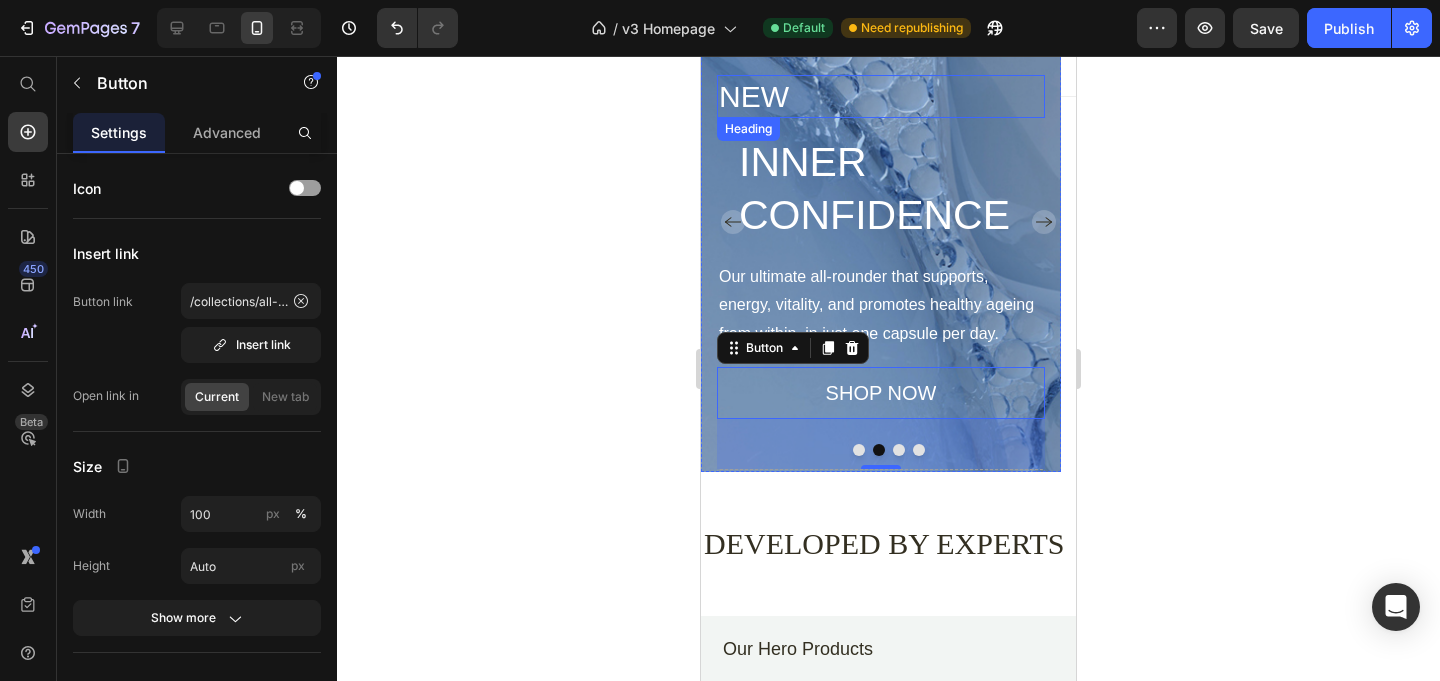 click on "NEW" at bounding box center (881, 96) 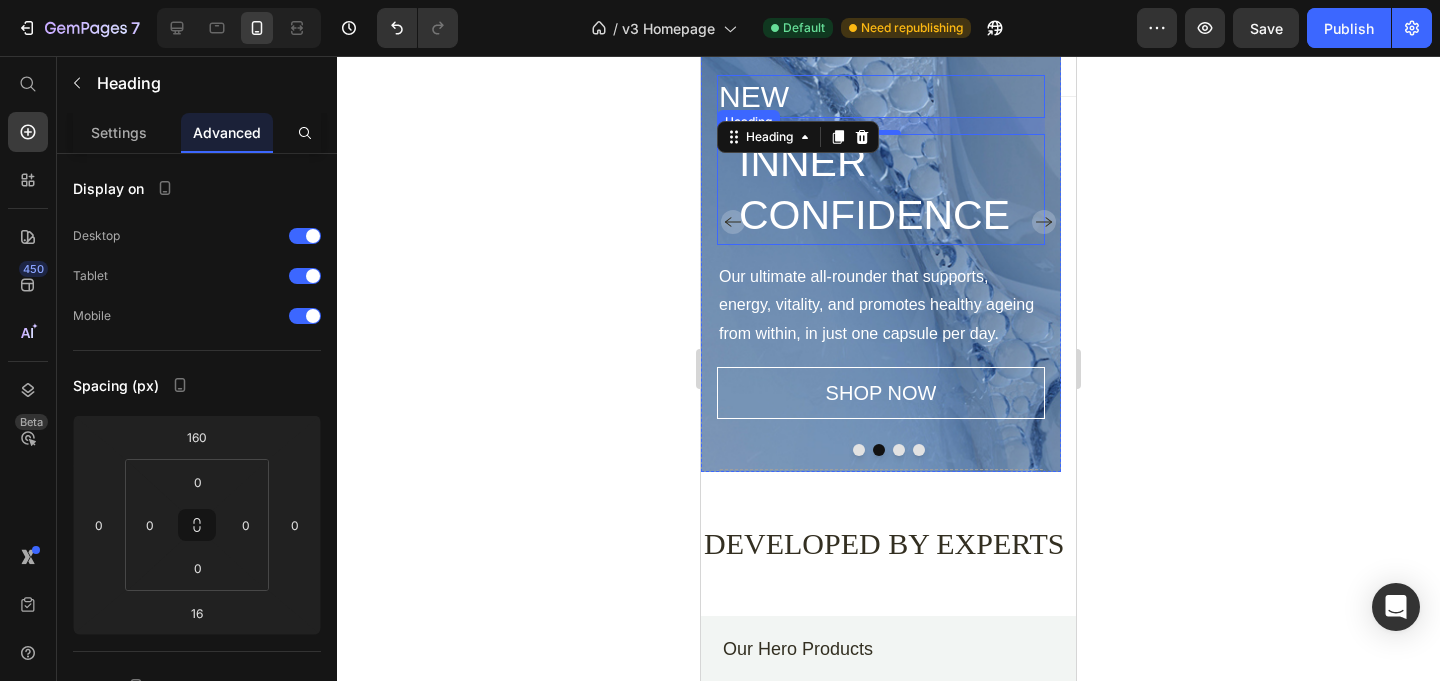 click on "INNER CONFIDENCE" at bounding box center [891, 189] 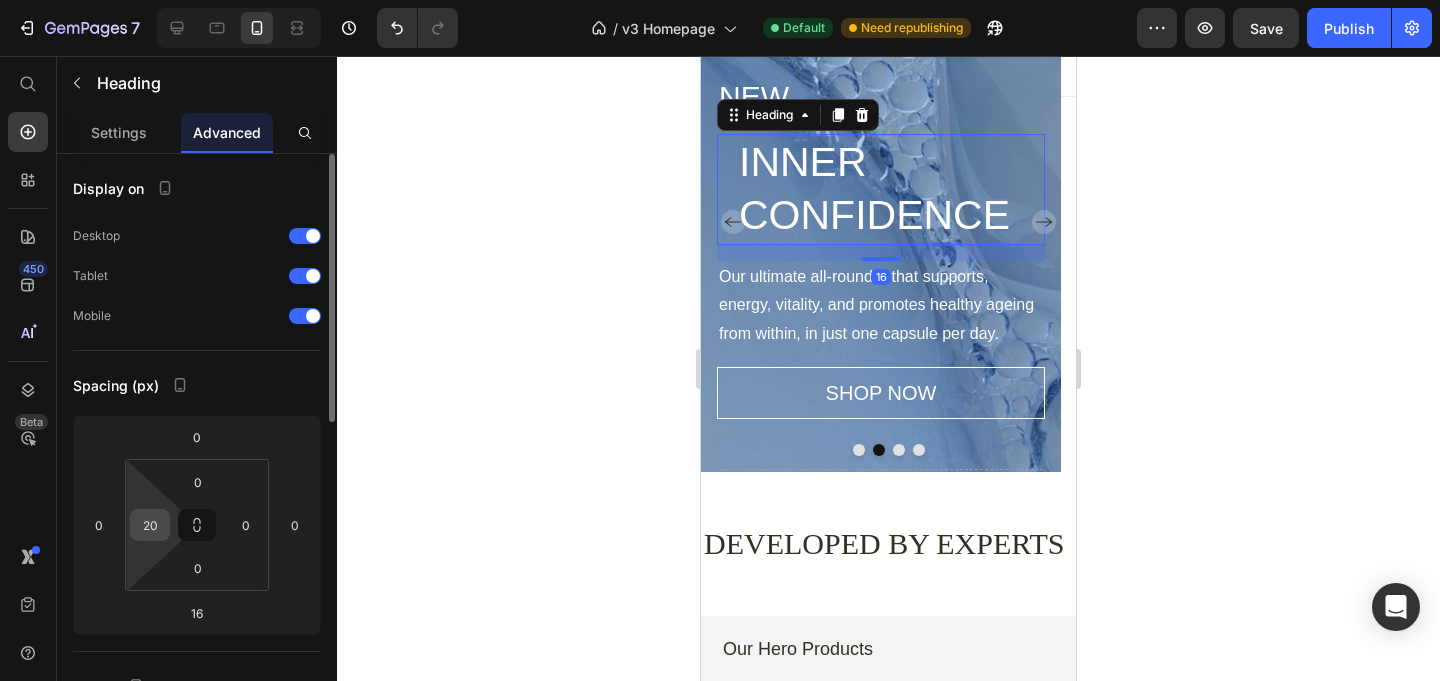 click on "20" at bounding box center (150, 525) 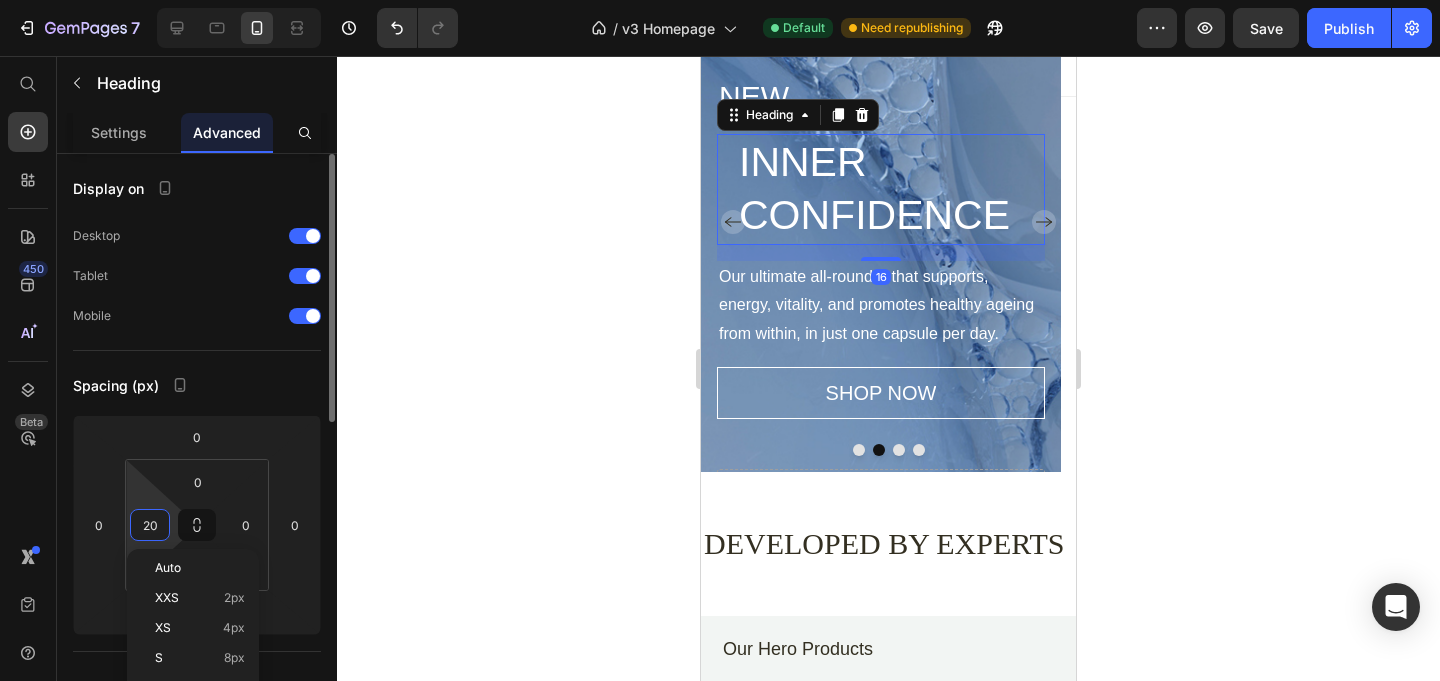 type on "0" 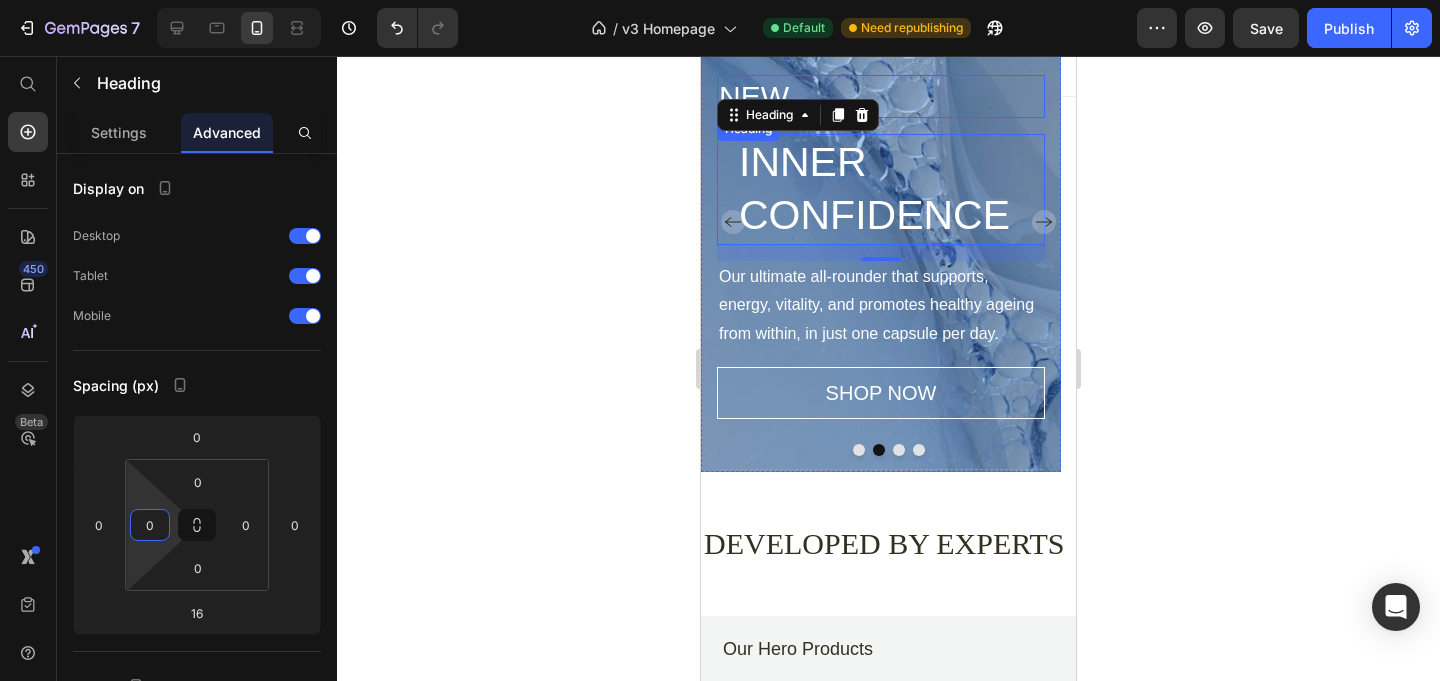 click on "NEW" at bounding box center (881, 96) 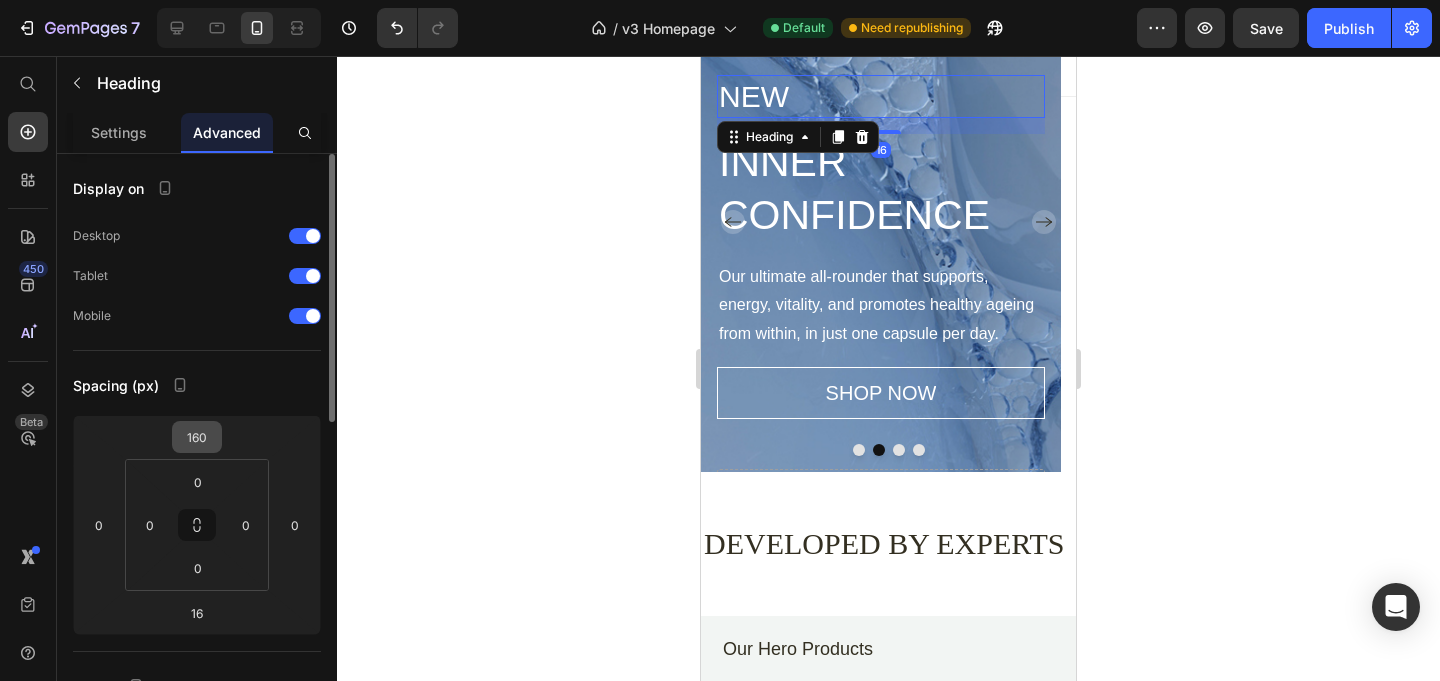 click on "160" at bounding box center (197, 437) 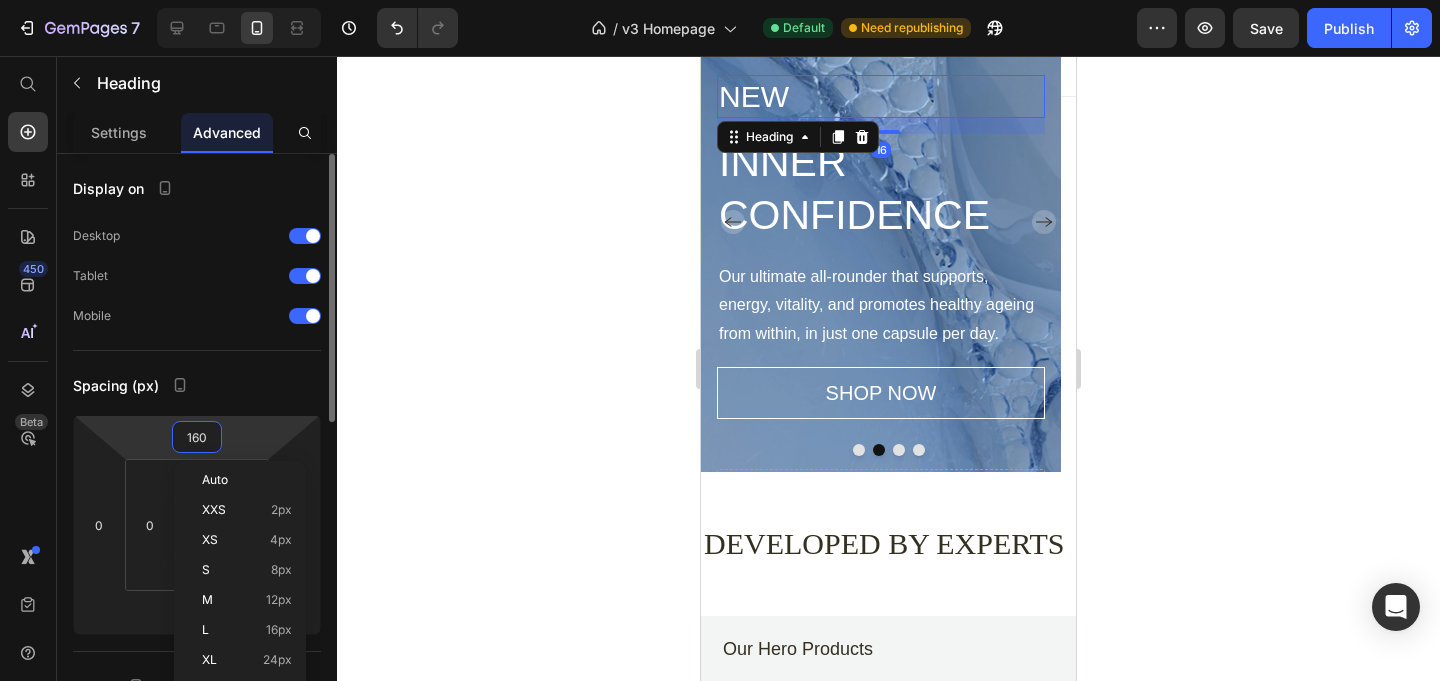 type on "0" 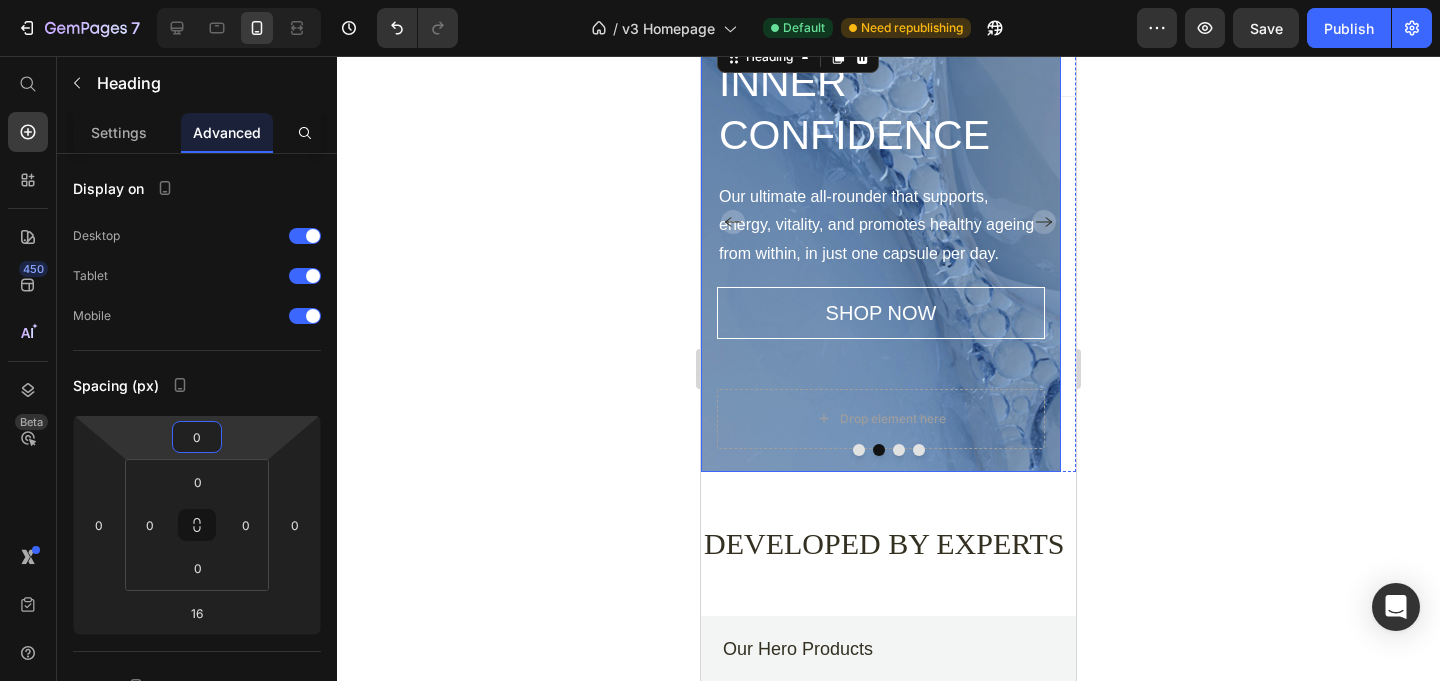 click on "NEW Heading   16 INNER CONFIDENCE Heading Our ultimate all-rounder that supports, energy, vitality, and promotes healthy ageing from within, in just one capsule per day. Text Block SHOP NOW Button
Drop element here" at bounding box center [881, 222] 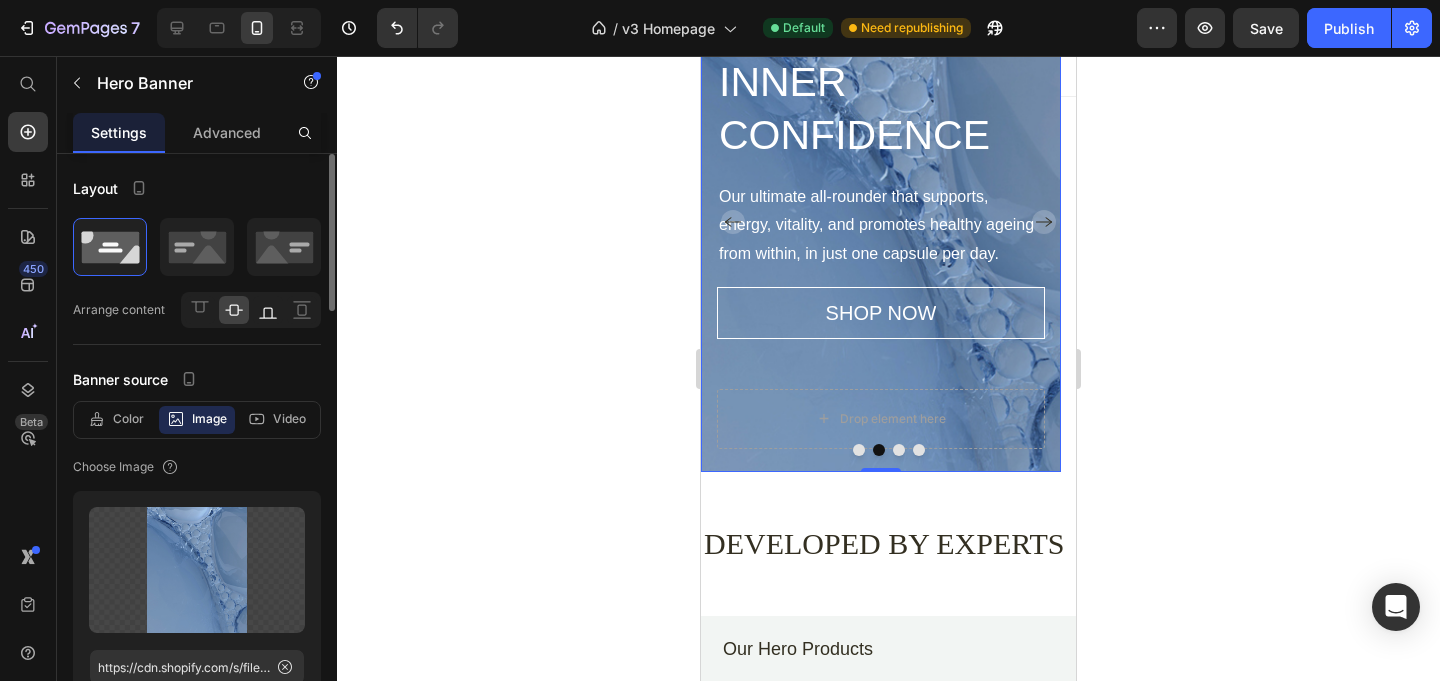 click 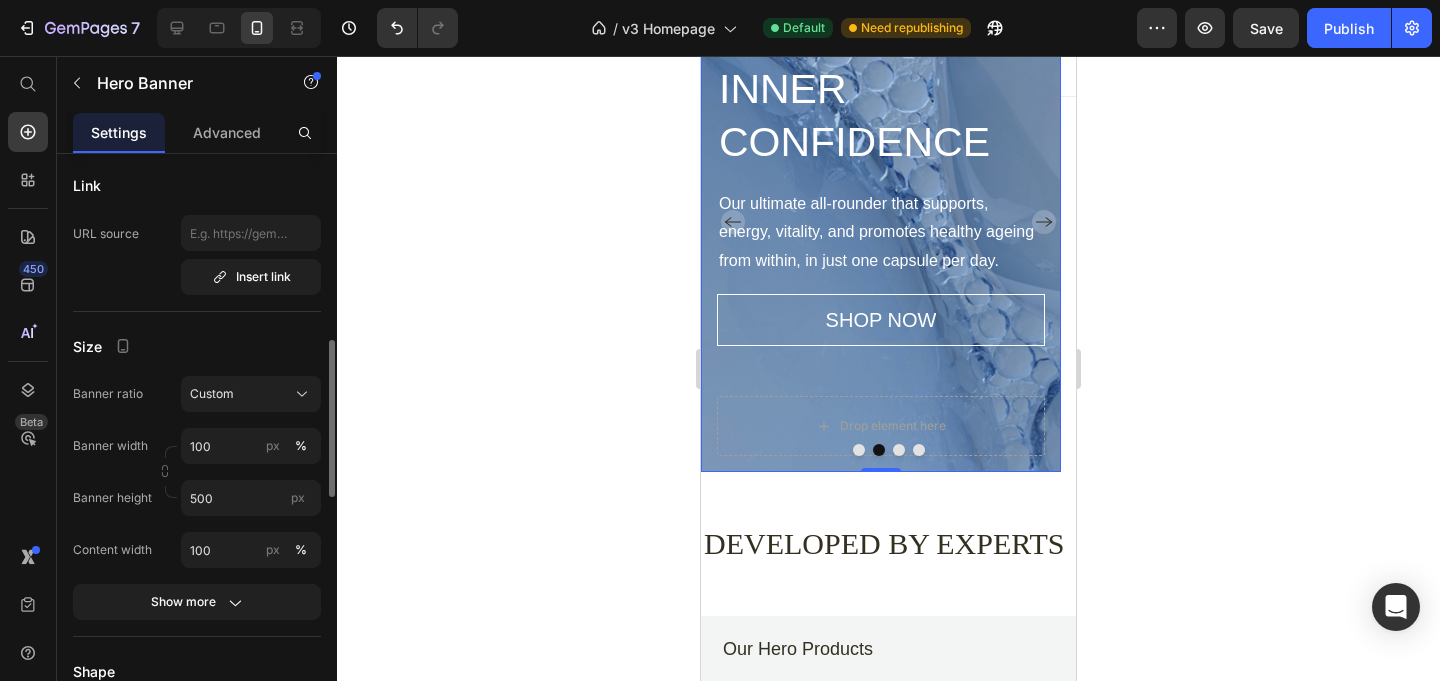 scroll, scrollTop: 698, scrollLeft: 0, axis: vertical 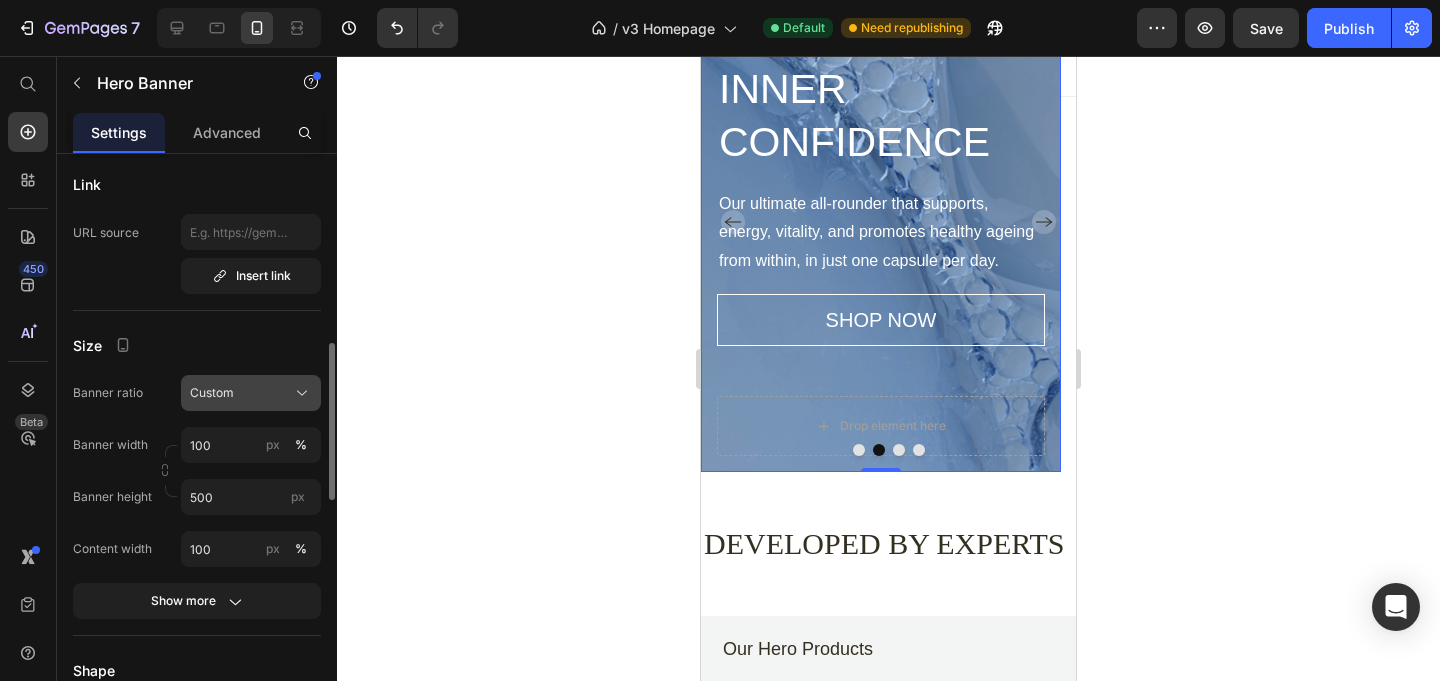 click on "Custom" at bounding box center [251, 393] 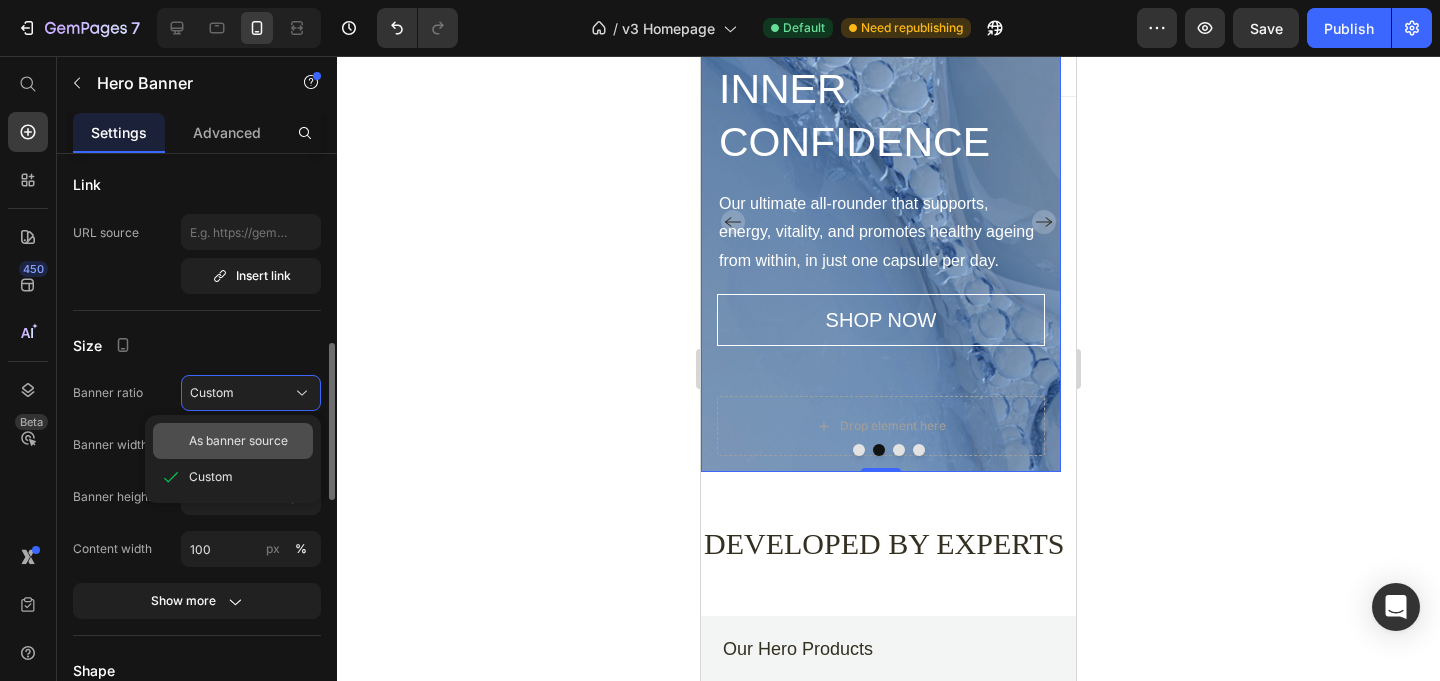 click on "As banner source" at bounding box center (238, 441) 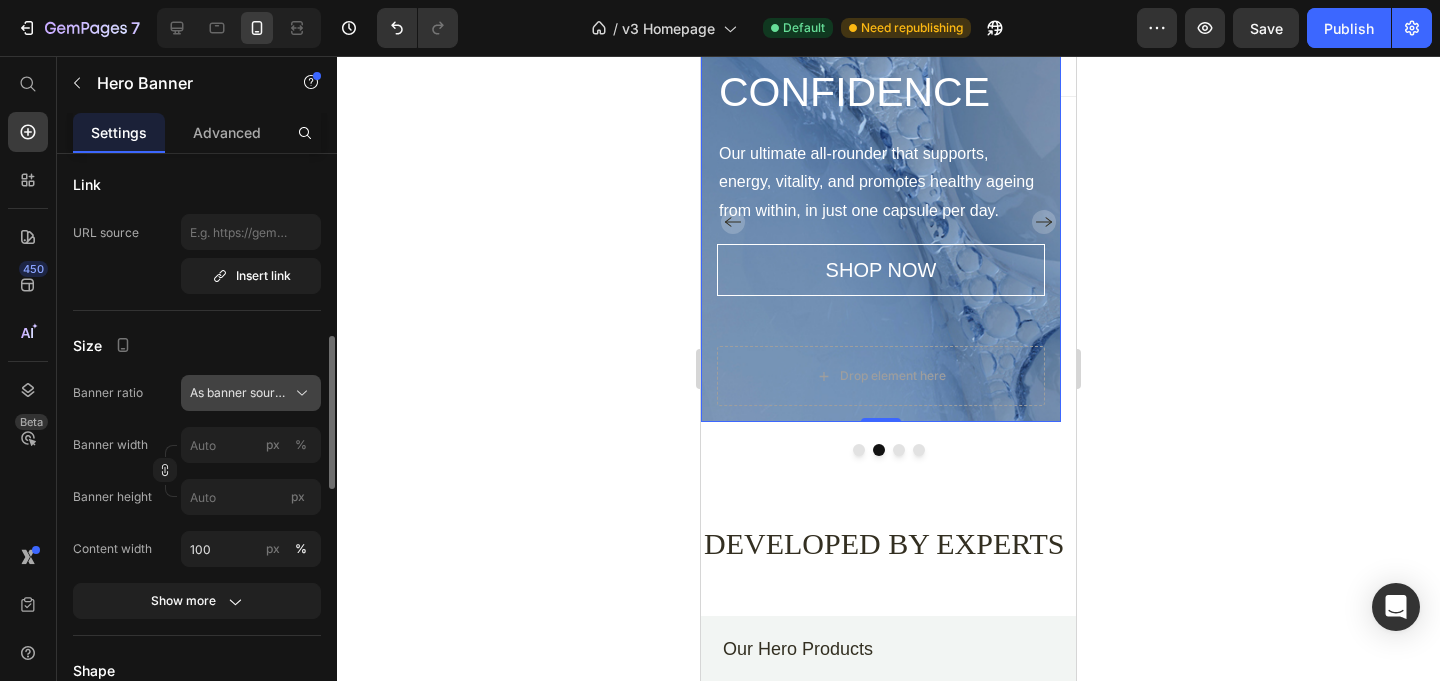 click on "As banner source" at bounding box center (239, 393) 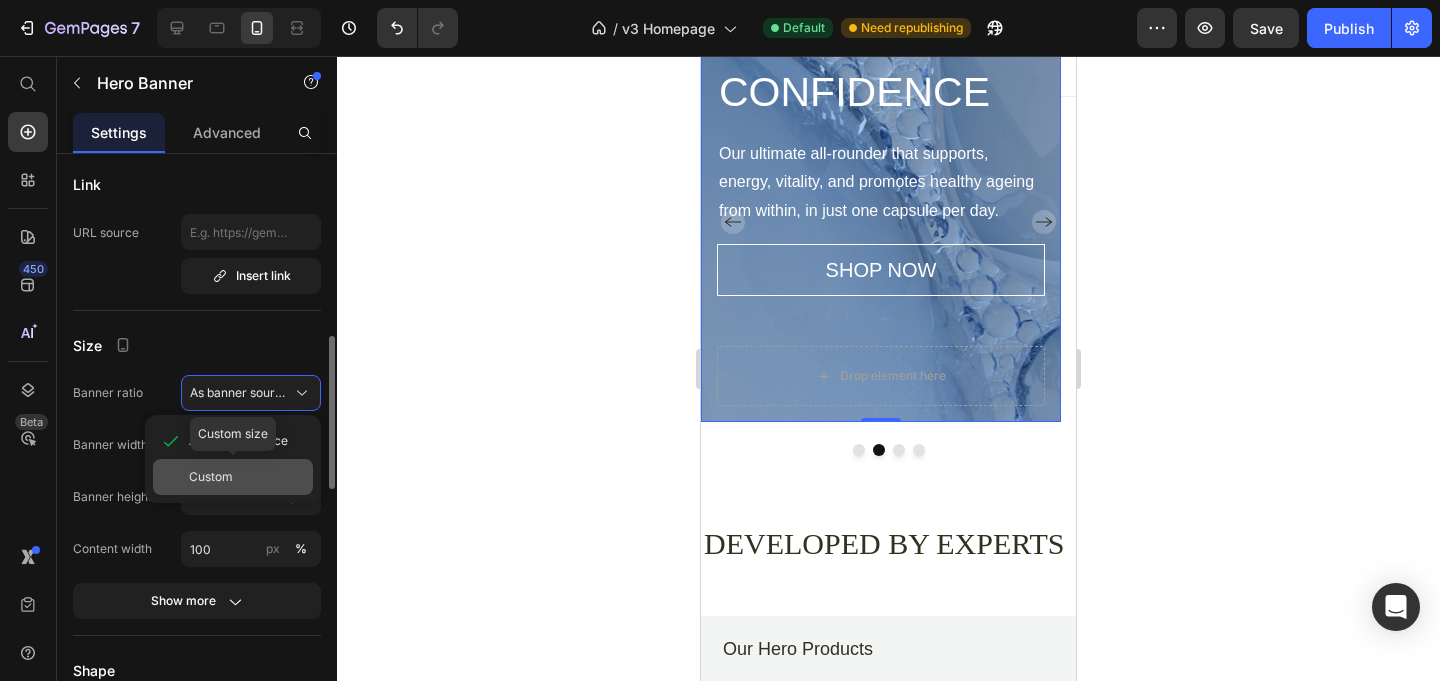 click on "Custom" at bounding box center (211, 477) 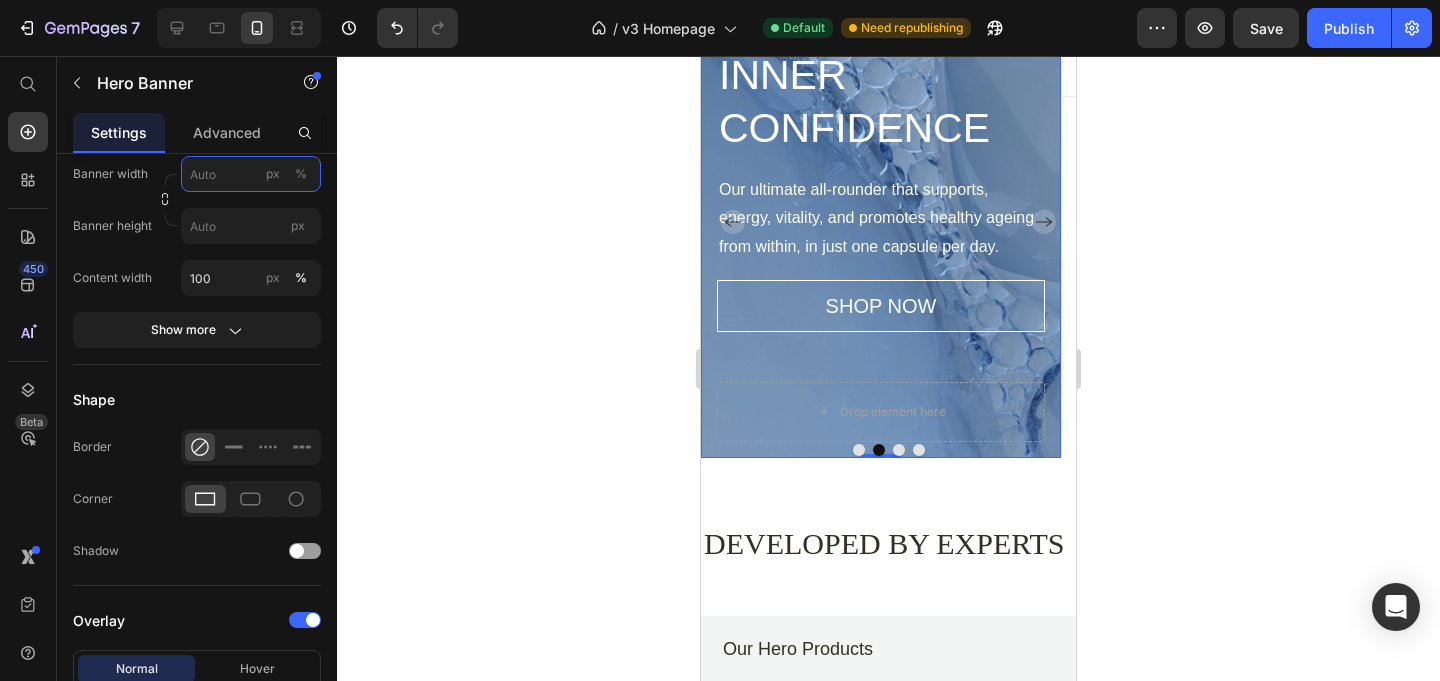 scroll, scrollTop: 644, scrollLeft: 0, axis: vertical 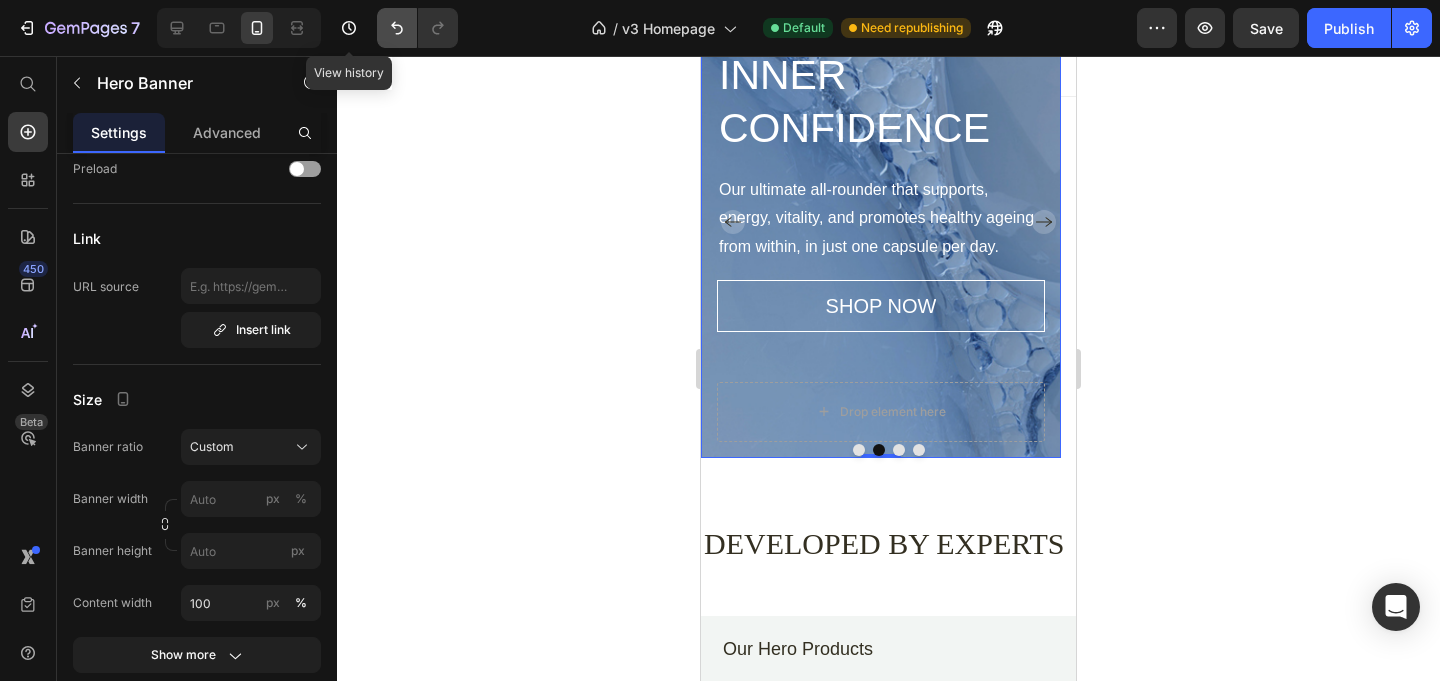 click 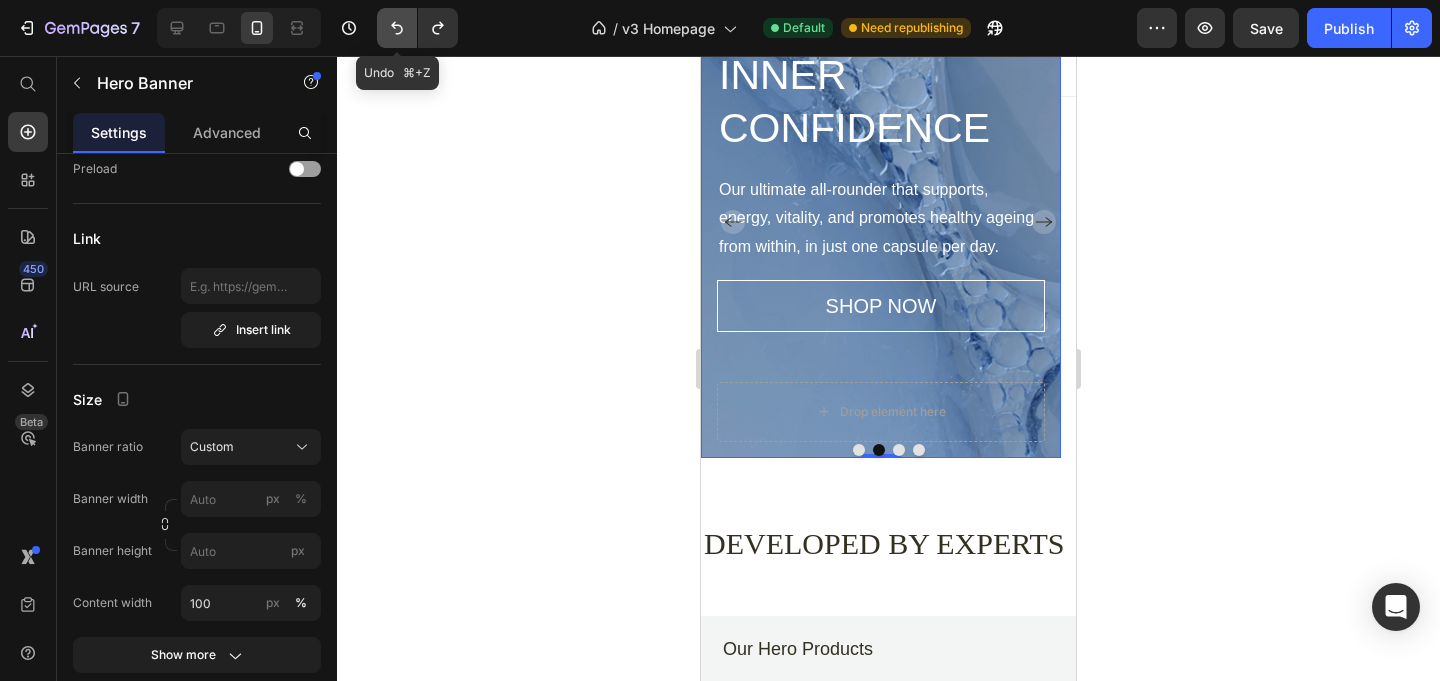 click 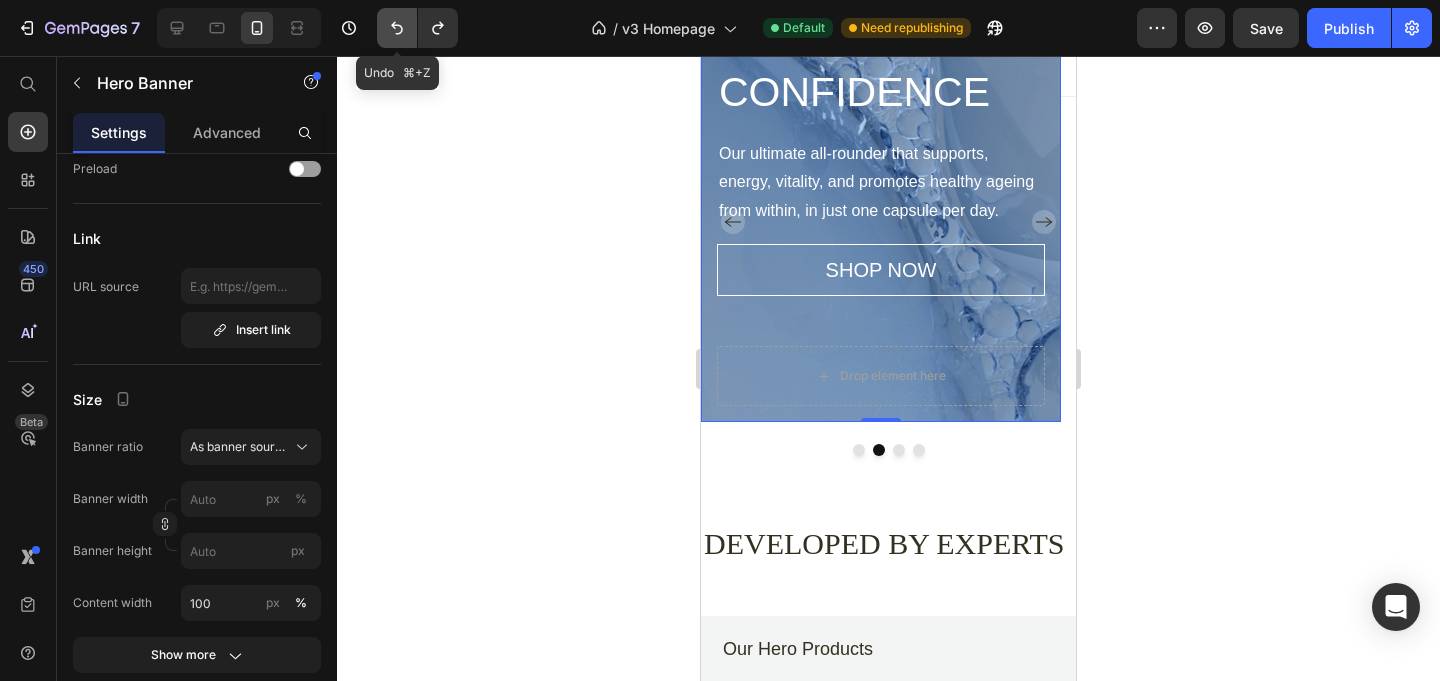 click 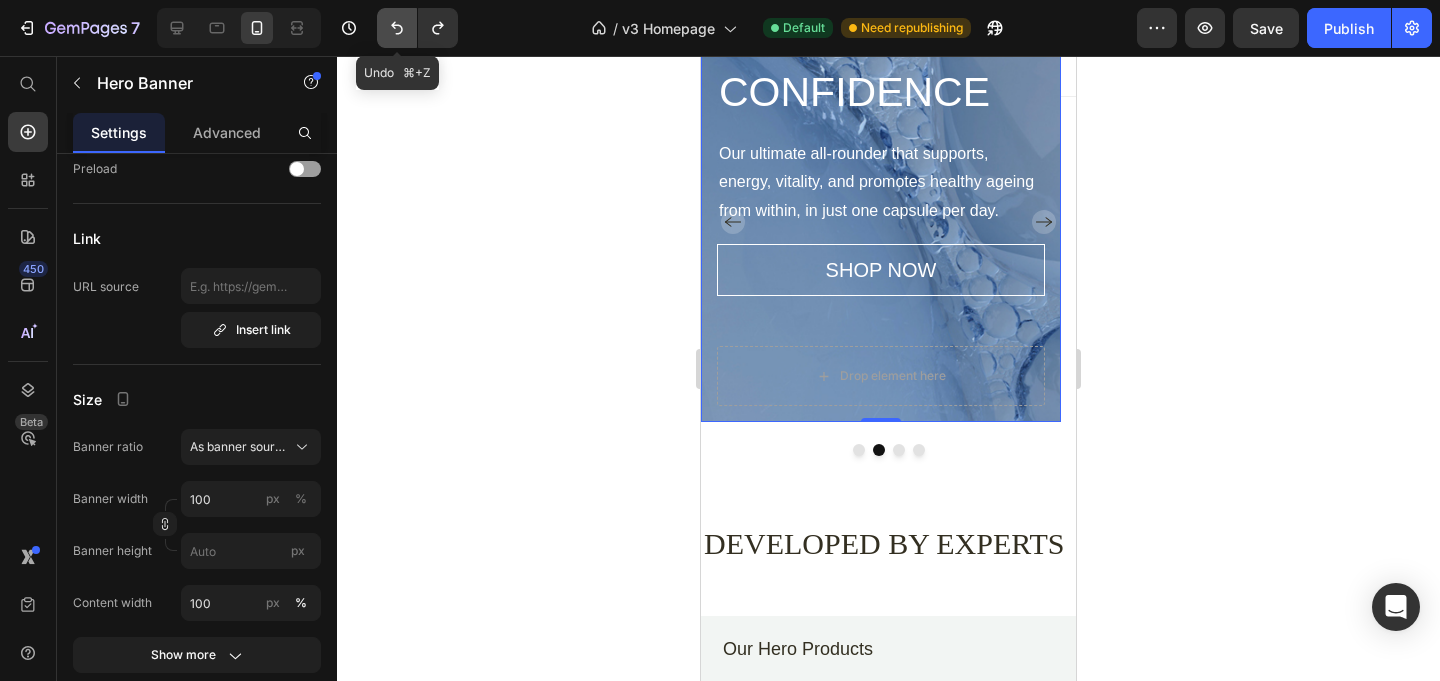 type on "500" 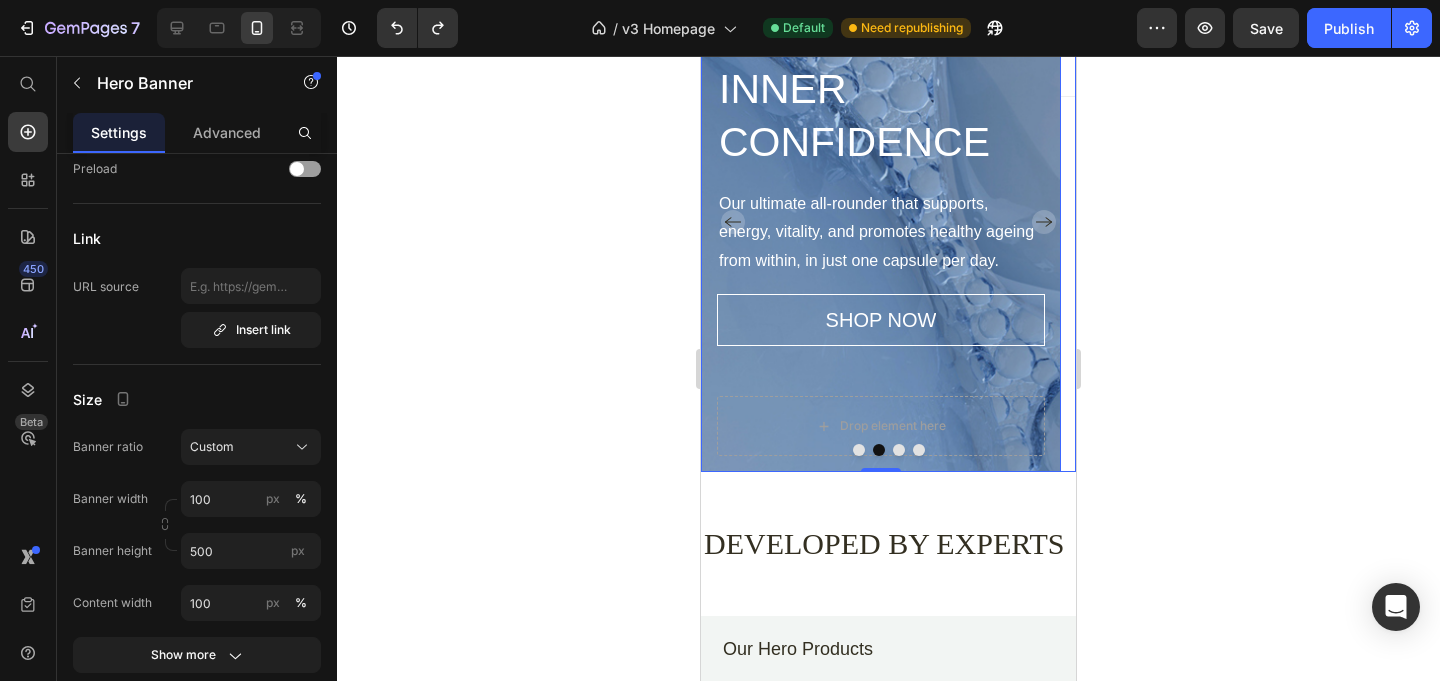 click at bounding box center [899, 450] 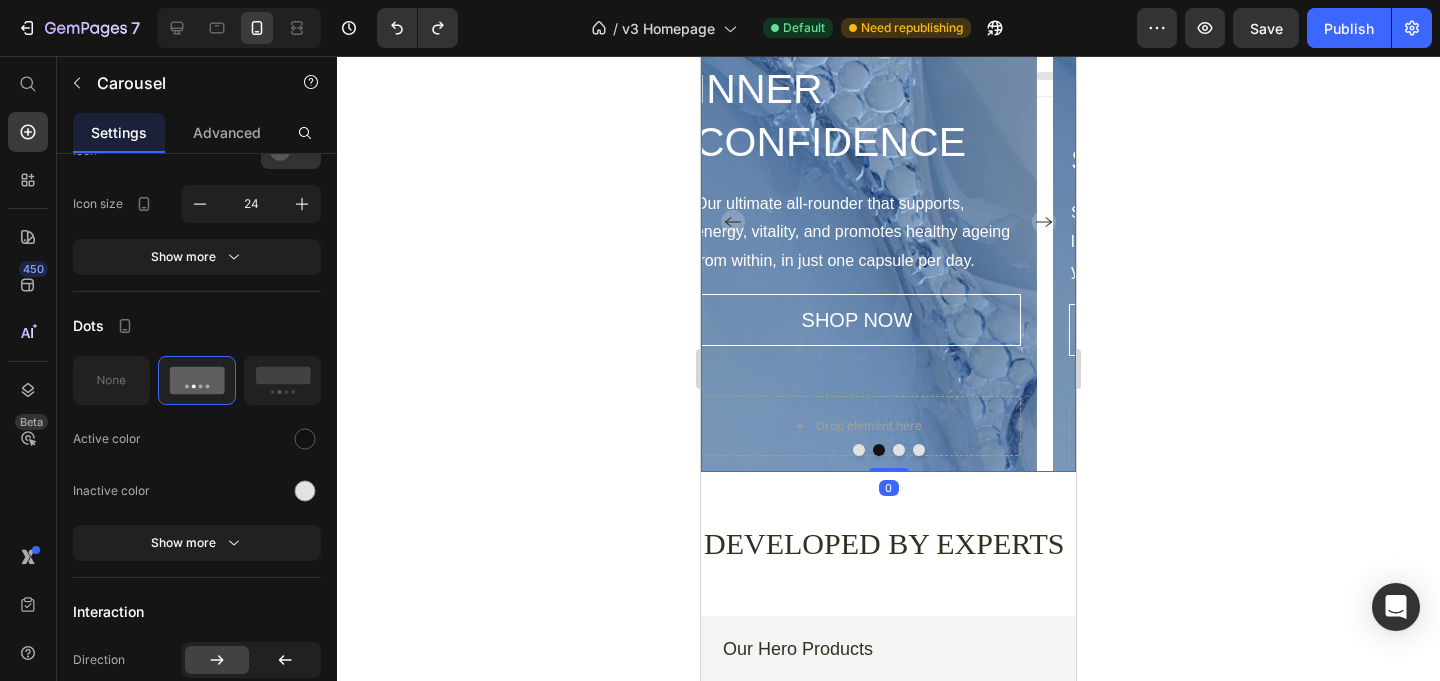 scroll, scrollTop: 0, scrollLeft: 0, axis: both 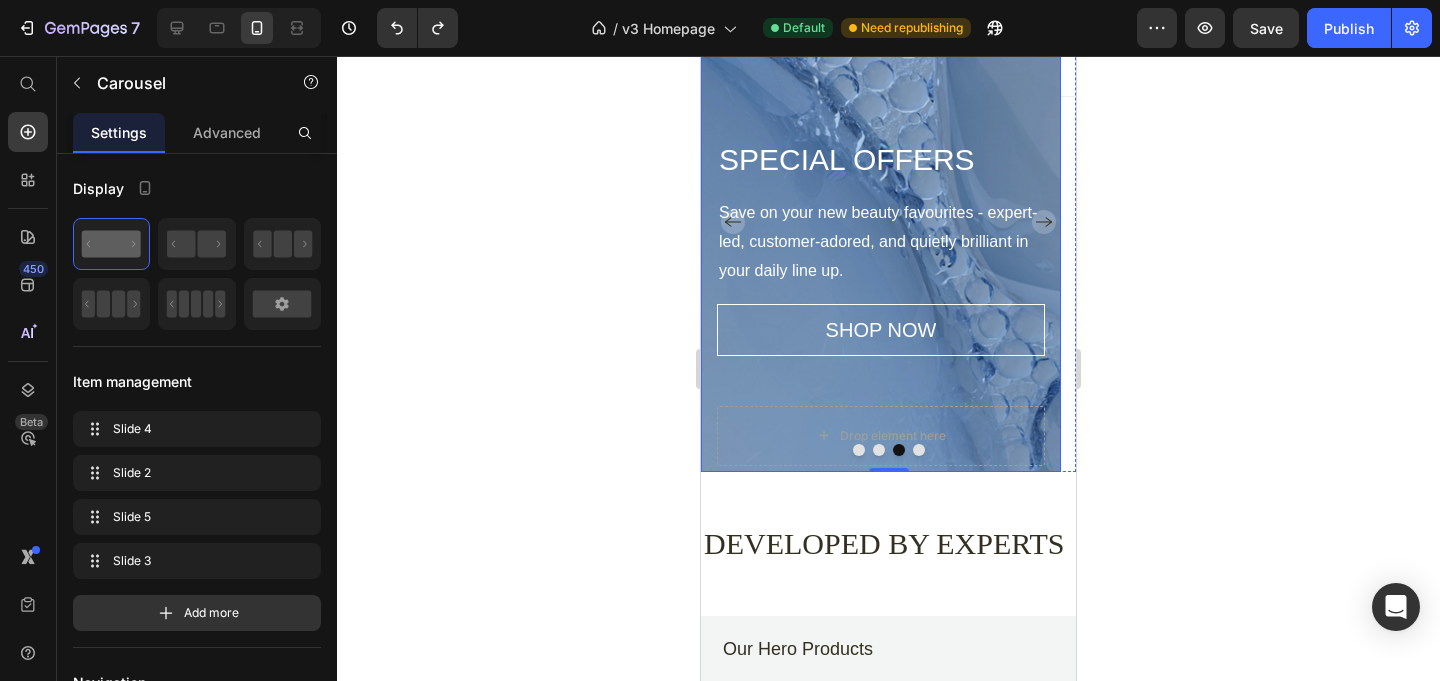 click on "SPECIAL OFFERS" at bounding box center [881, 159] 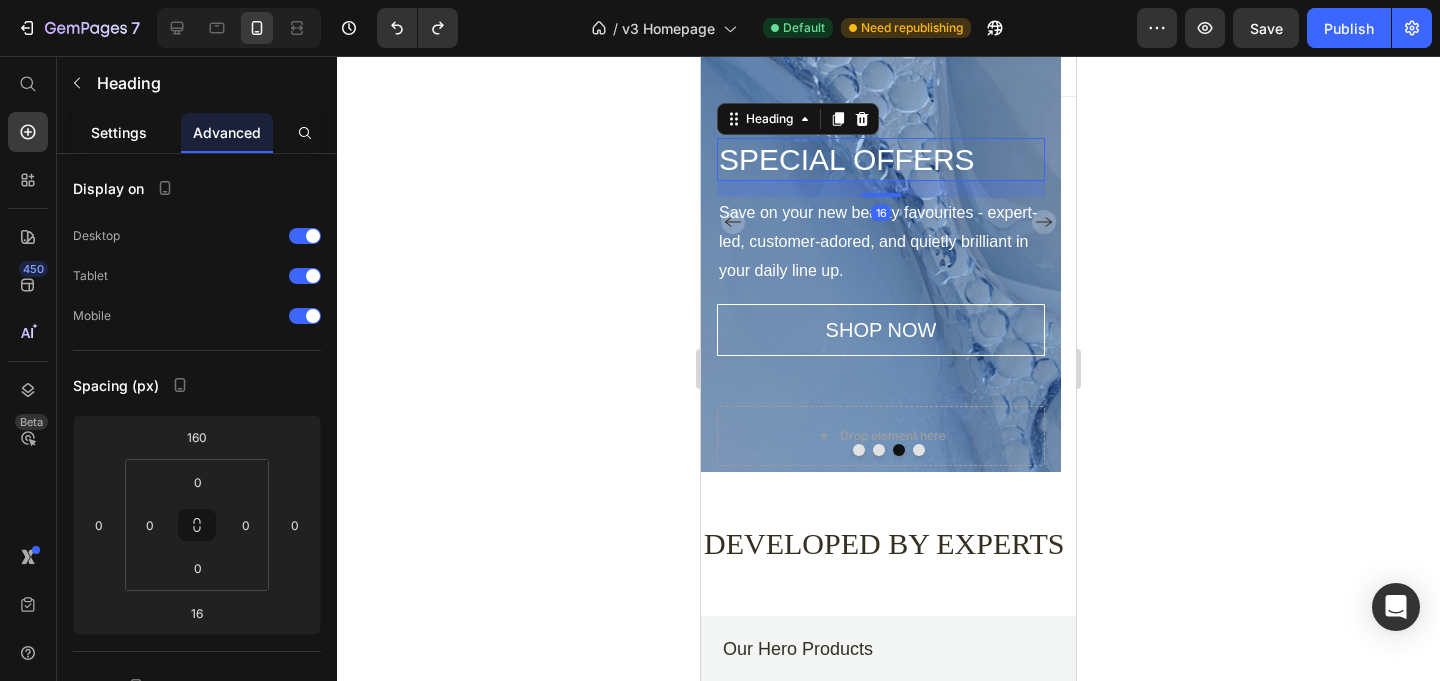 click on "Settings" at bounding box center [119, 132] 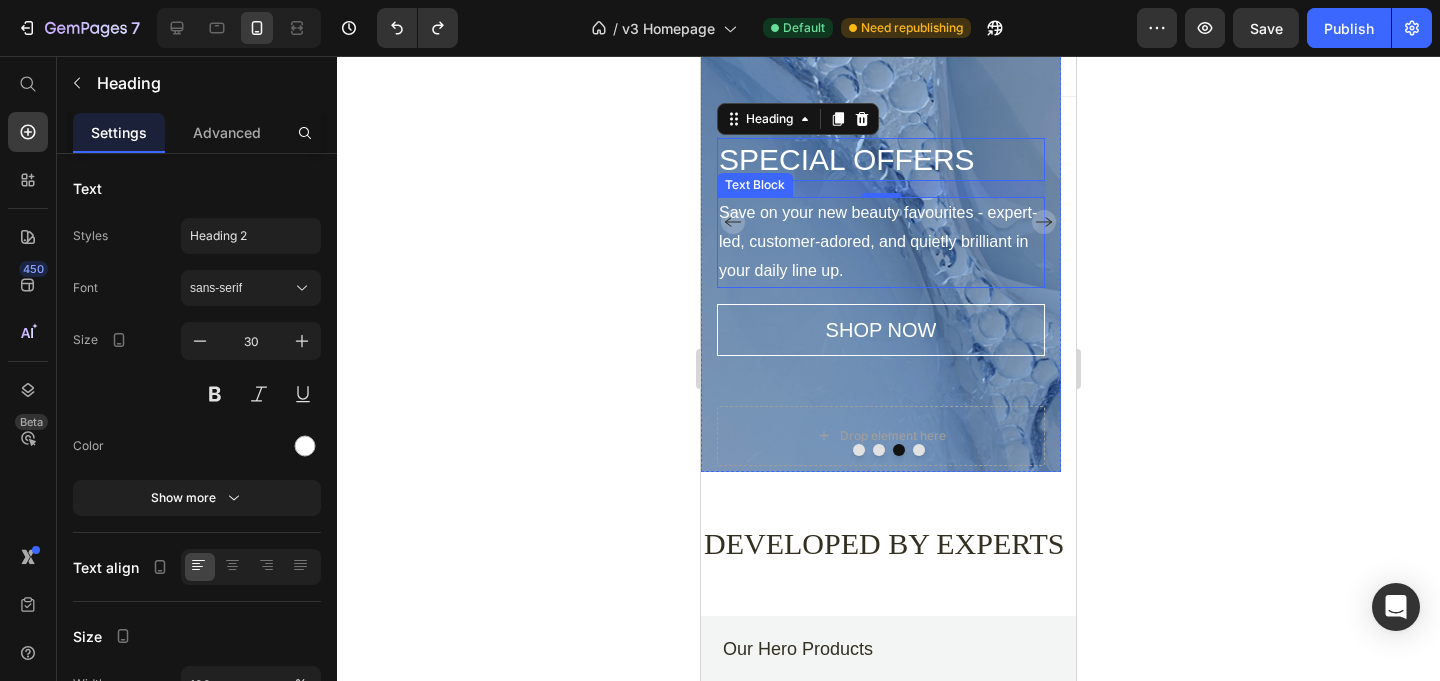 click on "Save on your new beauty favourites - expert-led, customer-adored, and quietly brilliant in your daily line up." at bounding box center (881, 242) 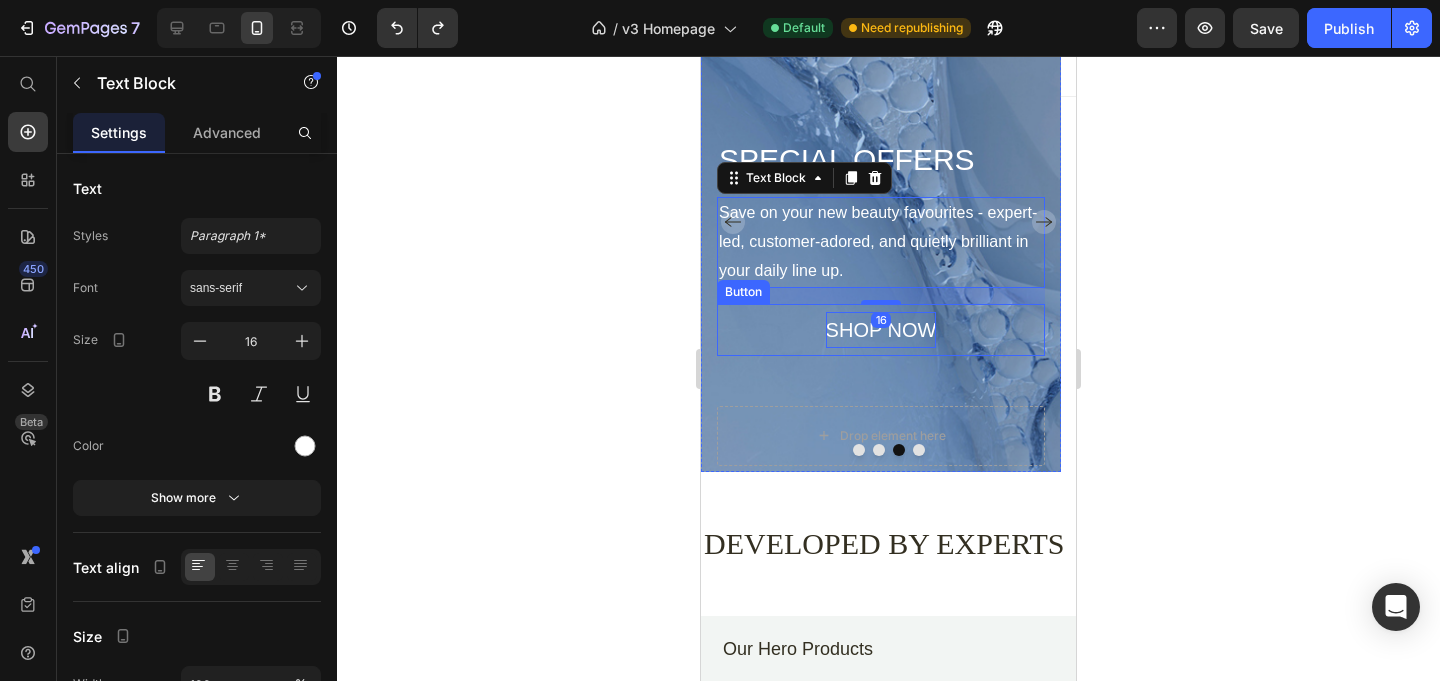 click on "SHOP NOW" at bounding box center [881, 330] 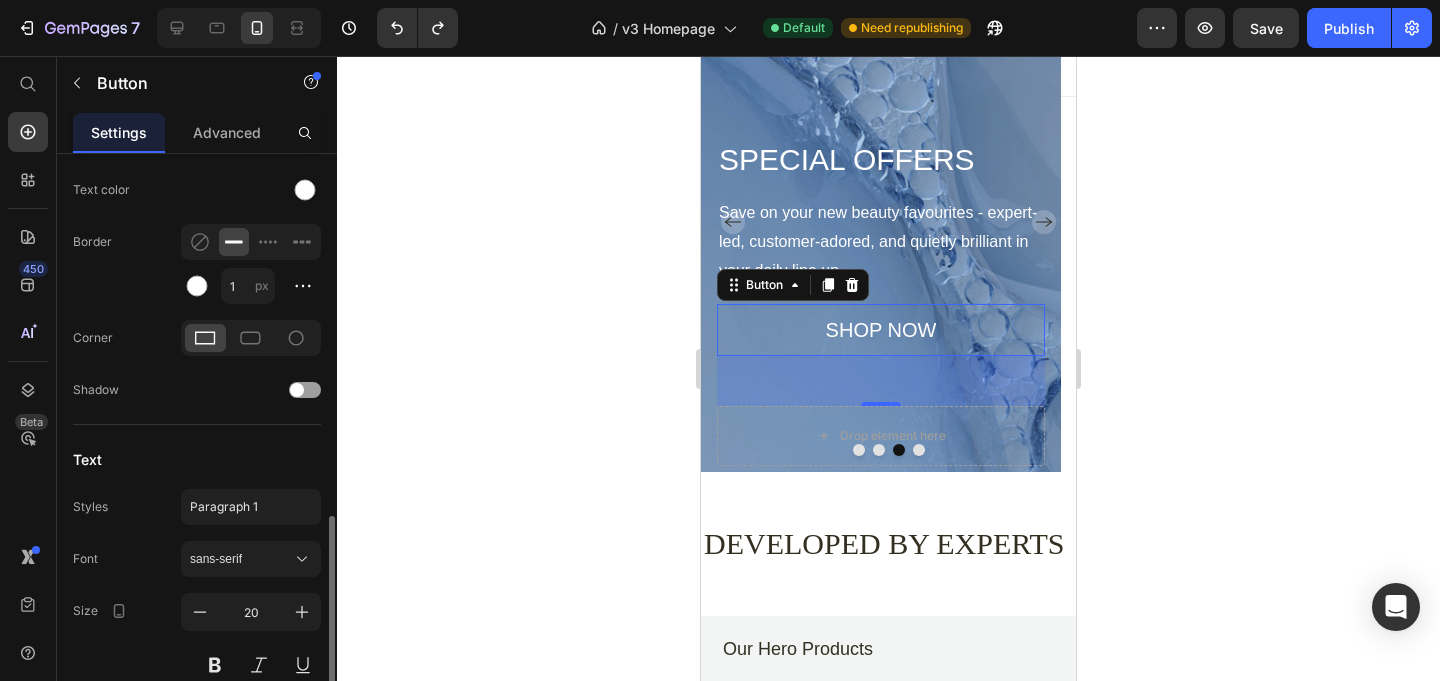 scroll, scrollTop: 988, scrollLeft: 0, axis: vertical 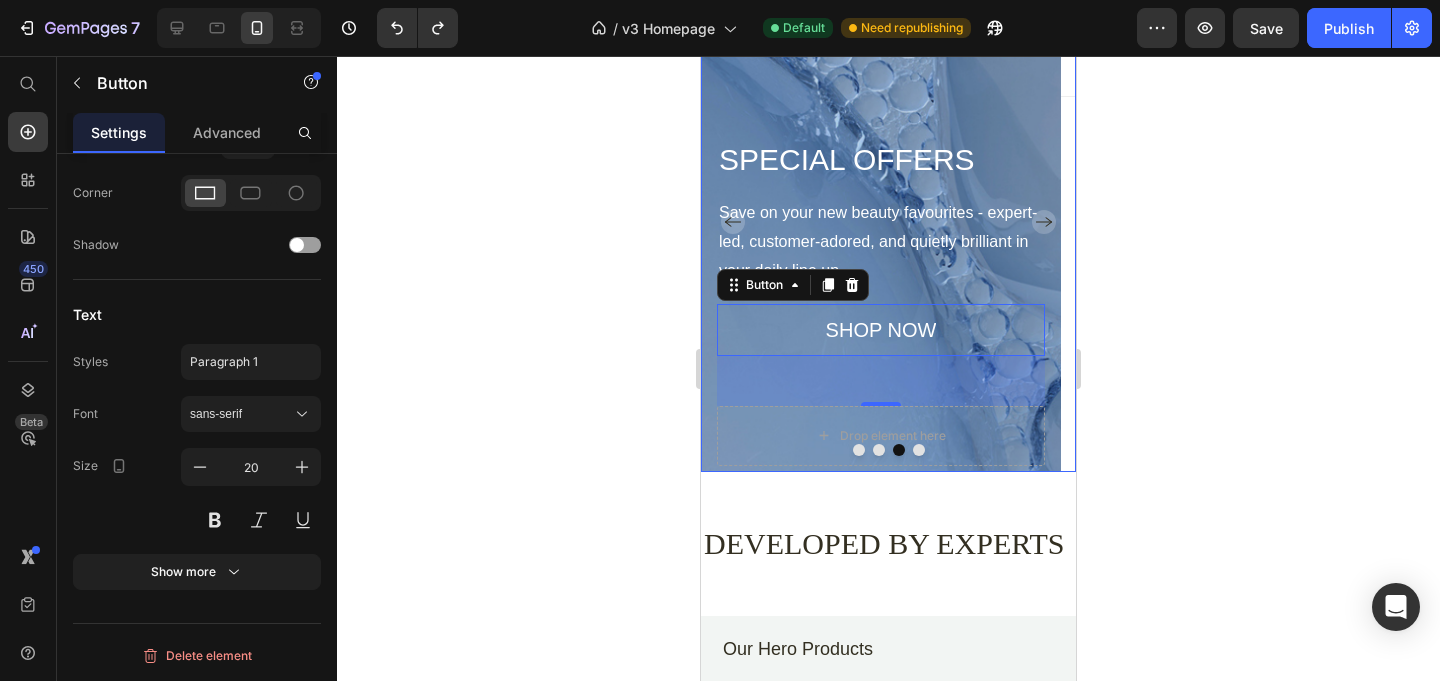 click at bounding box center [879, 450] 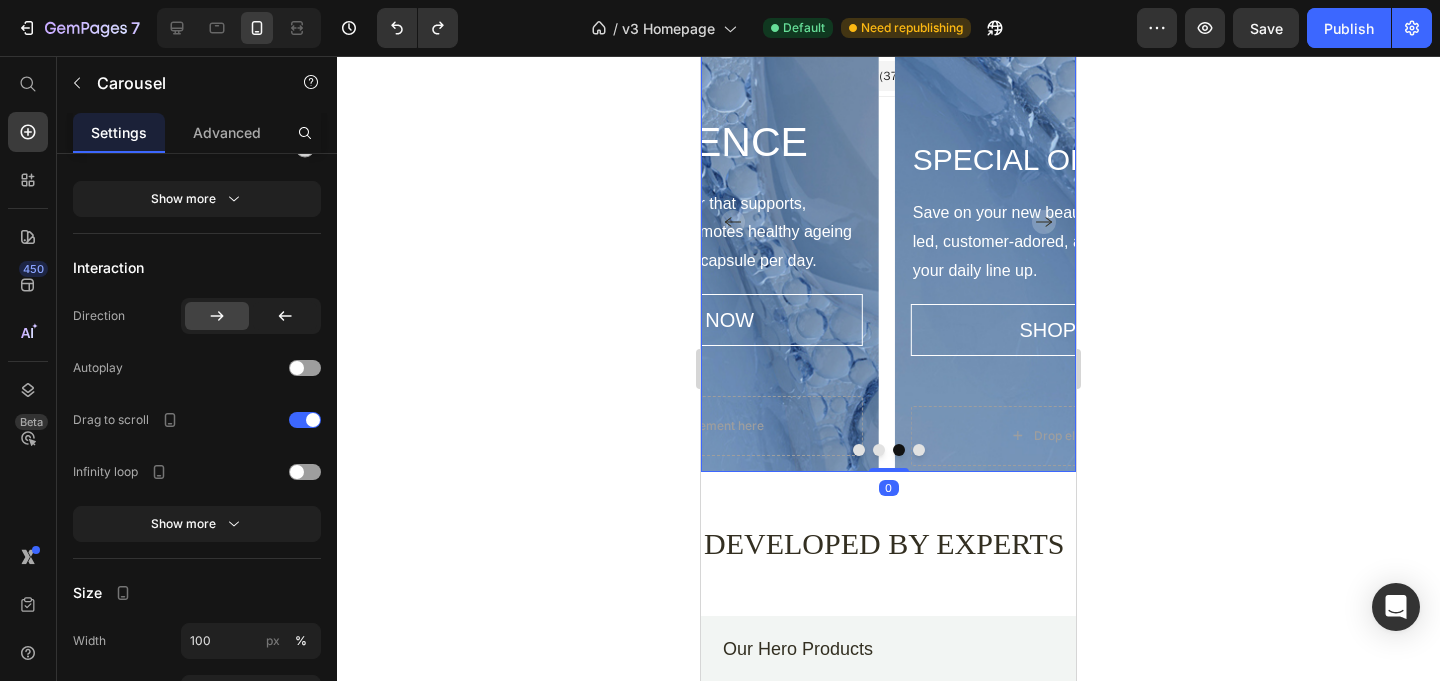 scroll, scrollTop: 0, scrollLeft: 0, axis: both 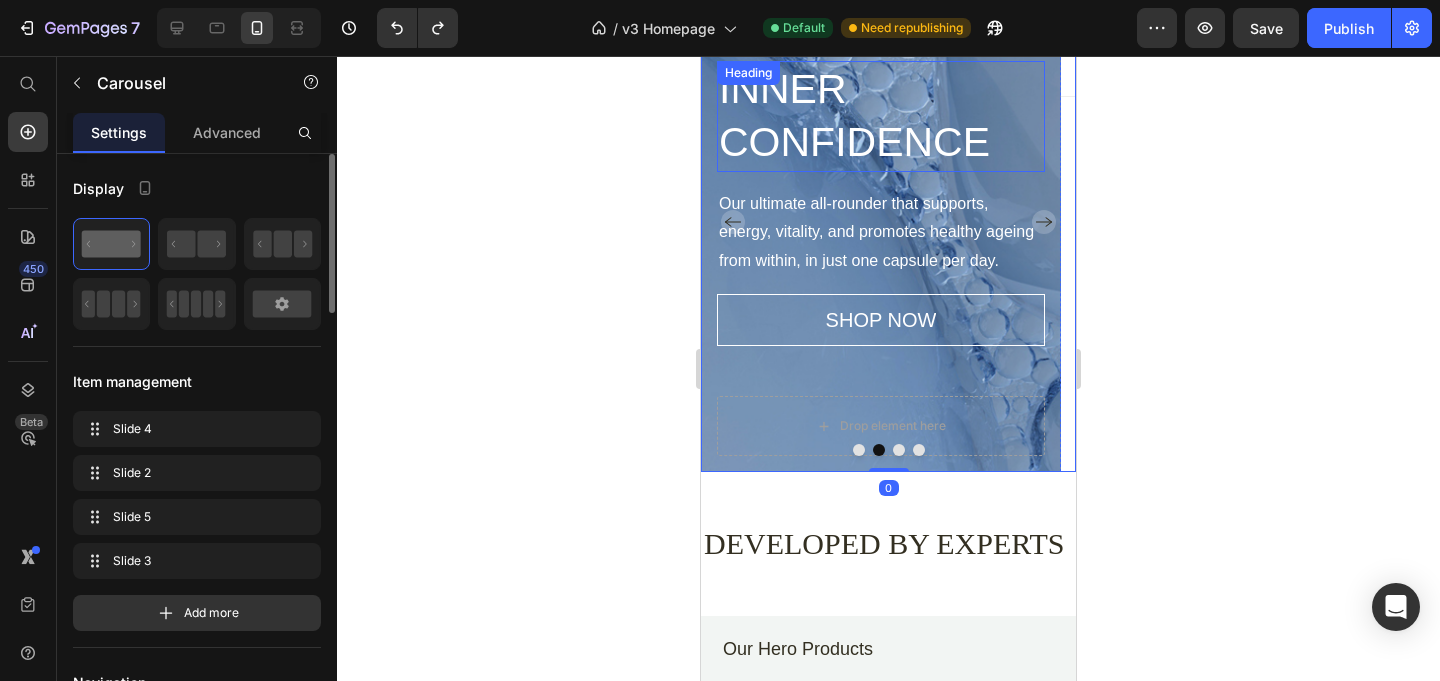 click on "INNER CONFIDENCE" at bounding box center (881, 116) 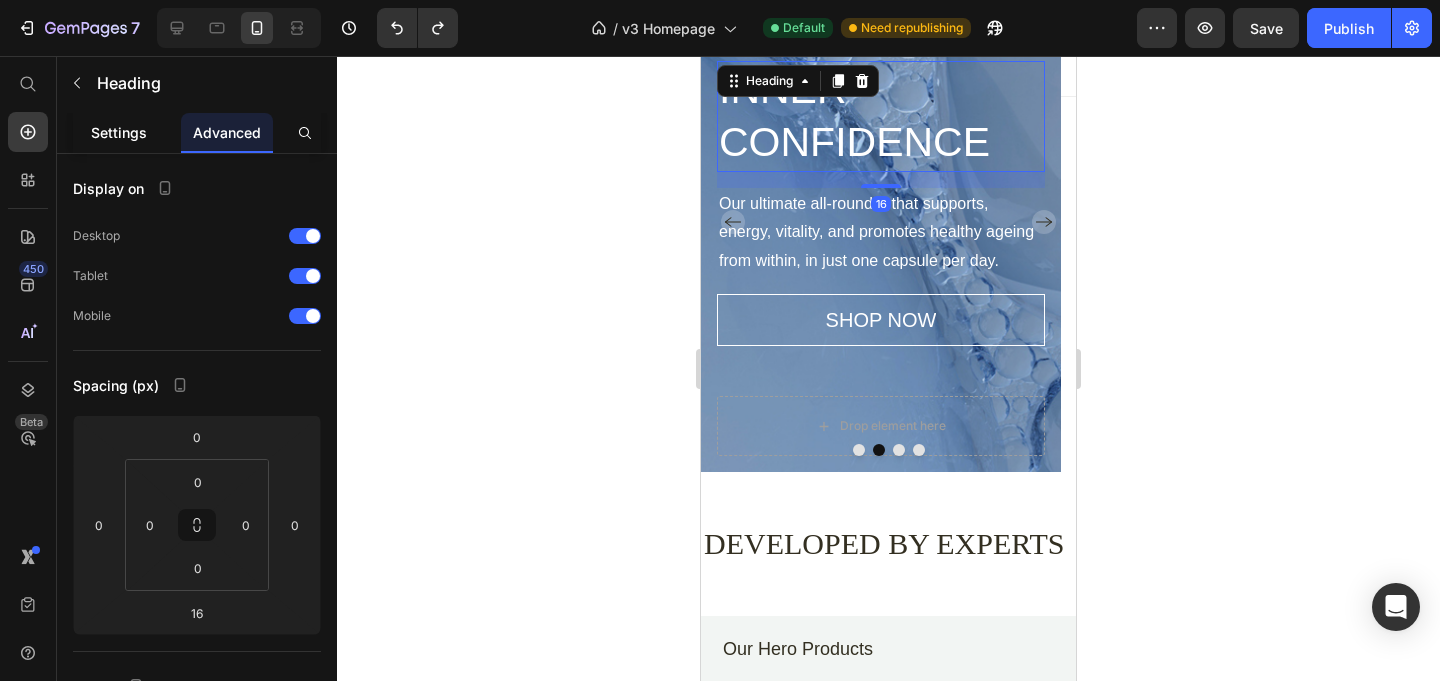 click on "Settings" 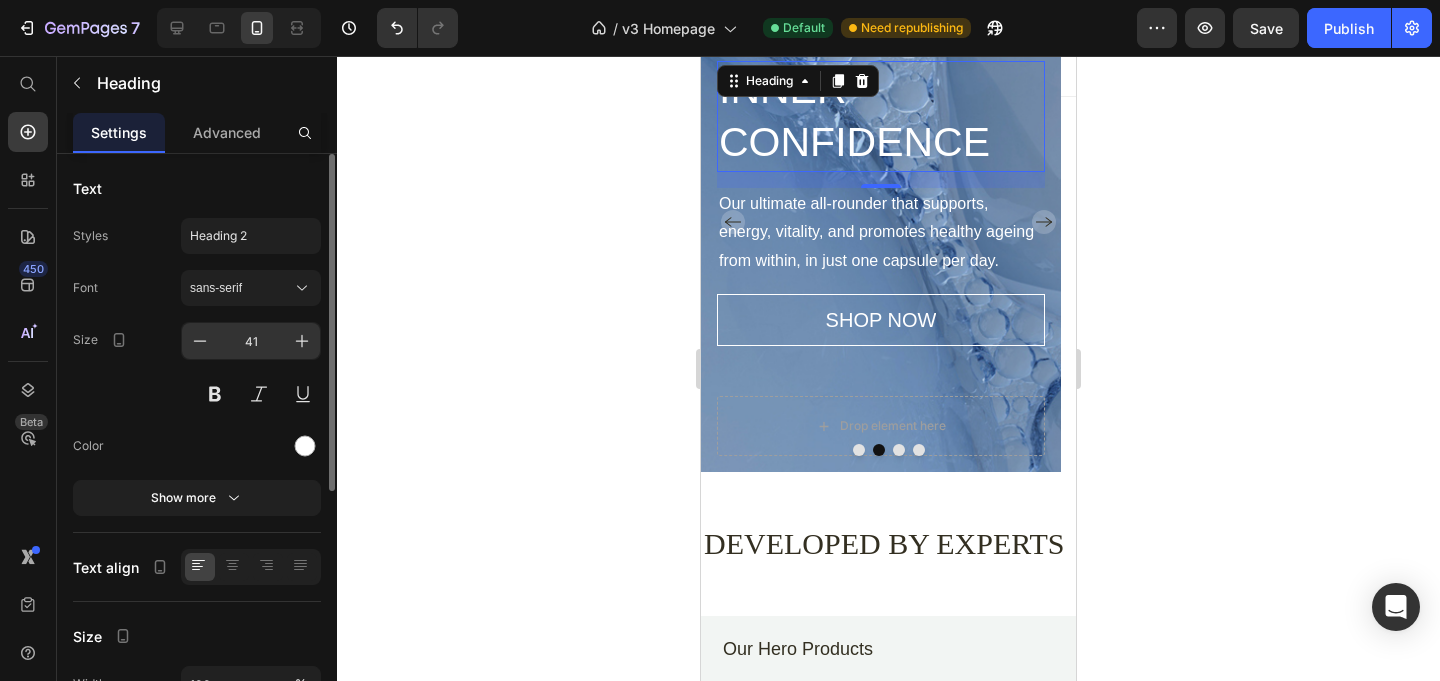 click on "41" at bounding box center (251, 341) 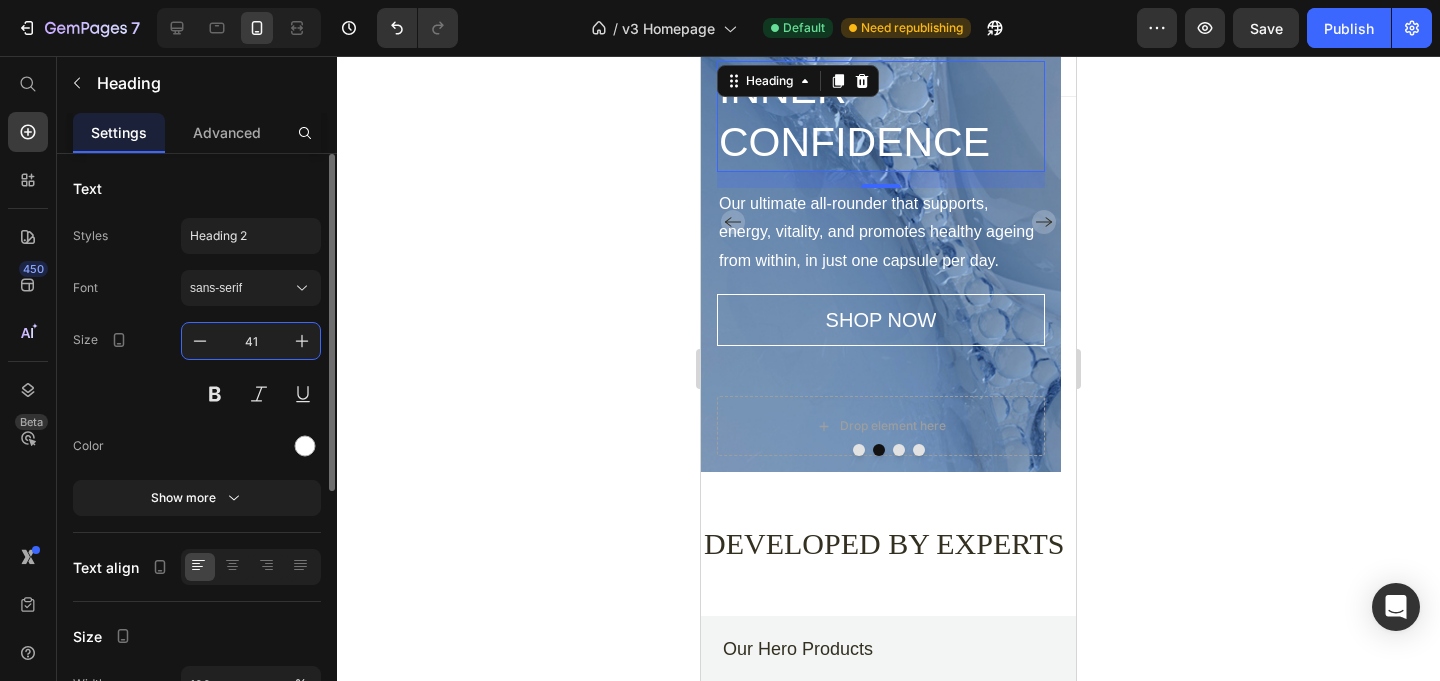 click on "41" at bounding box center [251, 341] 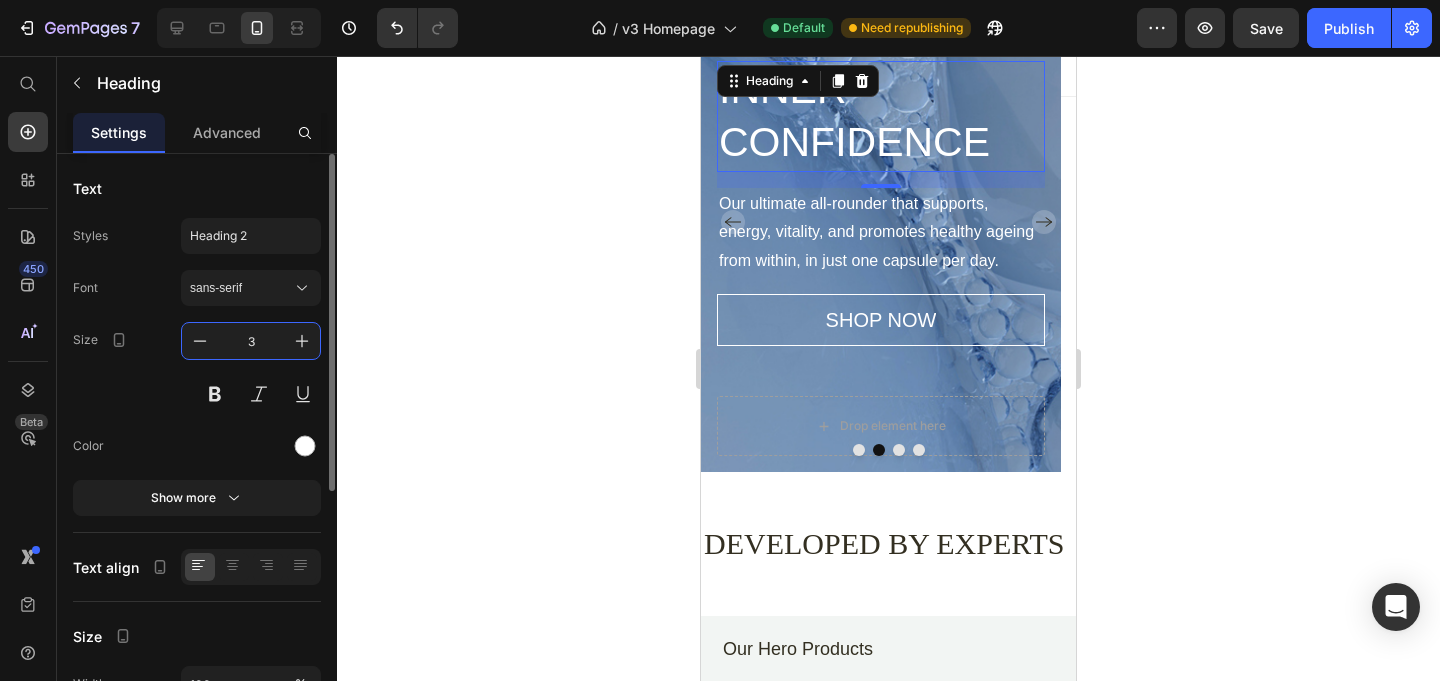 type on "30" 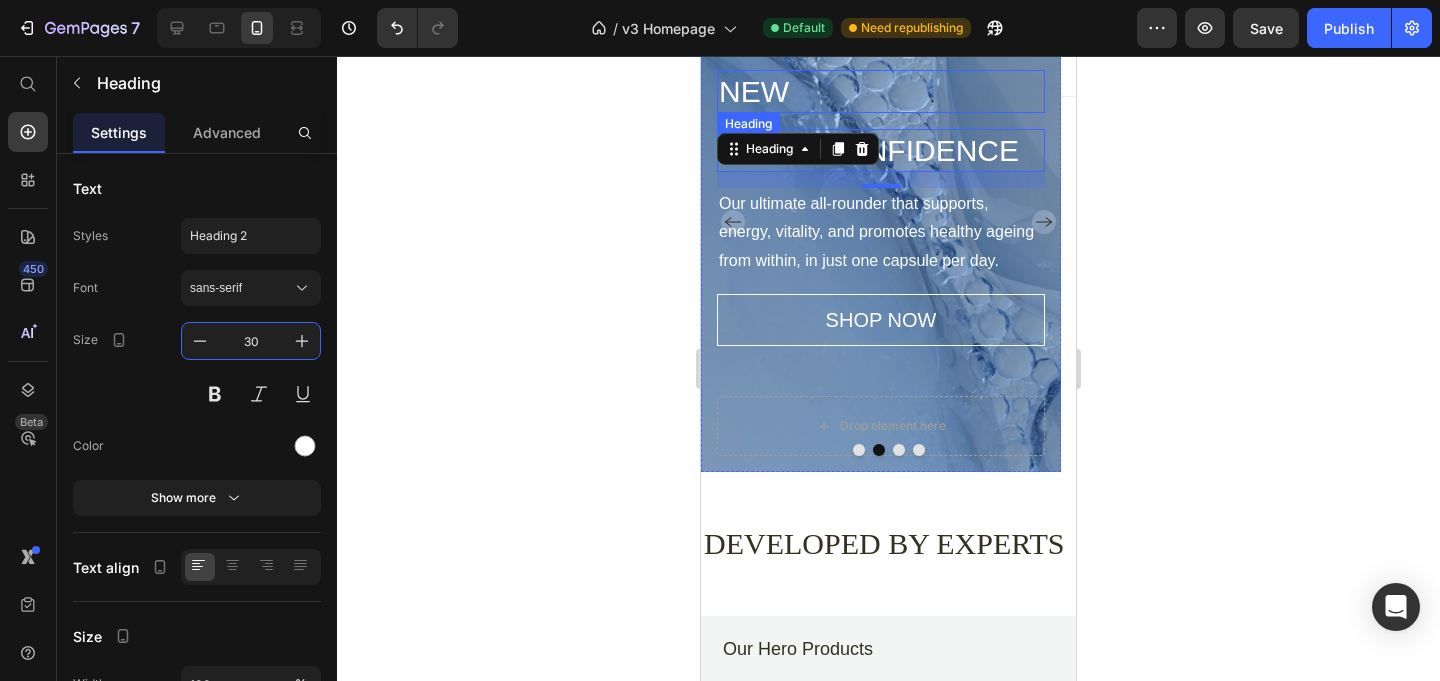 click on "NEW" at bounding box center (881, 91) 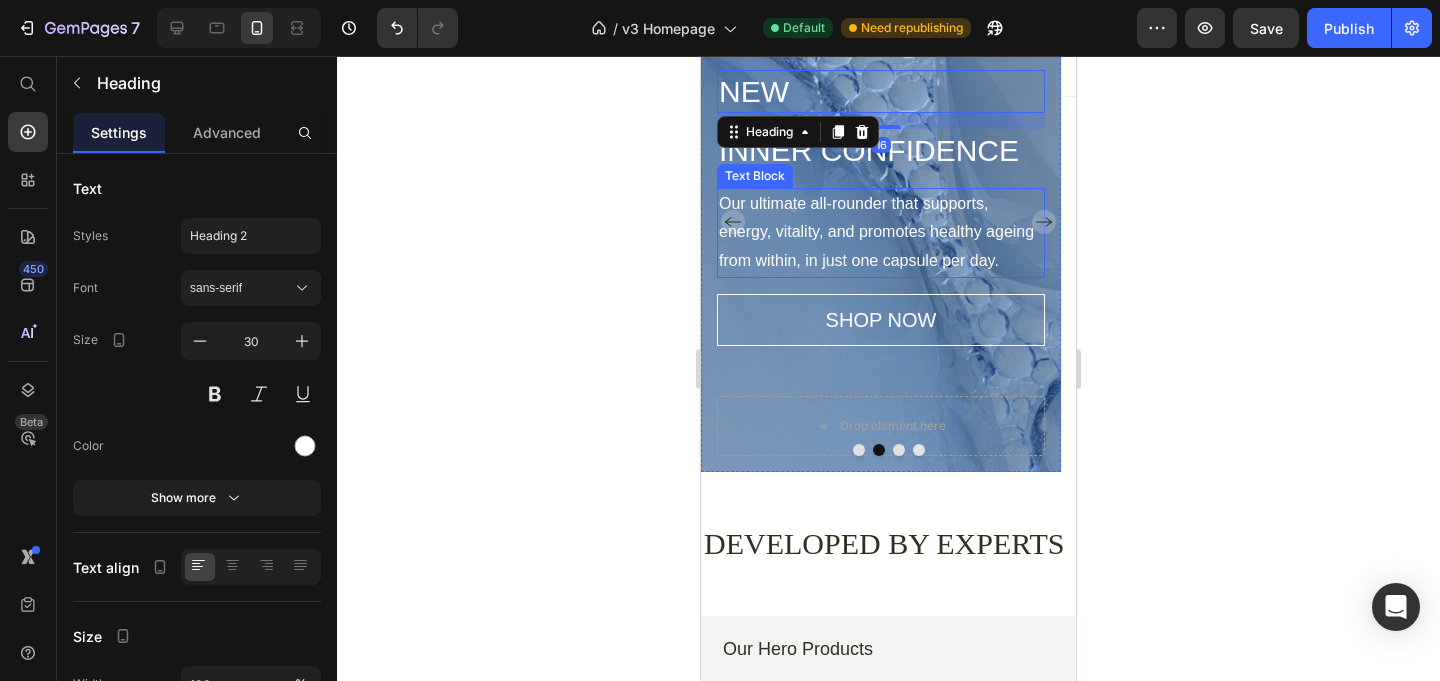 click on "Our ultimate all-rounder that supports, energy, vitality, and promotes healthy ageing from within, in just one capsule per day." at bounding box center [881, 233] 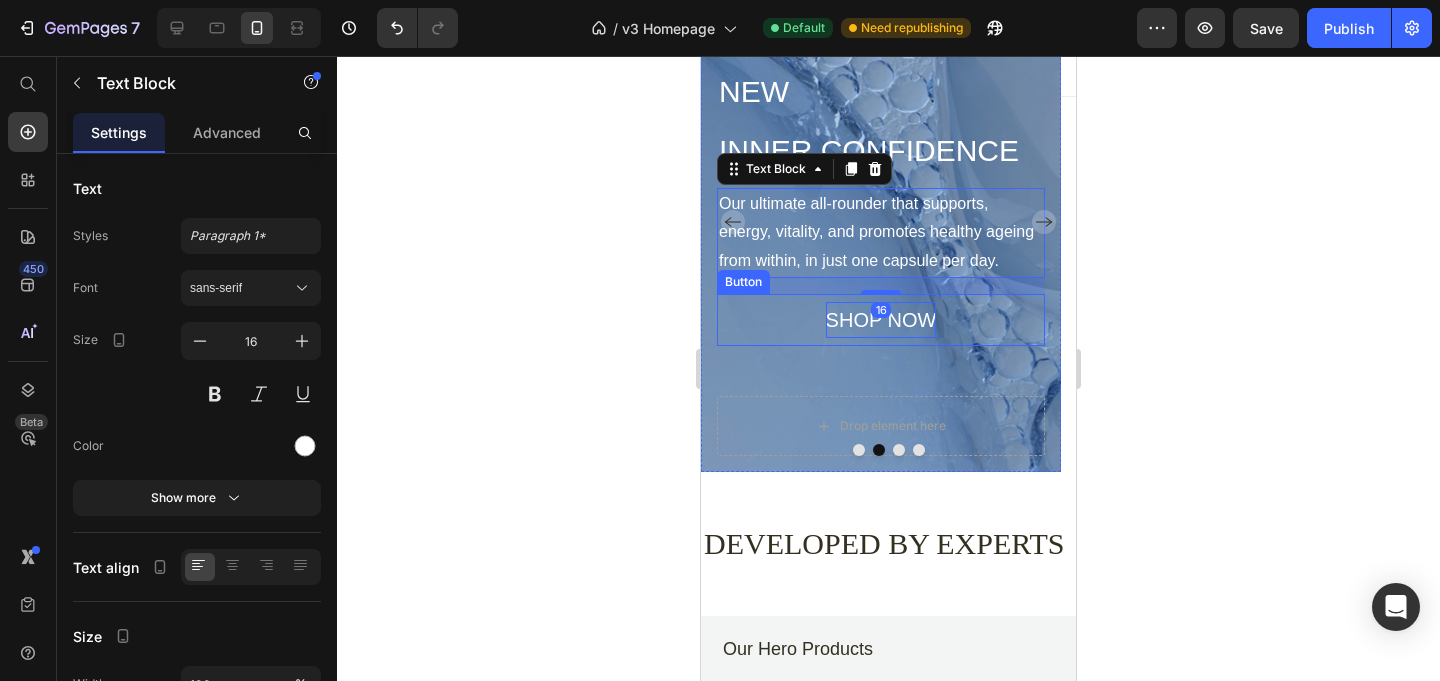 click on "SHOP NOW" at bounding box center [881, 320] 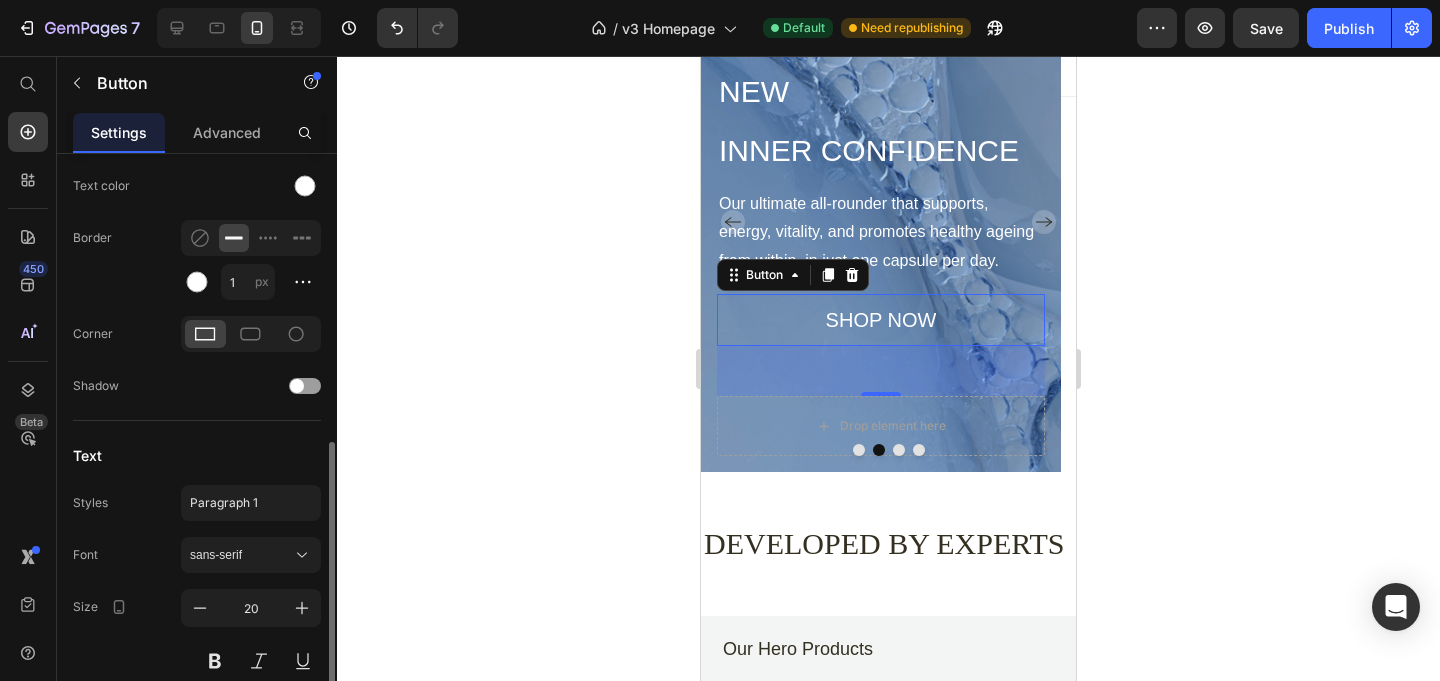 scroll, scrollTop: 656, scrollLeft: 0, axis: vertical 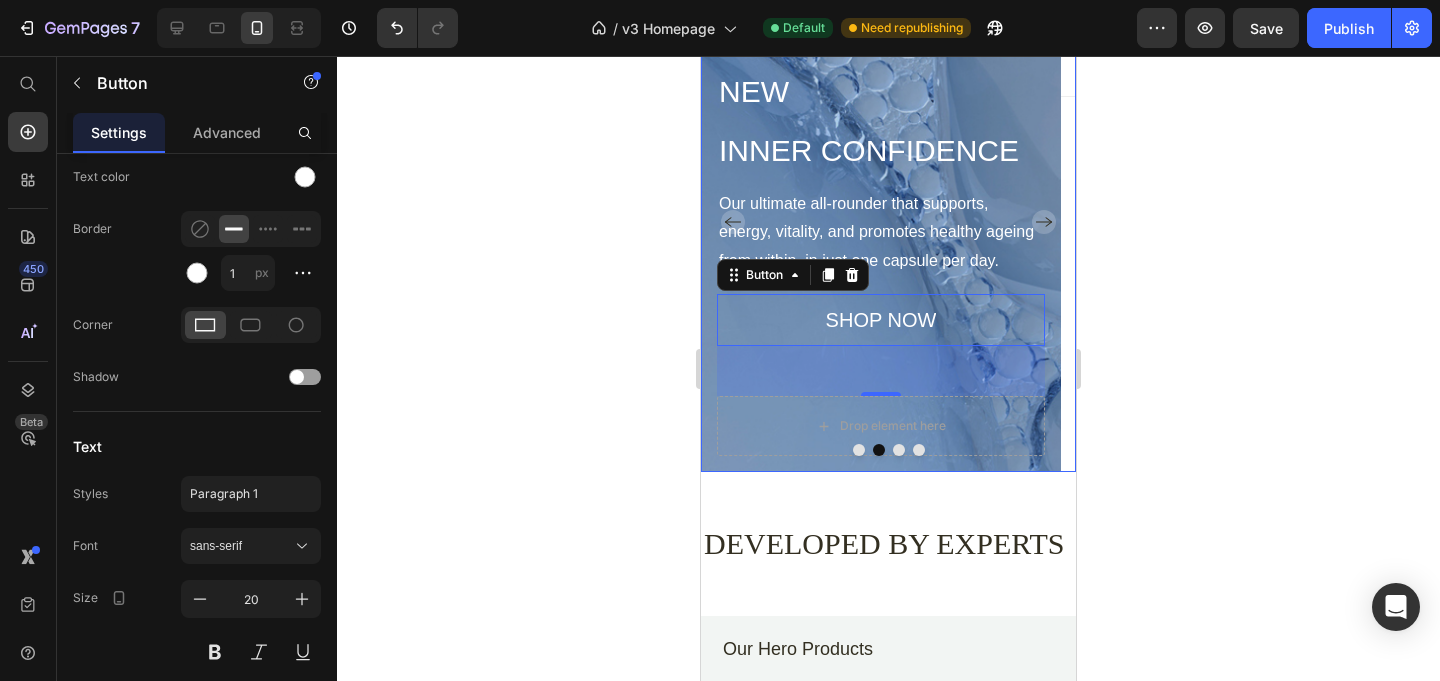 click at bounding box center (899, 450) 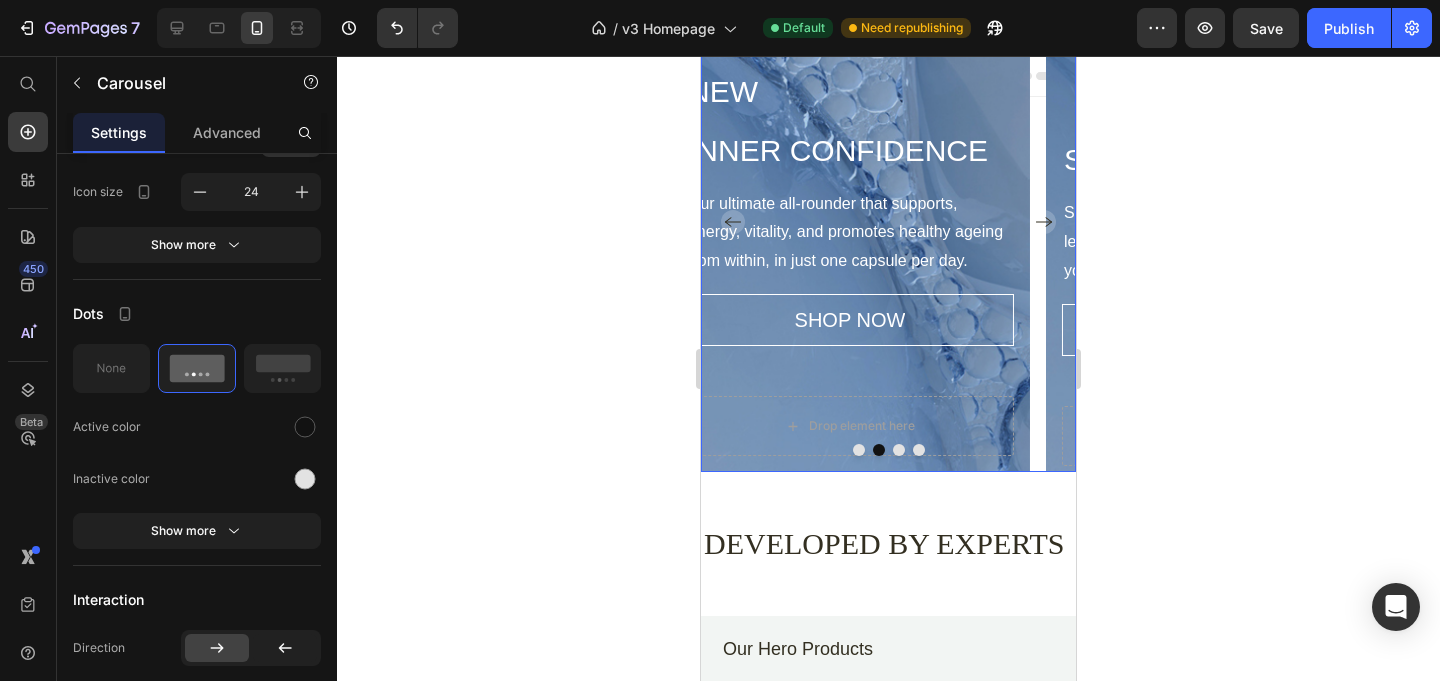scroll, scrollTop: 0, scrollLeft: 0, axis: both 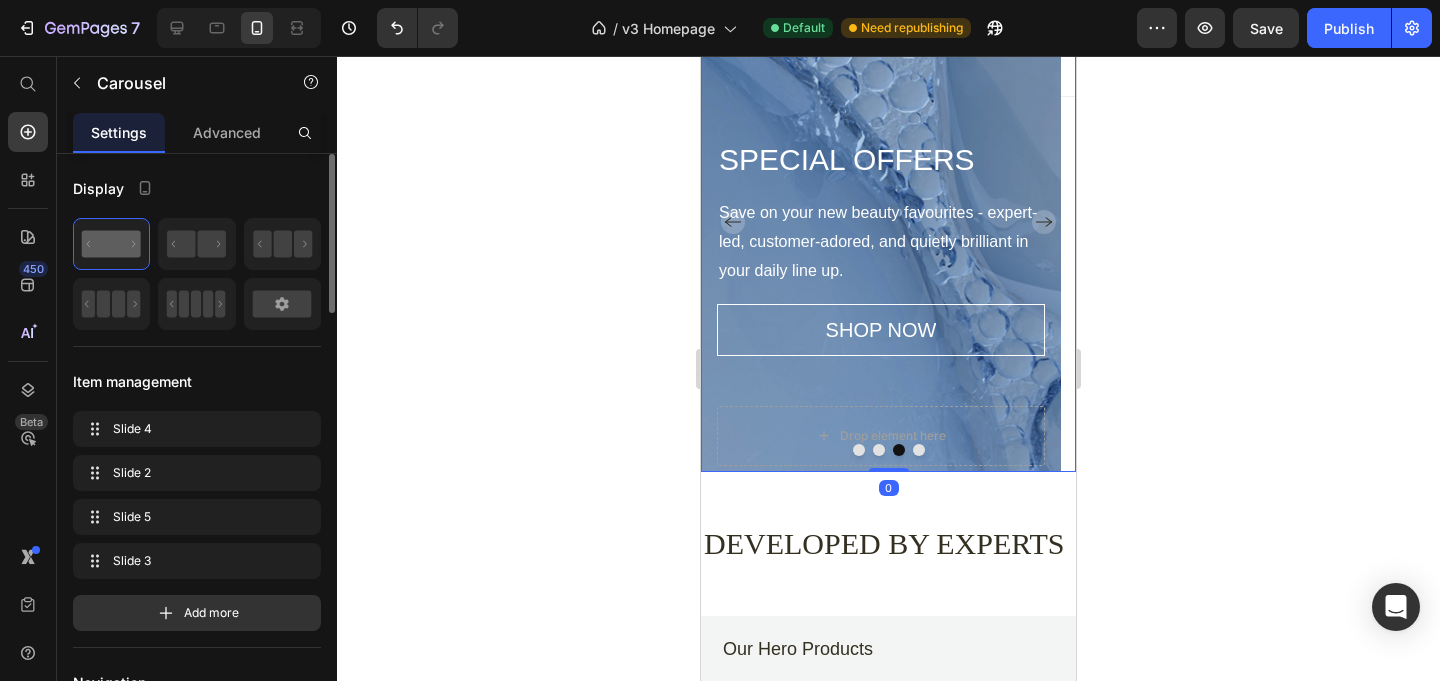 click at bounding box center [919, 450] 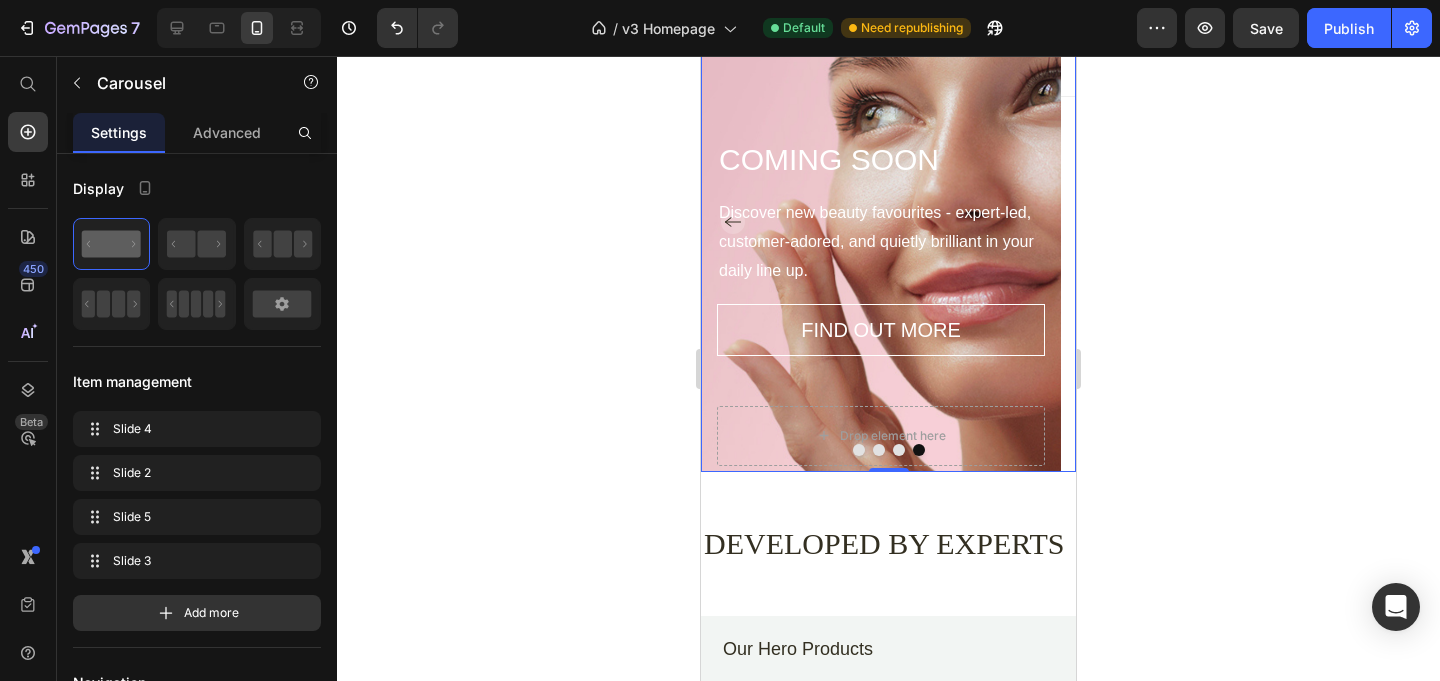 click at bounding box center [879, 450] 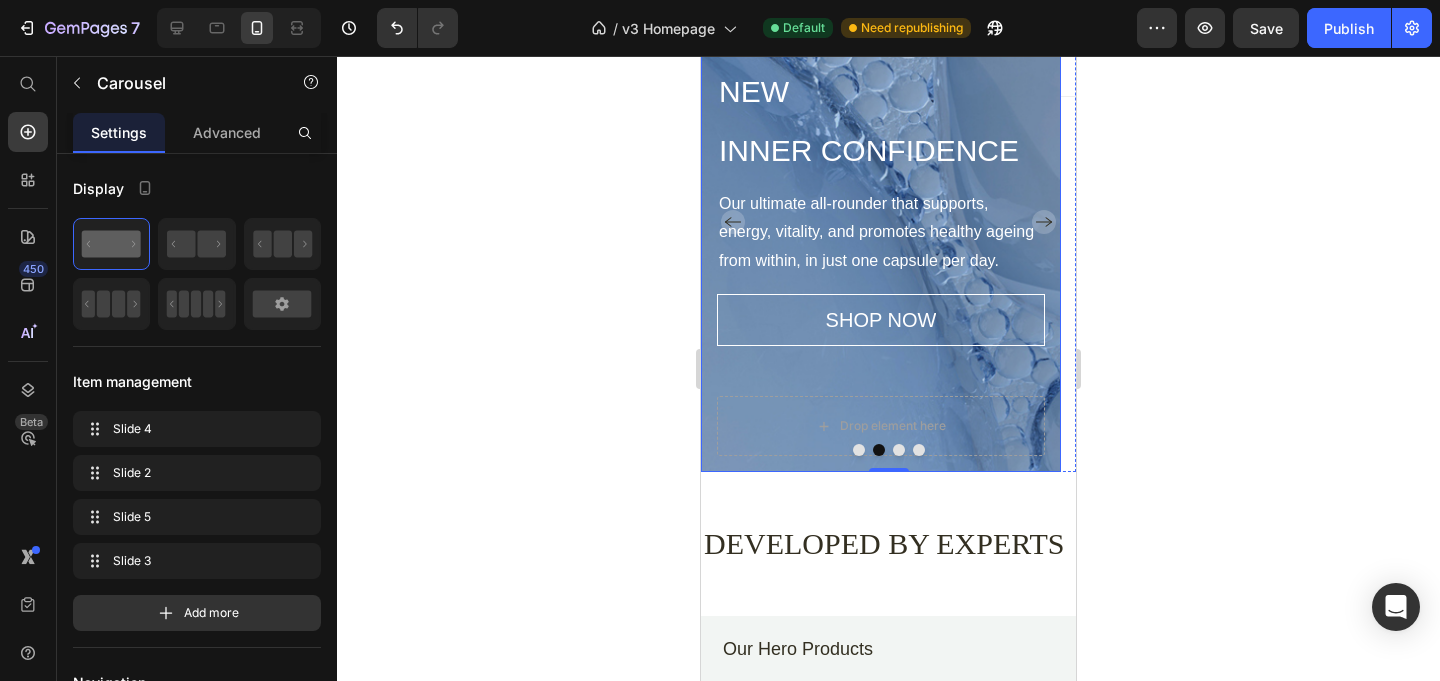 click on "NEW Heading INNER CONFIDENCE Heading Our ultimate all-rounder that supports, energy, vitality, and promotes healthy ageing from within, in just one capsule per day. Text Block SHOP NOW Button
Drop element here" at bounding box center [881, 263] 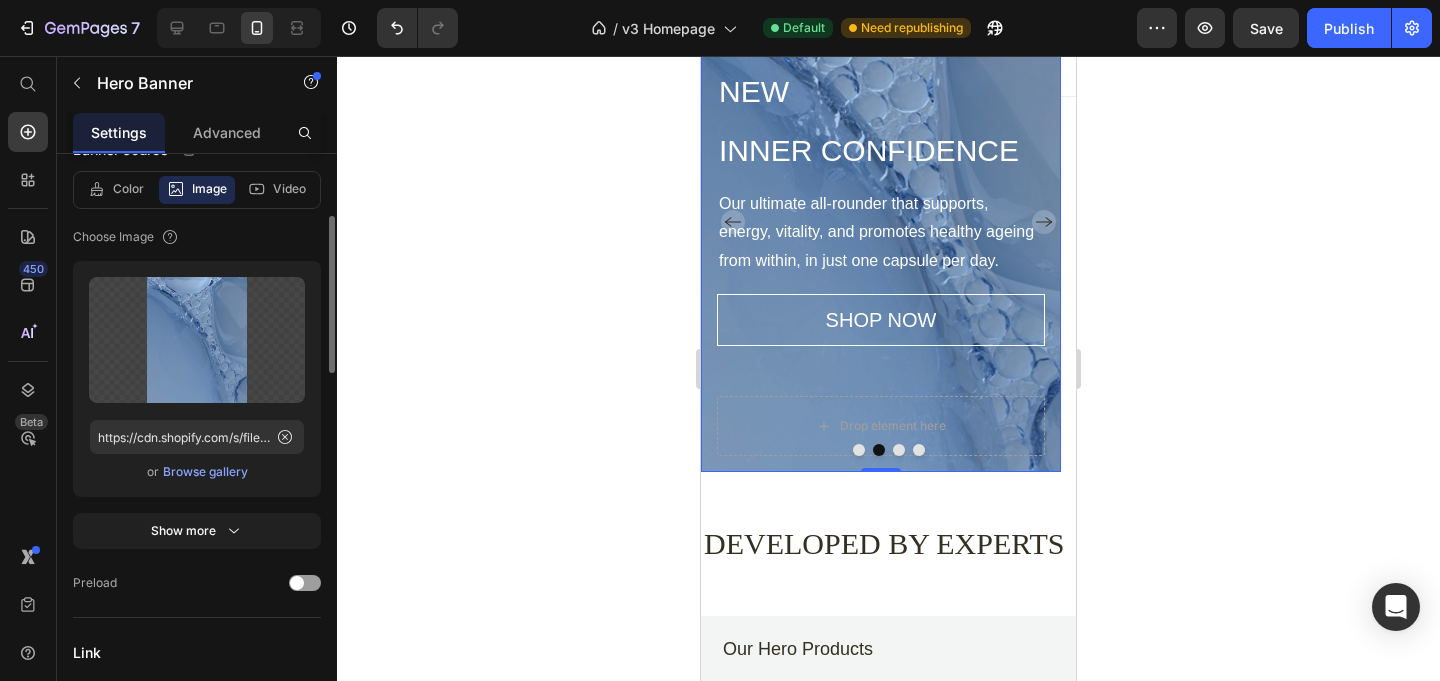 scroll, scrollTop: 231, scrollLeft: 0, axis: vertical 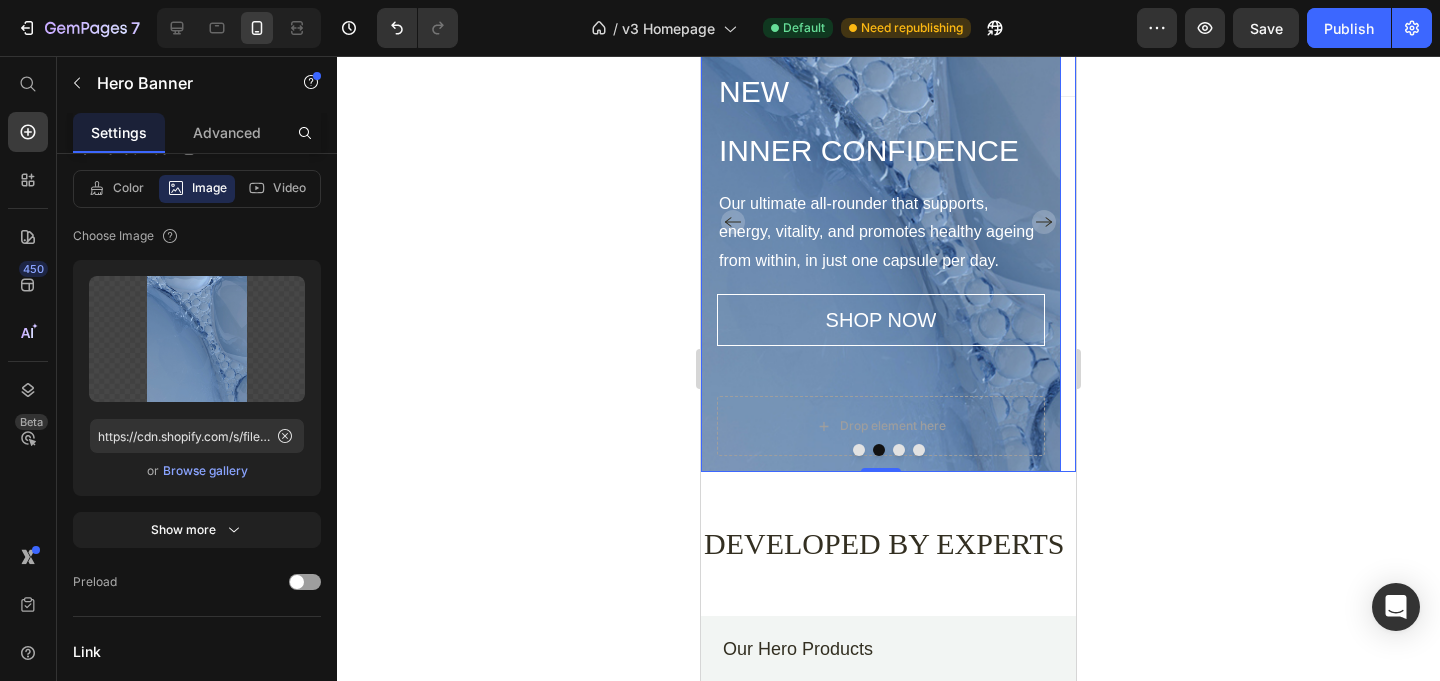 click at bounding box center [859, 450] 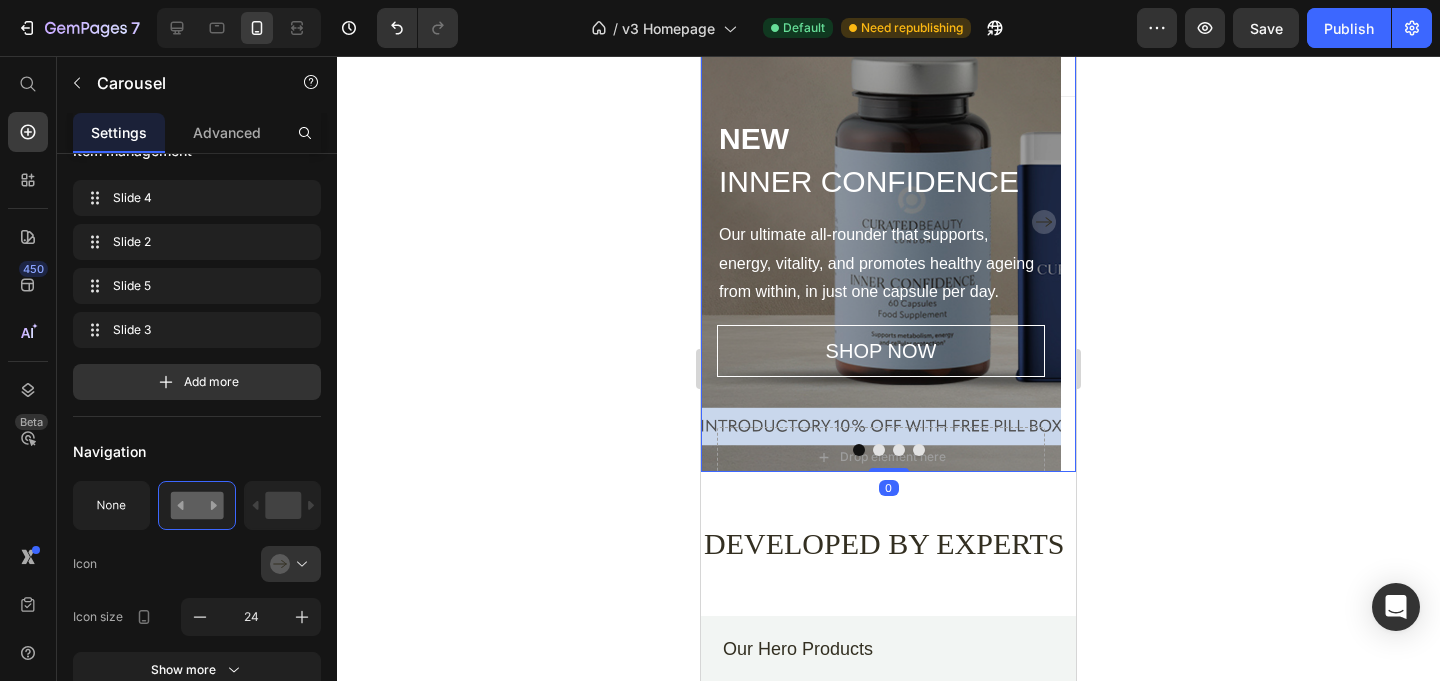 scroll, scrollTop: 0, scrollLeft: 0, axis: both 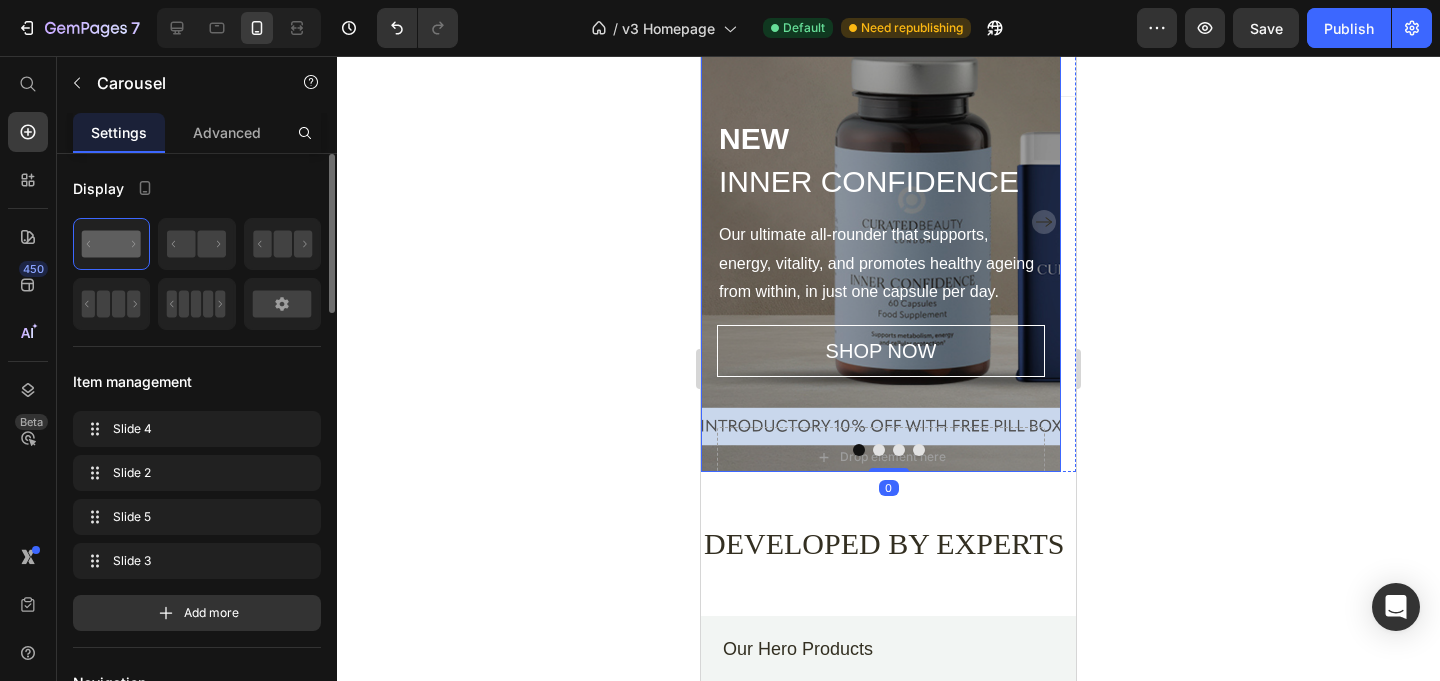 click on "NEW Heading INNER CONFIDENCE Heading Our ultimate all-rounder that supports, energy, vitality, and promotes healthy ageing from within, in just one capsule per day. Text Block SHOP NOW Button" at bounding box center [881, 192] 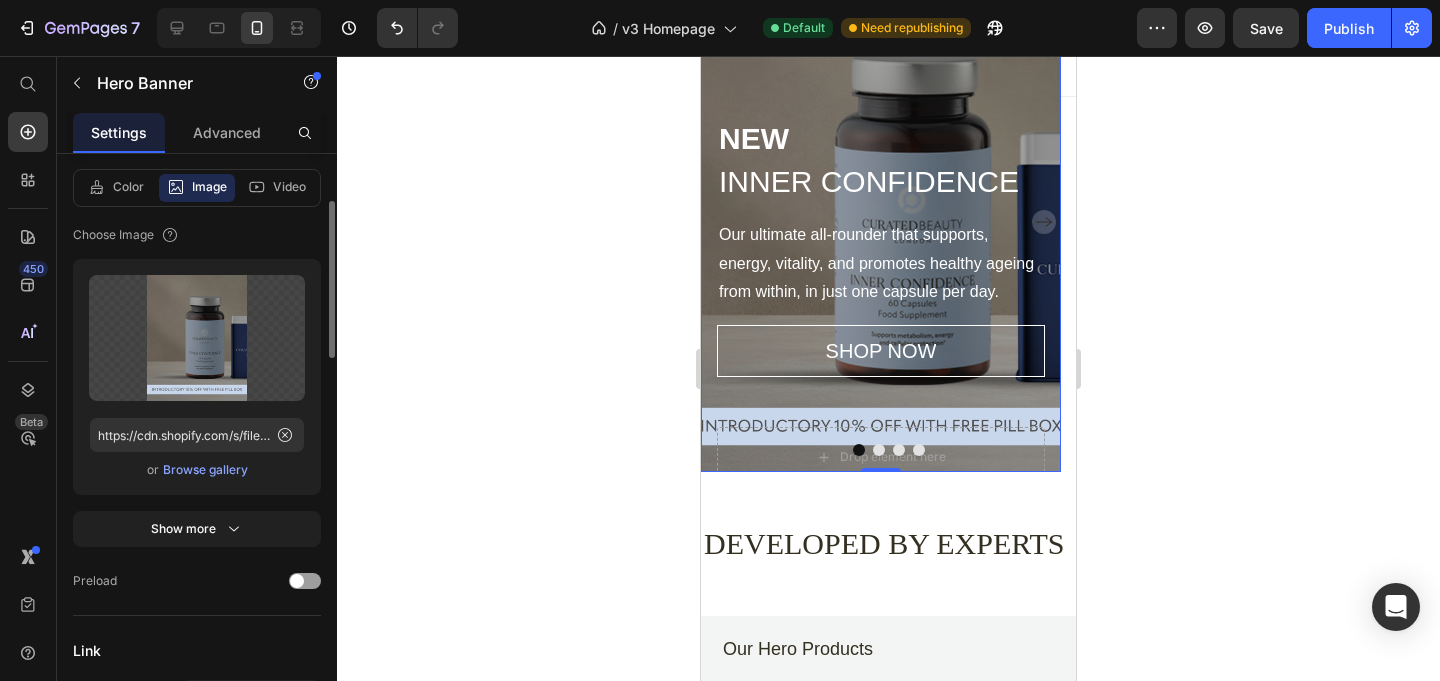 scroll, scrollTop: 234, scrollLeft: 0, axis: vertical 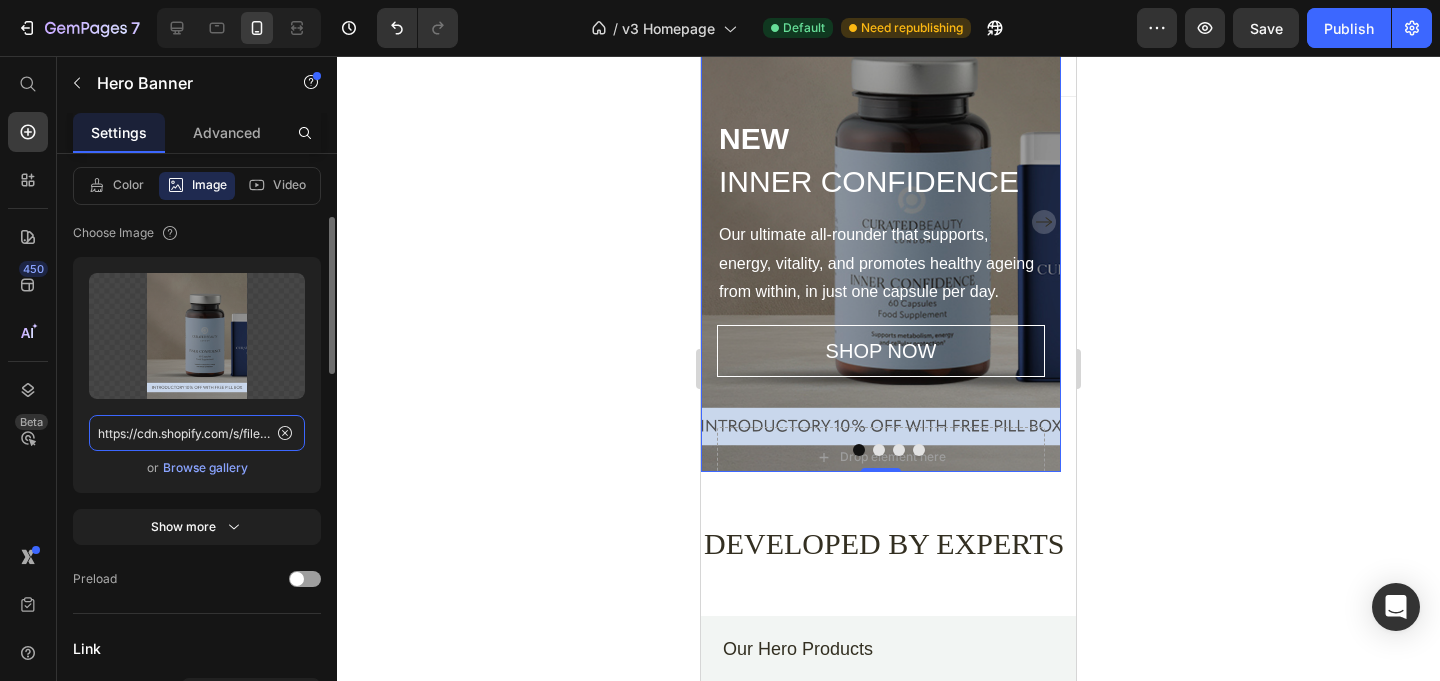 click on "https://cdn.shopify.com/s/files/1/0945/6697/3779/files/gempages_564538429006676787-4f581877-f59b-4ed4-8e86-69f144e1bbaa.png" 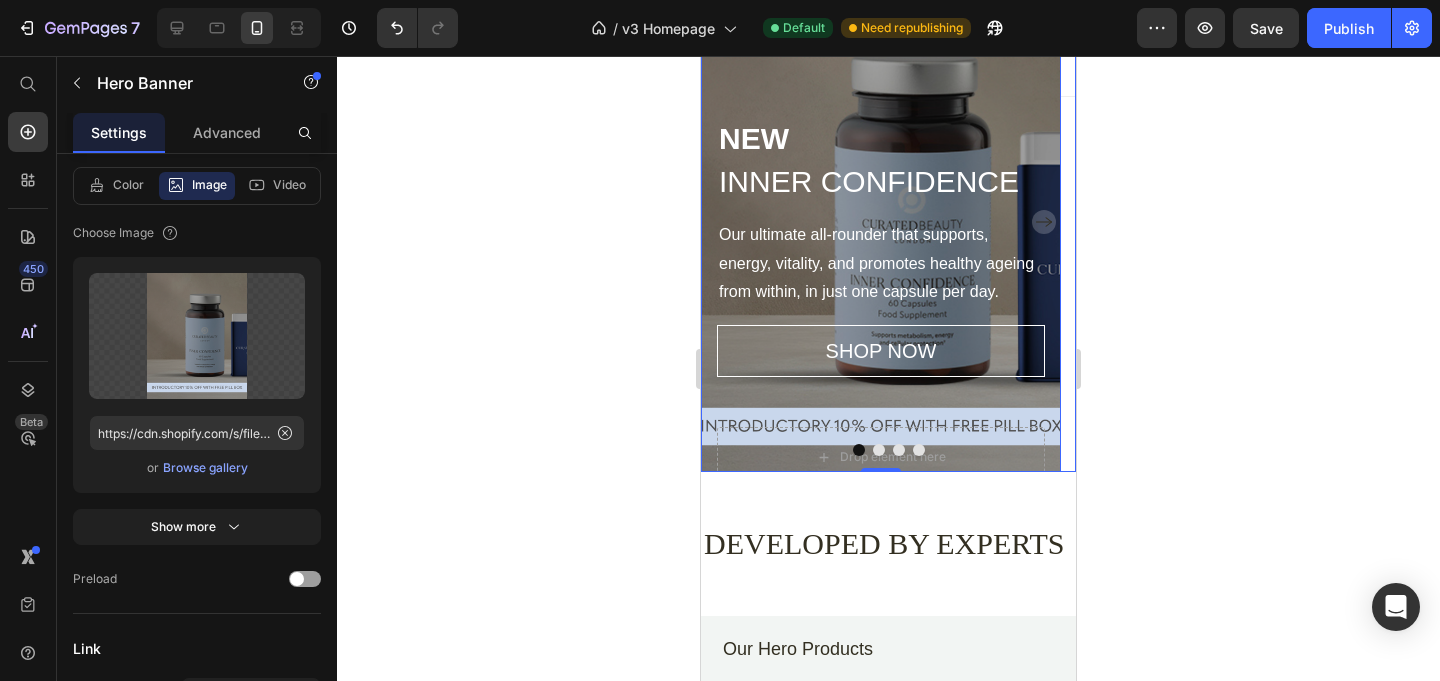 click at bounding box center (879, 450) 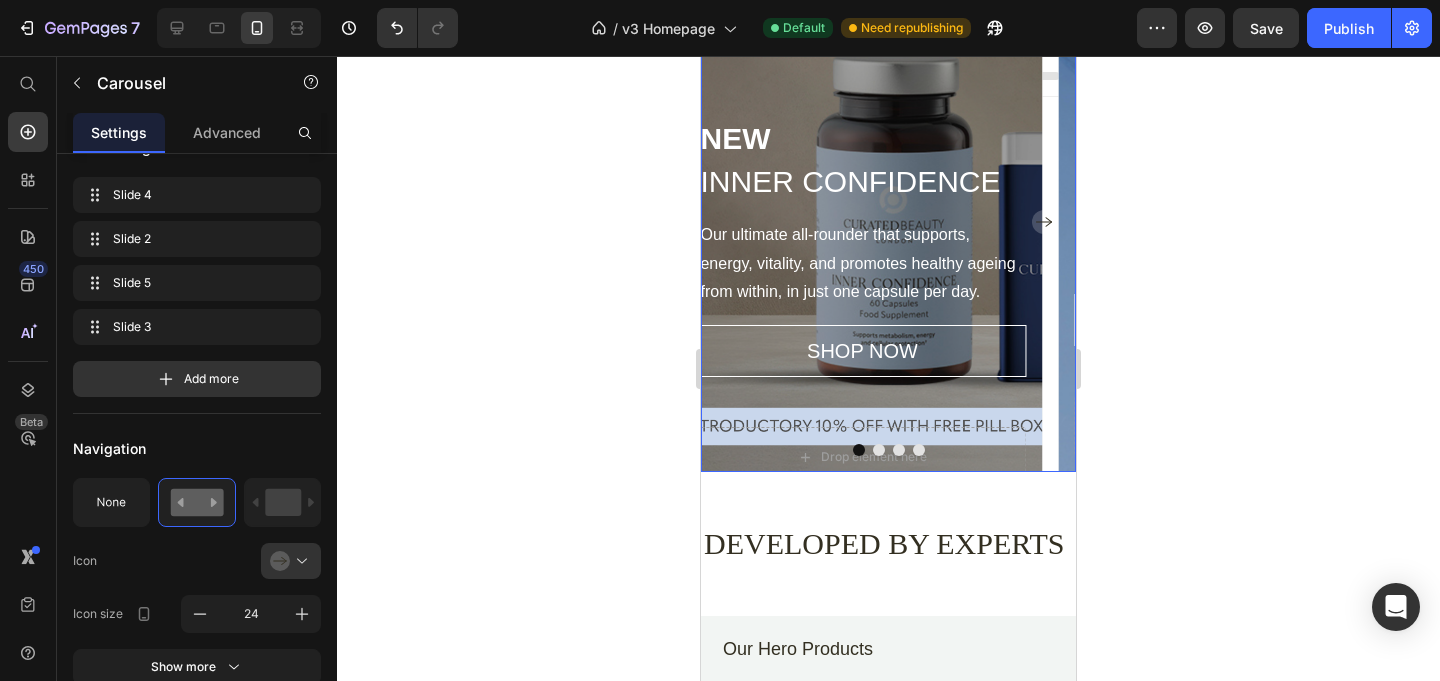 scroll, scrollTop: 0, scrollLeft: 0, axis: both 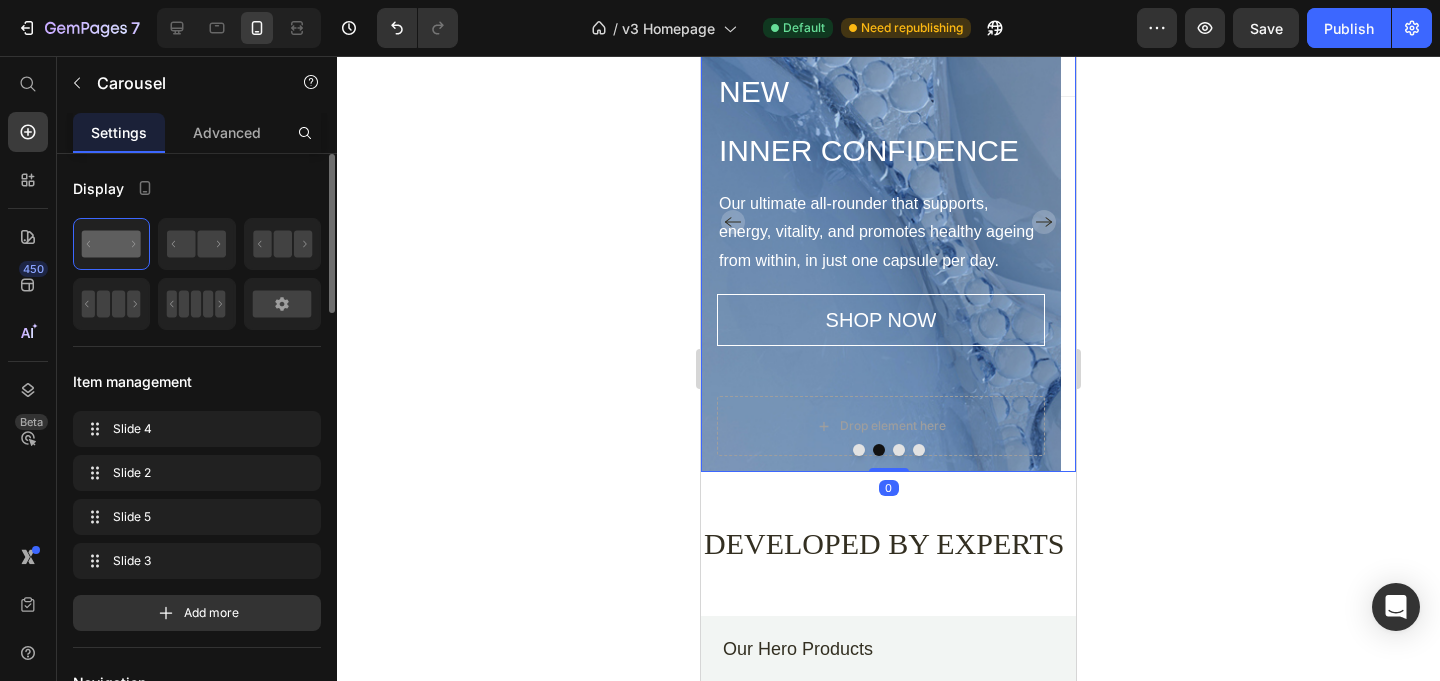 click on "NEW" at bounding box center [881, 91] 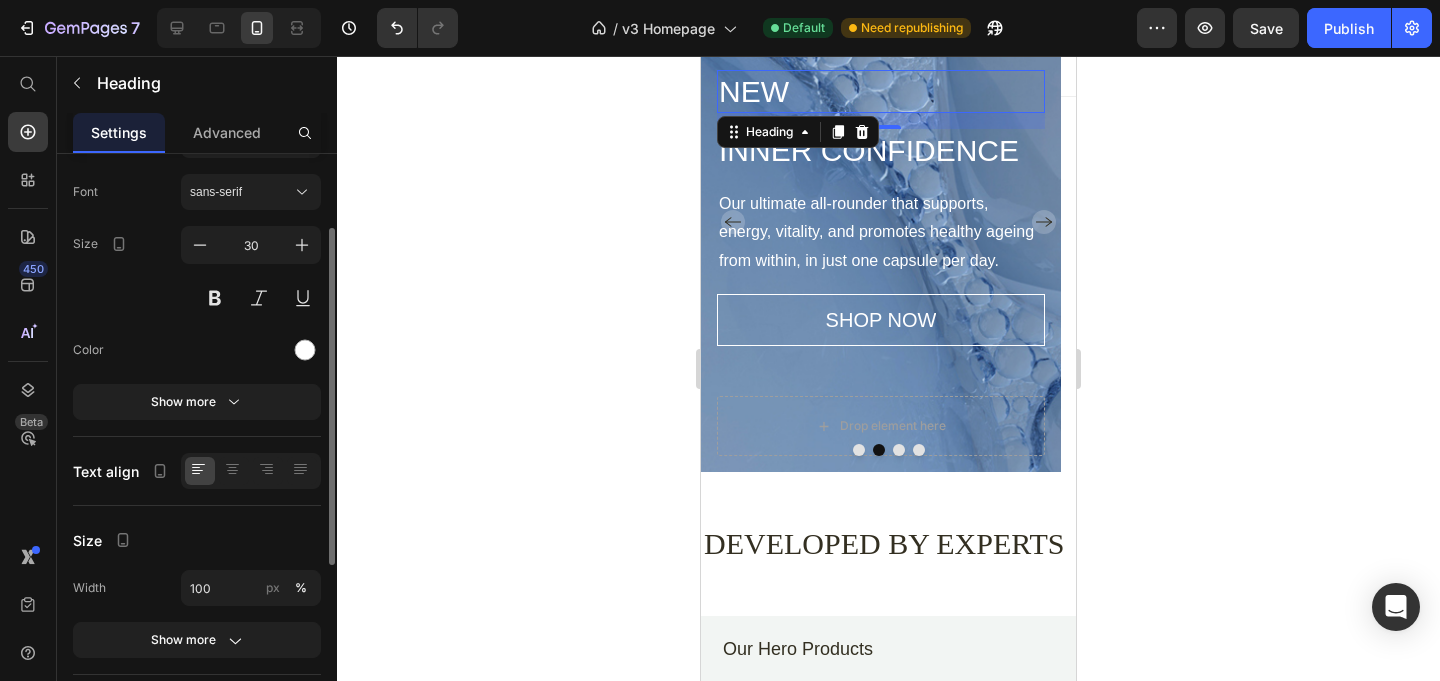 scroll, scrollTop: 112, scrollLeft: 0, axis: vertical 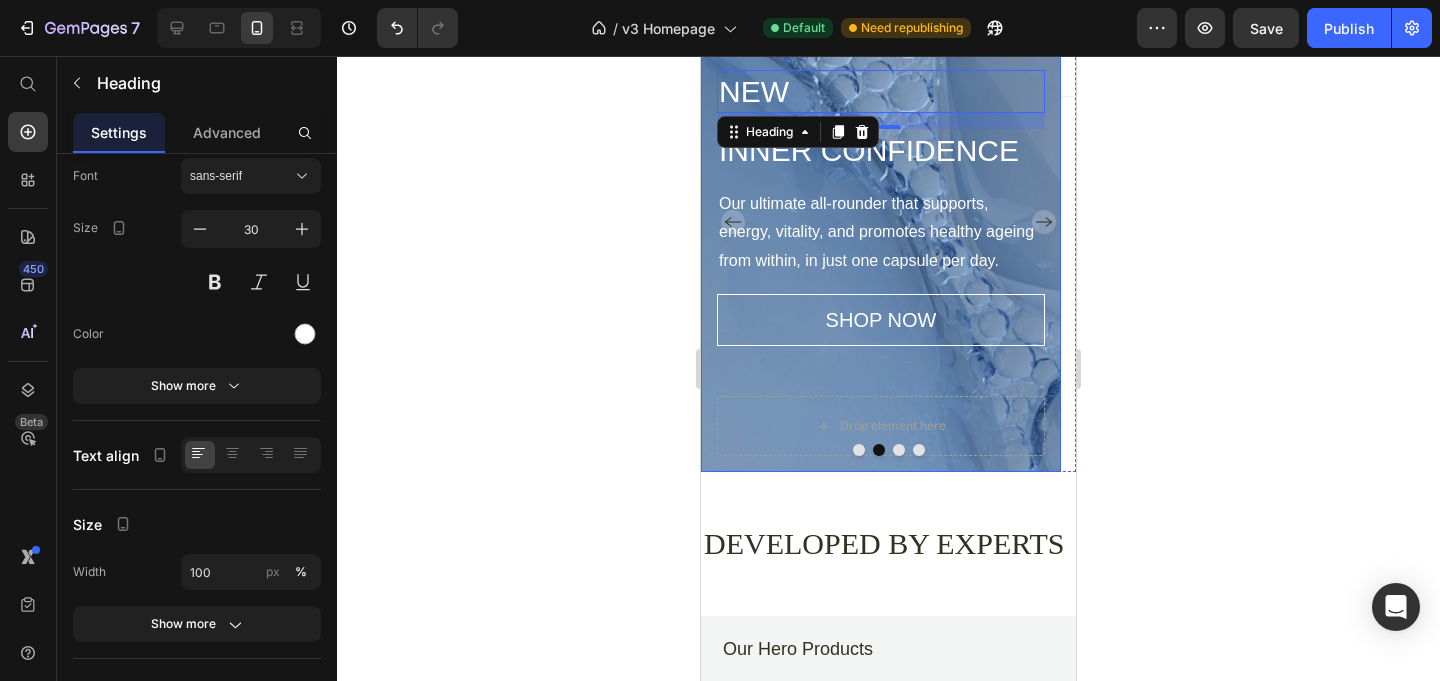 click on "NEW Heading   16 INNER CONFIDENCE Heading Our ultimate all-rounder that supports, energy, vitality, and promotes healthy ageing from within, in just one capsule per day. Text Block SHOP NOW Button" at bounding box center (881, 233) 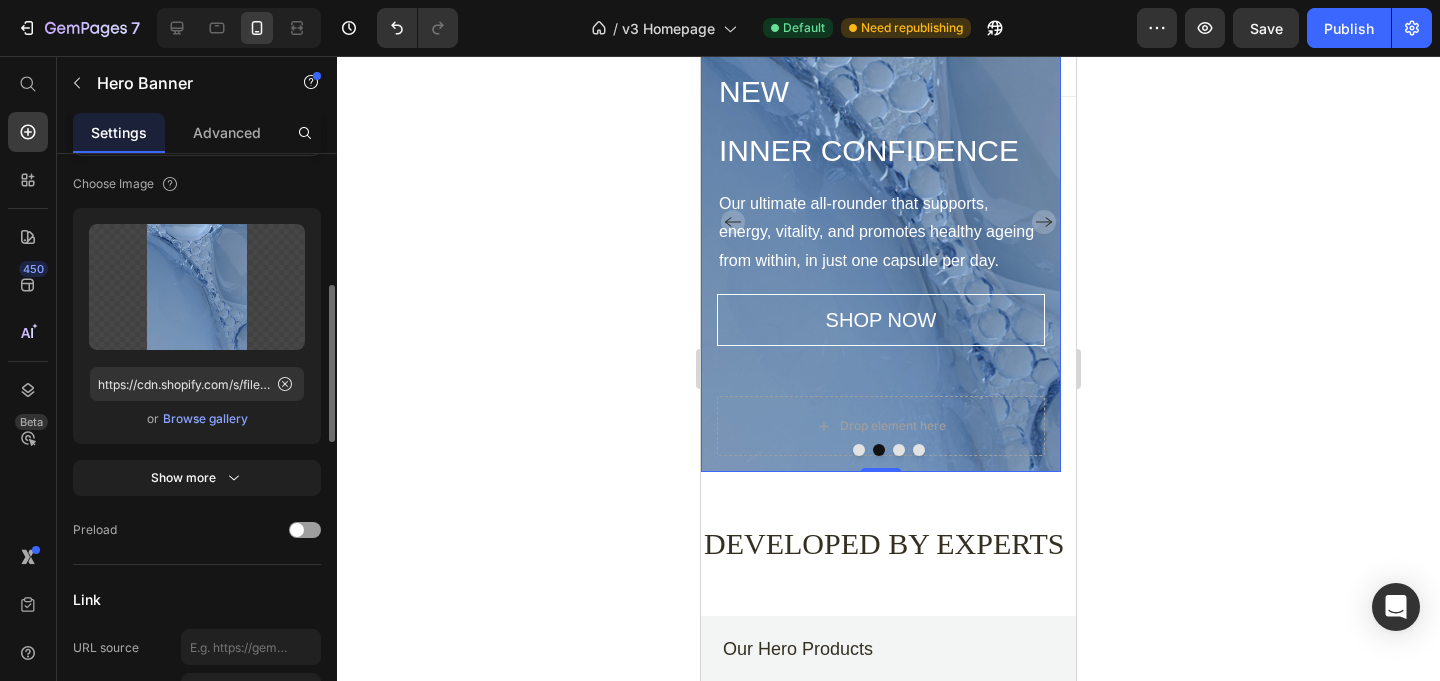 scroll, scrollTop: 326, scrollLeft: 0, axis: vertical 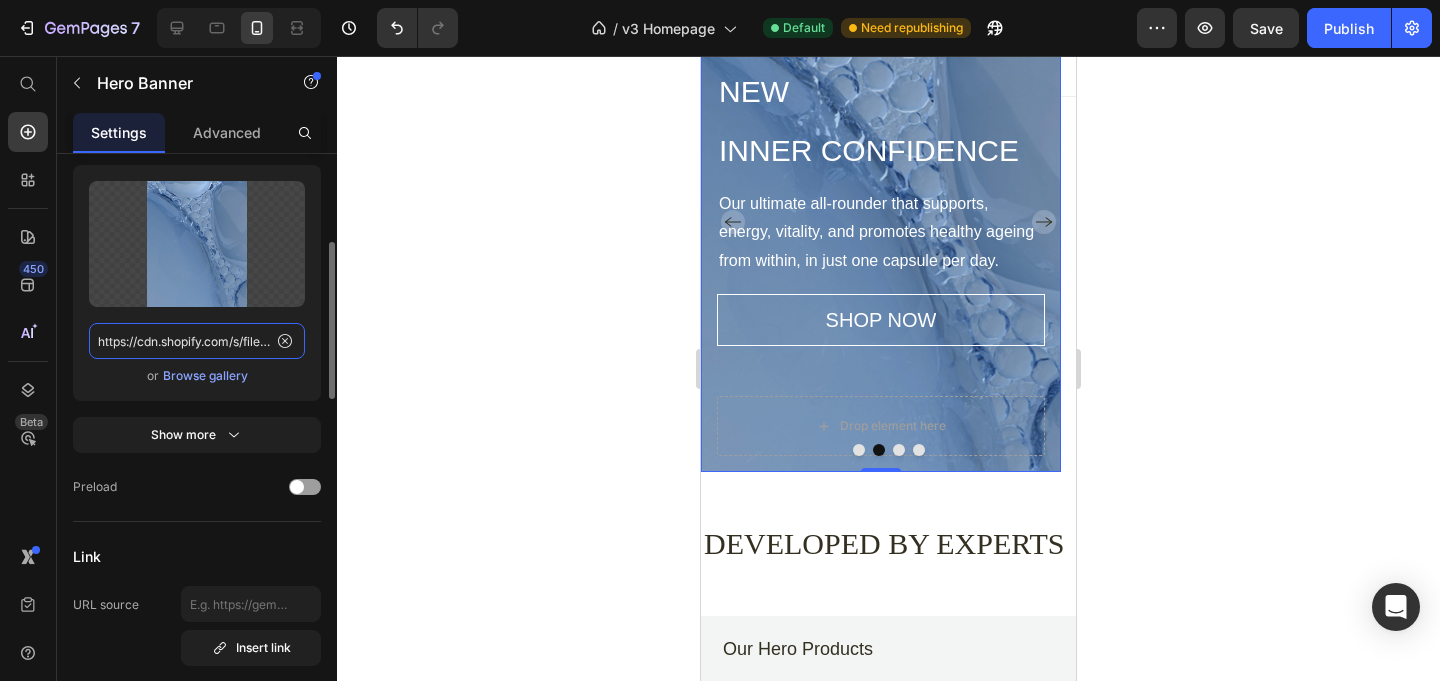 click on "https://cdn.shopify.com/s/files/1/0945/6697/3779/files/gempages_564538429006676787-464a2950-8de4-473f-b738-7ec1fd19508c.png" 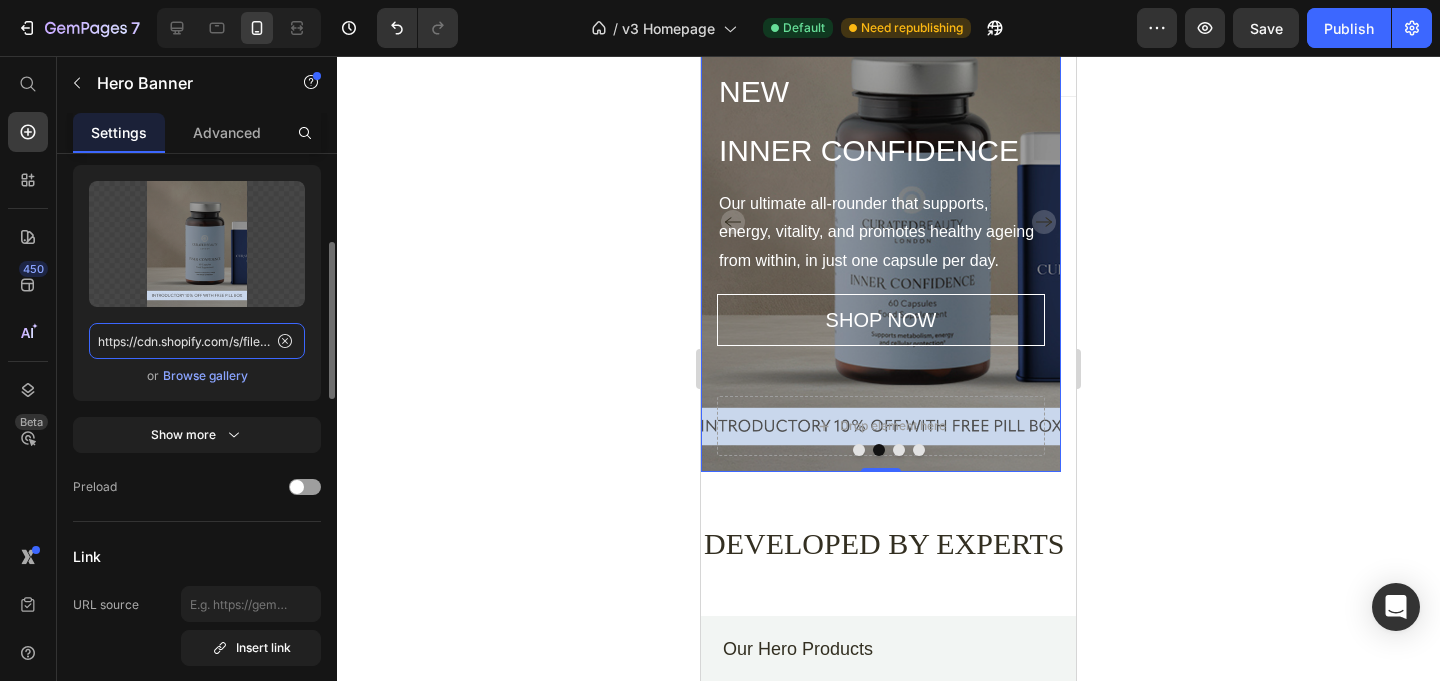 scroll, scrollTop: 0, scrollLeft: 608, axis: horizontal 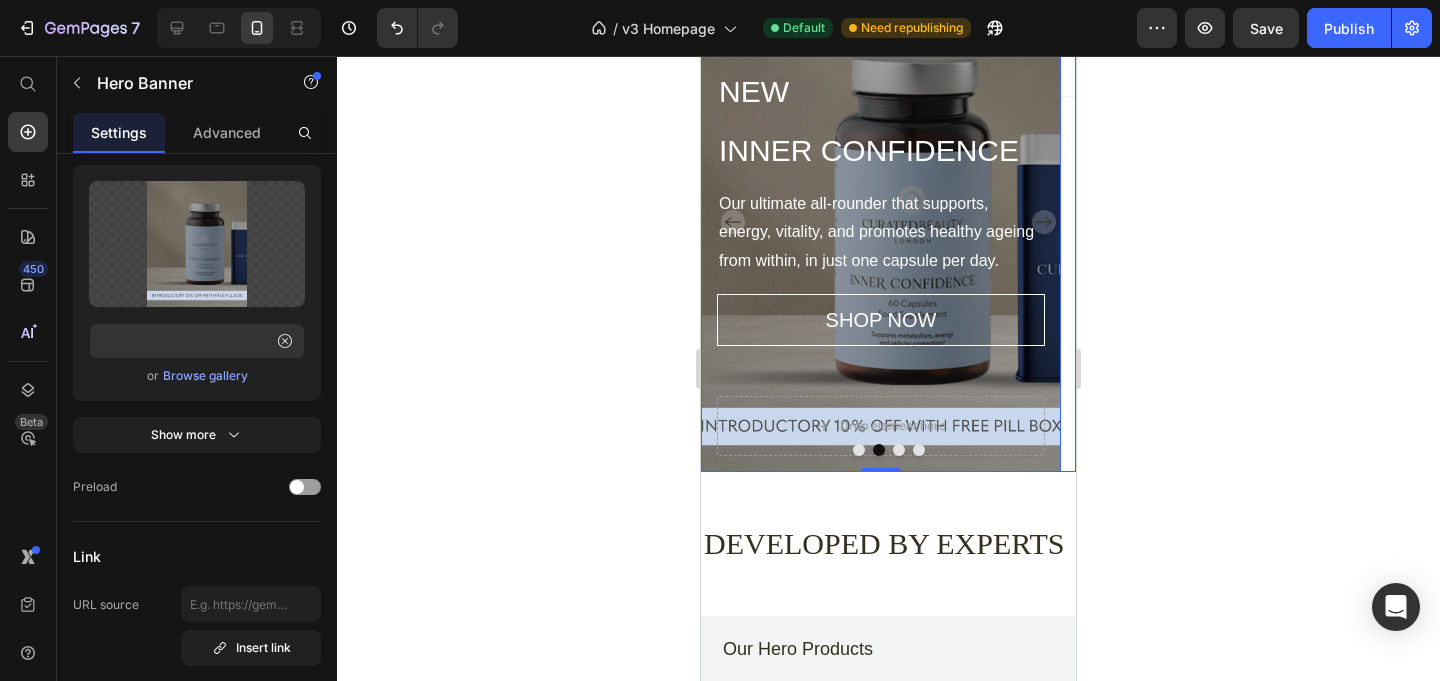 click at bounding box center (859, 450) 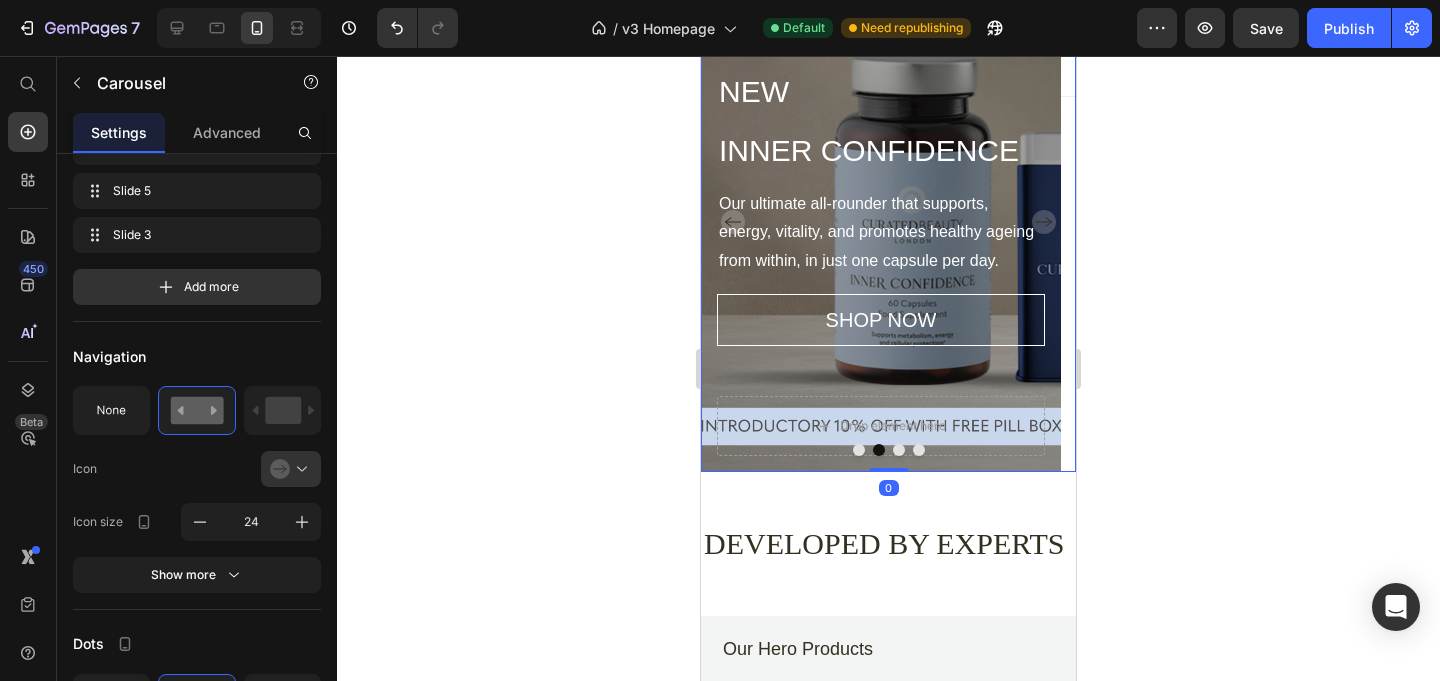 scroll, scrollTop: 0, scrollLeft: 0, axis: both 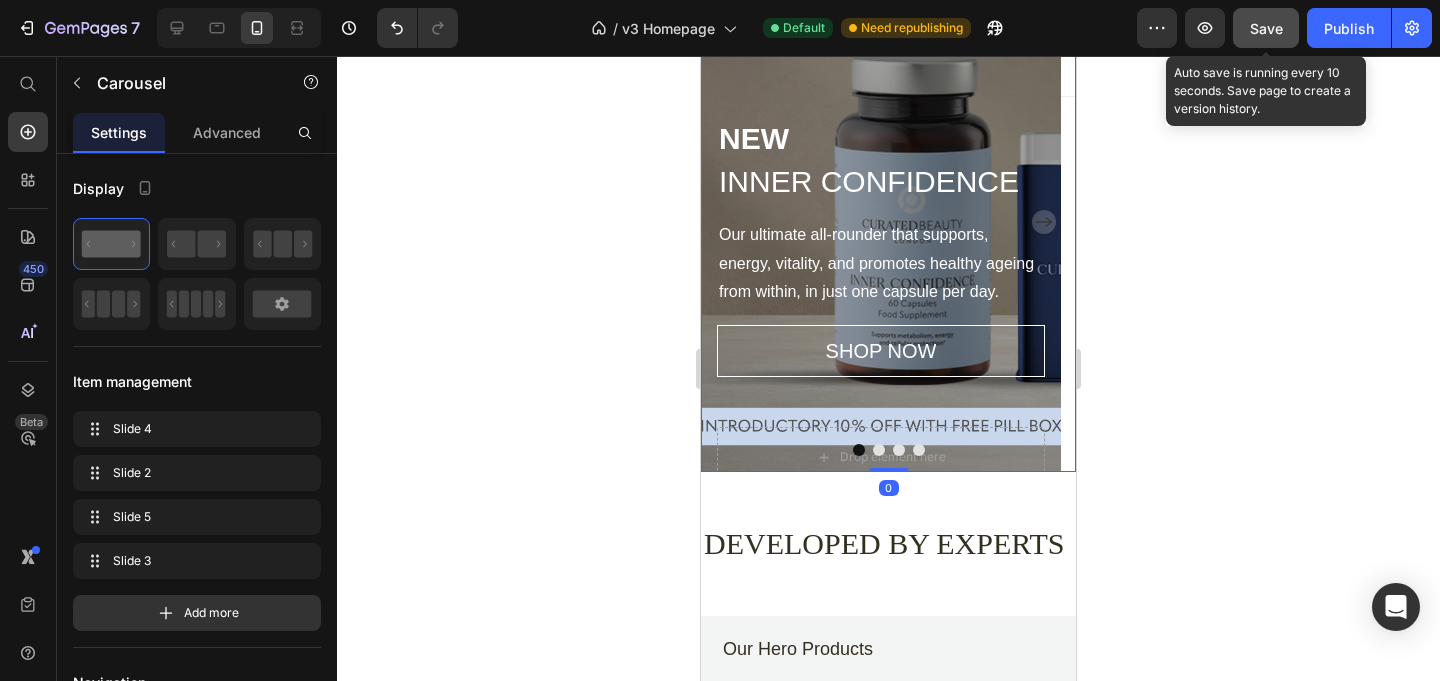 click on "Save" 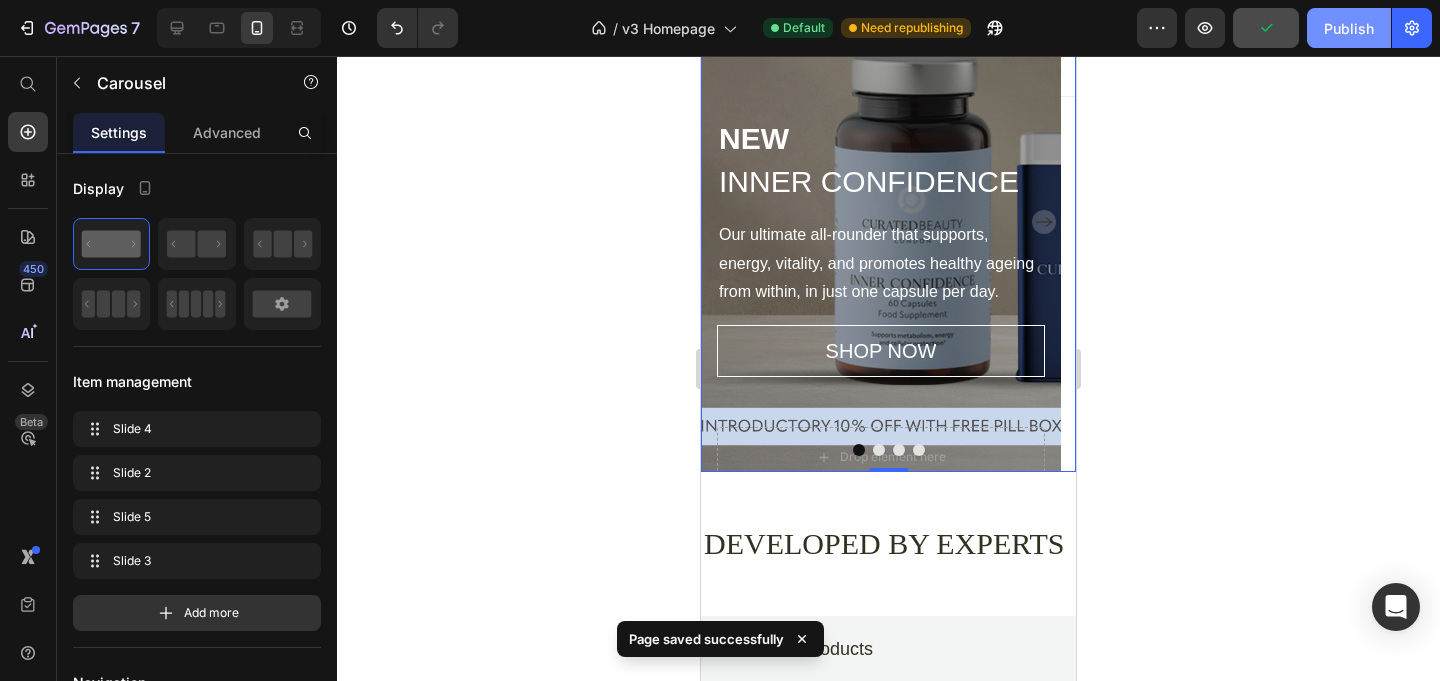 click on "Publish" at bounding box center (1349, 28) 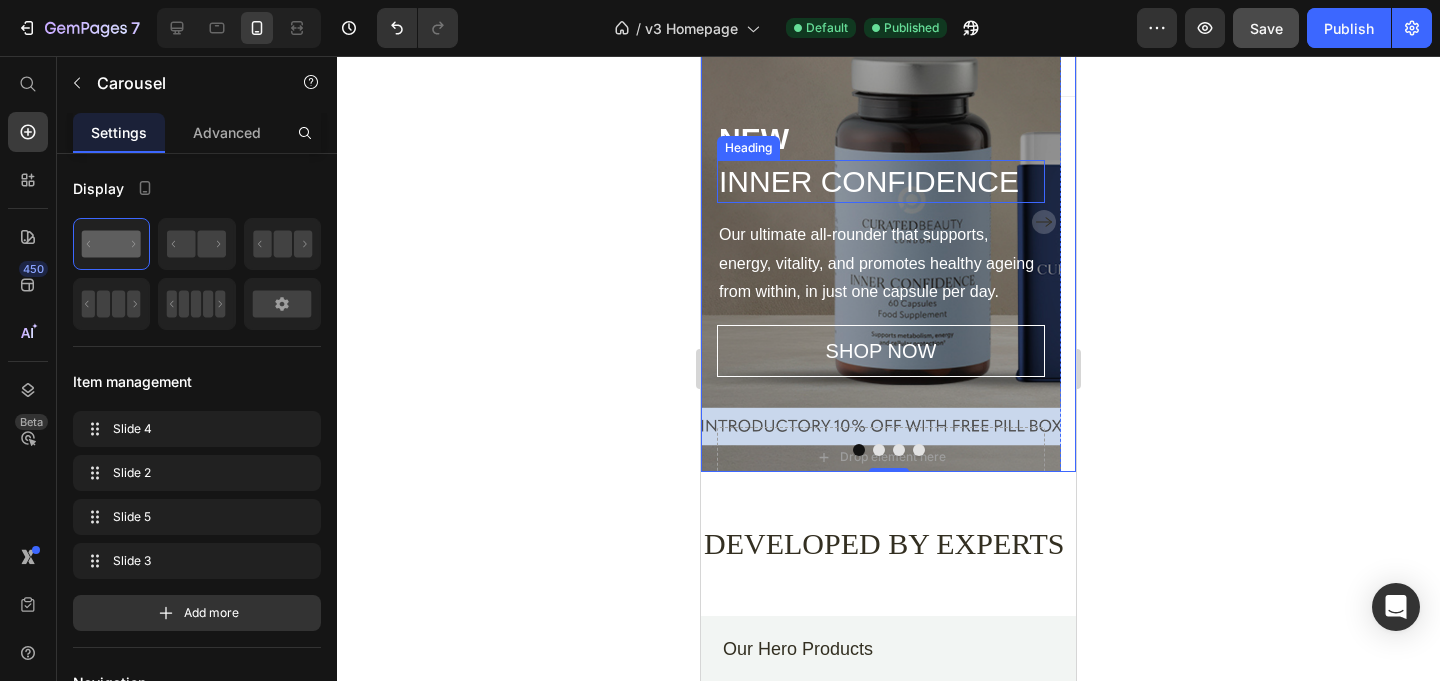 click on "INNER CONFIDENCE" at bounding box center (881, 181) 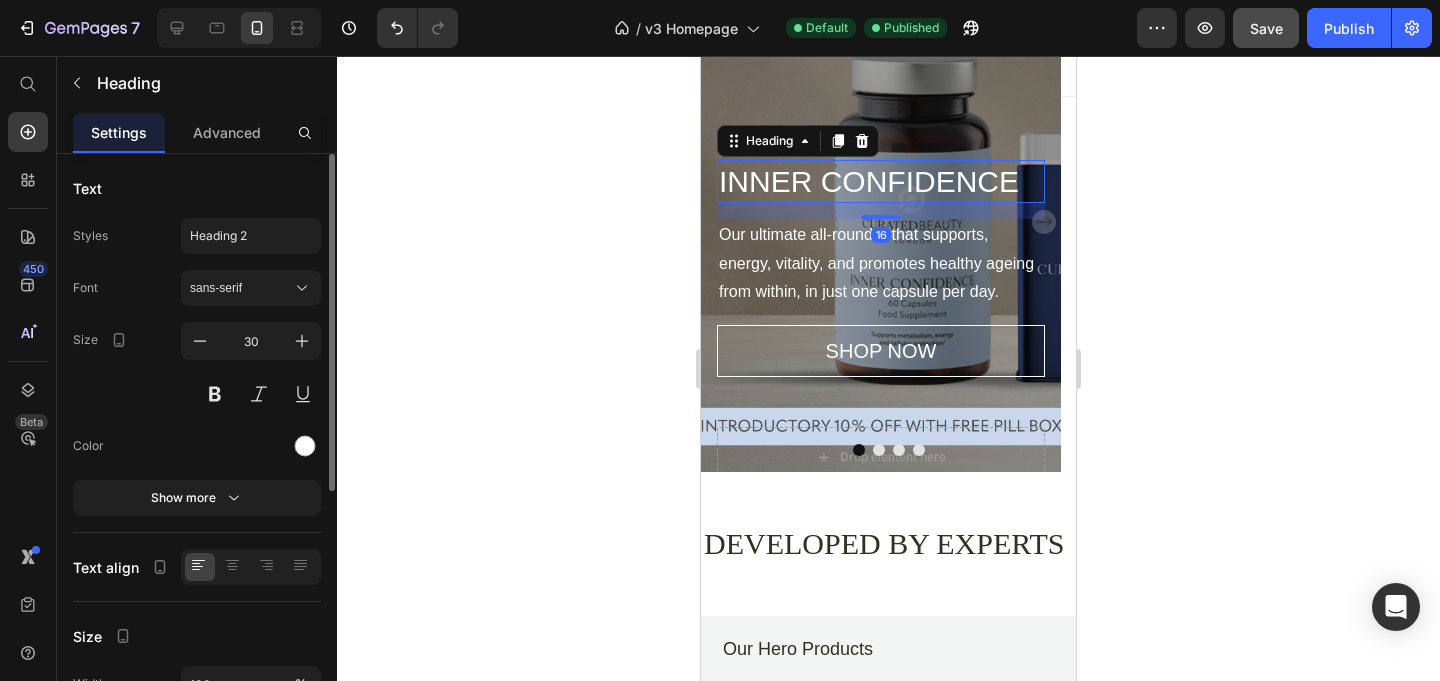 scroll, scrollTop: 428, scrollLeft: 0, axis: vertical 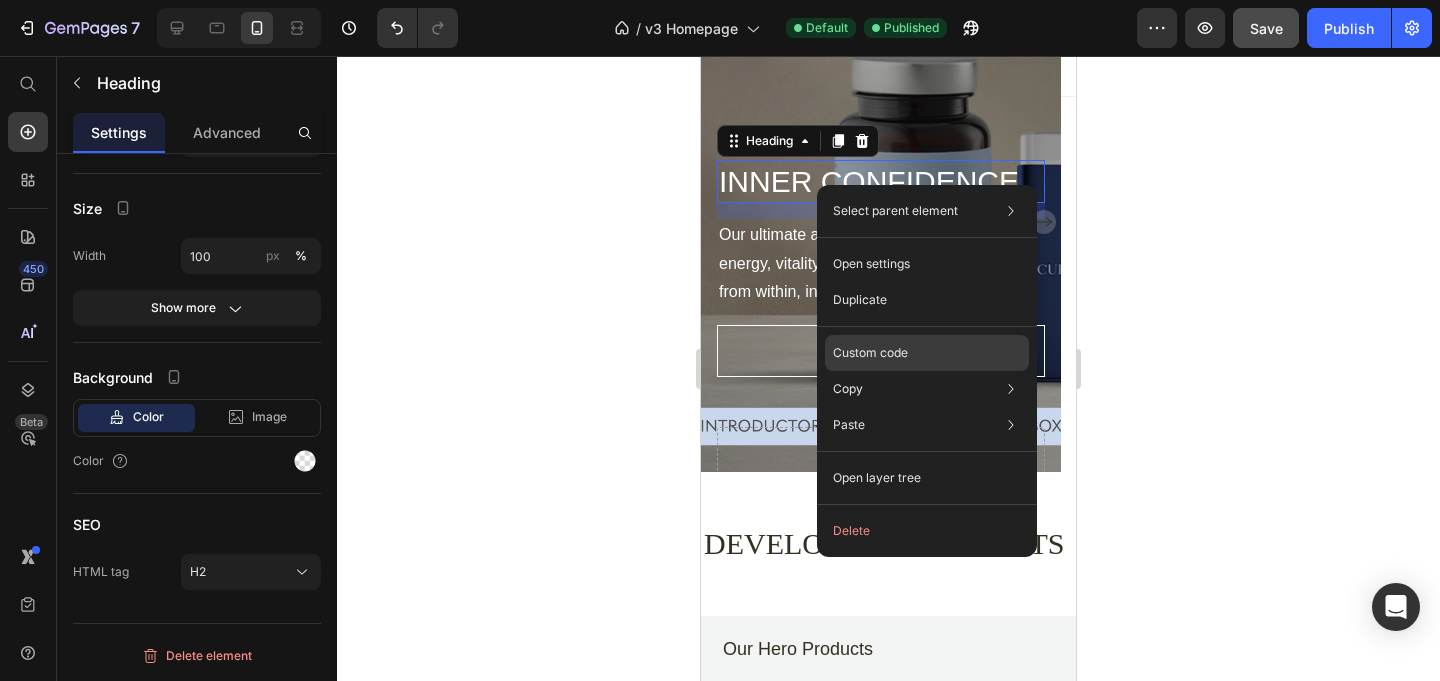 click on "Custom code" at bounding box center [870, 353] 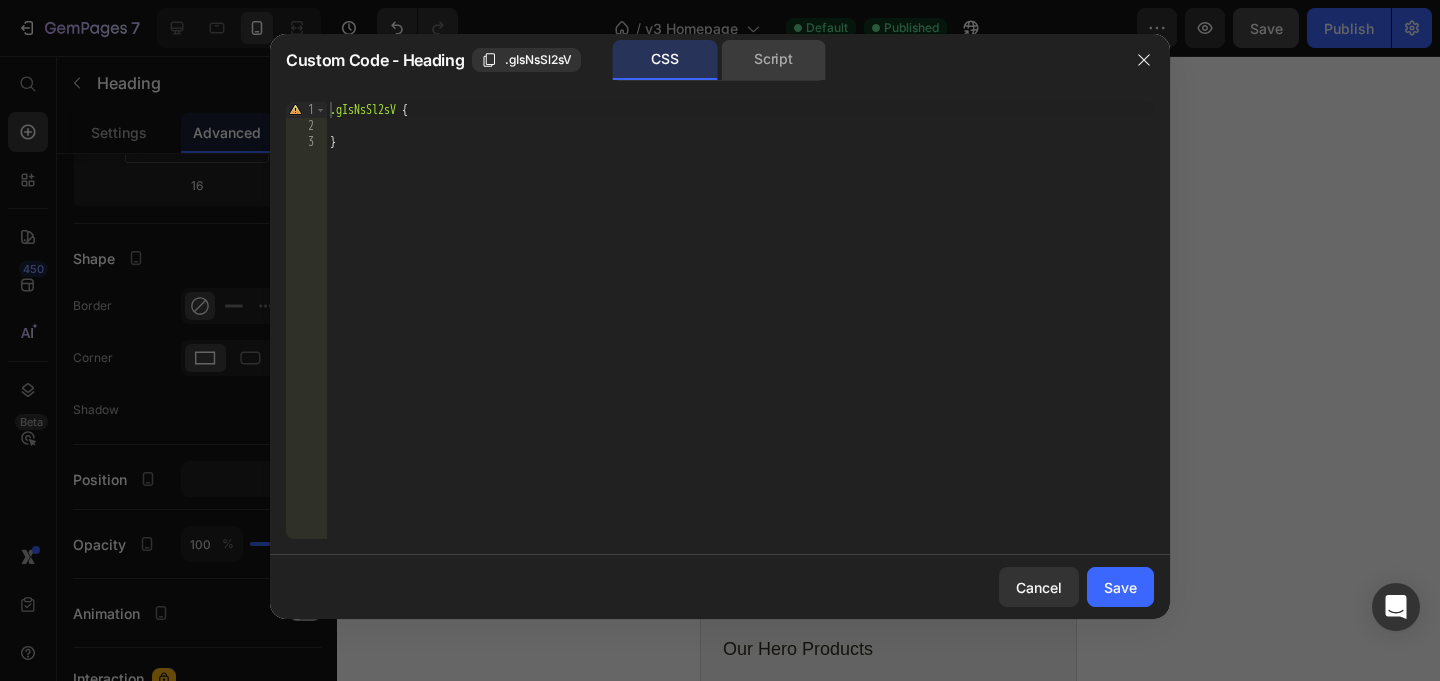 click on "Script" 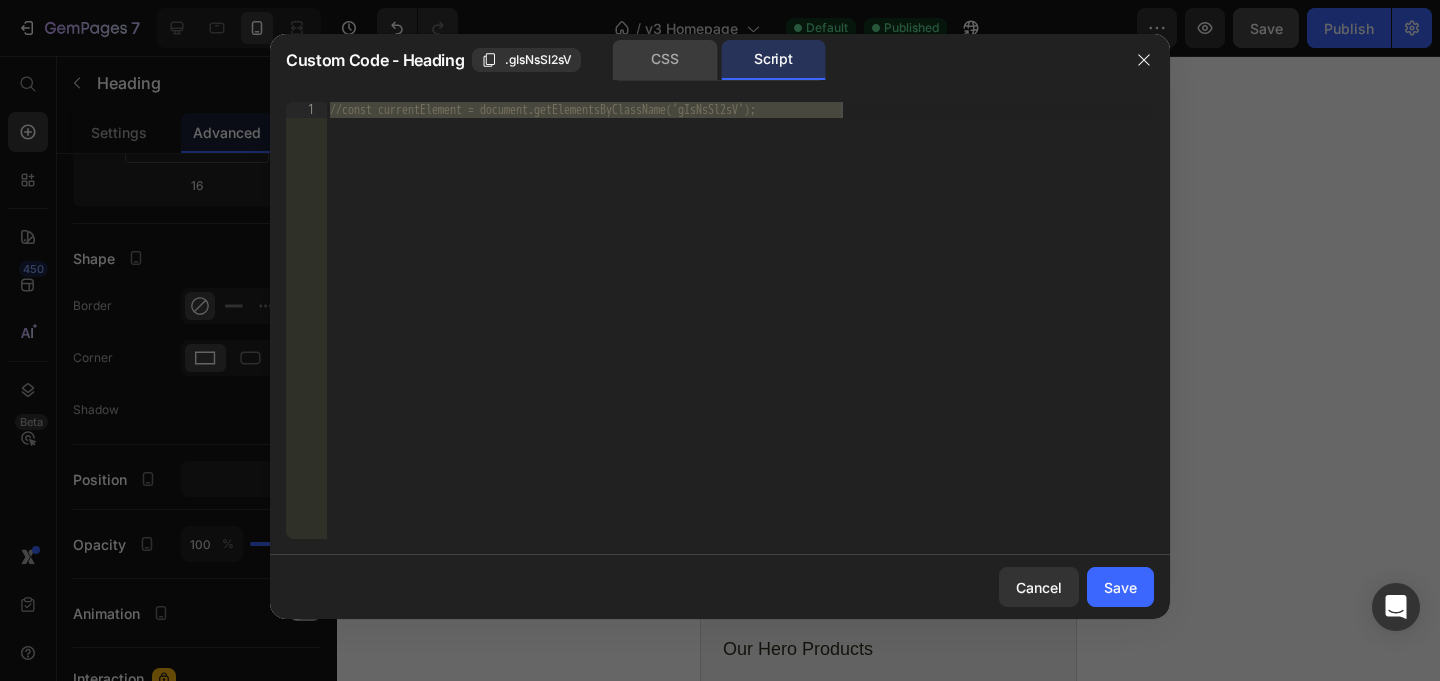click on "CSS" 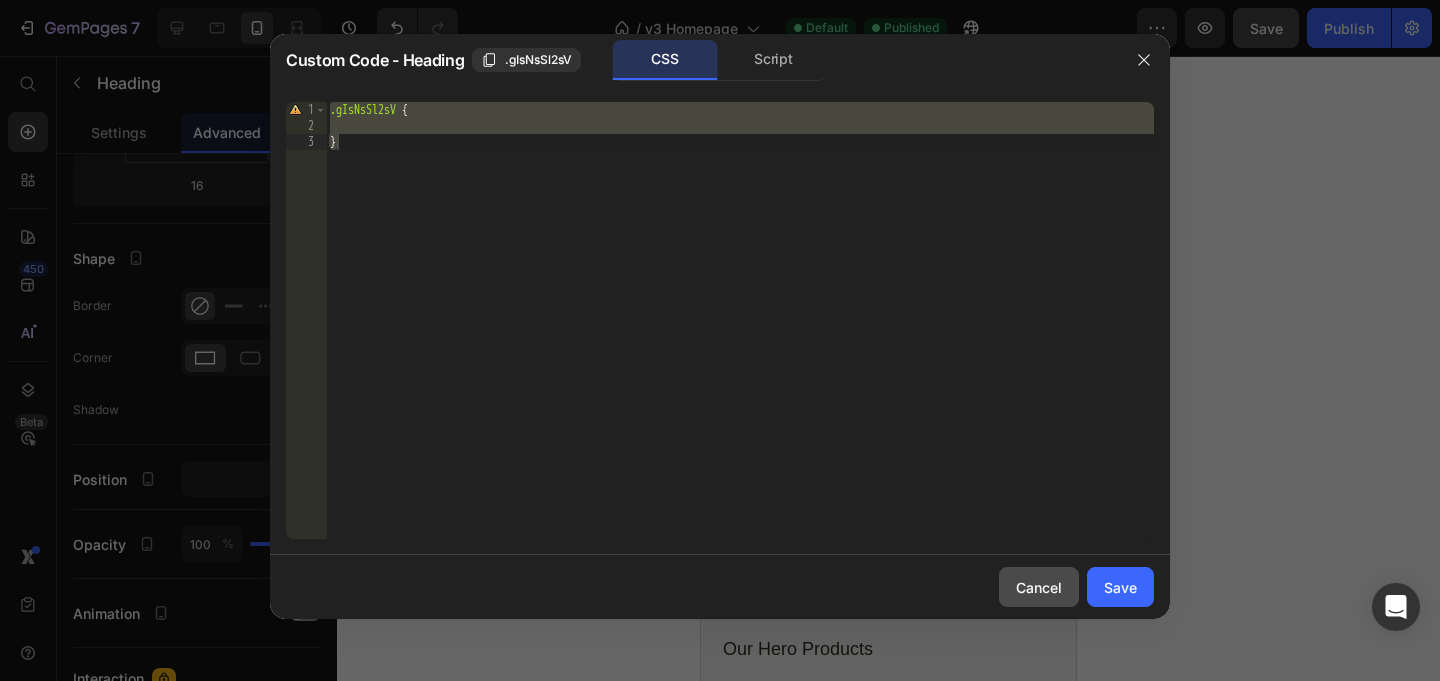 click on "Cancel" at bounding box center (1039, 587) 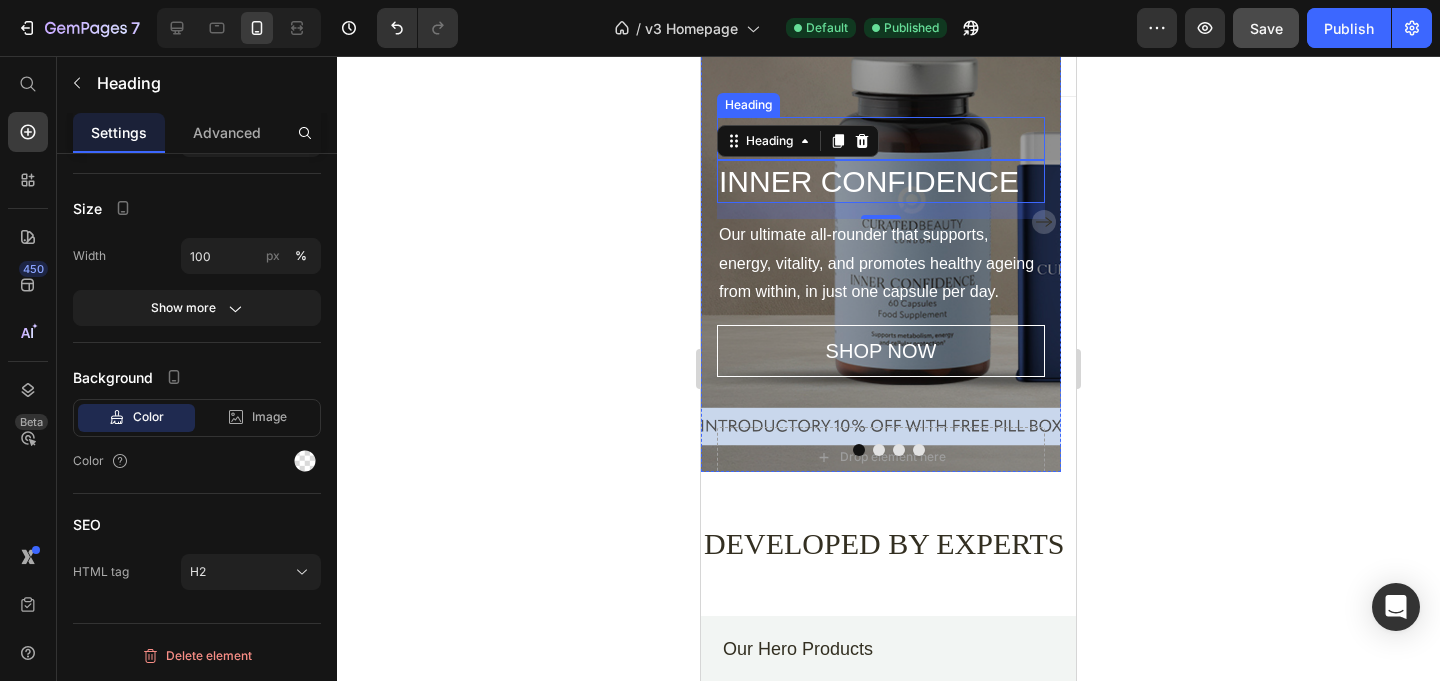 click on "NEW" at bounding box center (881, 138) 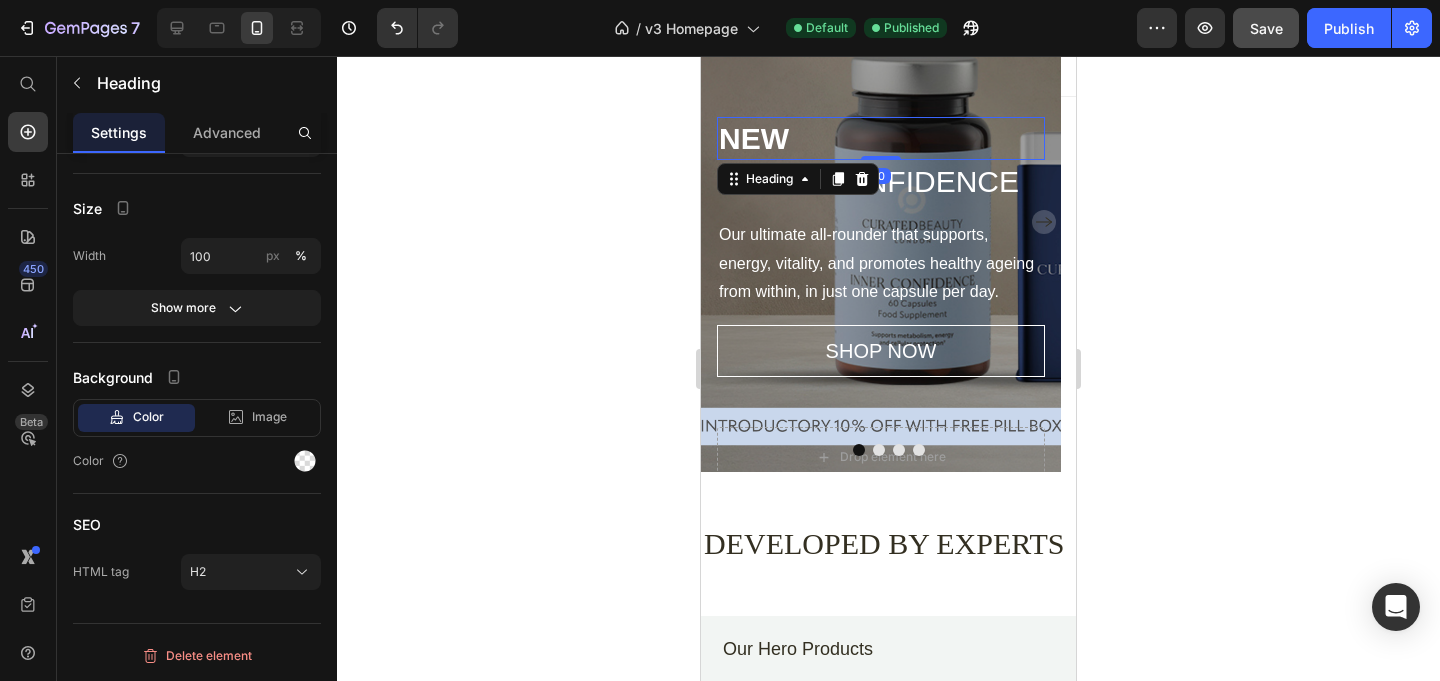 scroll, scrollTop: 0, scrollLeft: 0, axis: both 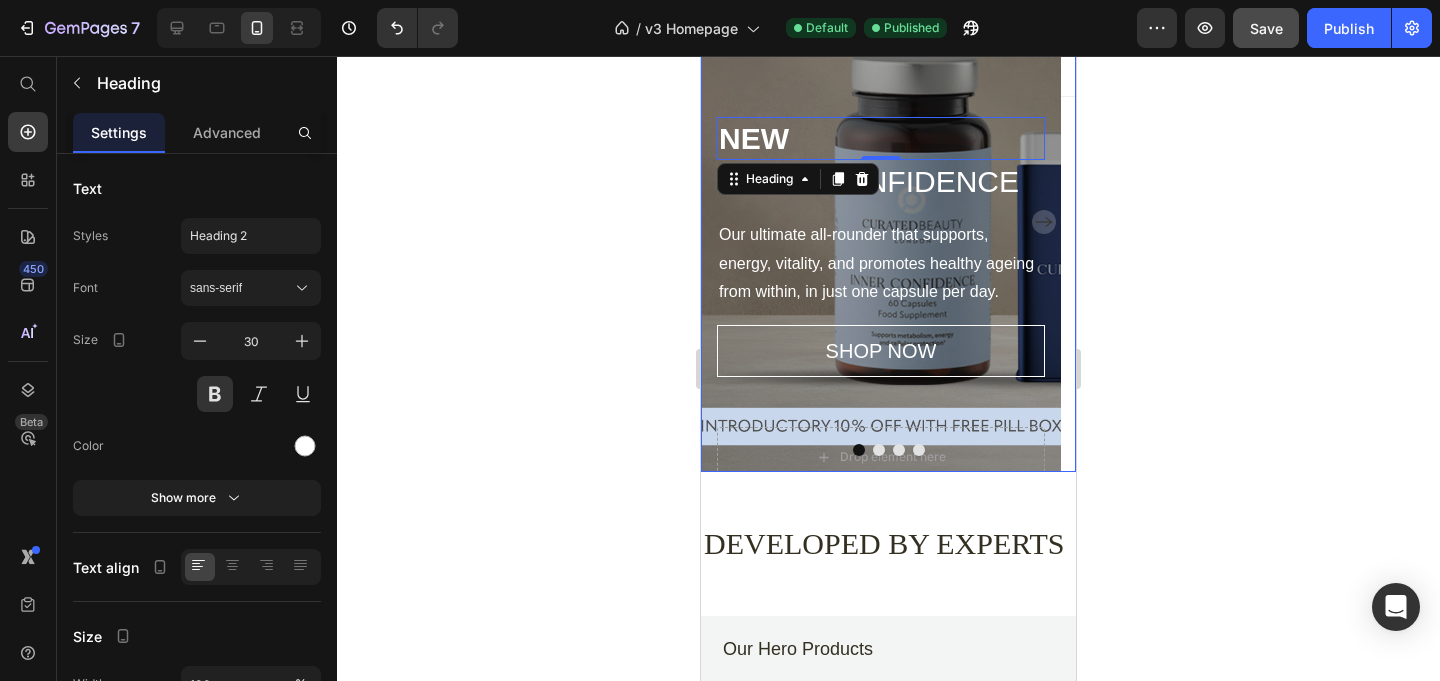 click at bounding box center [899, 450] 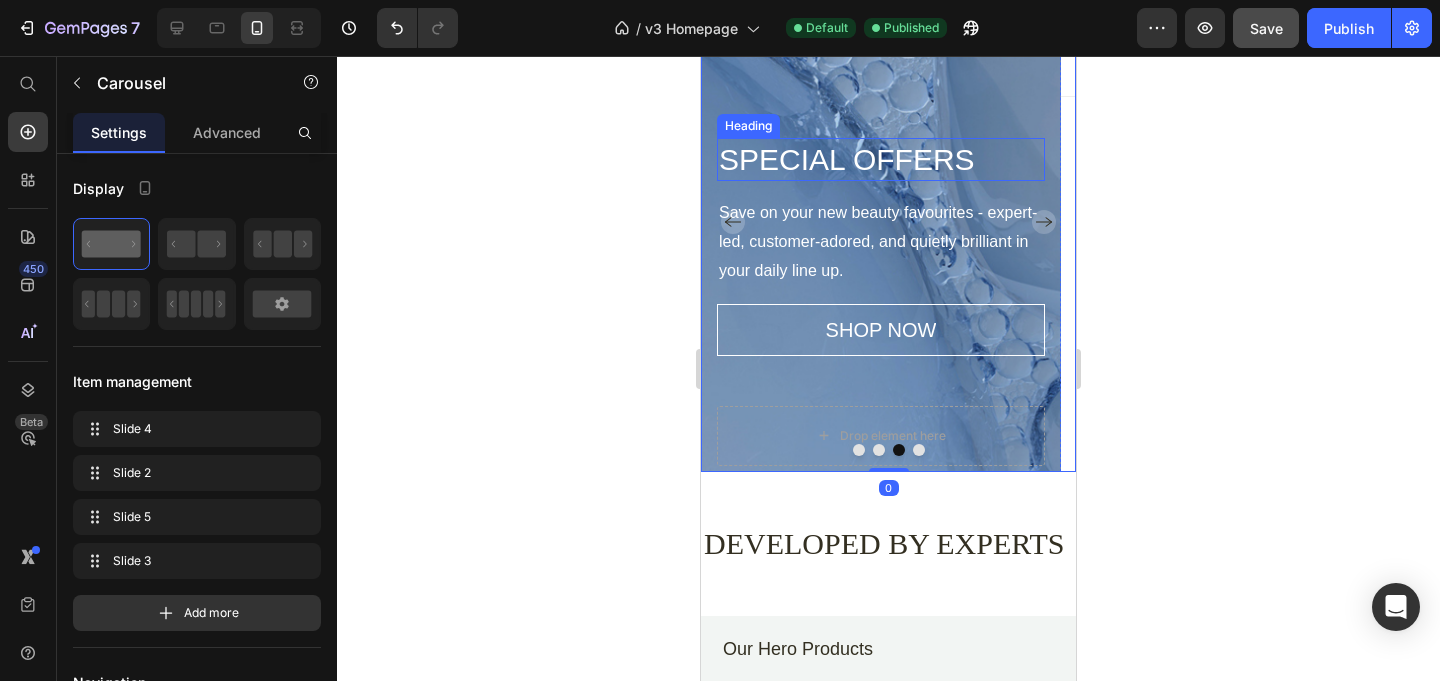 click on "SPECIAL OFFERS" at bounding box center (881, 159) 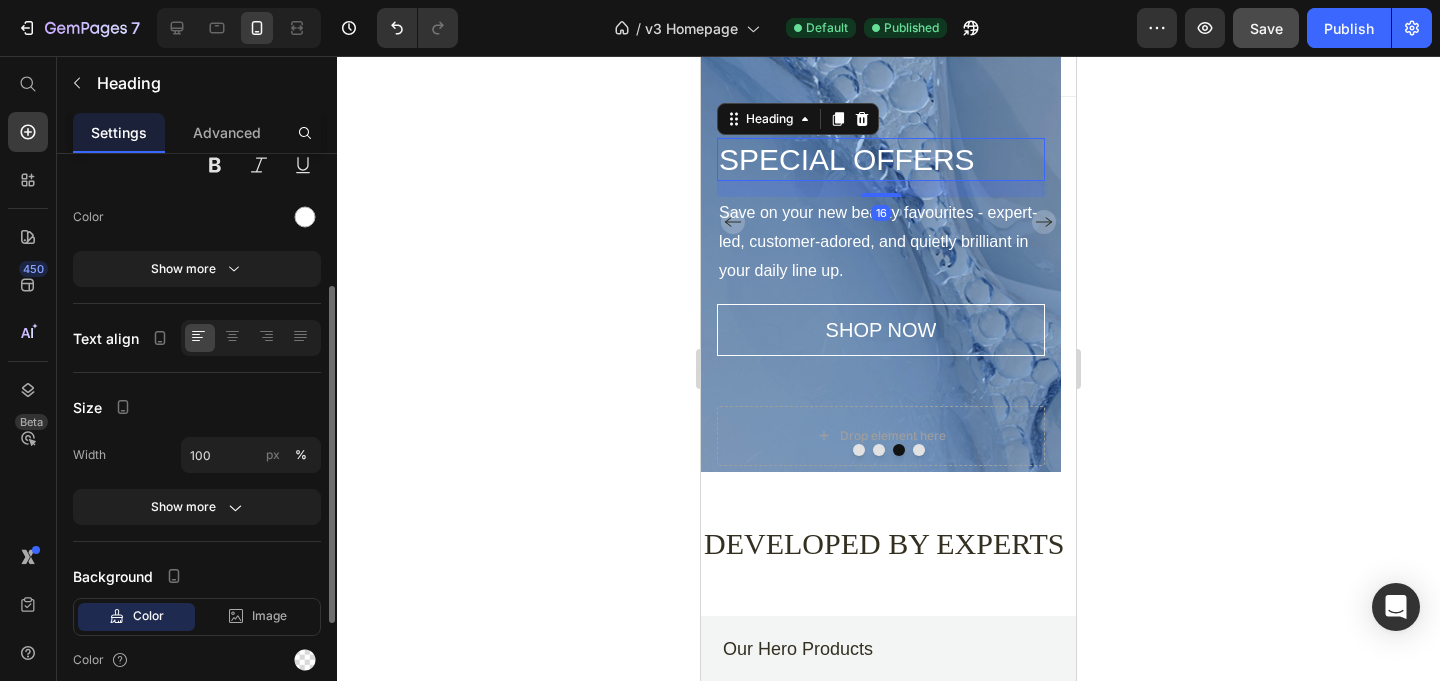 scroll, scrollTop: 428, scrollLeft: 0, axis: vertical 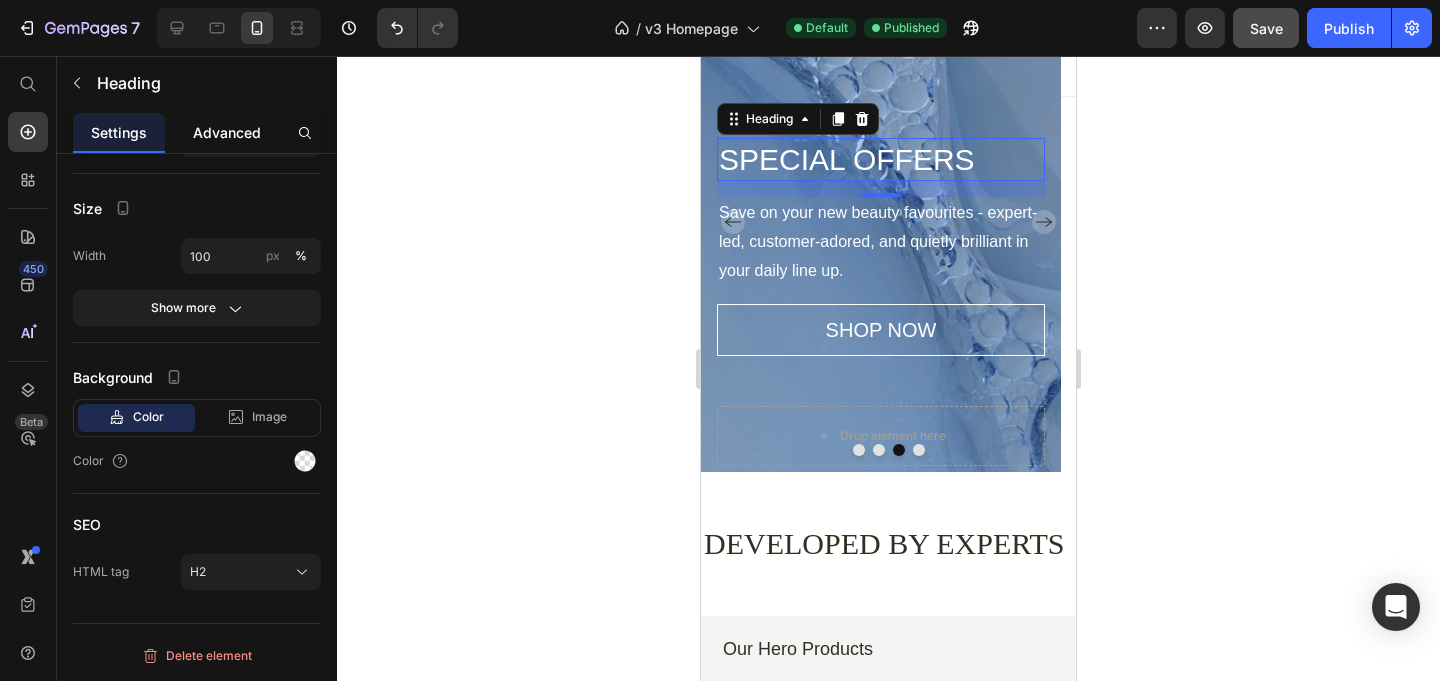 click on "Advanced" at bounding box center [227, 132] 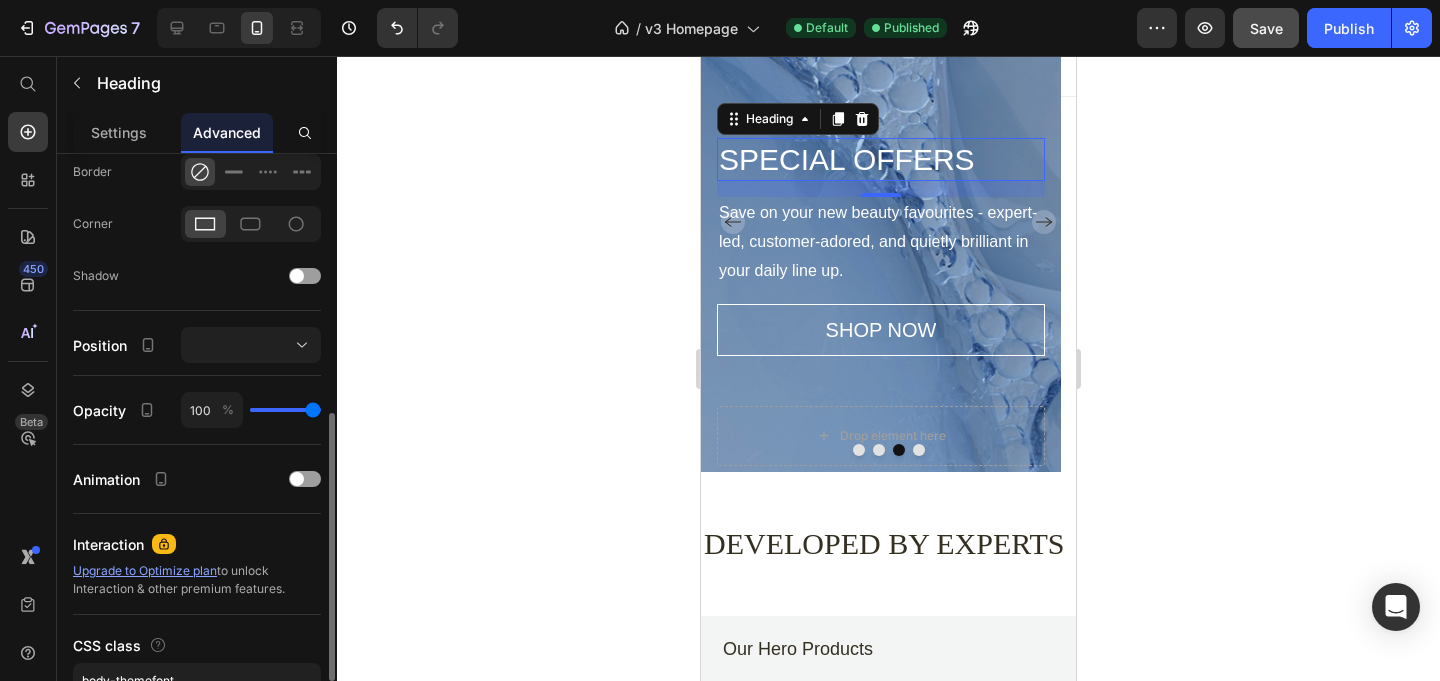 scroll, scrollTop: 685, scrollLeft: 0, axis: vertical 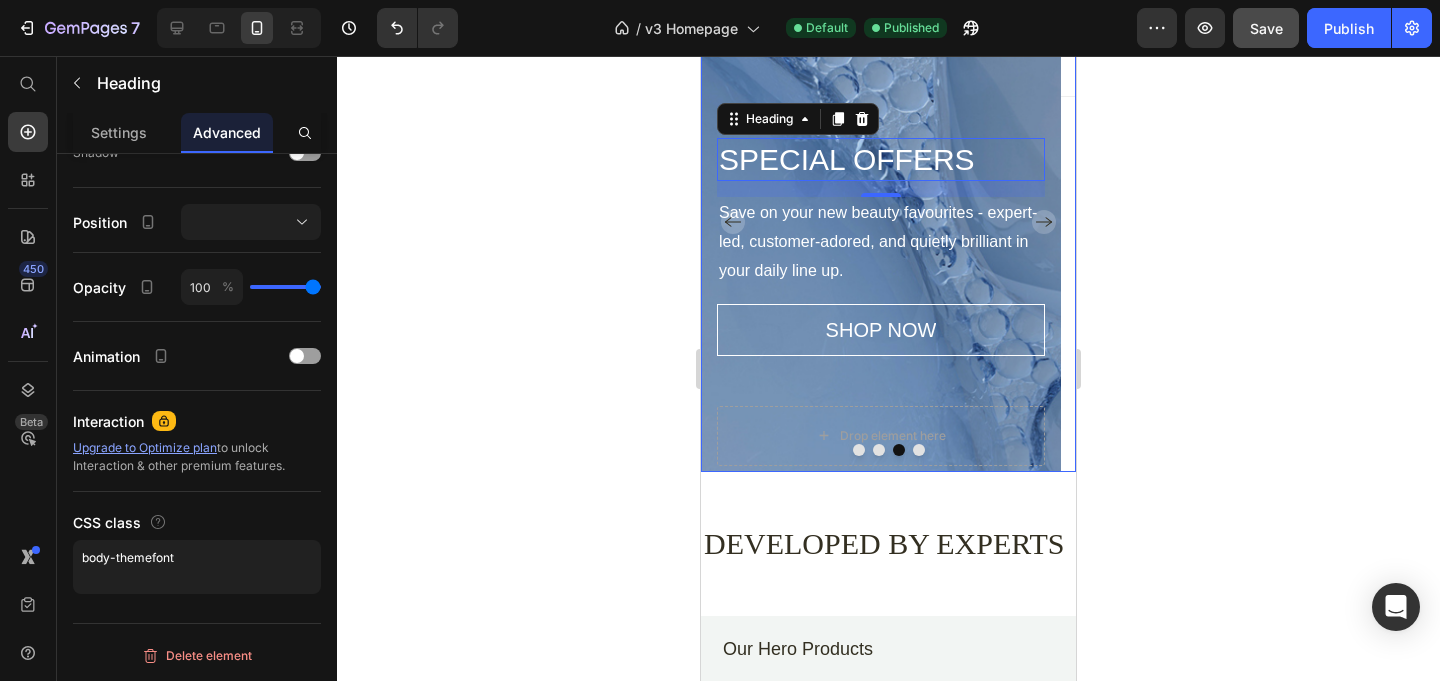 click at bounding box center [879, 450] 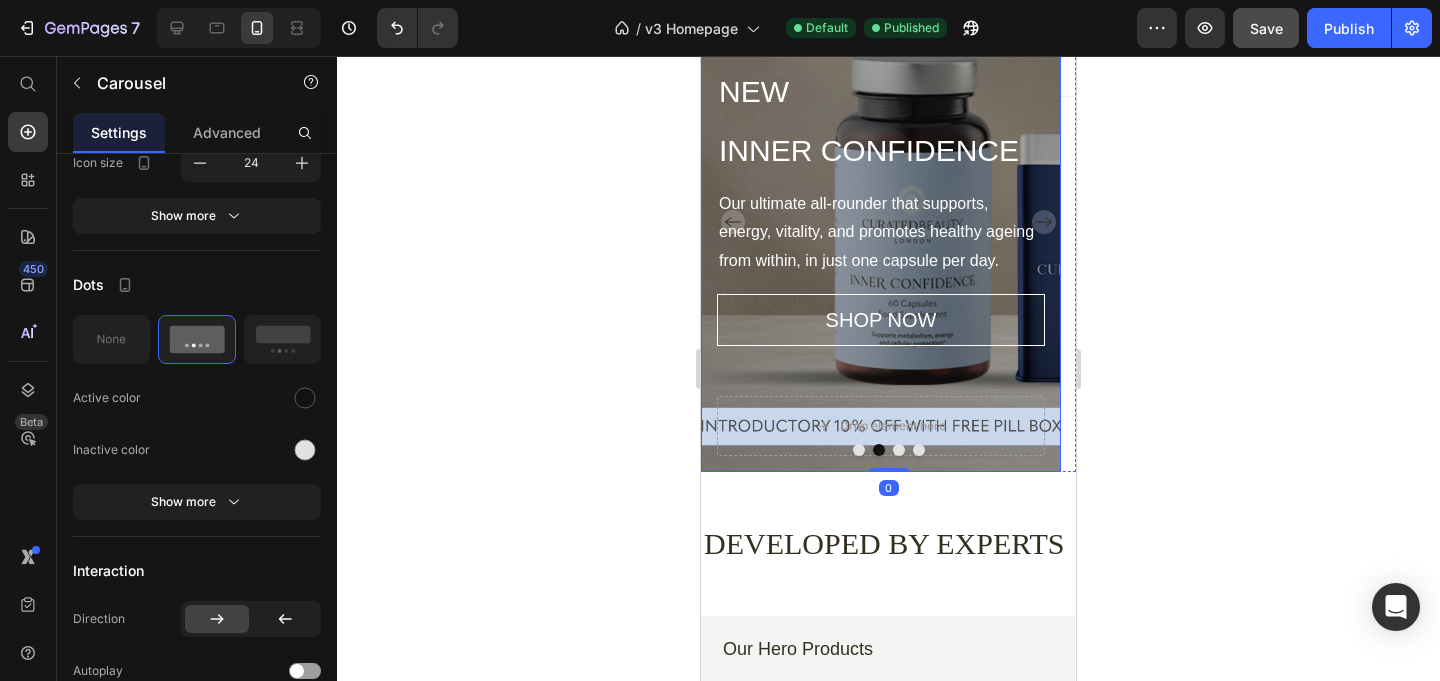 scroll, scrollTop: 0, scrollLeft: 0, axis: both 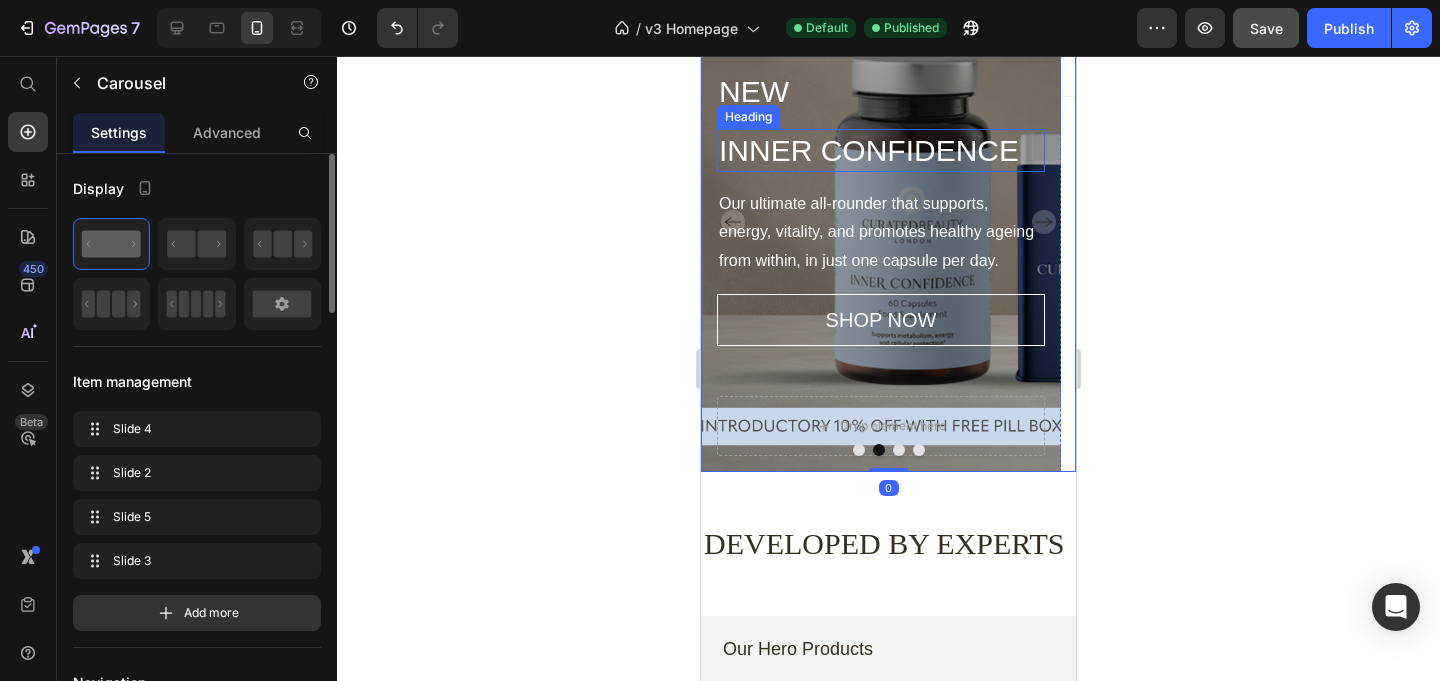 click on "INNER CONFIDENCE" at bounding box center [881, 150] 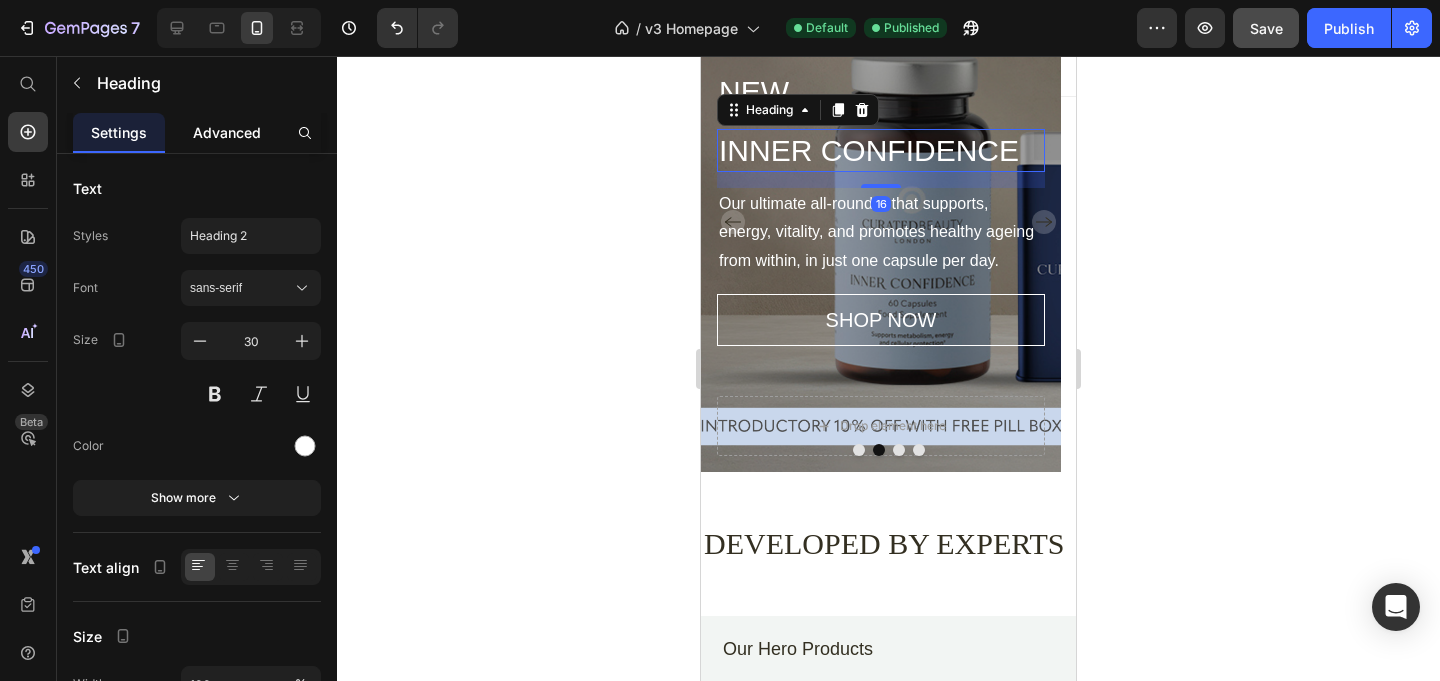 click on "Advanced" 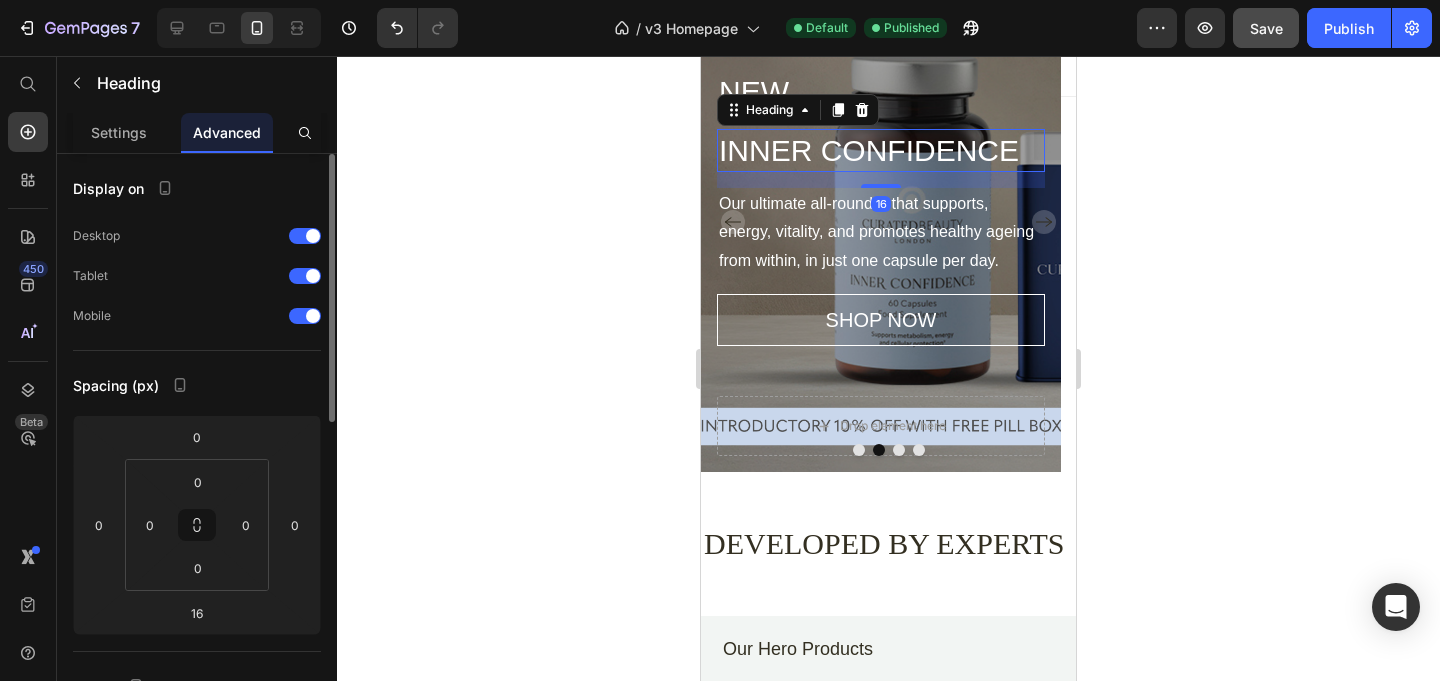 scroll, scrollTop: 685, scrollLeft: 0, axis: vertical 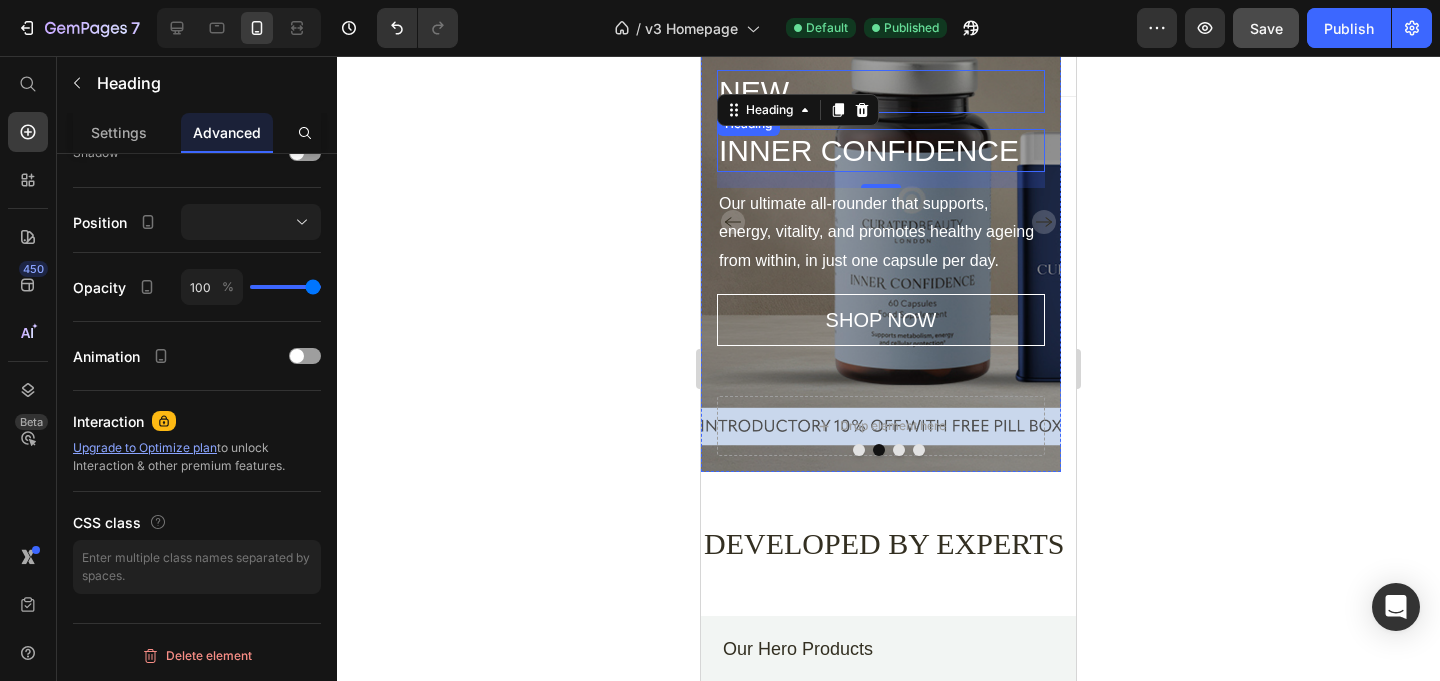click on "NEW" at bounding box center (881, 91) 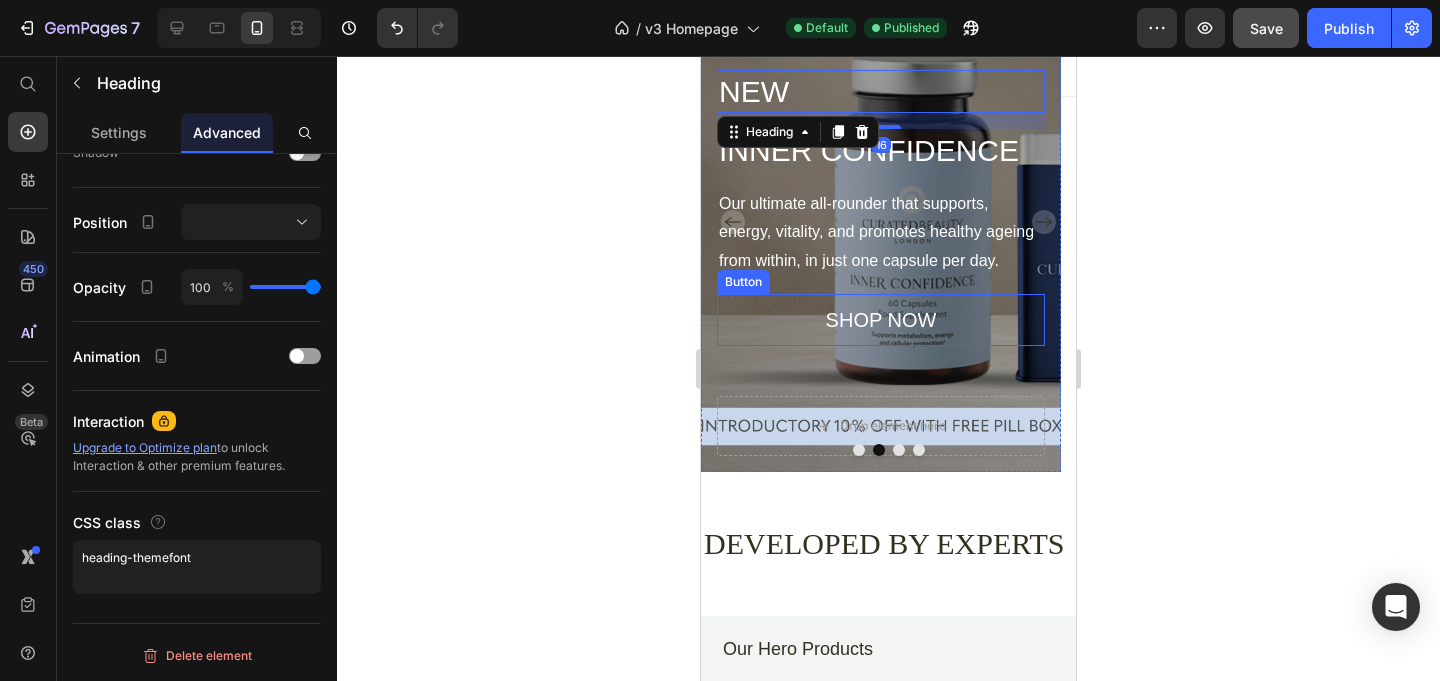 click on "Our ultimate all-rounder that supports, energy, vitality, and promotes healthy ageing from within, in just one capsule per day." at bounding box center [881, 233] 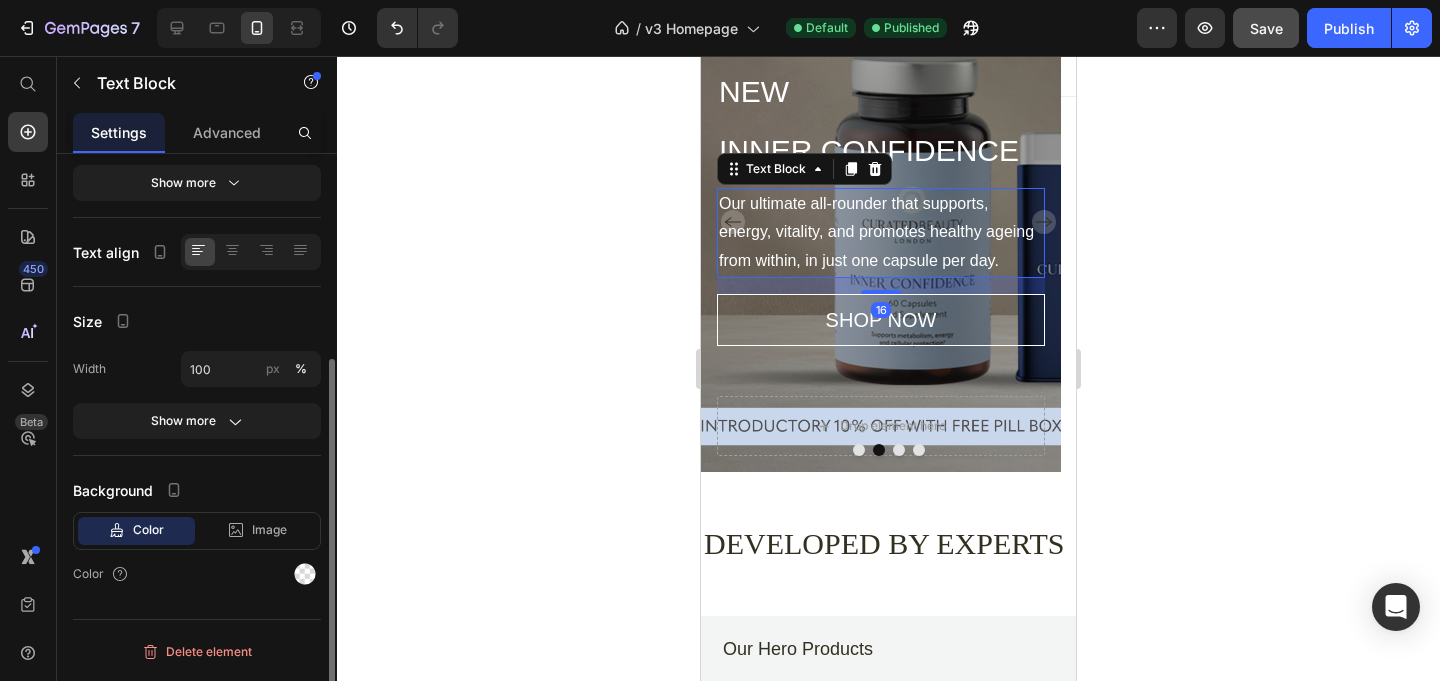 scroll, scrollTop: 0, scrollLeft: 0, axis: both 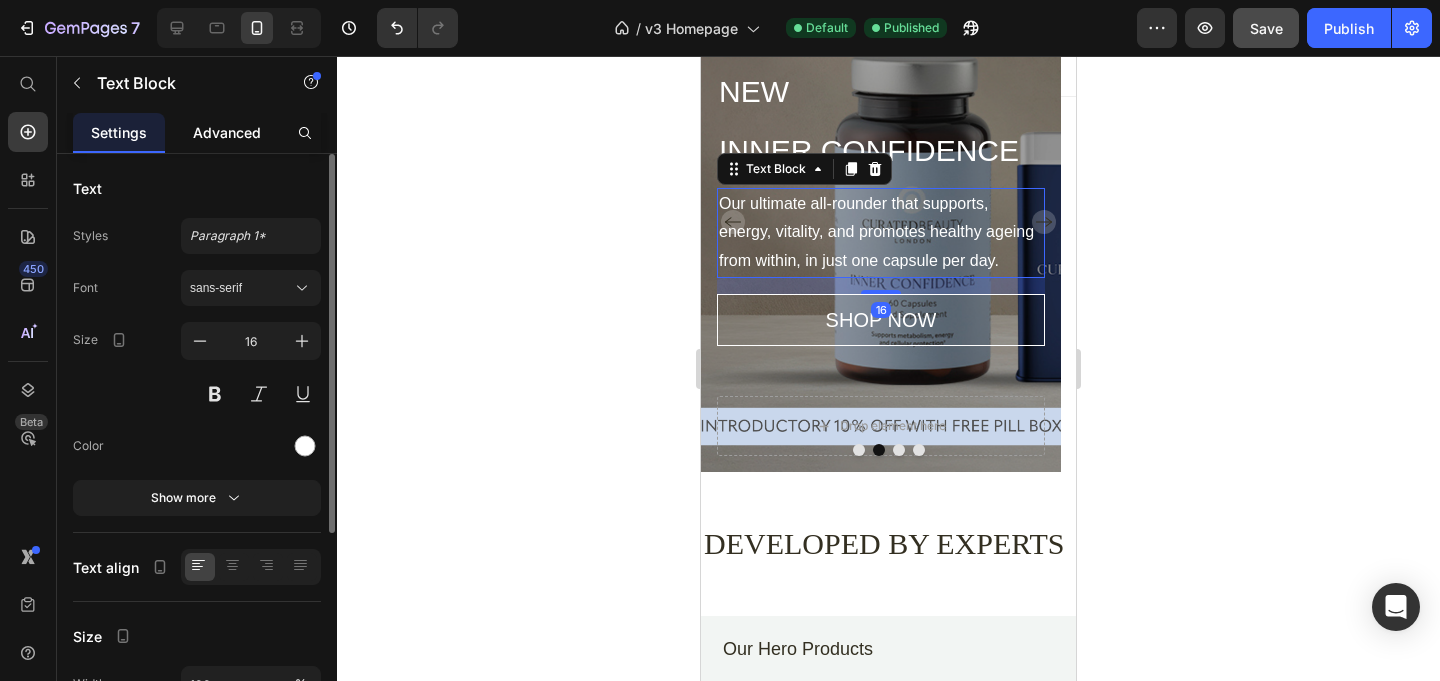 click on "Advanced" 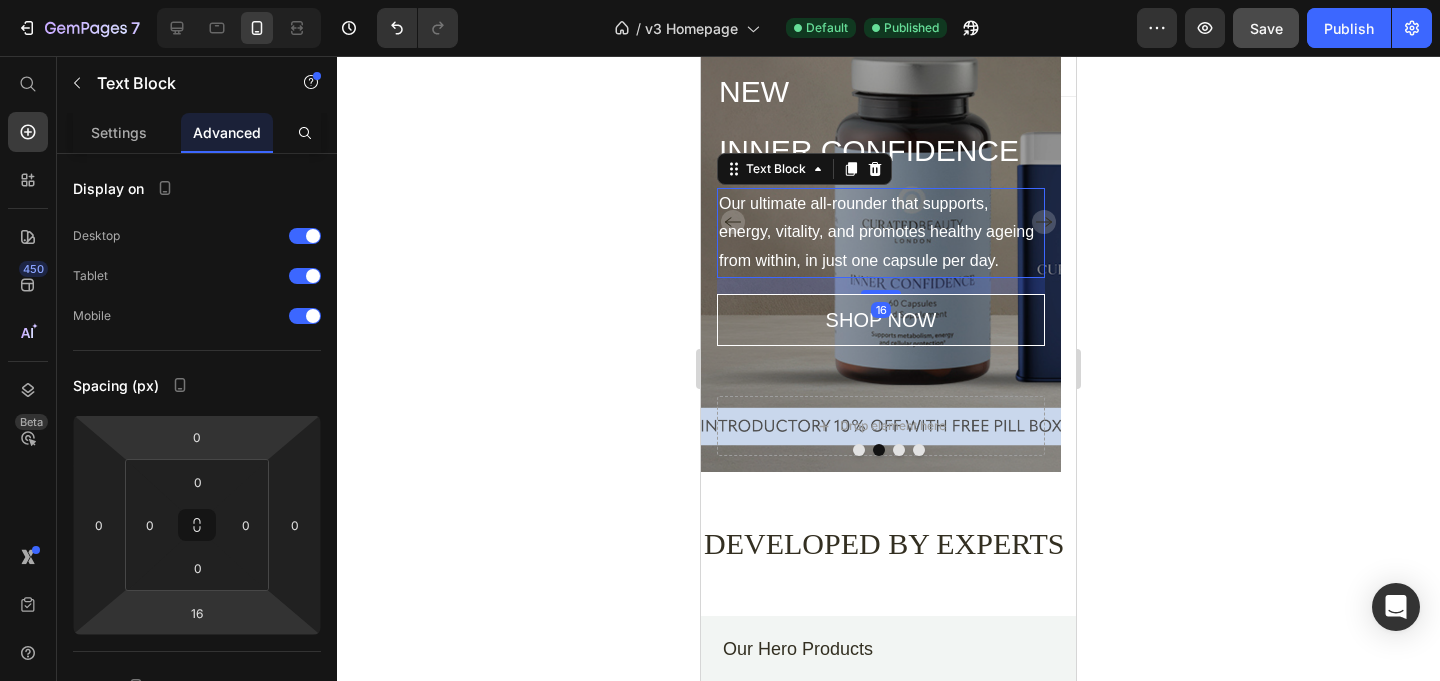 scroll, scrollTop: 685, scrollLeft: 0, axis: vertical 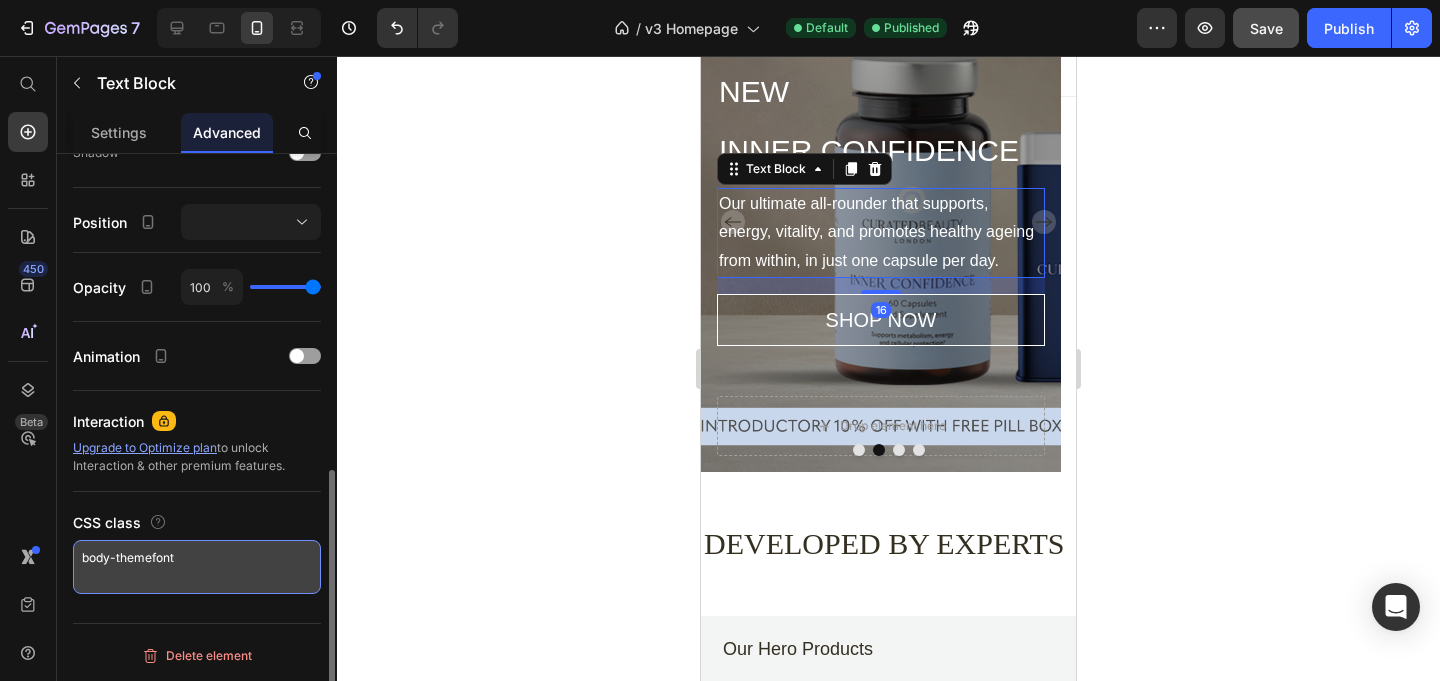 click on "body-themefont" at bounding box center [197, 567] 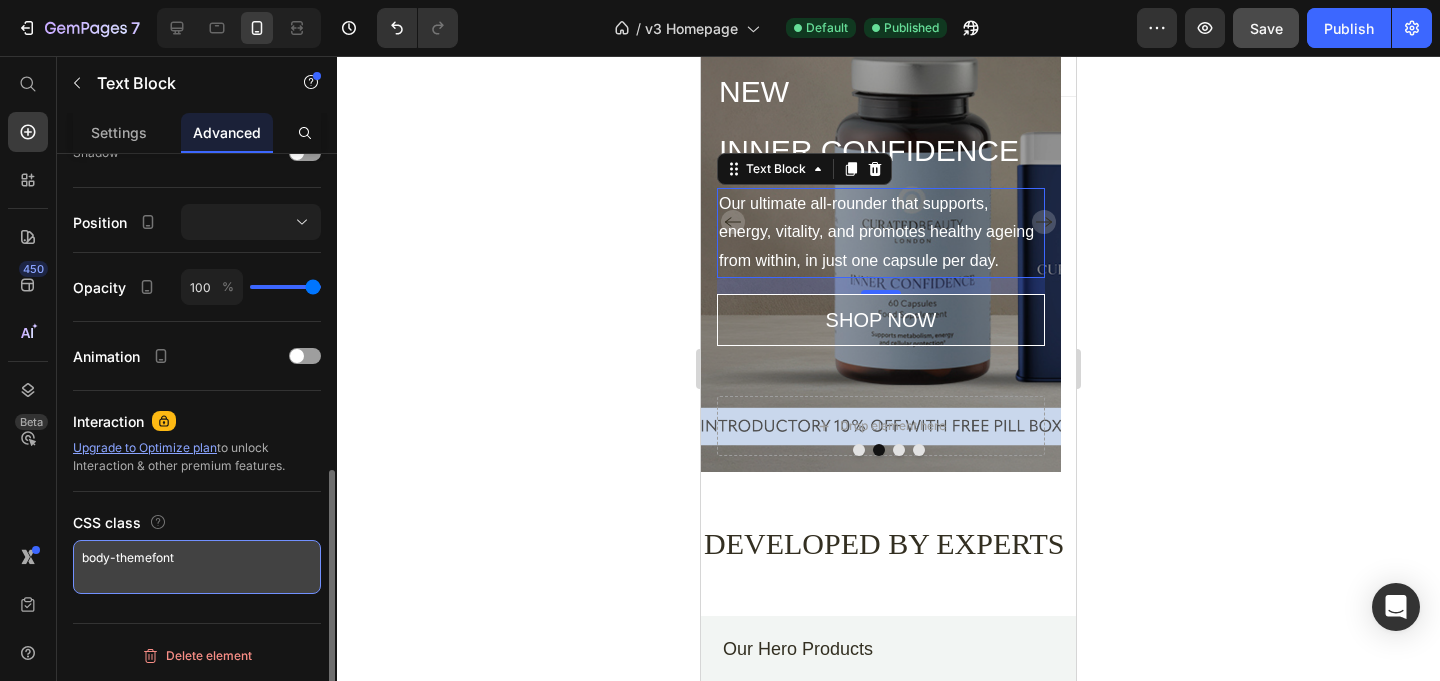 click on "body-themefont" at bounding box center [197, 567] 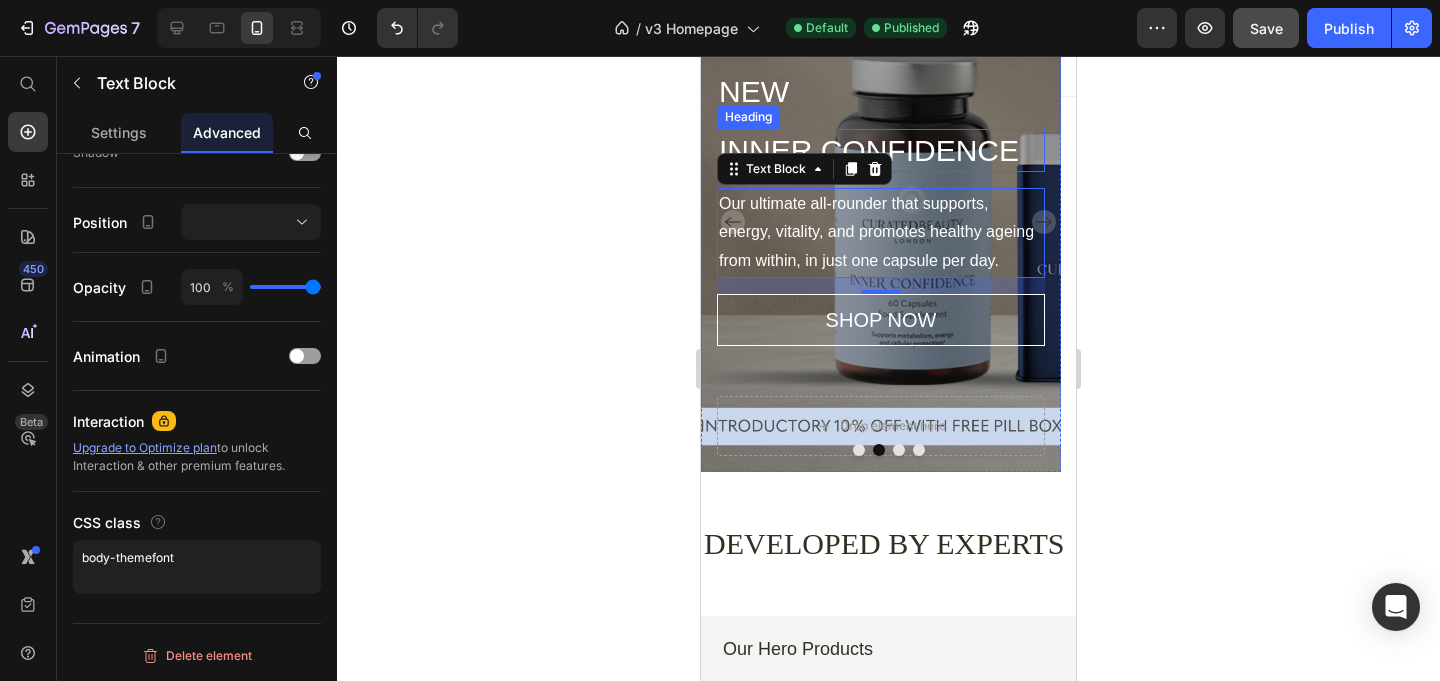 click on "INNER CONFIDENCE" at bounding box center (881, 150) 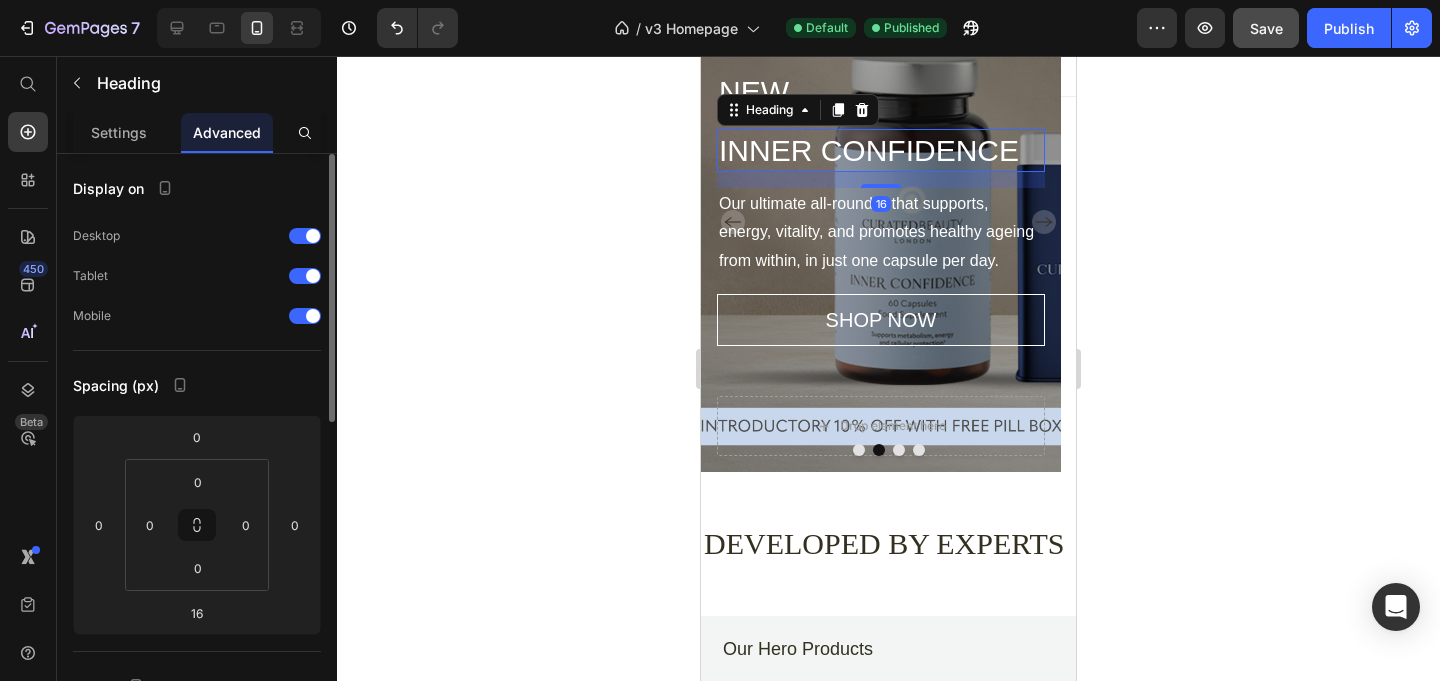 scroll, scrollTop: 685, scrollLeft: 0, axis: vertical 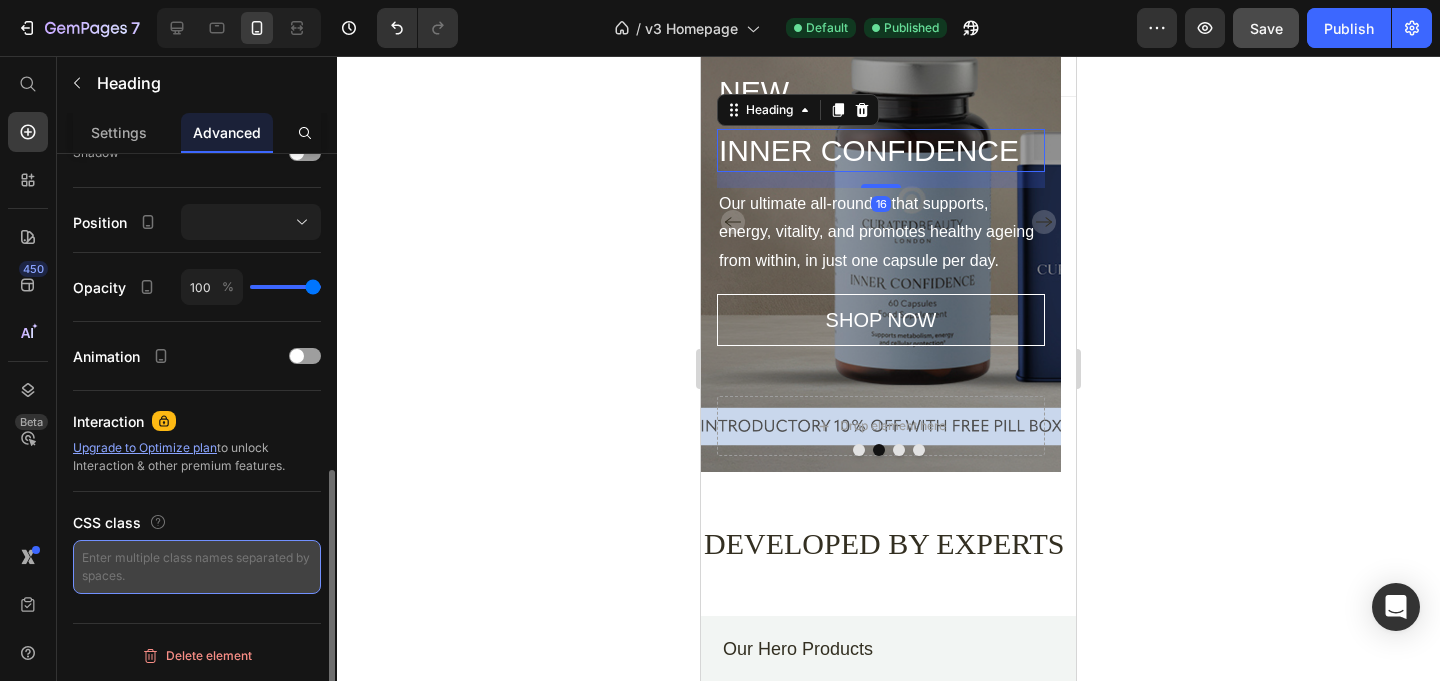 click at bounding box center [197, 567] 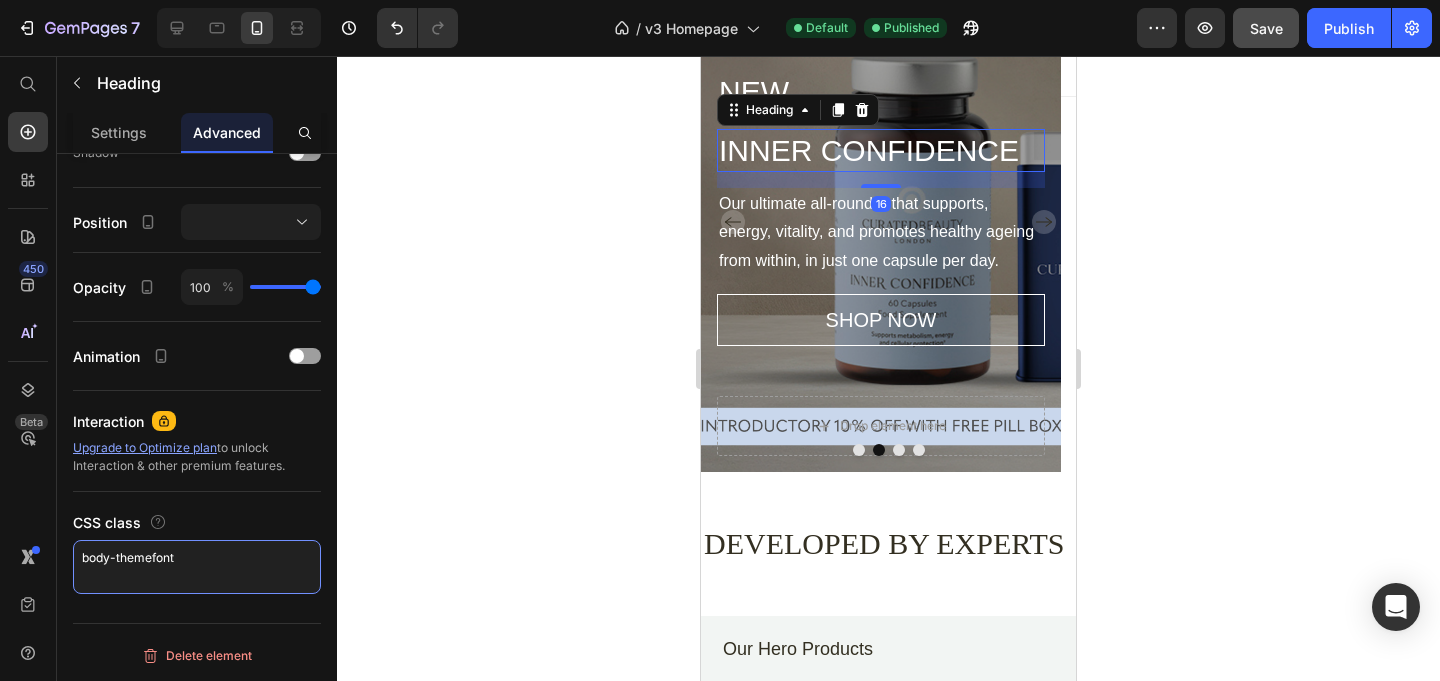 type on "body-themefont" 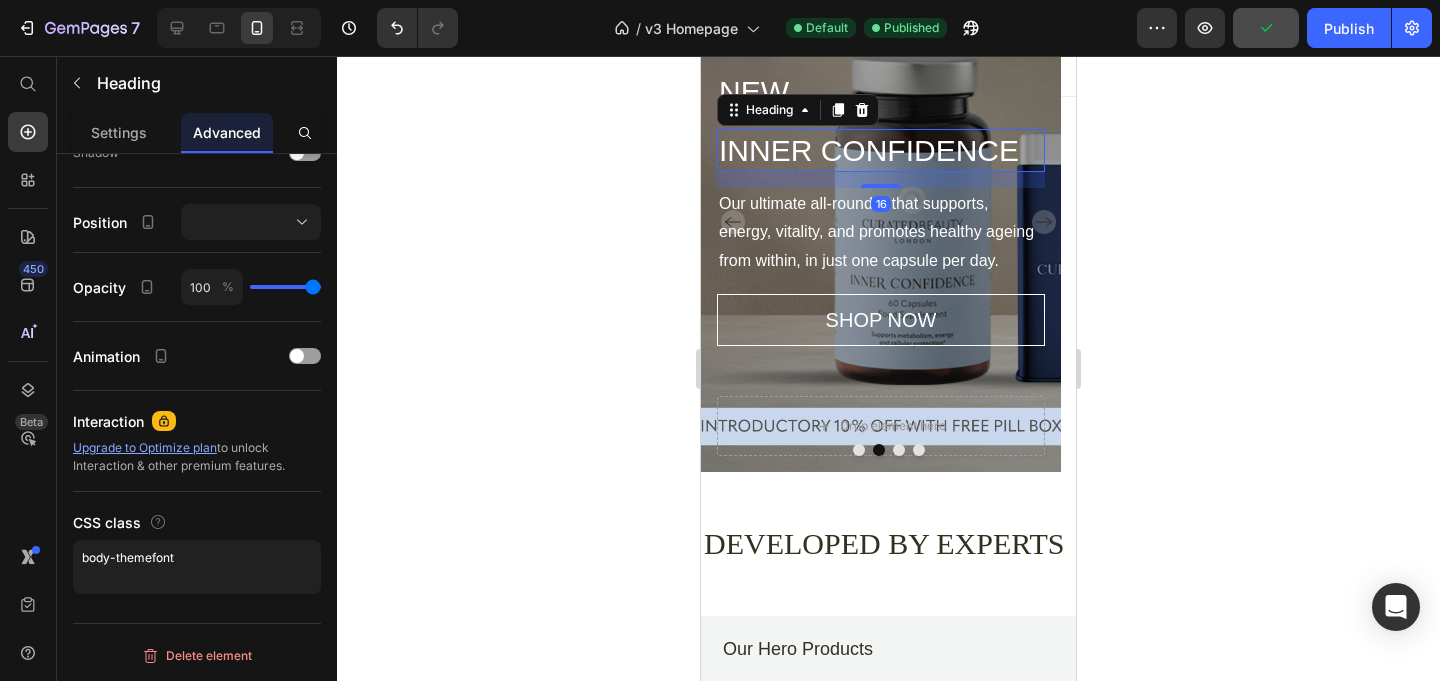 click 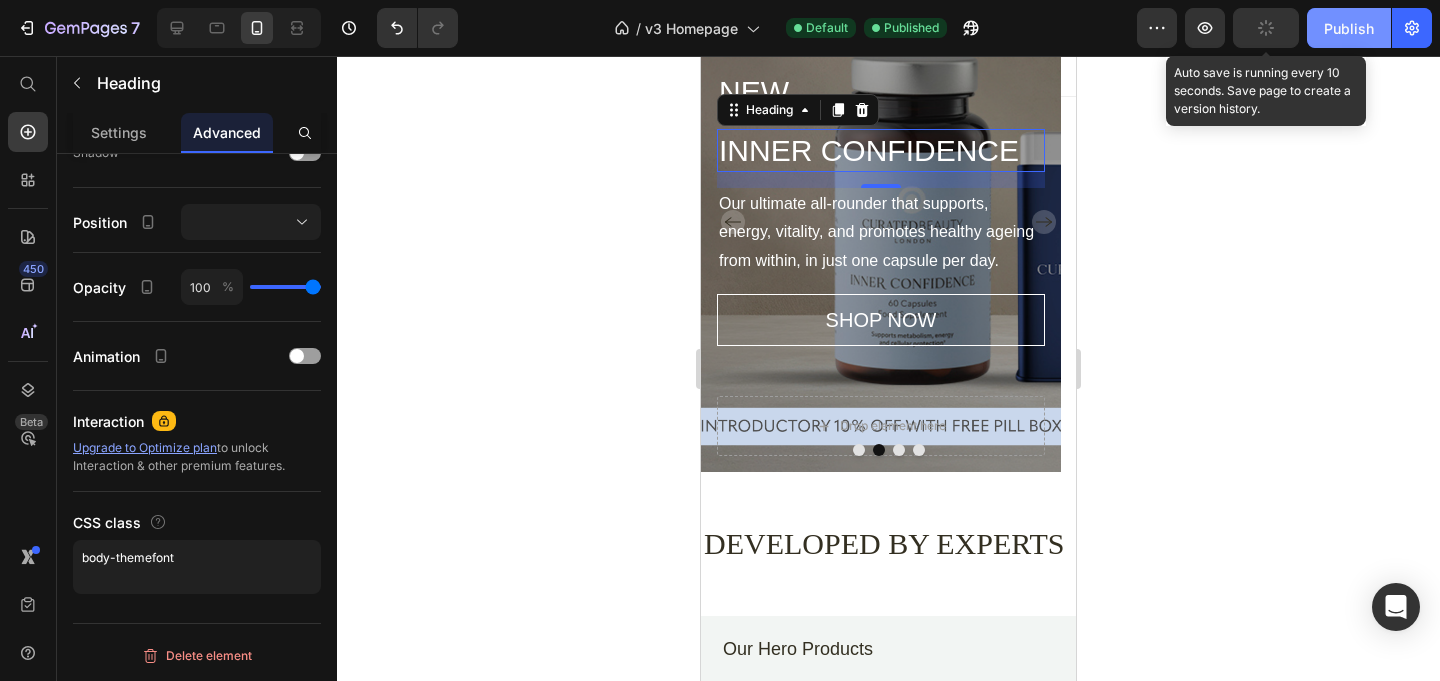 click on "Publish" 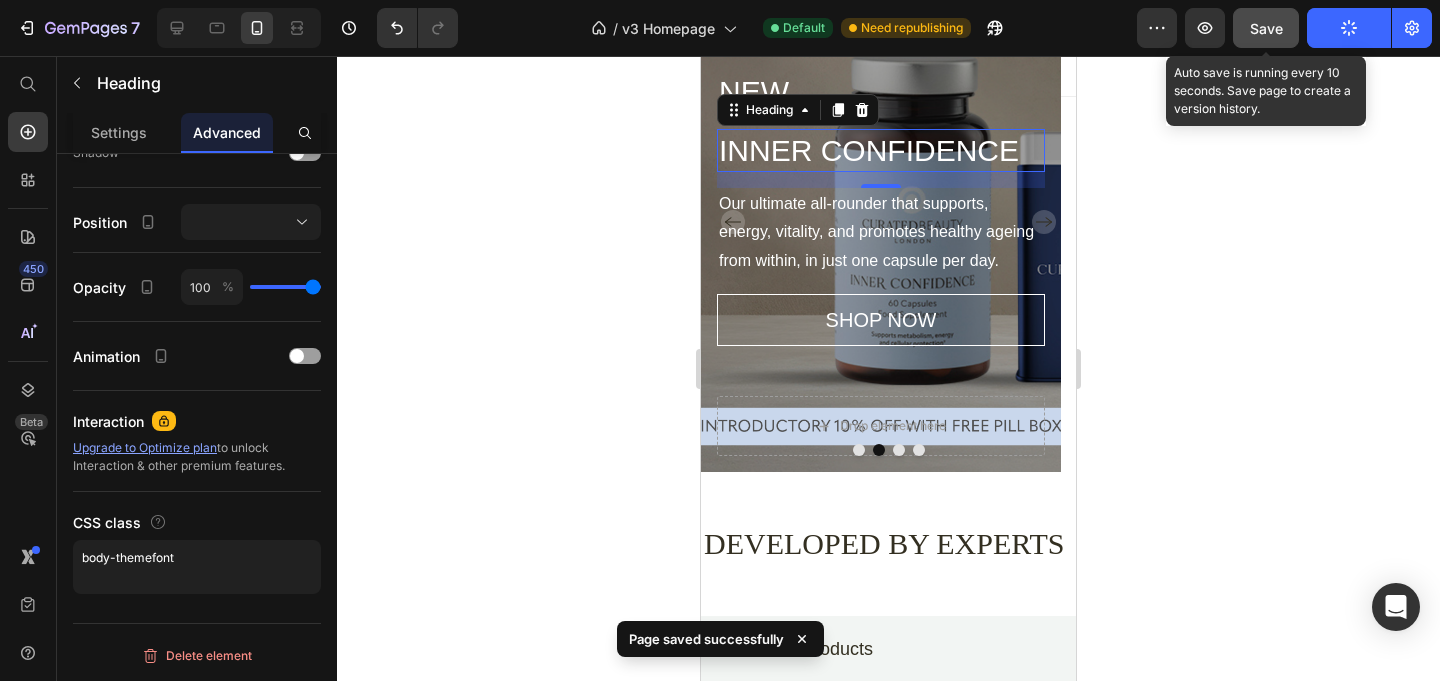 click on "Save" at bounding box center (1266, 28) 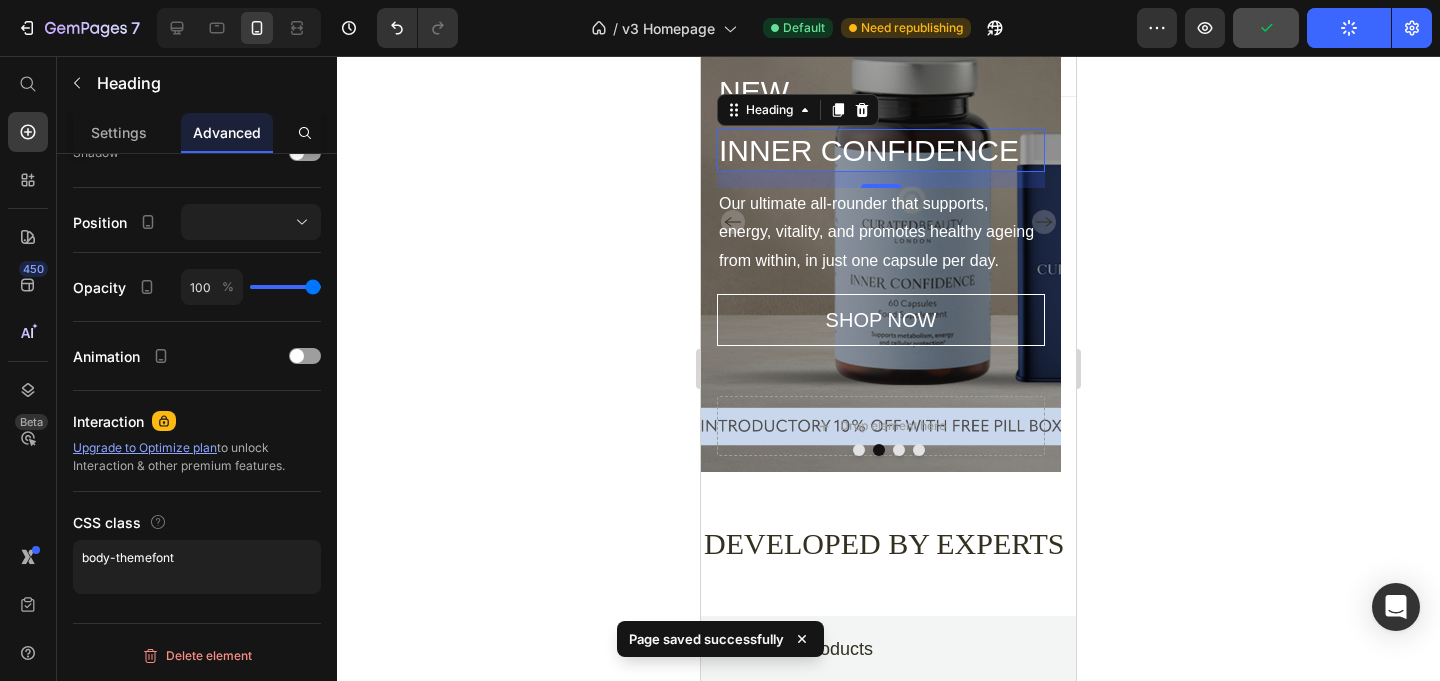 click on "Publish" 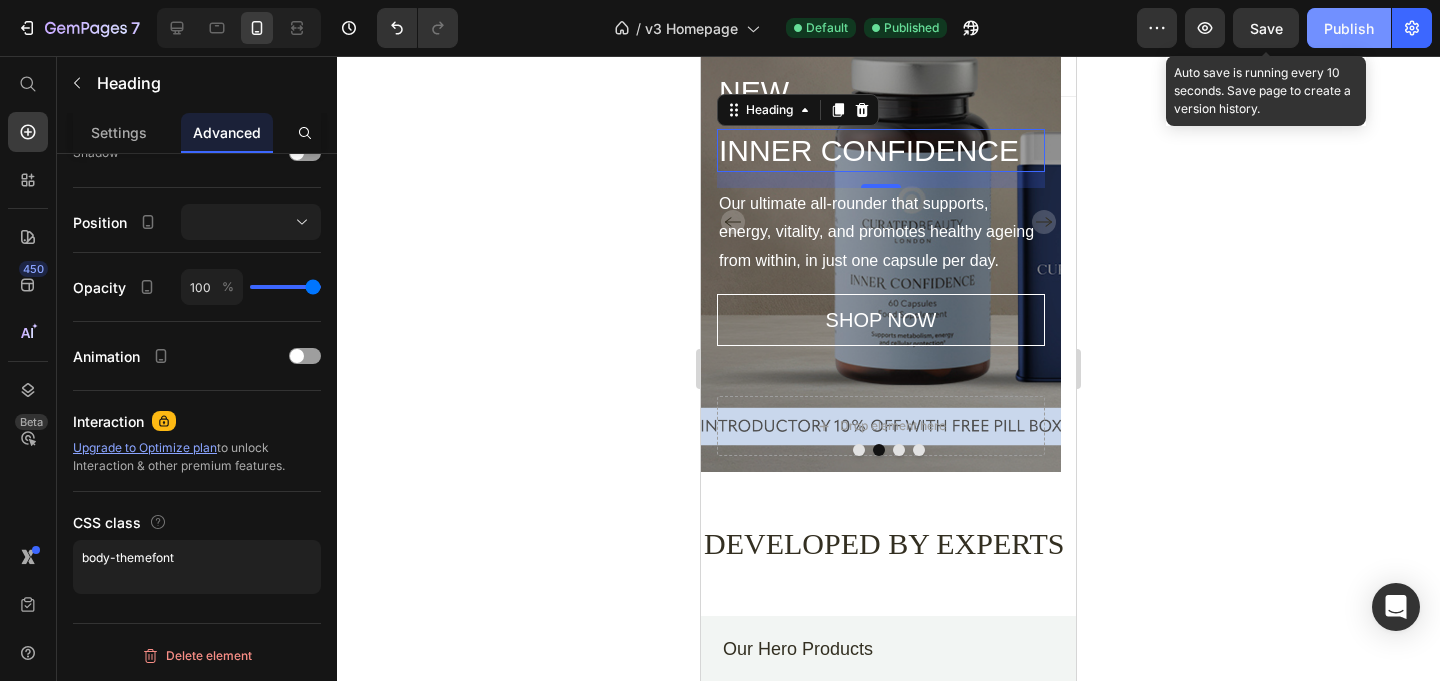 drag, startPoint x: 1288, startPoint y: 35, endPoint x: 1390, endPoint y: 19, distance: 103.24728 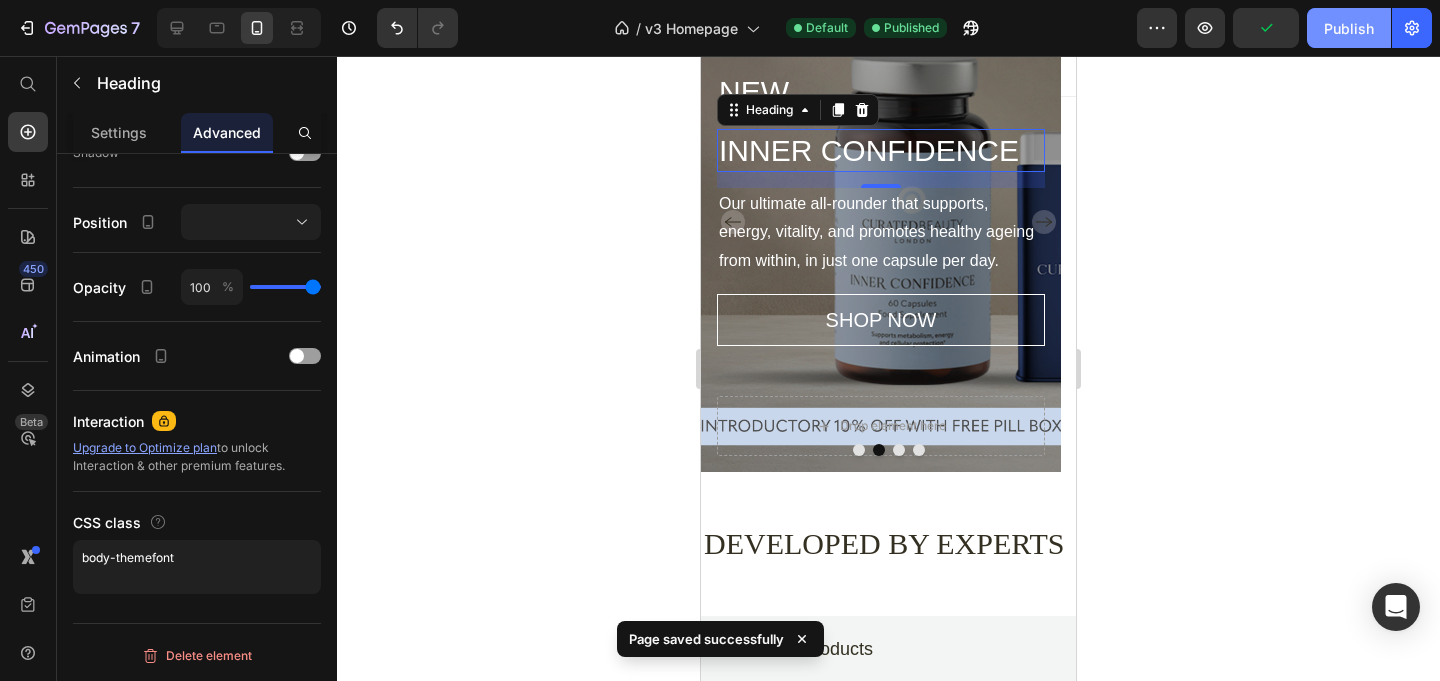 click on "Publish" at bounding box center (1349, 28) 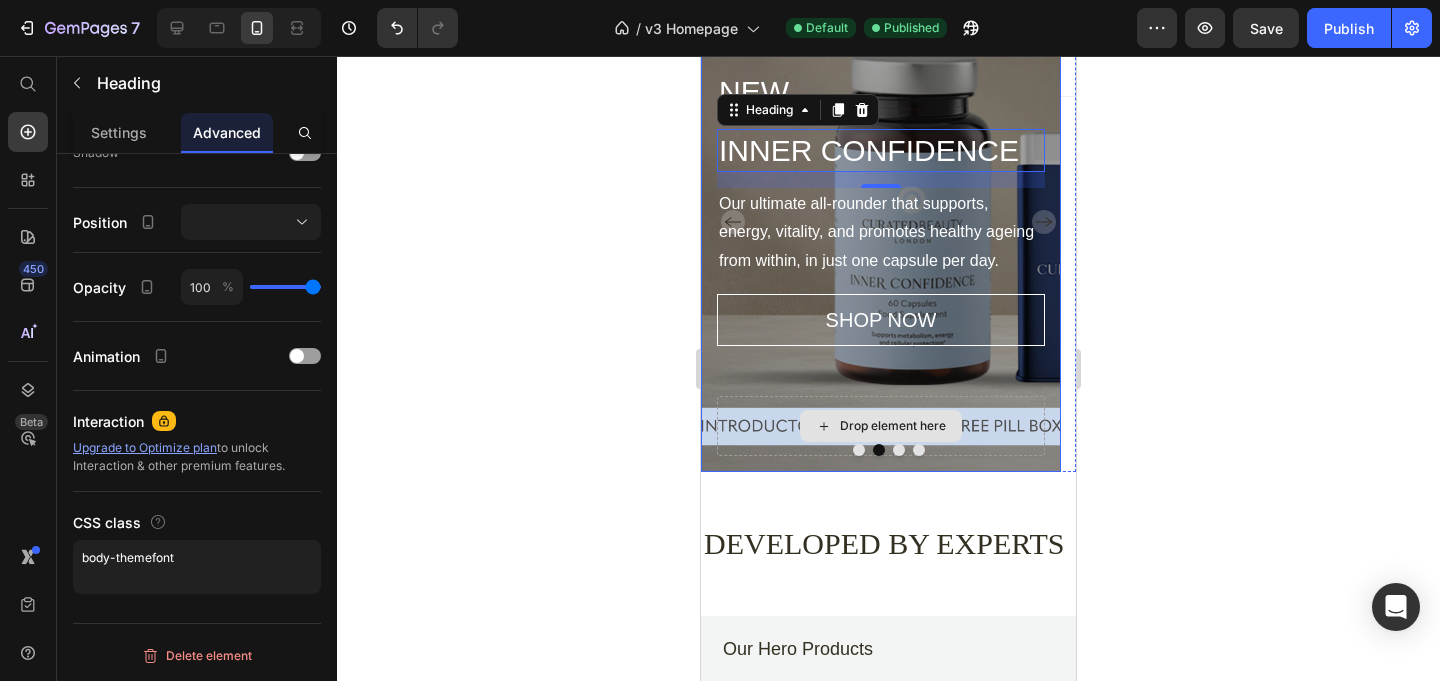click at bounding box center (859, 450) 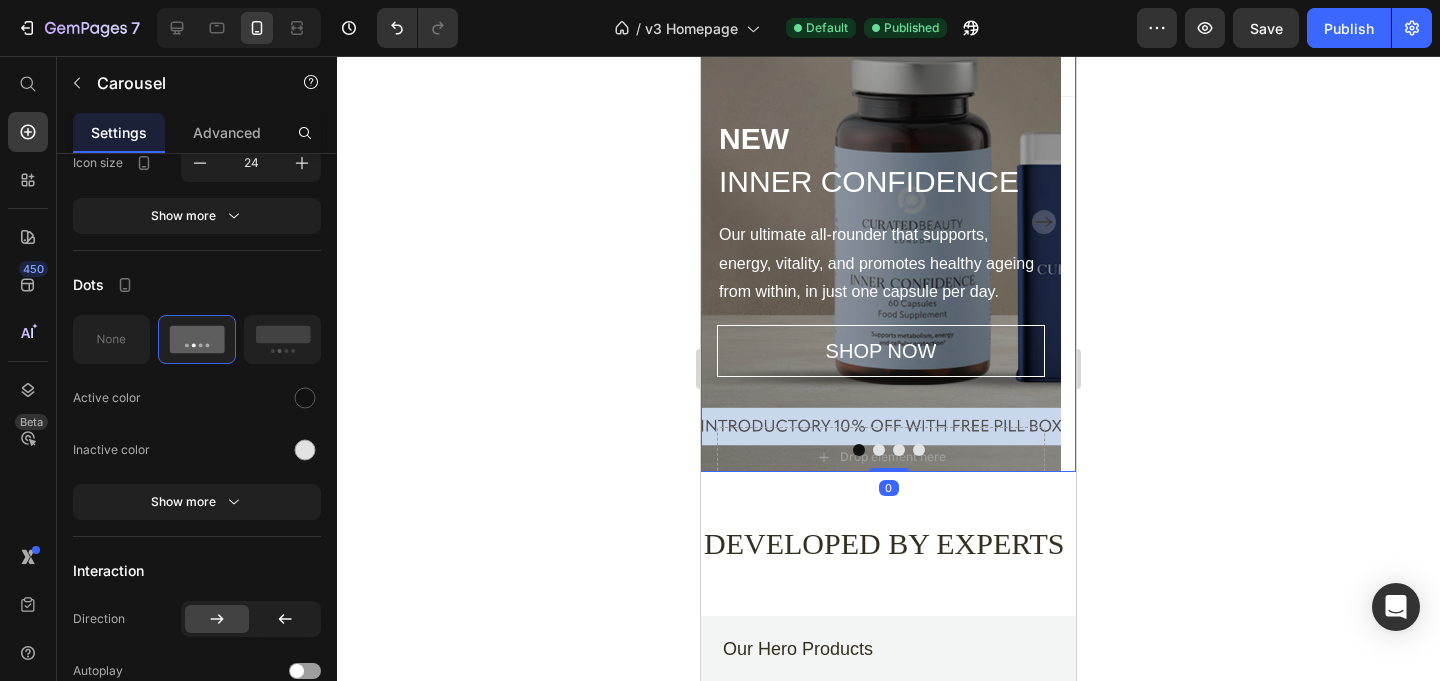 scroll, scrollTop: 0, scrollLeft: 0, axis: both 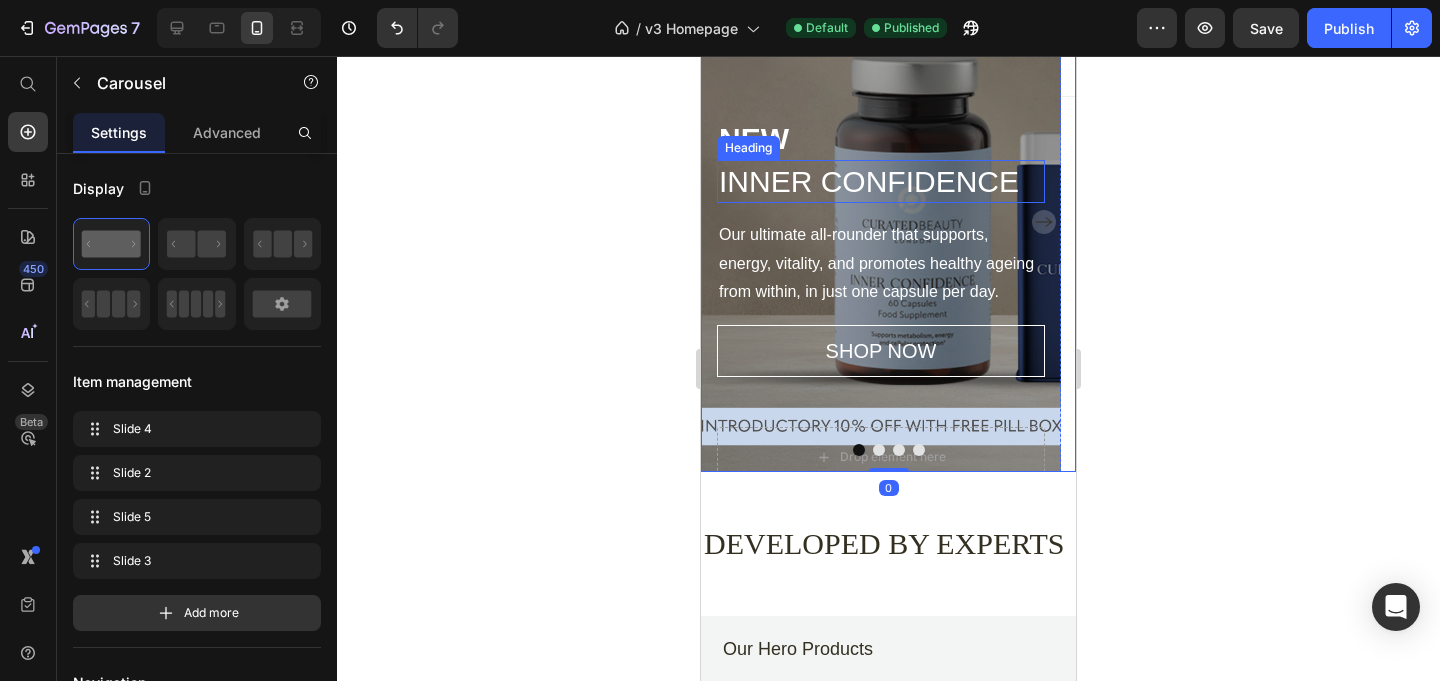 click on "INNER CONFIDENCE" at bounding box center (881, 181) 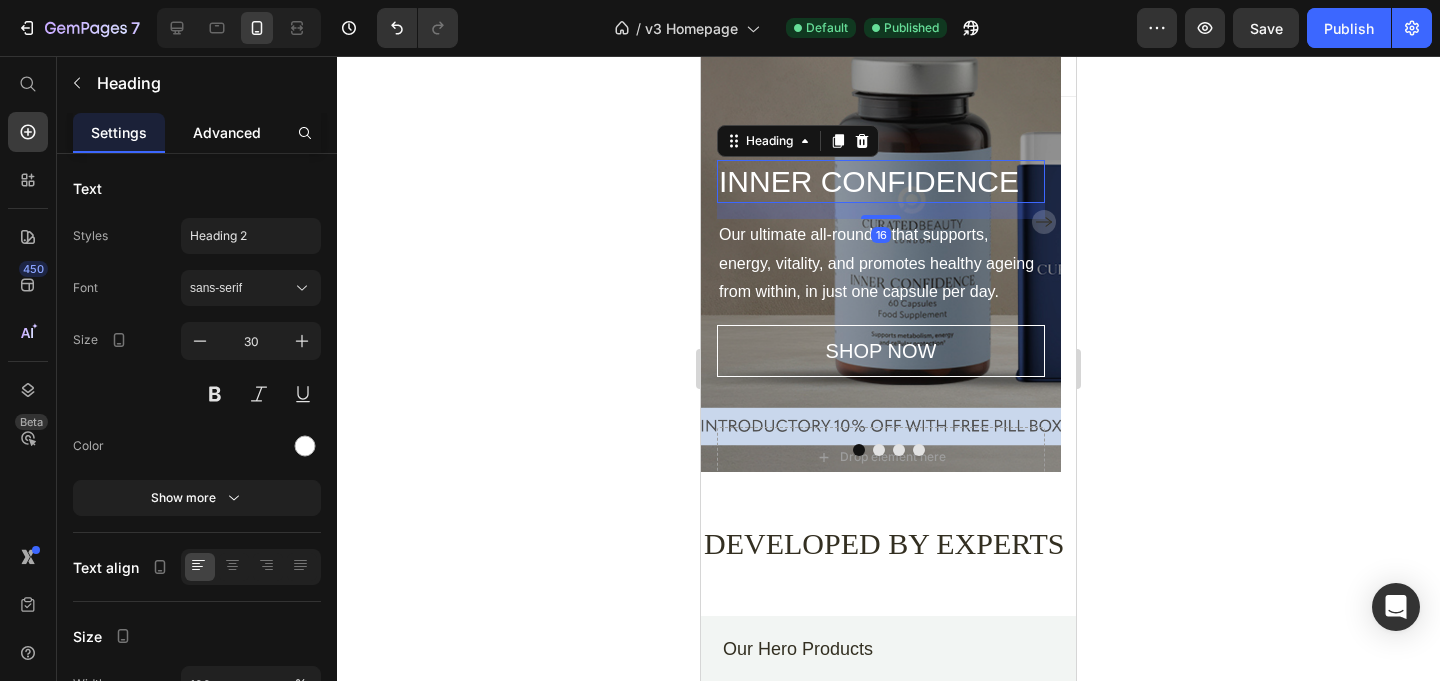 click on "Advanced" at bounding box center (227, 132) 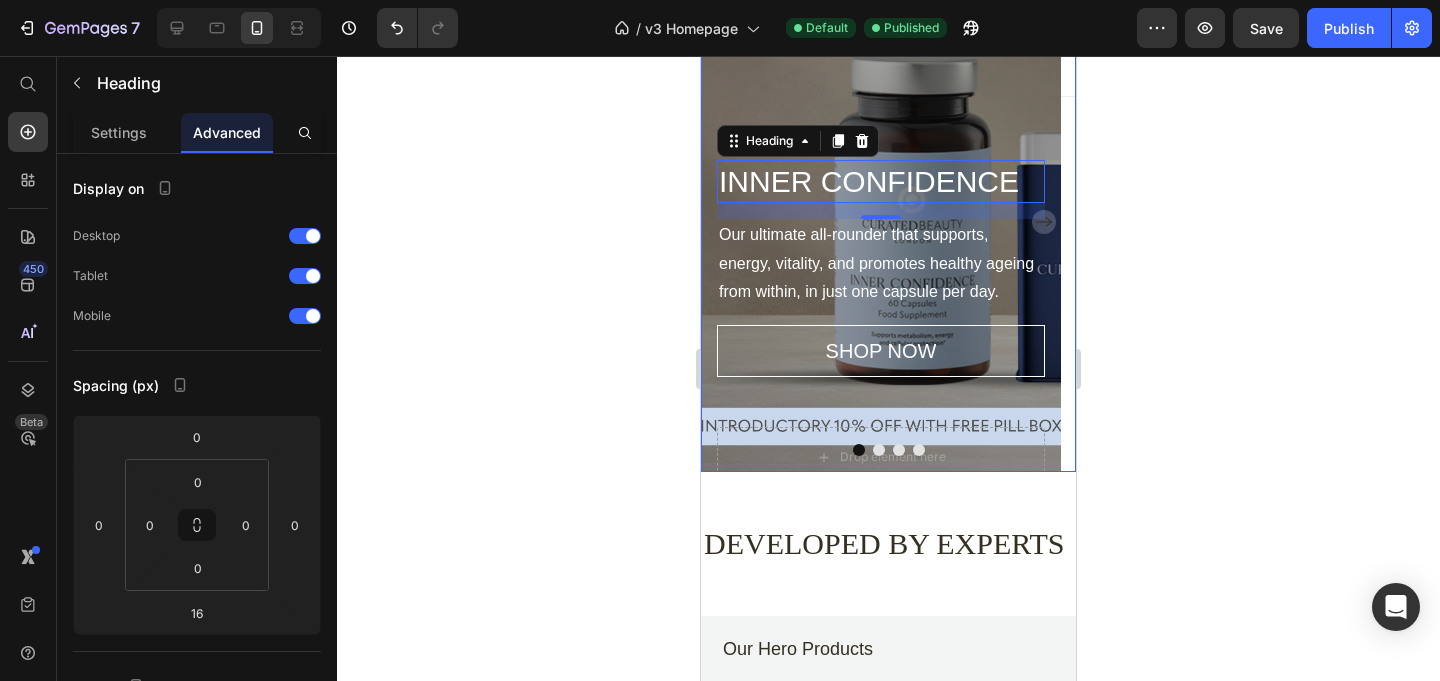 click at bounding box center [879, 450] 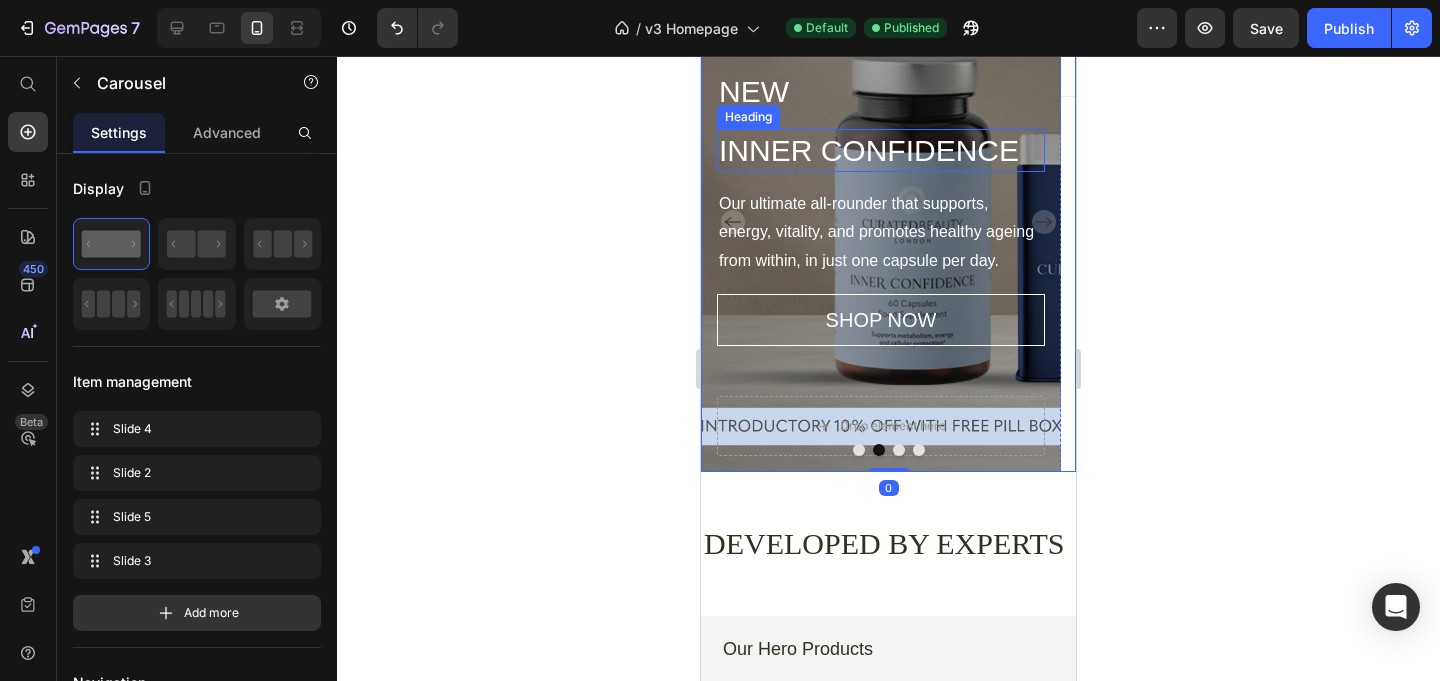 click on "INNER CONFIDENCE" at bounding box center (881, 150) 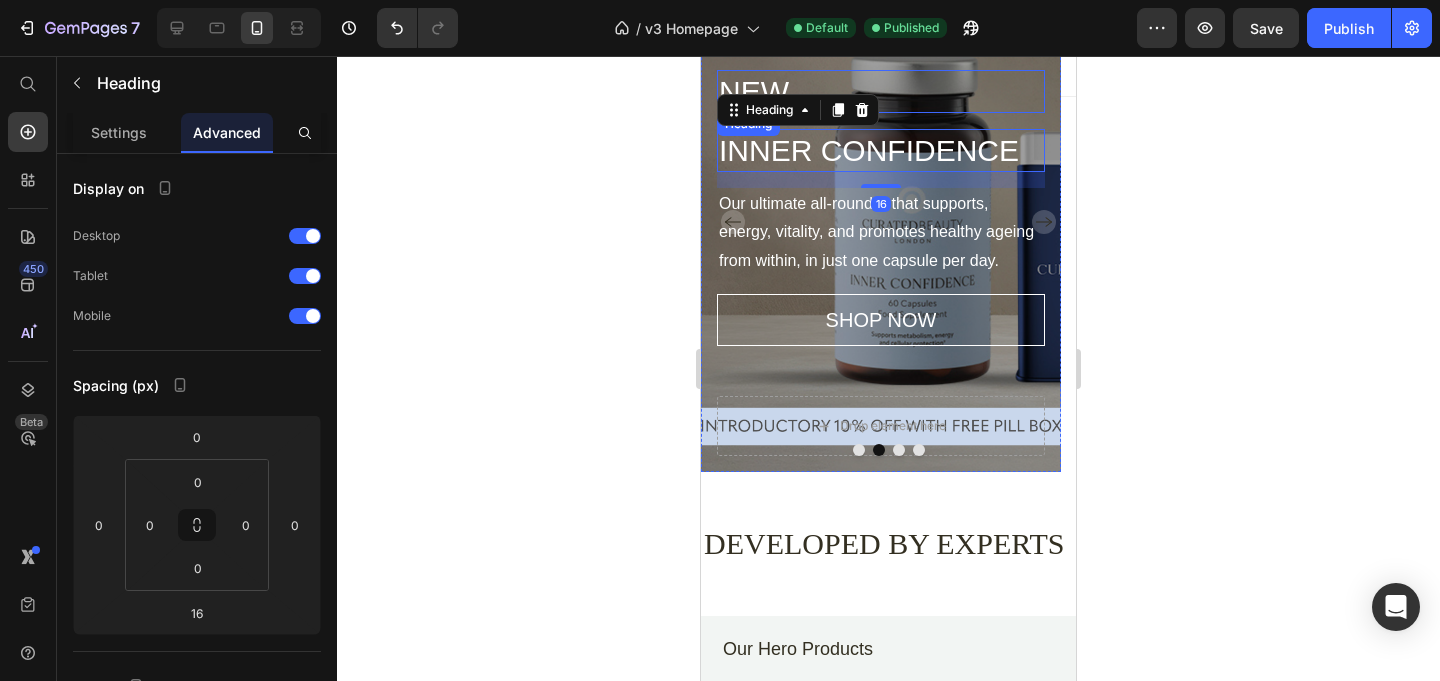 click on "NEW" at bounding box center [881, 91] 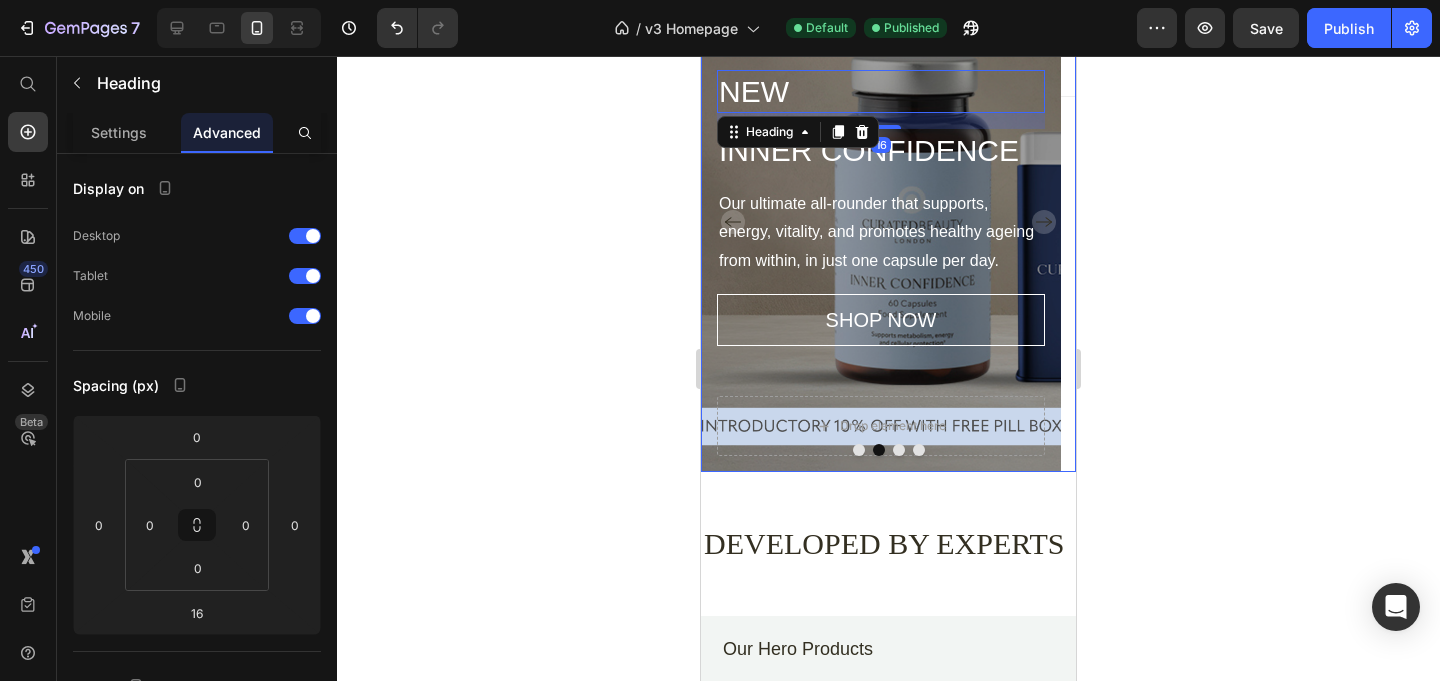 click at bounding box center [859, 450] 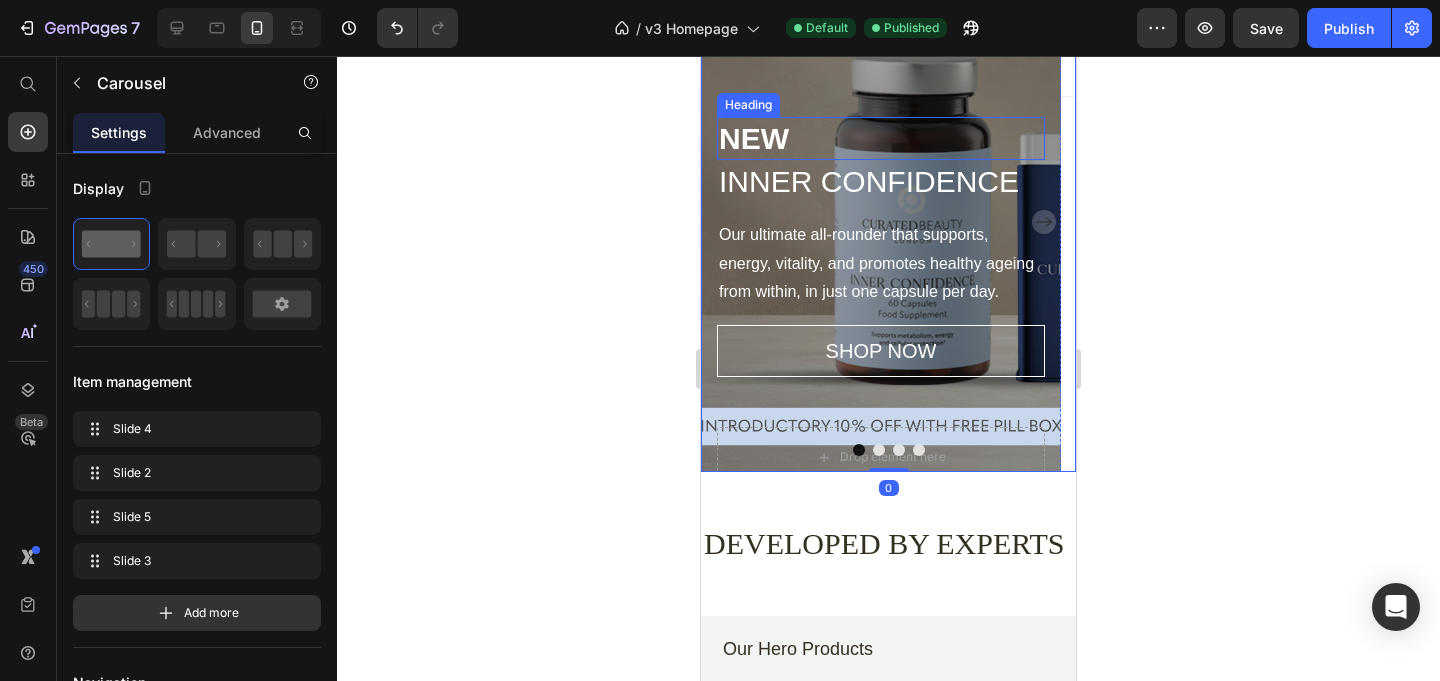 click on "NEW" at bounding box center (881, 138) 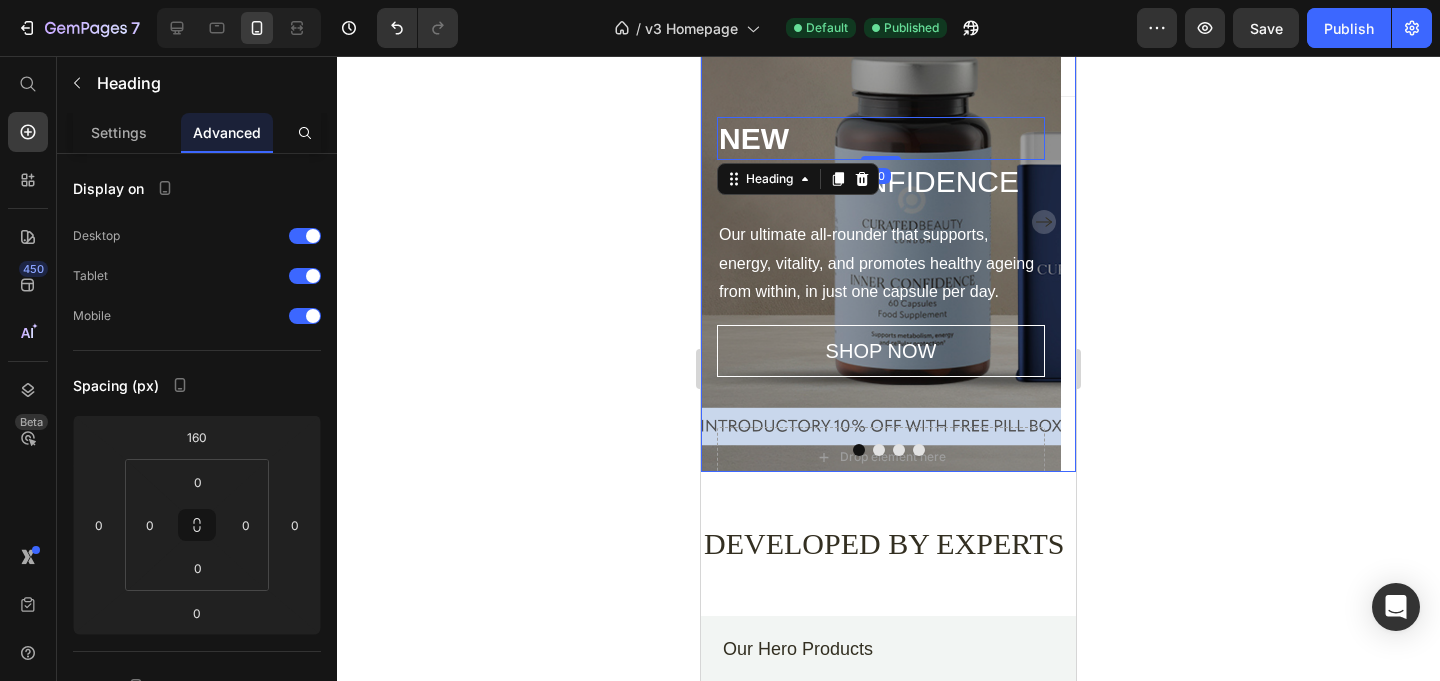 drag, startPoint x: 872, startPoint y: 449, endPoint x: 849, endPoint y: 326, distance: 125.13193 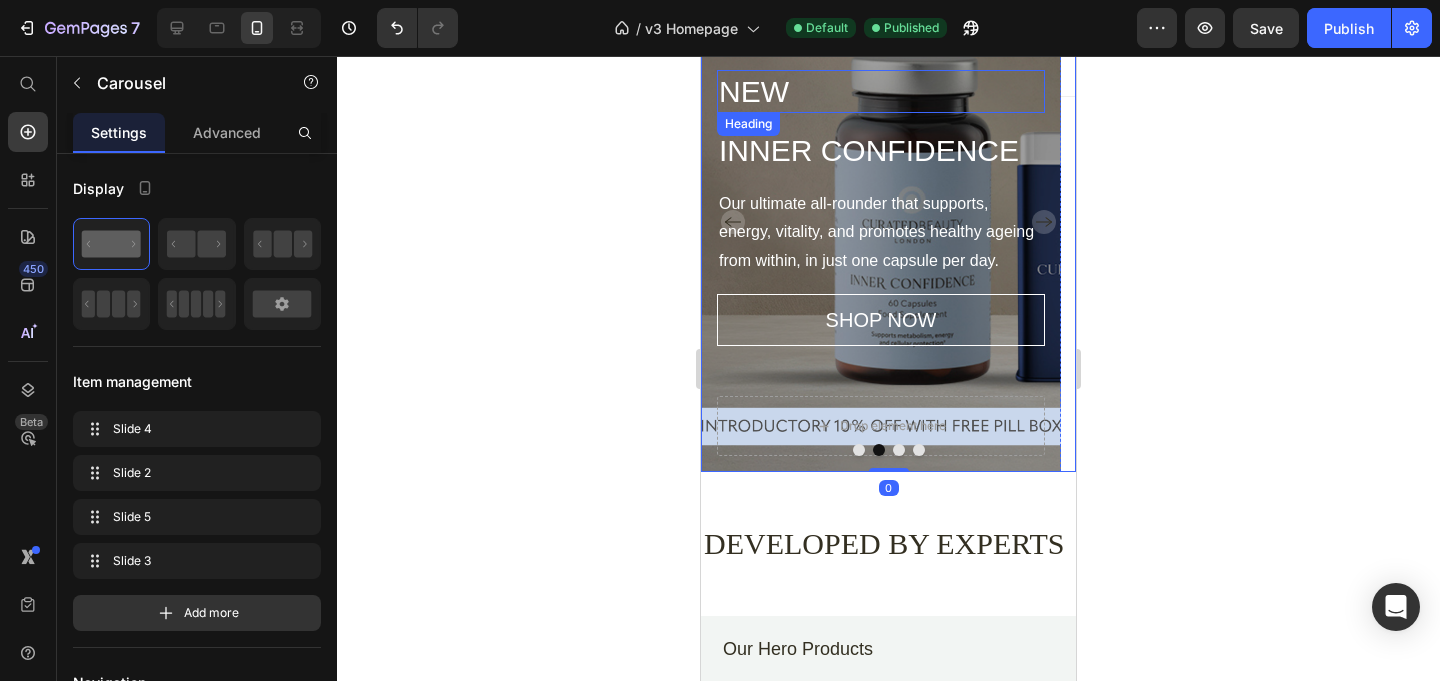 click on "NEW" at bounding box center (881, 91) 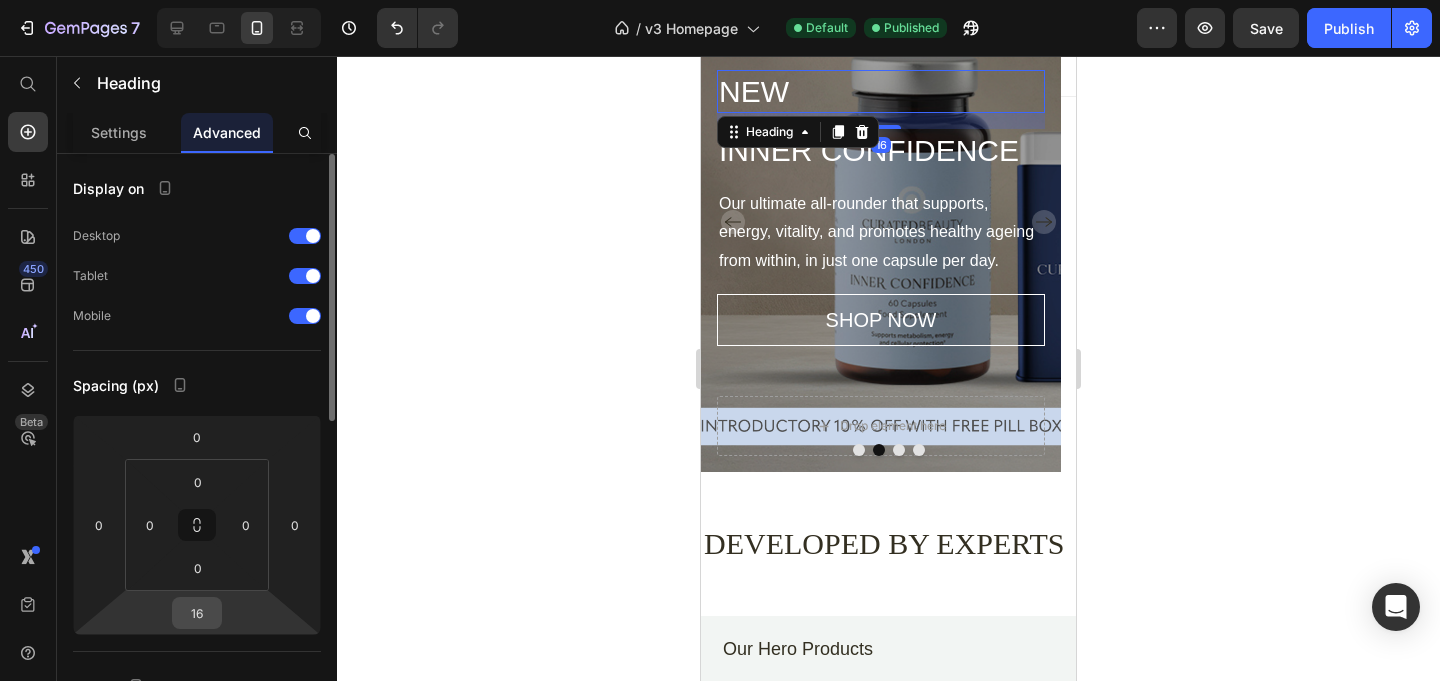 click on "16" at bounding box center (197, 613) 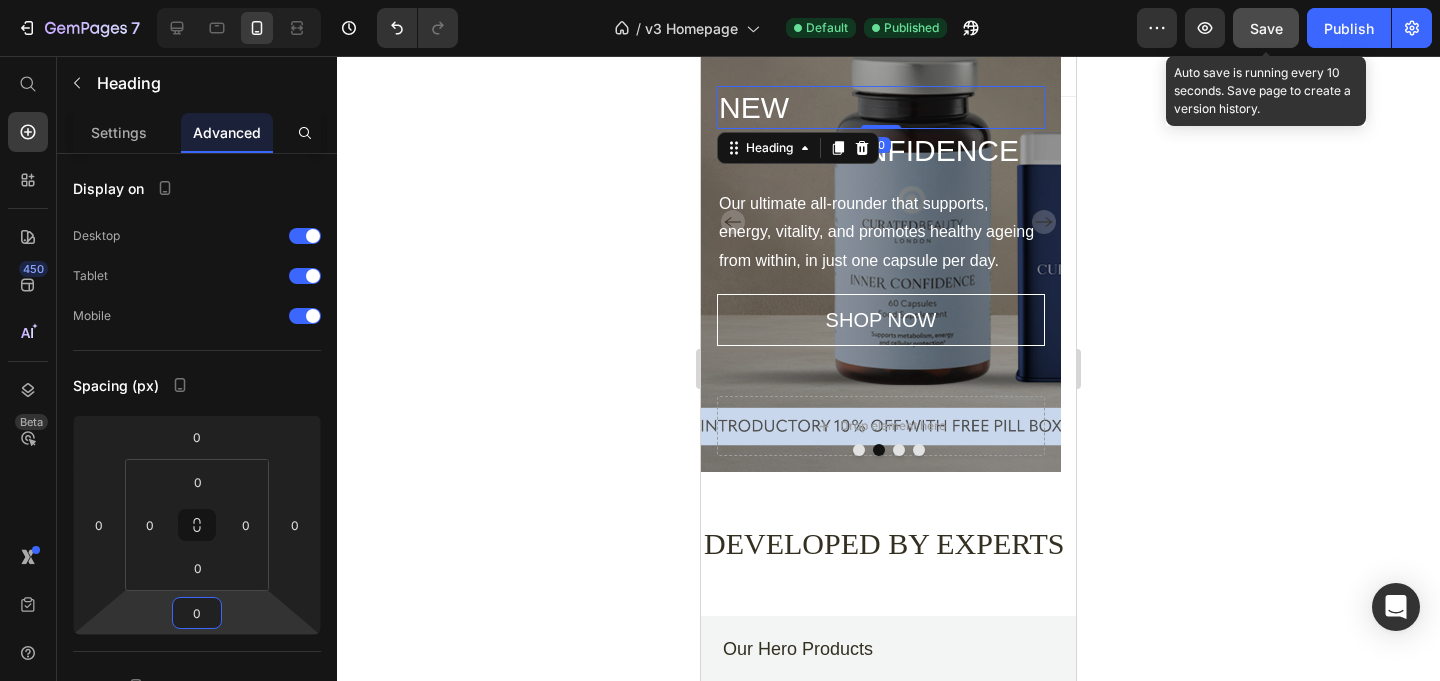 type on "0" 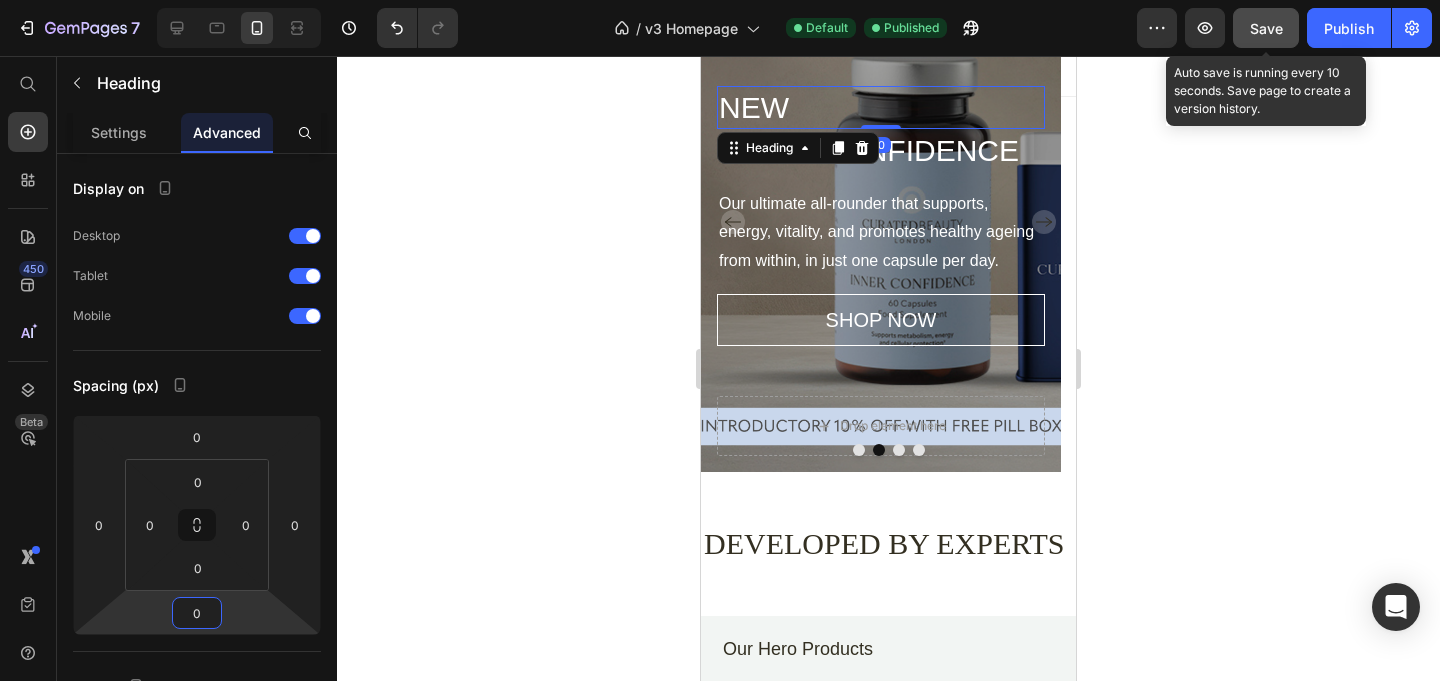 drag, startPoint x: 1261, startPoint y: 16, endPoint x: 1251, endPoint y: 22, distance: 11.661903 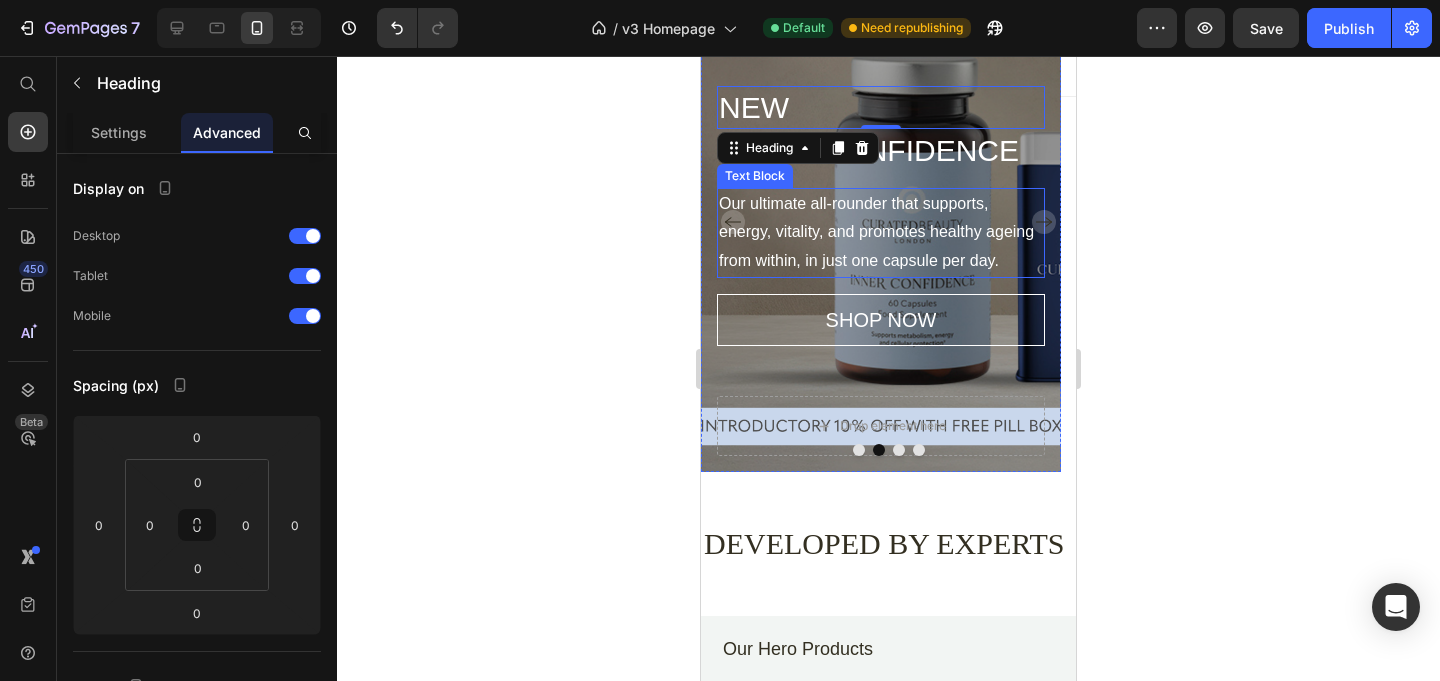click on "Our ultimate all-rounder that supports, energy, vitality, and promotes healthy ageing from within, in just one capsule per day." at bounding box center (881, 233) 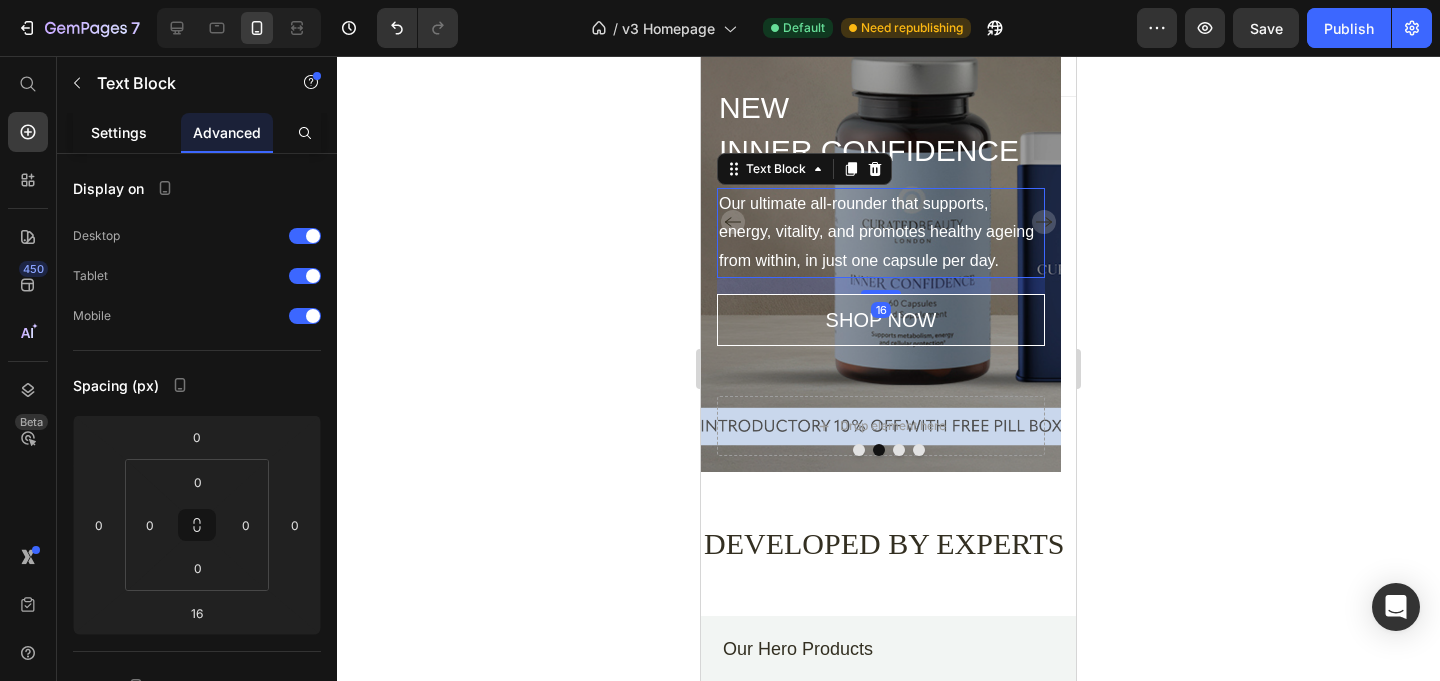 click on "Settings" at bounding box center [119, 132] 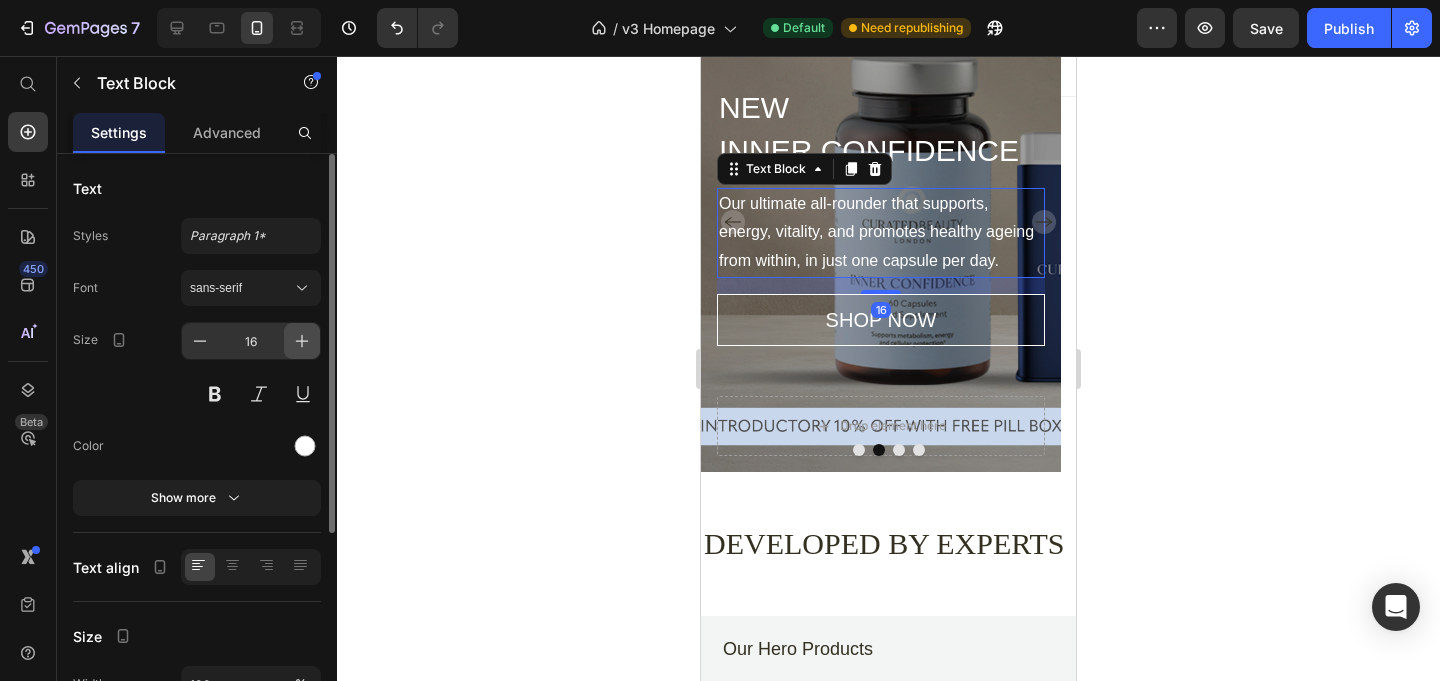 click 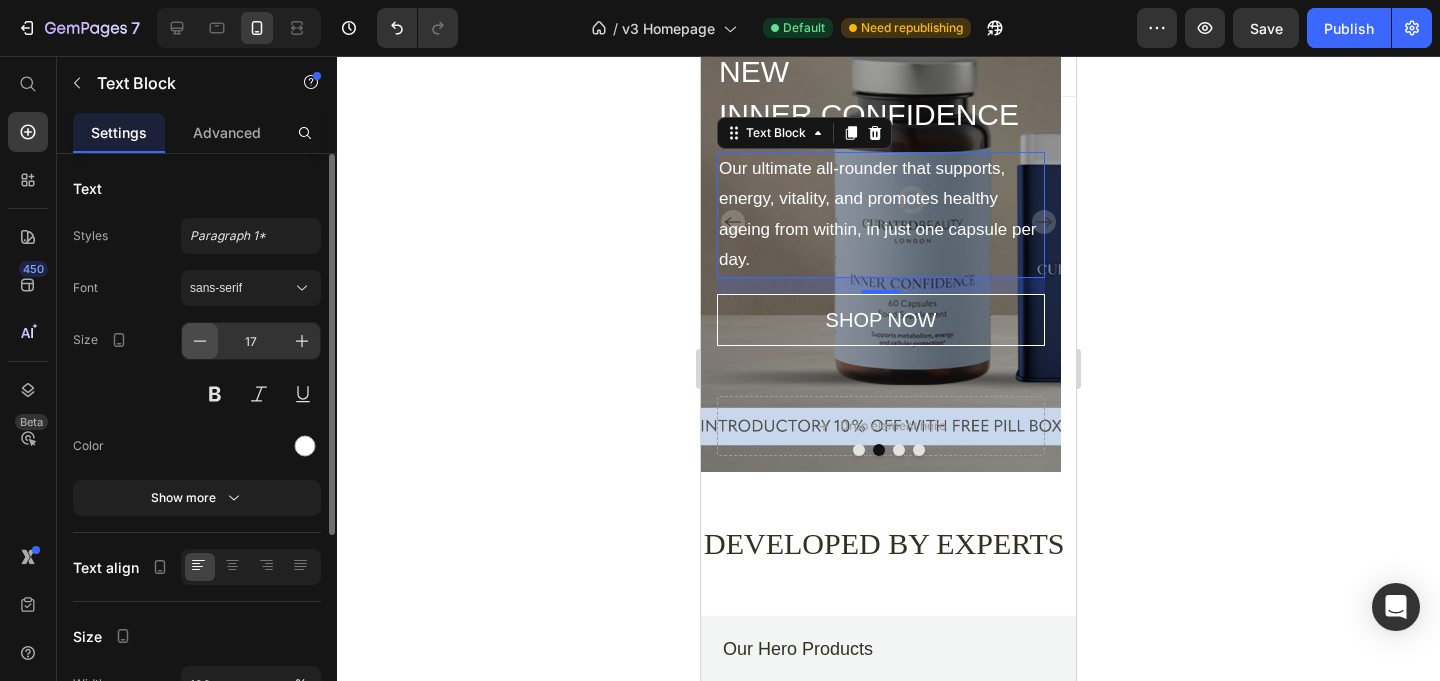 click 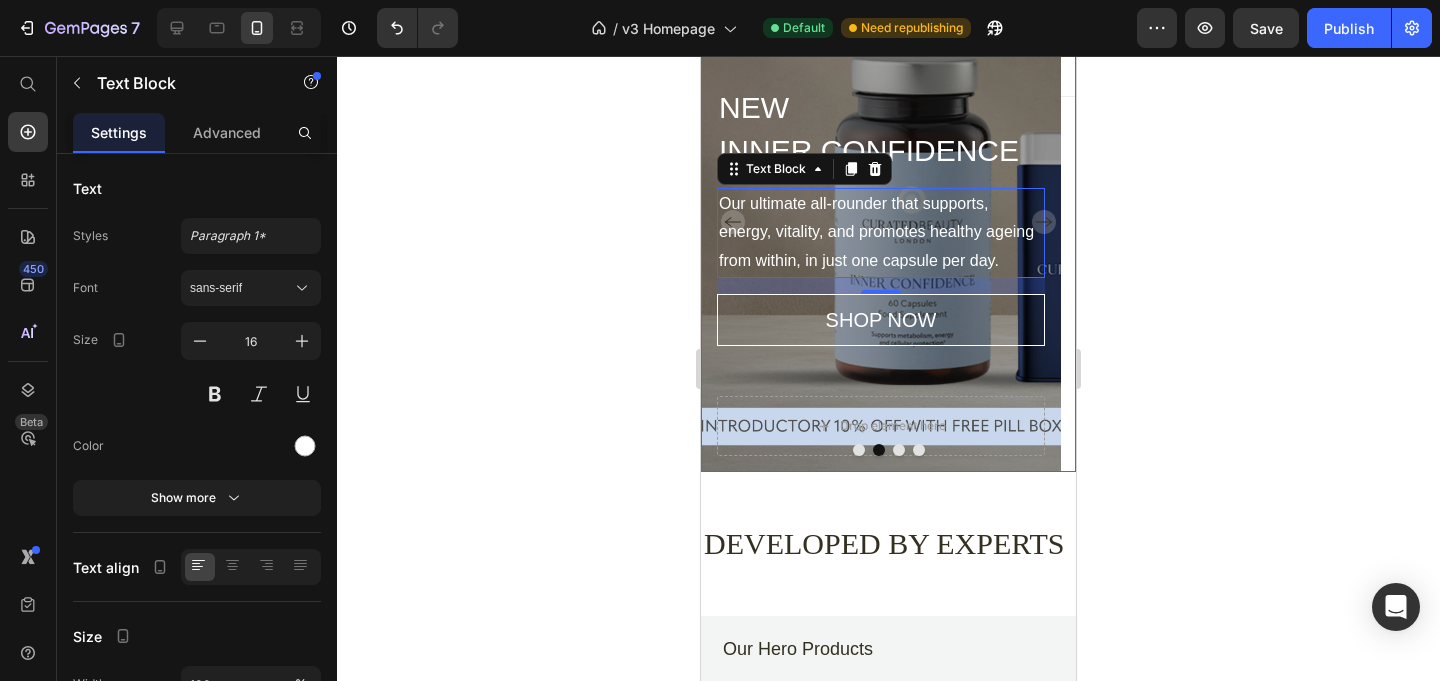 click at bounding box center [859, 450] 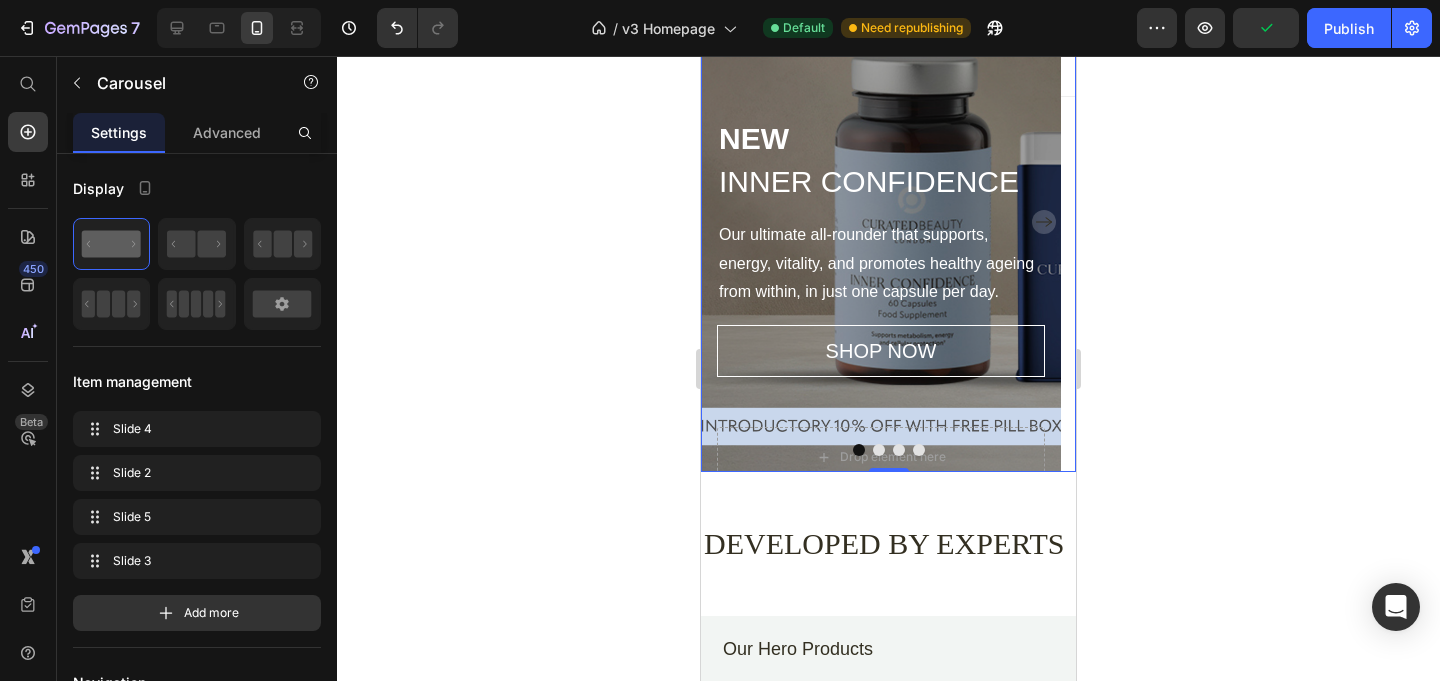 click at bounding box center (879, 450) 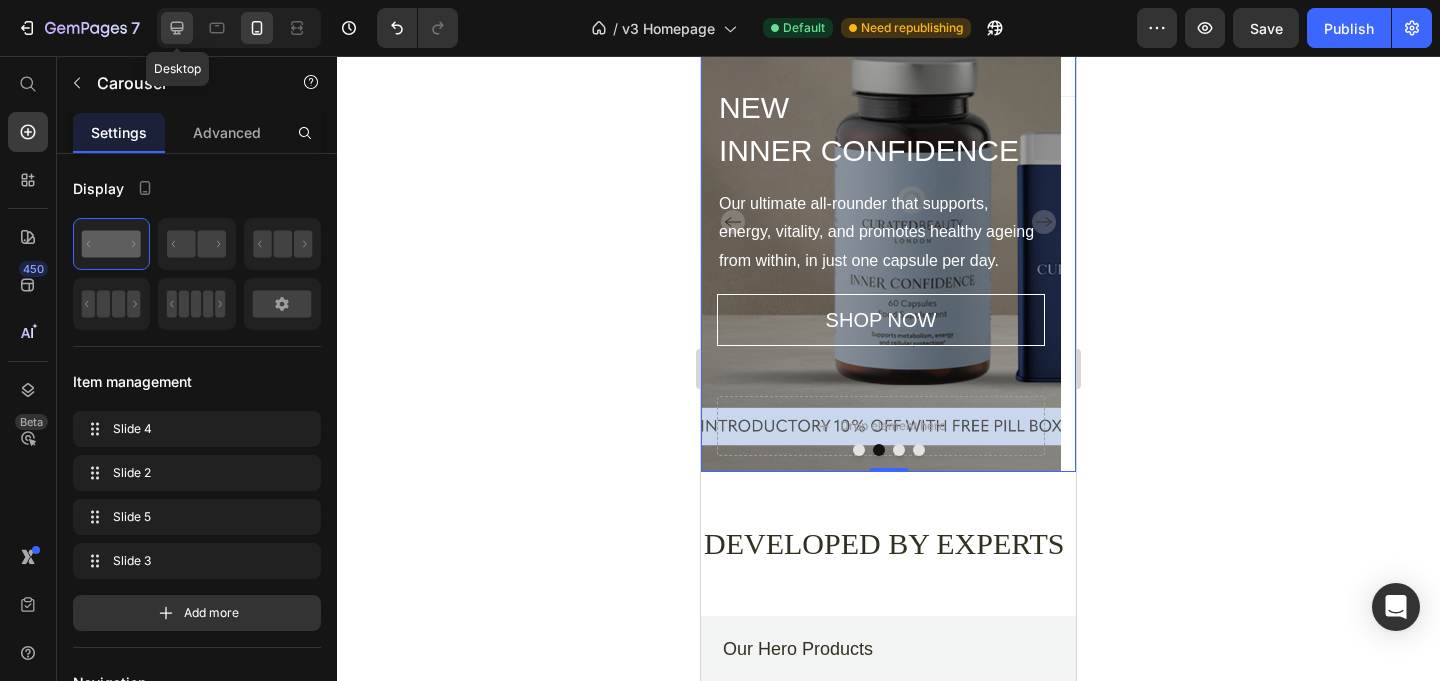click 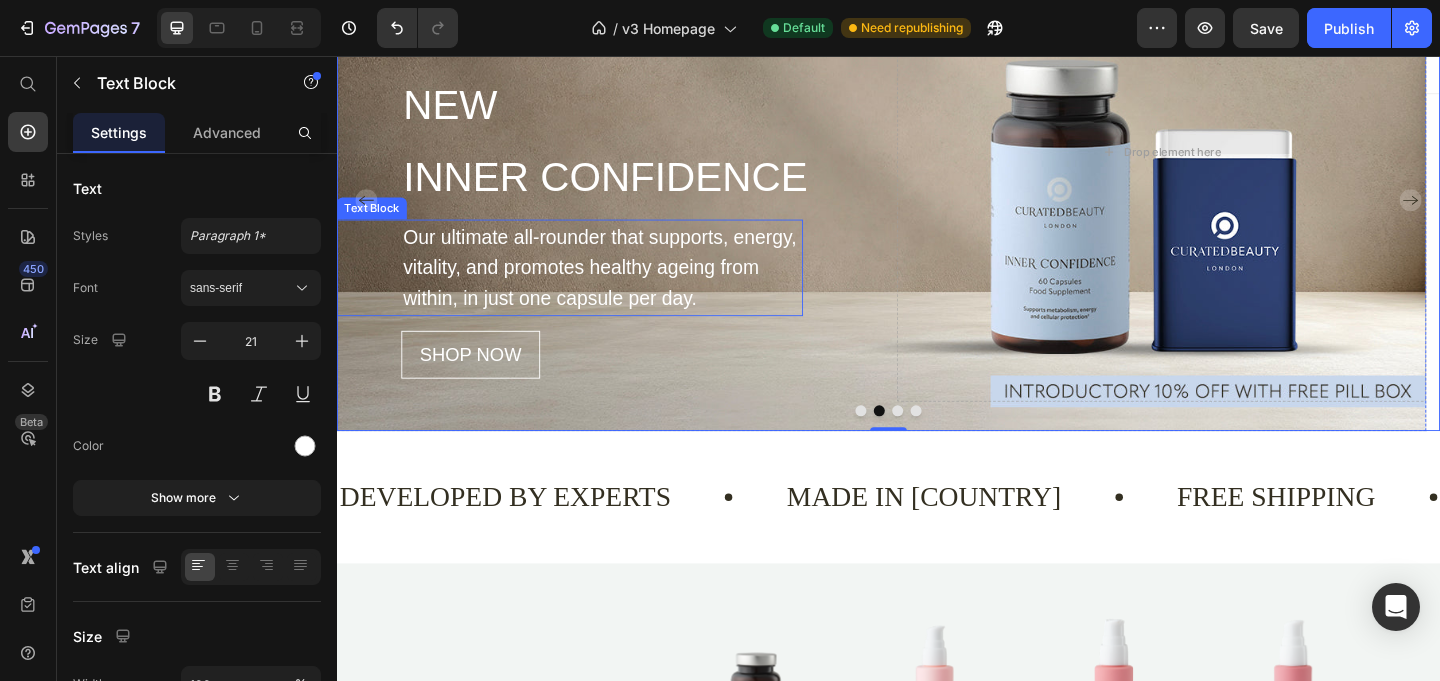 click on "Our ultimate all-rounder that supports, energy, vitality, and promotes healthy ageing from within, in just one capsule per day." at bounding box center [625, 286] 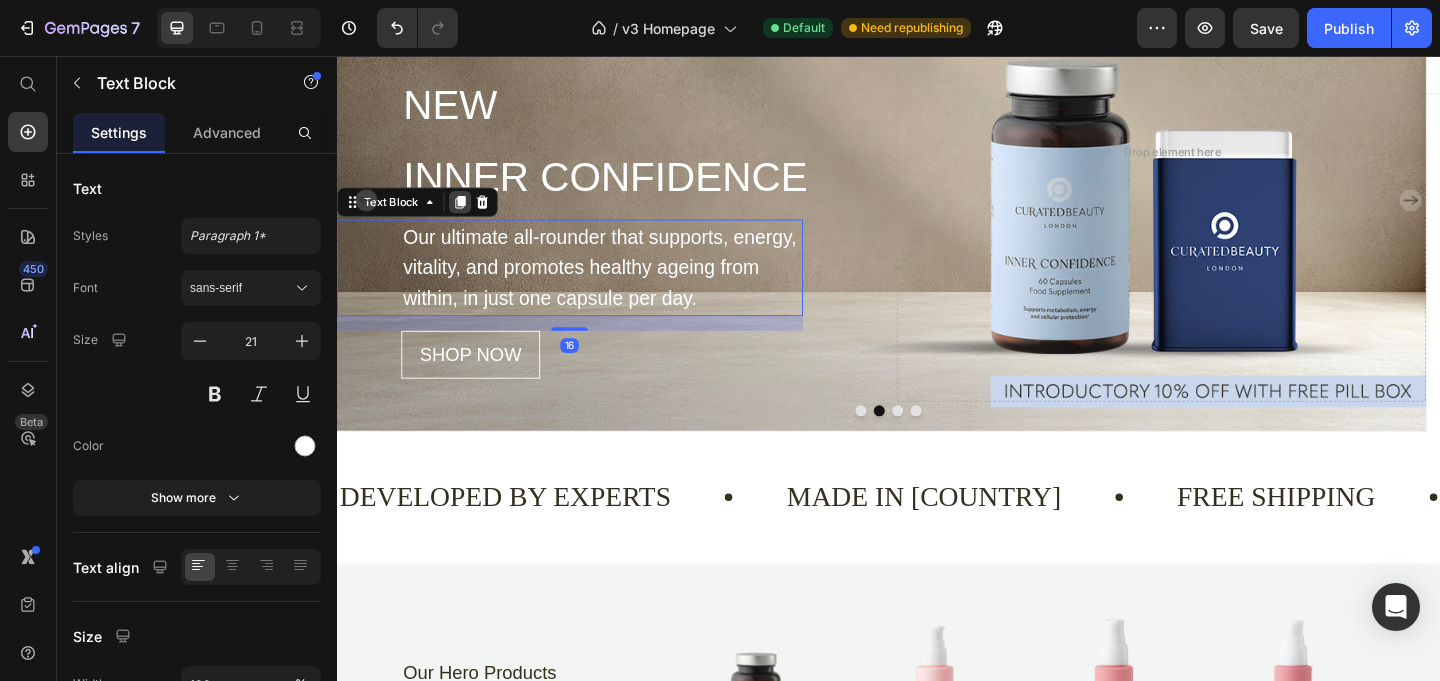 click 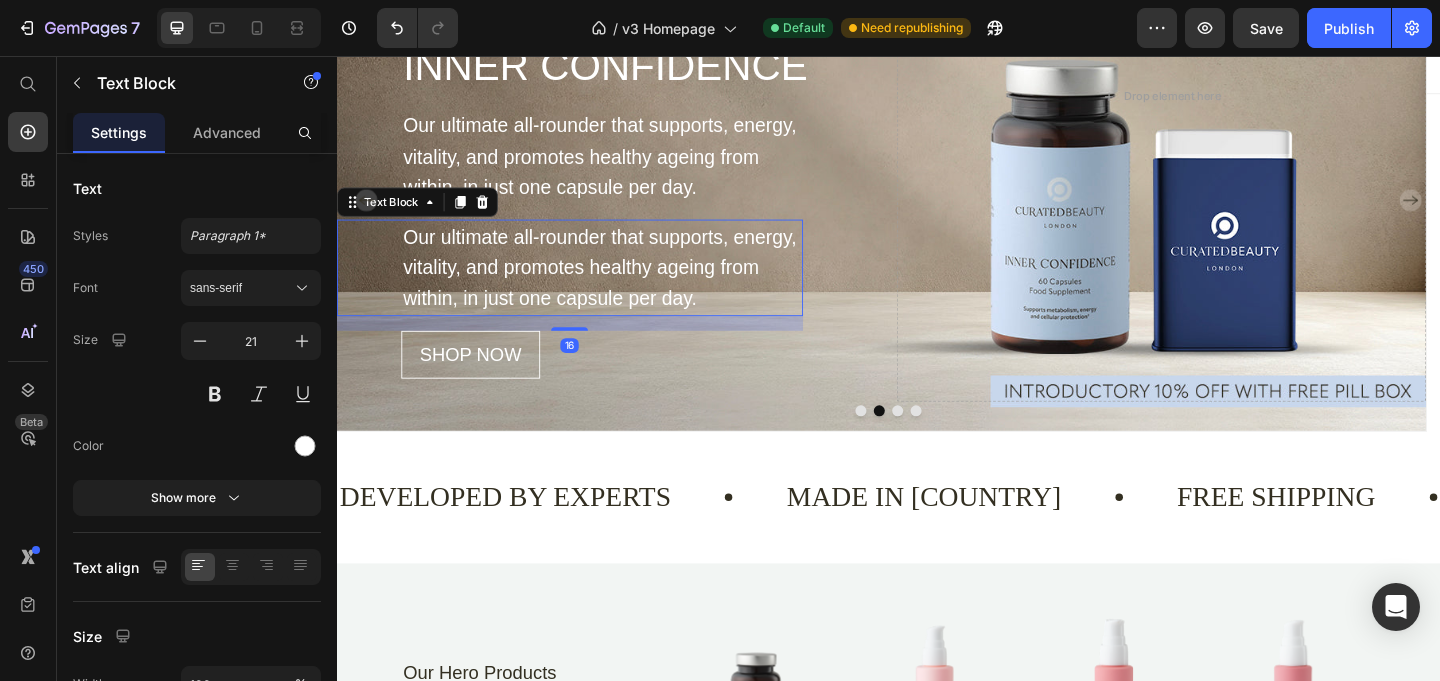 click on "Our ultimate all-rounder that supports, energy, vitality, and promotes healthy ageing from within, in just one capsule per day." at bounding box center (625, 286) 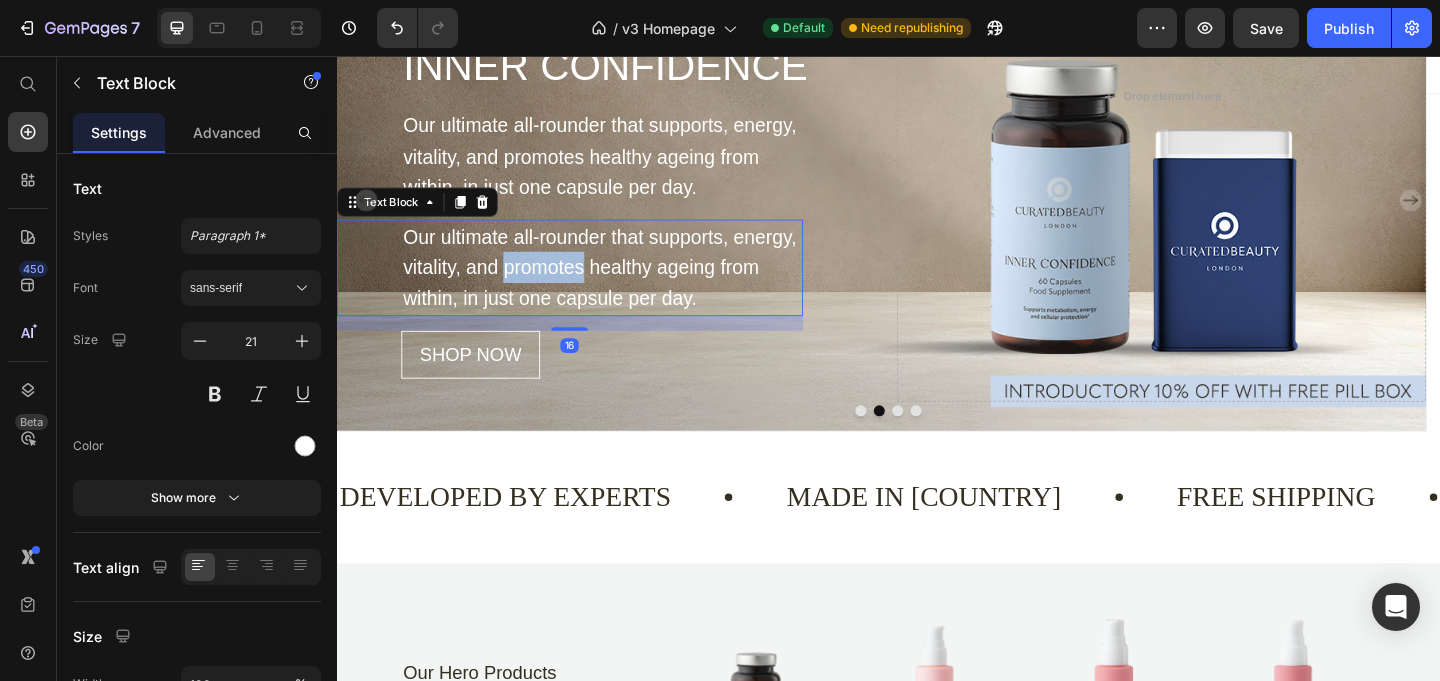 click on "Our ultimate all-rounder that supports, energy, vitality, and promotes healthy ageing from within, in just one capsule per day." at bounding box center (625, 286) 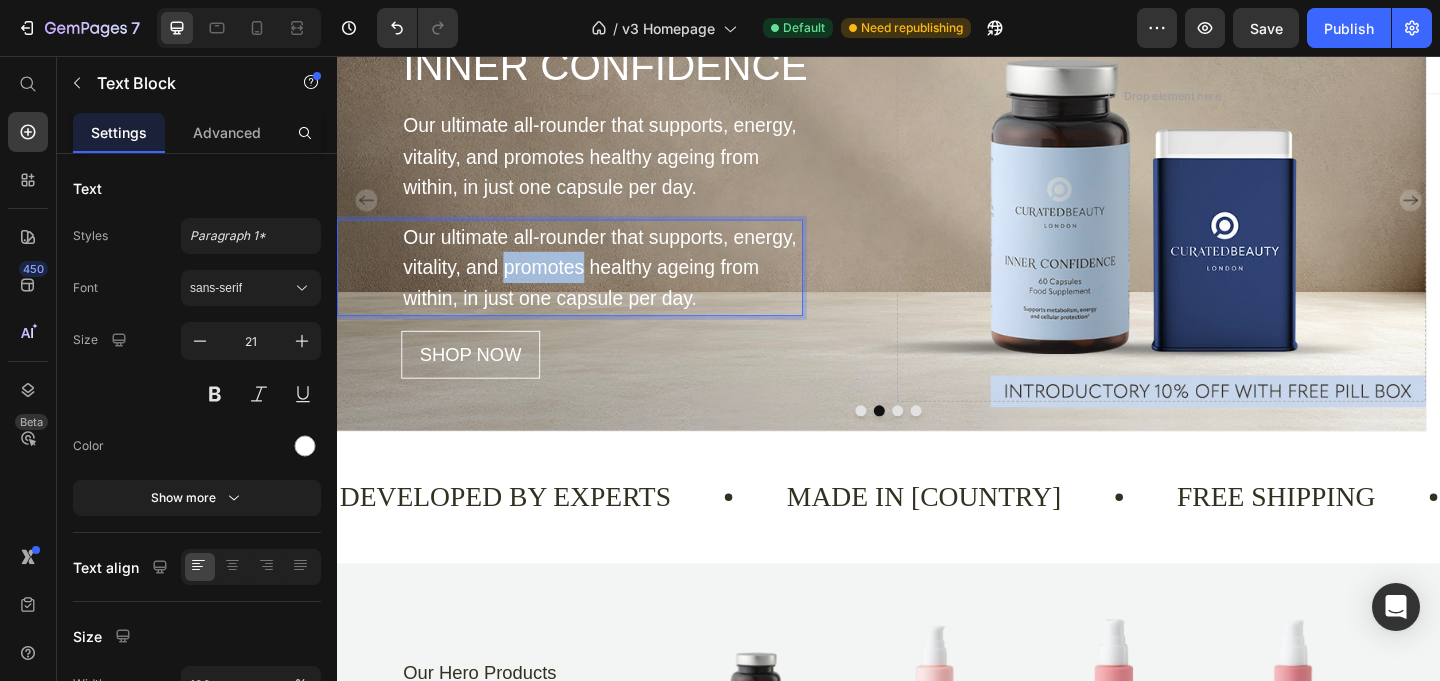 click on "Our ultimate all-rounder that supports, energy, vitality, and promotes healthy ageing from within, in just one capsule per day." at bounding box center [625, 286] 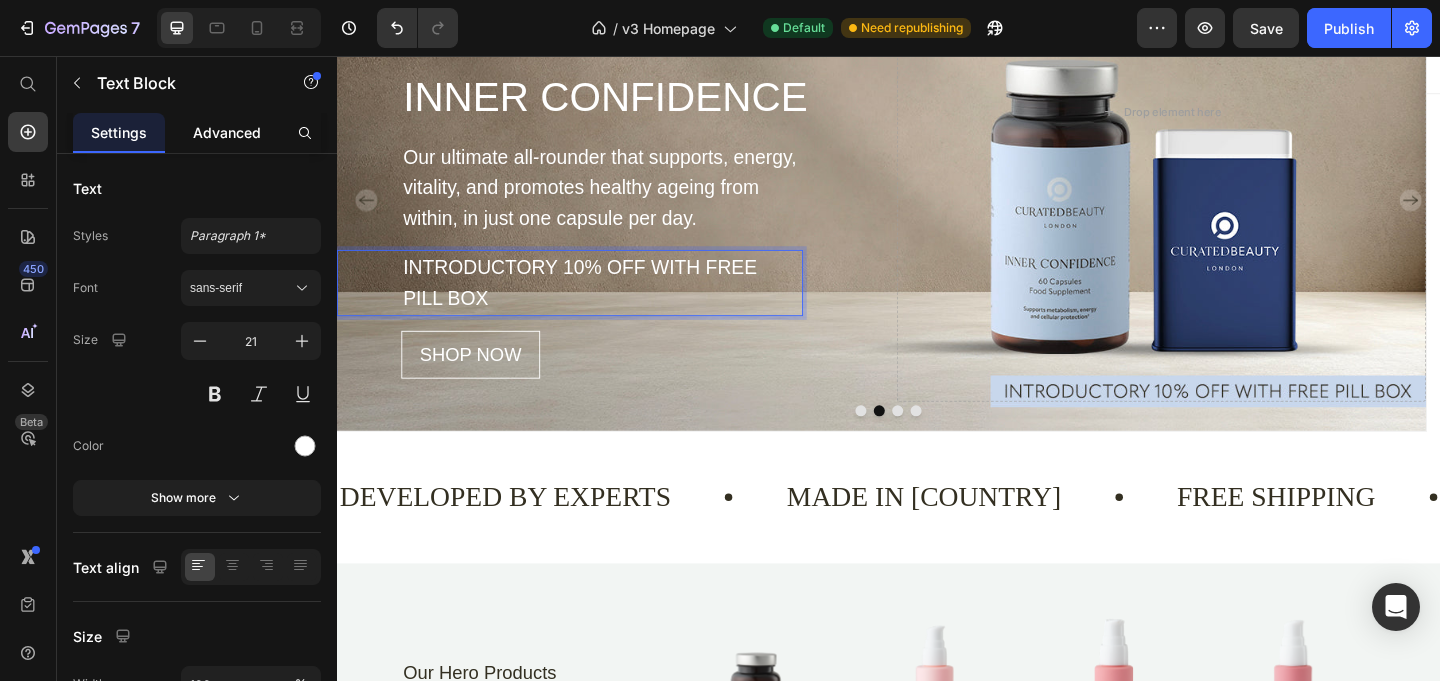 click on "Advanced" at bounding box center [227, 132] 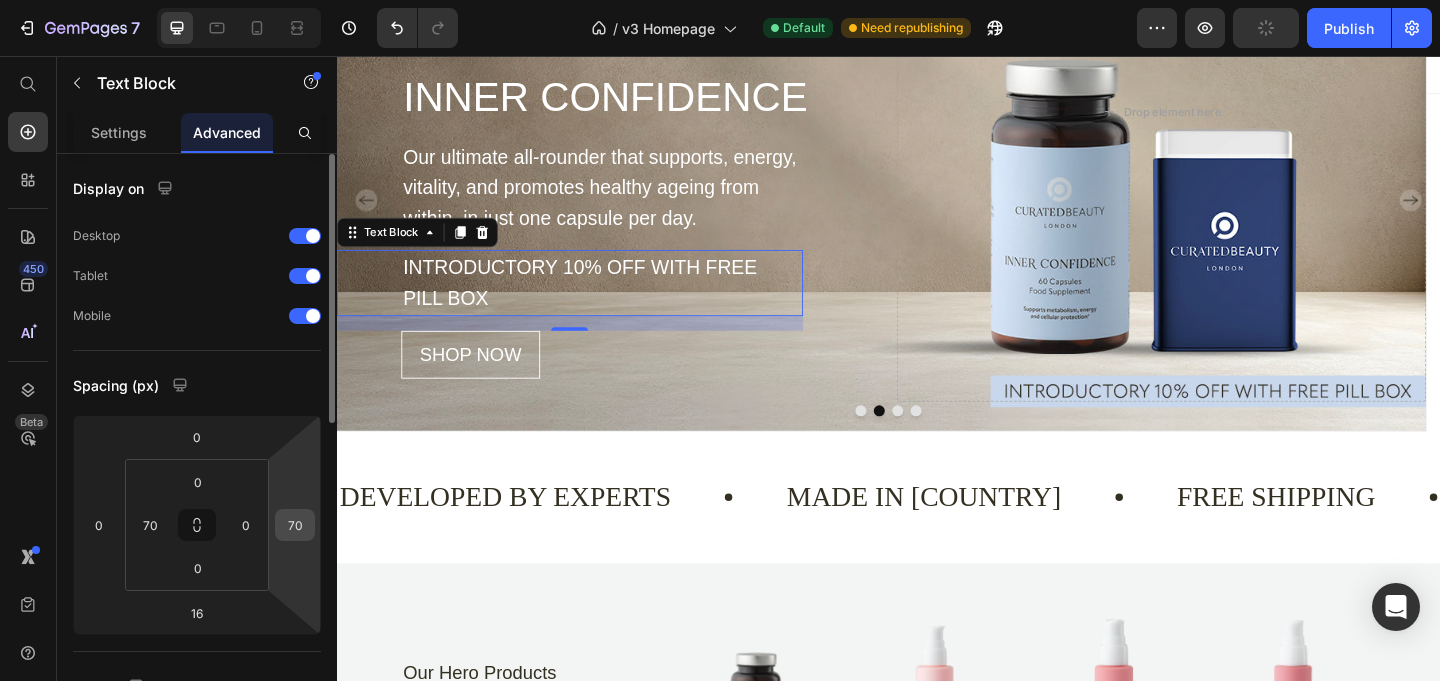click on "70" at bounding box center [295, 525] 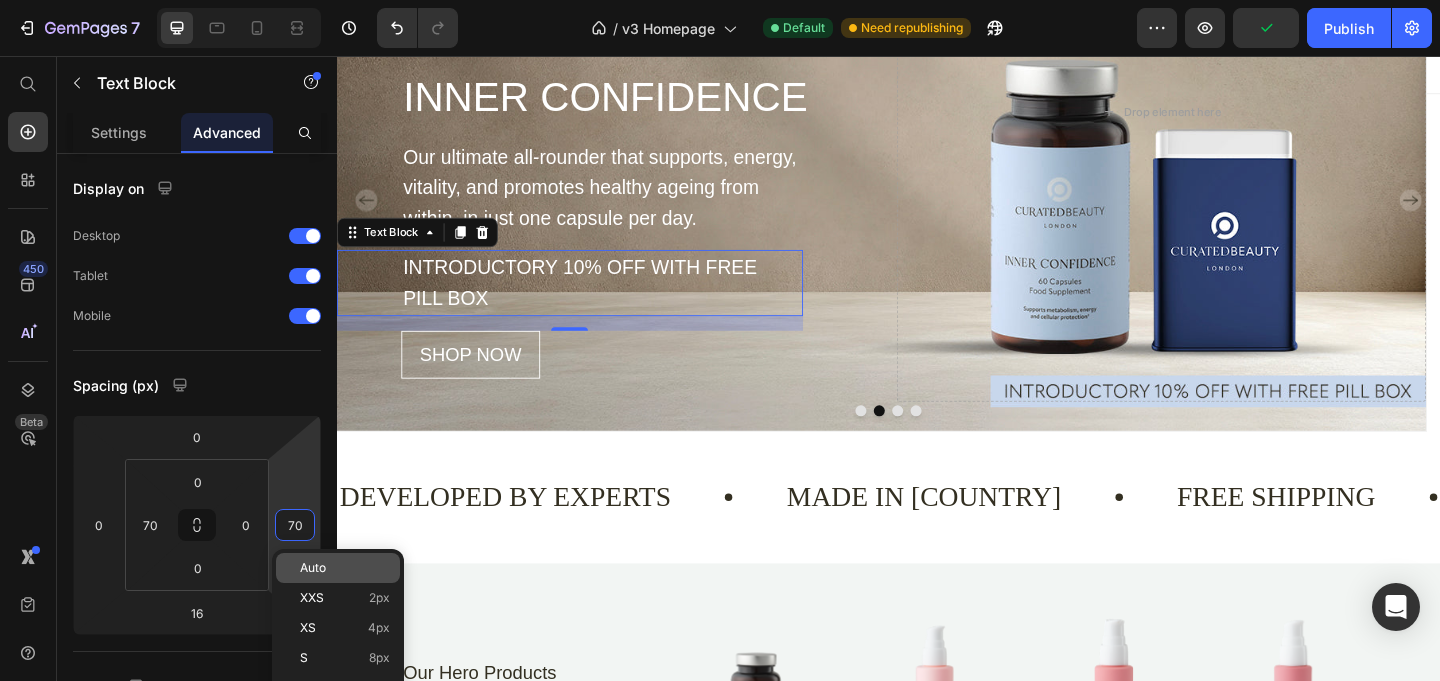 type 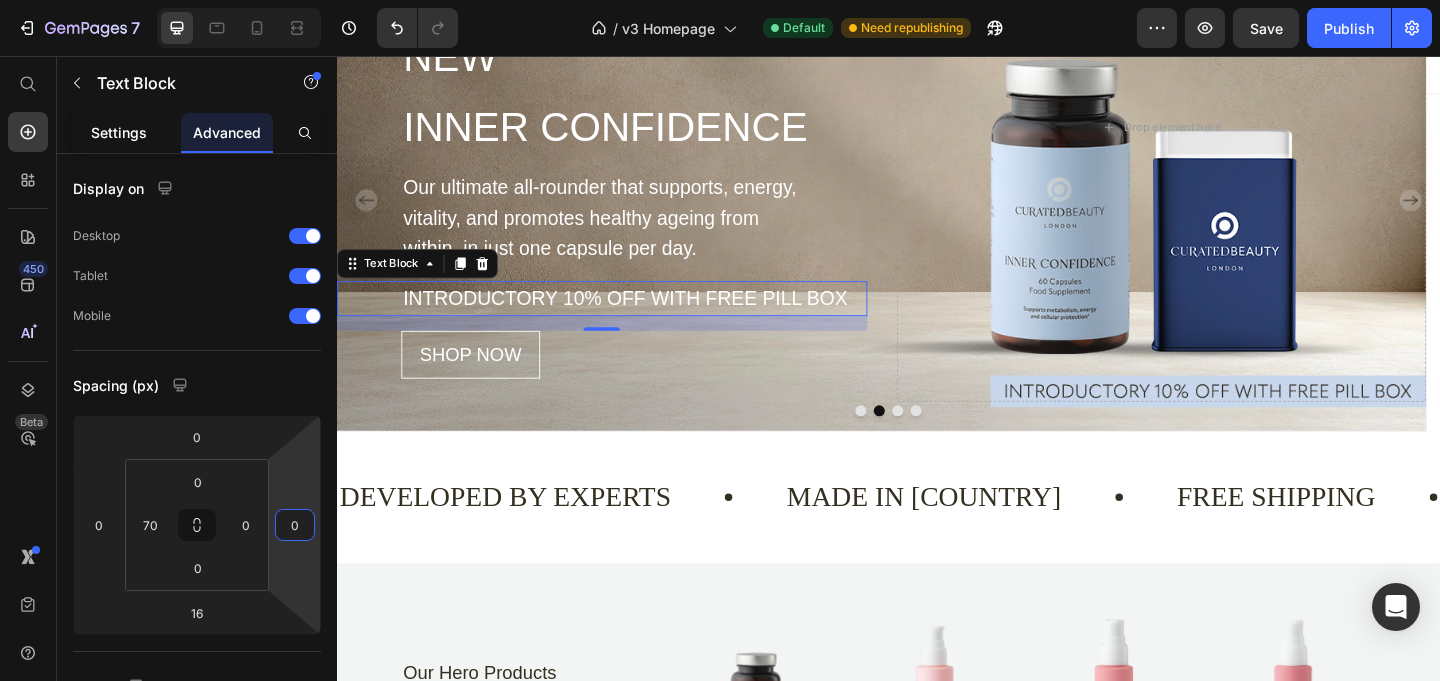 click on "Settings" at bounding box center [119, 132] 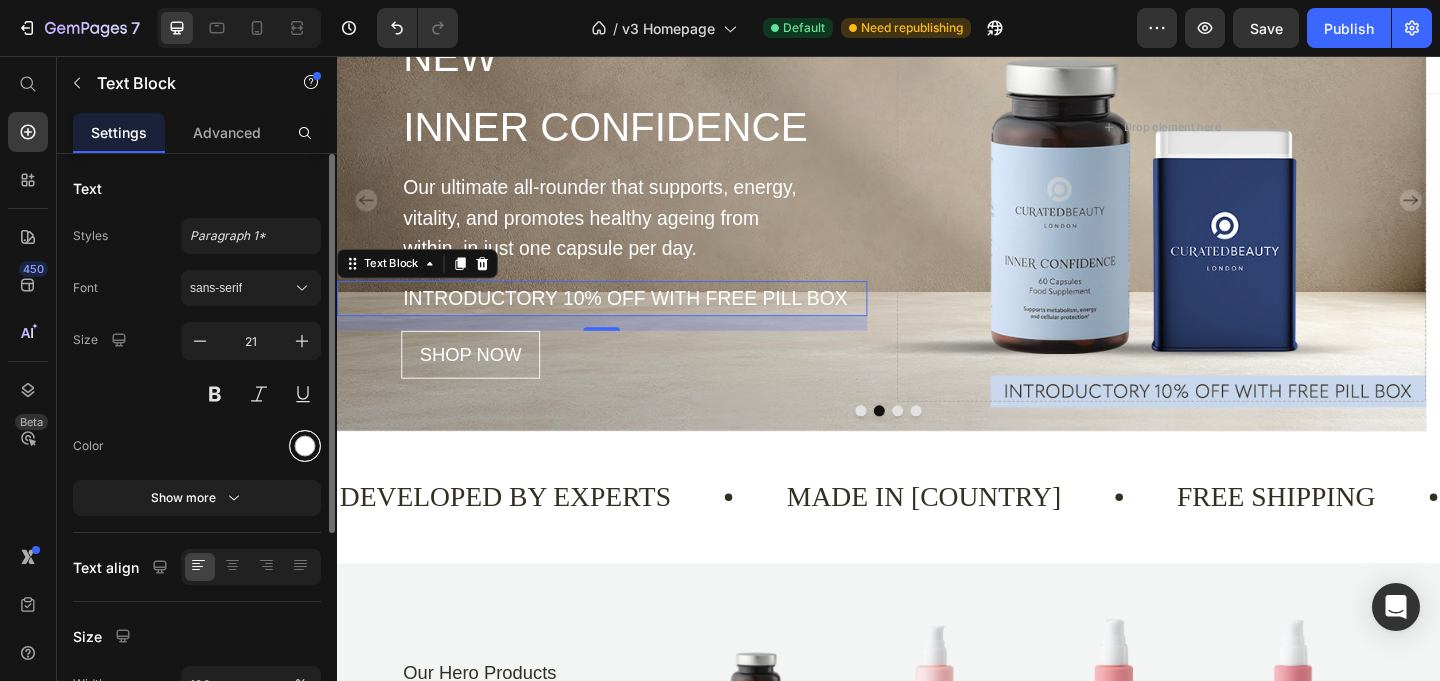 click at bounding box center [305, 446] 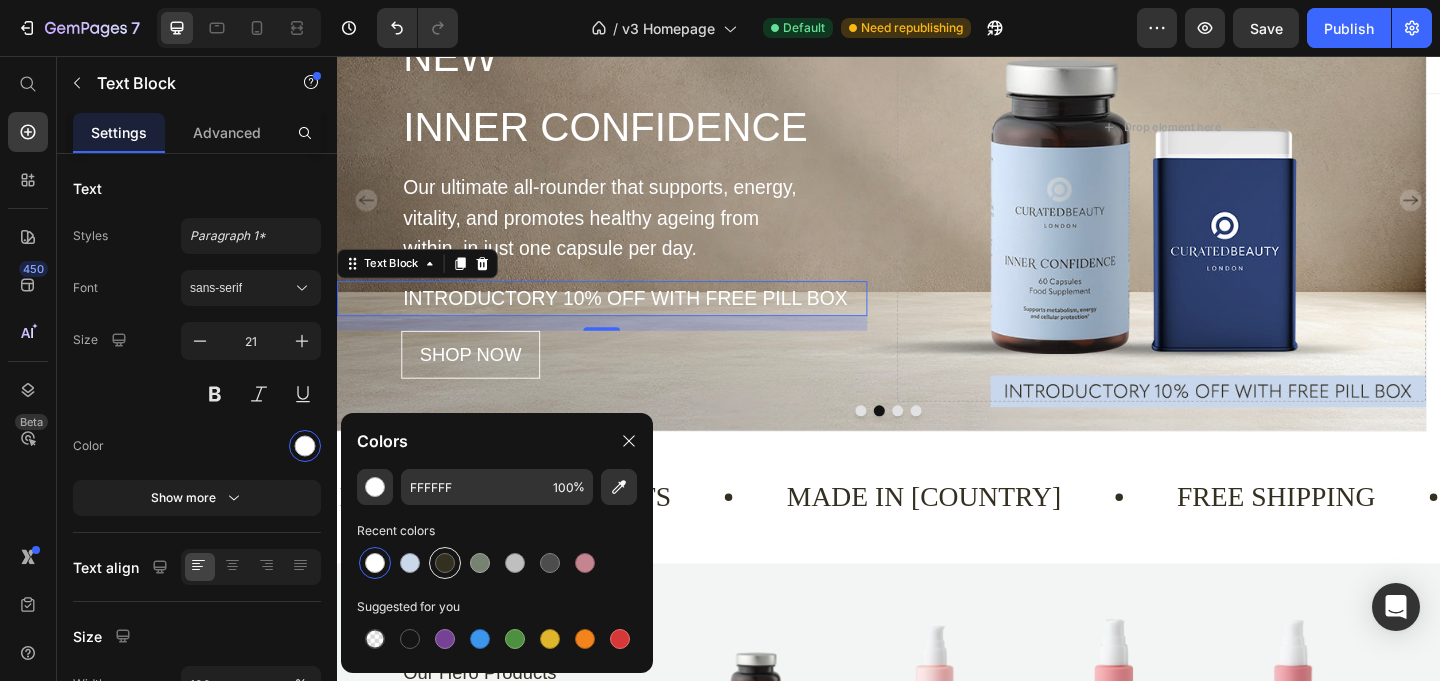click at bounding box center (445, 563) 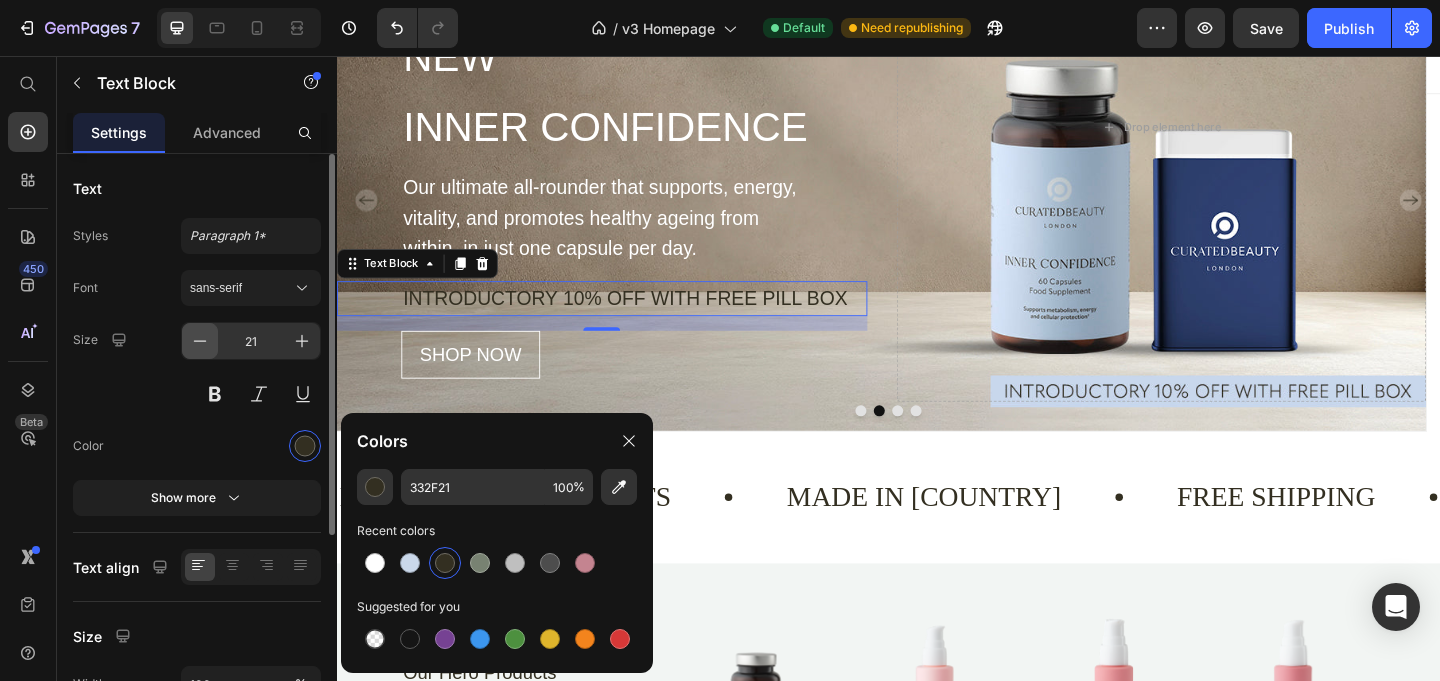 click 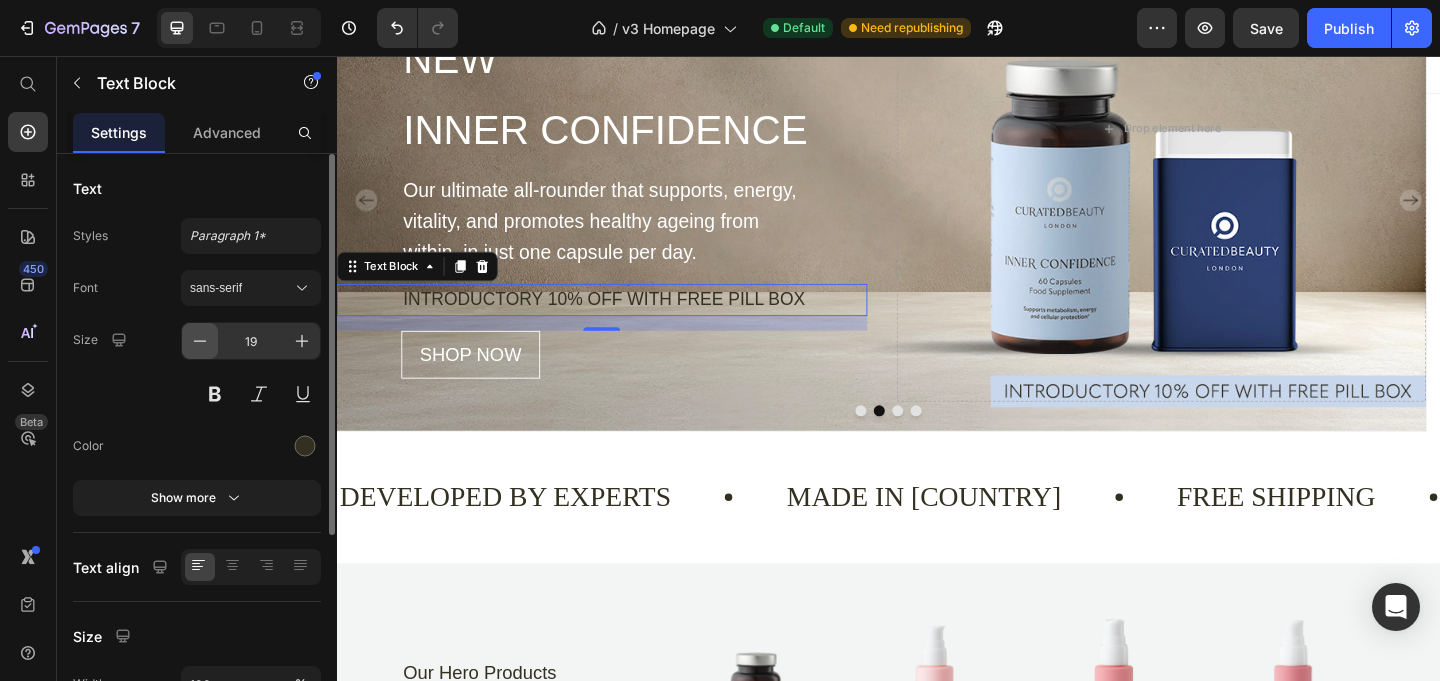 click 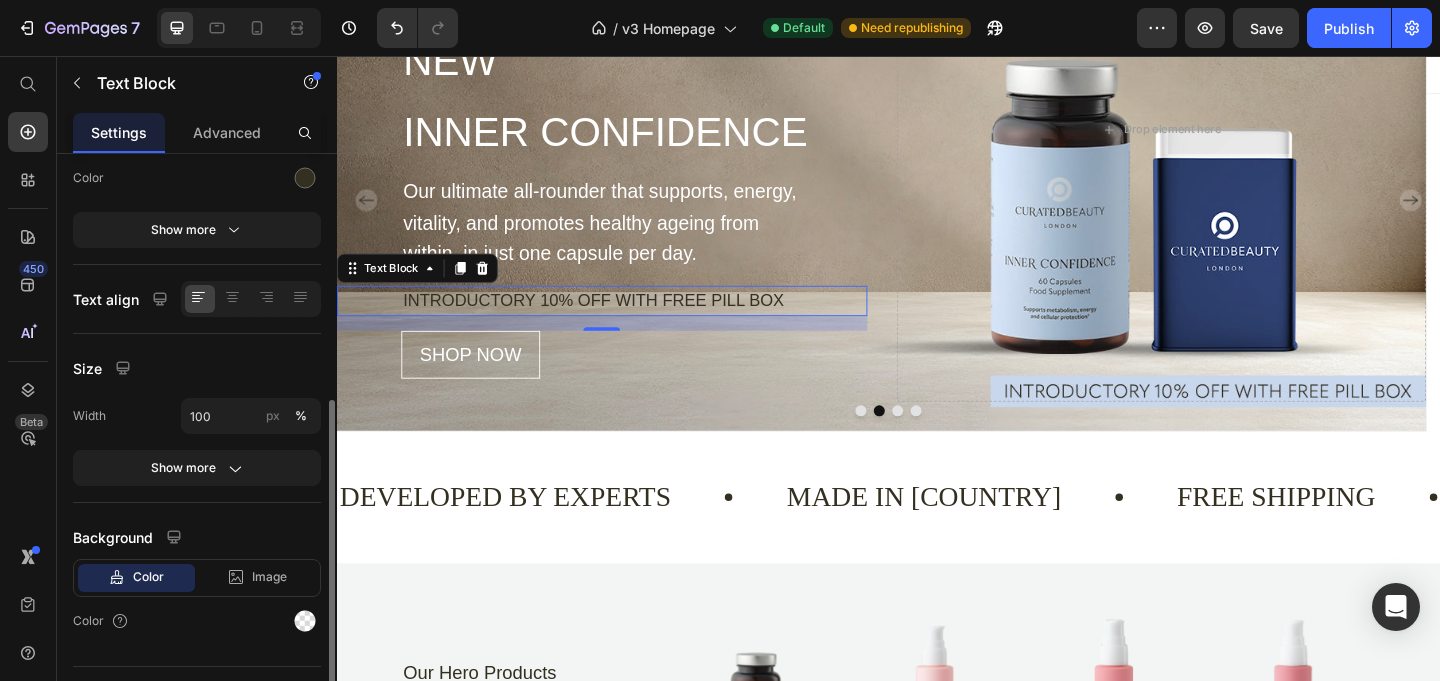 scroll, scrollTop: 311, scrollLeft: 0, axis: vertical 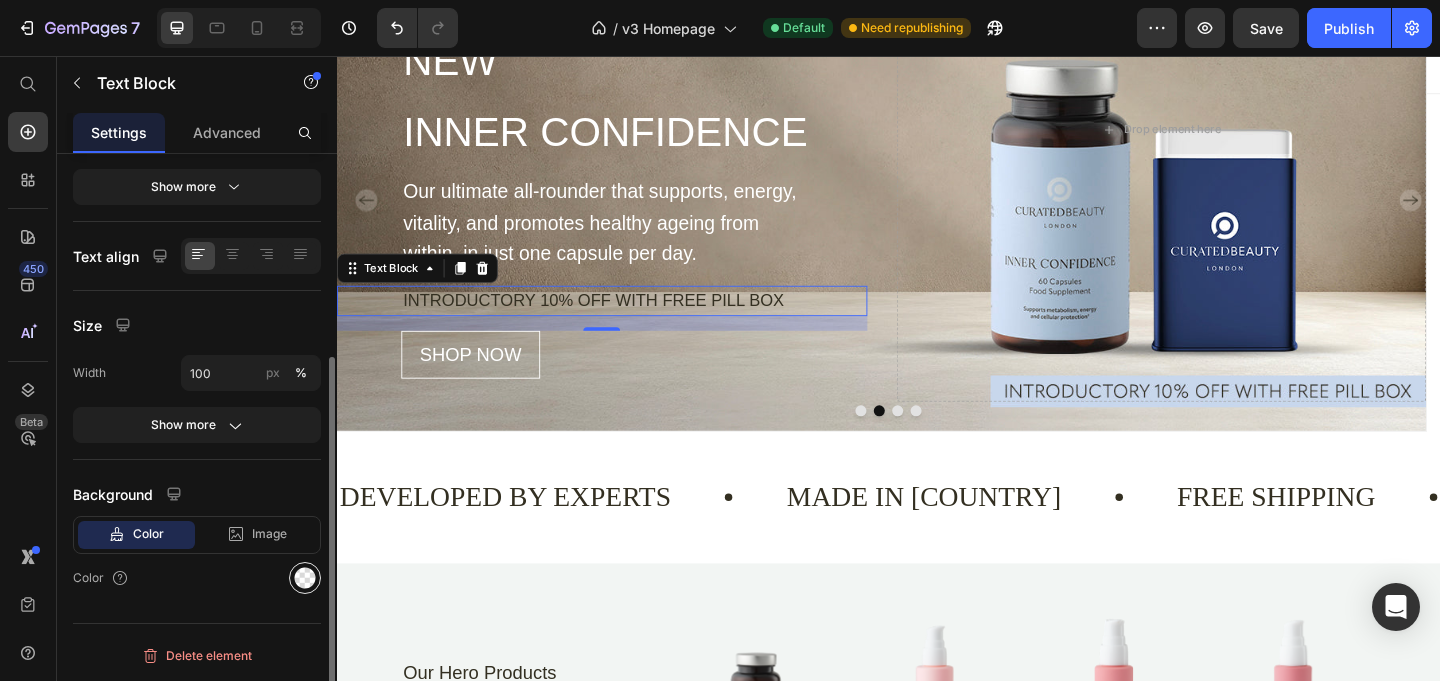 click at bounding box center [305, 578] 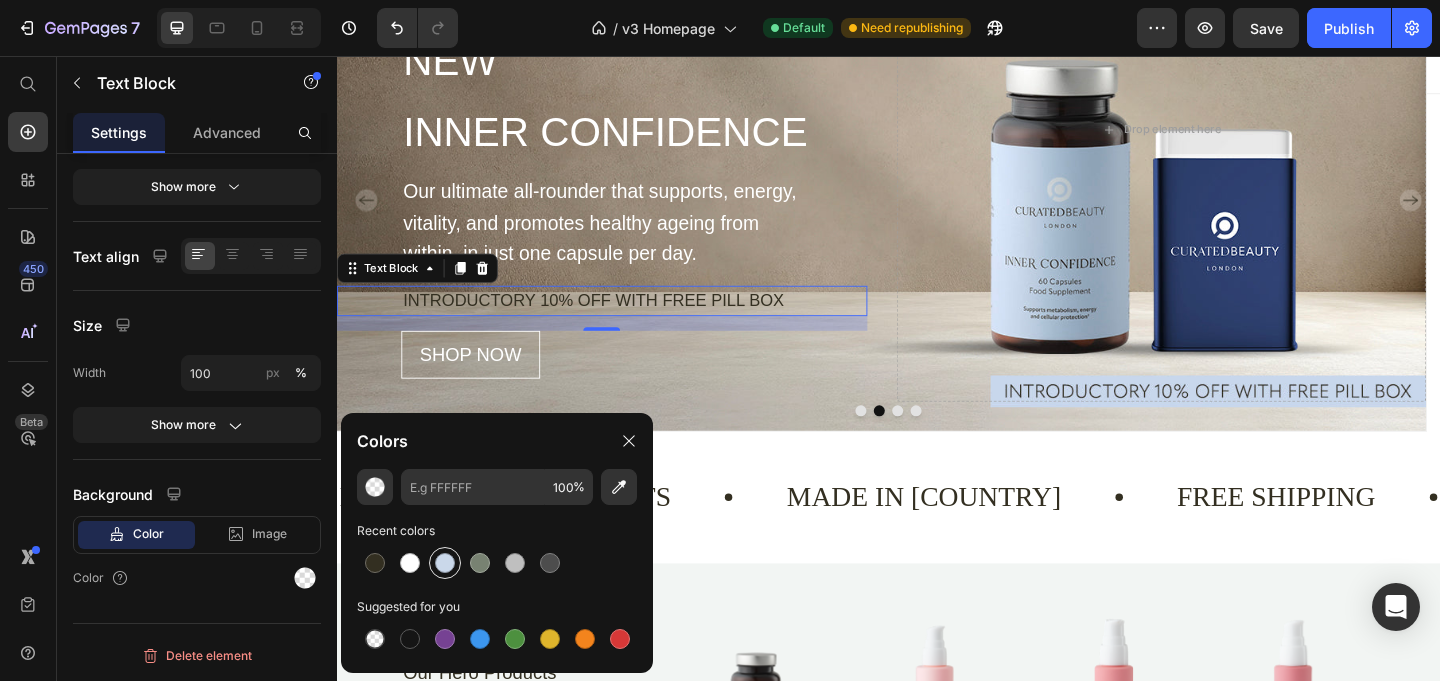 click at bounding box center [445, 563] 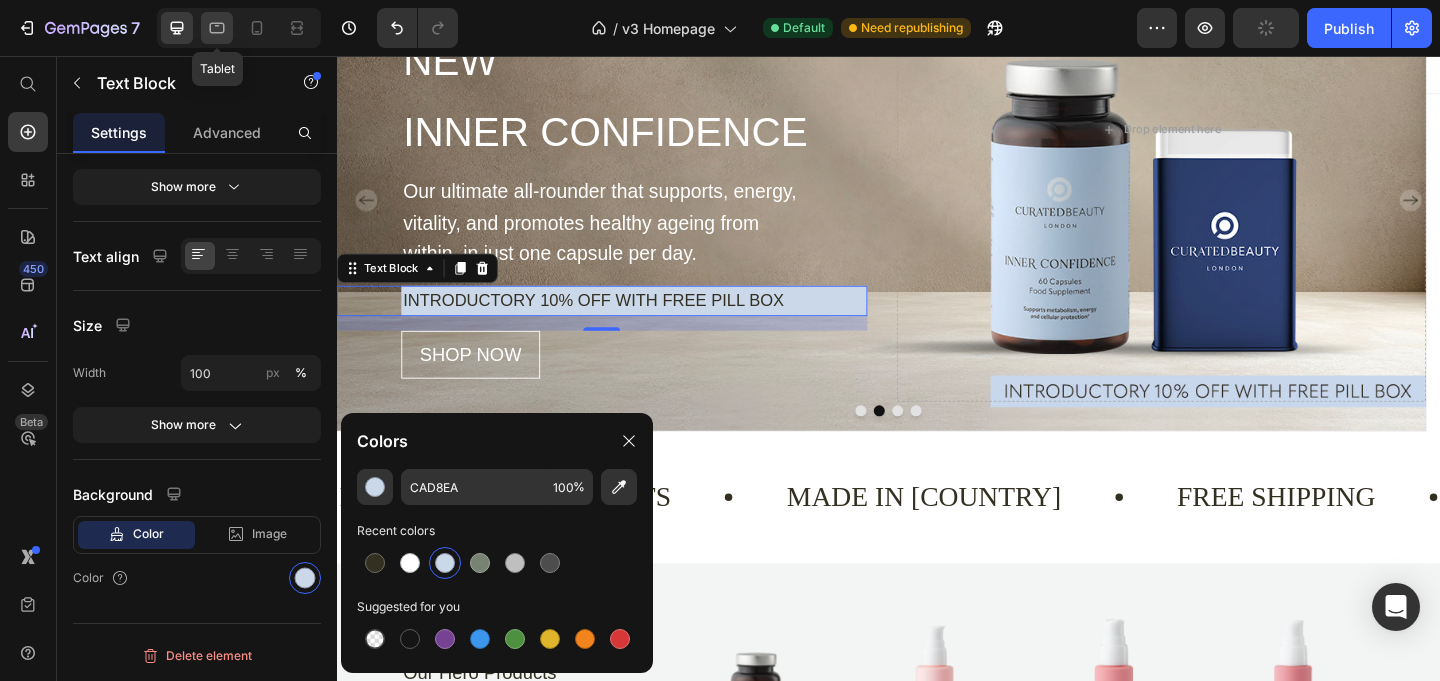 click 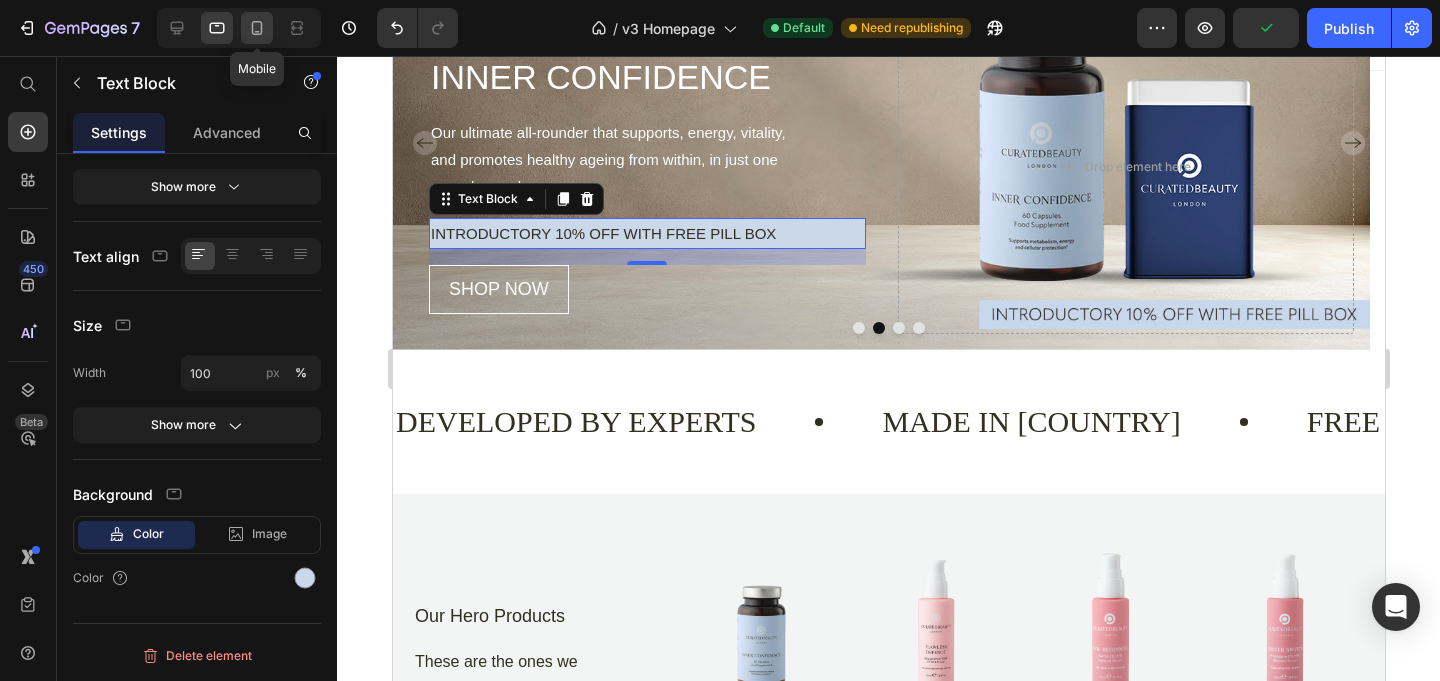 scroll, scrollTop: 118, scrollLeft: 0, axis: vertical 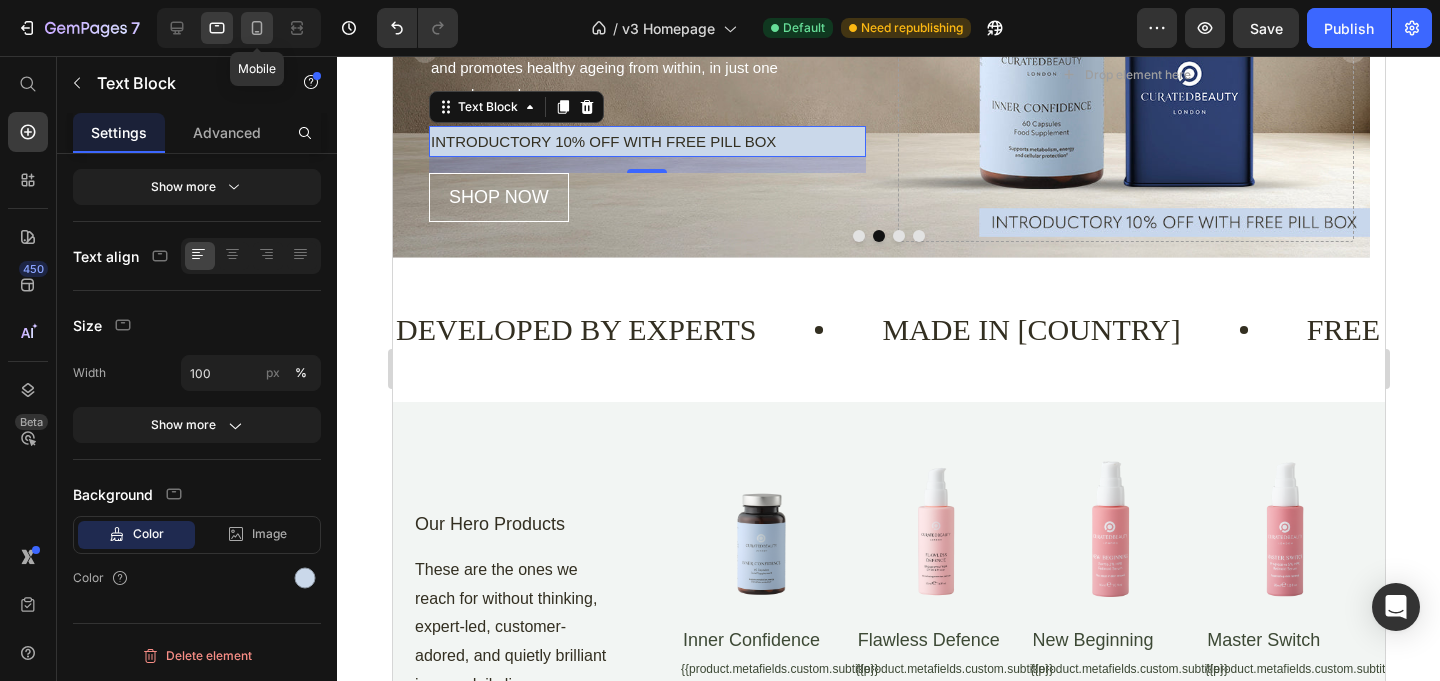 click 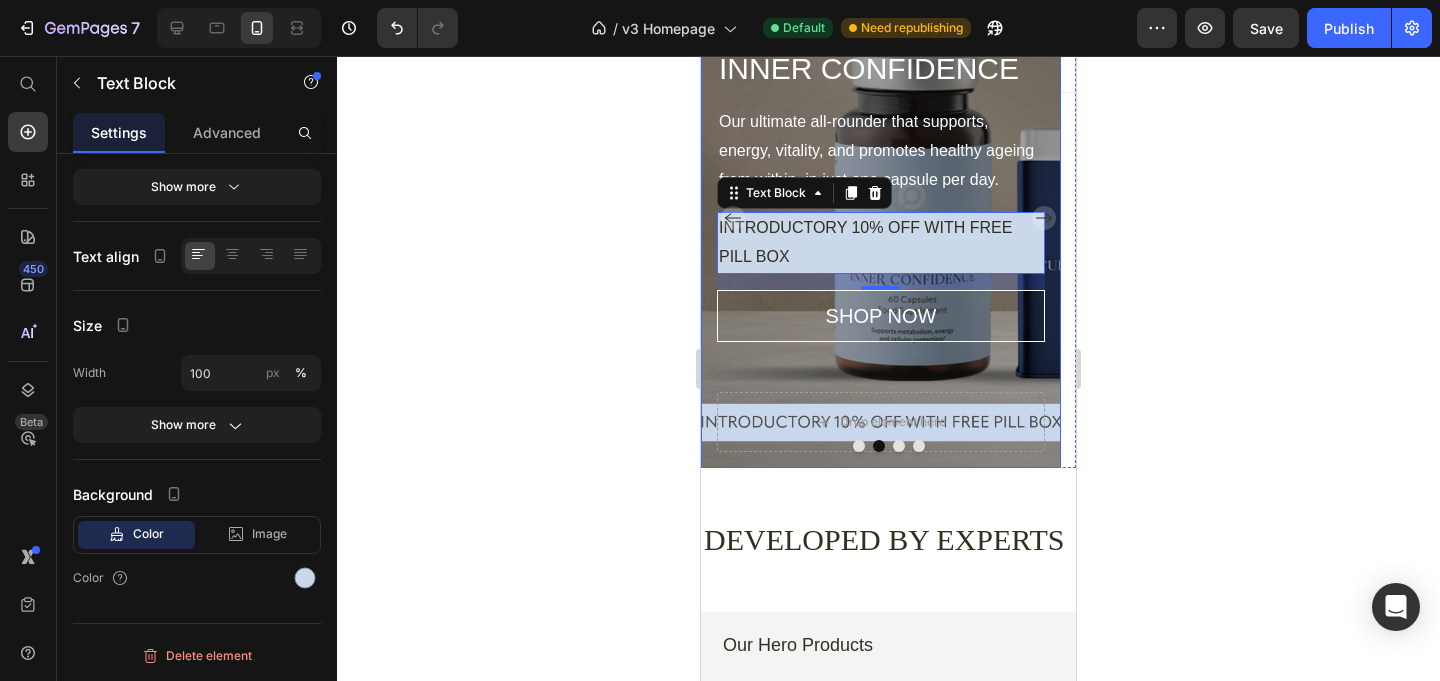 scroll, scrollTop: 0, scrollLeft: 0, axis: both 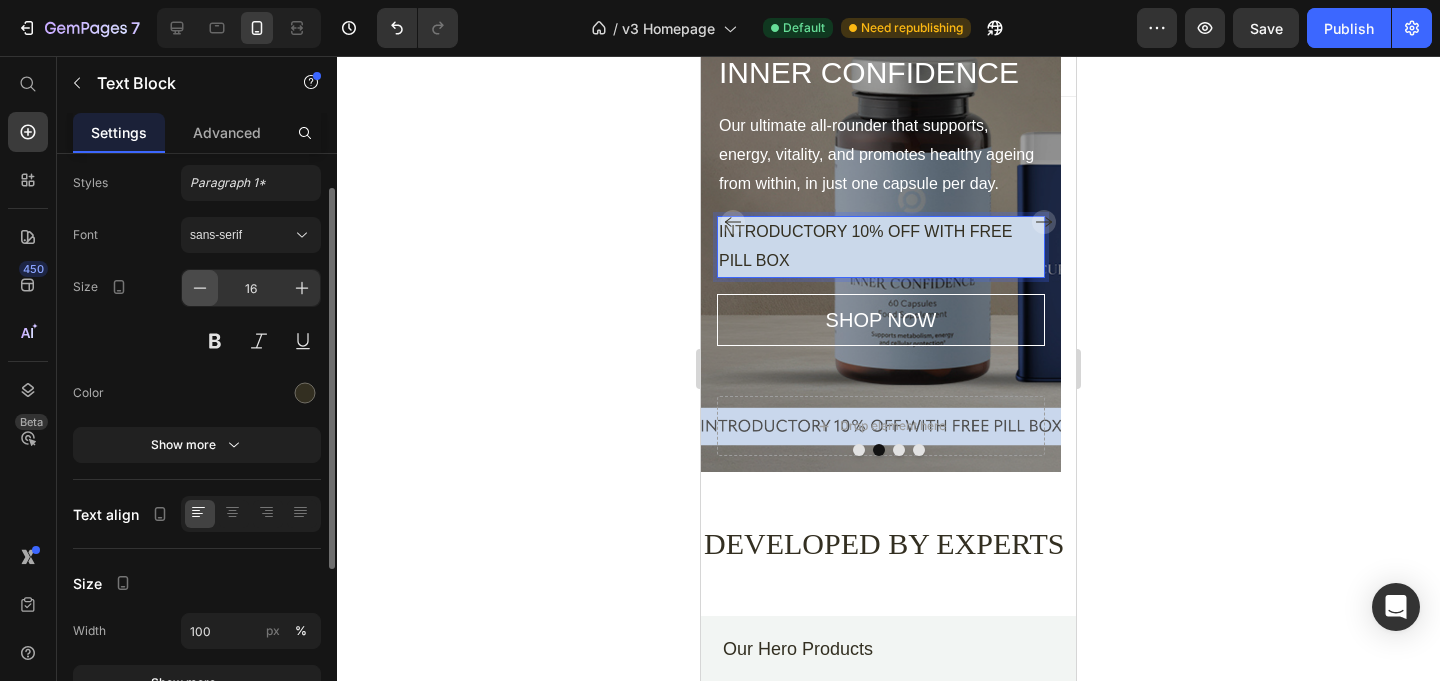 click 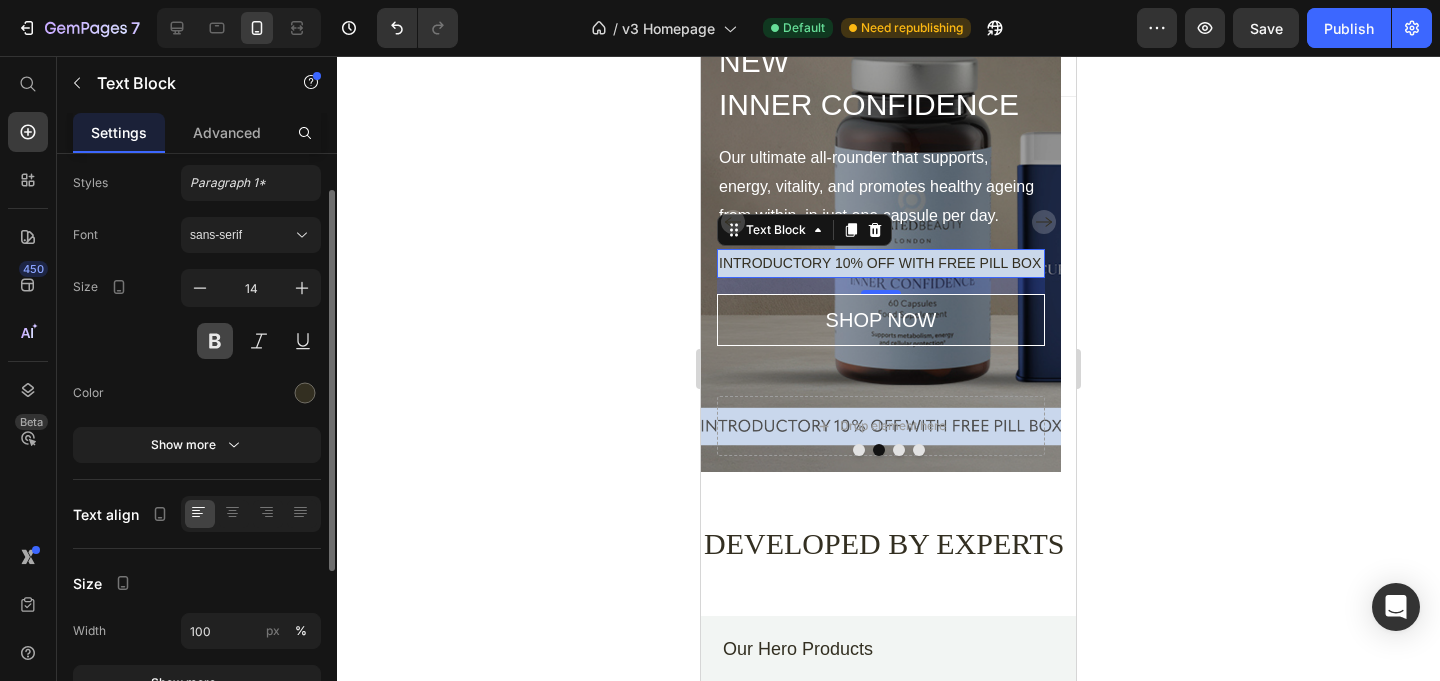scroll, scrollTop: 82, scrollLeft: 0, axis: vertical 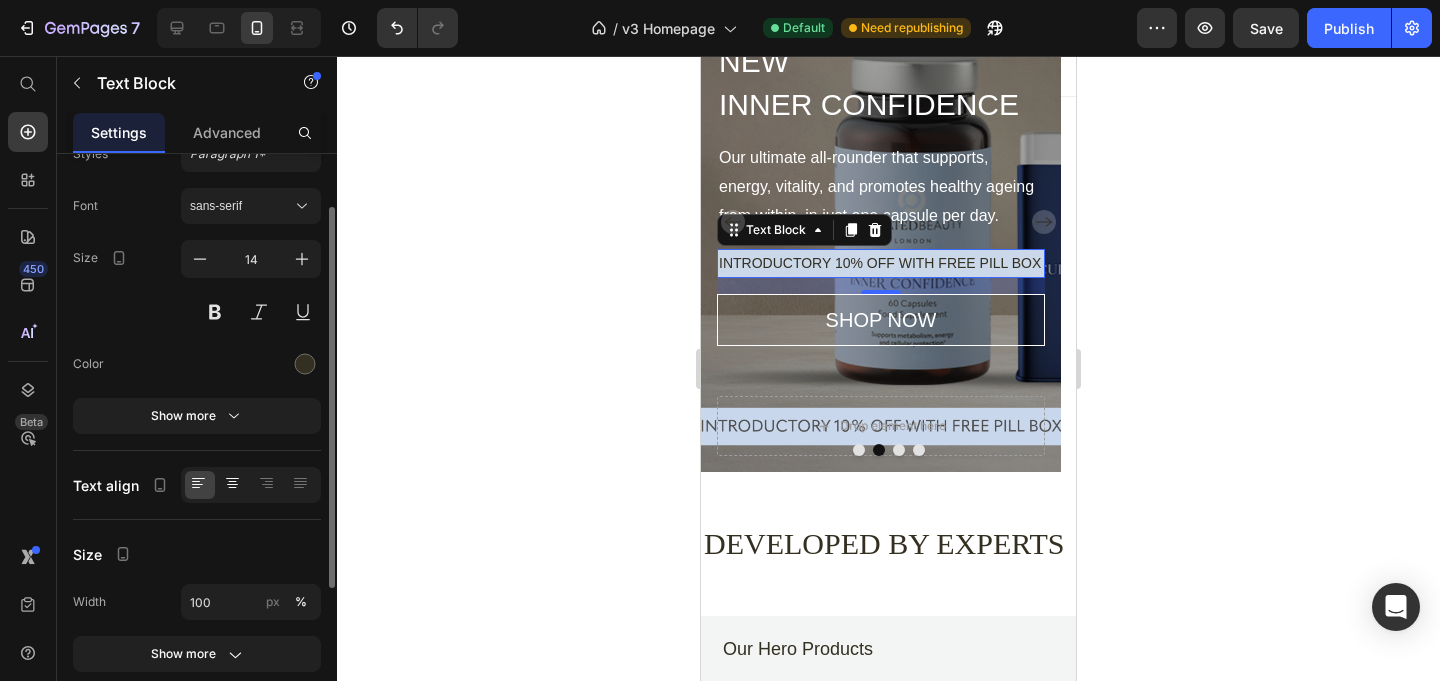 click 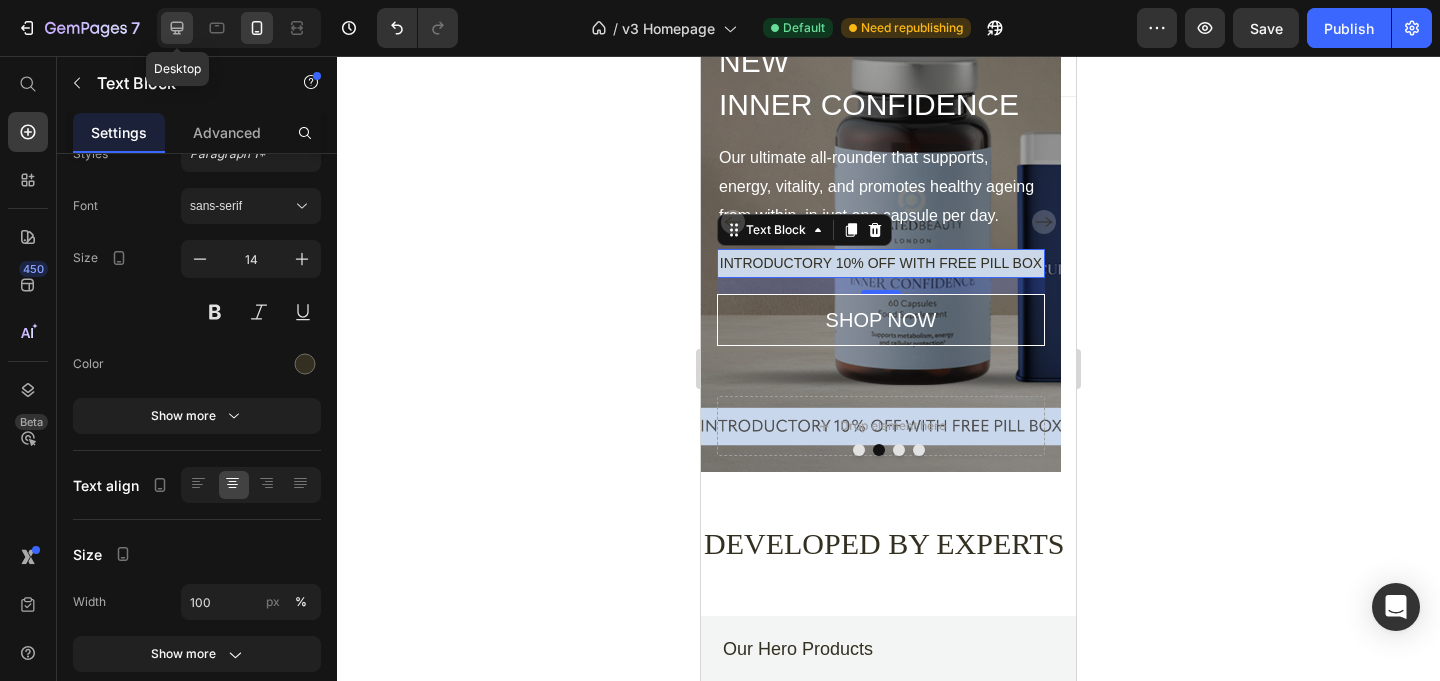 click 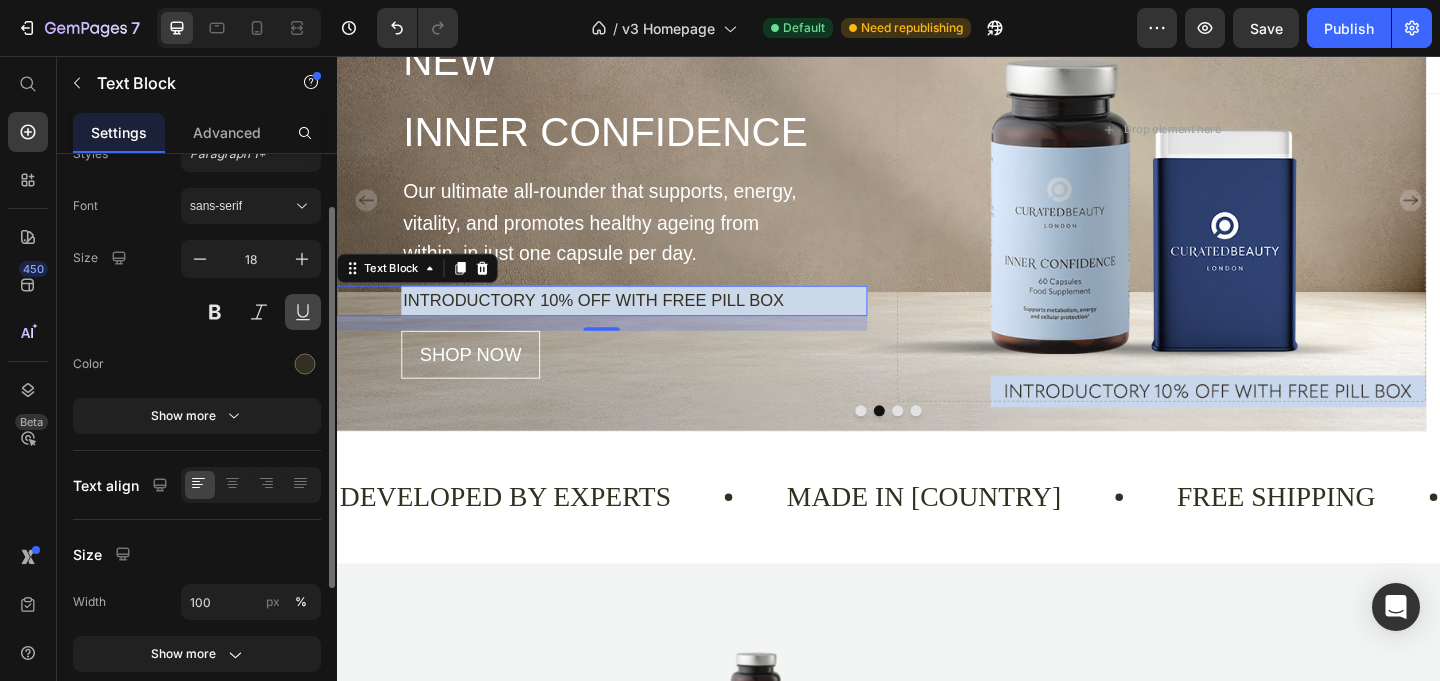 scroll, scrollTop: 180, scrollLeft: 0, axis: vertical 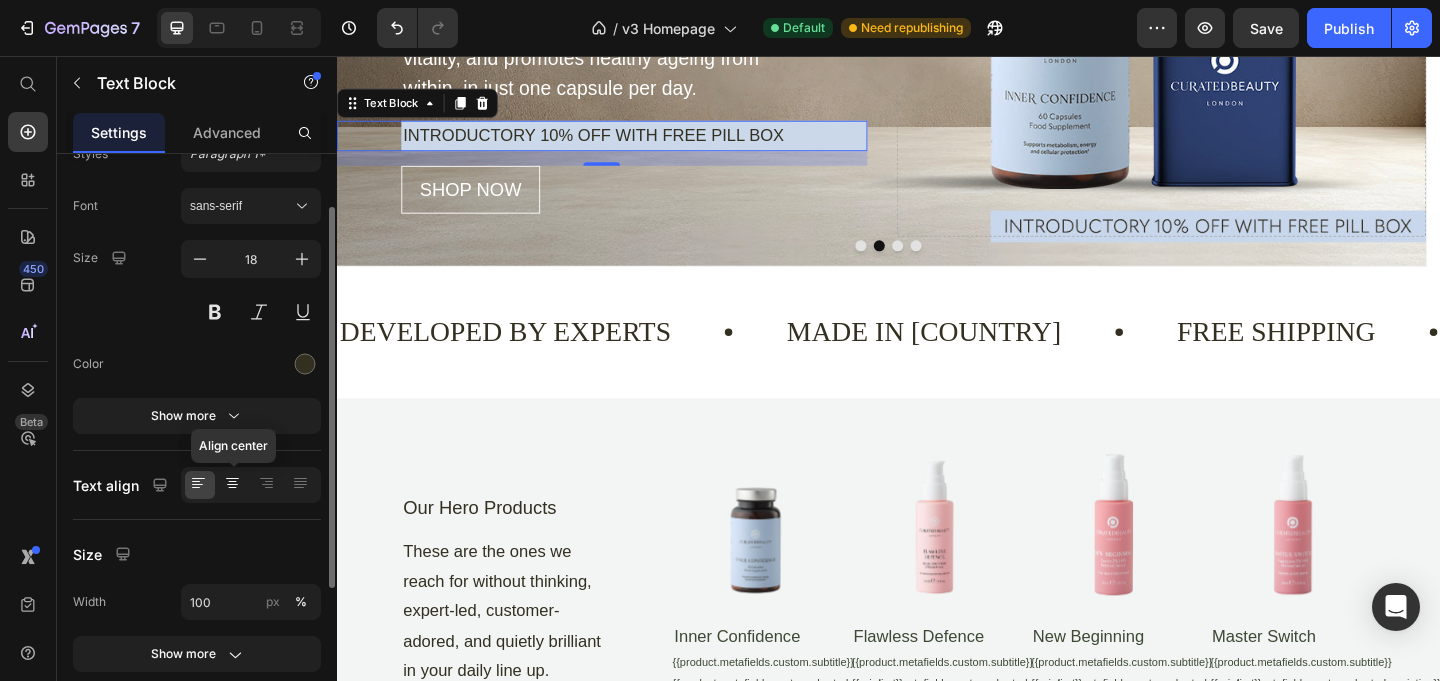click 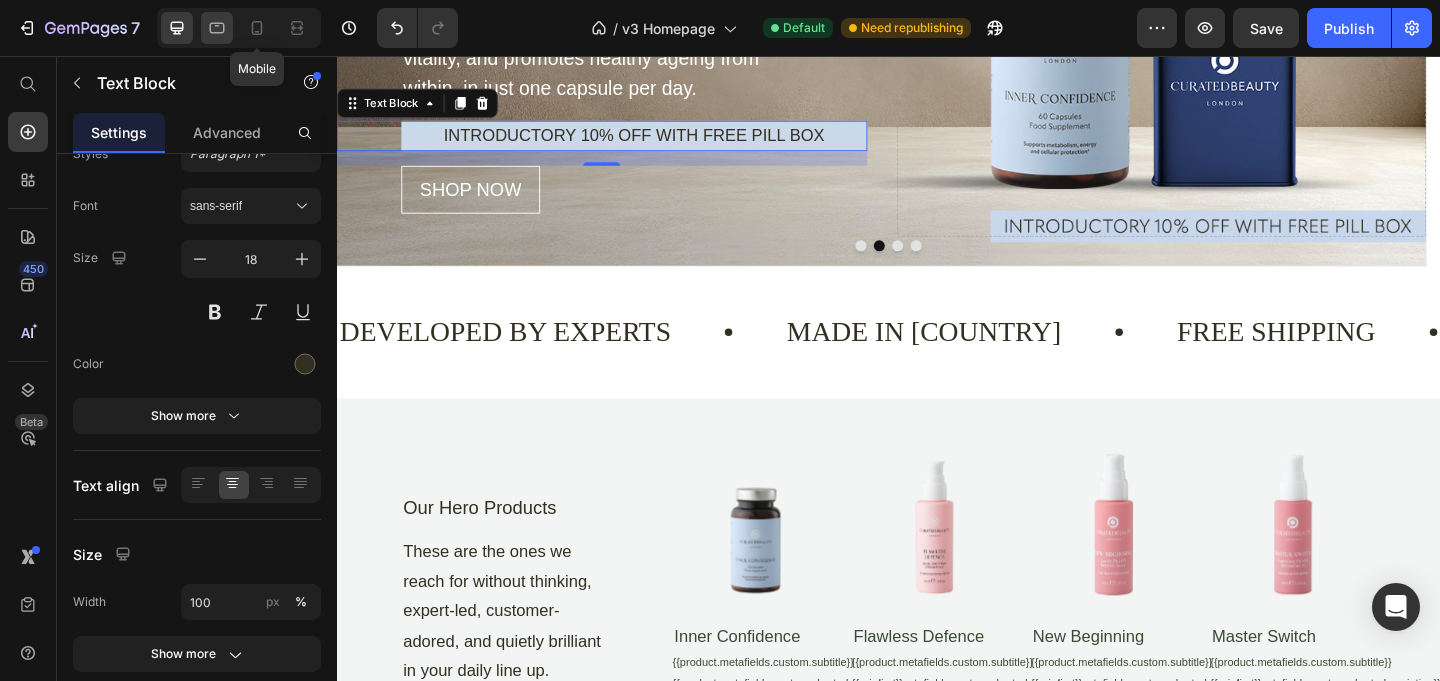 click 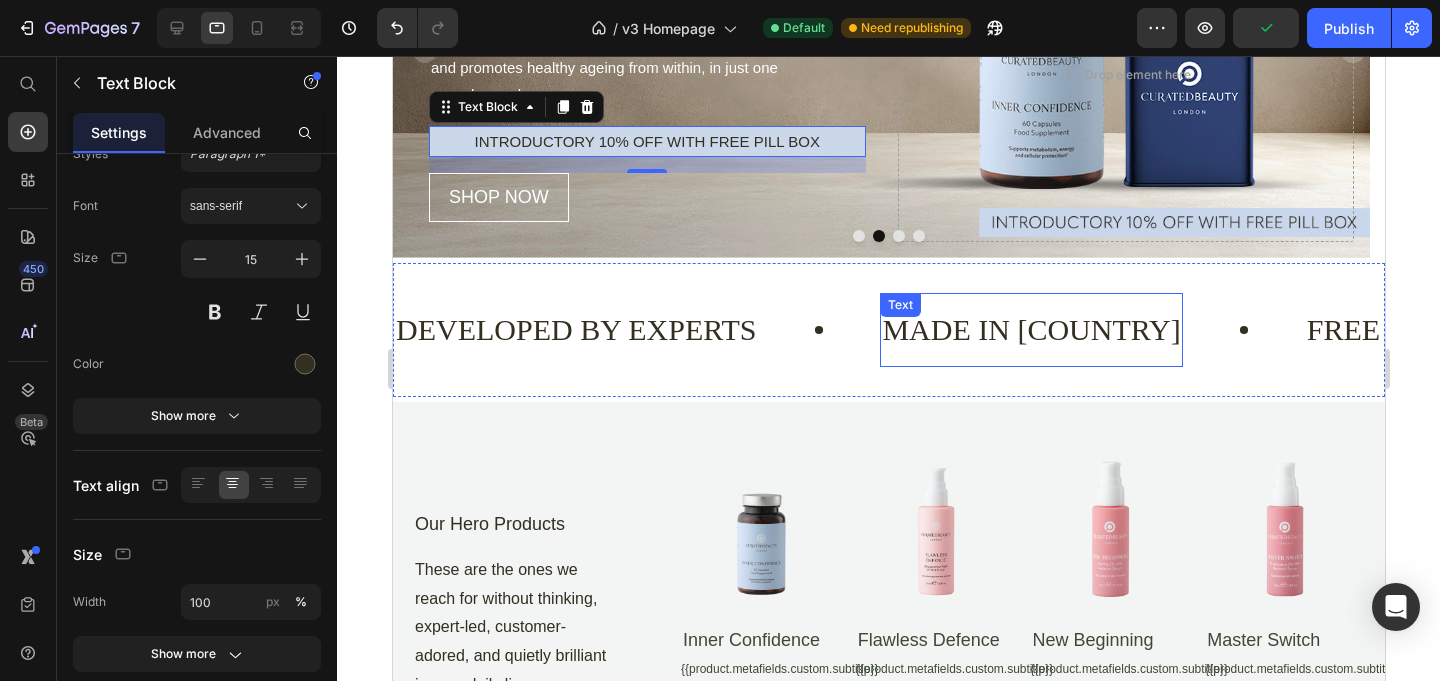 scroll, scrollTop: 0, scrollLeft: 0, axis: both 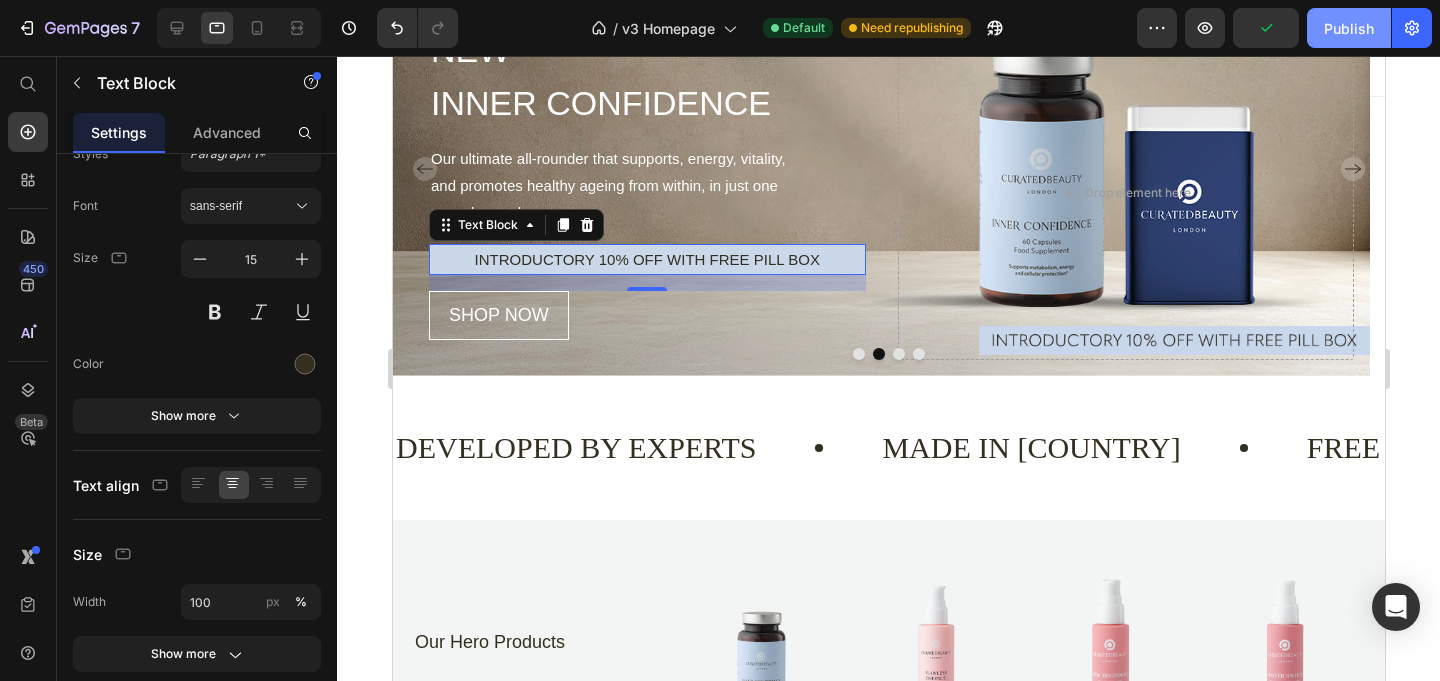 click on "Publish" at bounding box center (1349, 28) 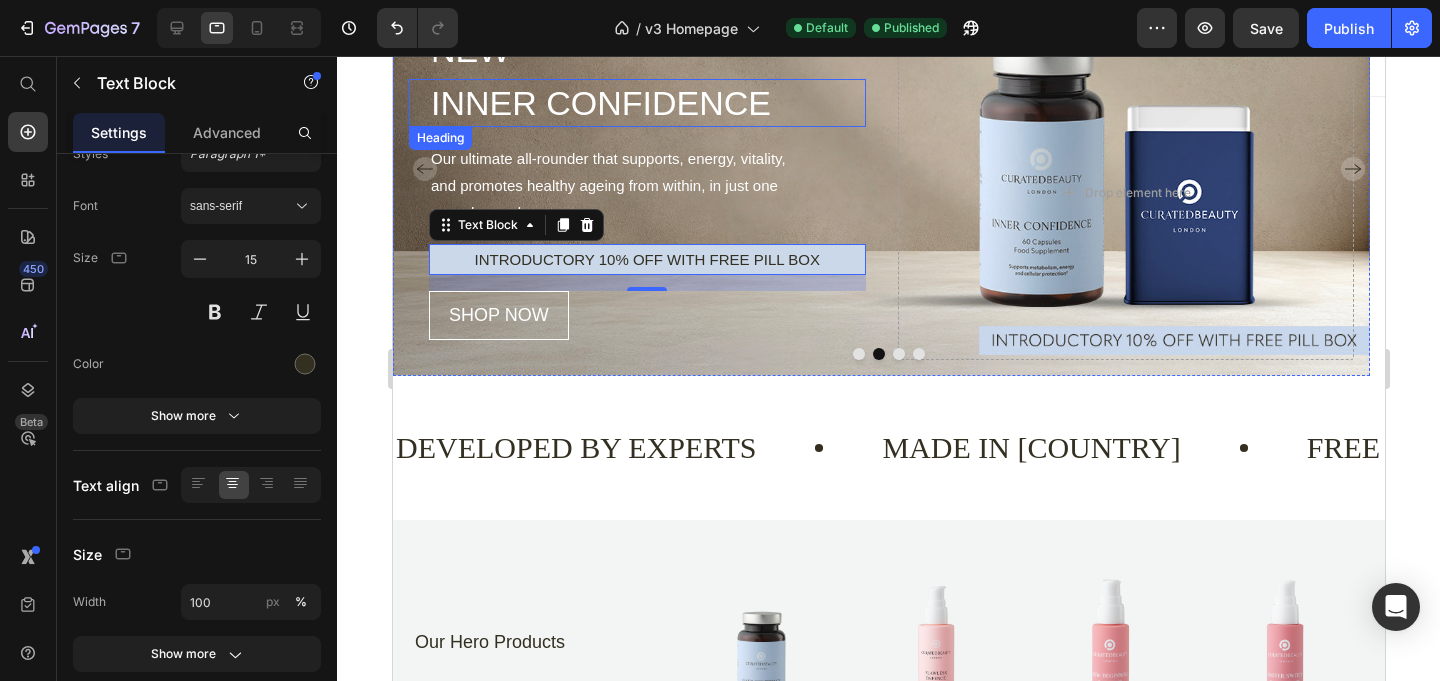 click on "INNER CONFIDENCE" at bounding box center (646, 103) 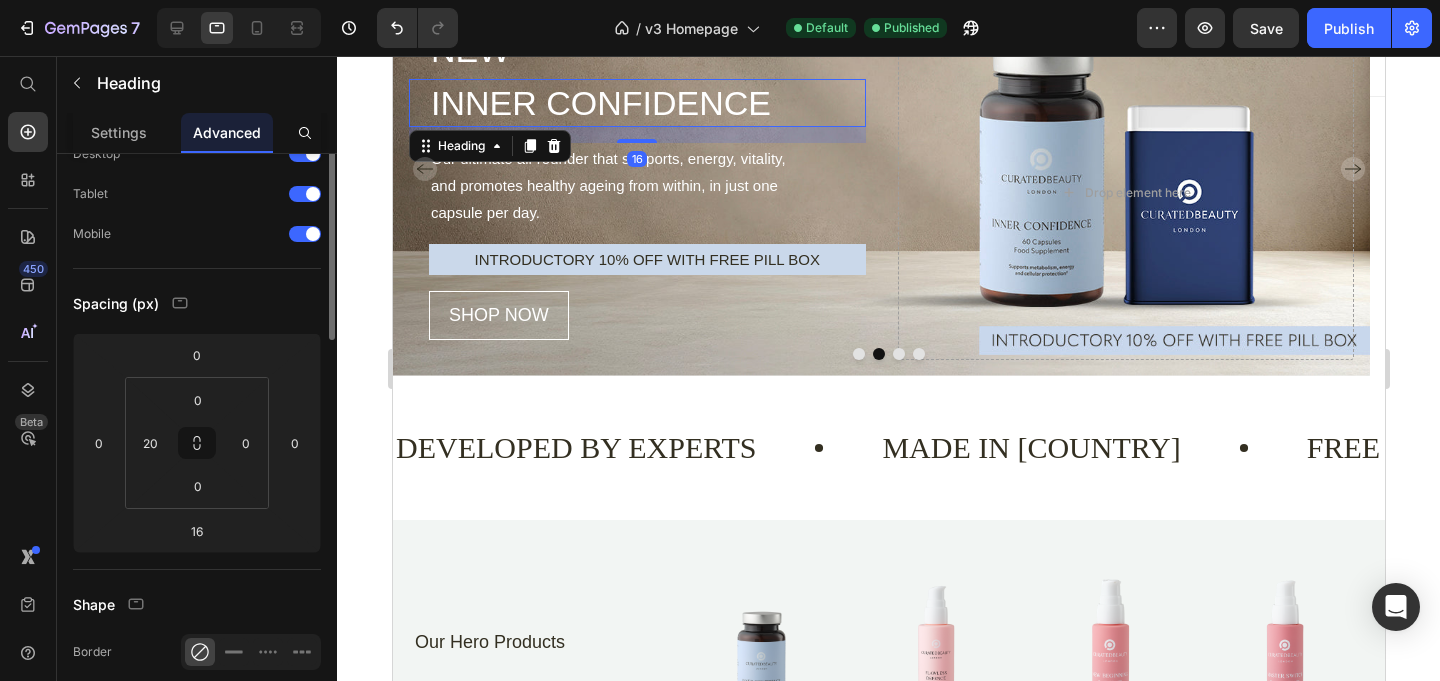 scroll, scrollTop: 0, scrollLeft: 0, axis: both 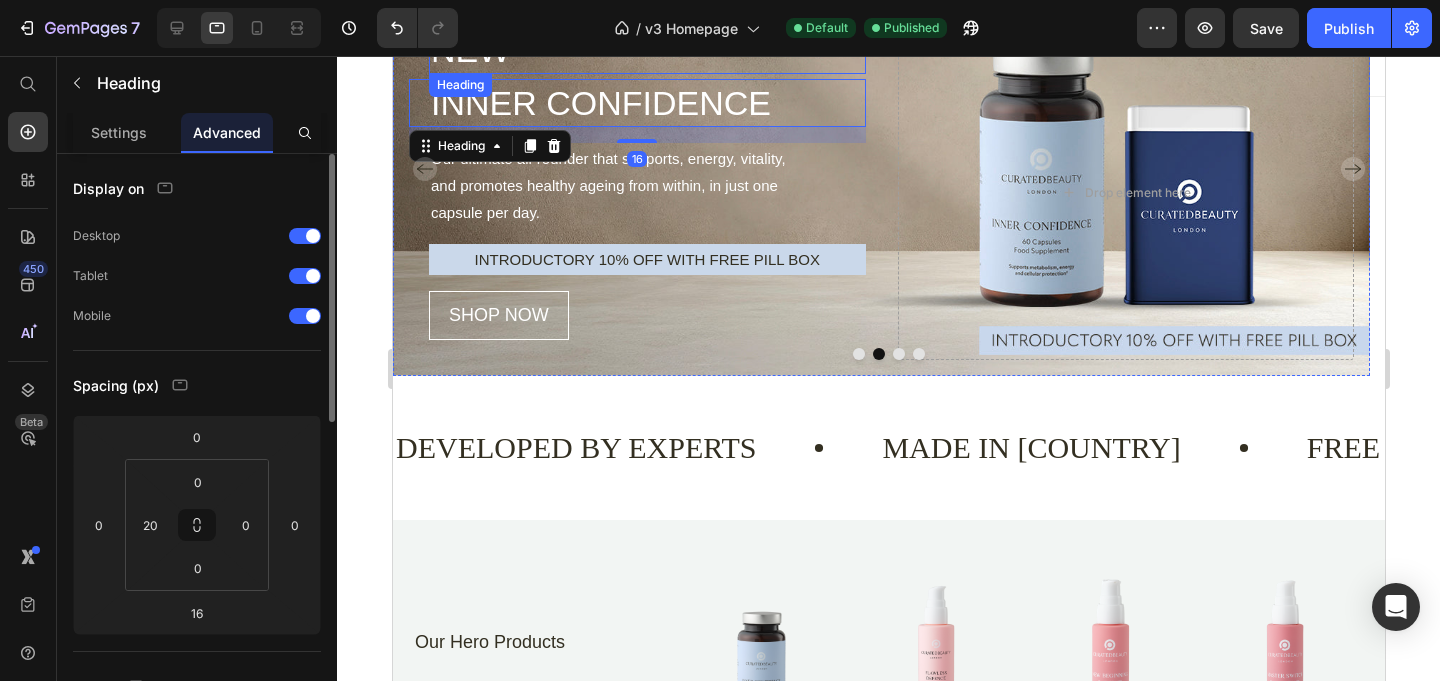 click on "NEW" at bounding box center (646, 50) 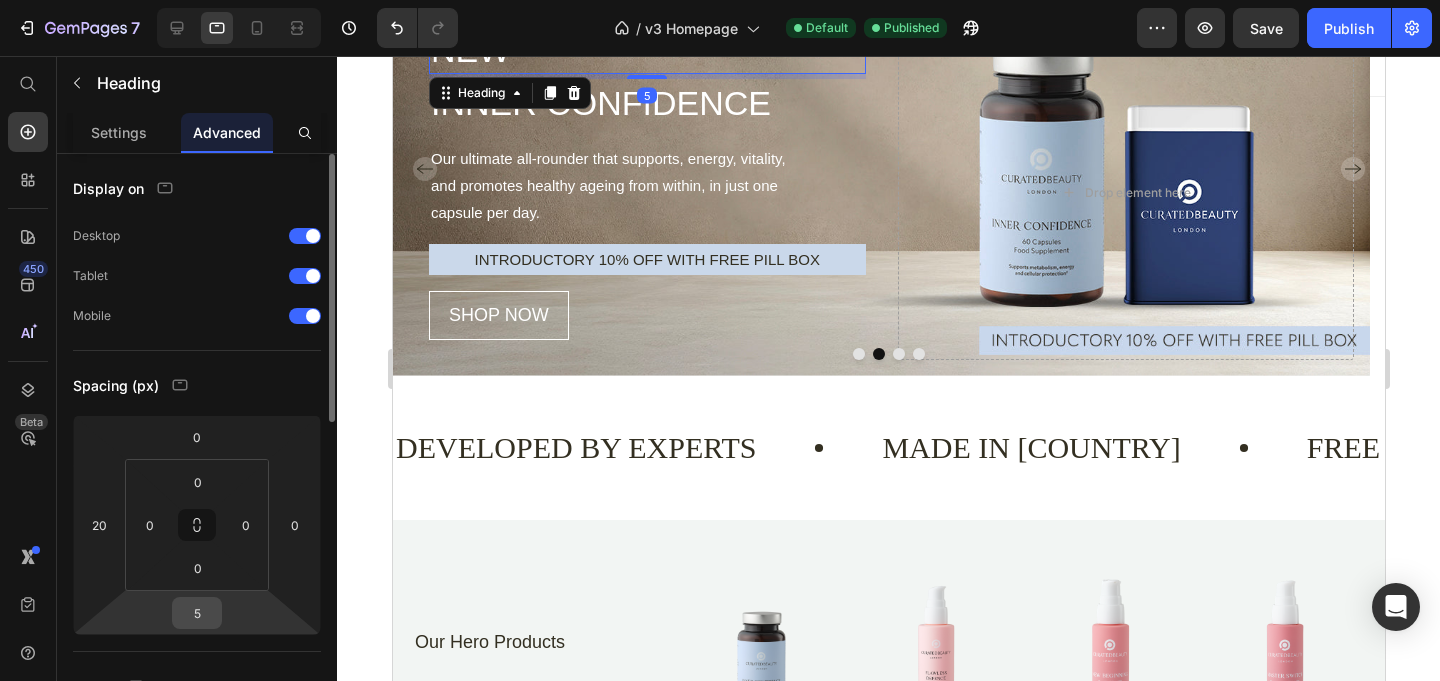 click on "5" at bounding box center [197, 613] 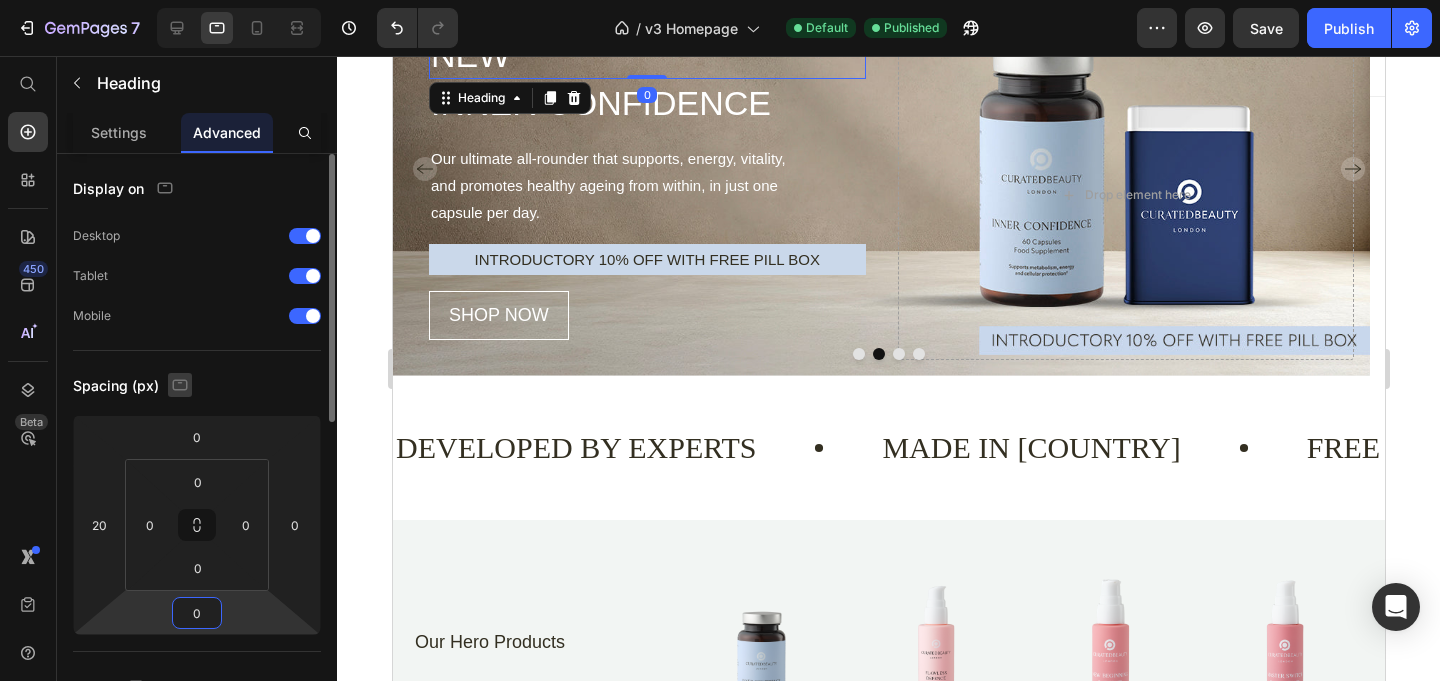 type on "0" 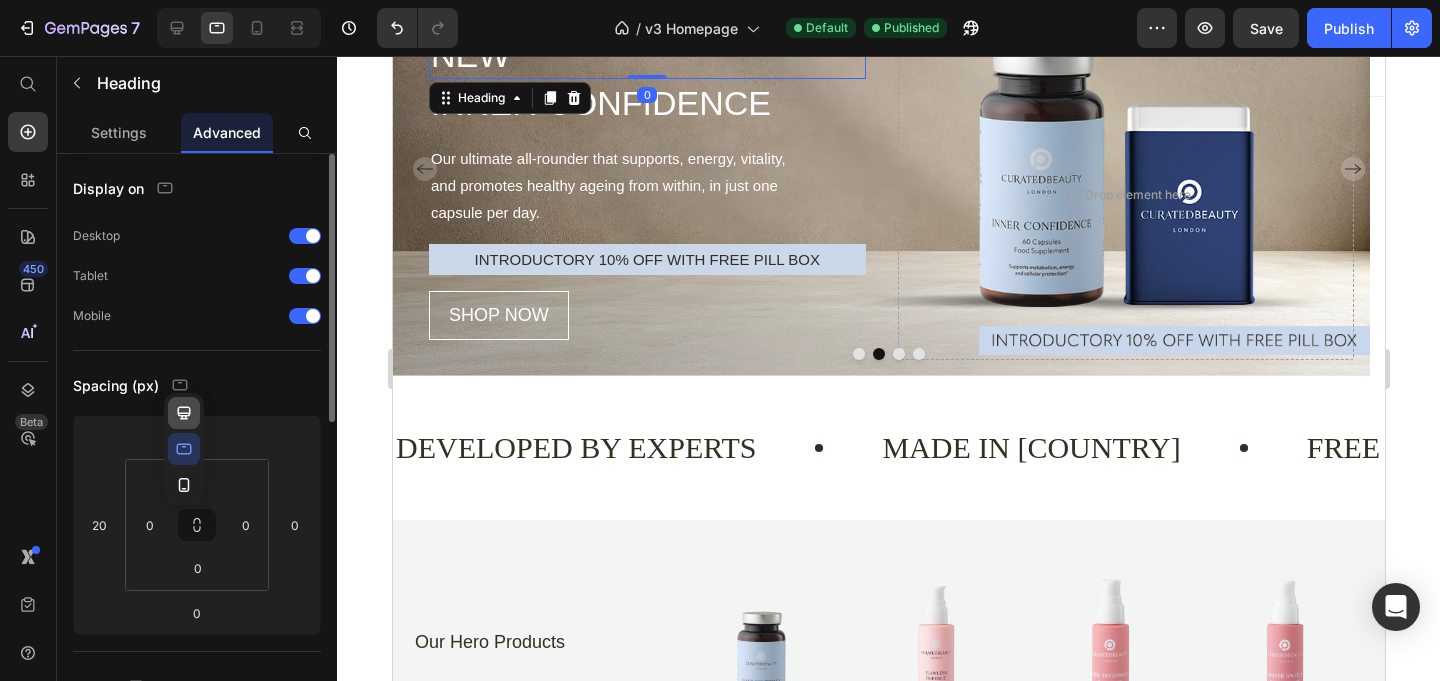 click 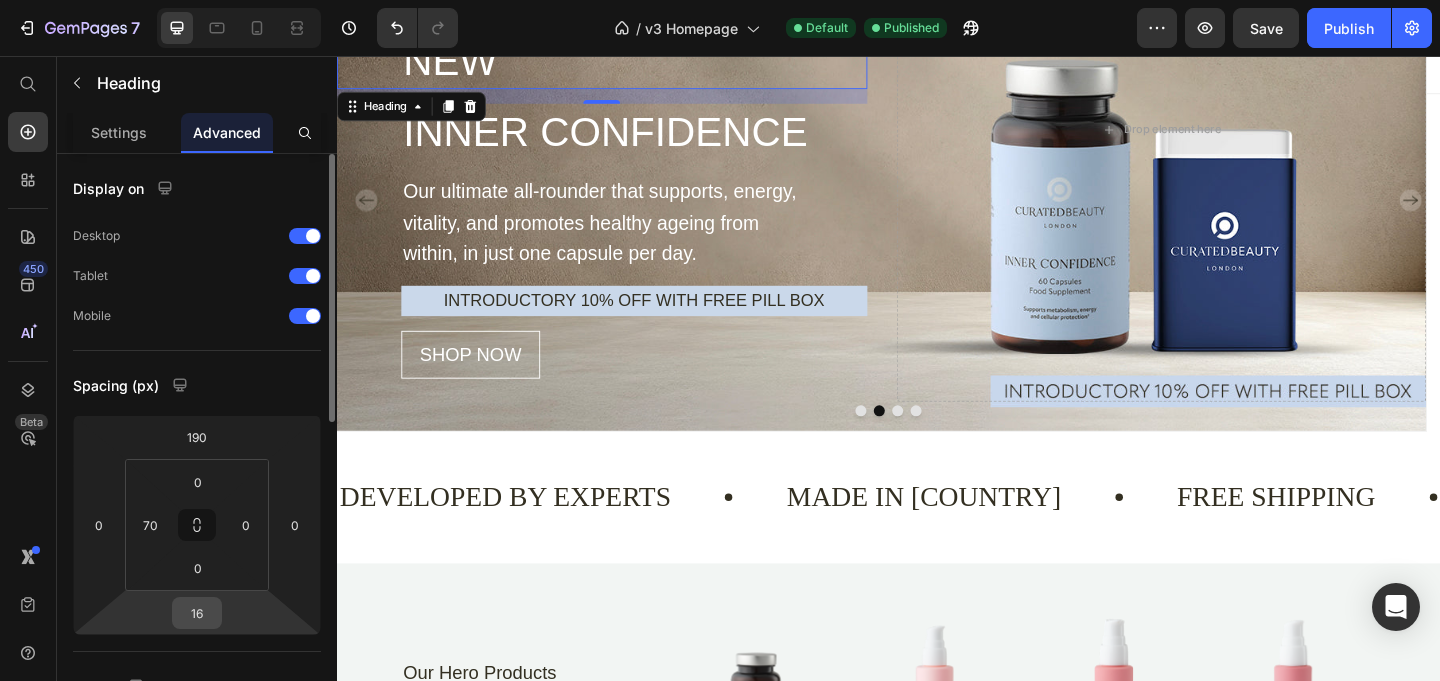 click on "16" at bounding box center (197, 613) 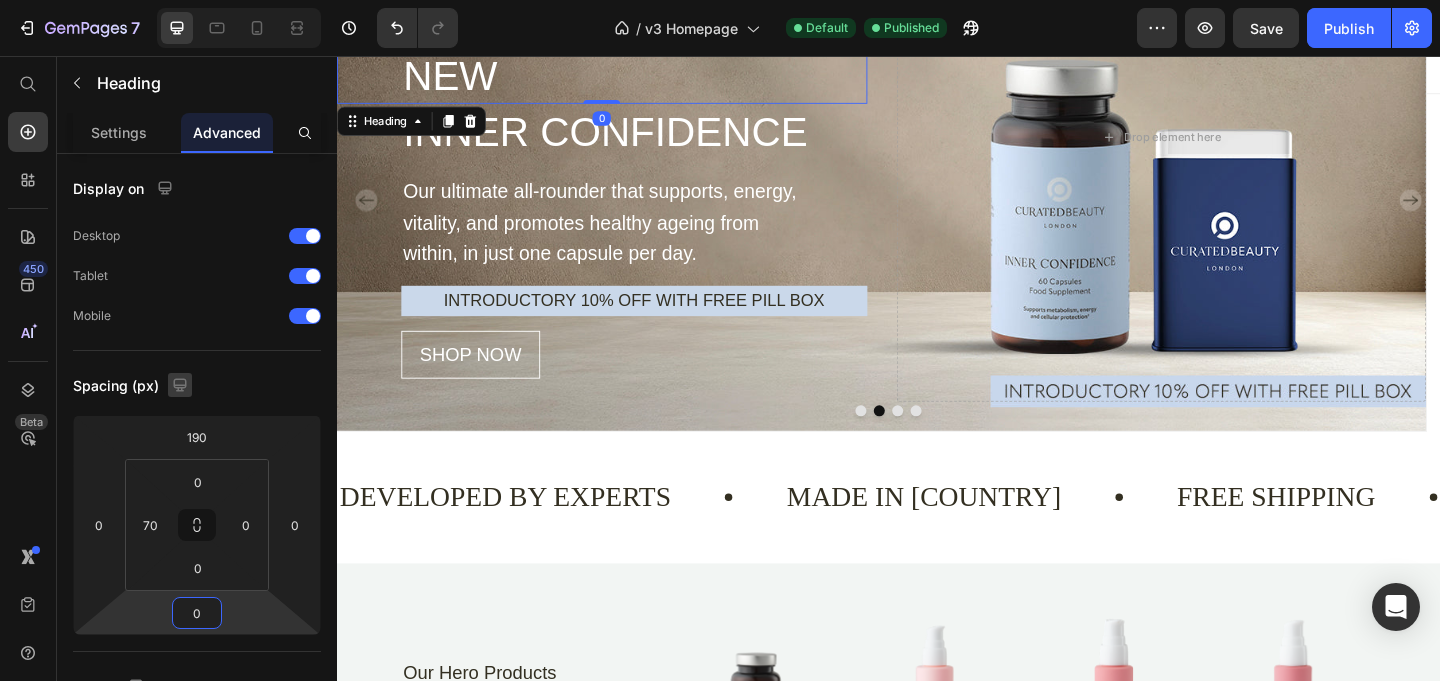 type on "0" 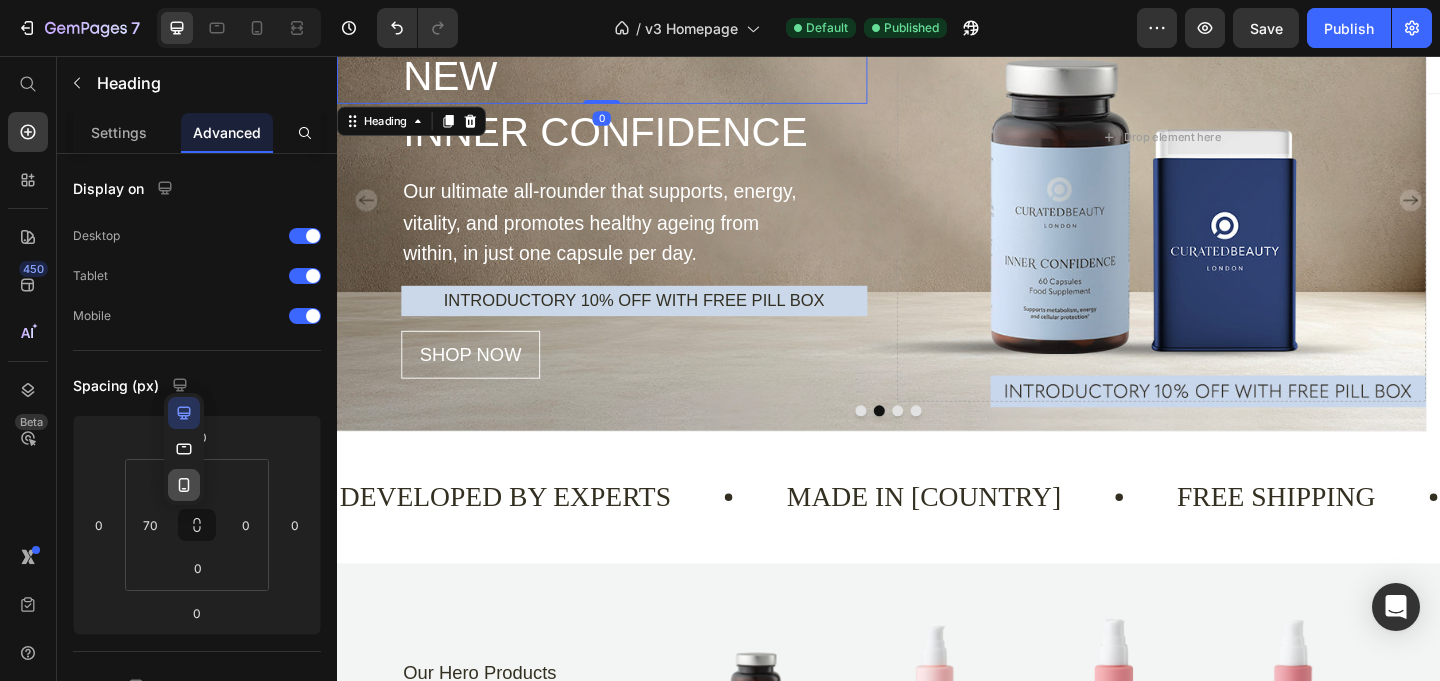 click 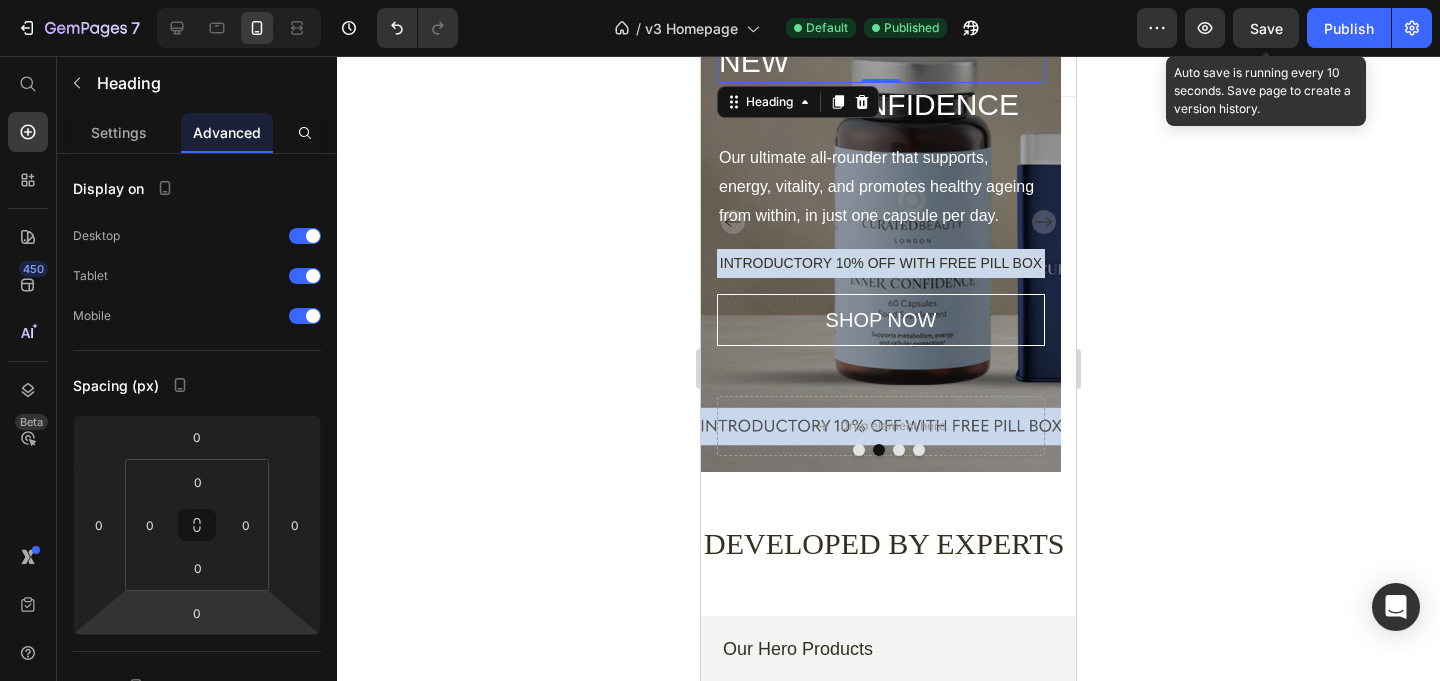 click on "Save" at bounding box center [1266, 28] 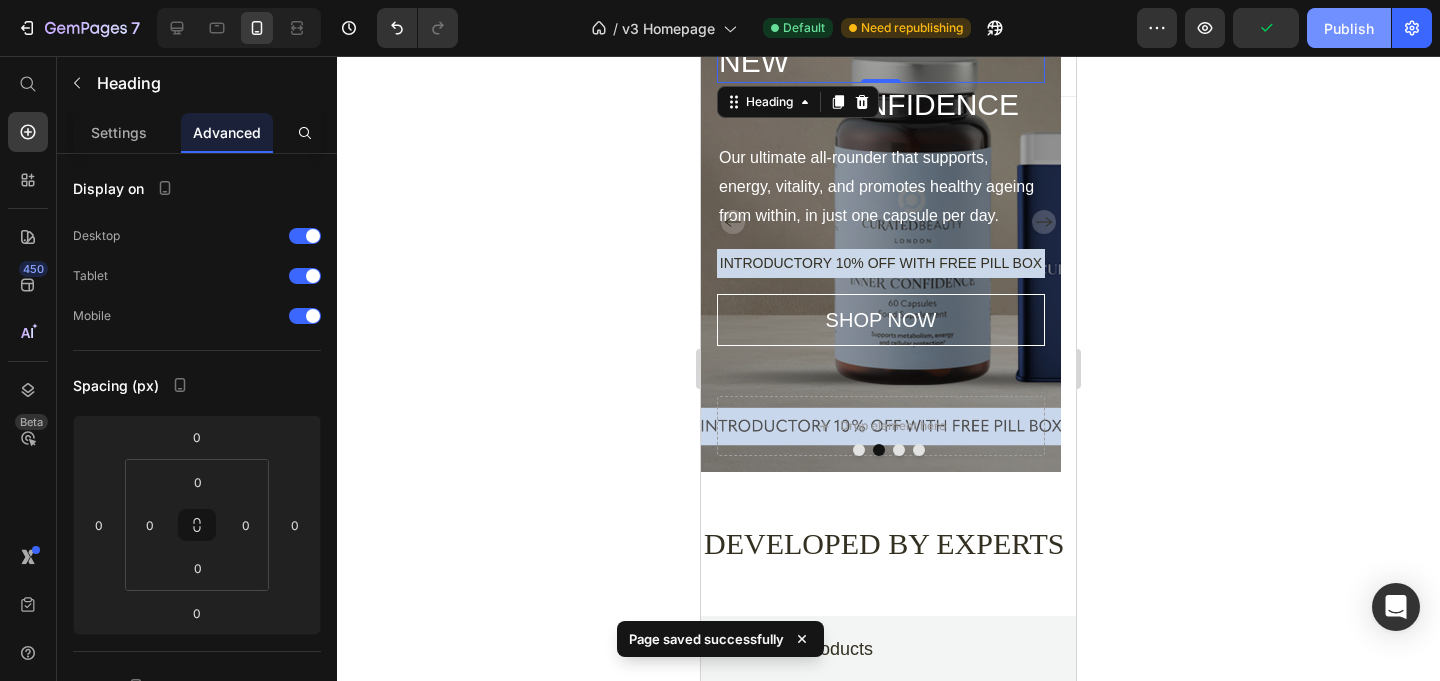 click on "Publish" at bounding box center (1349, 28) 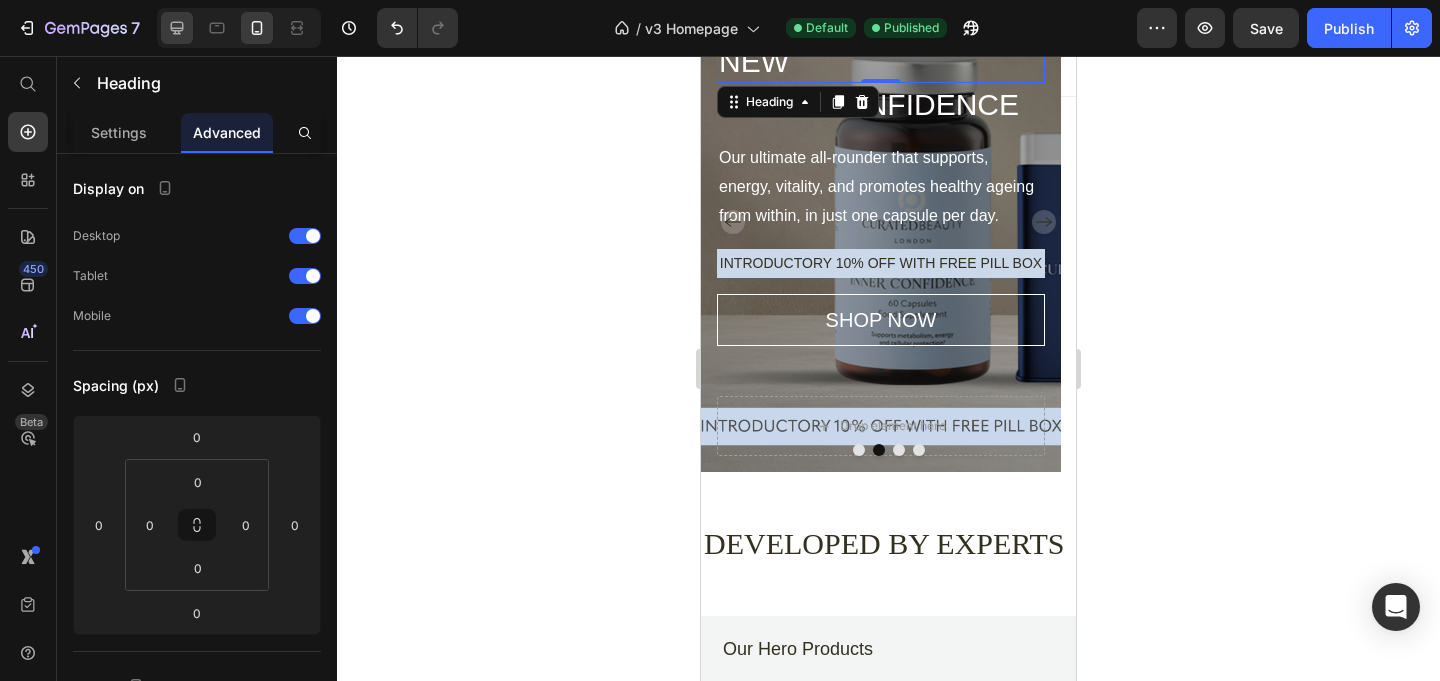 click 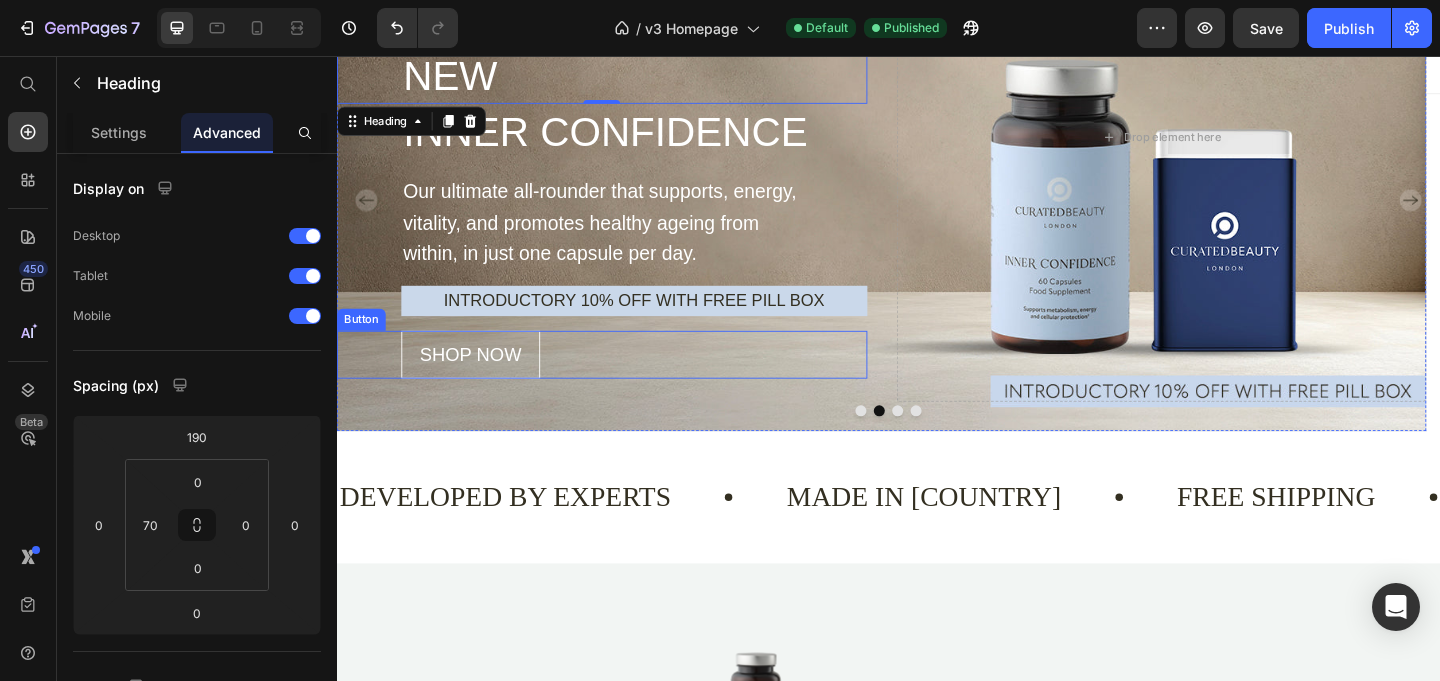 click at bounding box center [907, 442] 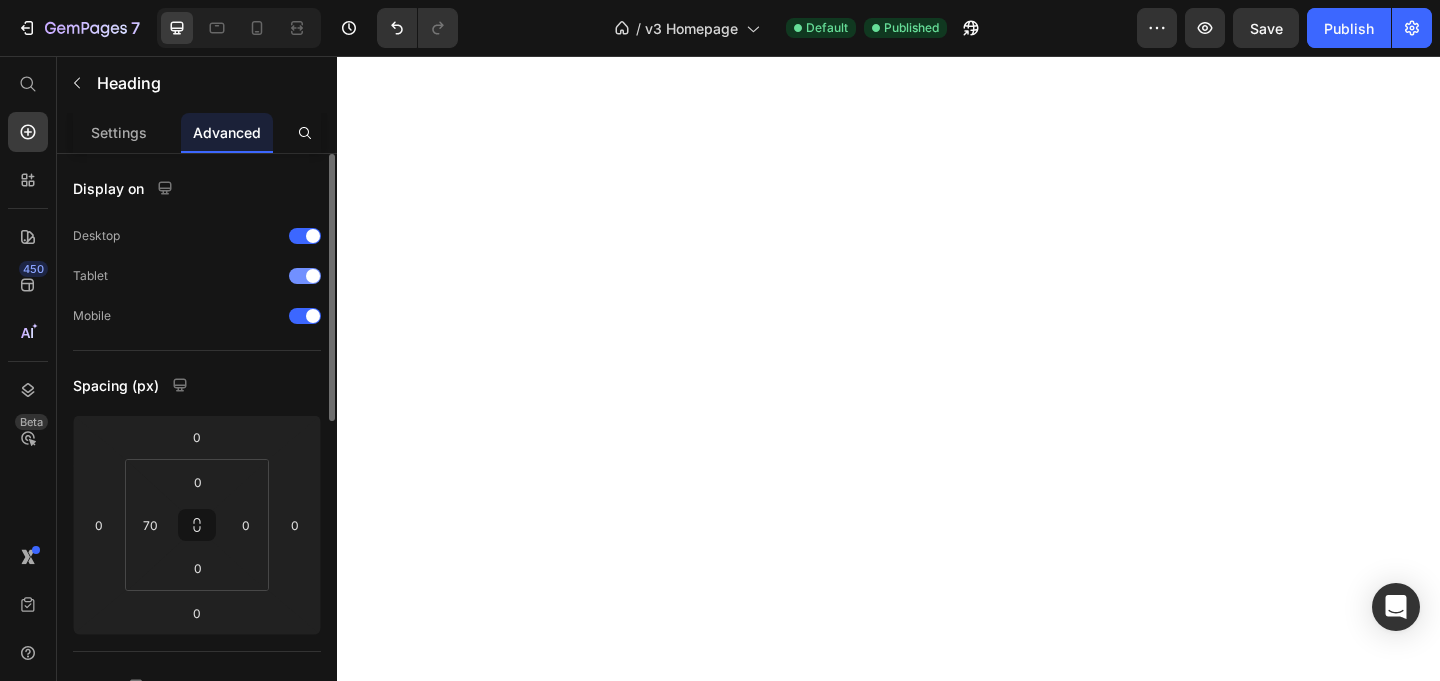scroll, scrollTop: 0, scrollLeft: 0, axis: both 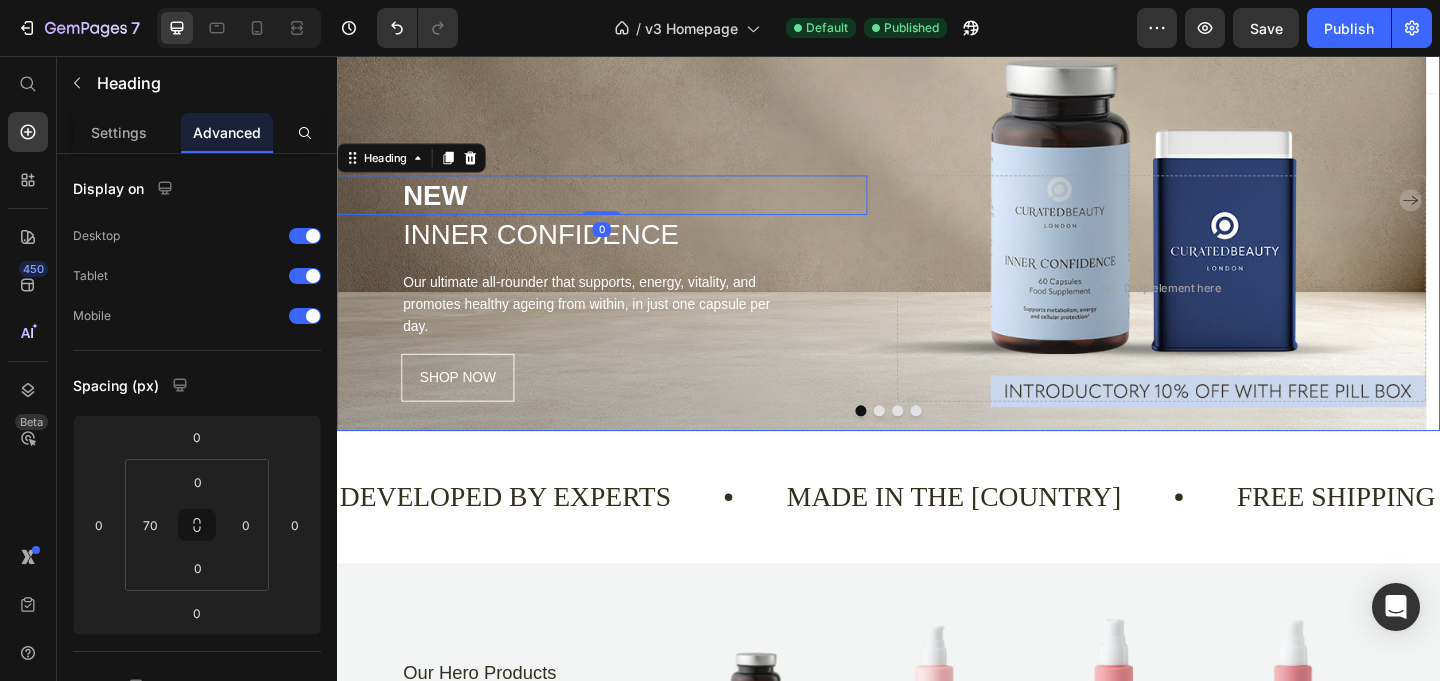 click at bounding box center [927, 442] 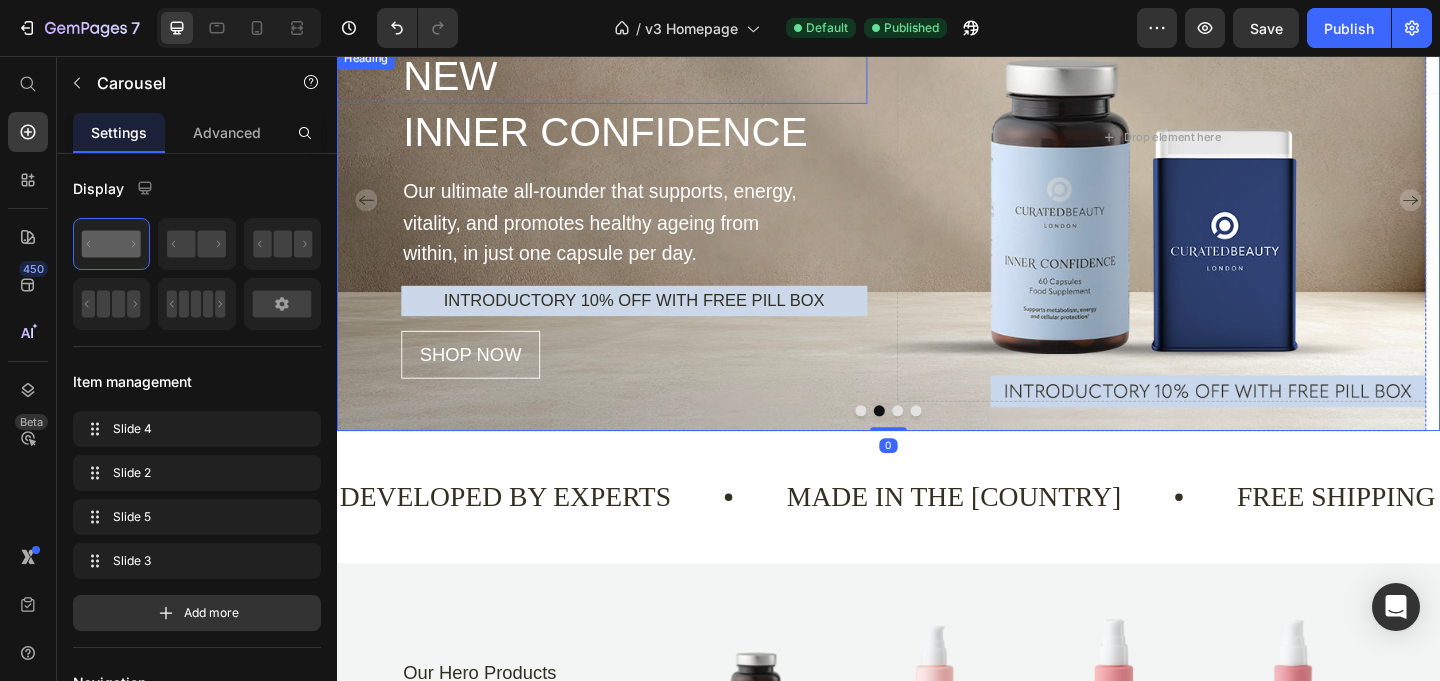 click on "NEW" at bounding box center [660, 77] 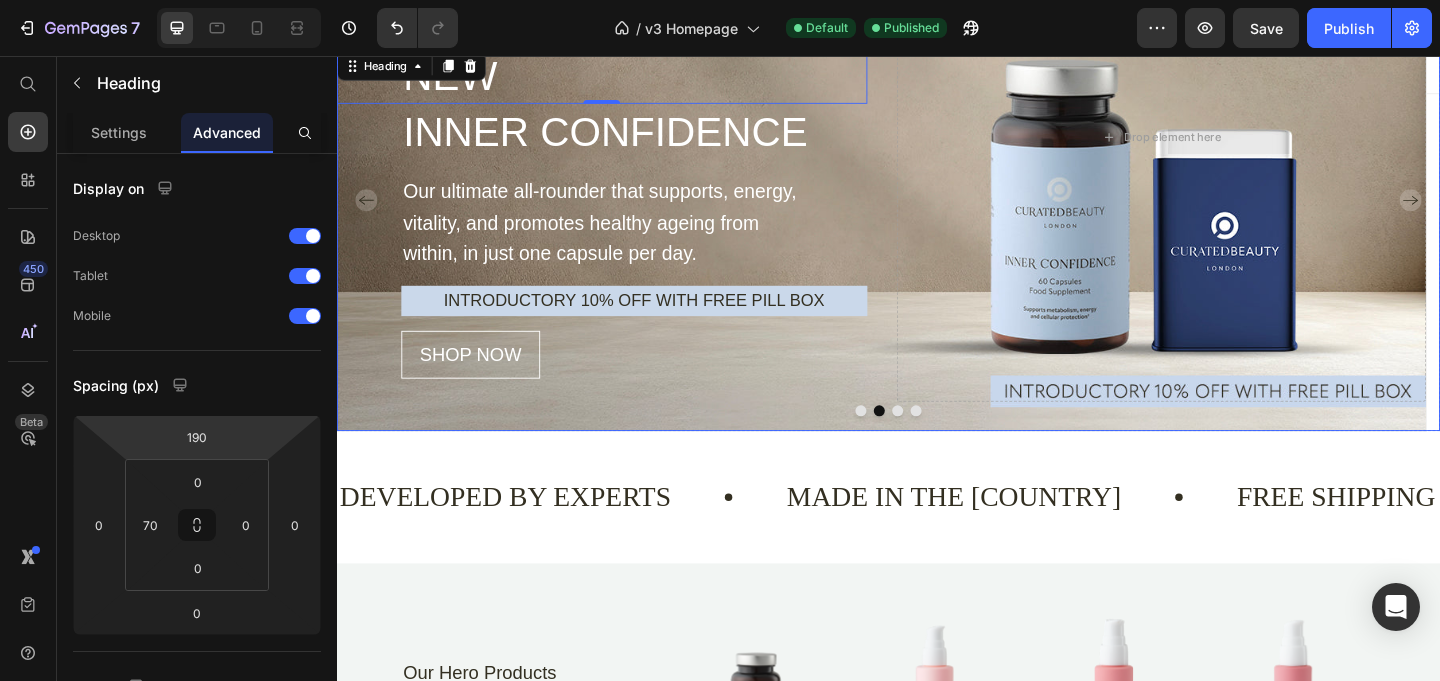 click at bounding box center [947, 442] 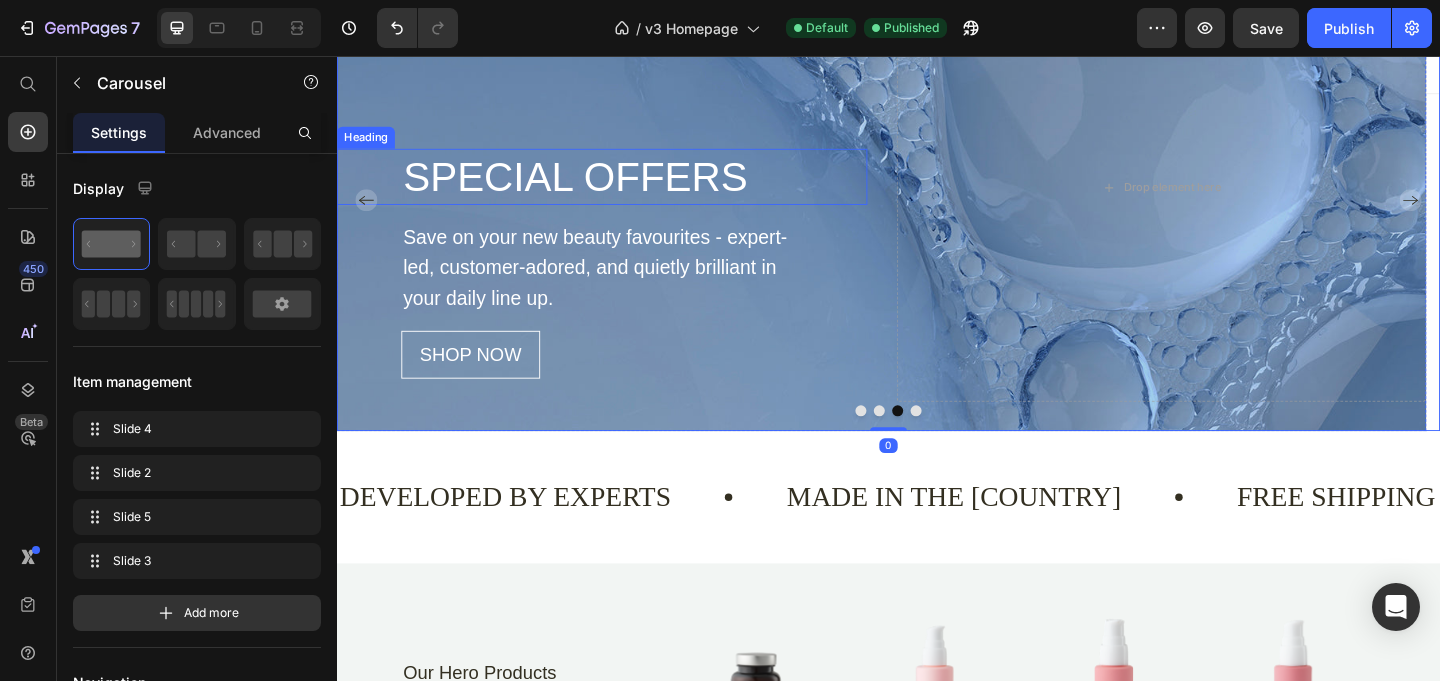 click on "SPECIAL OFFERS" at bounding box center [660, 187] 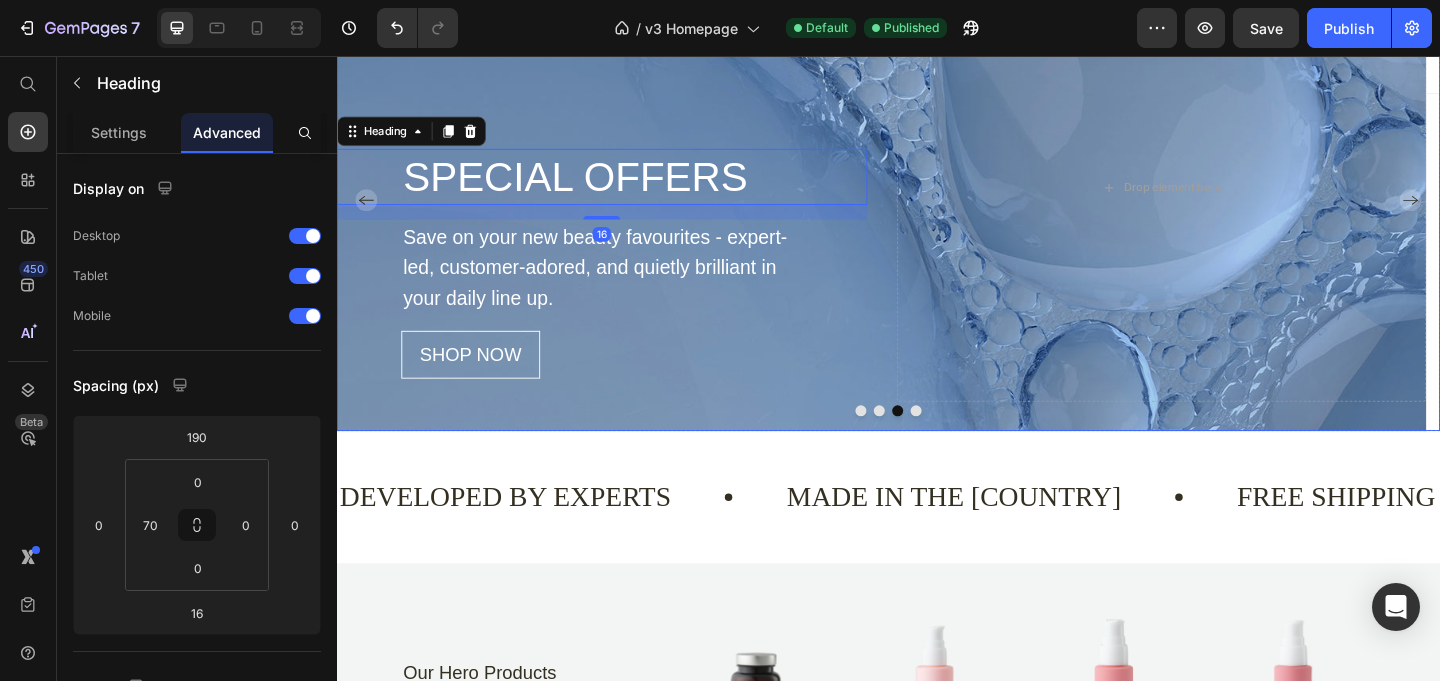 click at bounding box center (967, 442) 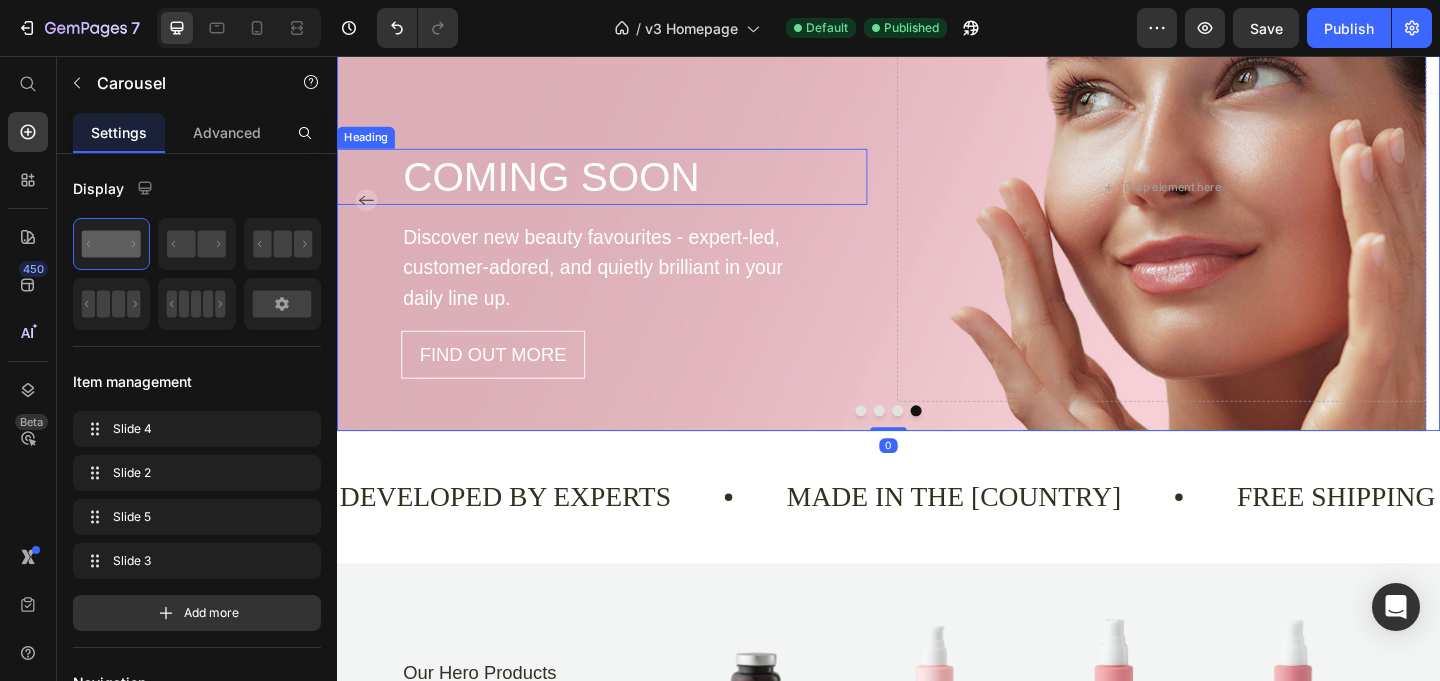 click on "COMING SOON" at bounding box center [660, 187] 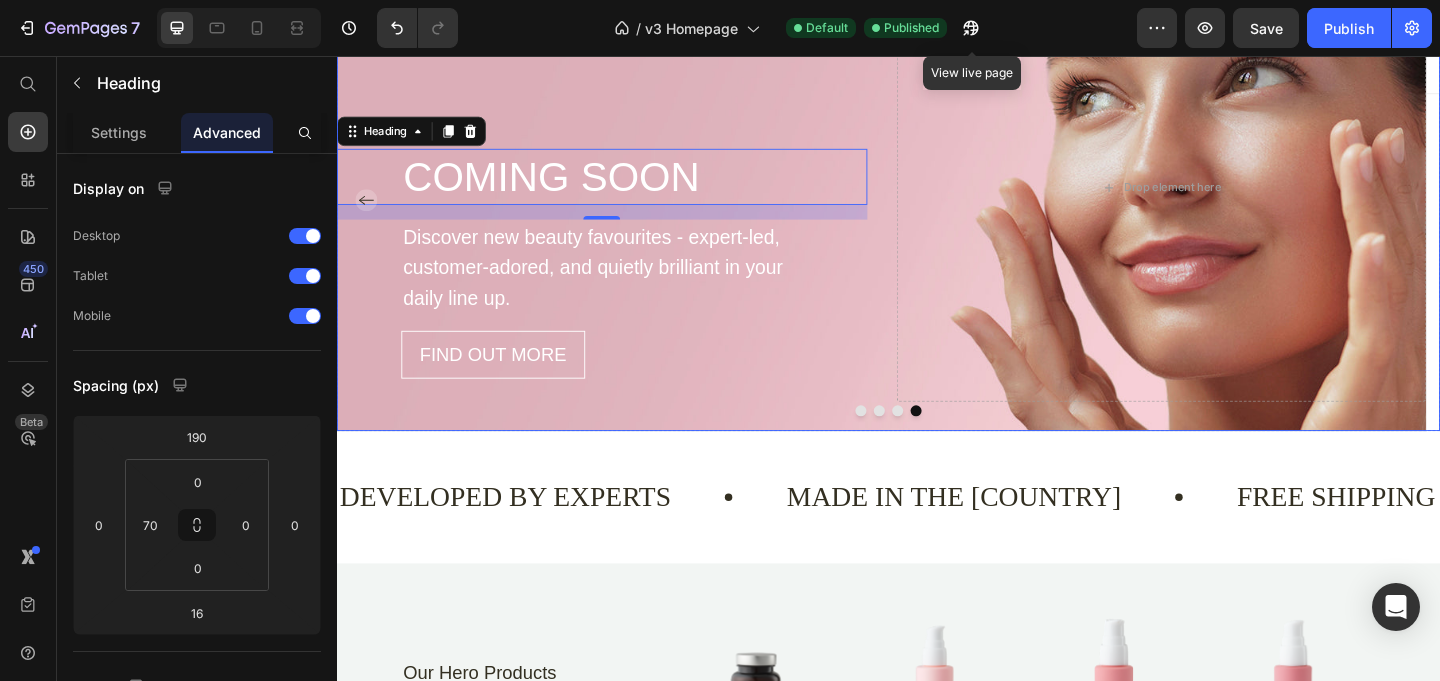click at bounding box center (927, 442) 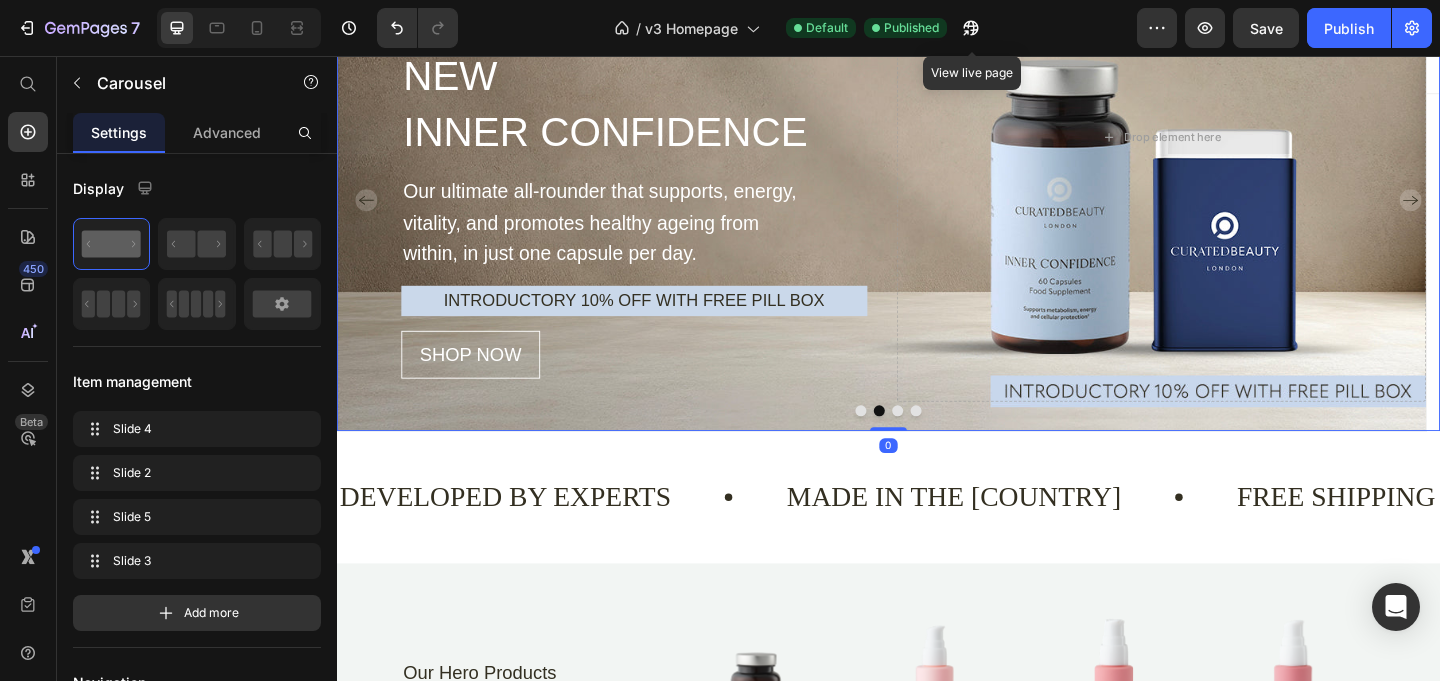 click on "NEW Heading" at bounding box center [625, 77] 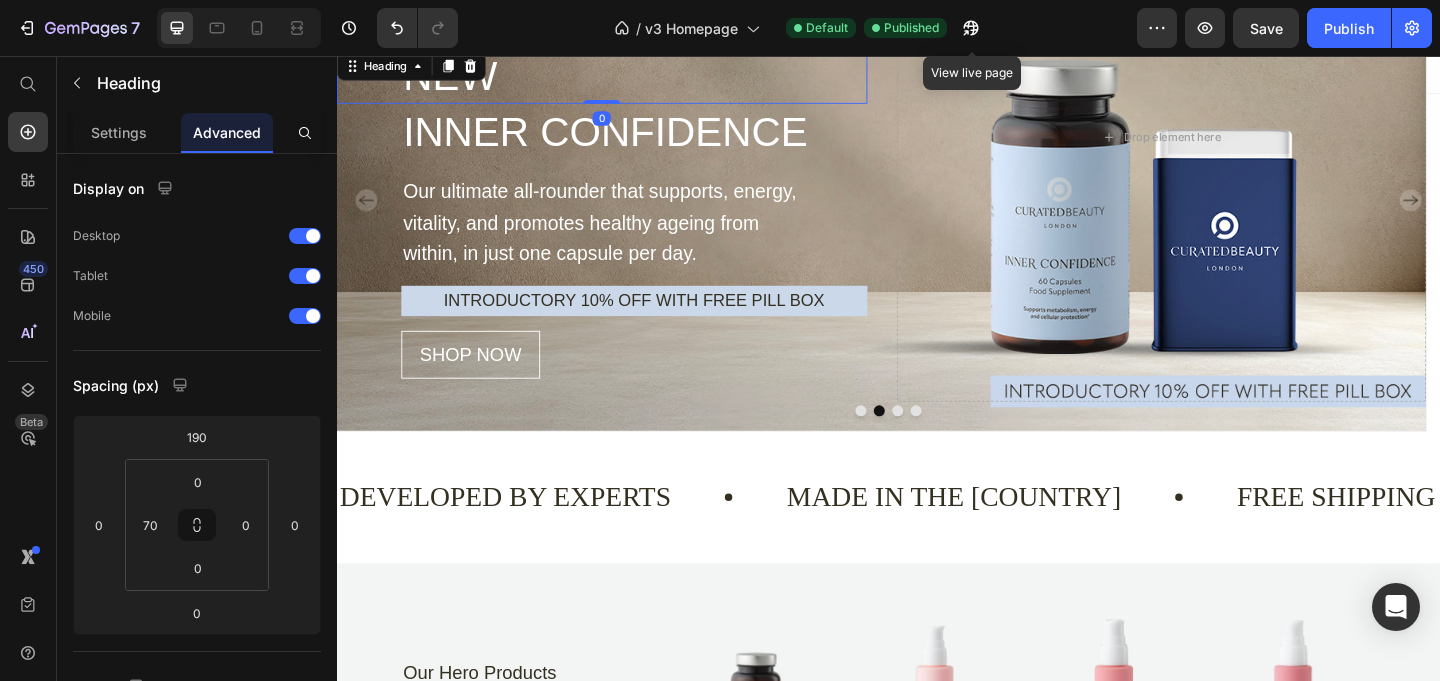 click on "INNER CONFIDENCE Heading" at bounding box center [625, 138] 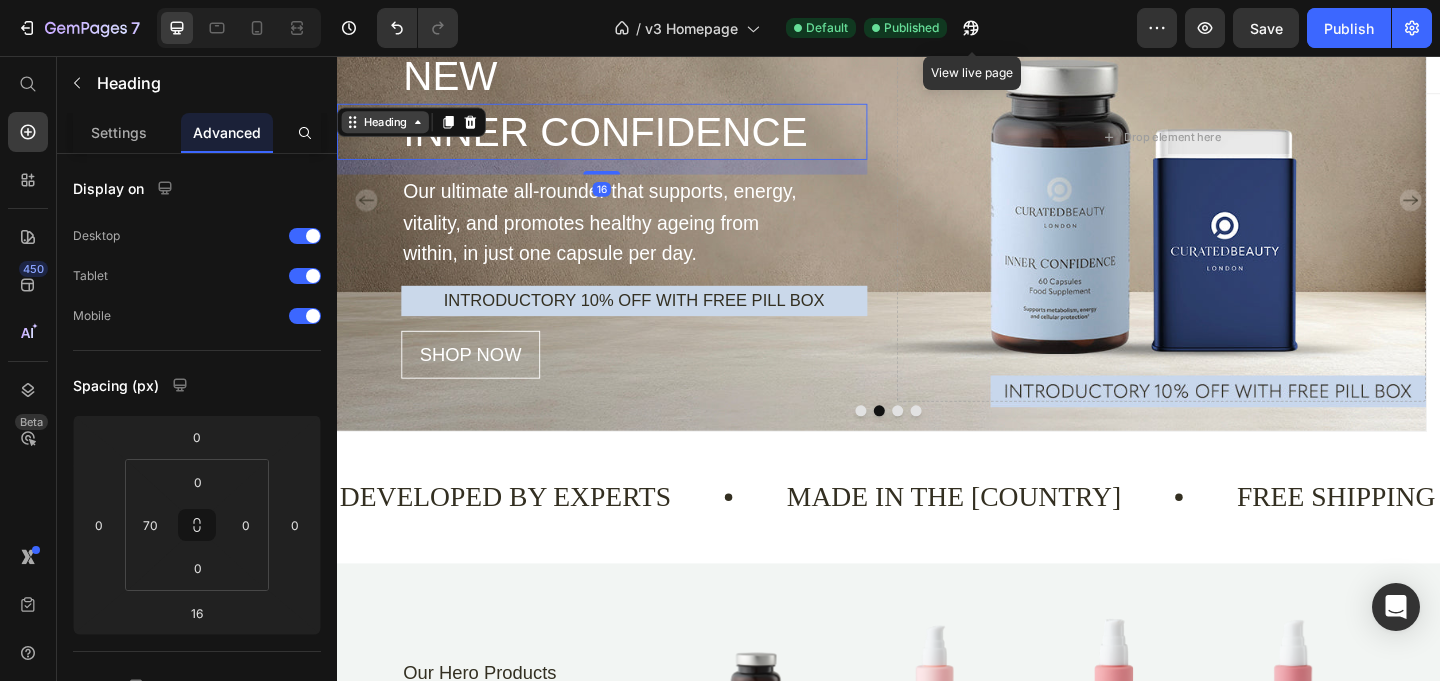 click on "Heading" at bounding box center [389, 128] 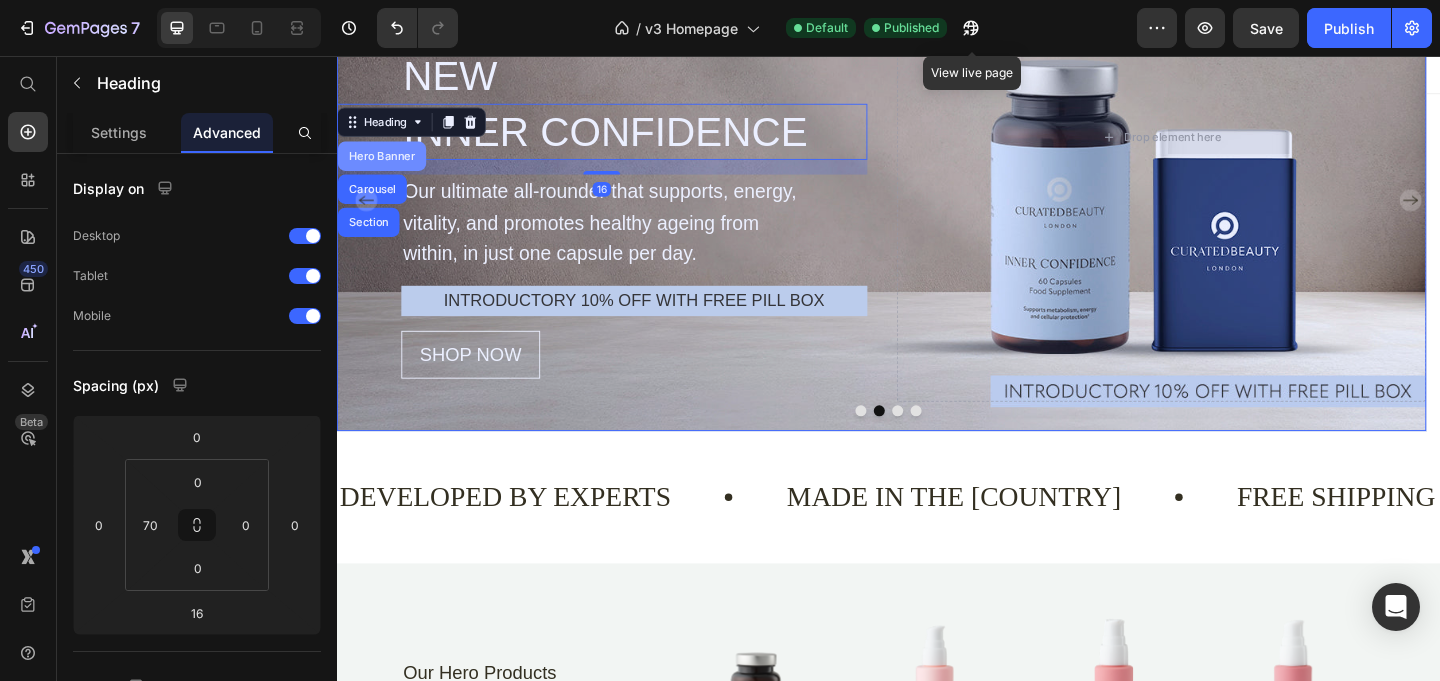 click on "Hero Banner" at bounding box center (386, 165) 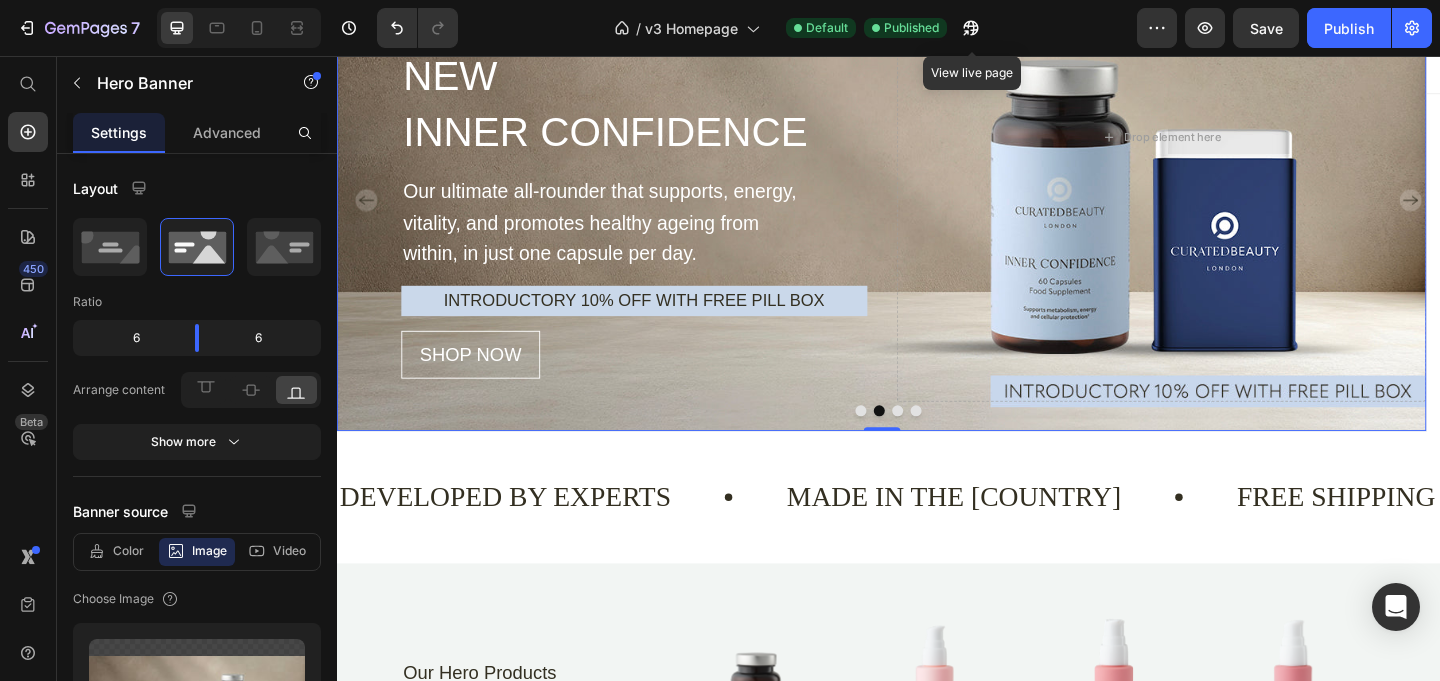 click at bounding box center (907, 442) 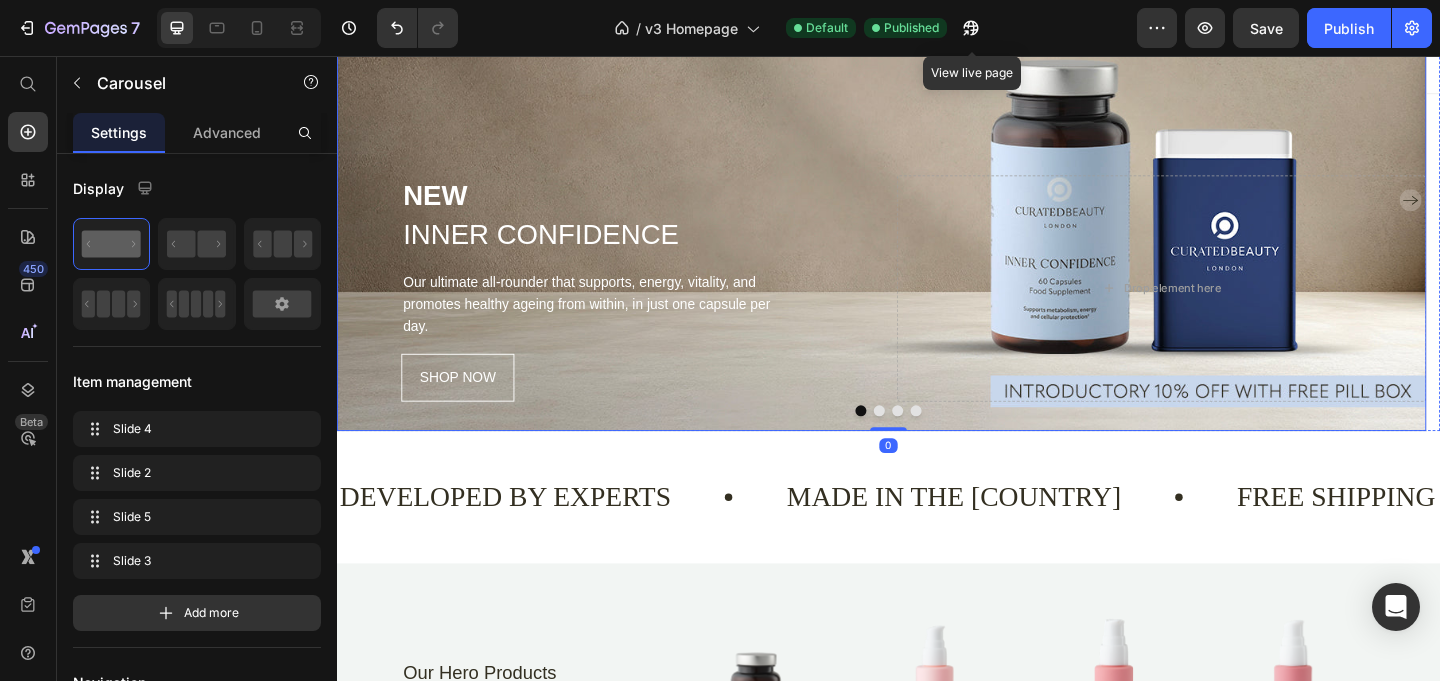 click at bounding box center (929, 213) 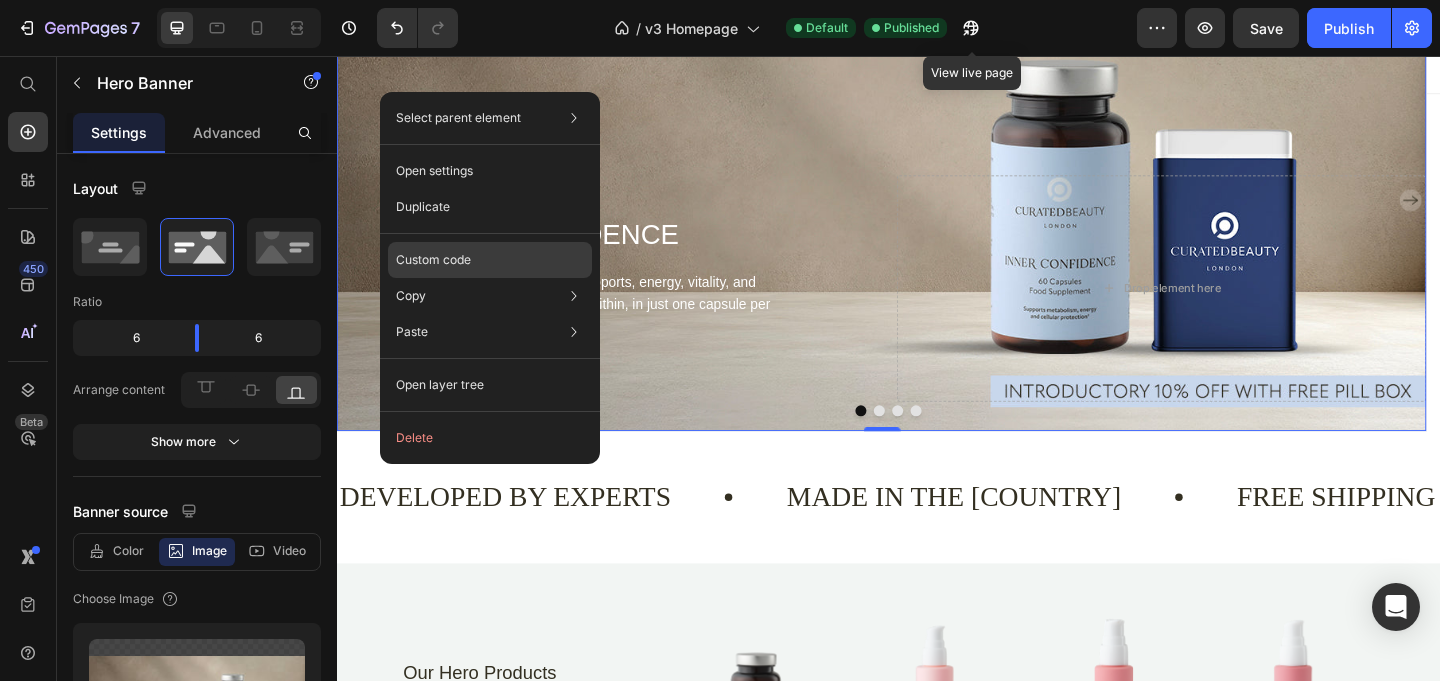 click on "Custom code" 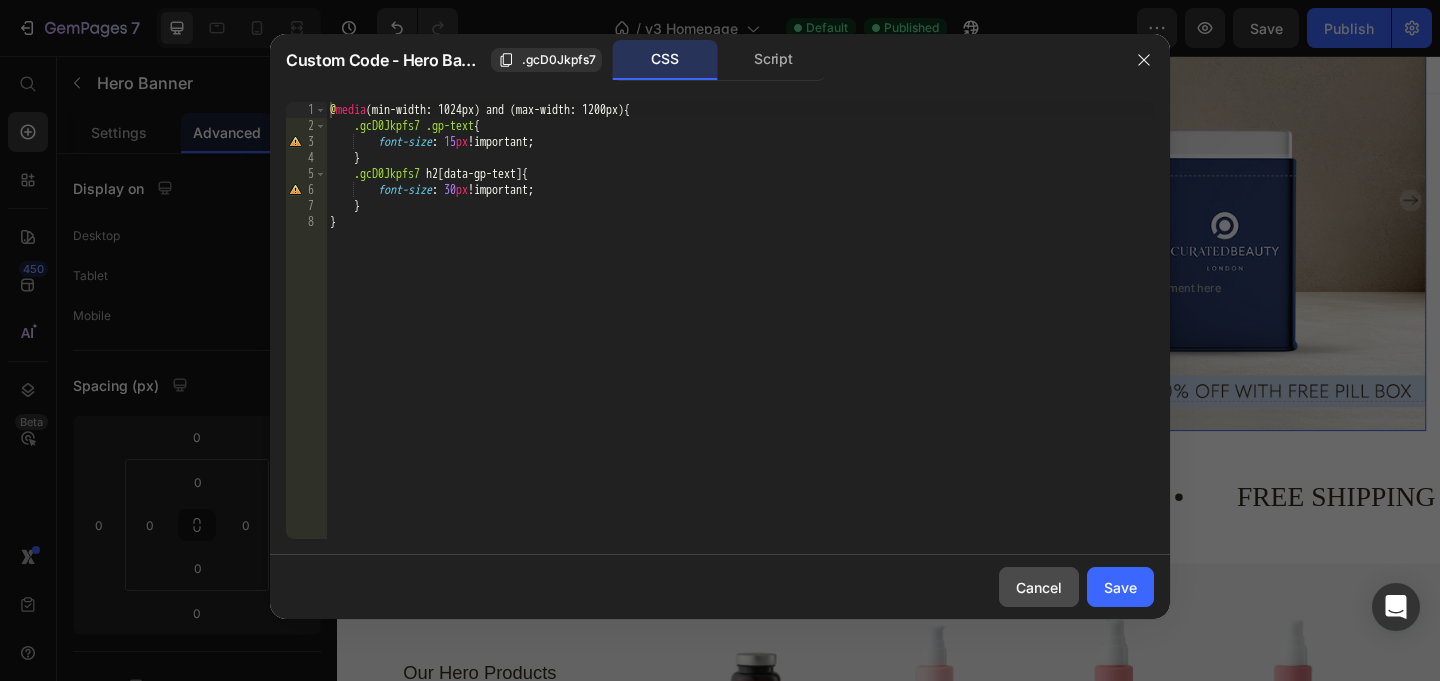 click on "Cancel" at bounding box center [1039, 587] 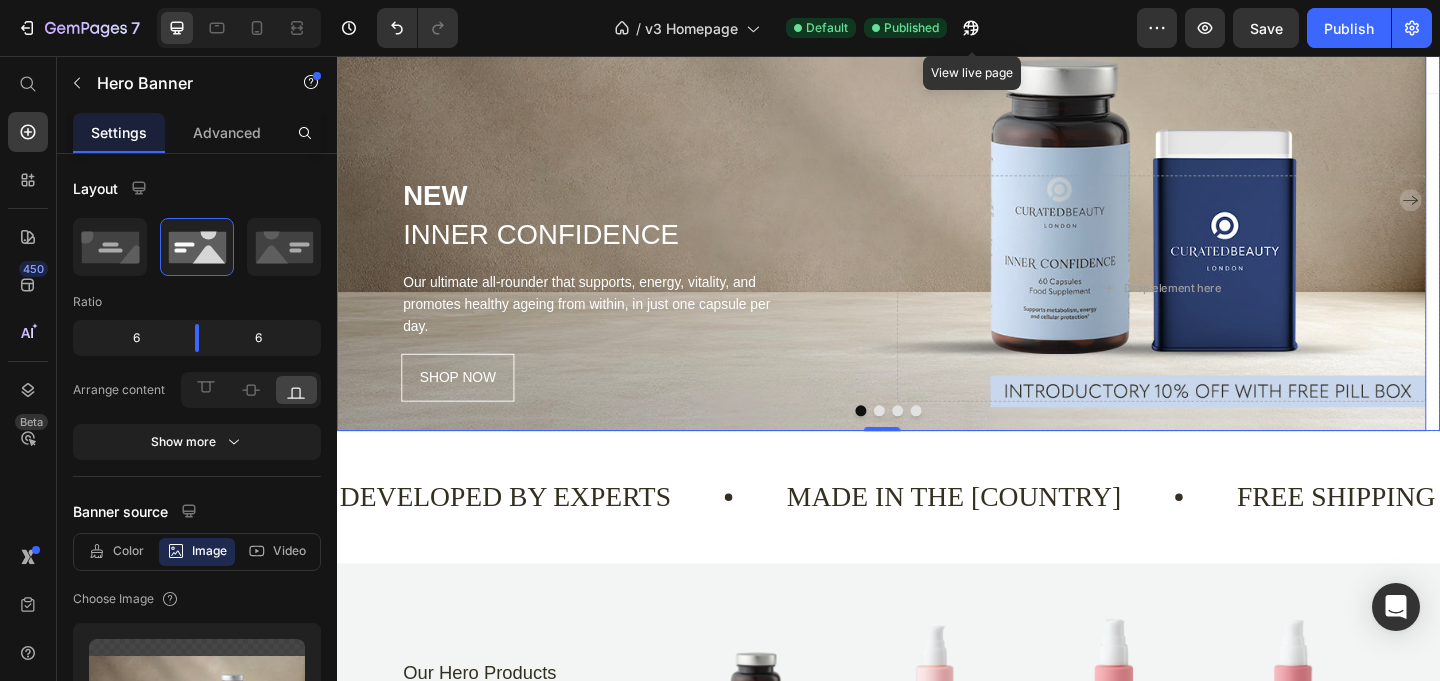 click at bounding box center (927, 442) 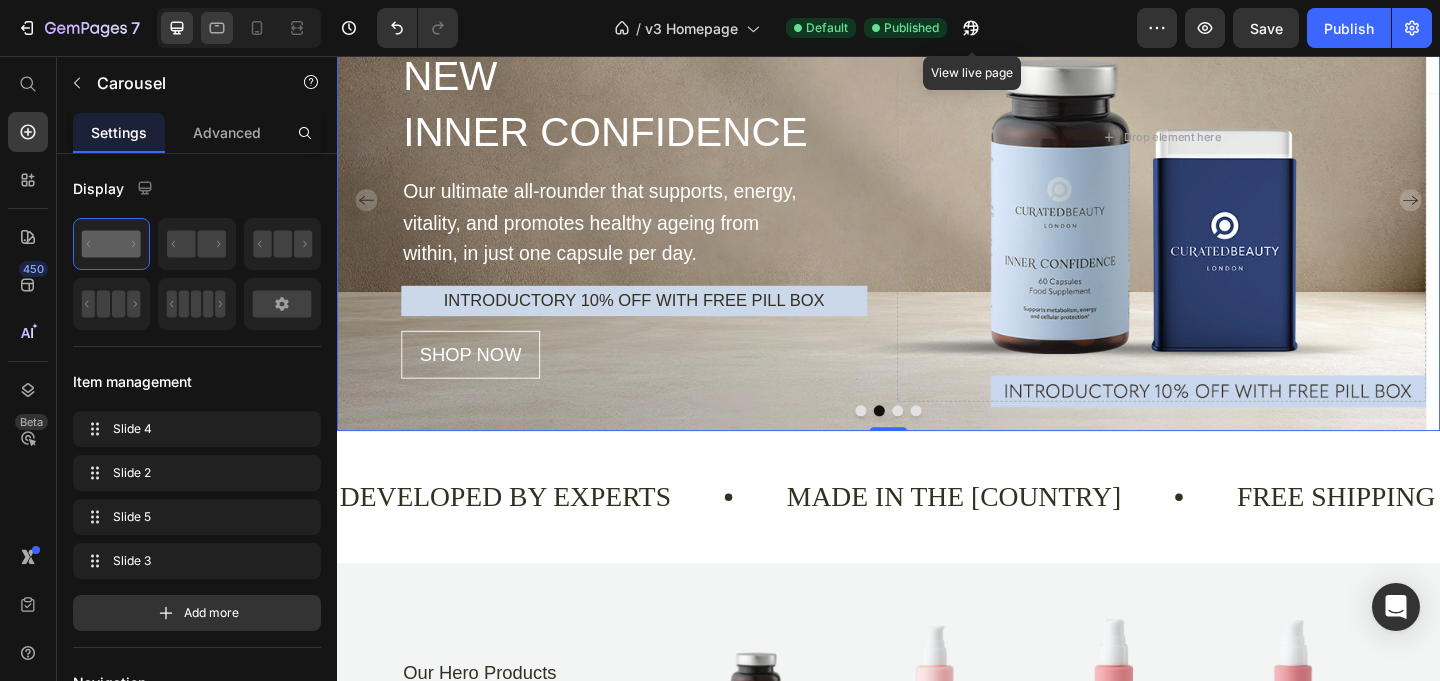 click 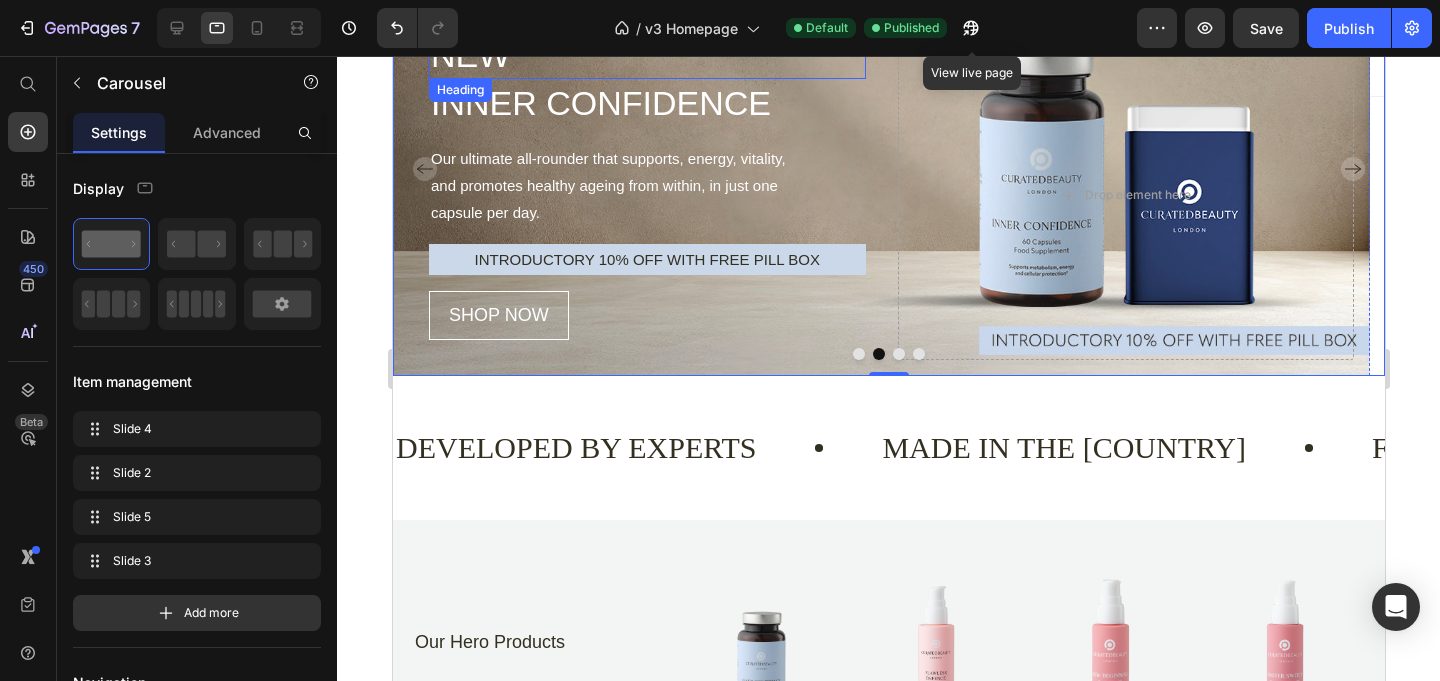click on "NEW" at bounding box center (646, 55) 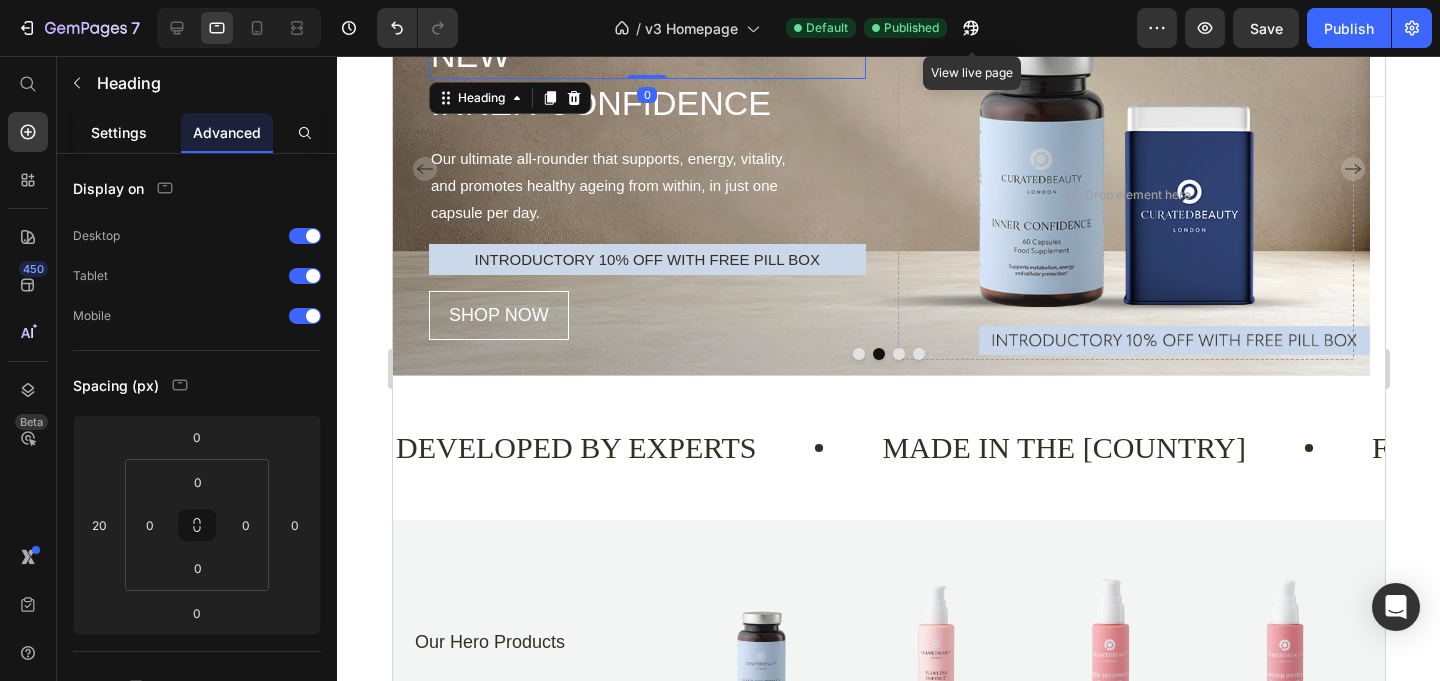 click on "Settings" at bounding box center [119, 132] 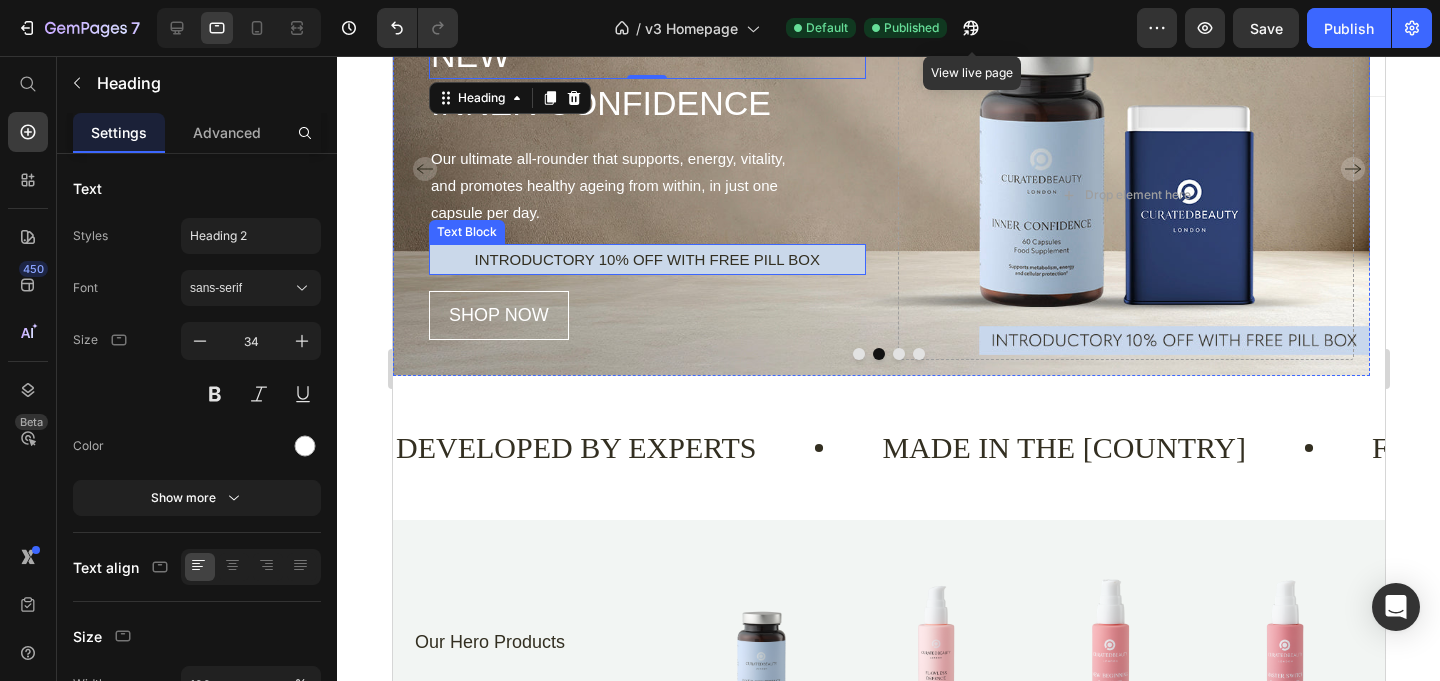 click on "INTRODUCTORY 10% OFF WITH FREE PILL BOX" at bounding box center (646, 259) 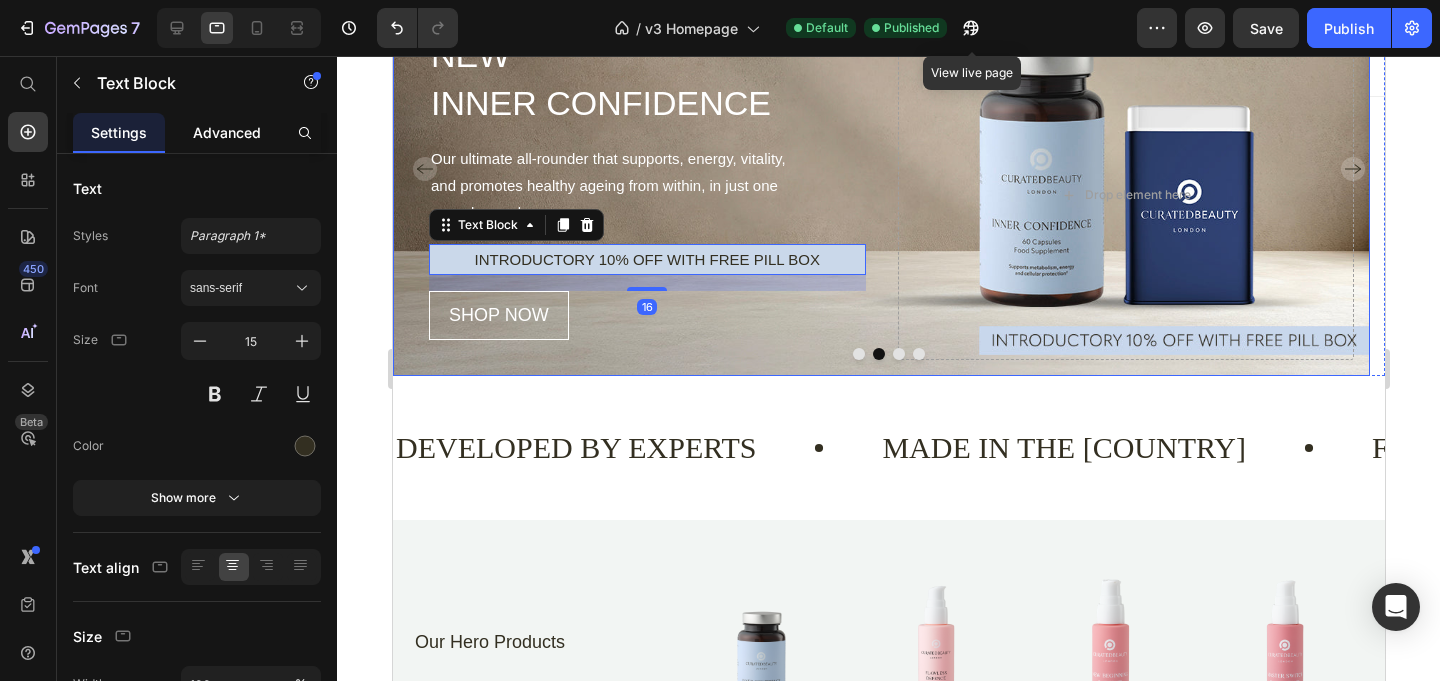 click on "Advanced" at bounding box center (227, 132) 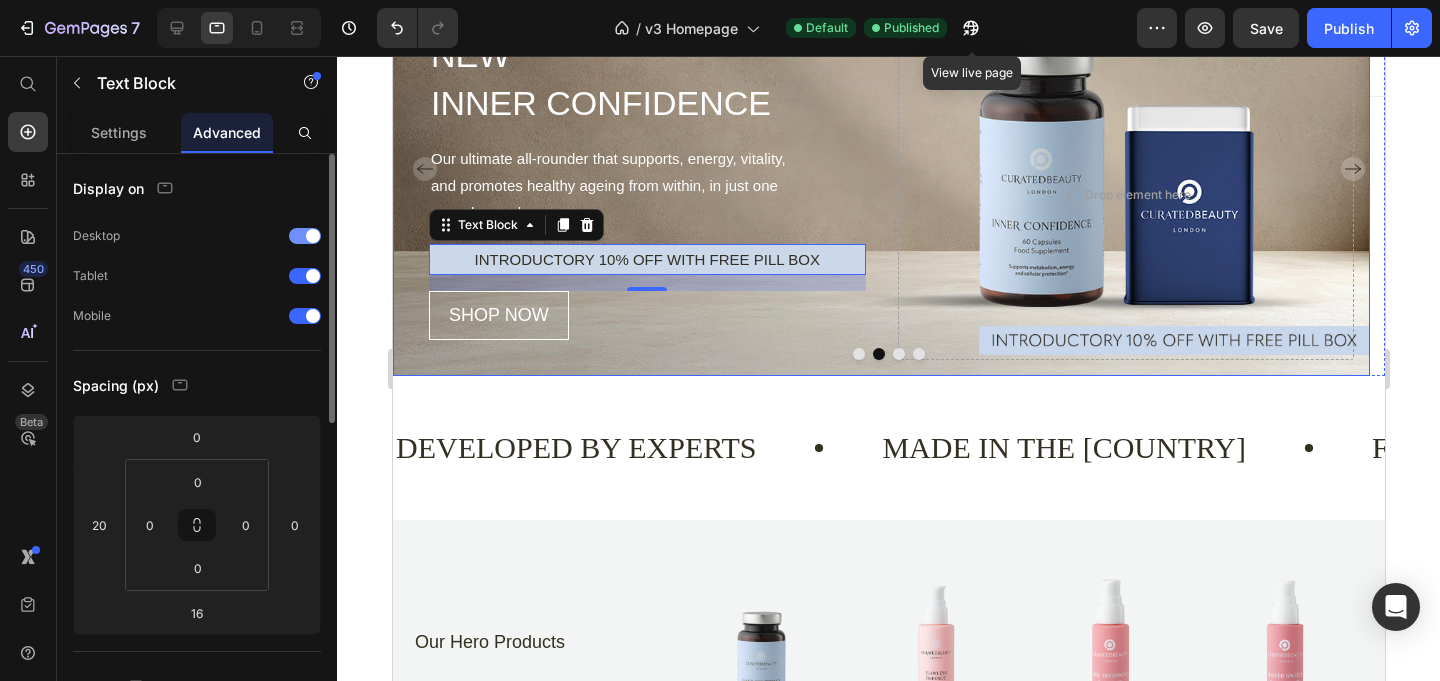 drag, startPoint x: 313, startPoint y: 273, endPoint x: 310, endPoint y: 253, distance: 20.22375 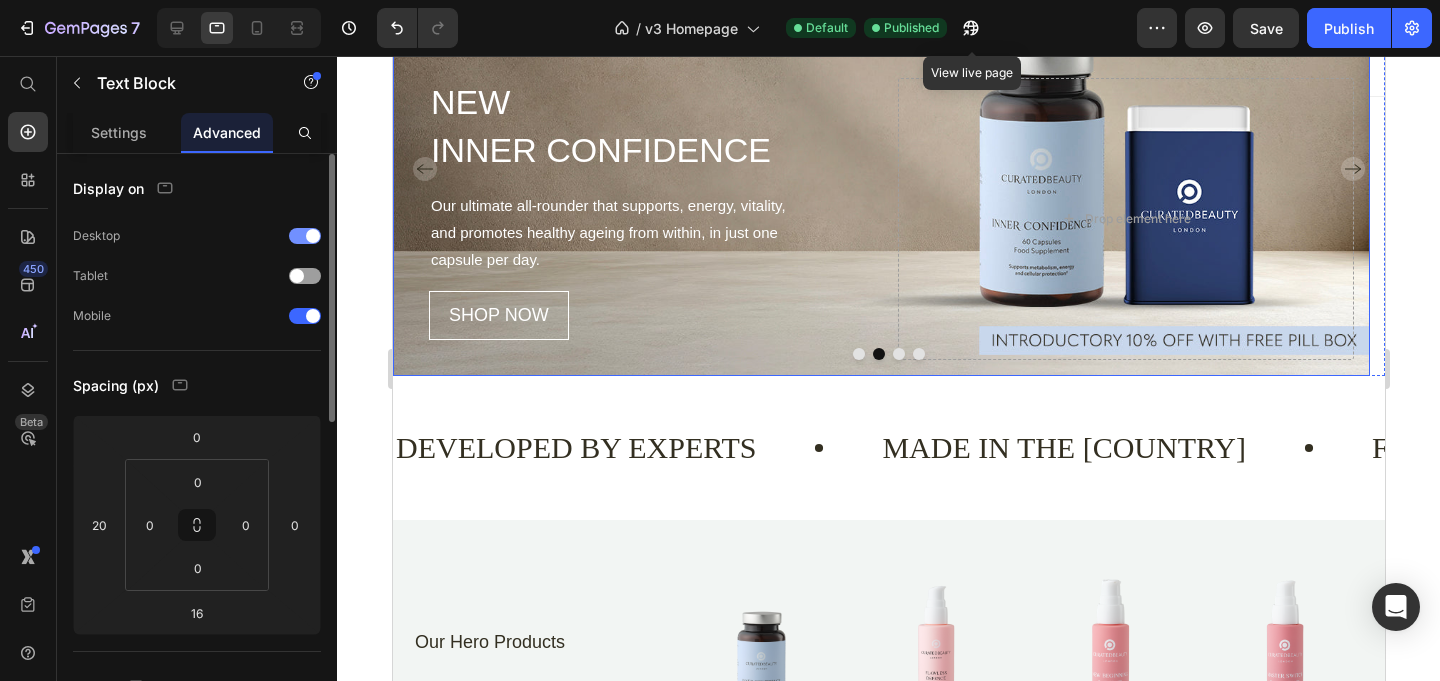 click at bounding box center [305, 236] 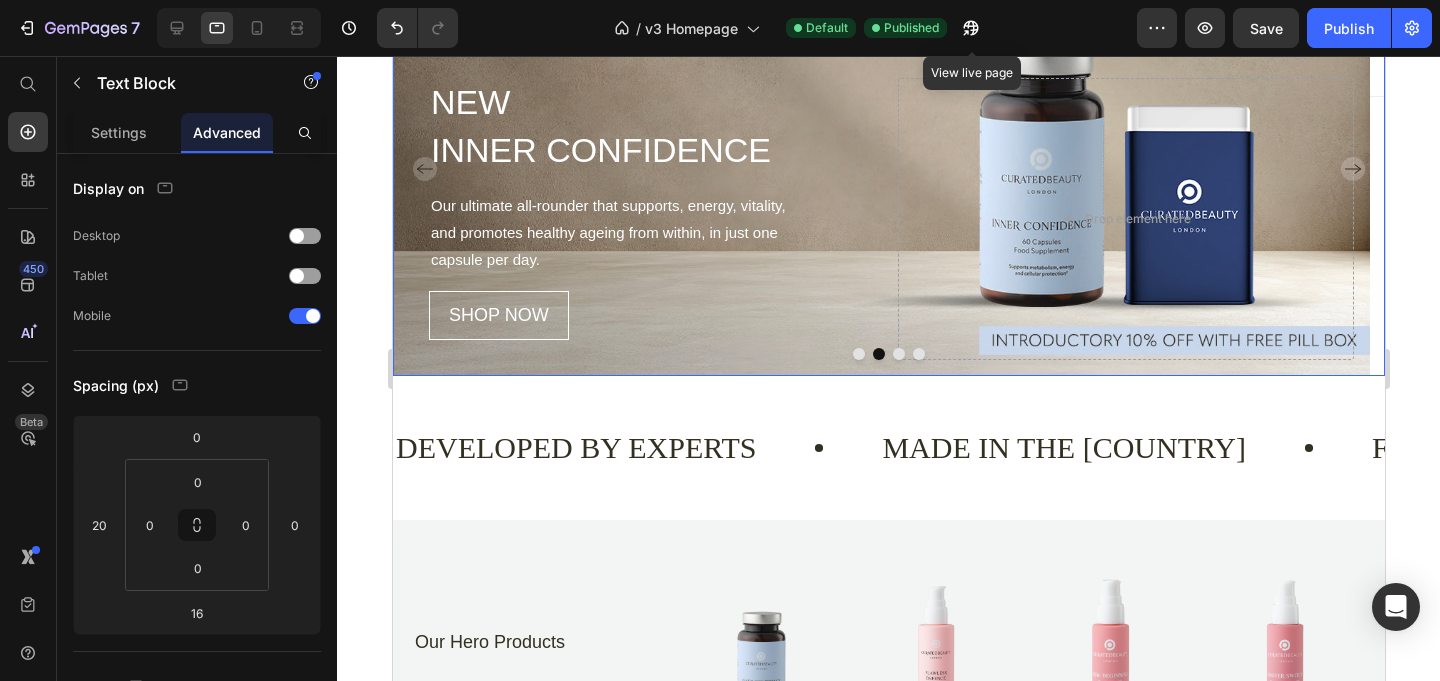 click at bounding box center (858, 354) 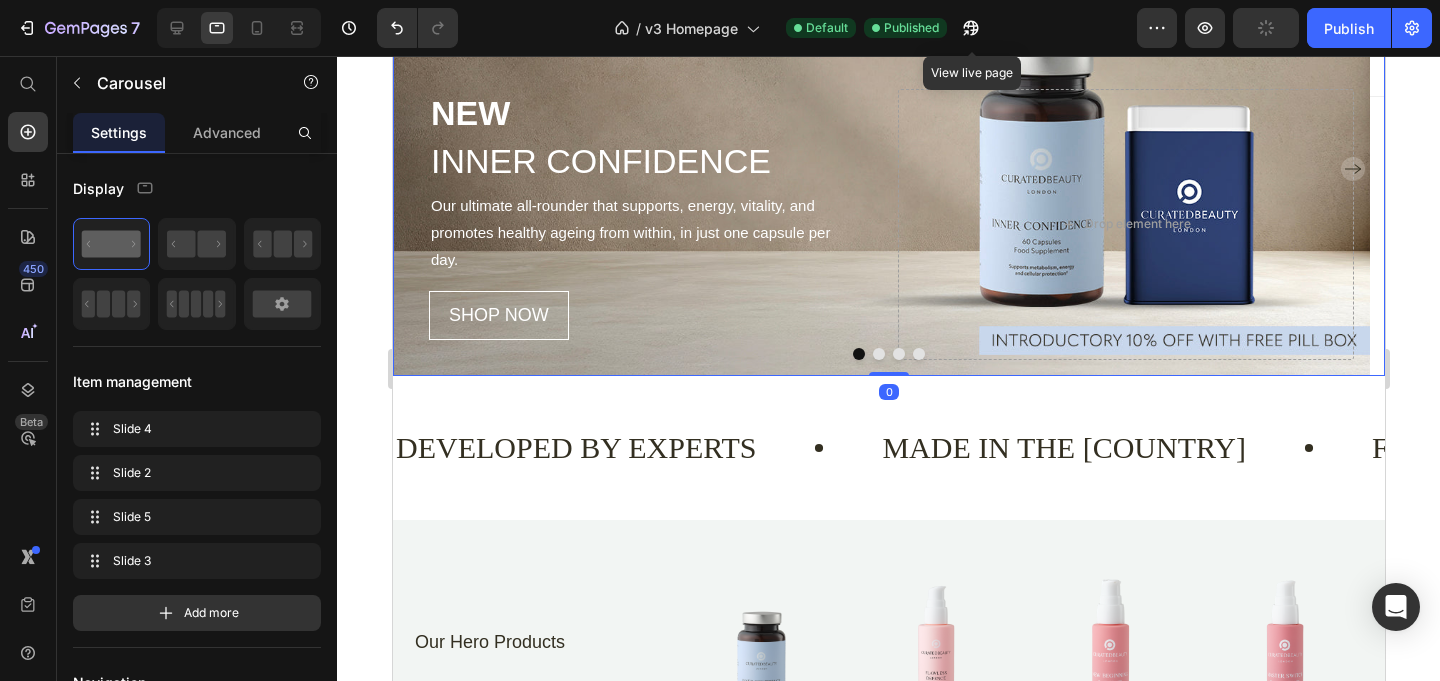 click at bounding box center (878, 354) 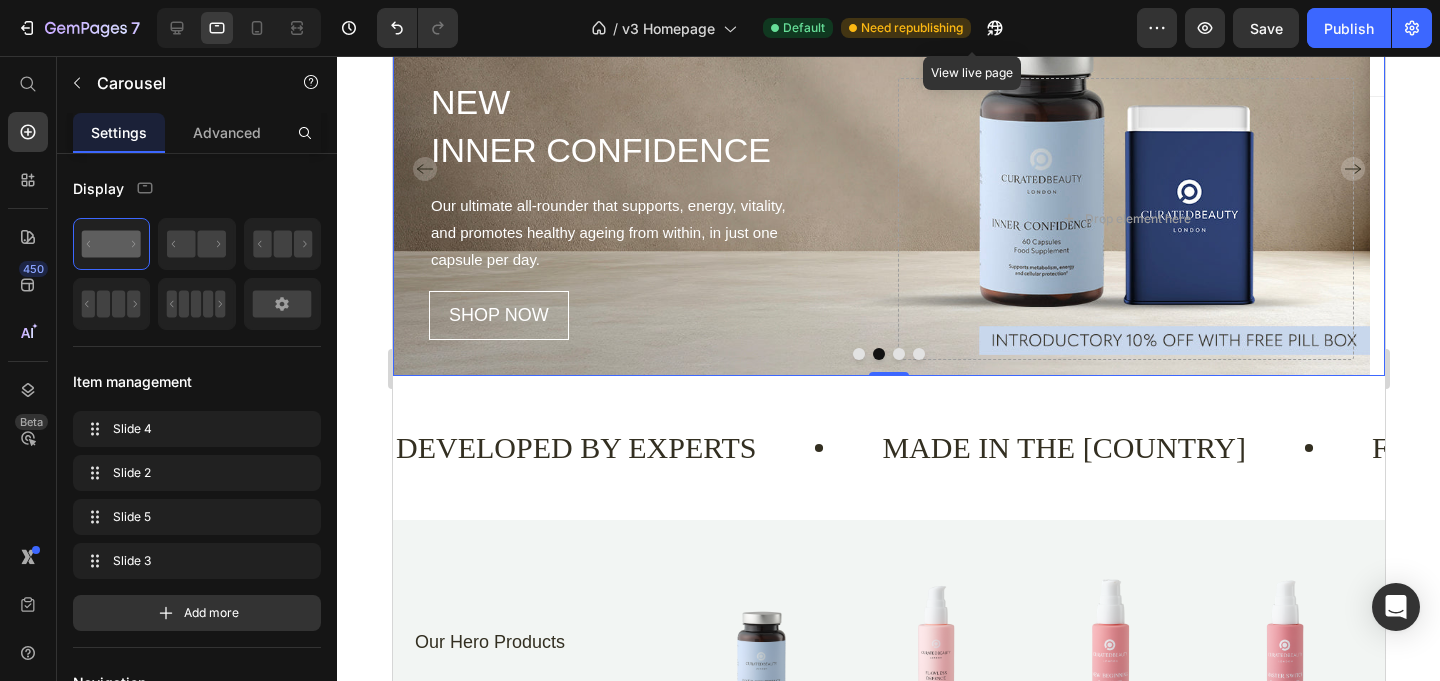 click at bounding box center (898, 354) 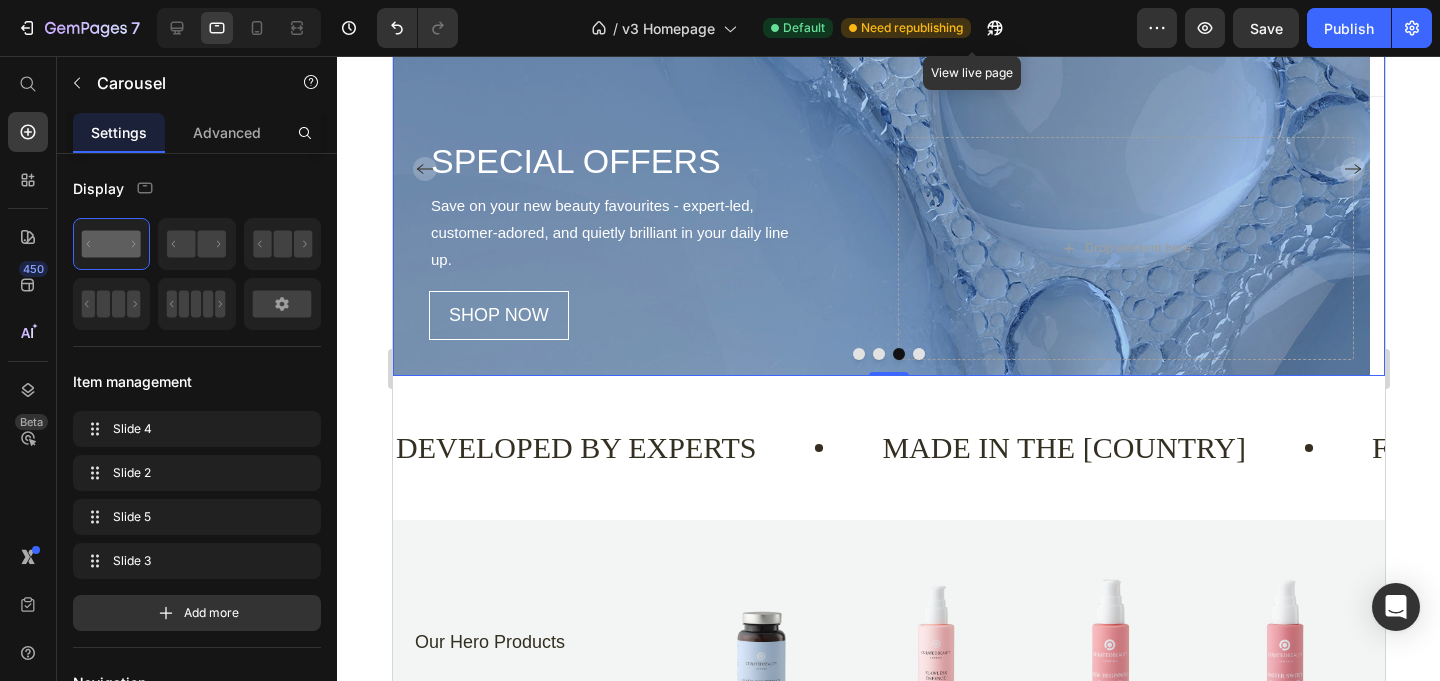 click at bounding box center (918, 354) 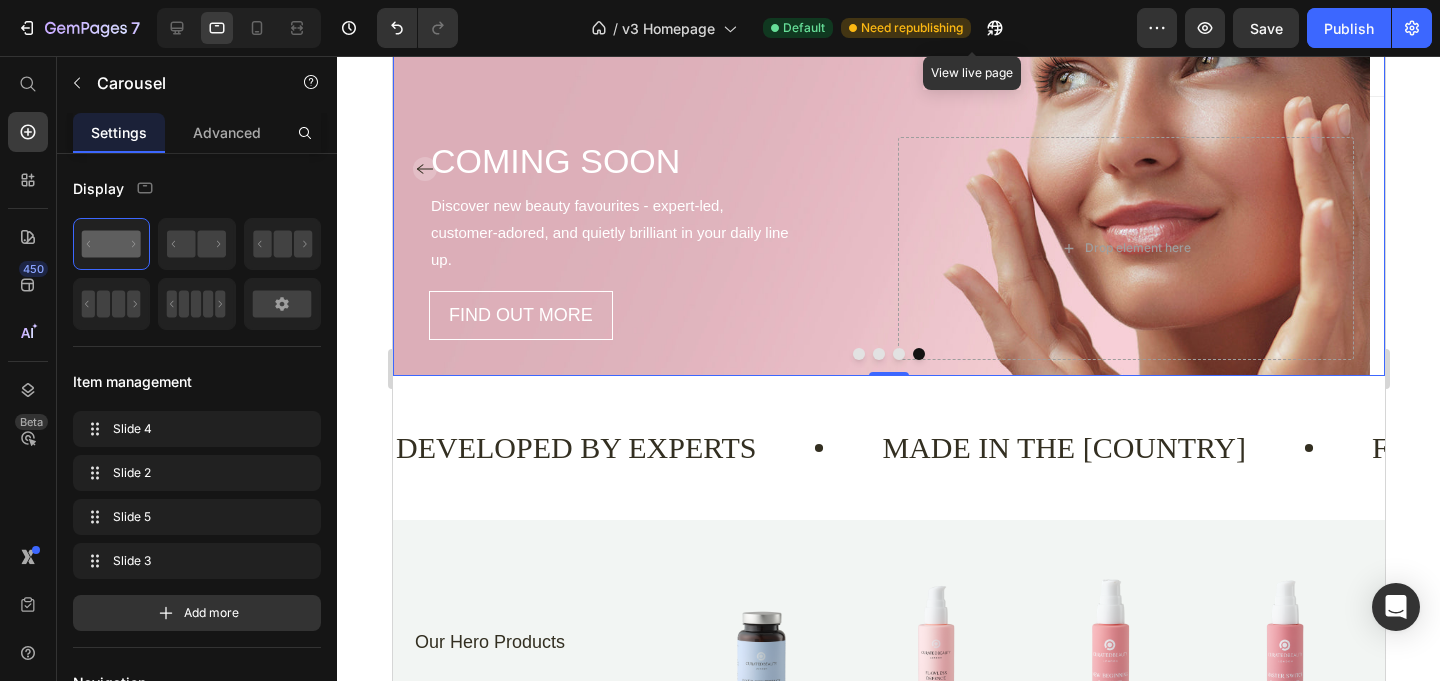 click at bounding box center (878, 354) 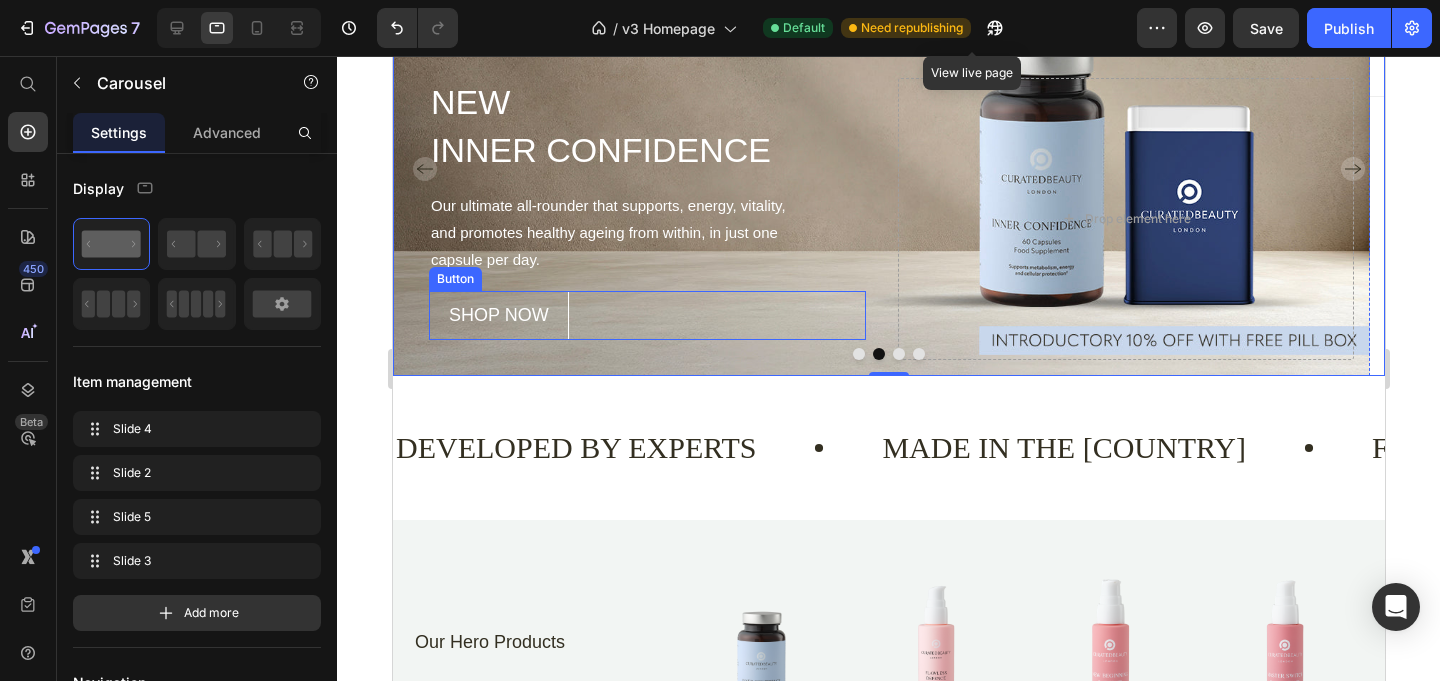 click on "SHOP NOW" at bounding box center [498, 315] 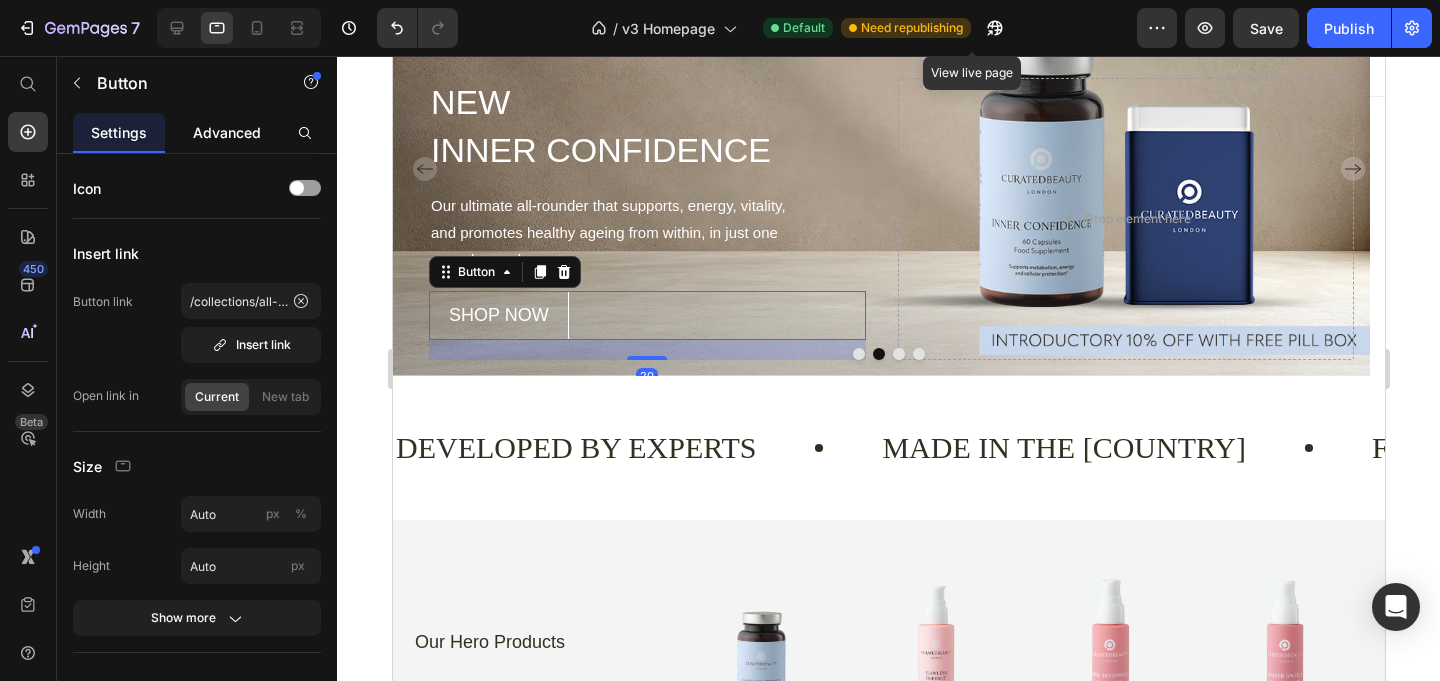 click on "Advanced" at bounding box center (227, 132) 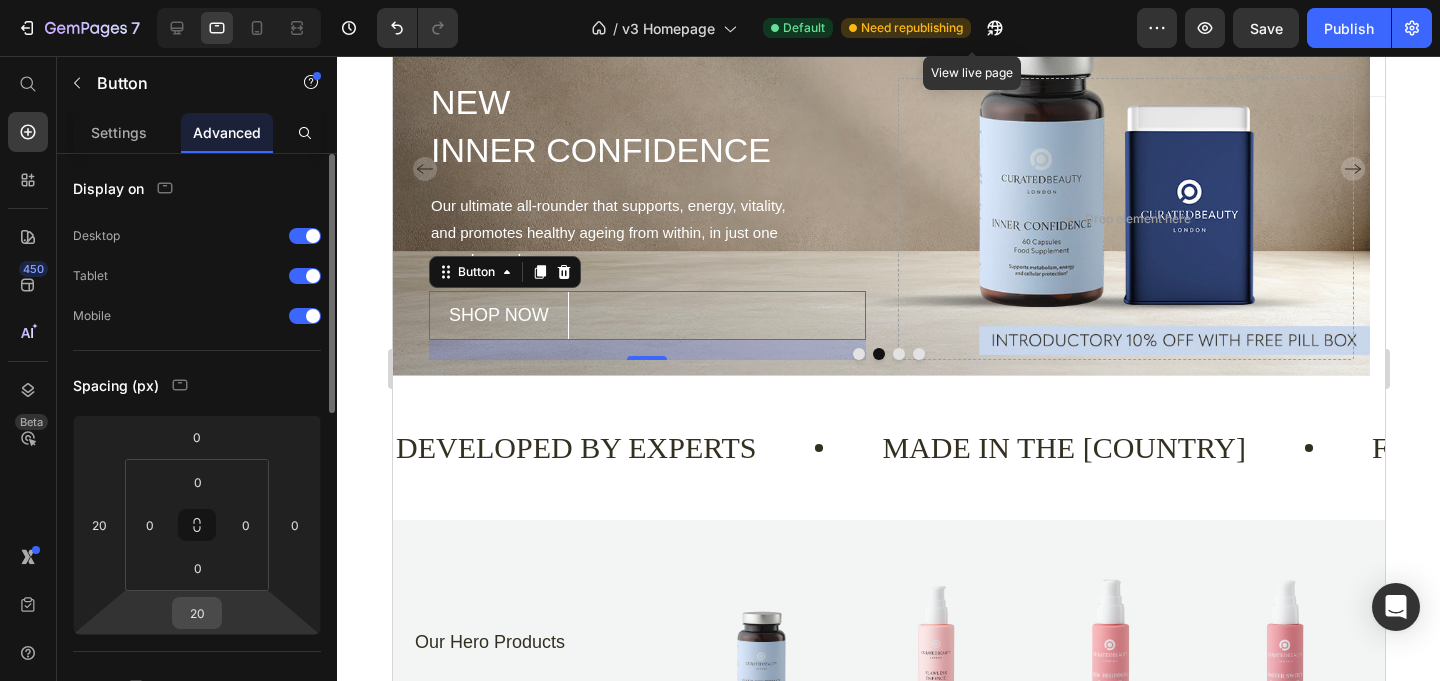 click on "20" at bounding box center (197, 613) 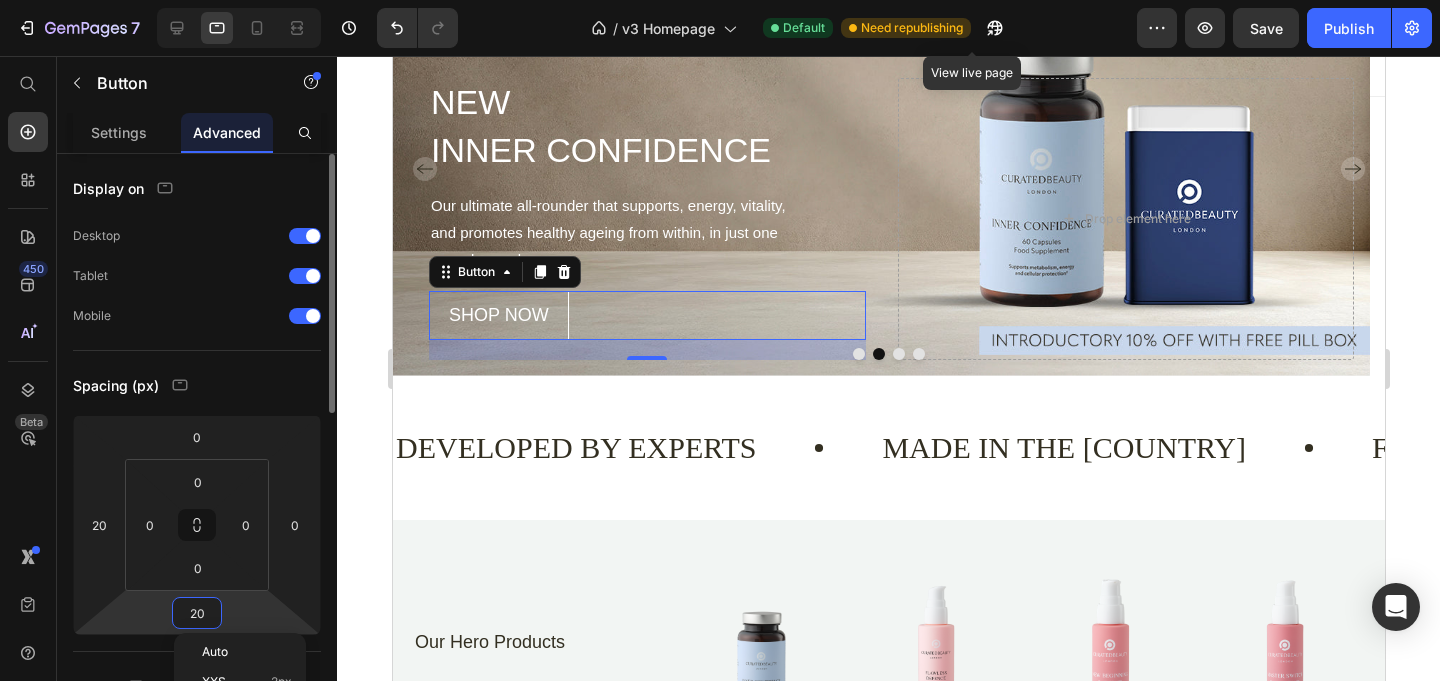 type on "0" 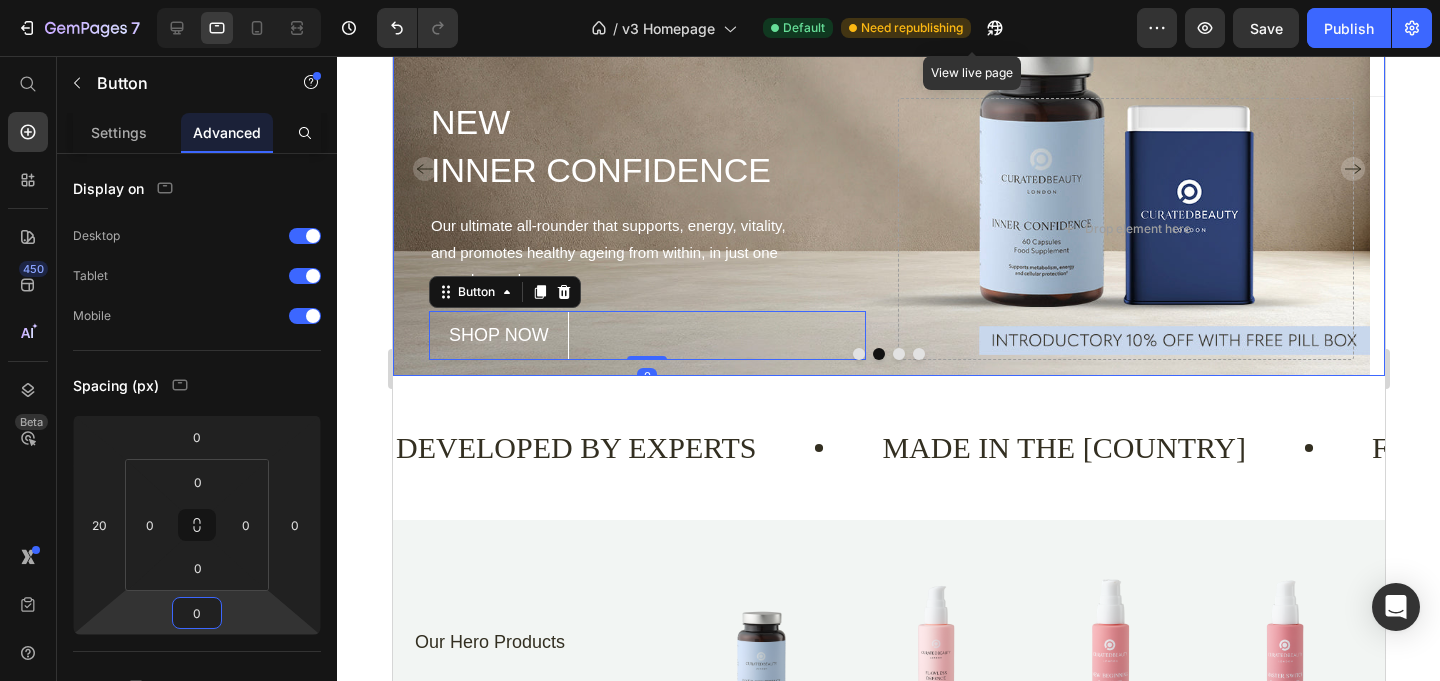 click at bounding box center (898, 354) 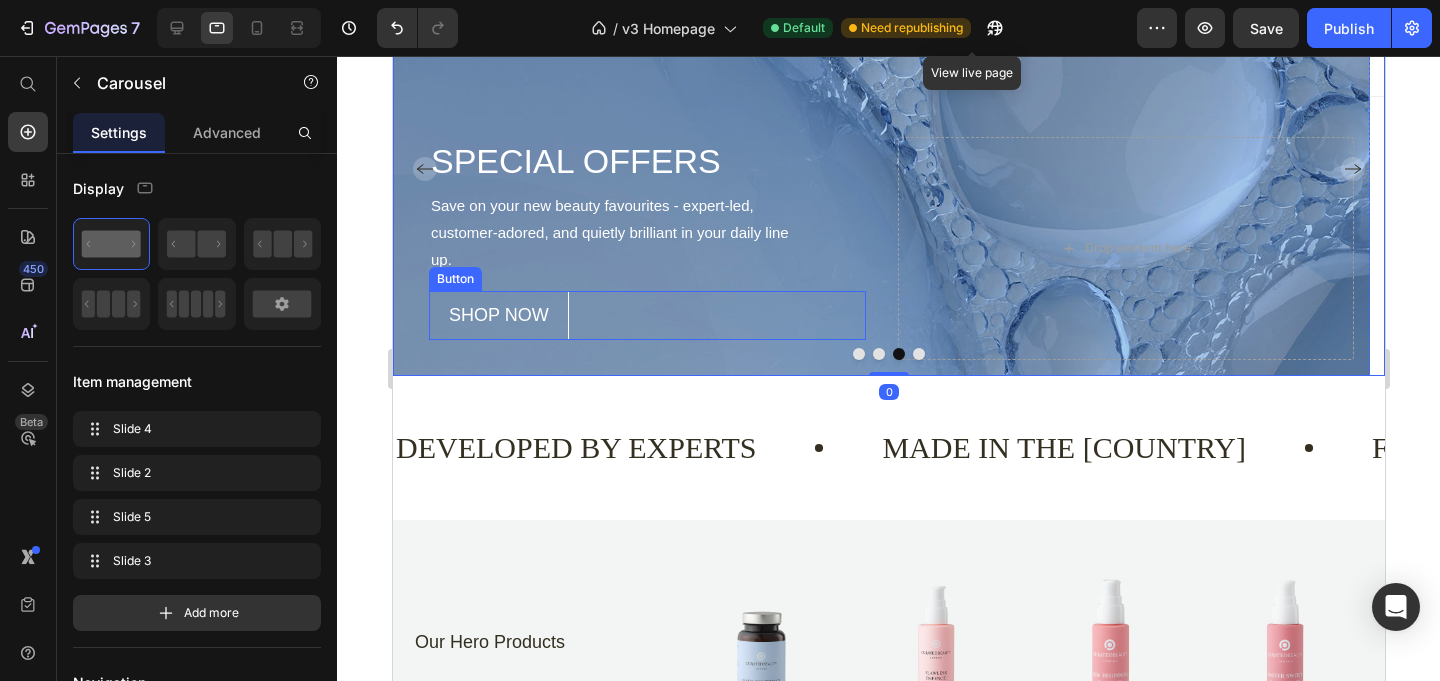 click on "SHOP NOW" at bounding box center [498, 315] 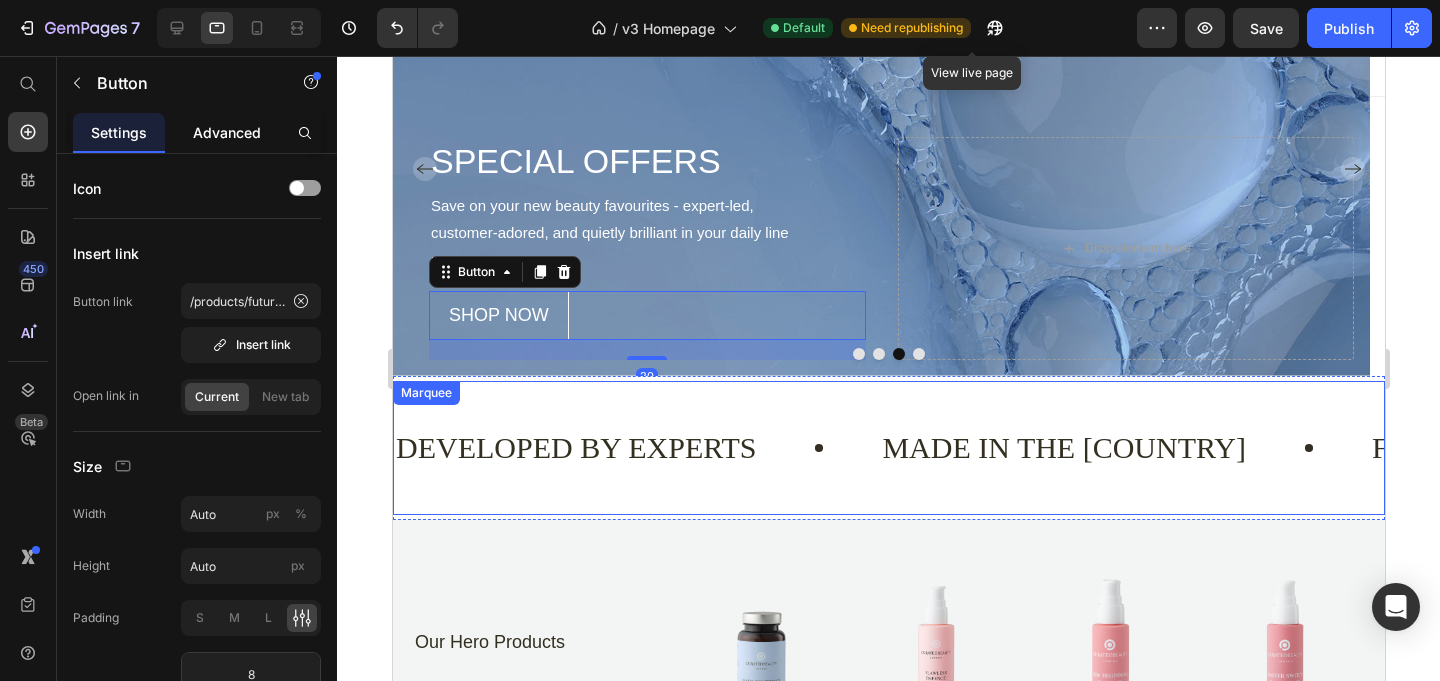 click on "Advanced" at bounding box center [227, 132] 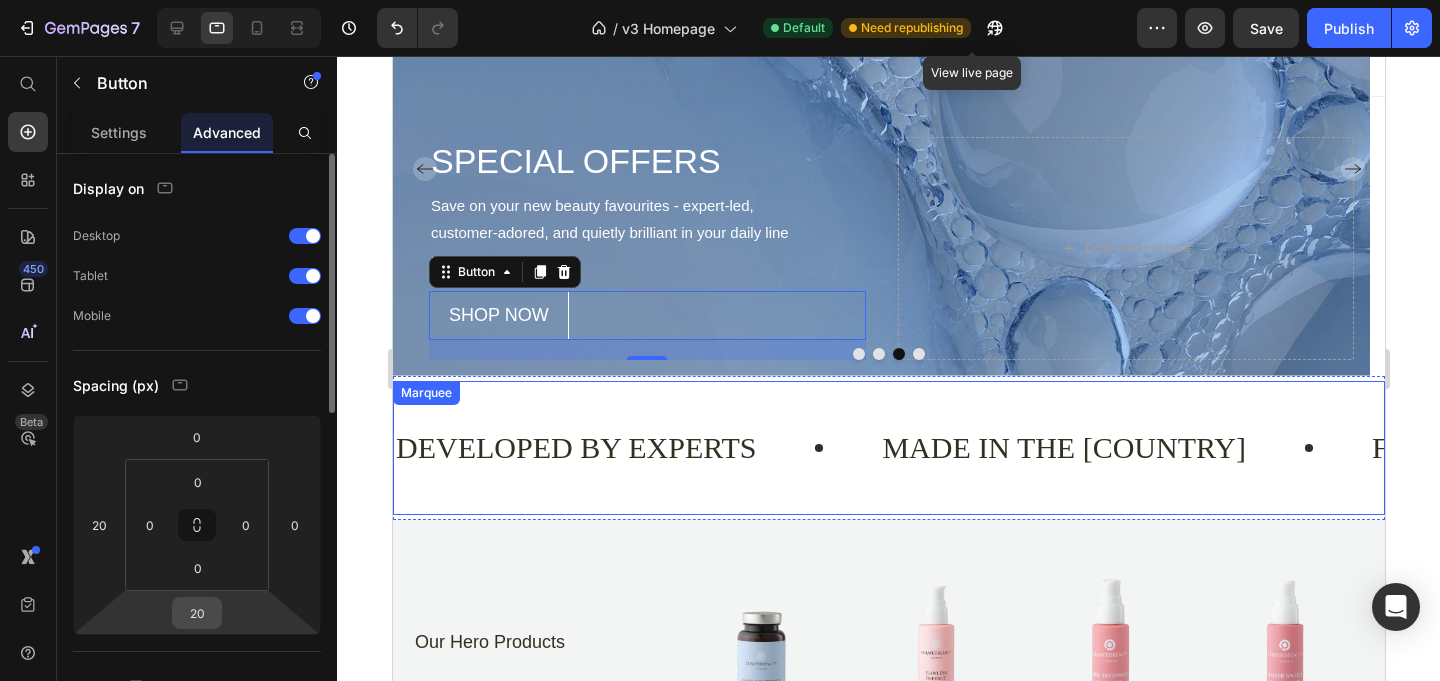 click on "20" at bounding box center (197, 613) 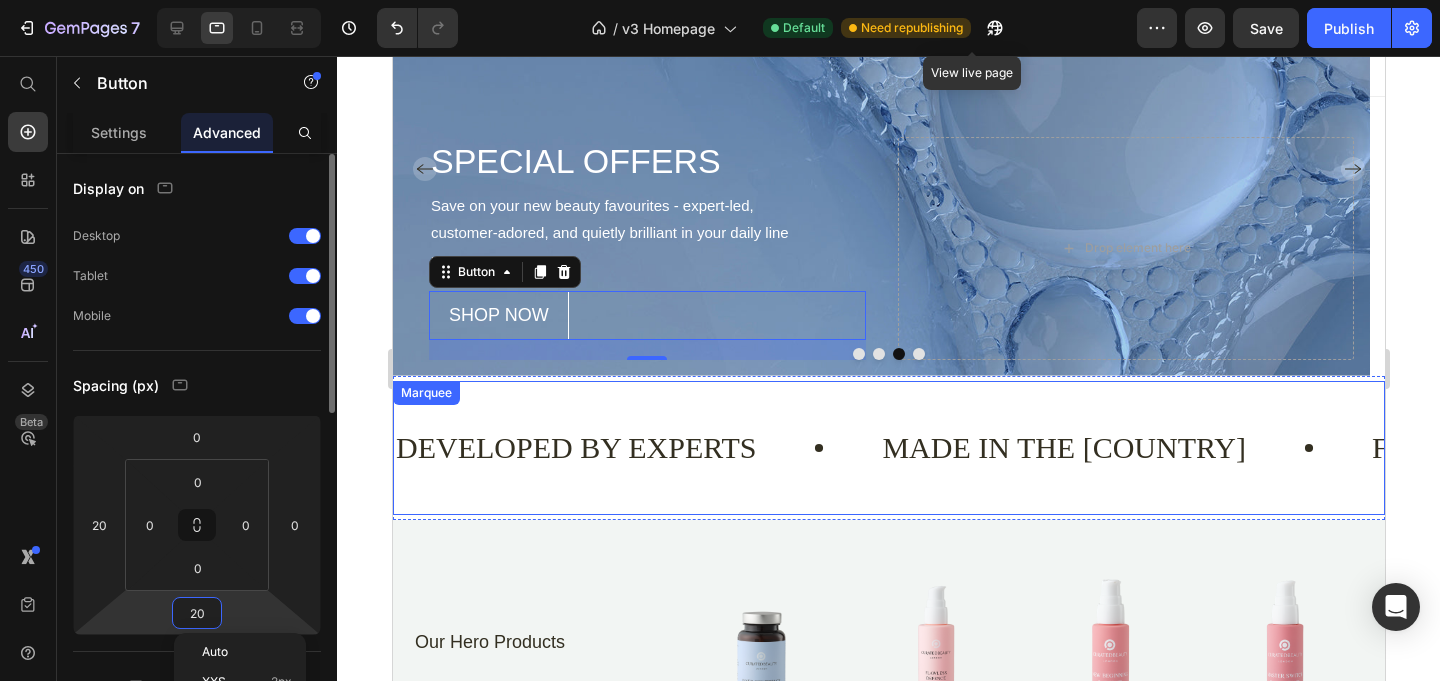 type on "0" 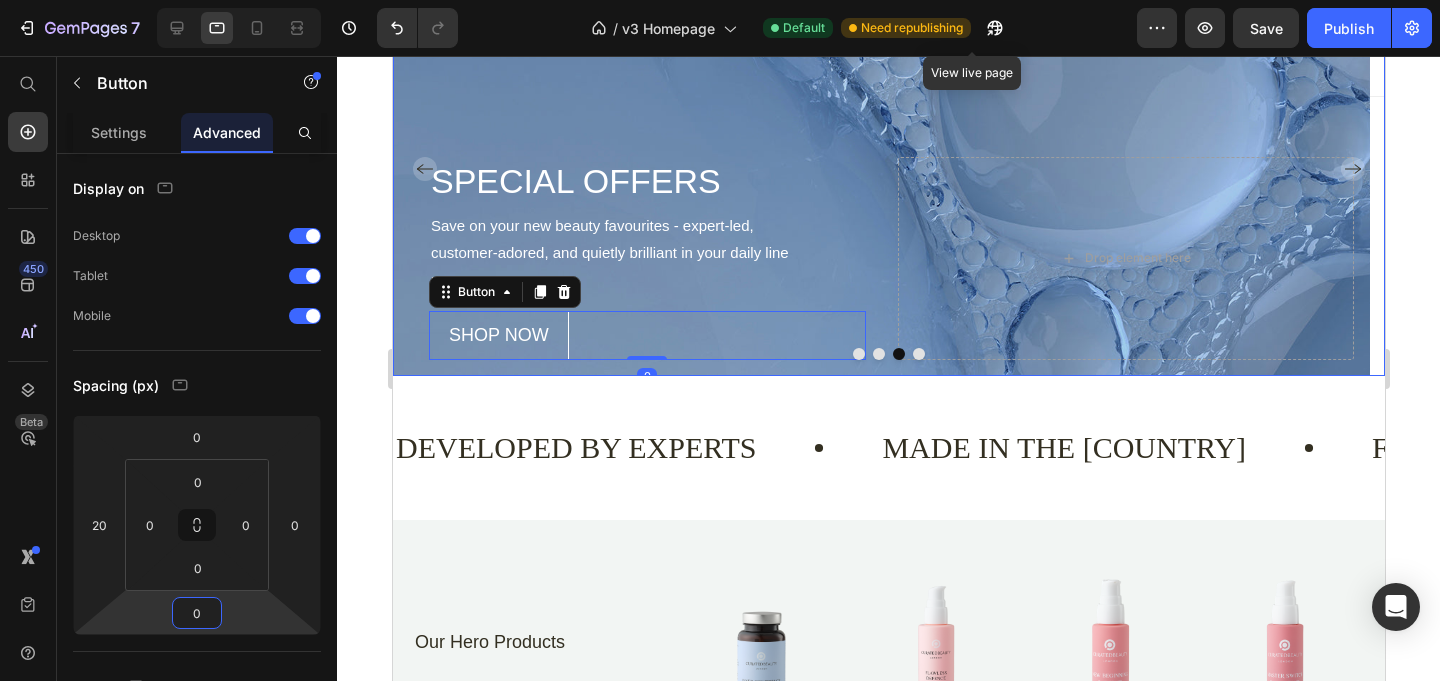 click at bounding box center [918, 354] 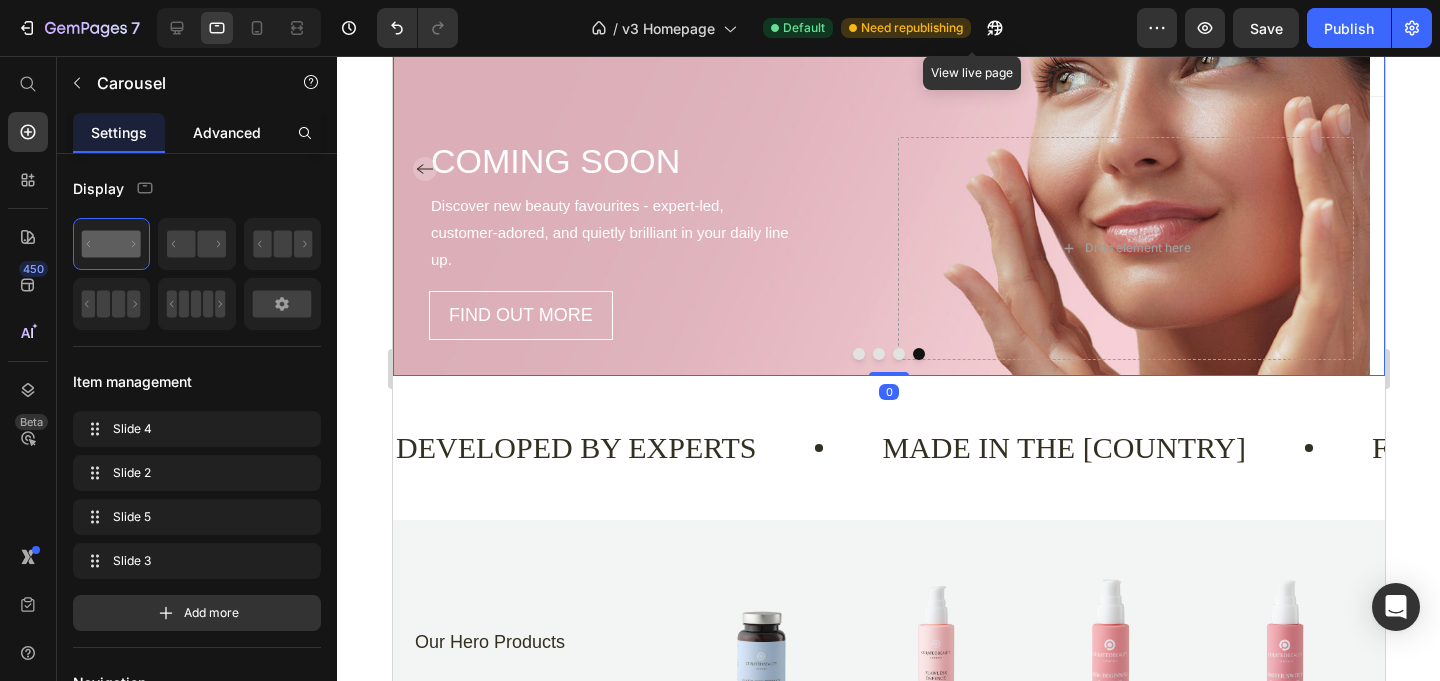 click on "Advanced" at bounding box center (227, 132) 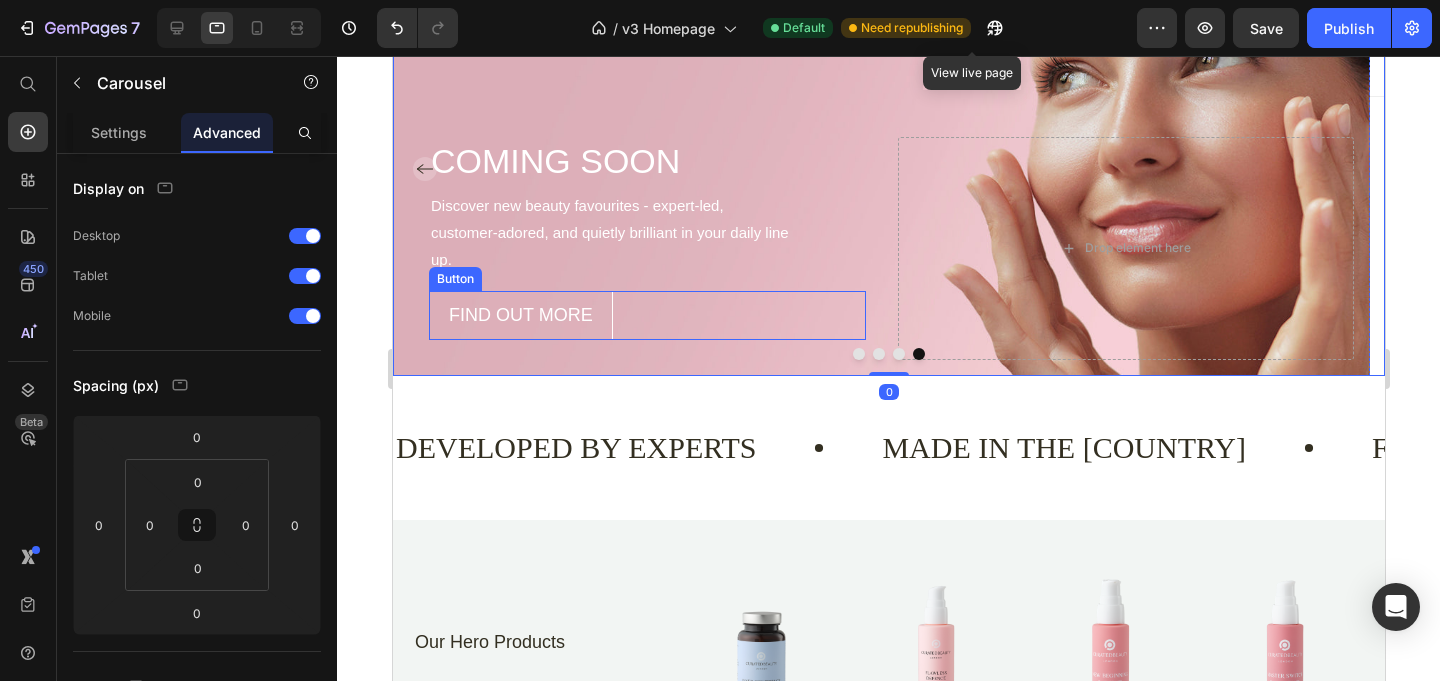 click on "FIND OUT MORE" at bounding box center (520, 315) 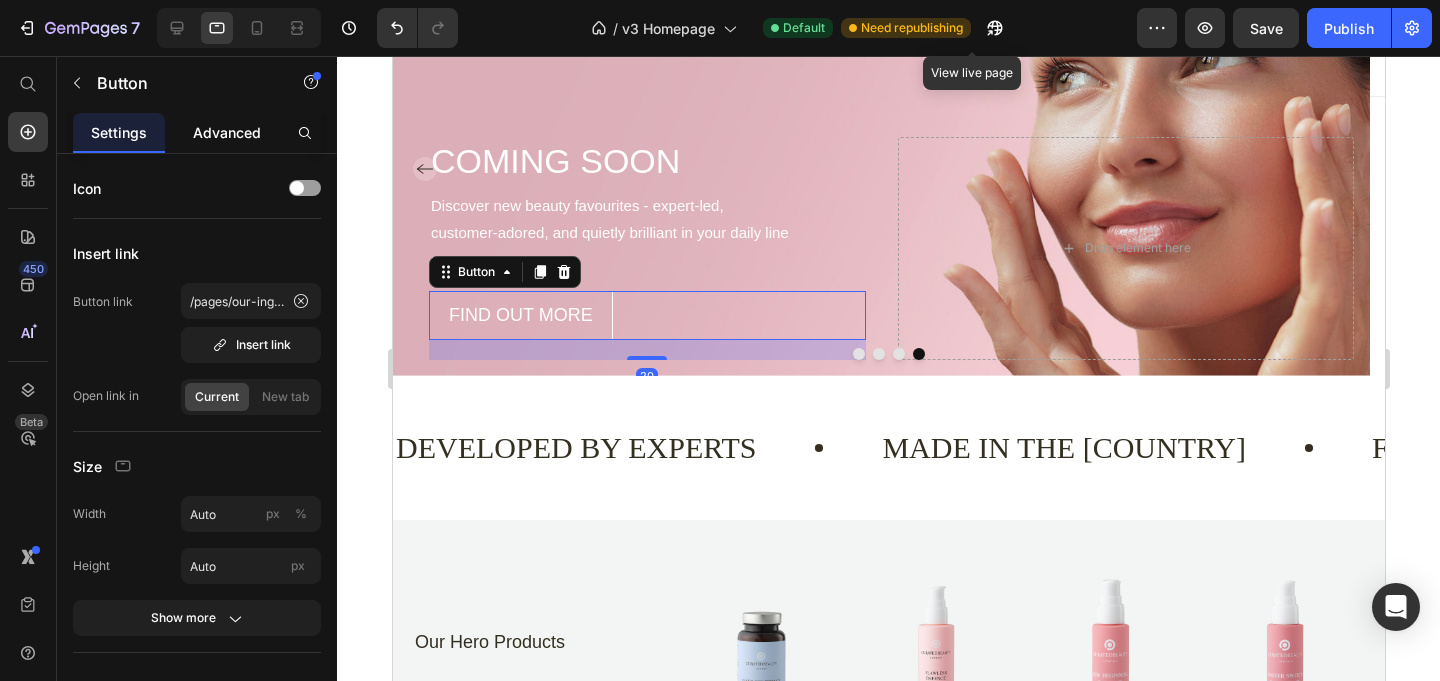 click on "Advanced" at bounding box center (227, 132) 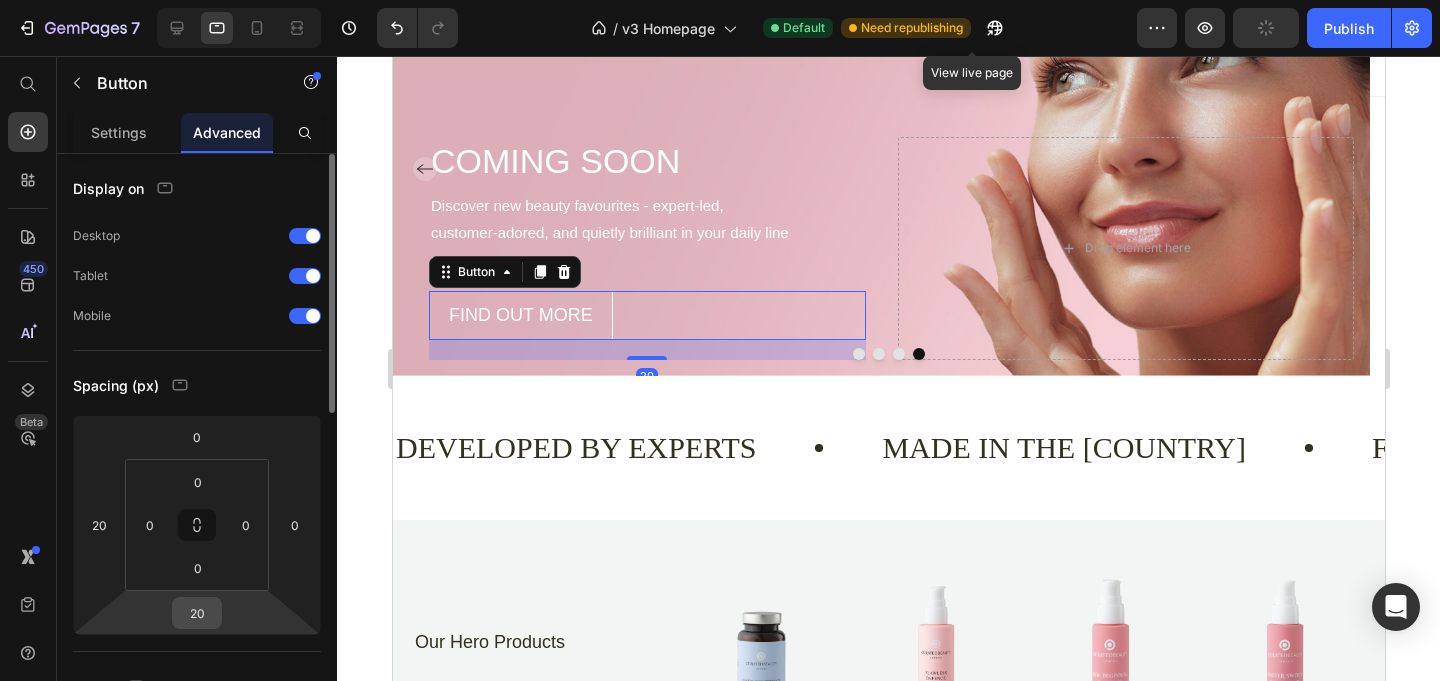 click on "20" at bounding box center (197, 613) 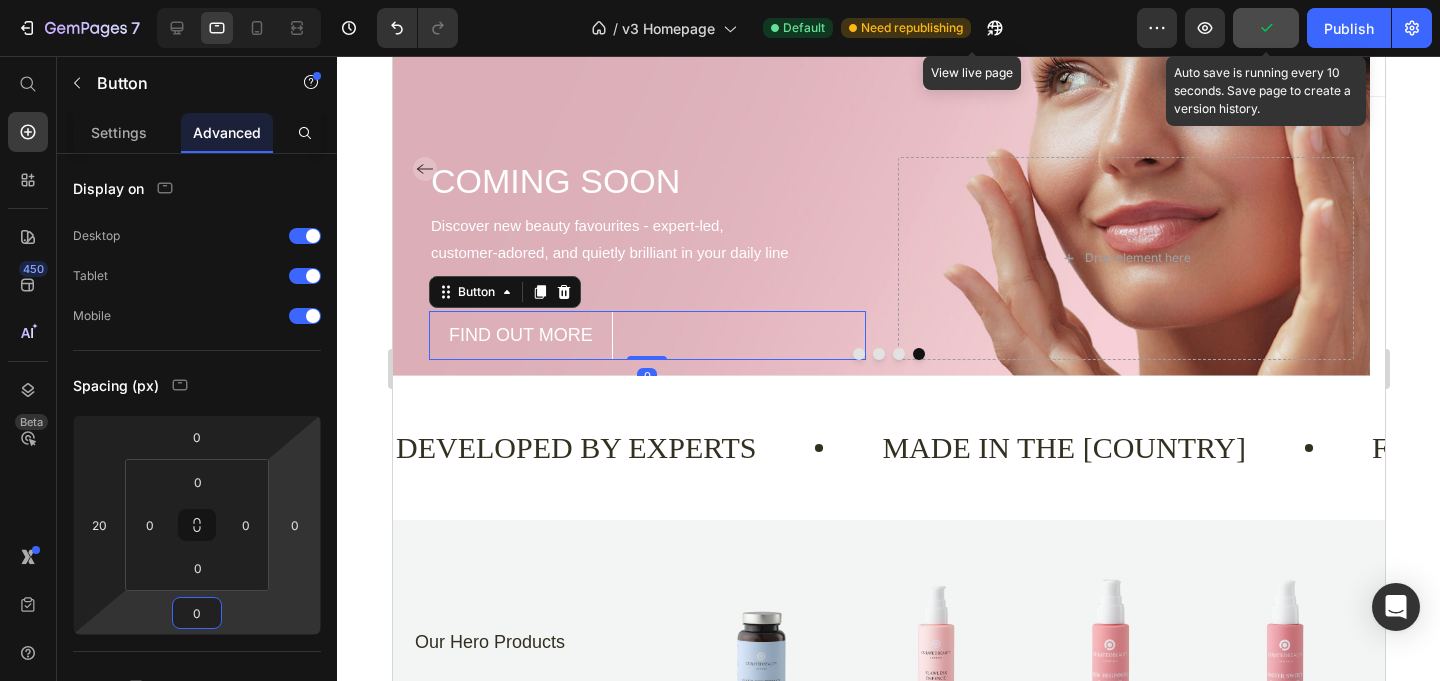 type on "0" 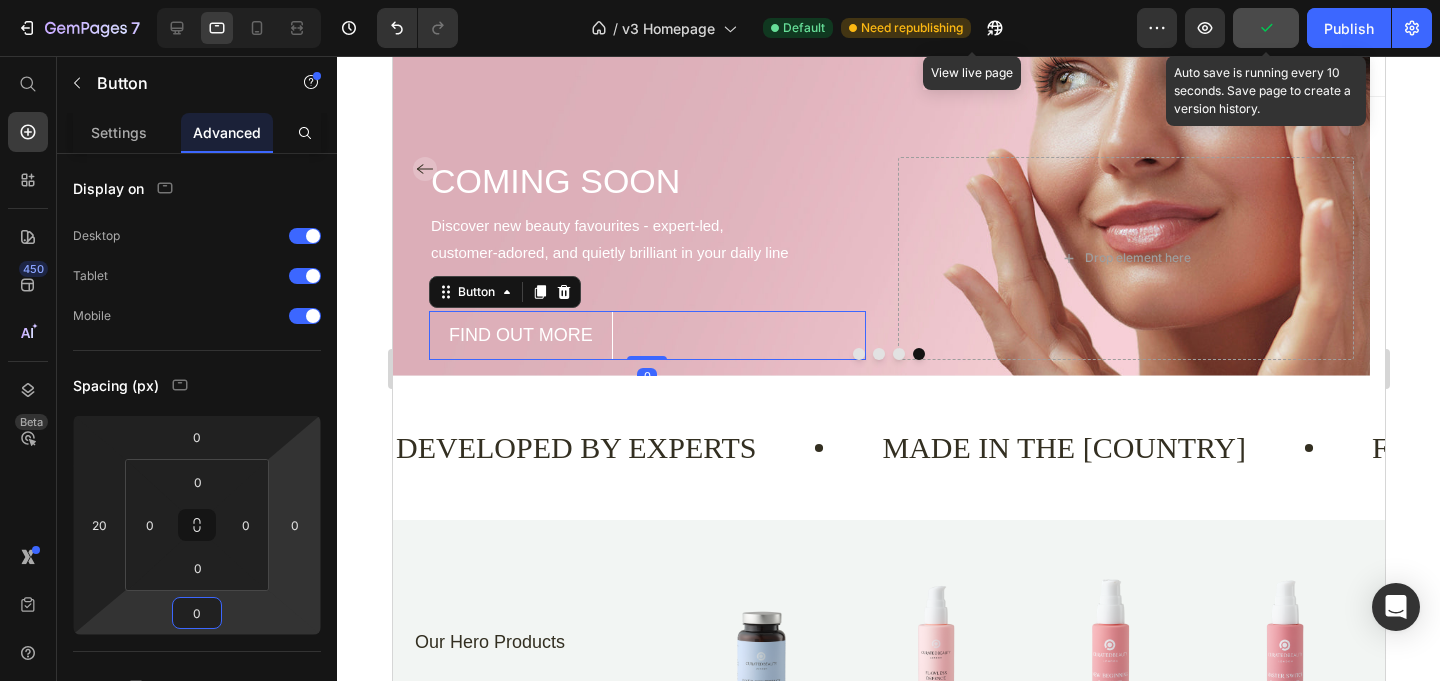 click 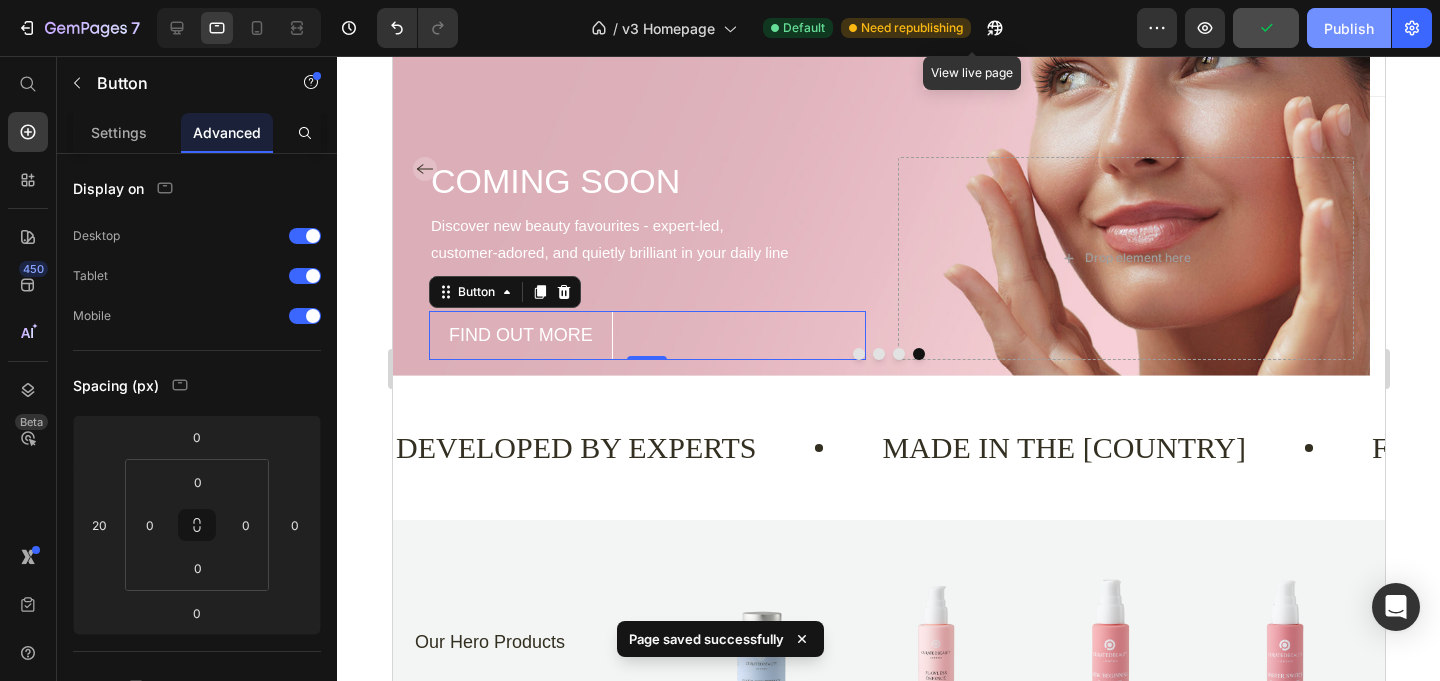 click on "Publish" 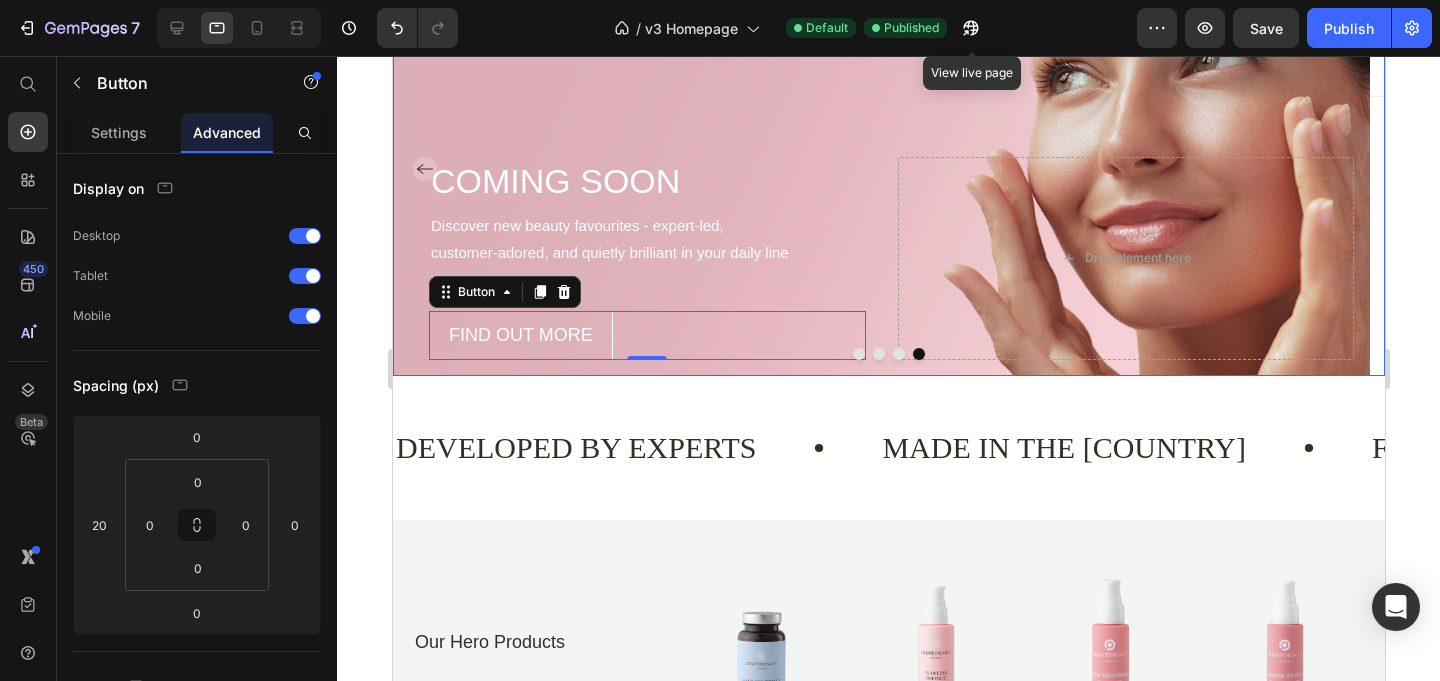 click at bounding box center [858, 354] 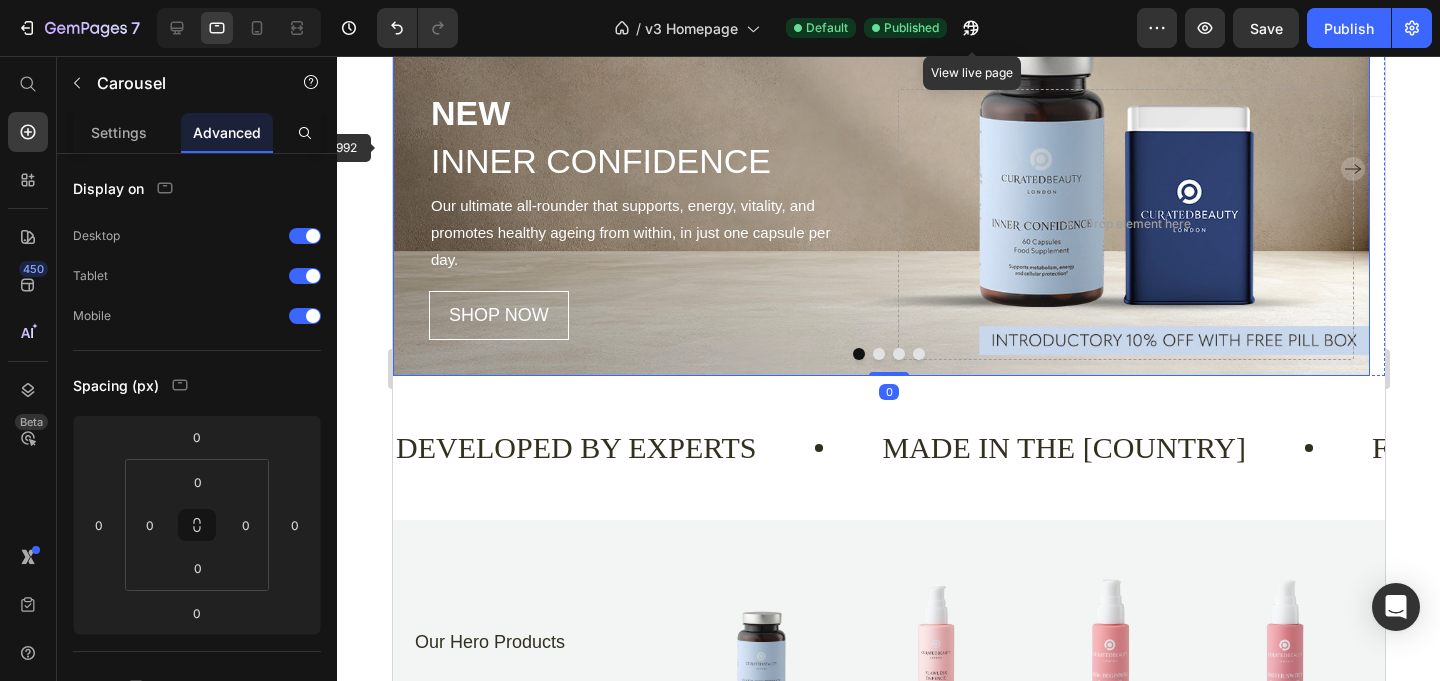 click on "NEW Heading INNER CONFIDENCE Heading Our ultimate all-rounder that supports, energy, vitality, and promotes healthy ageing from within, in just one capsule per day. Text Block SHOP NOW Button
Drop element here" at bounding box center [880, 224] 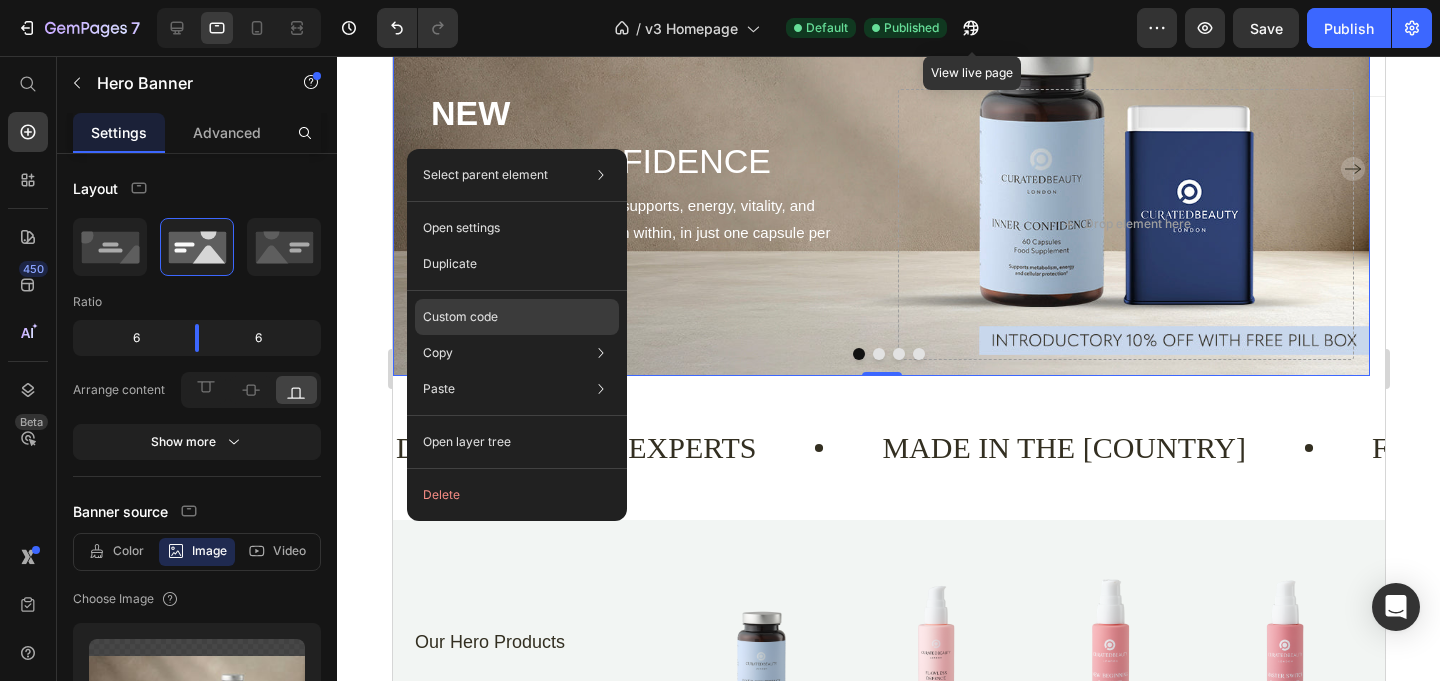 click on "Custom code" at bounding box center (460, 317) 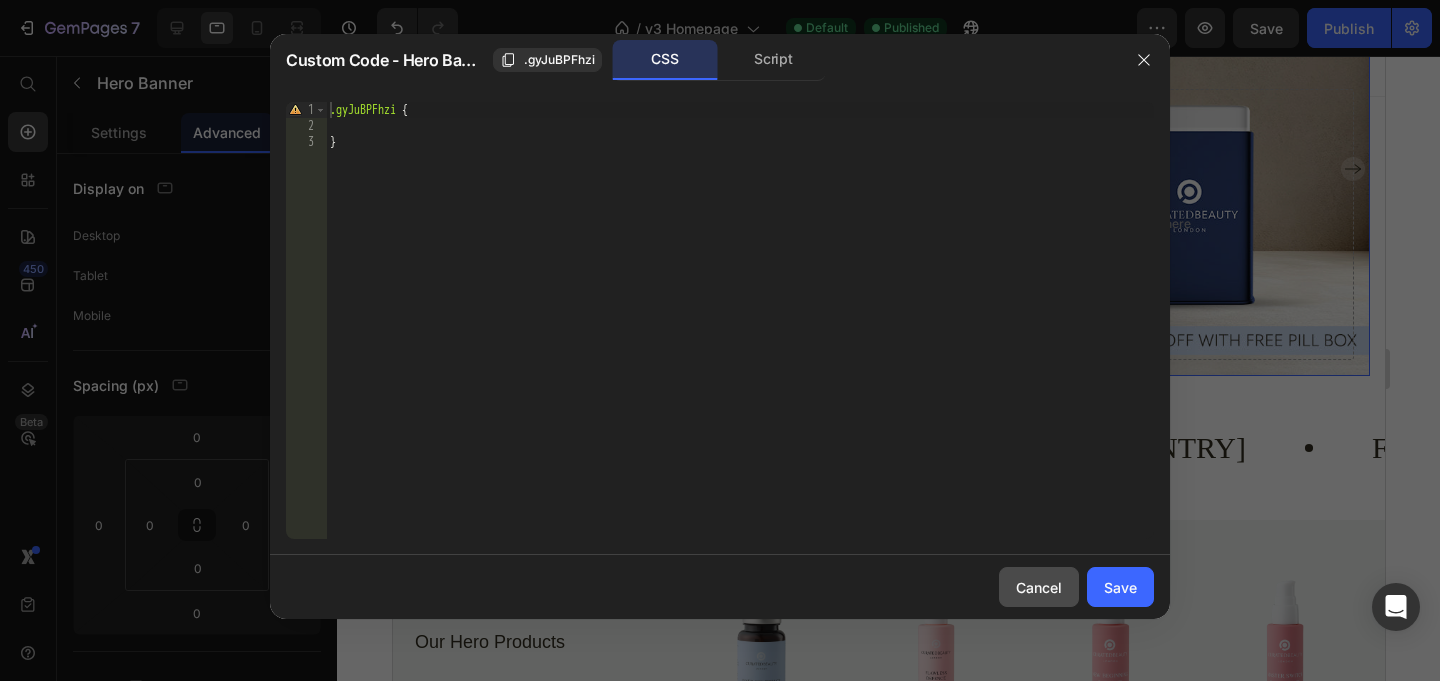 drag, startPoint x: 1051, startPoint y: 585, endPoint x: 392, endPoint y: 439, distance: 674.97925 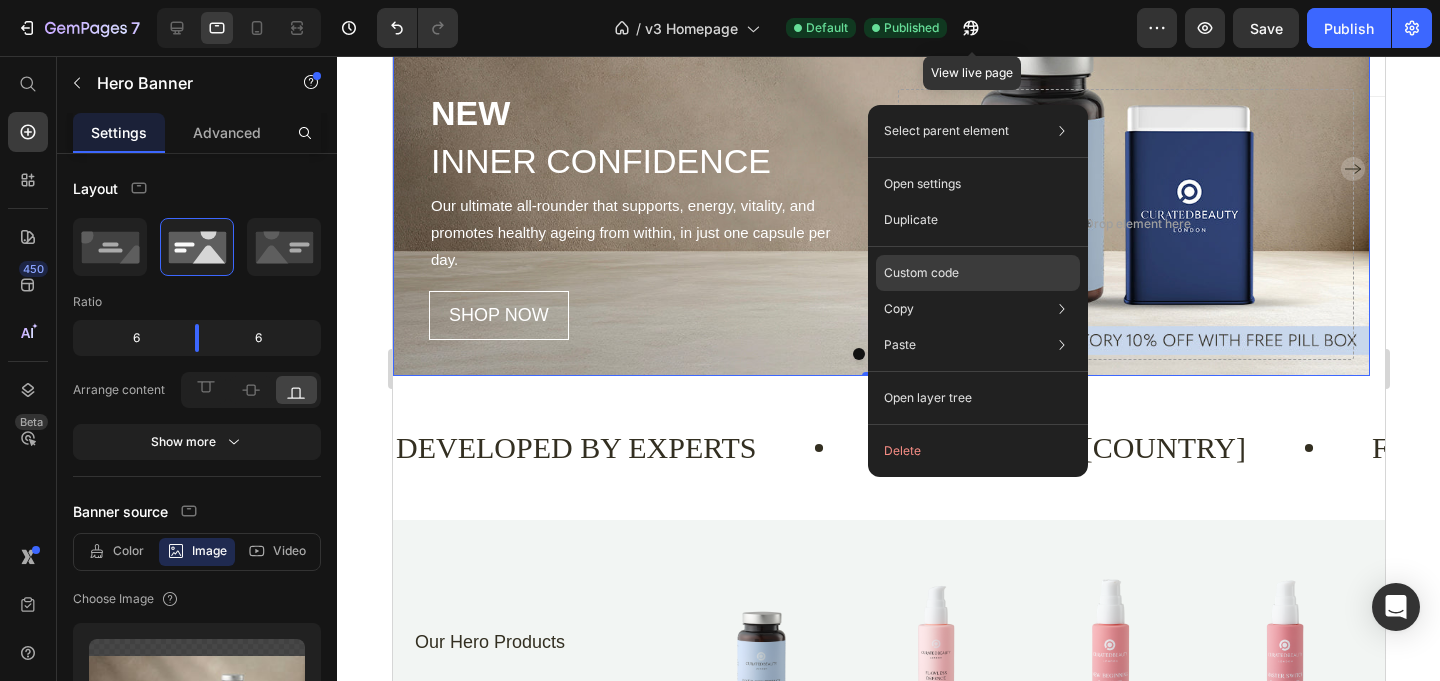 click on "Custom code" at bounding box center [921, 273] 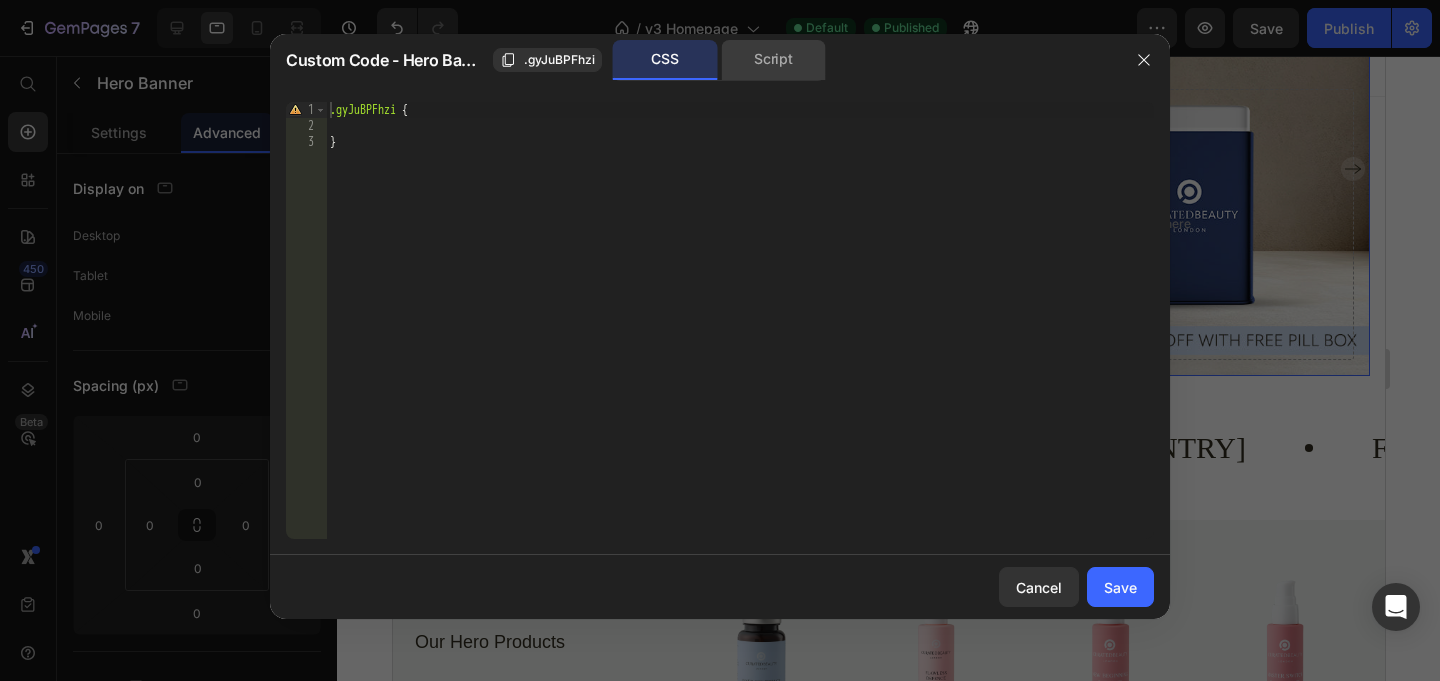 click on "Script" 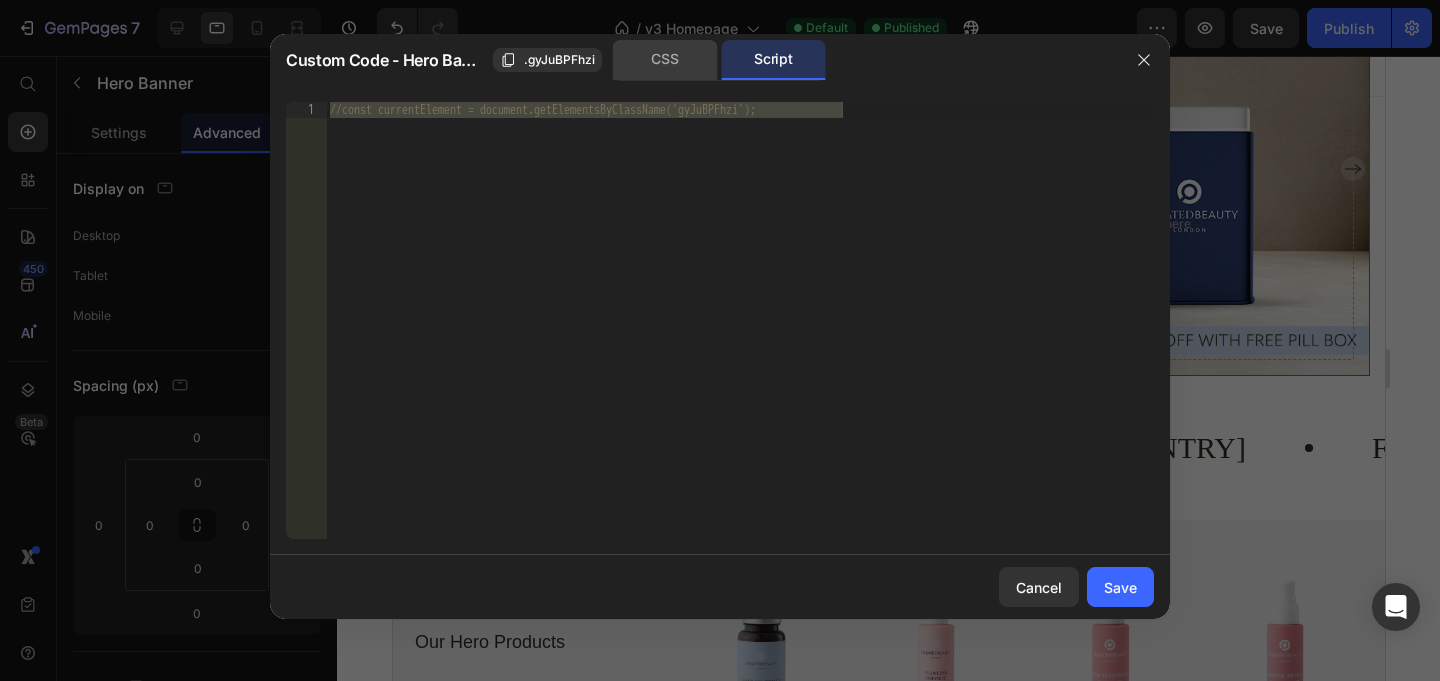 click on "CSS" 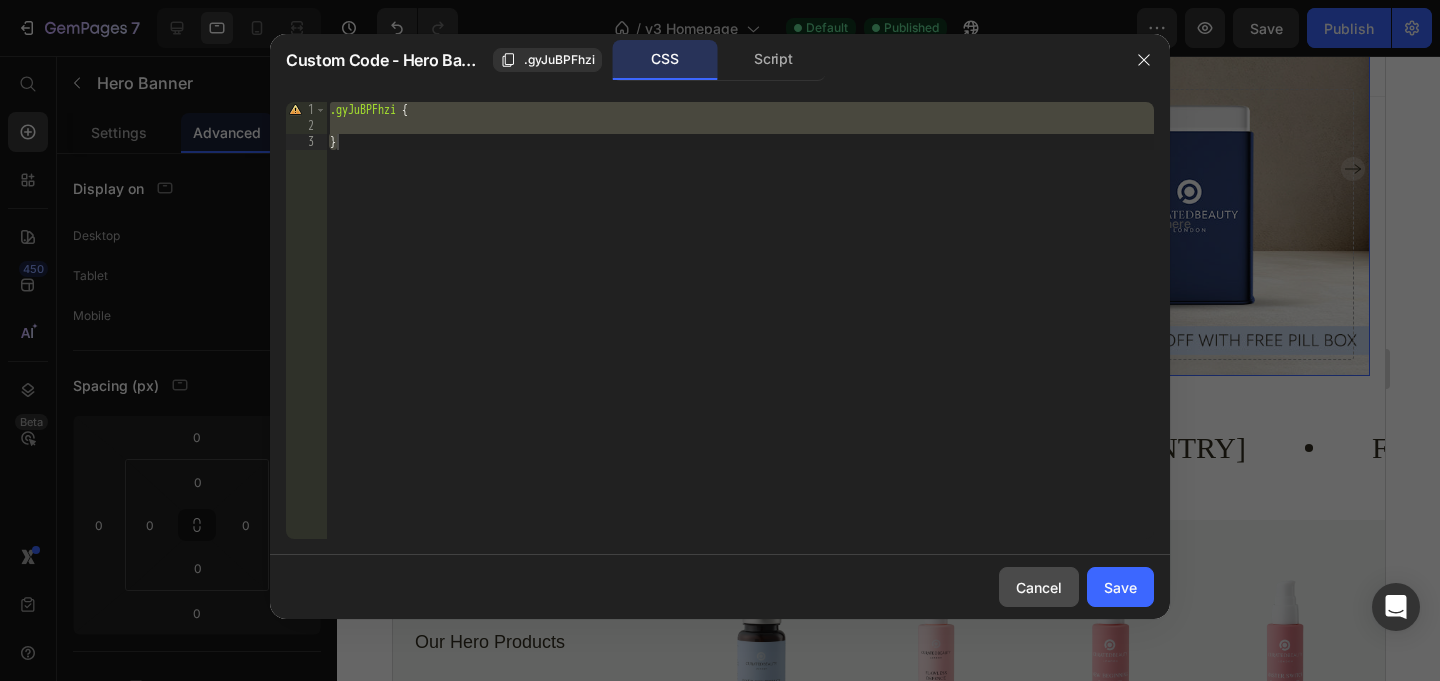 click on "Cancel" 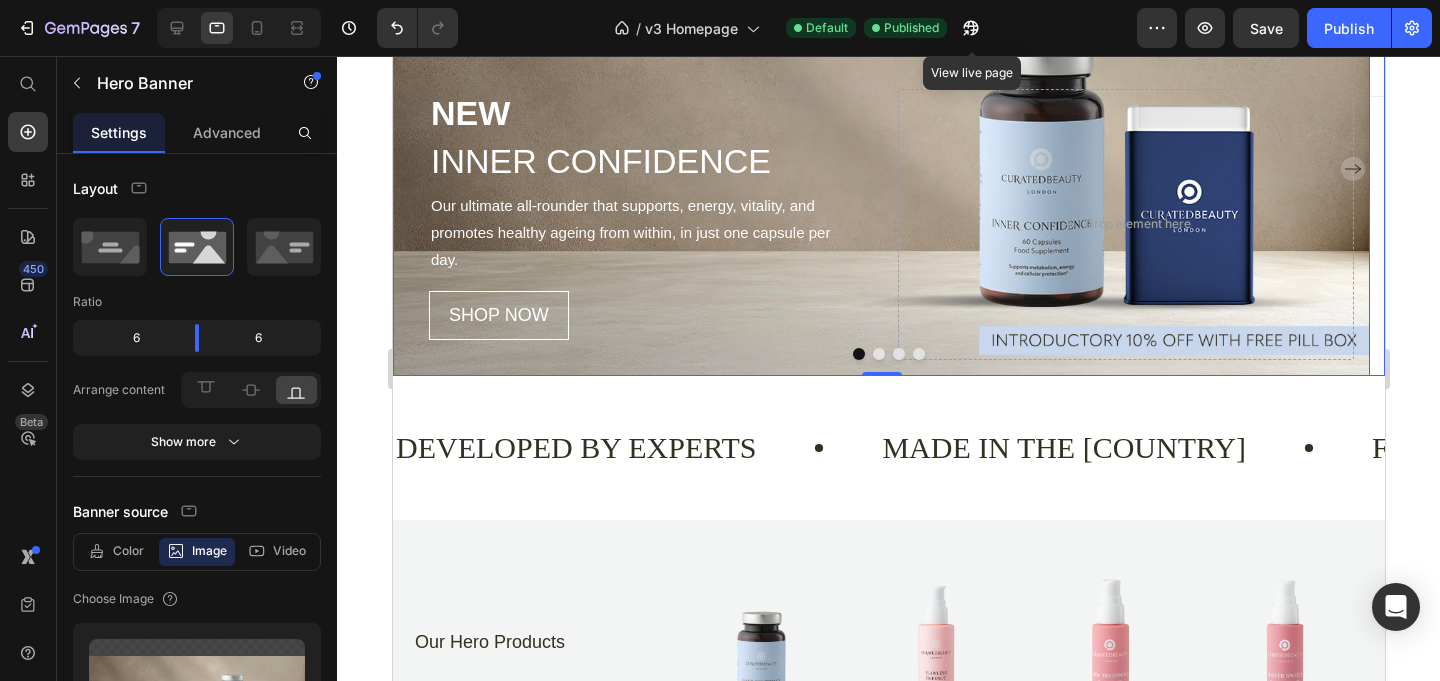 click at bounding box center (858, 354) 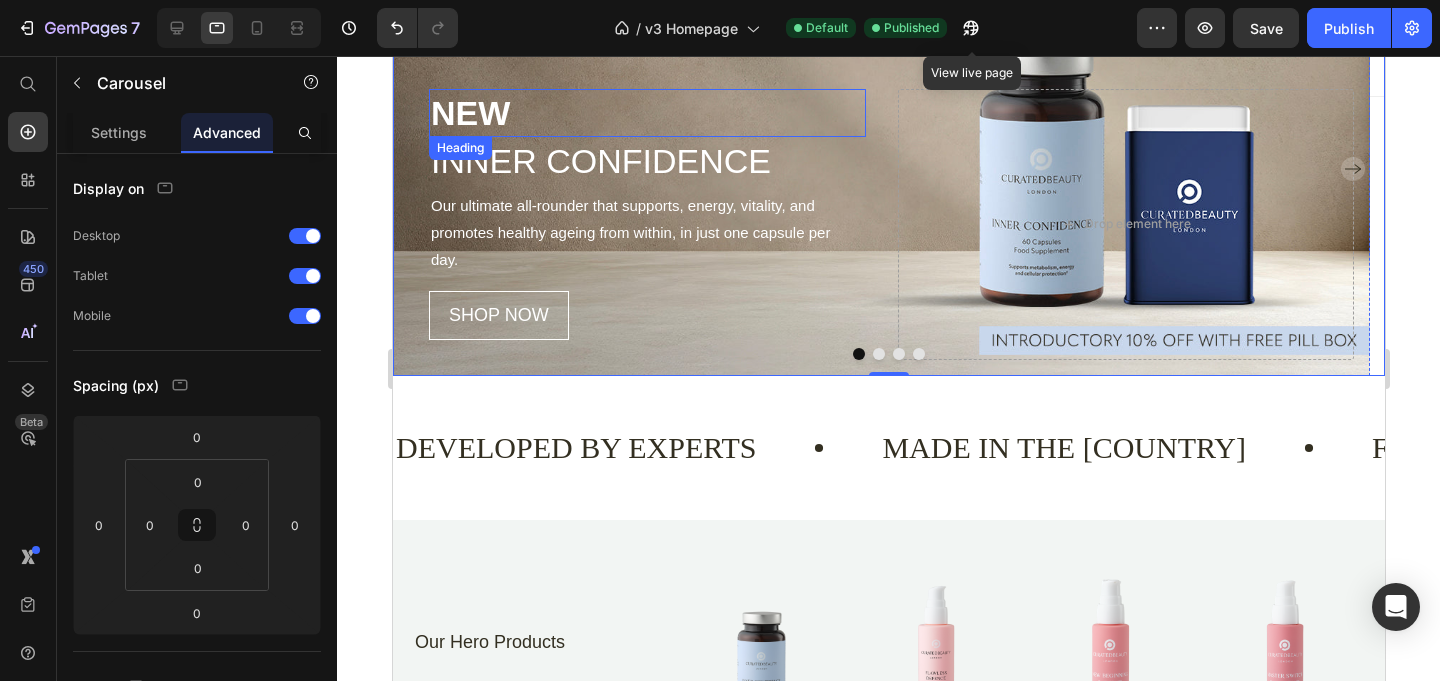 click on "Heading" at bounding box center (459, 148) 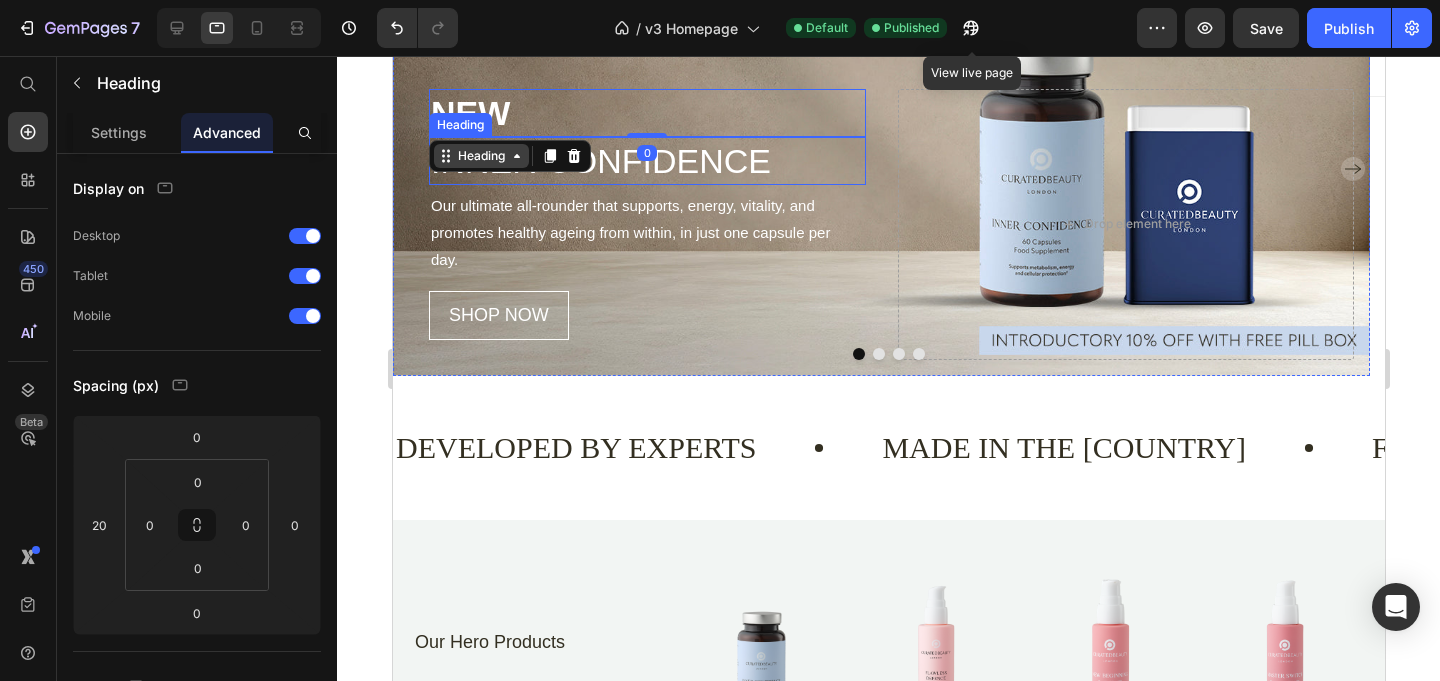click on "Heading" at bounding box center (480, 156) 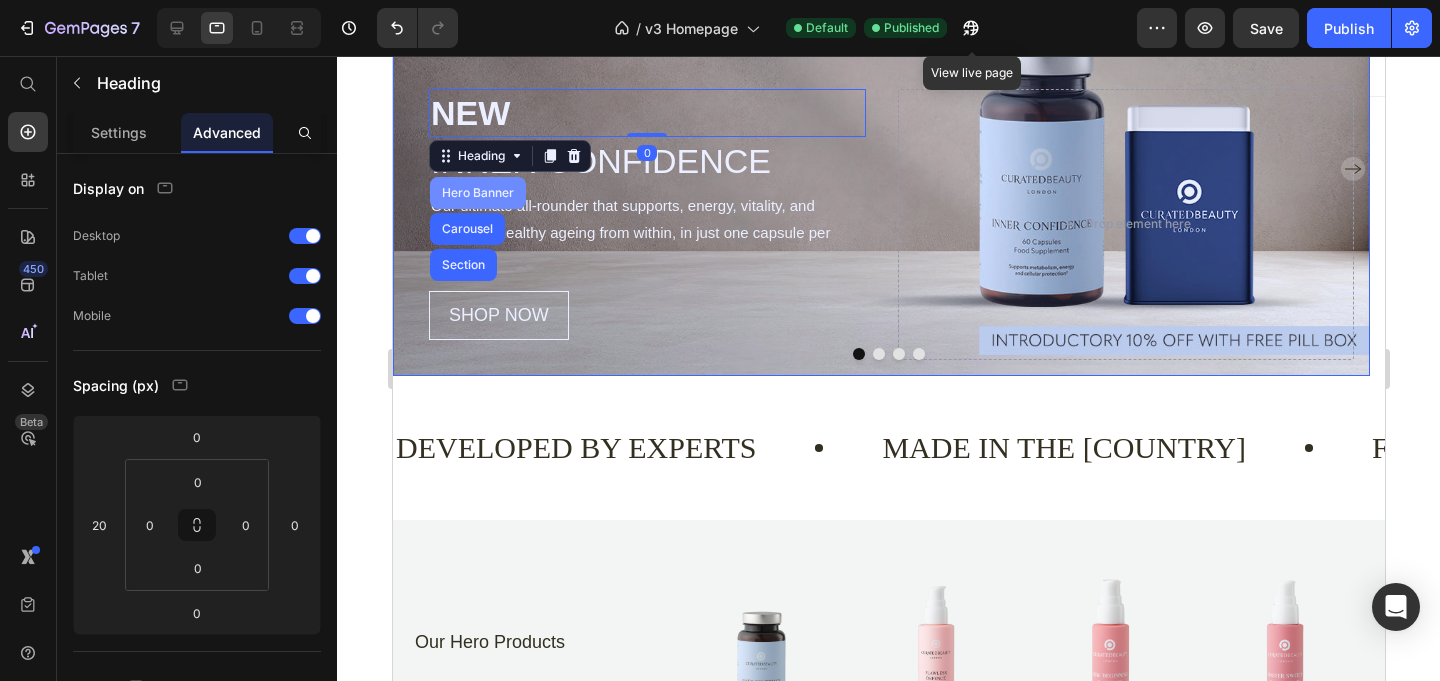 click on "Hero Banner" at bounding box center [477, 193] 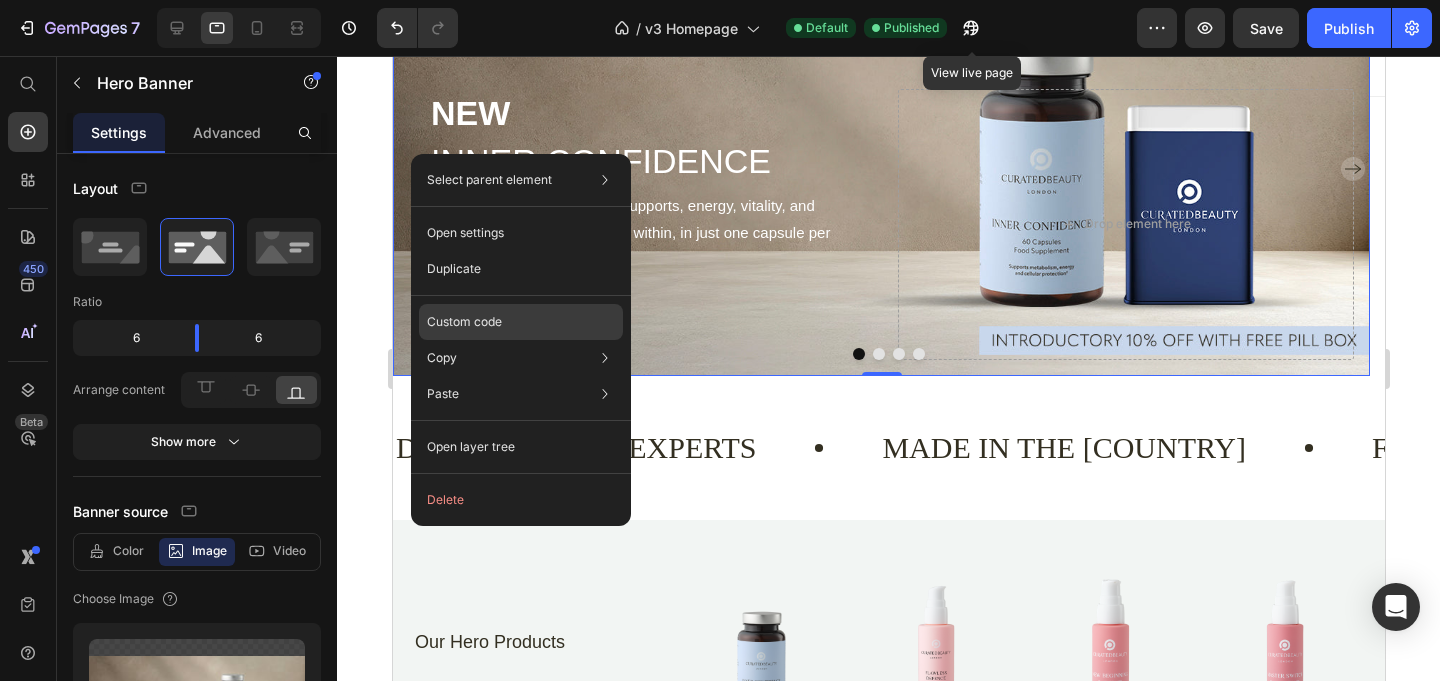 click on "Custom code" at bounding box center (464, 322) 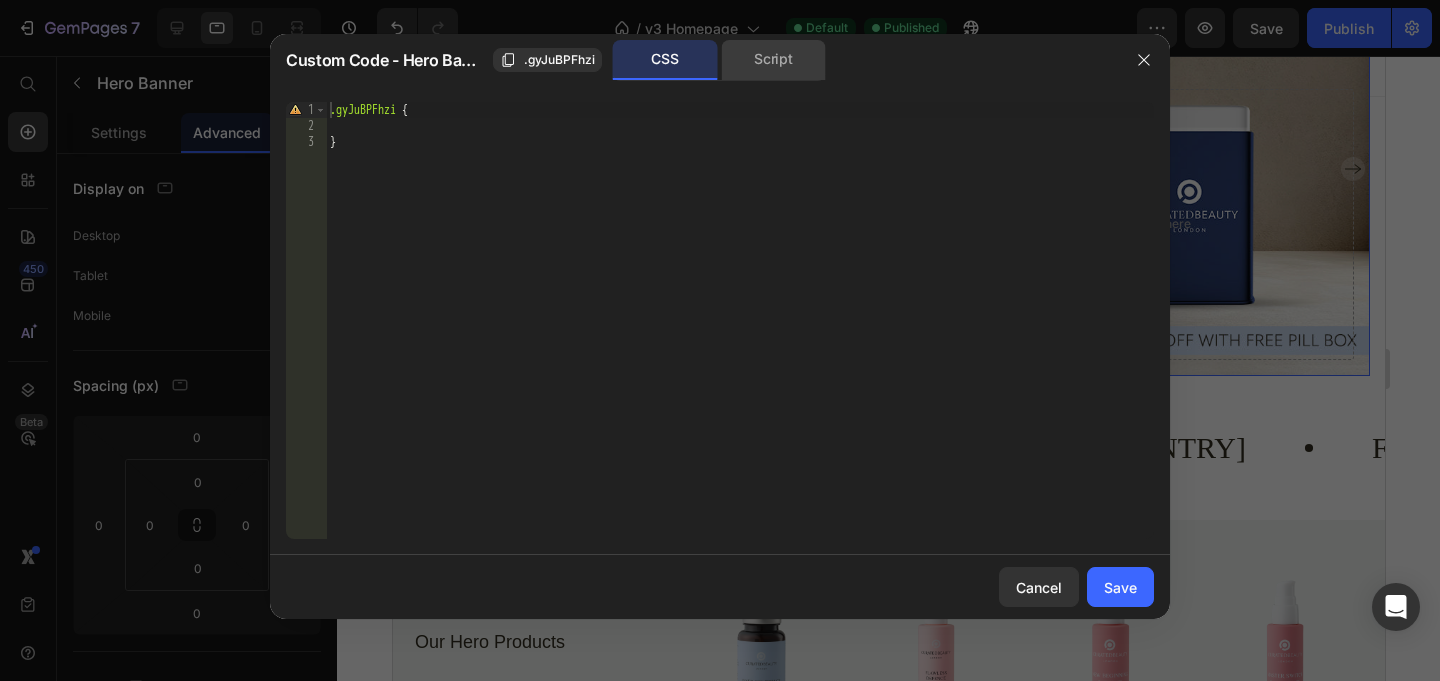 click on "Script" 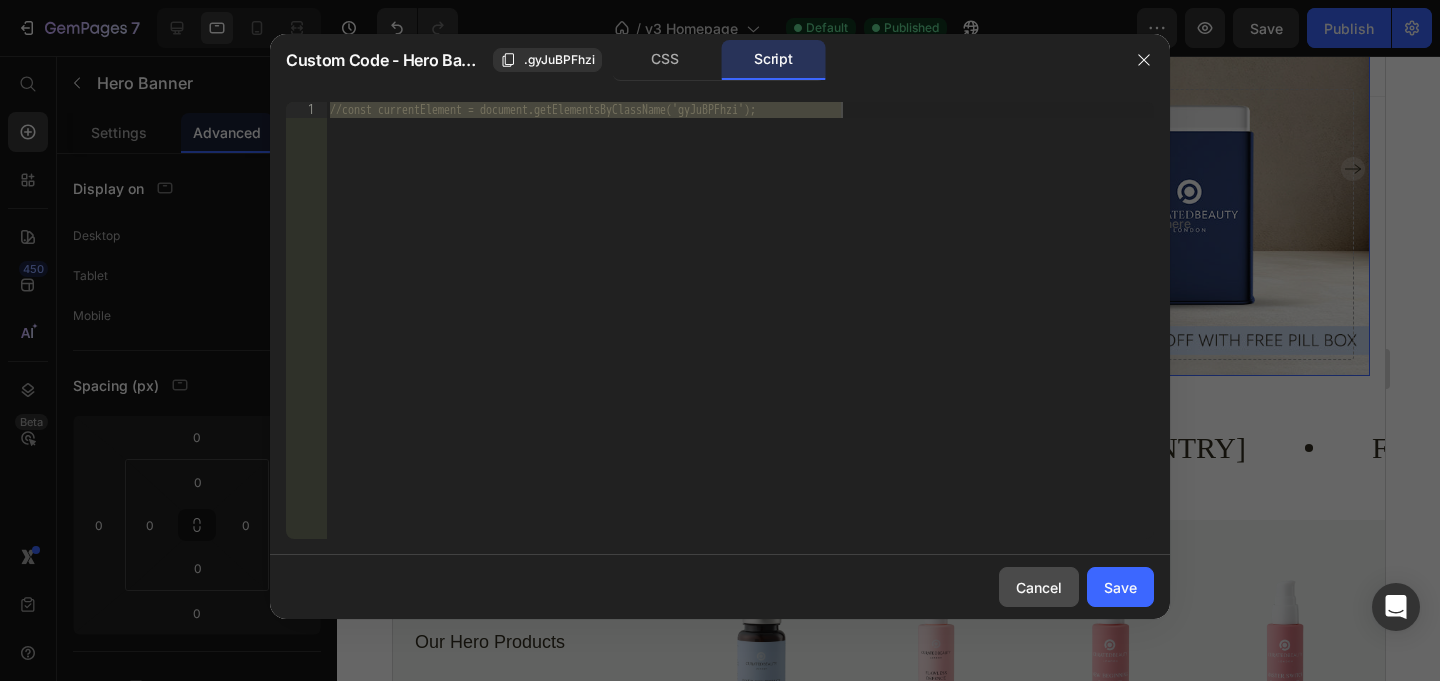 click on "Cancel" at bounding box center (1039, 587) 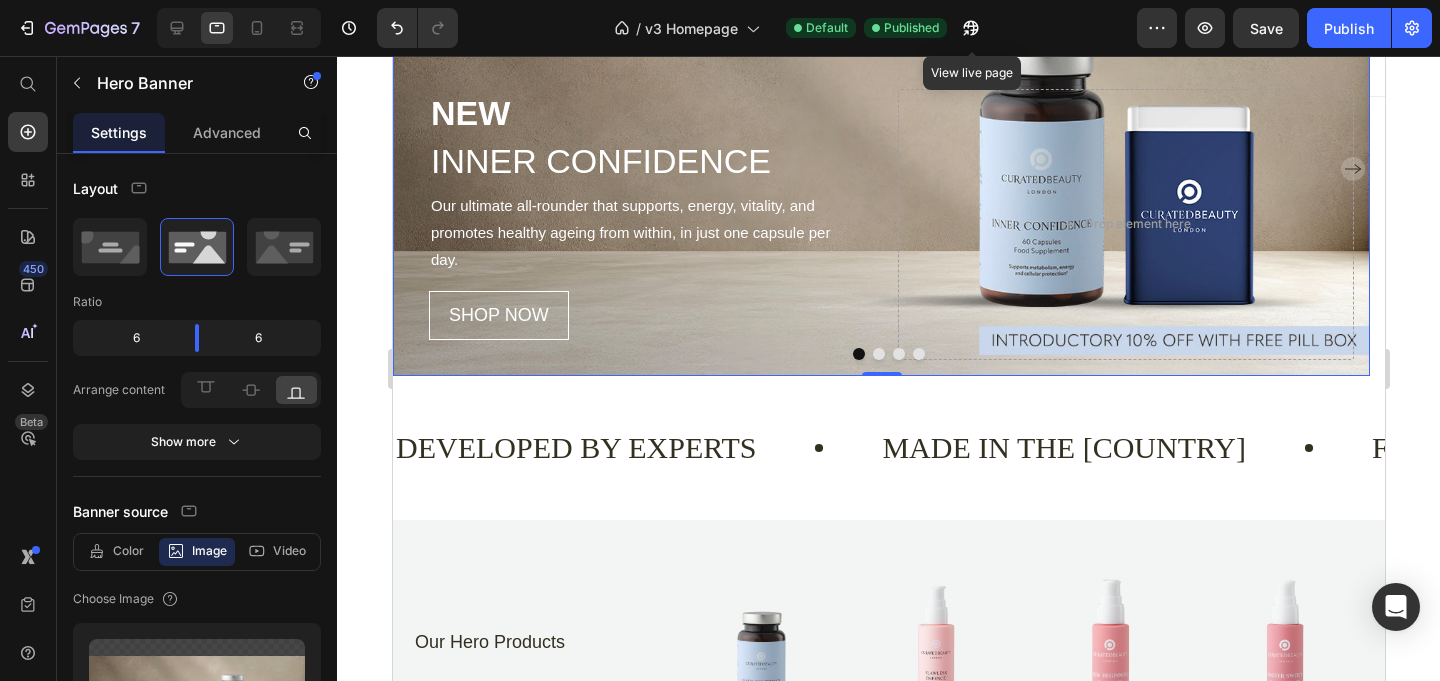 click at bounding box center [878, 354] 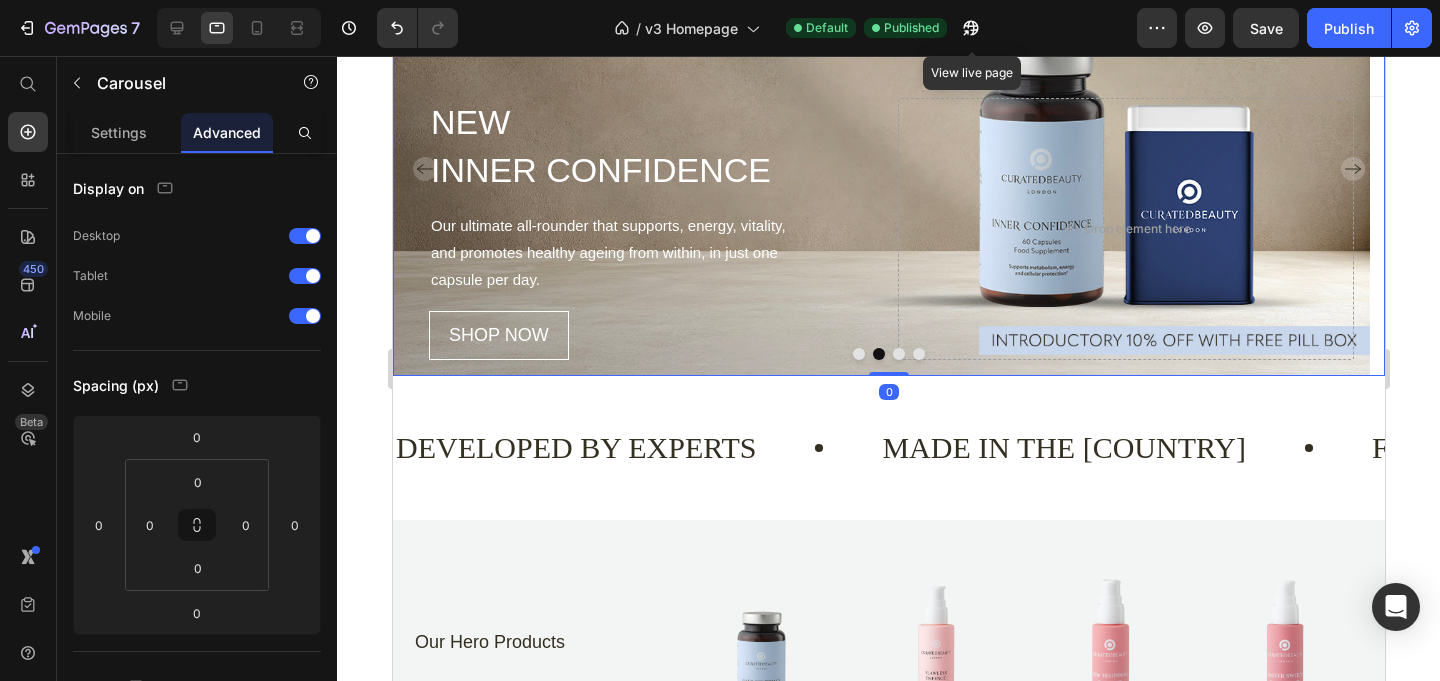 click at bounding box center (858, 354) 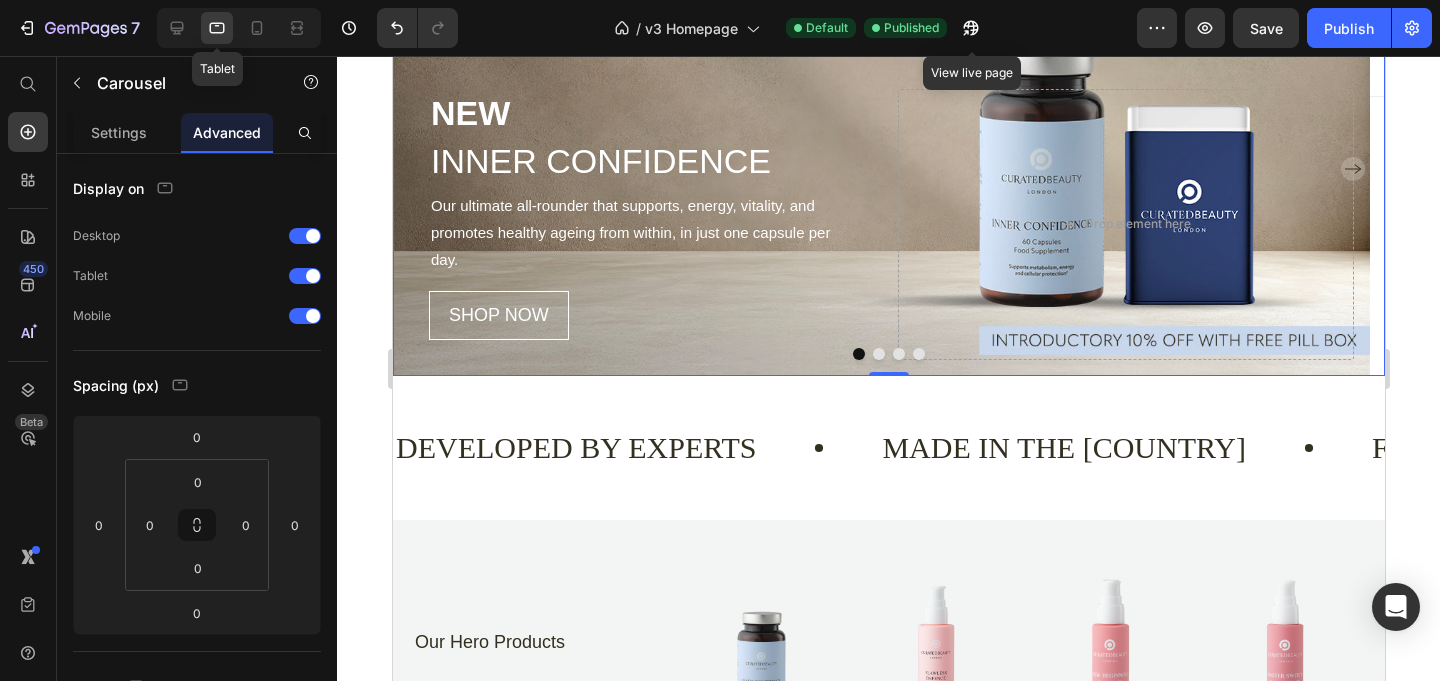 click 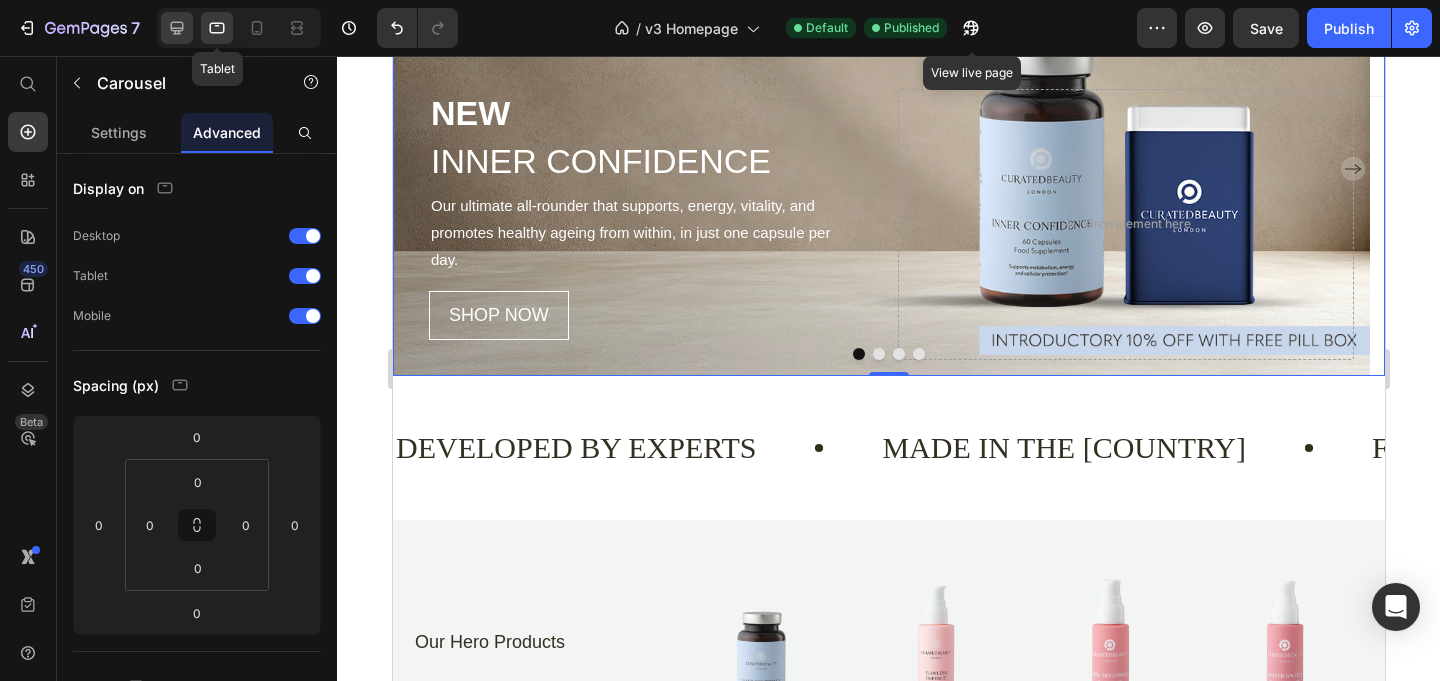 click 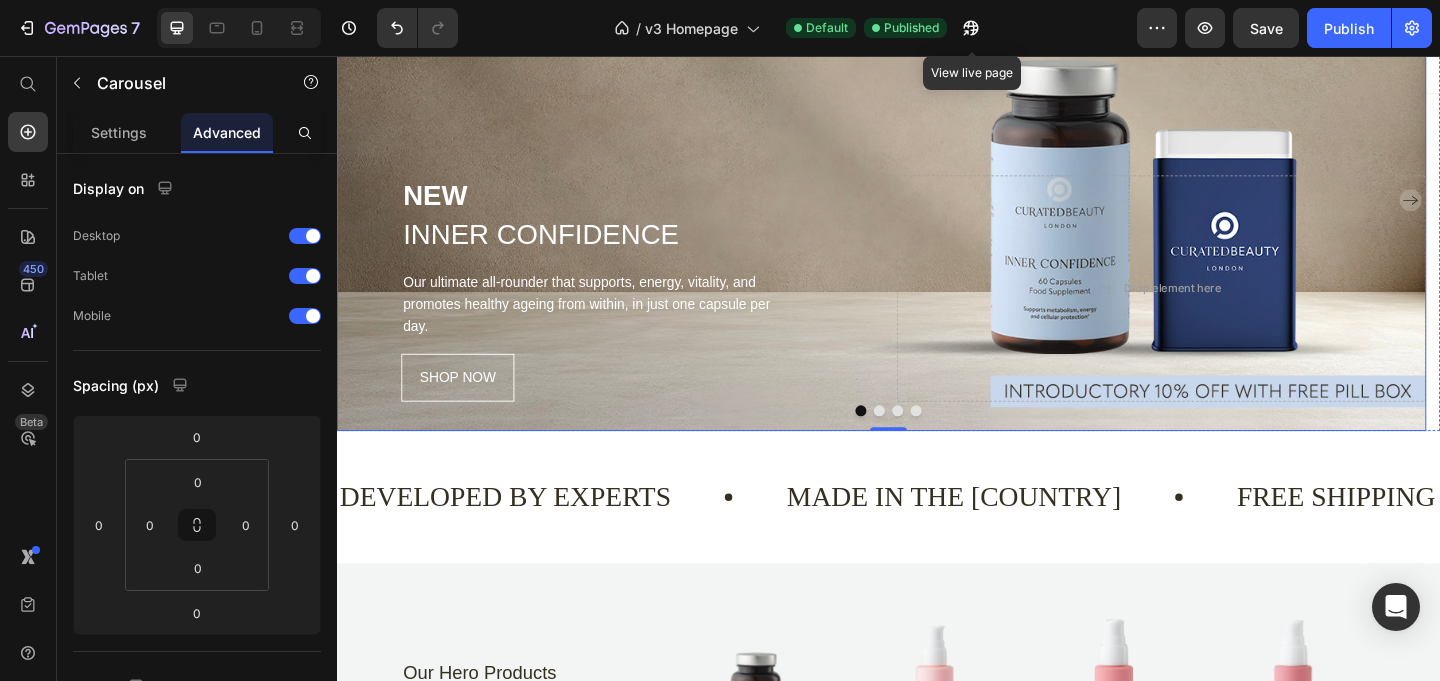 click on "NEW Heading INNER CONFIDENCE Heading Our ultimate all-rounder that supports, energy, vitality, and promotes healthy ageing from within, in just one capsule per day. Text Block SHOP NOW Button
Drop element here" at bounding box center [929, 309] 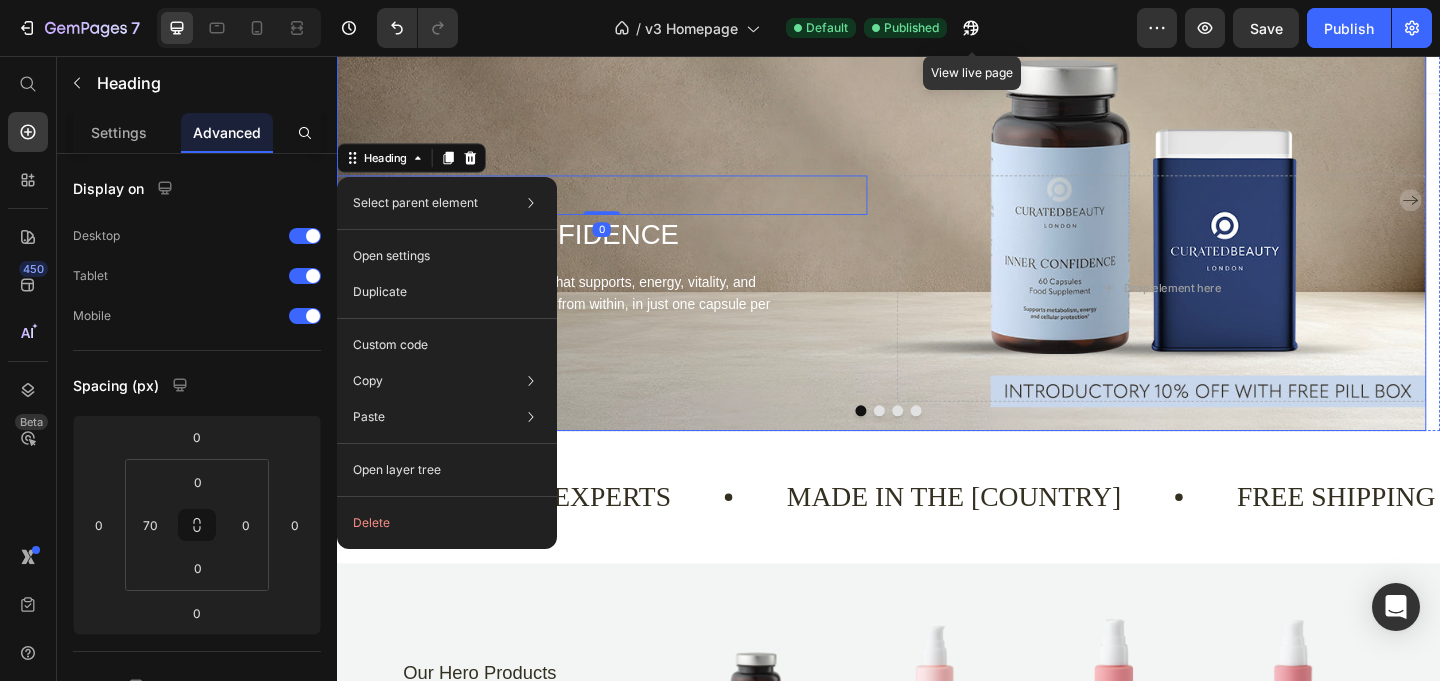 click at bounding box center (937, 442) 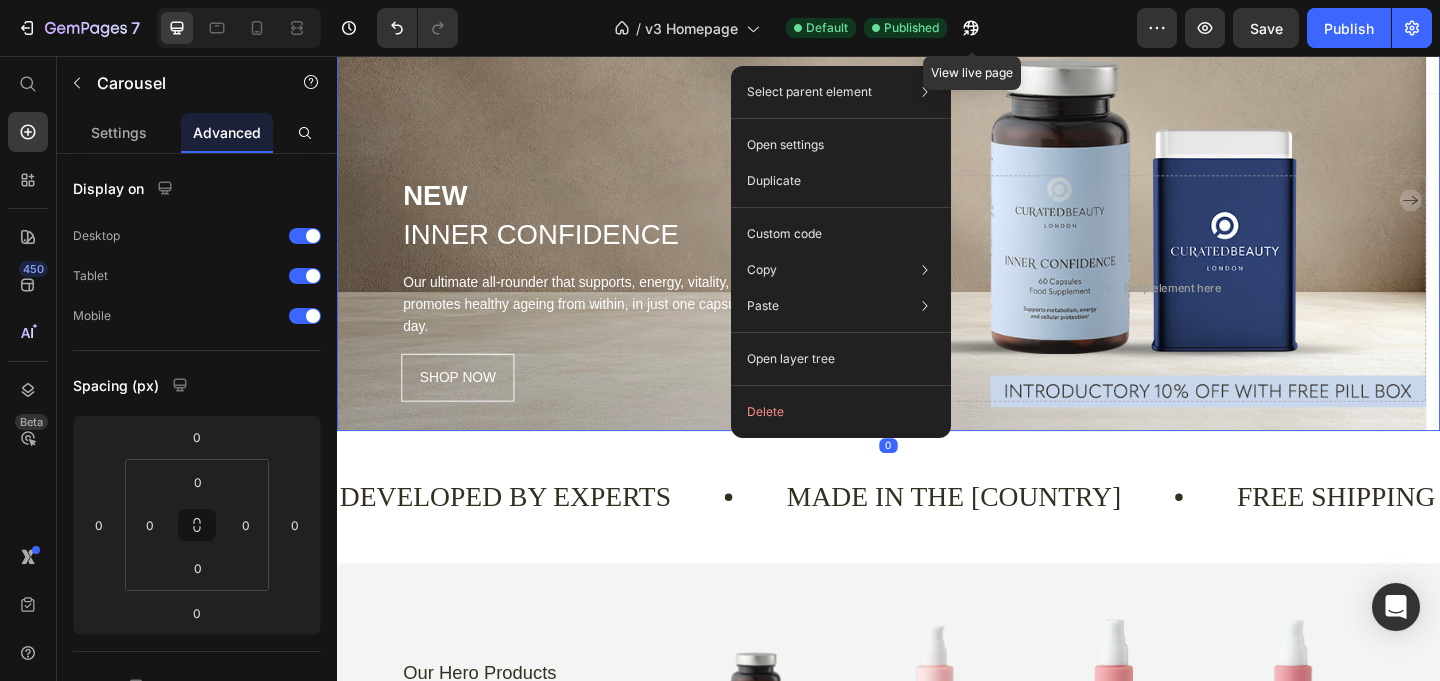 click on "Our ultimate all-rounder that supports, energy, vitality, and promotes healthy ageing from within, in just one capsule per day." at bounding box center (615, 326) 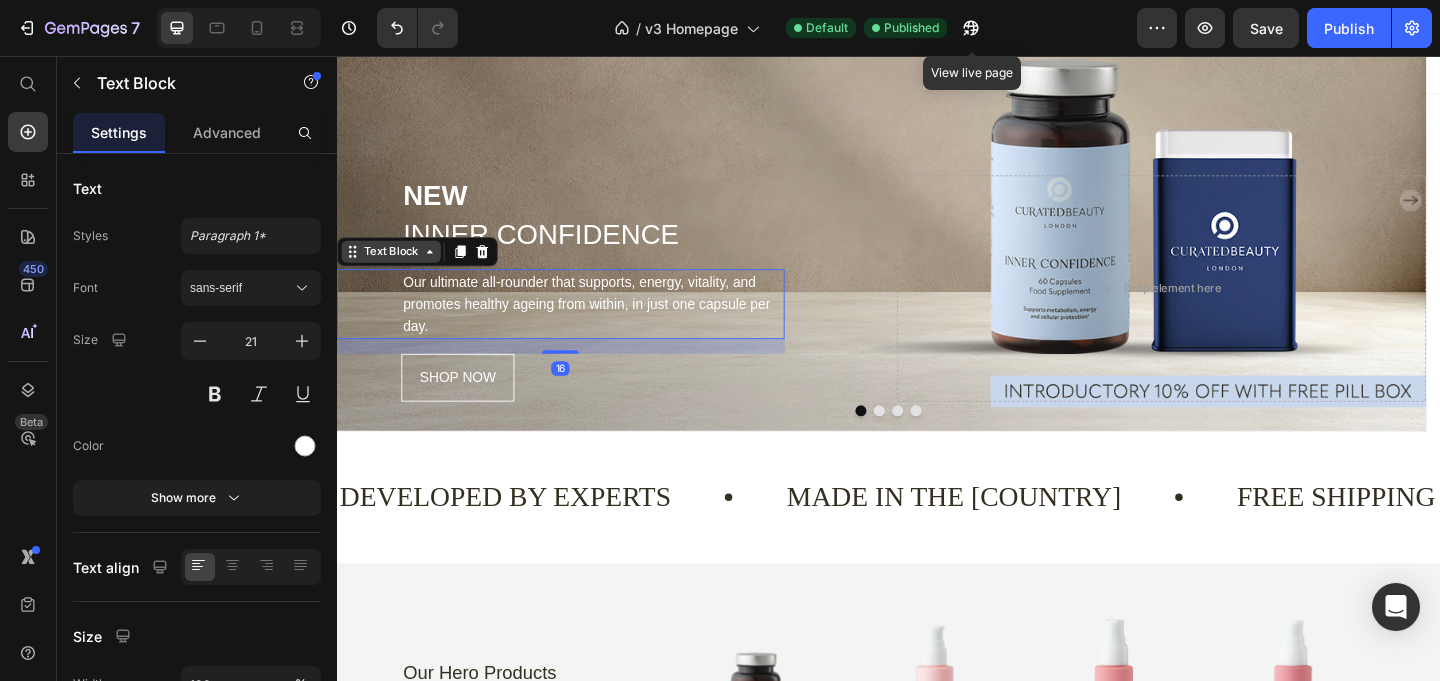 click on "Text Block" at bounding box center [396, 269] 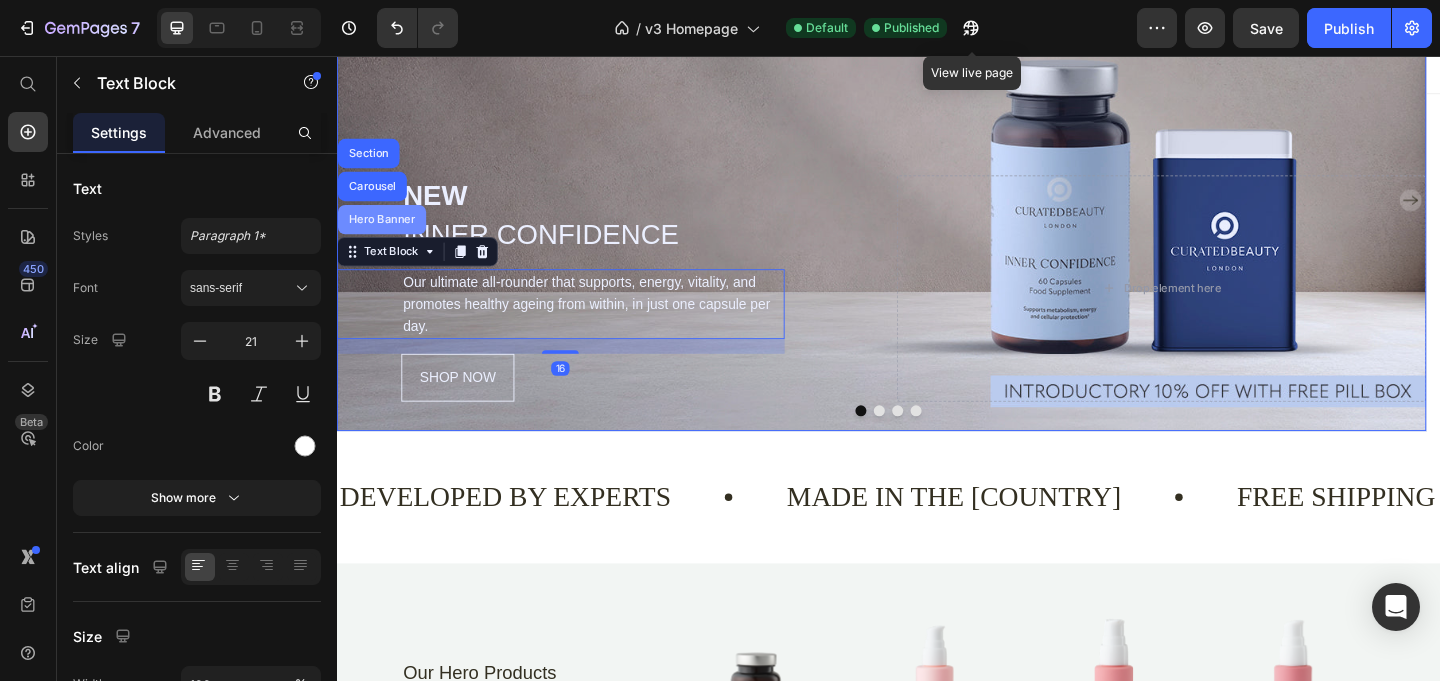 click on "Hero Banner" at bounding box center (386, 234) 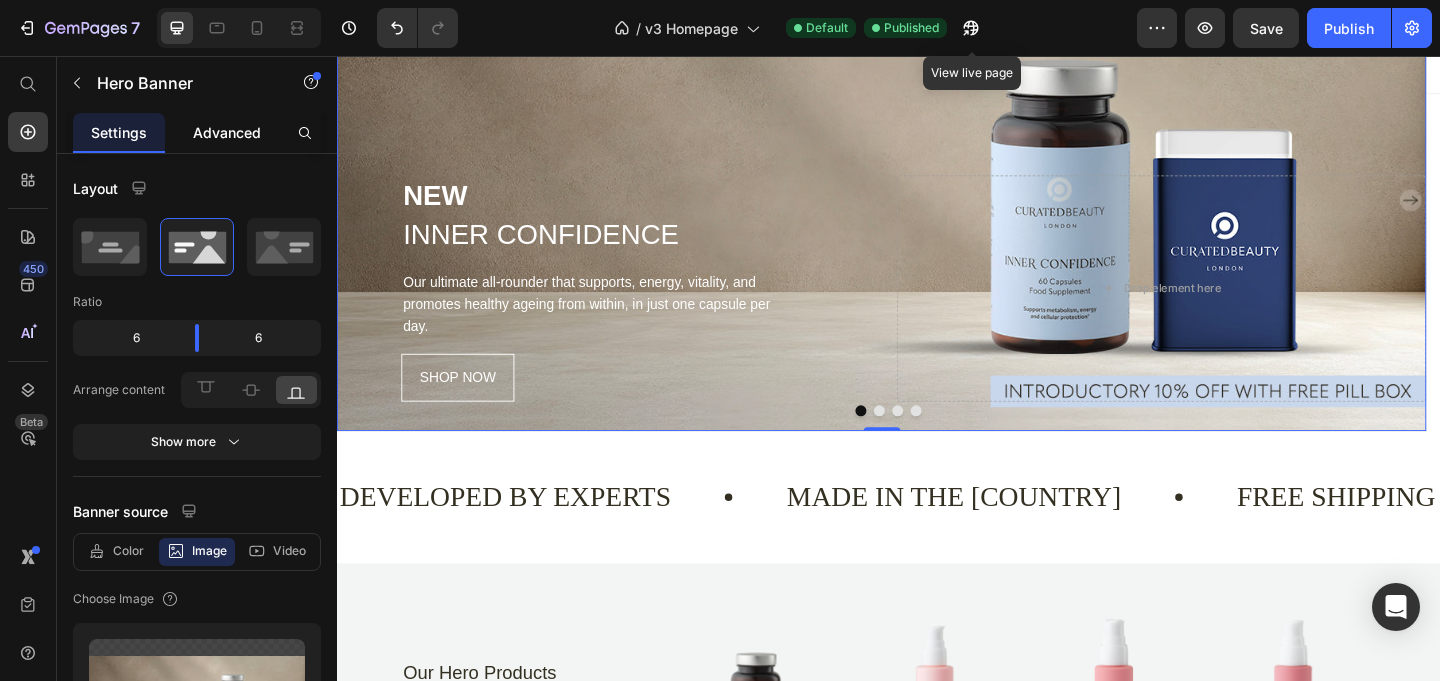 click on "Advanced" at bounding box center [227, 132] 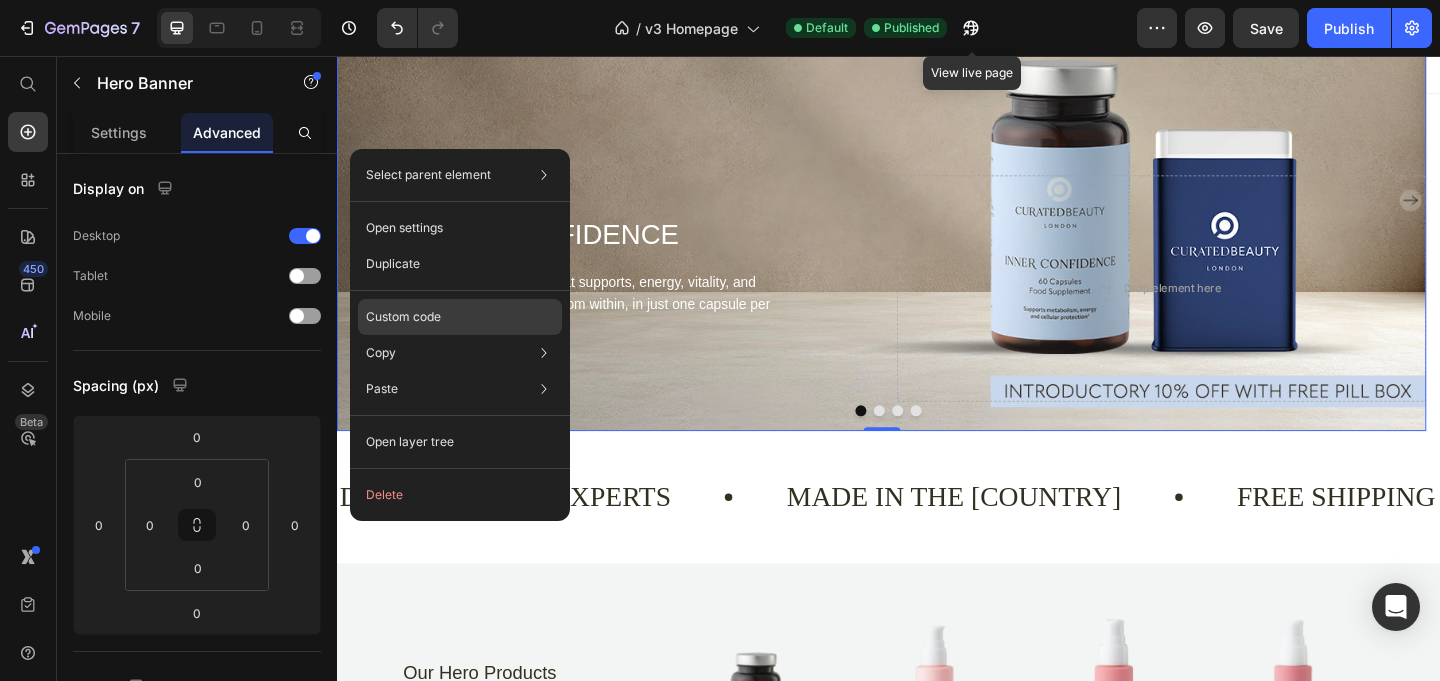 click on "Custom code" 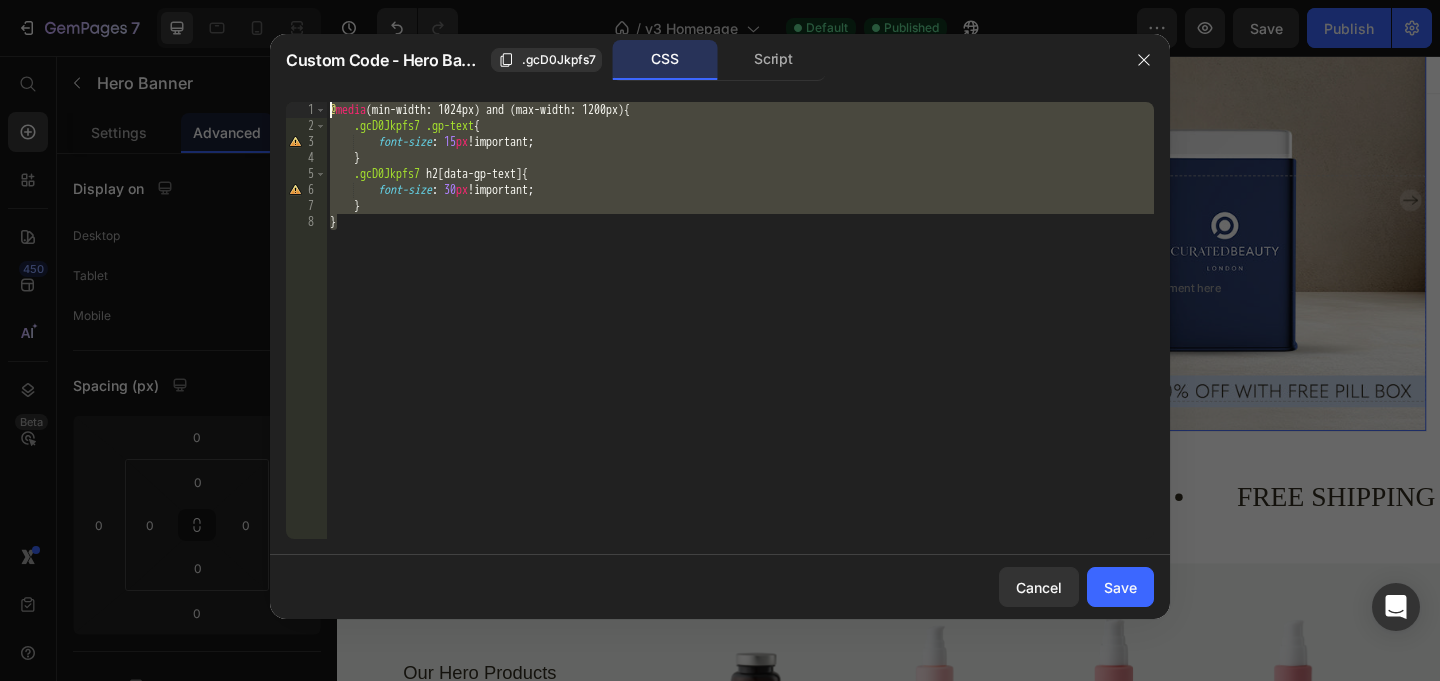 drag, startPoint x: 304, startPoint y: 165, endPoint x: 296, endPoint y: 107, distance: 58.549126 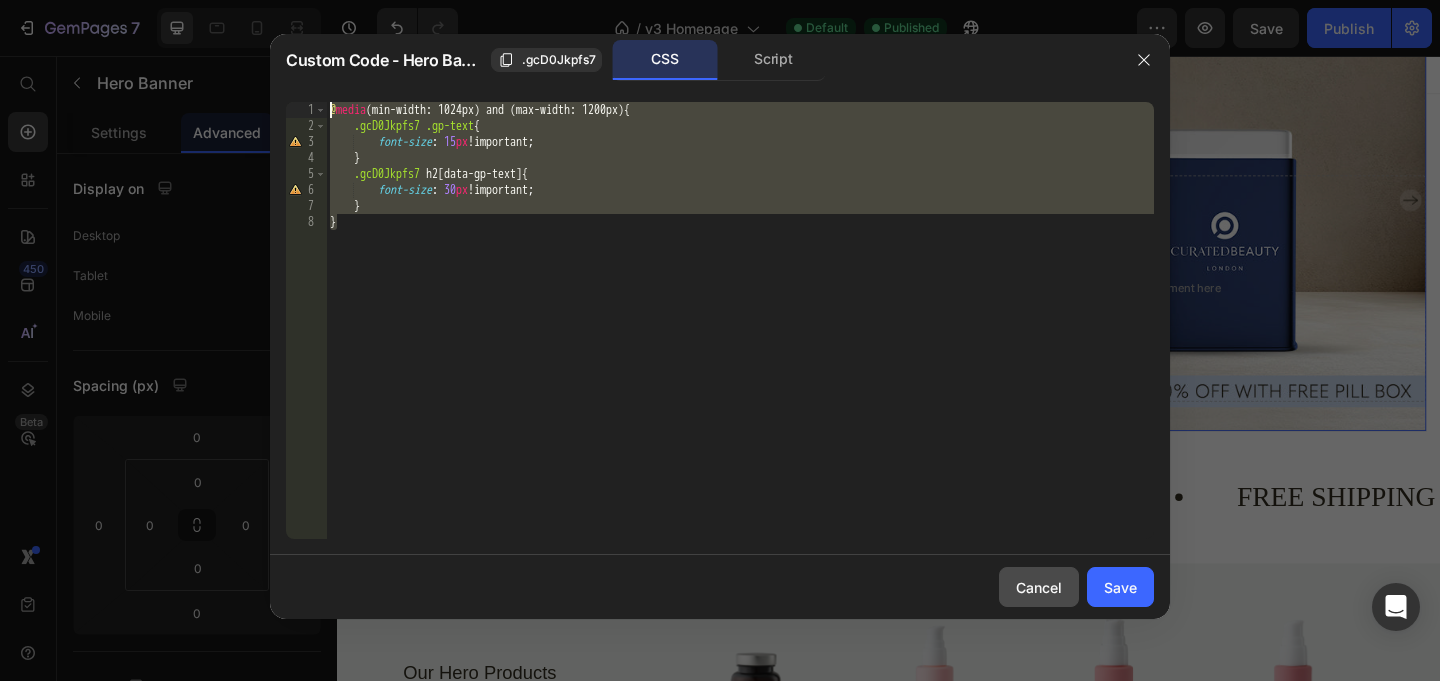 click on "Cancel" at bounding box center [1039, 587] 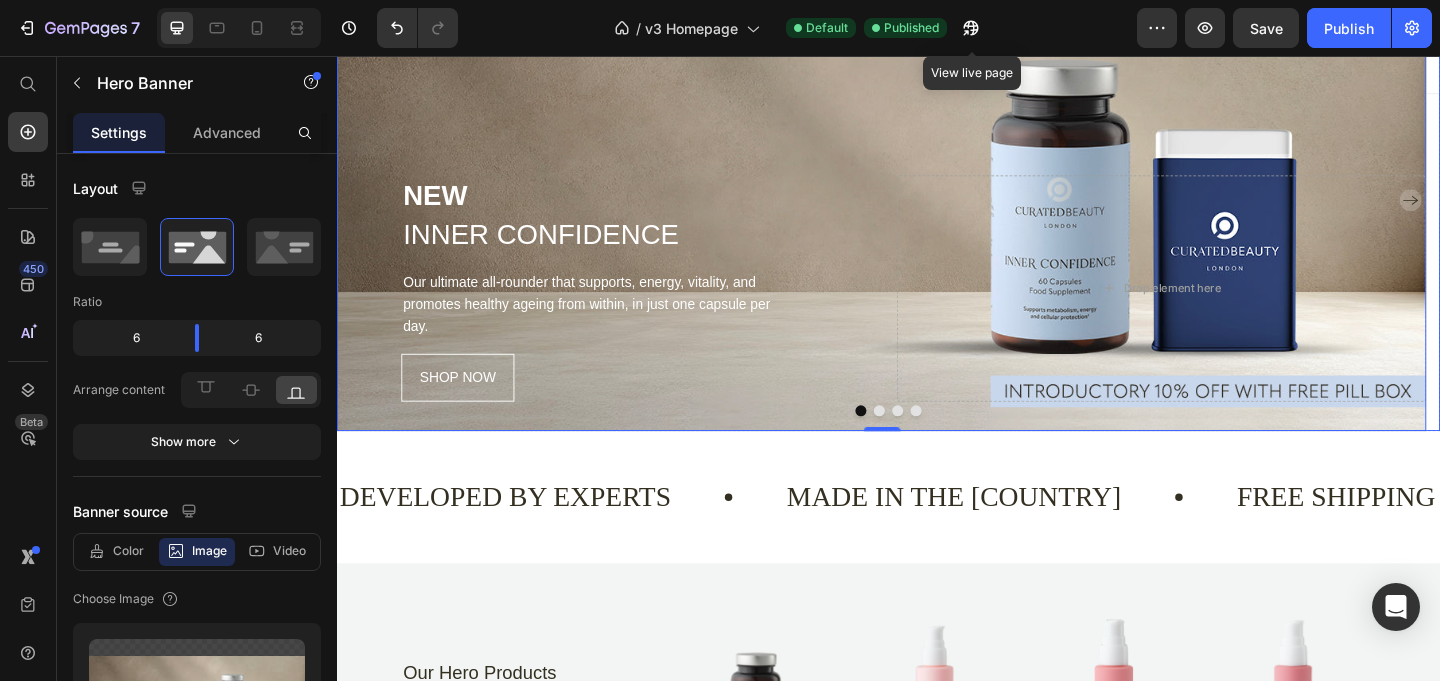 click at bounding box center [927, 442] 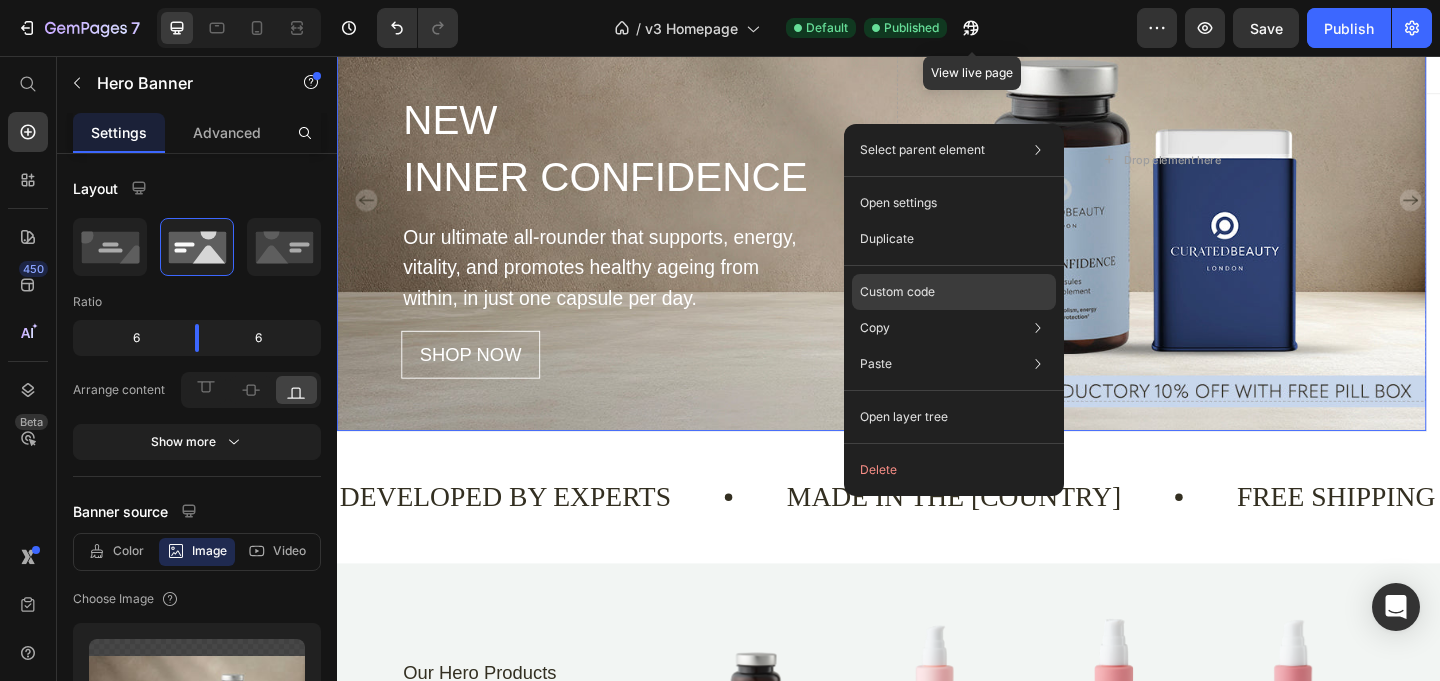click on "Custom code" at bounding box center (897, 292) 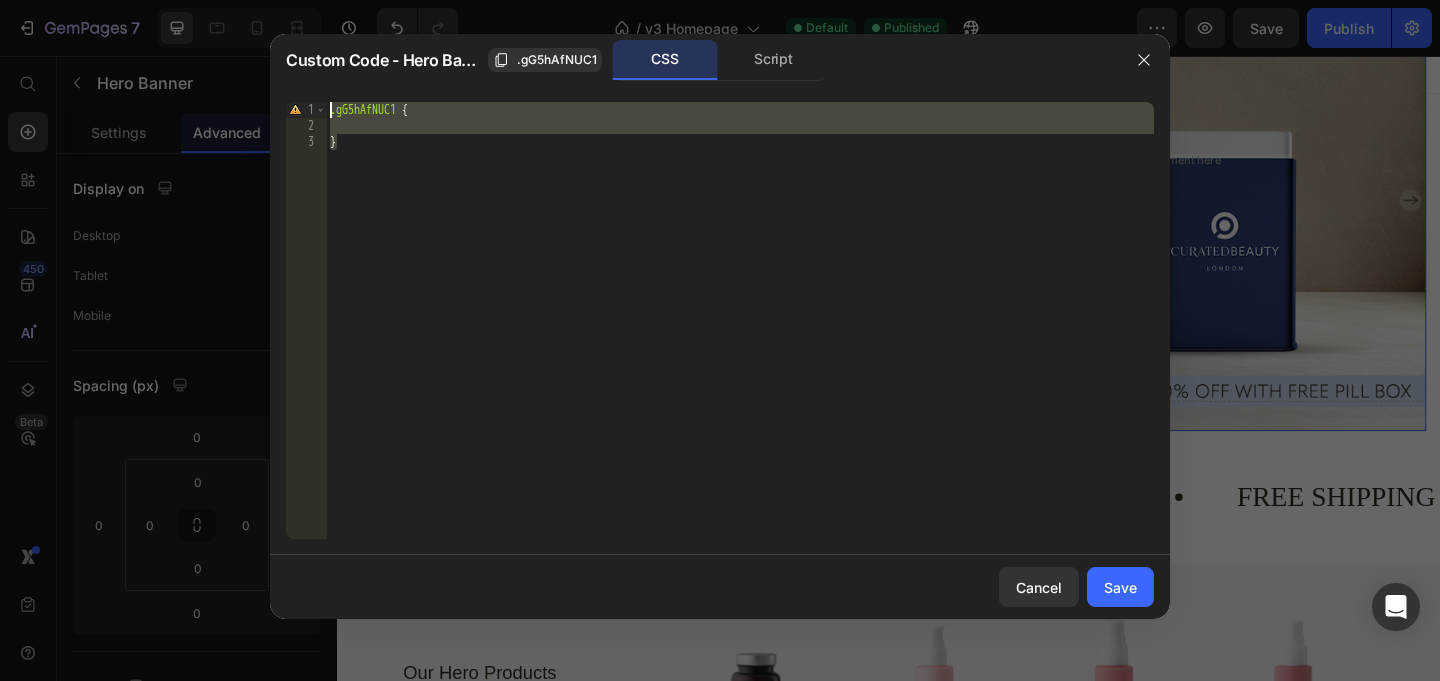 drag, startPoint x: 361, startPoint y: 175, endPoint x: 286, endPoint y: 49, distance: 146.63219 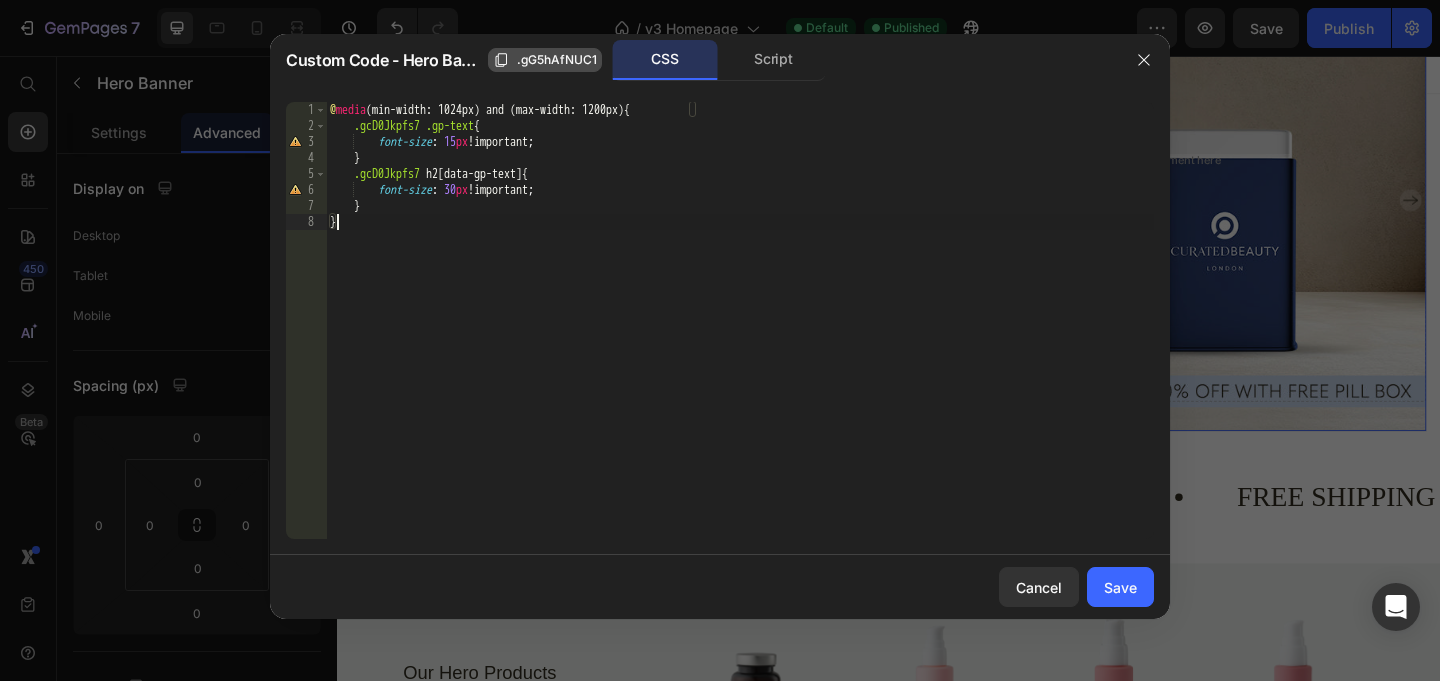 click 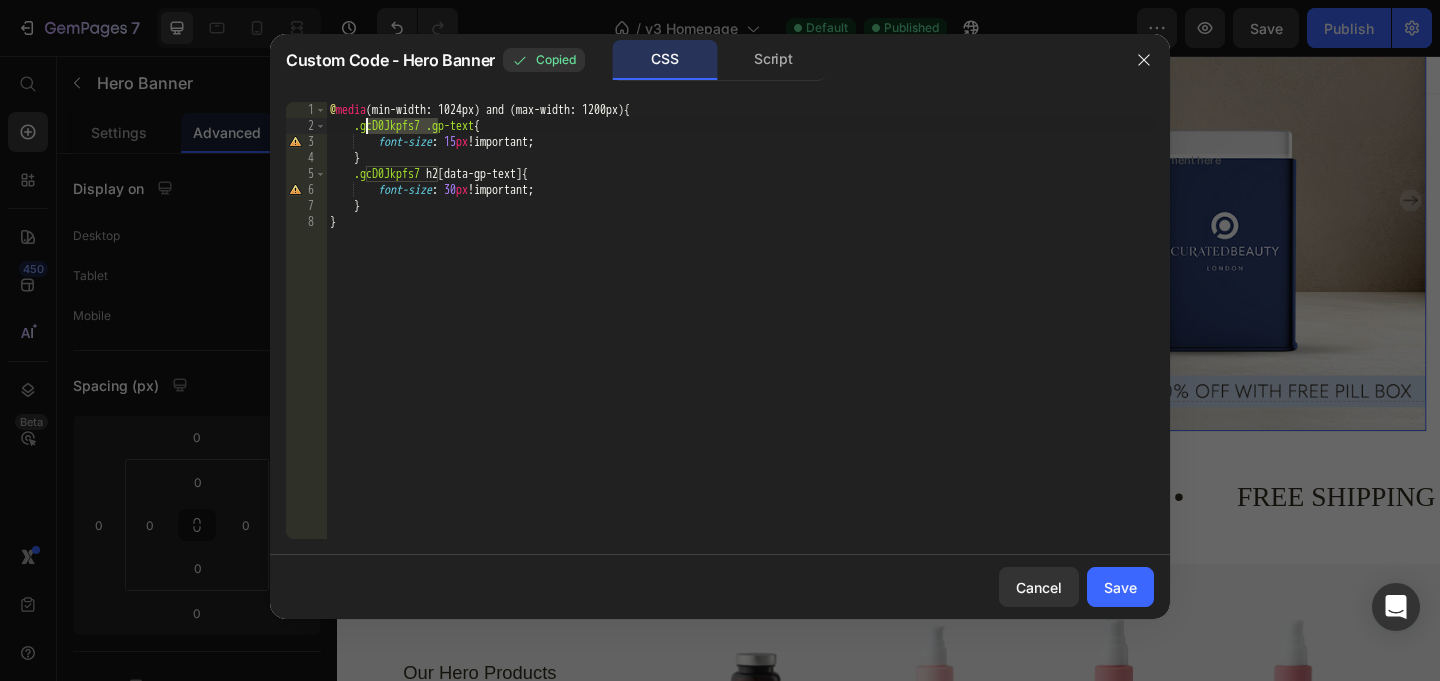 drag, startPoint x: 438, startPoint y: 124, endPoint x: 368, endPoint y: 124, distance: 70 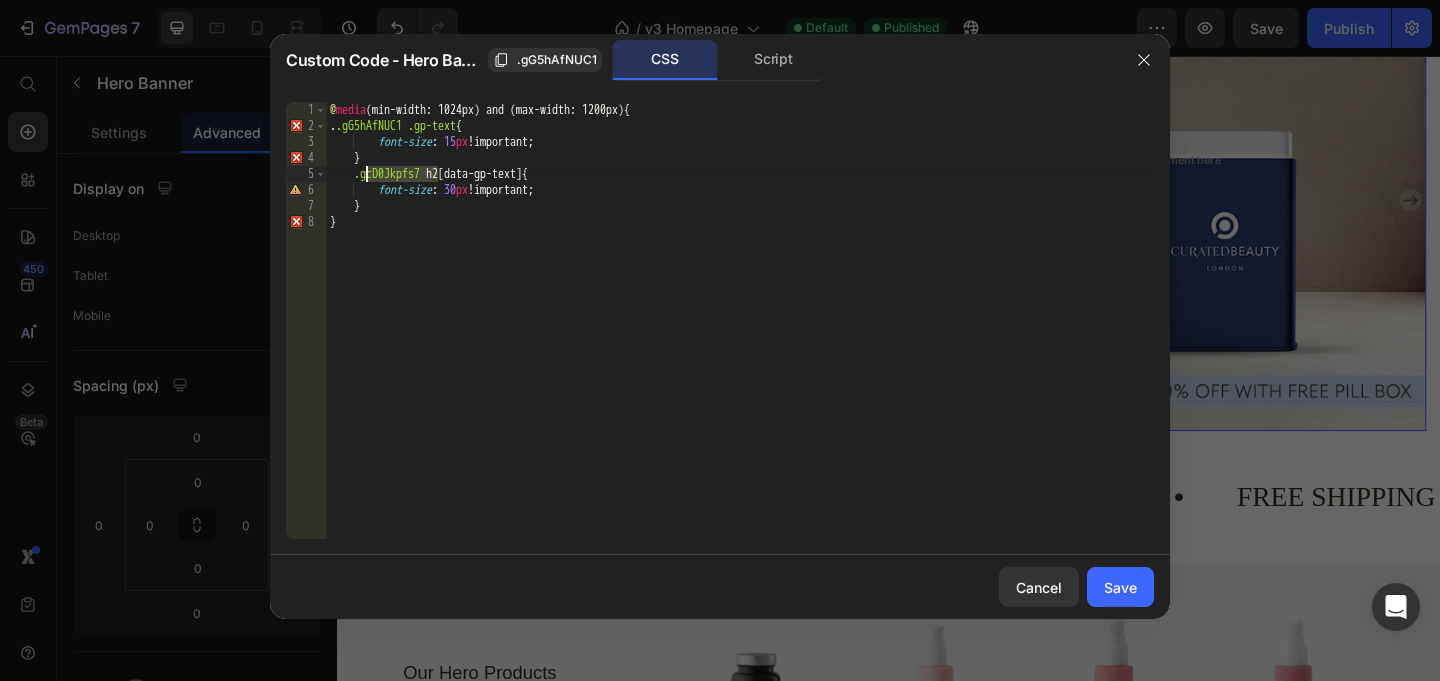 drag, startPoint x: 438, startPoint y: 174, endPoint x: 369, endPoint y: 174, distance: 69 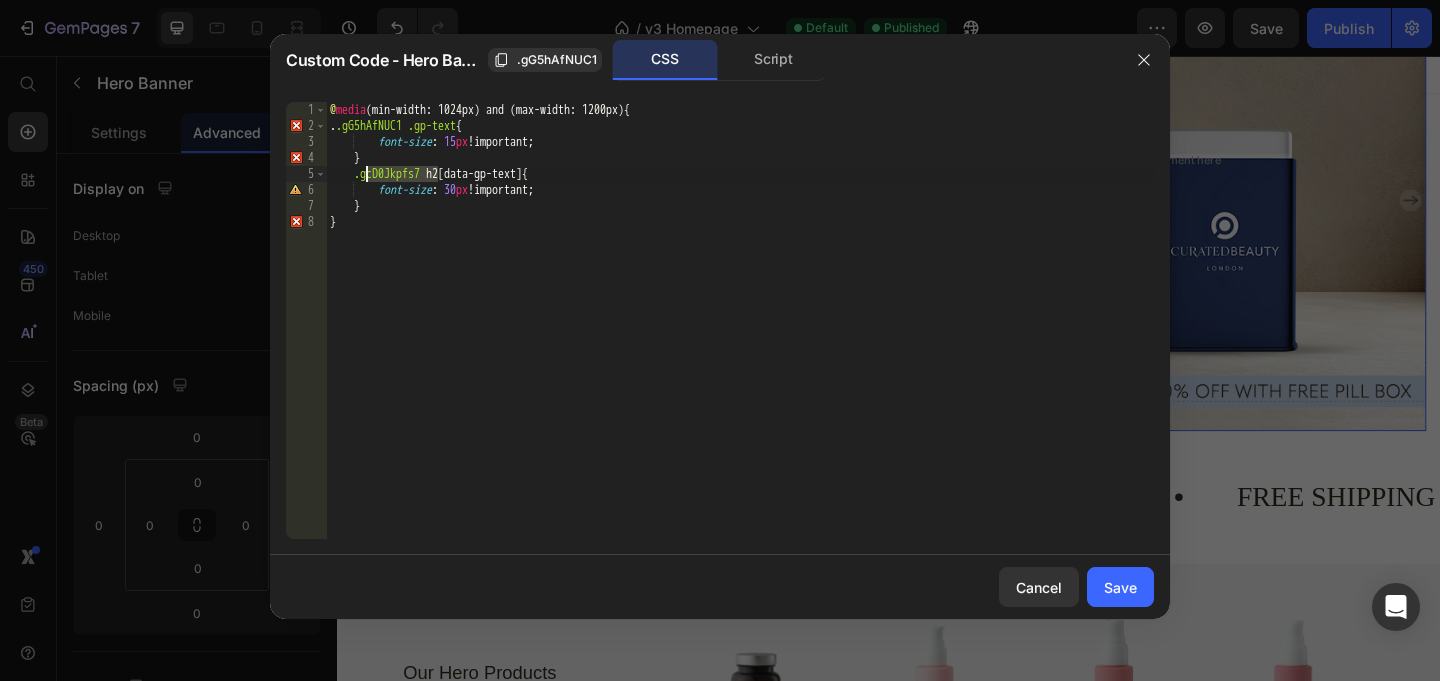 click on "@ media  (min-width: 1024px) and (max-width: 1200px) {     . .gG5hAfNUC1   .gp-text {           font-size :   15 px  !important ;      }      .gcD0Jkpfs7   h2 [ data-gp-text ] {           font-size :   30 px  !important ;      } }" at bounding box center [740, 336] 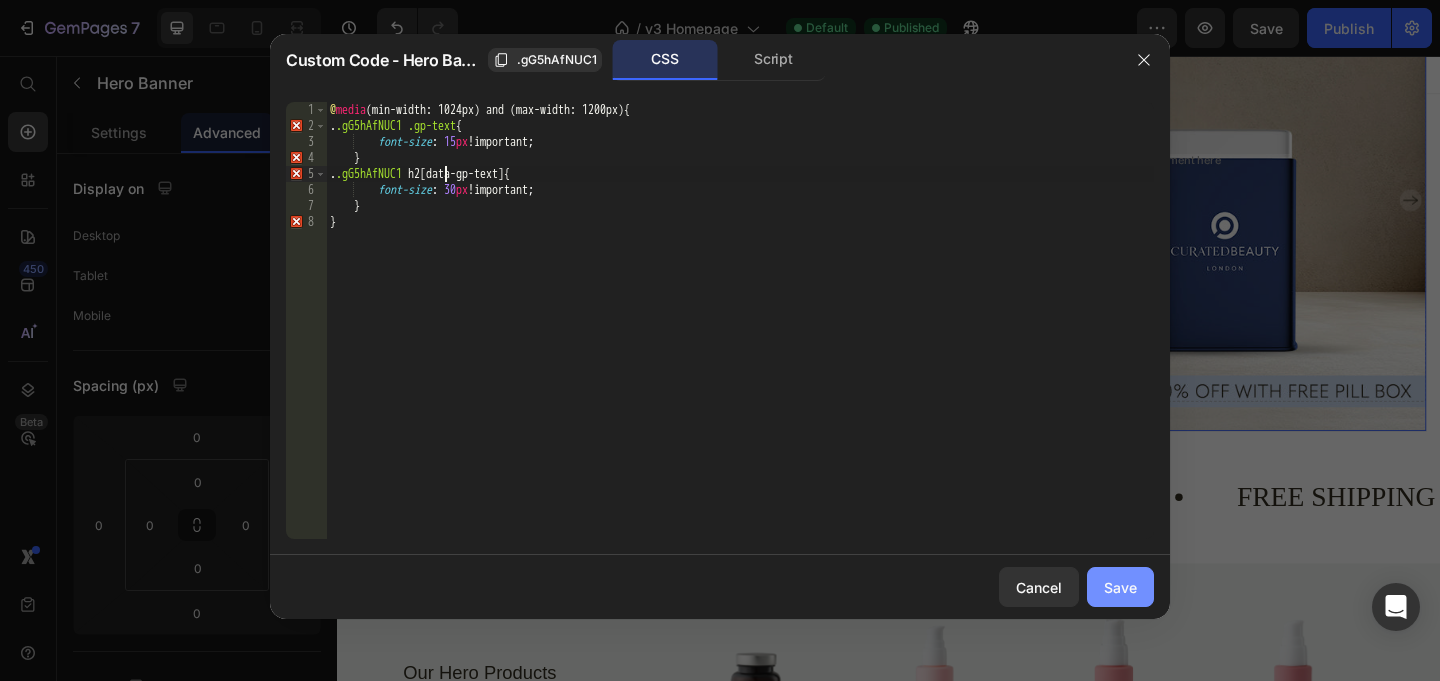 click on "Save" at bounding box center [1120, 587] 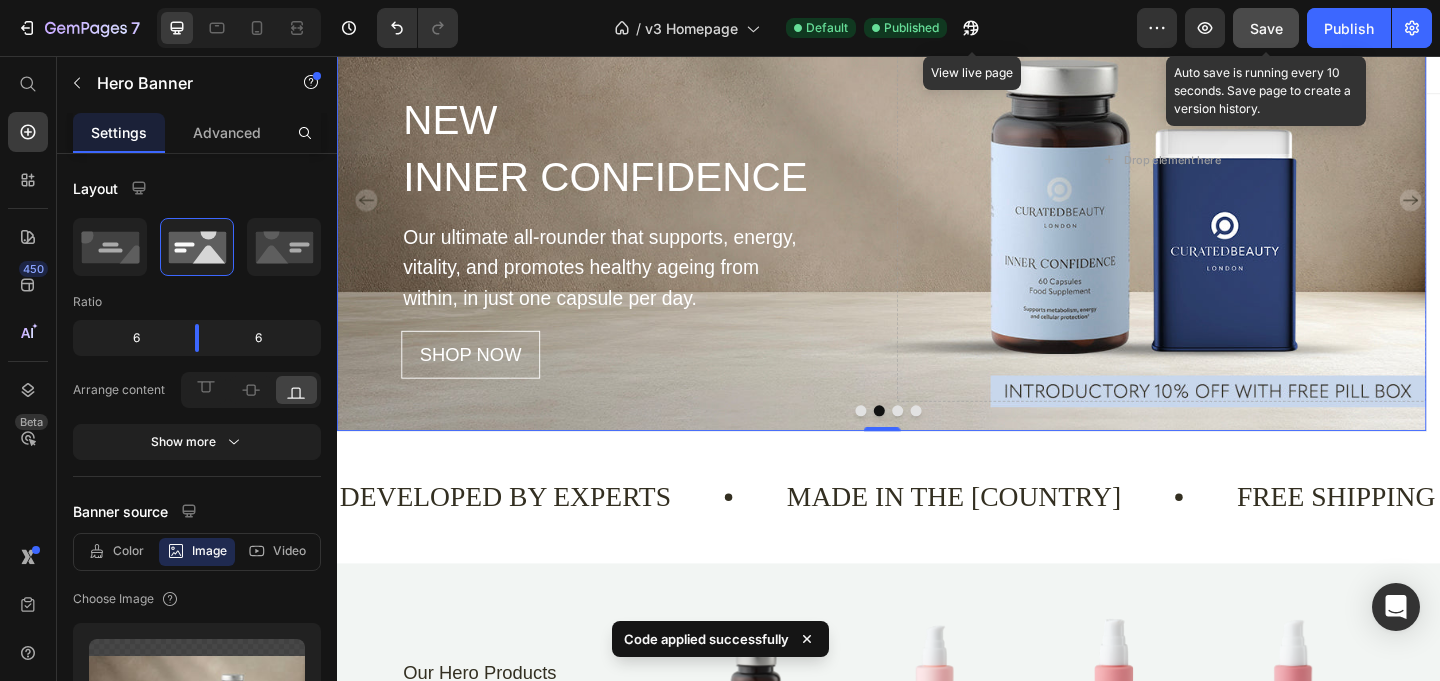 click on "Save" 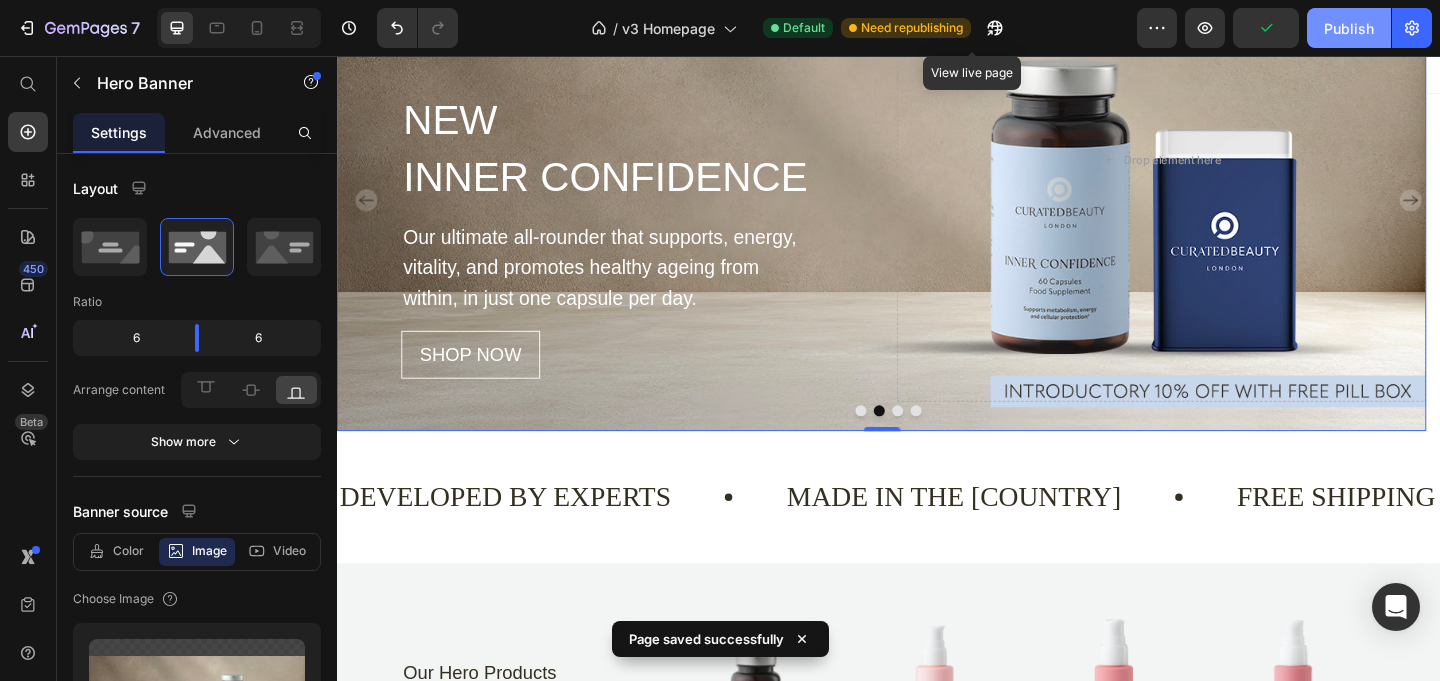 click on "Publish" at bounding box center (1349, 28) 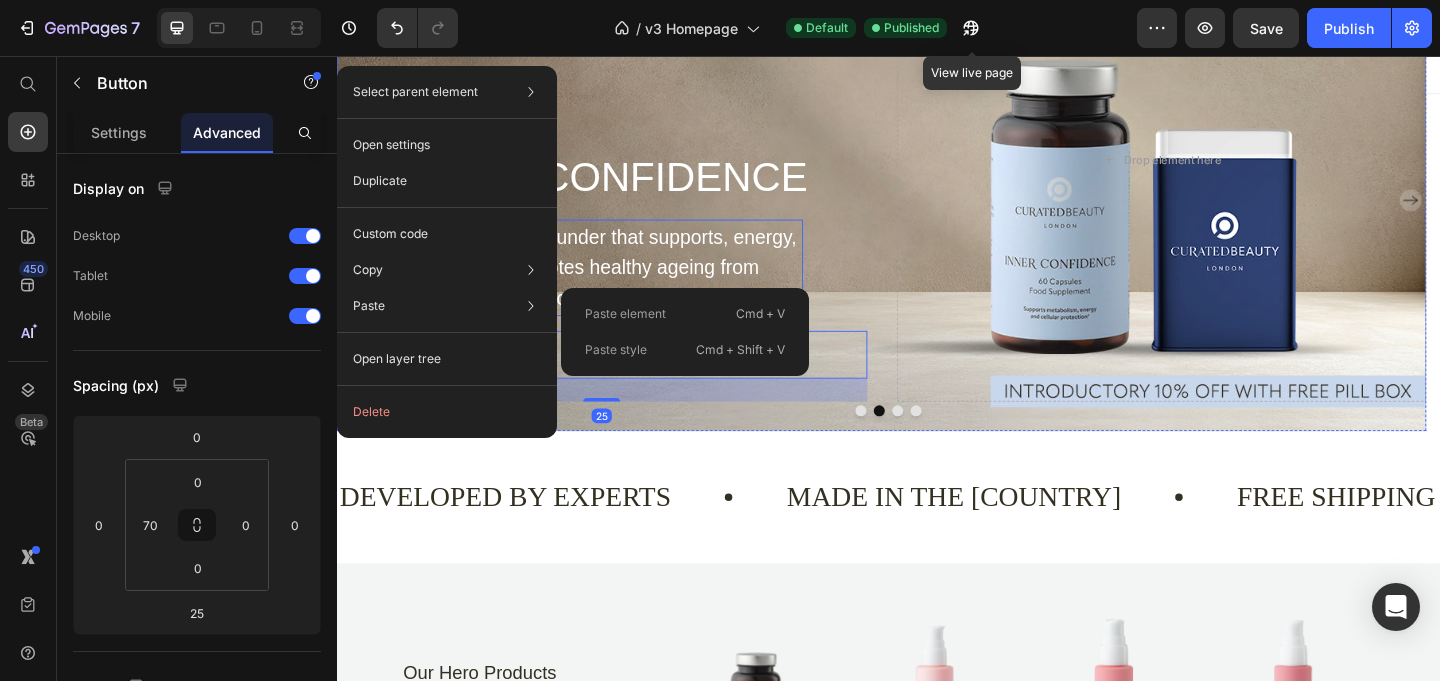 click on "NEW Heading INNER CONFIDENCE Heading Our ultimate all-rounder that supports, energy, vitality, and promotes healthy ageing from within, in just one capsule per day. Text Block INTRODUCTORY 10% OFF WITH FREE PILL BOX Text Block SHOP NOW Button   25" at bounding box center (625, 168) 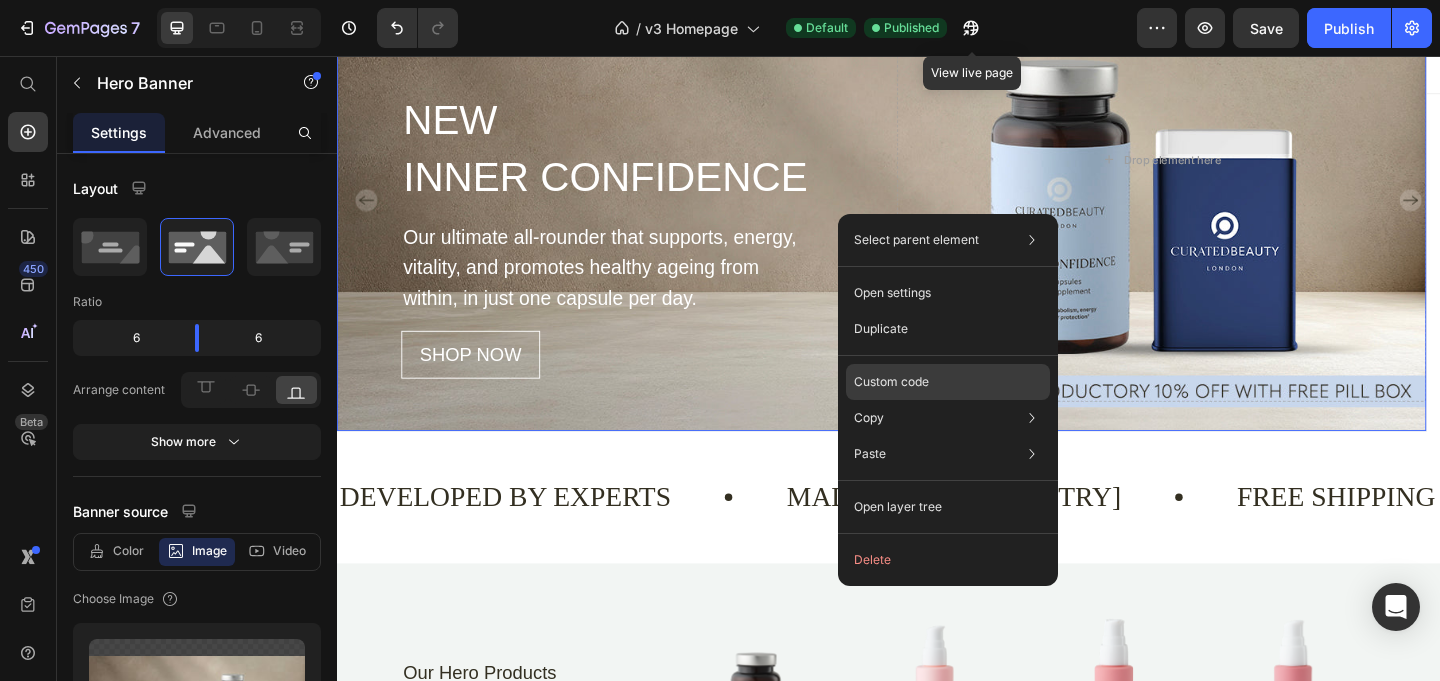 click on "Custom code" at bounding box center (891, 382) 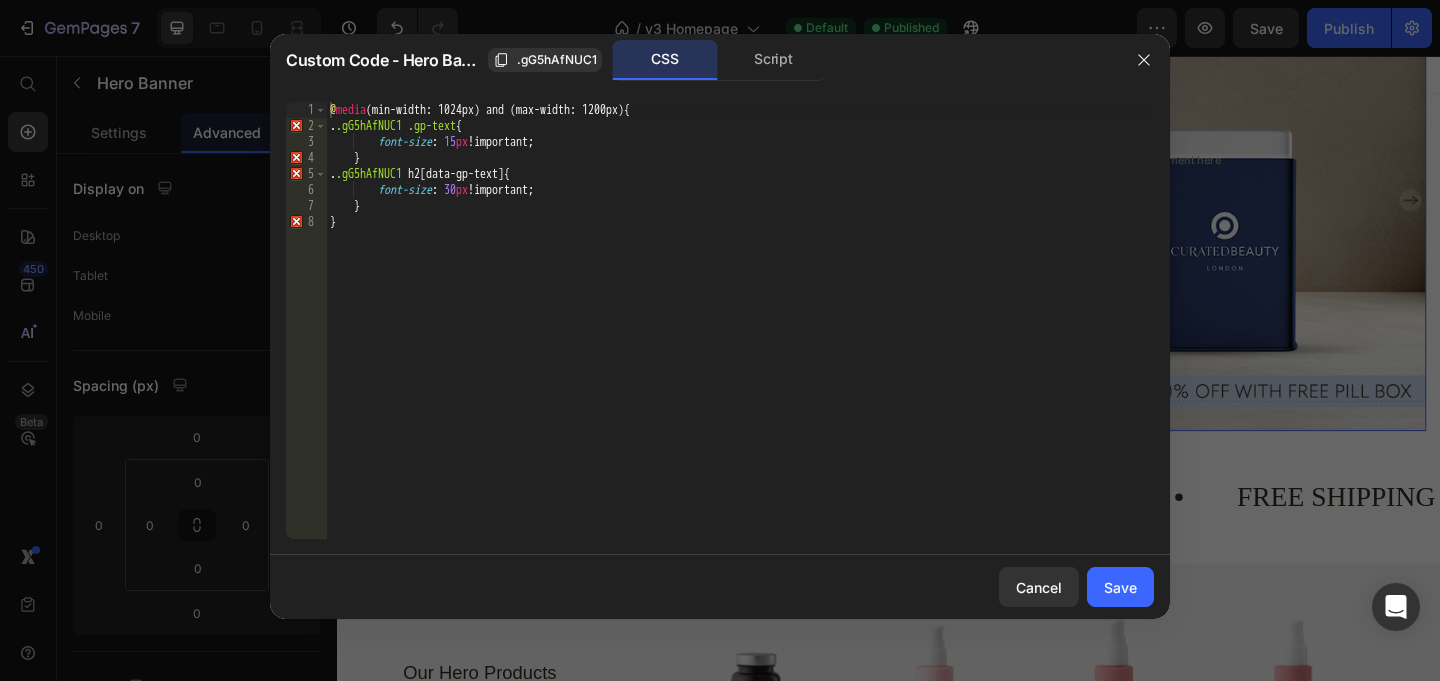 click on "@ media  (min-width: 1024px) and (max-width: 1200px) {     . .gG5hAfNUC1   .gp-text {           font-size :   15 px  !important ;      }     . .gG5hAfNUC1   h2 [ data-gp-text ] {           font-size :   30 px  !important ;      } }" at bounding box center [740, 336] 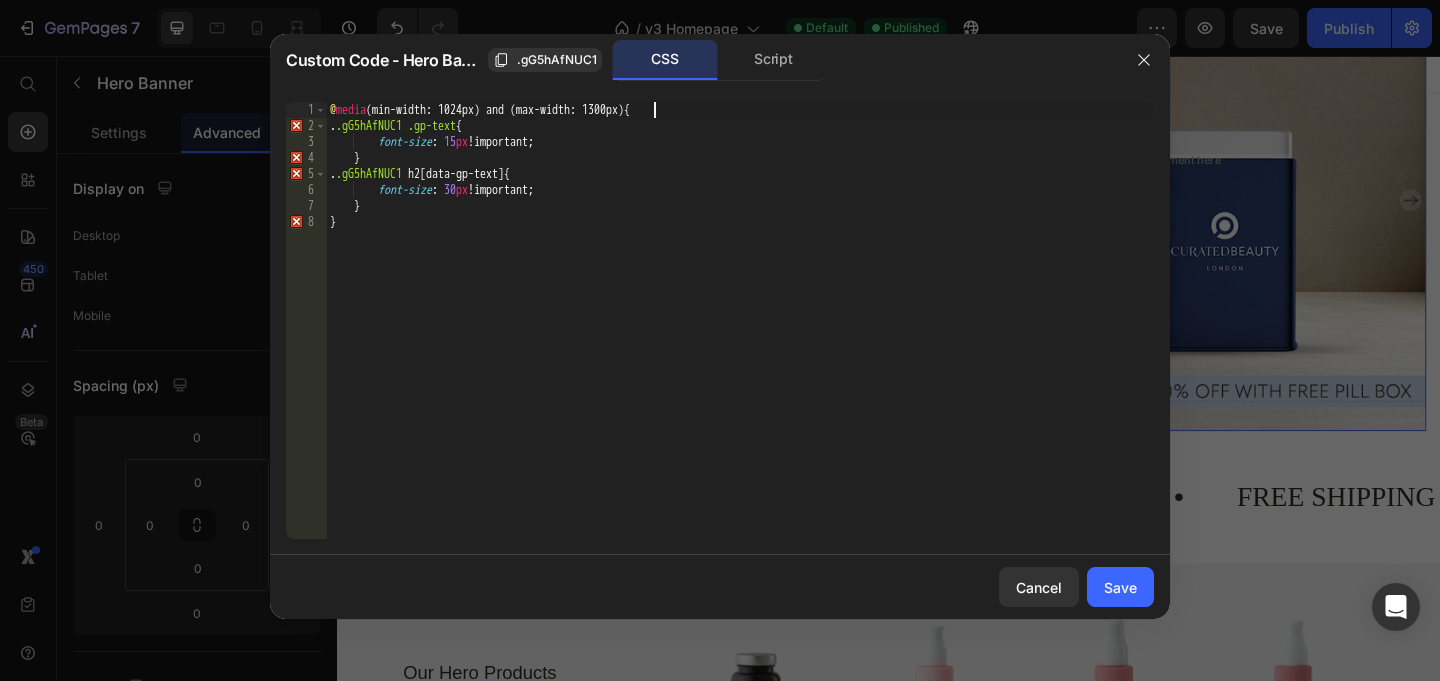 scroll, scrollTop: 0, scrollLeft: 26, axis: horizontal 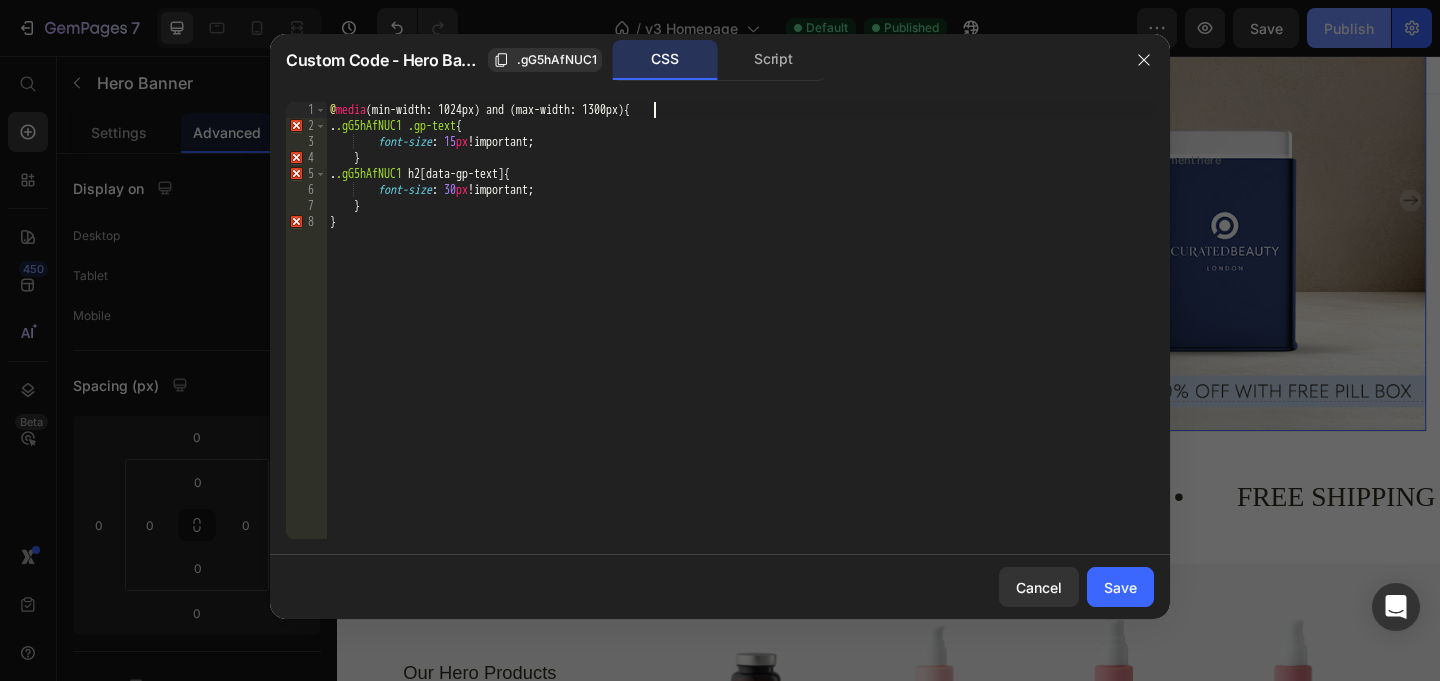 type on "@media (min-width: 1024px) and (max-width: 1300px){" 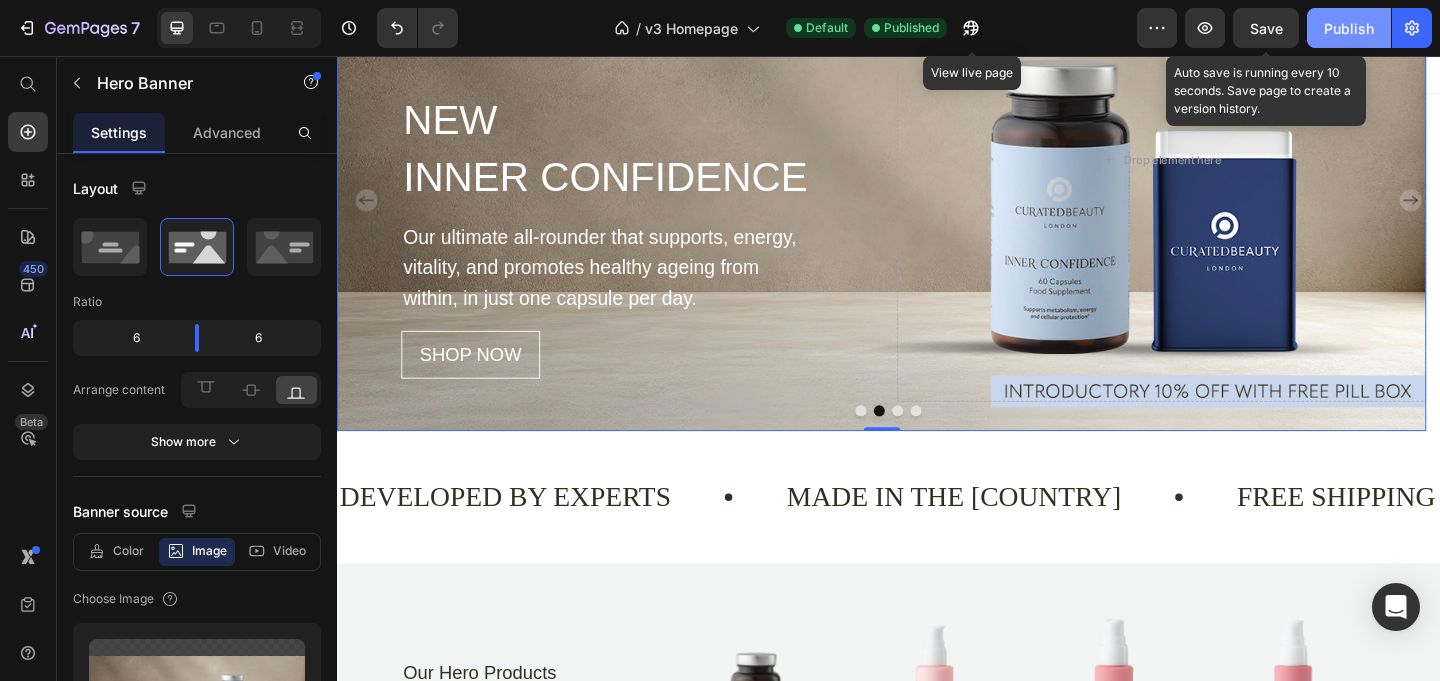 drag, startPoint x: 1268, startPoint y: 42, endPoint x: 1308, endPoint y: 42, distance: 40 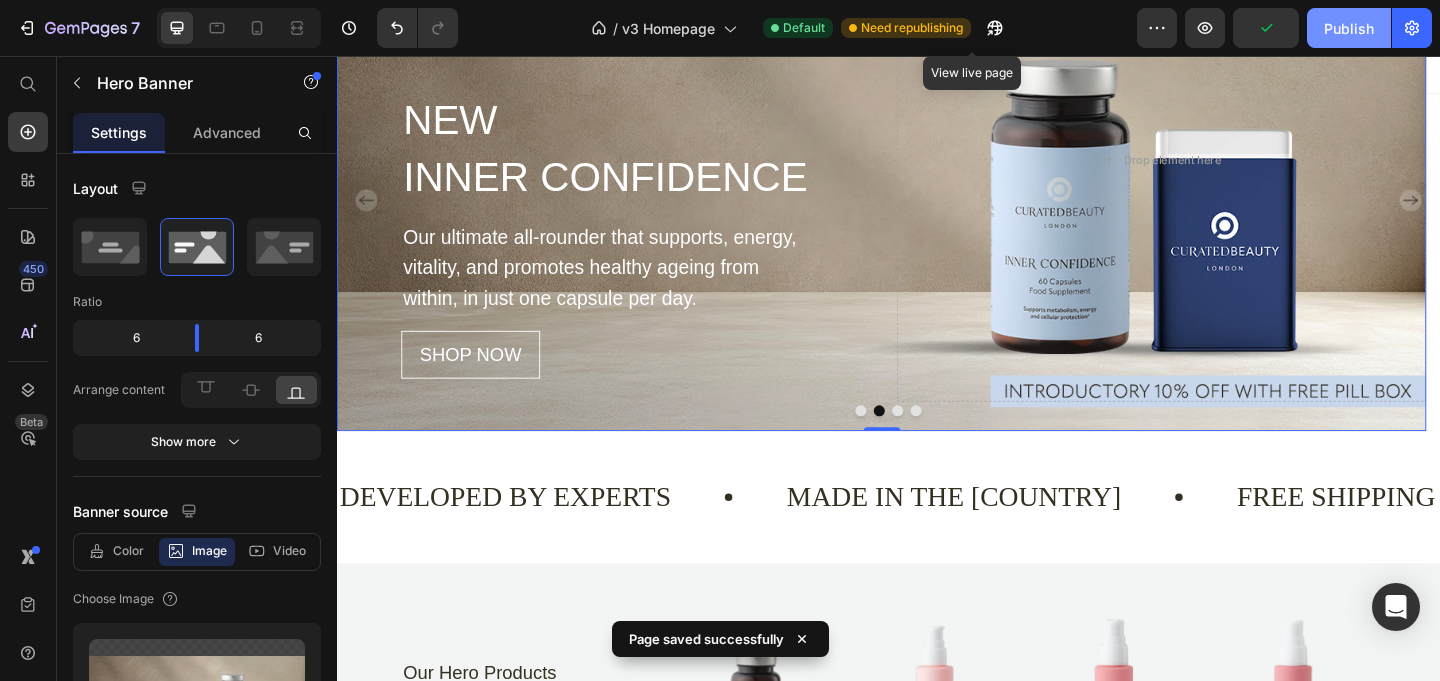 click on "Publish" at bounding box center (1349, 28) 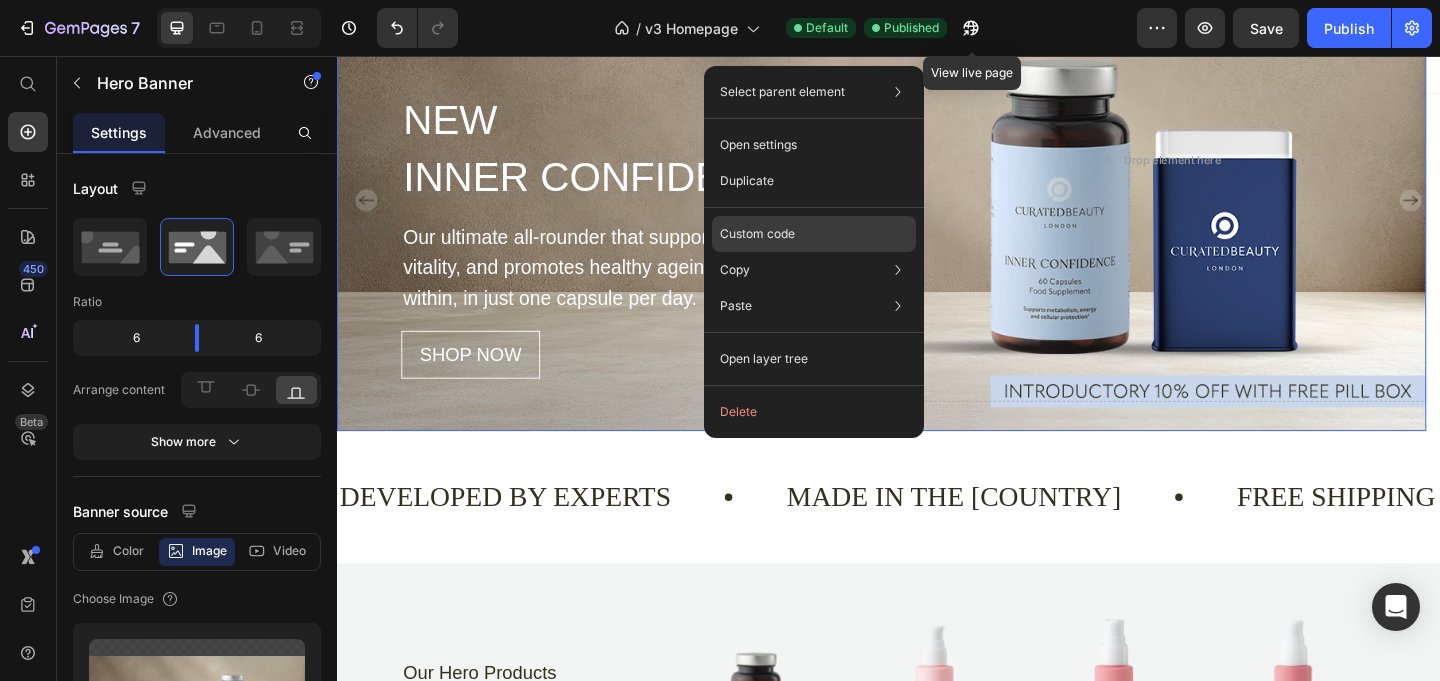 click on "Custom code" 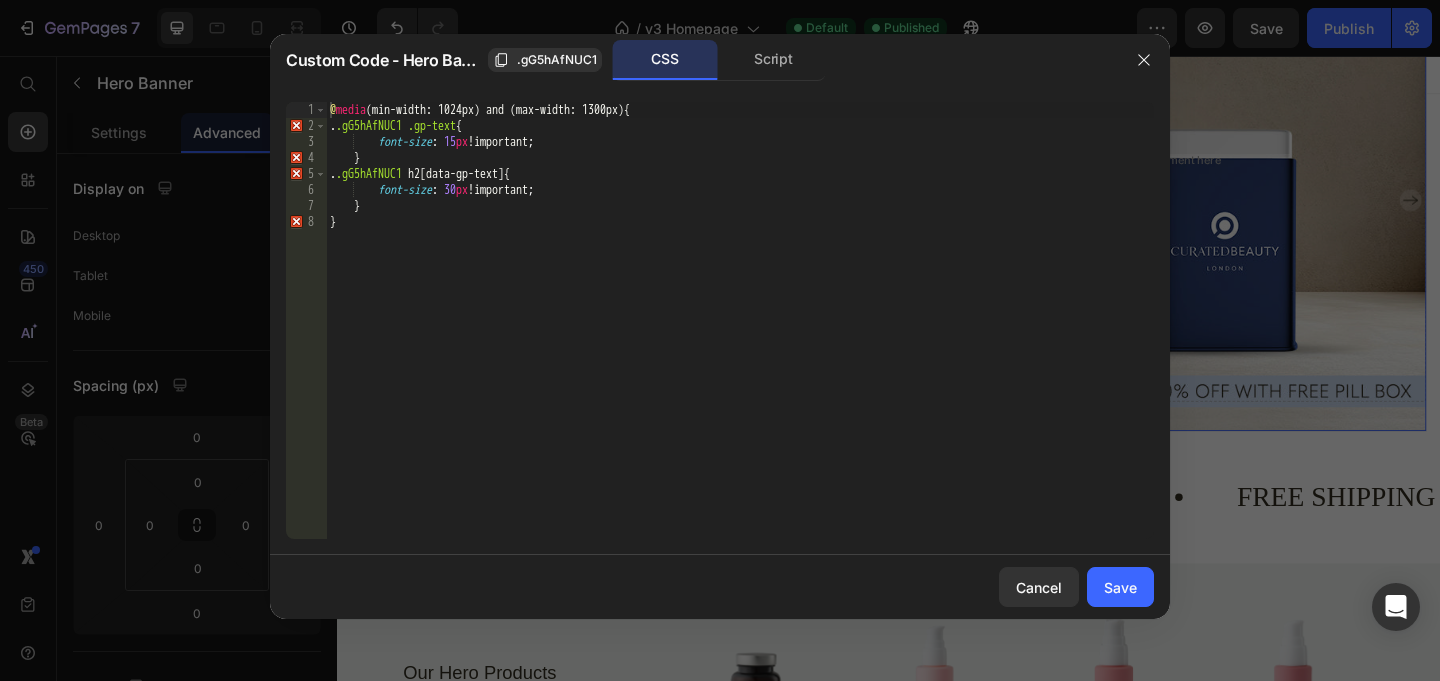 click on "@ media  (min-width: 1024px) and (max-width: 1300px) {     . .gG5hAfNUC1   .gp-text {           font-size :   15 px  !important ;      }     . .gG5hAfNUC1   h2 [ data-gp-text ] {           font-size :   30 px  !important ;      } }" at bounding box center [740, 336] 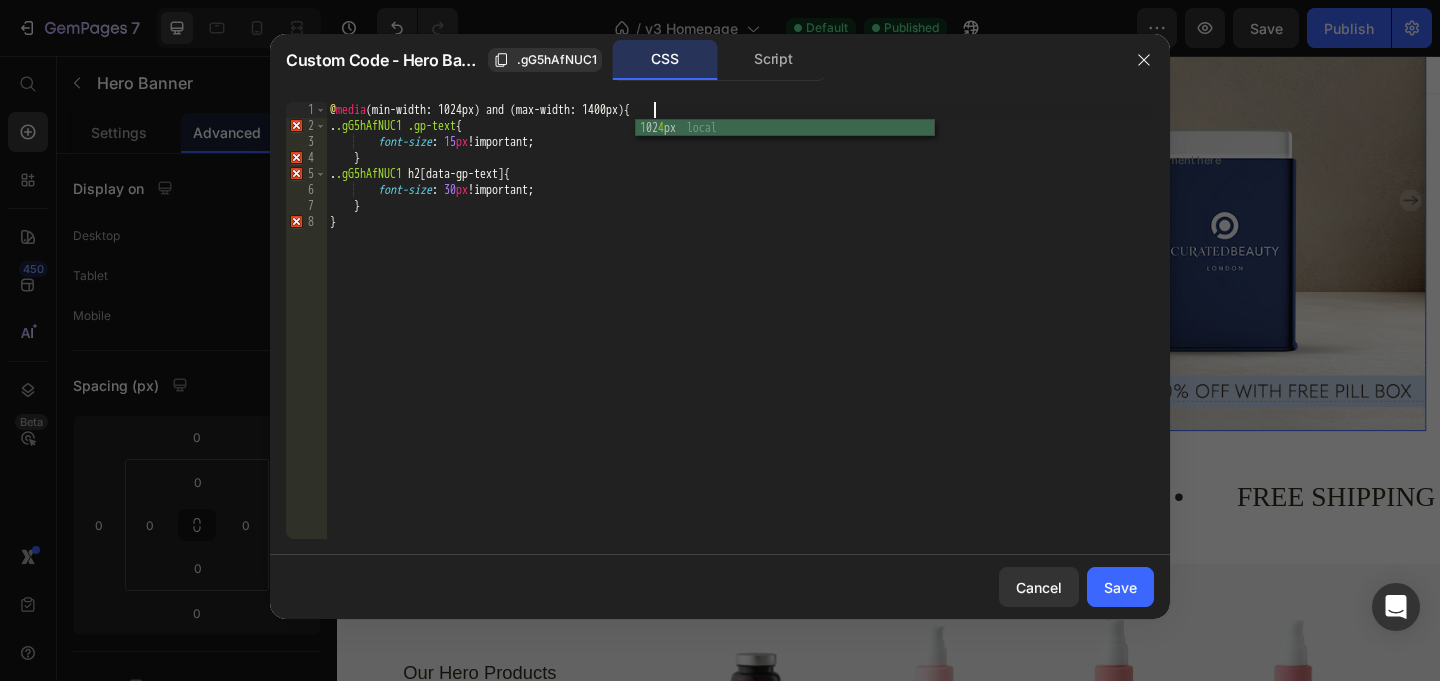 scroll, scrollTop: 0, scrollLeft: 26, axis: horizontal 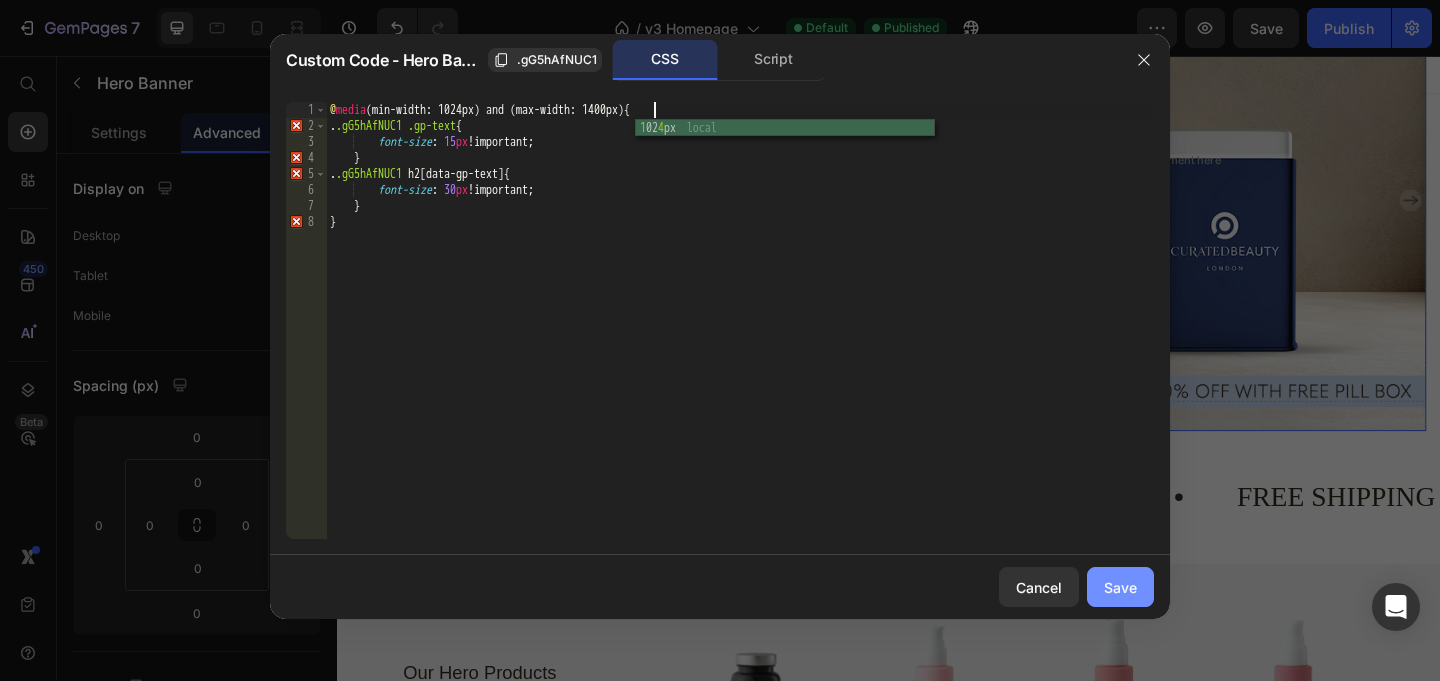 type on "@media (min-width: 1024px) and (max-width: 1400px){" 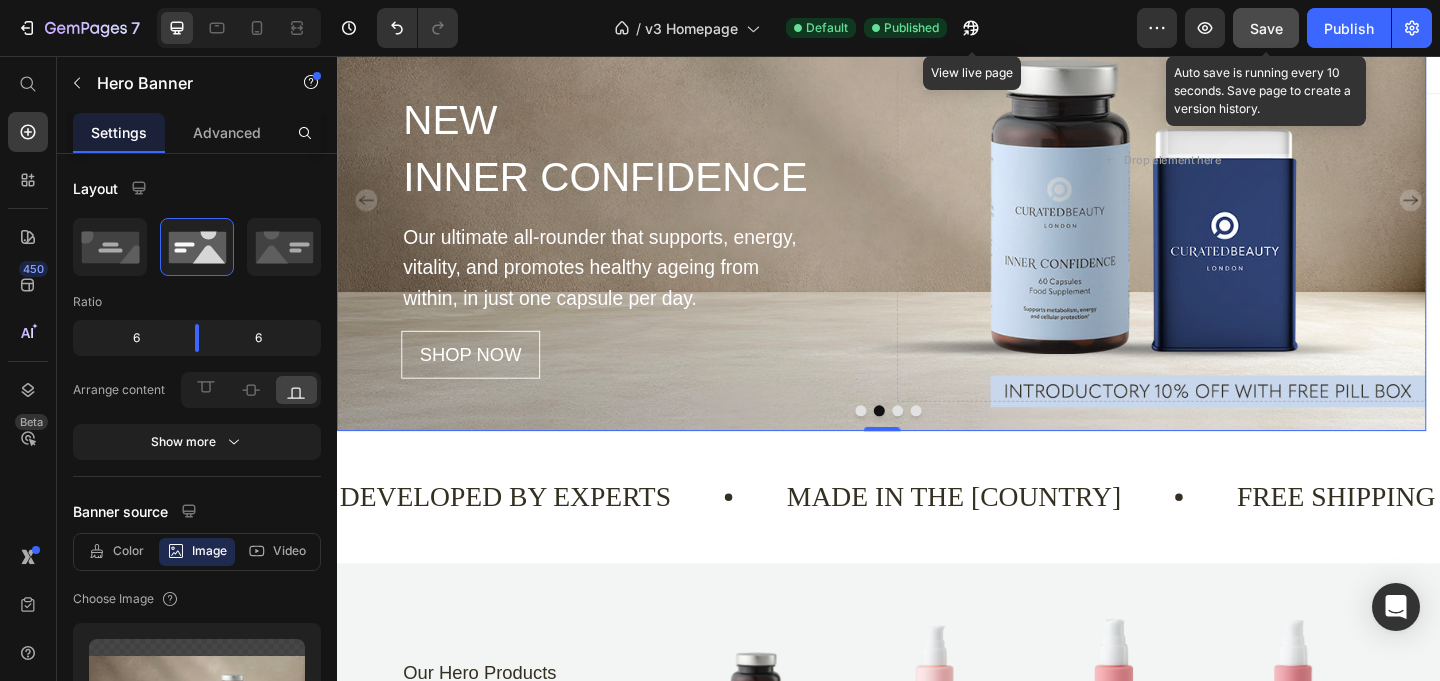 click on "Save" at bounding box center (1266, 28) 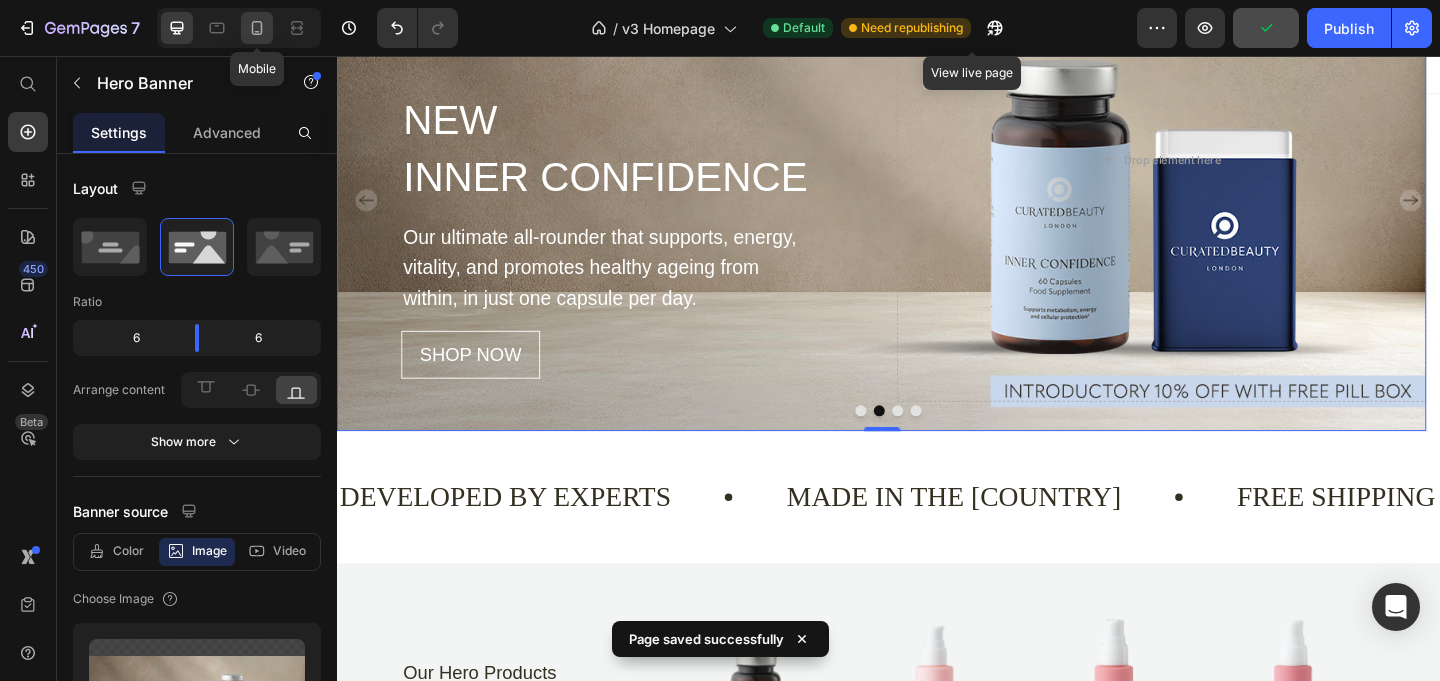 click 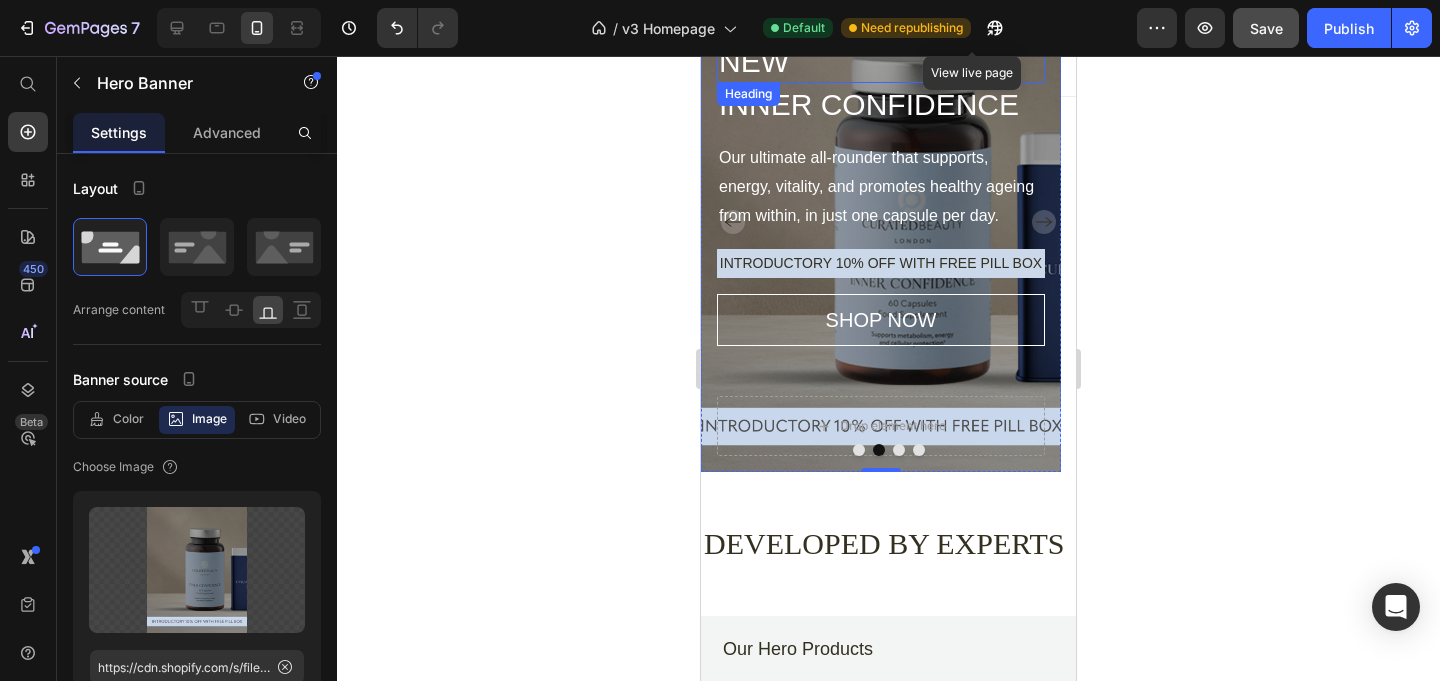 click on "NEW" at bounding box center (881, 61) 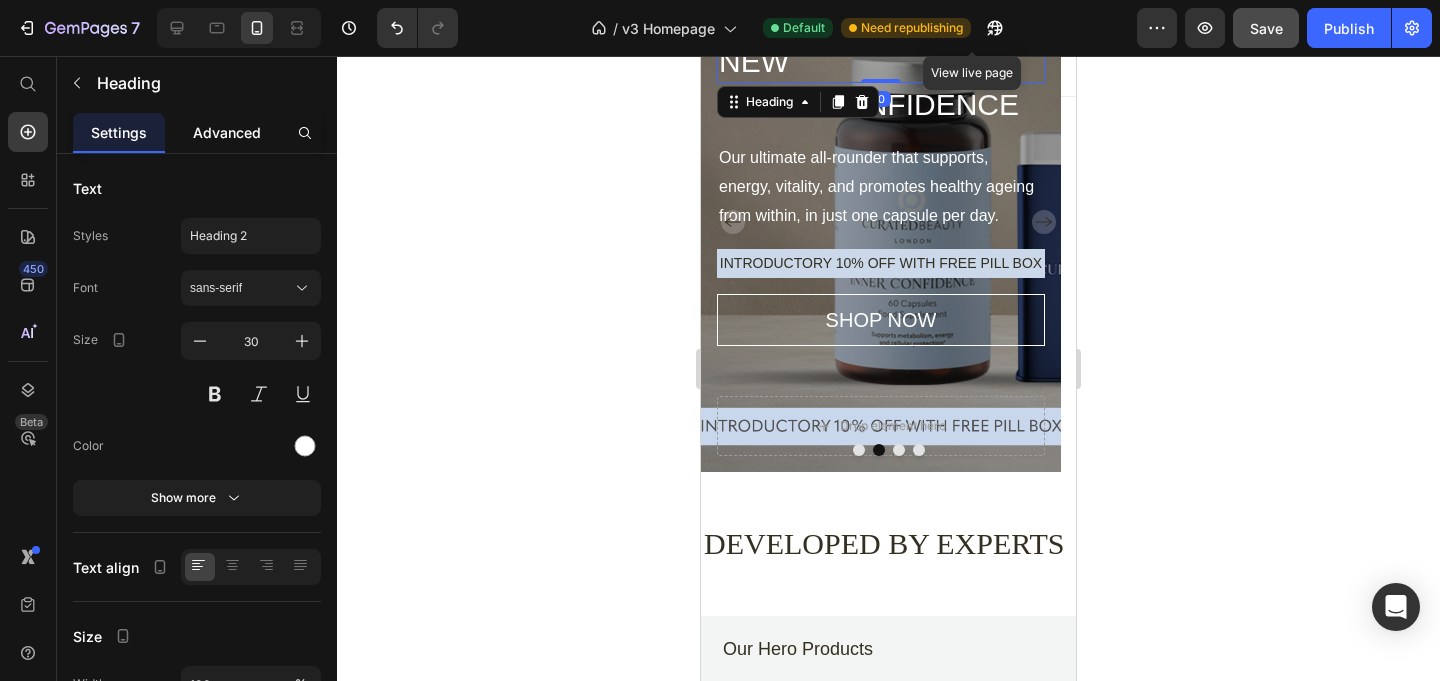 click on "Advanced" at bounding box center (227, 132) 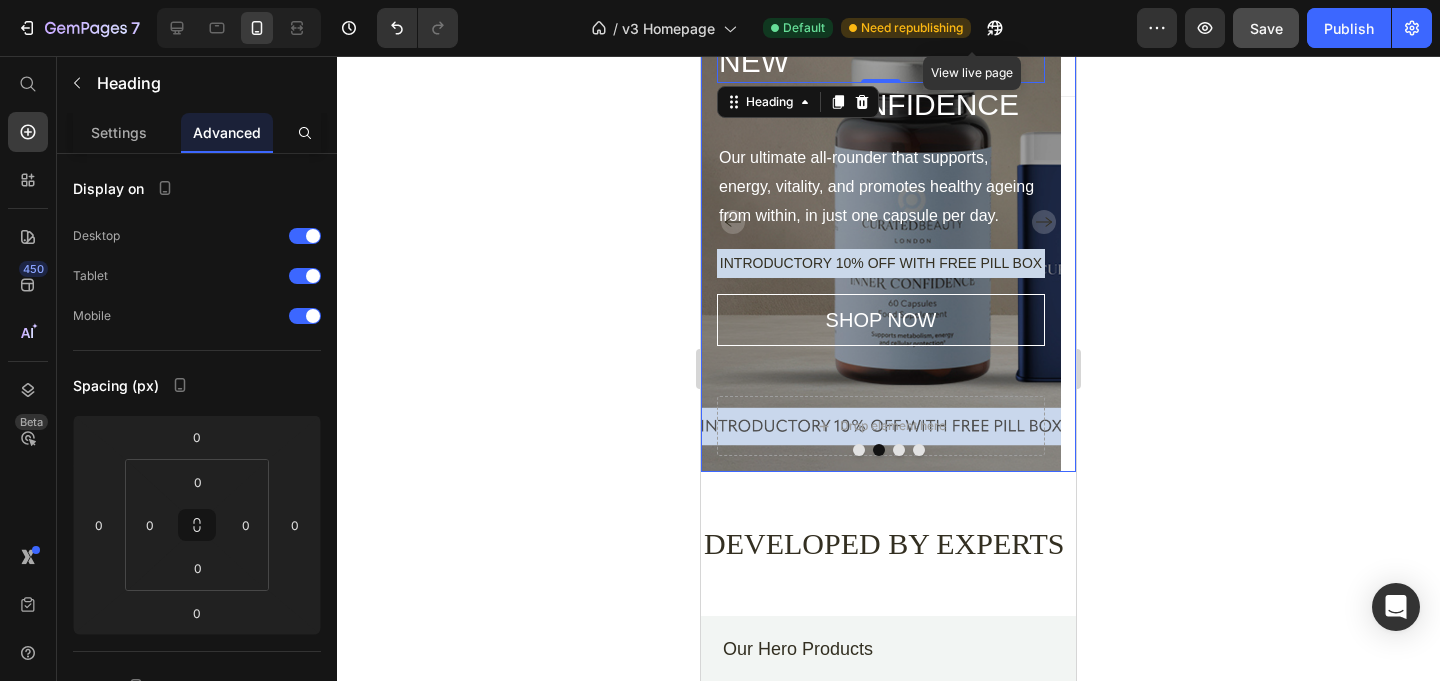 click at bounding box center [899, 450] 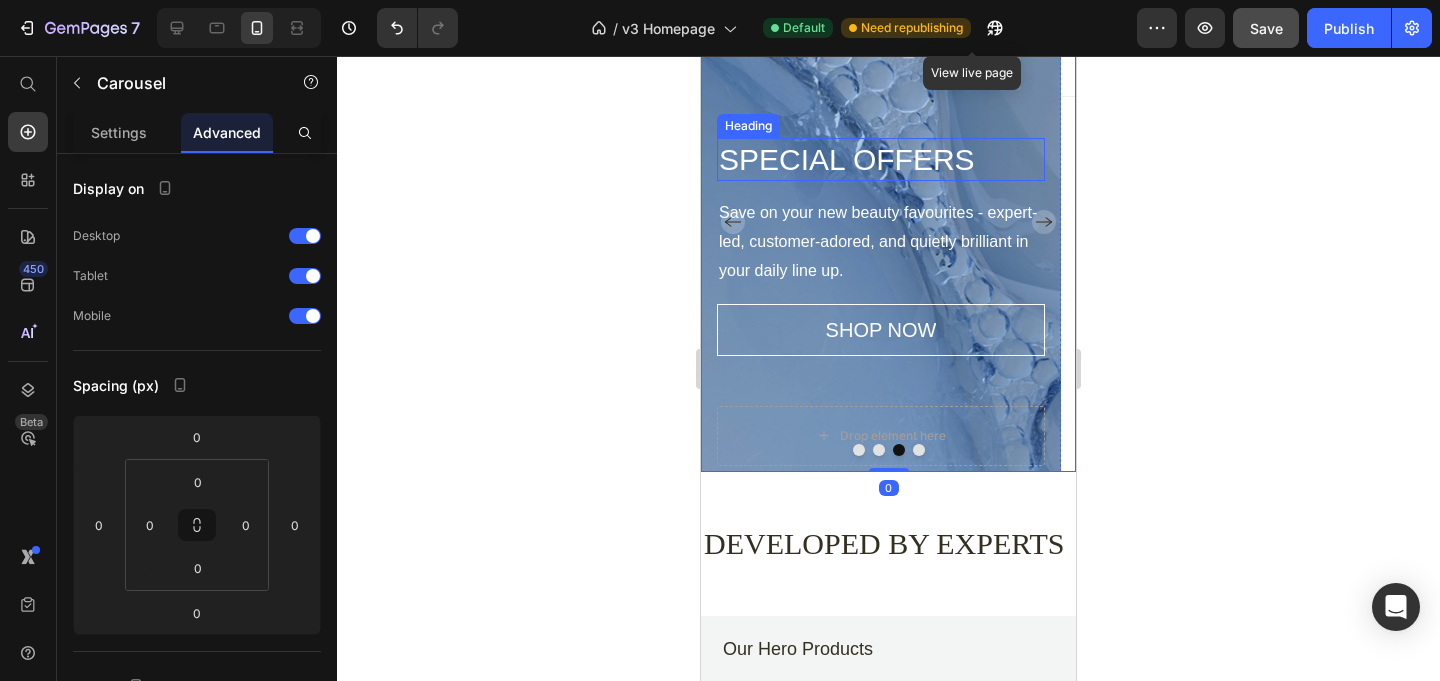 click on "SPECIAL OFFERS" at bounding box center (881, 159) 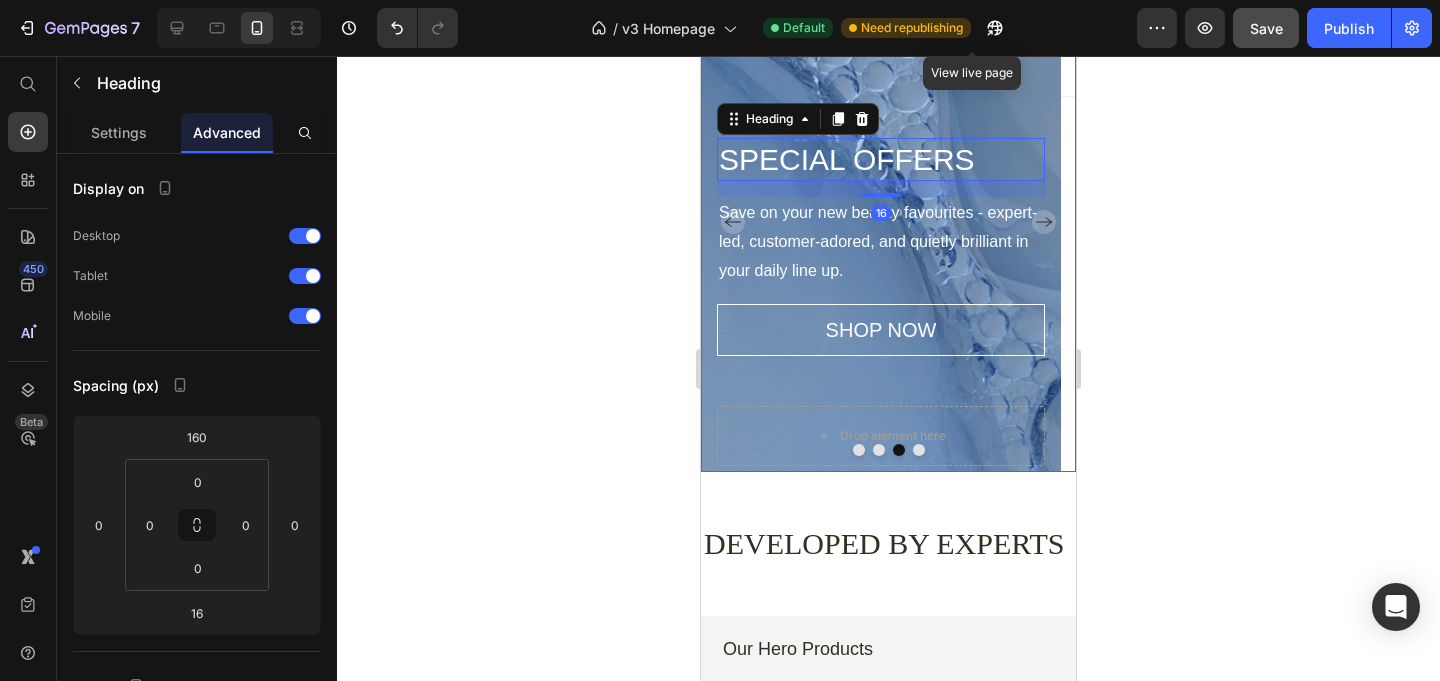 click at bounding box center (879, 450) 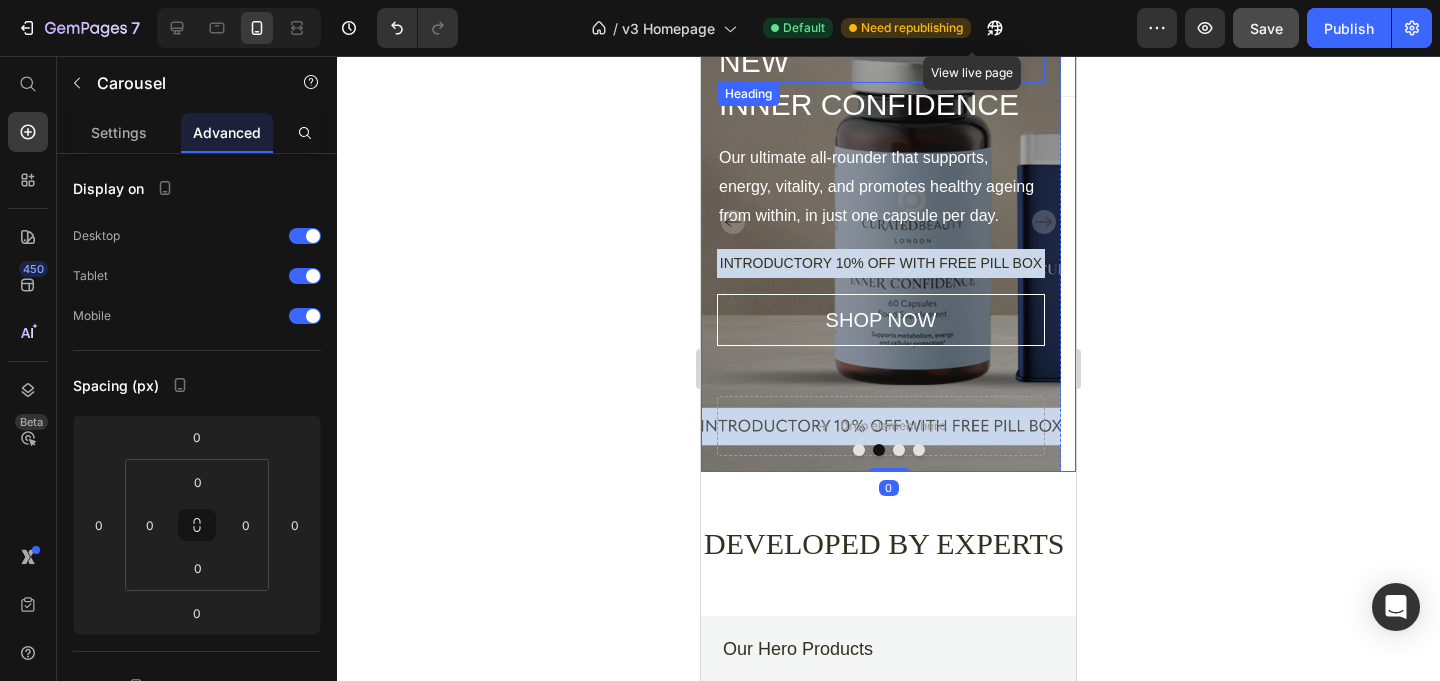 click on "NEW" at bounding box center [881, 61] 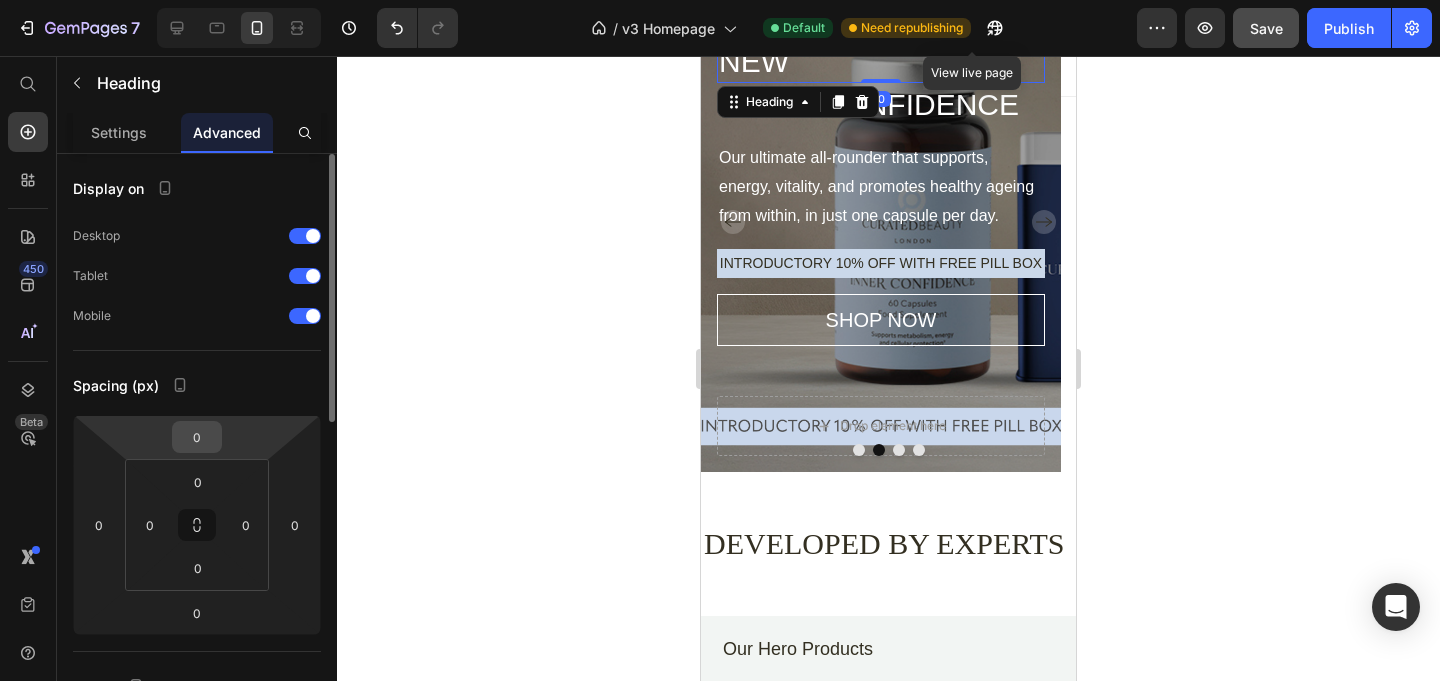 click on "0" at bounding box center [197, 437] 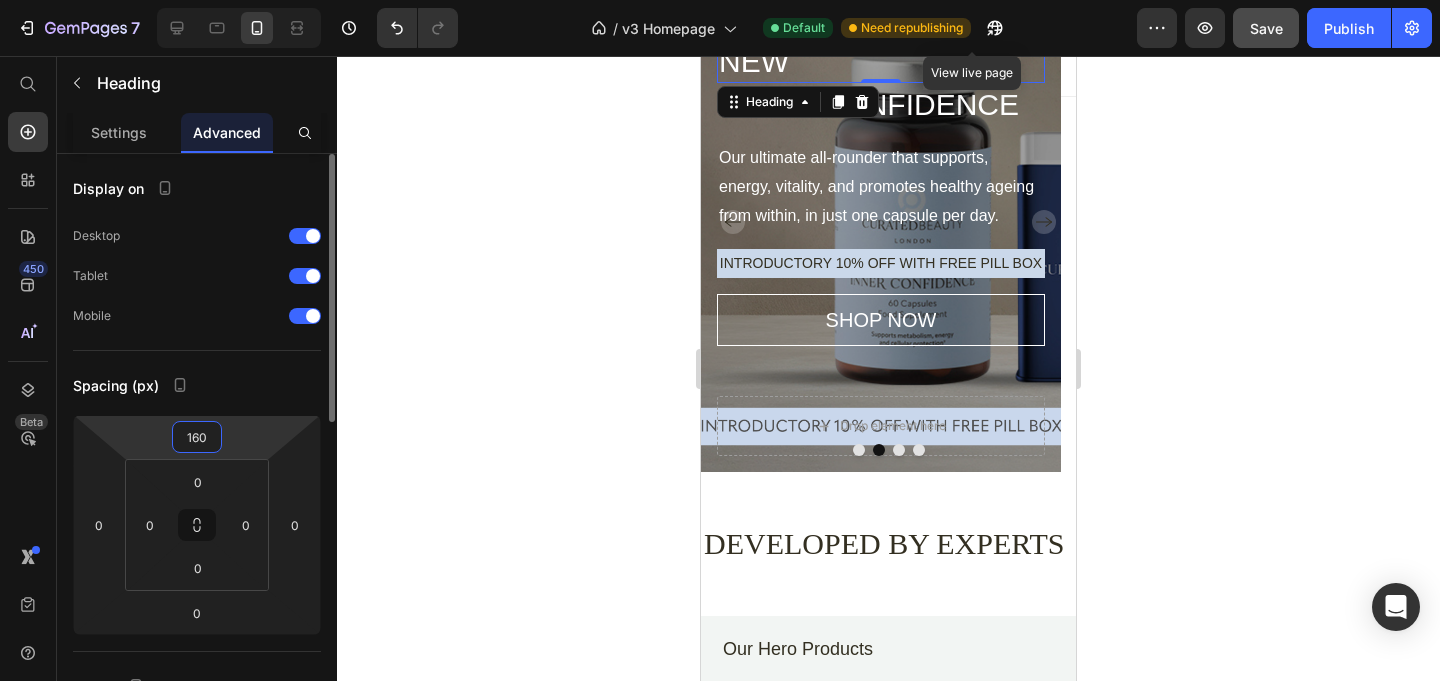 type on "160" 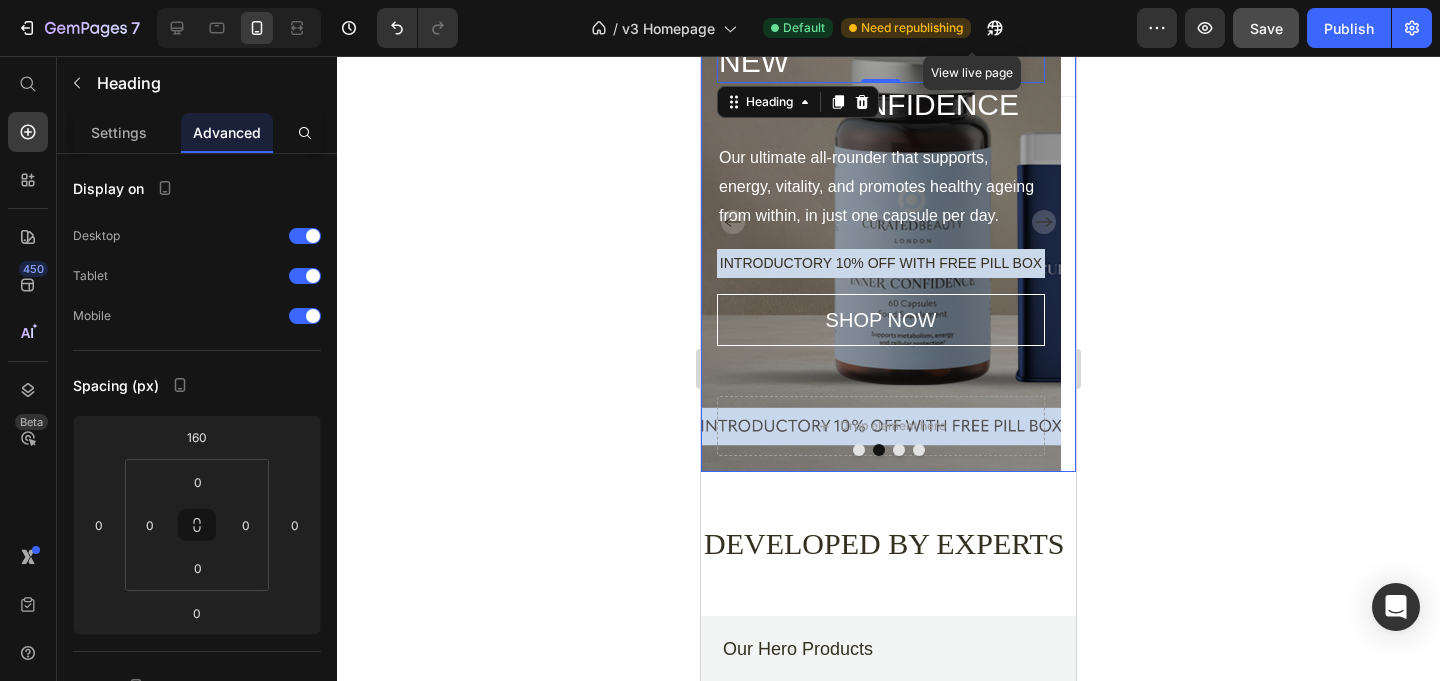 click at bounding box center [899, 450] 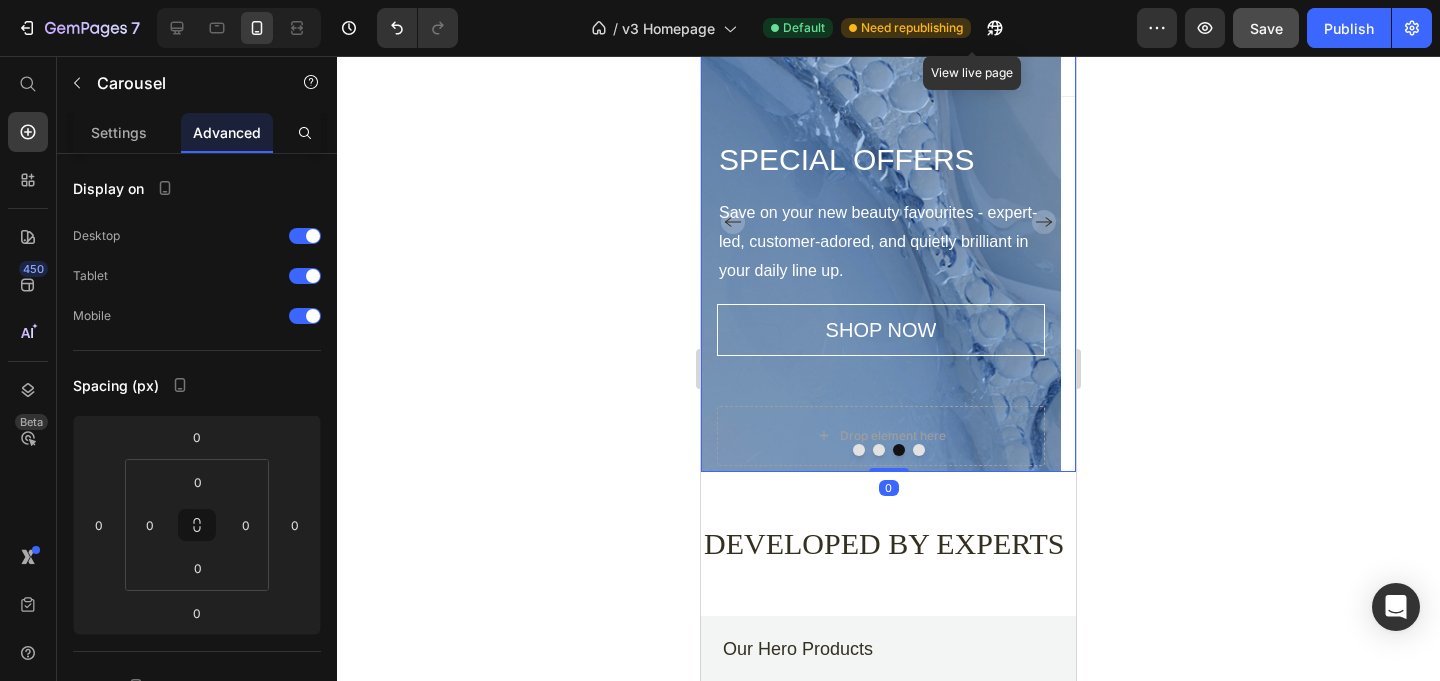 click at bounding box center [919, 450] 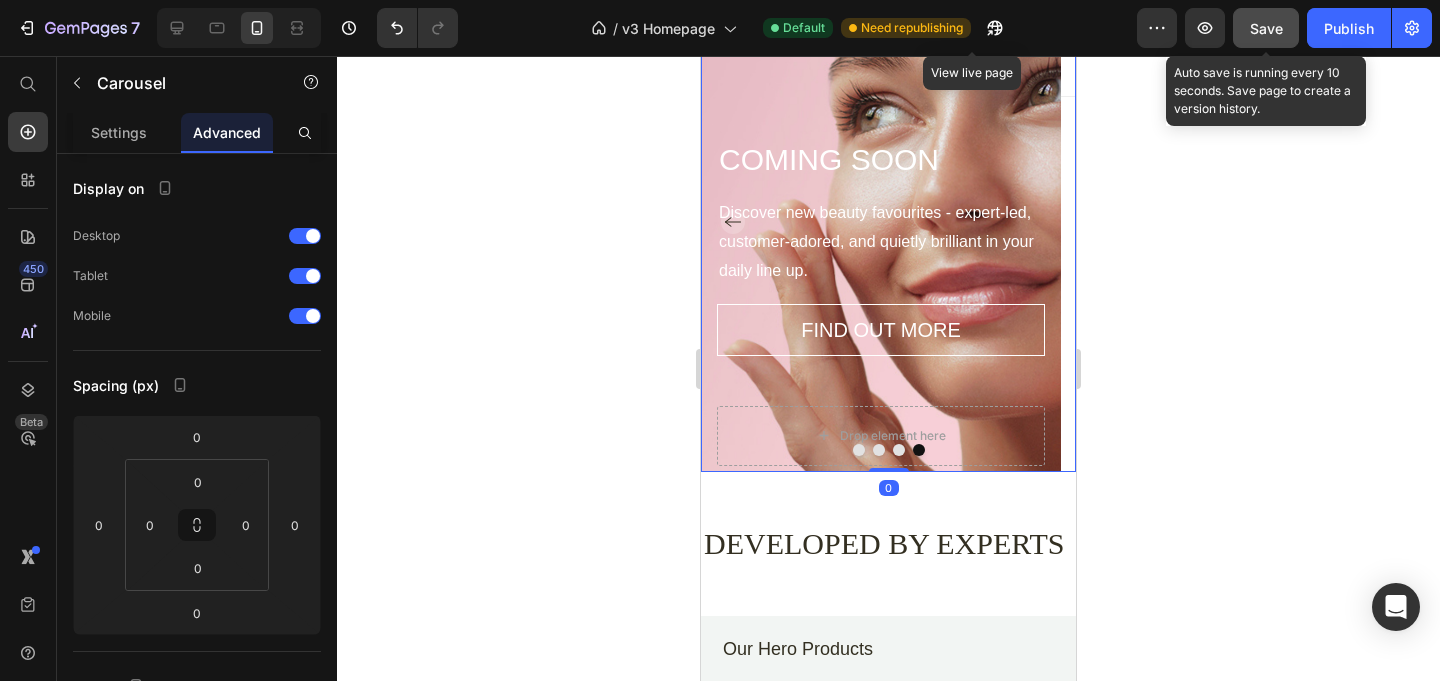 click on "Save" at bounding box center [1266, 28] 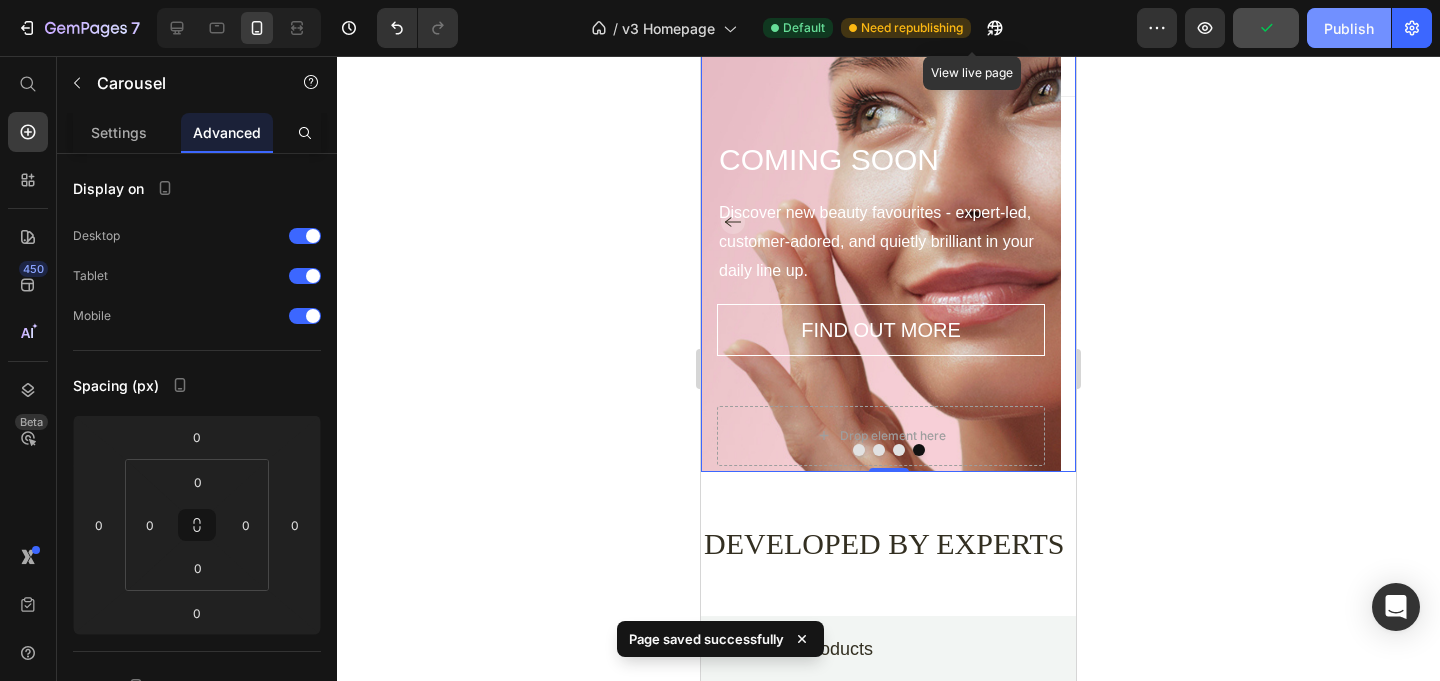 click on "Publish" at bounding box center [1349, 28] 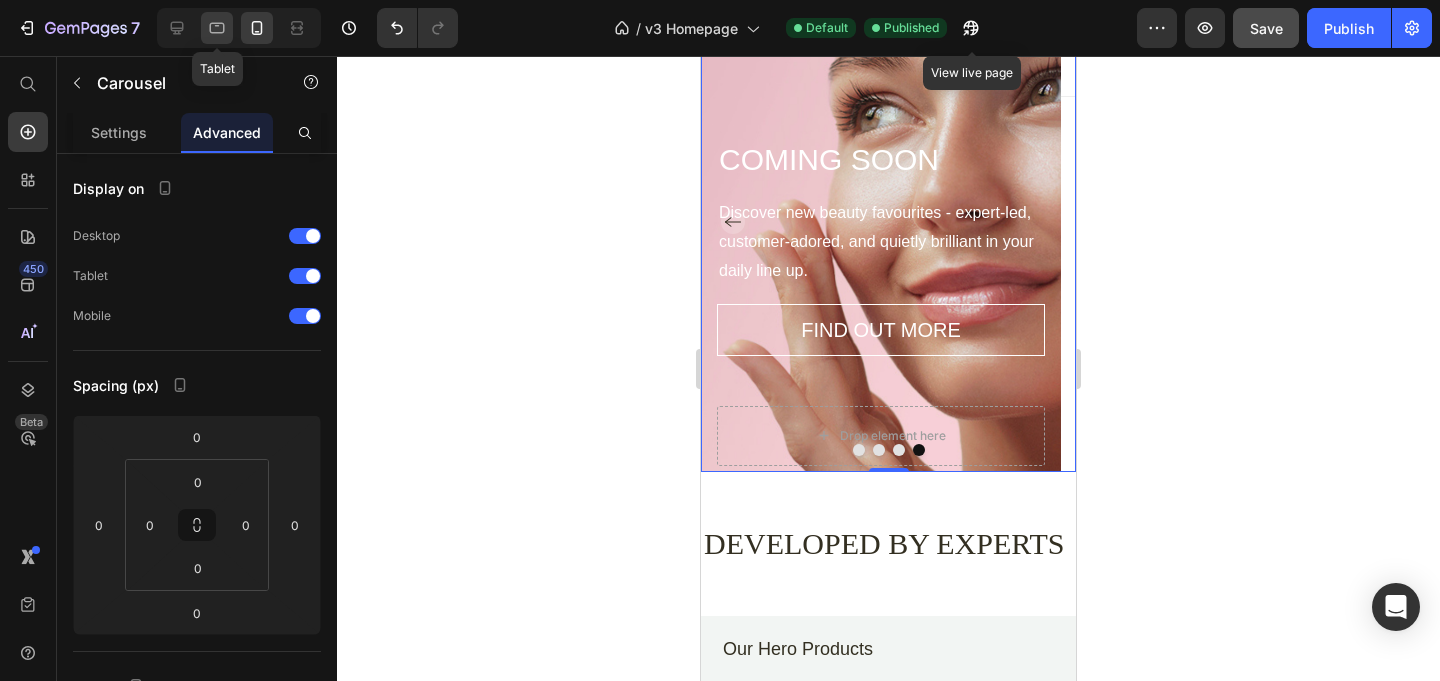 click 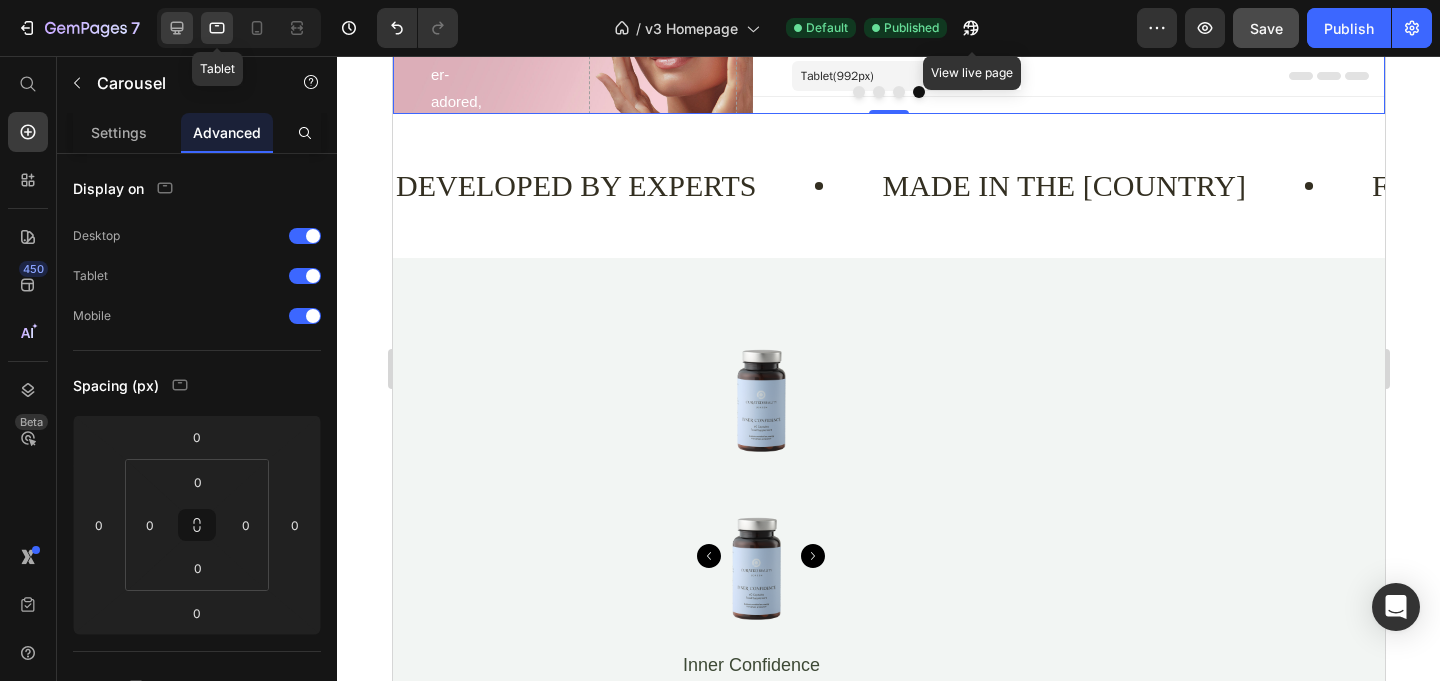 click 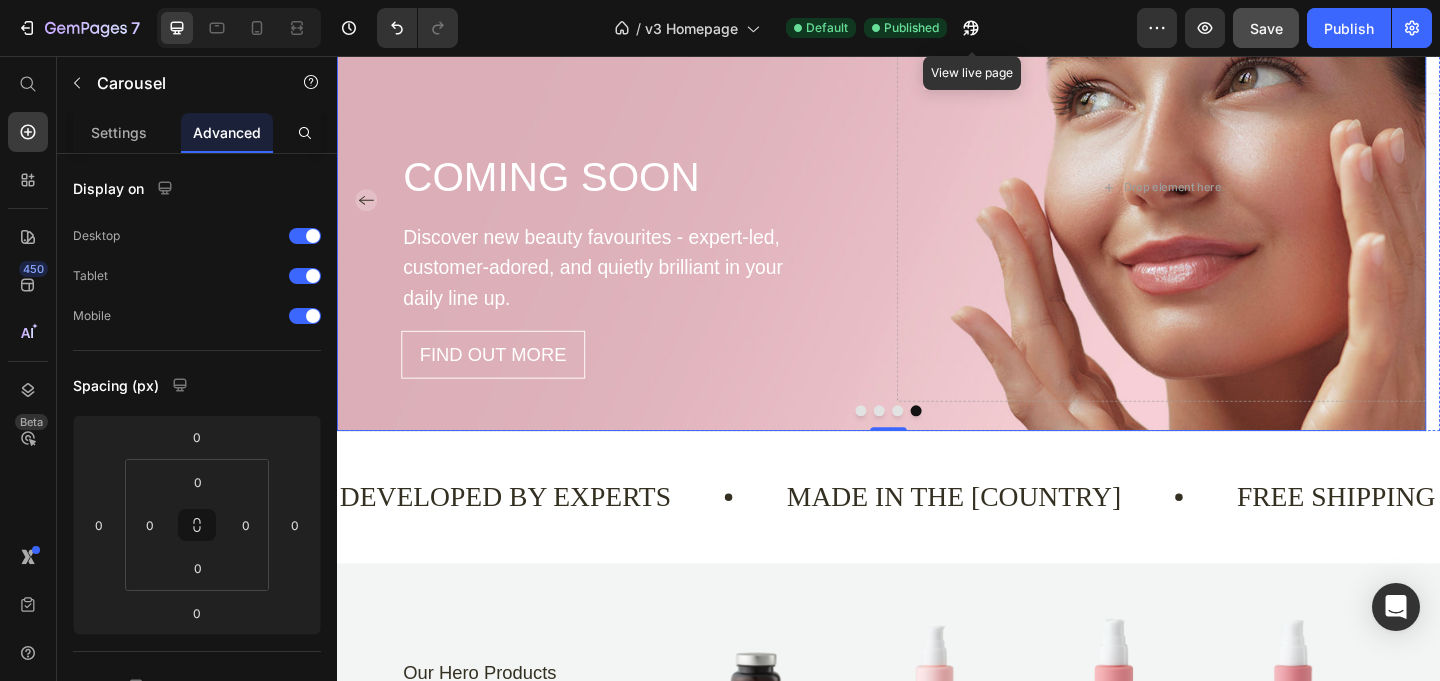 click at bounding box center [927, 442] 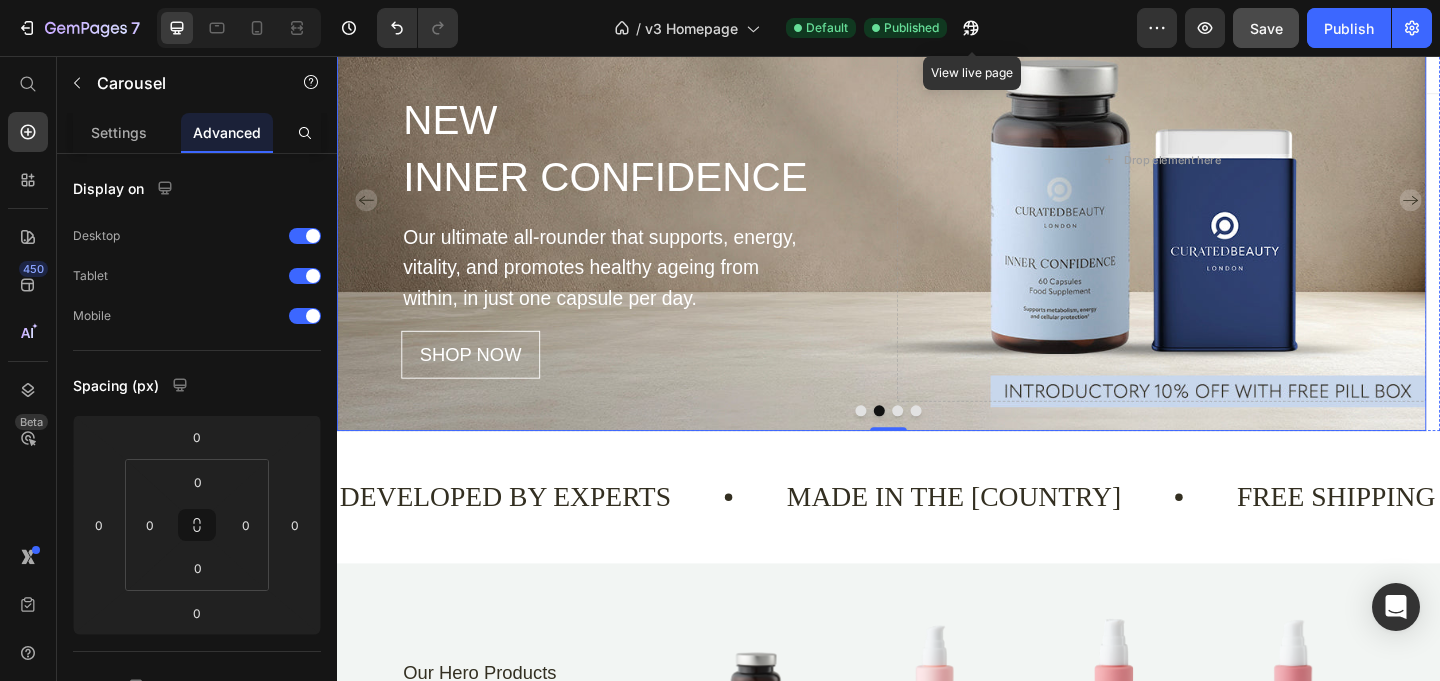 click on "NEW Heading INNER CONFIDENCE Heading Our ultimate all-rounder that supports, energy, vitality, and promotes healthy ageing from within, in just one capsule per day. Text Block INTRODUCTORY 10% OFF WITH FREE PILL BOX Text Block SHOP NOW Button" at bounding box center (625, 168) 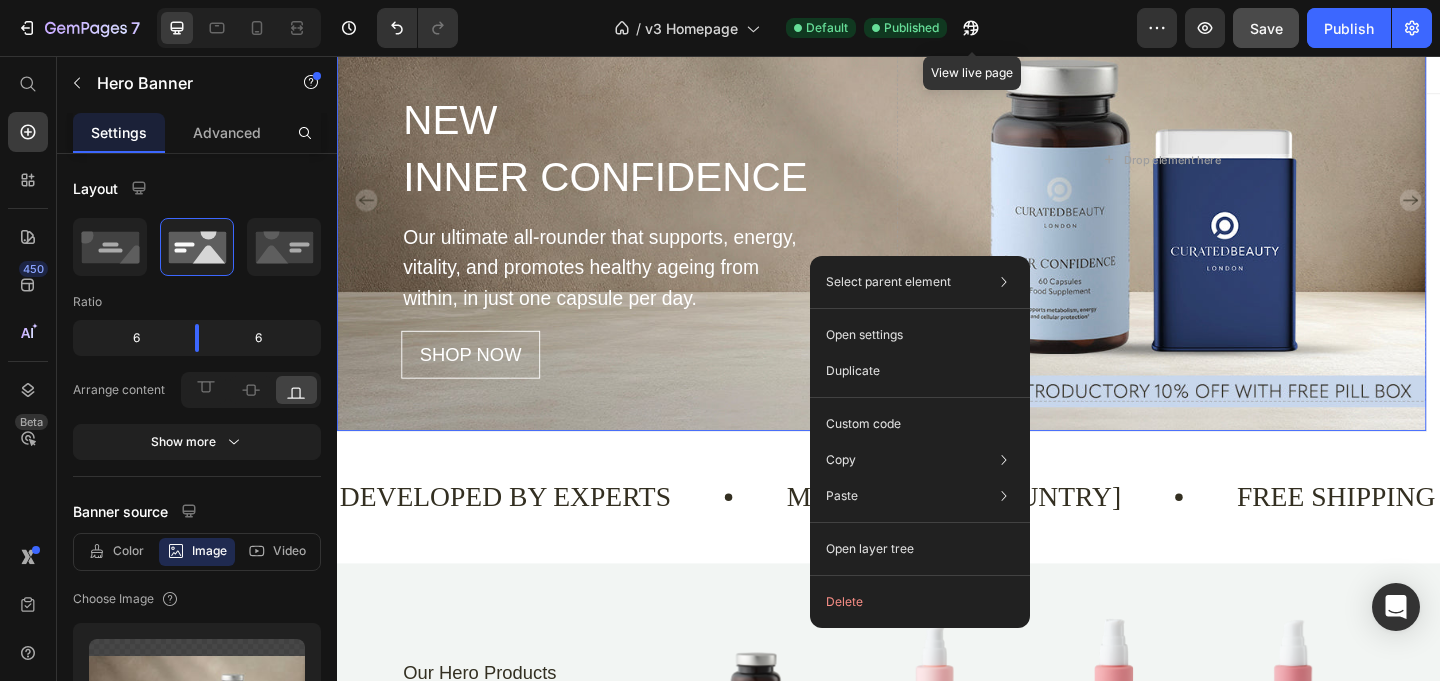 drag, startPoint x: 879, startPoint y: 419, endPoint x: 876, endPoint y: 405, distance: 14.3178215 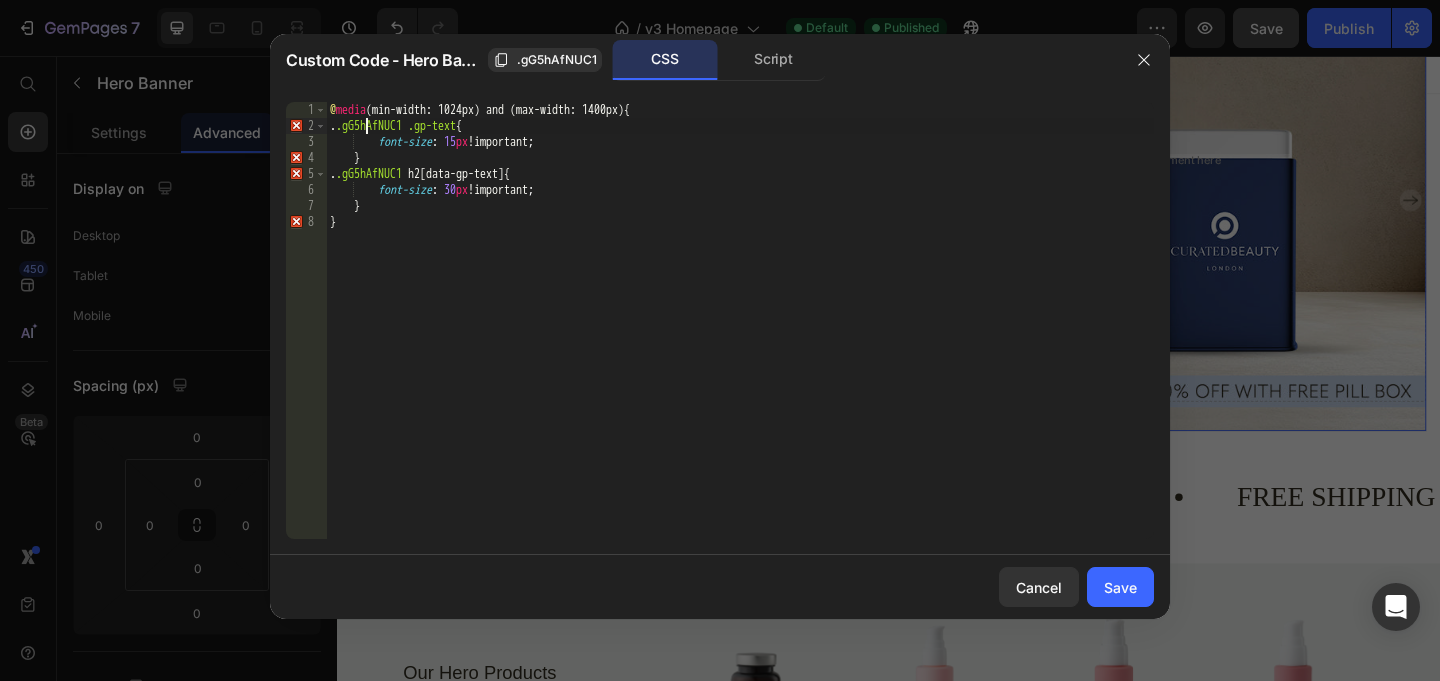 click on "@ media  (min-width: 1024px) and (max-width: 1400px) {     . .gG5hAfNUC1   .gp-text {           font-size :   15 px  !important ;      }     . .gG5hAfNUC1   h2 [ data-gp-text ] {           font-size :   30 px  !important ;      } }" at bounding box center (740, 336) 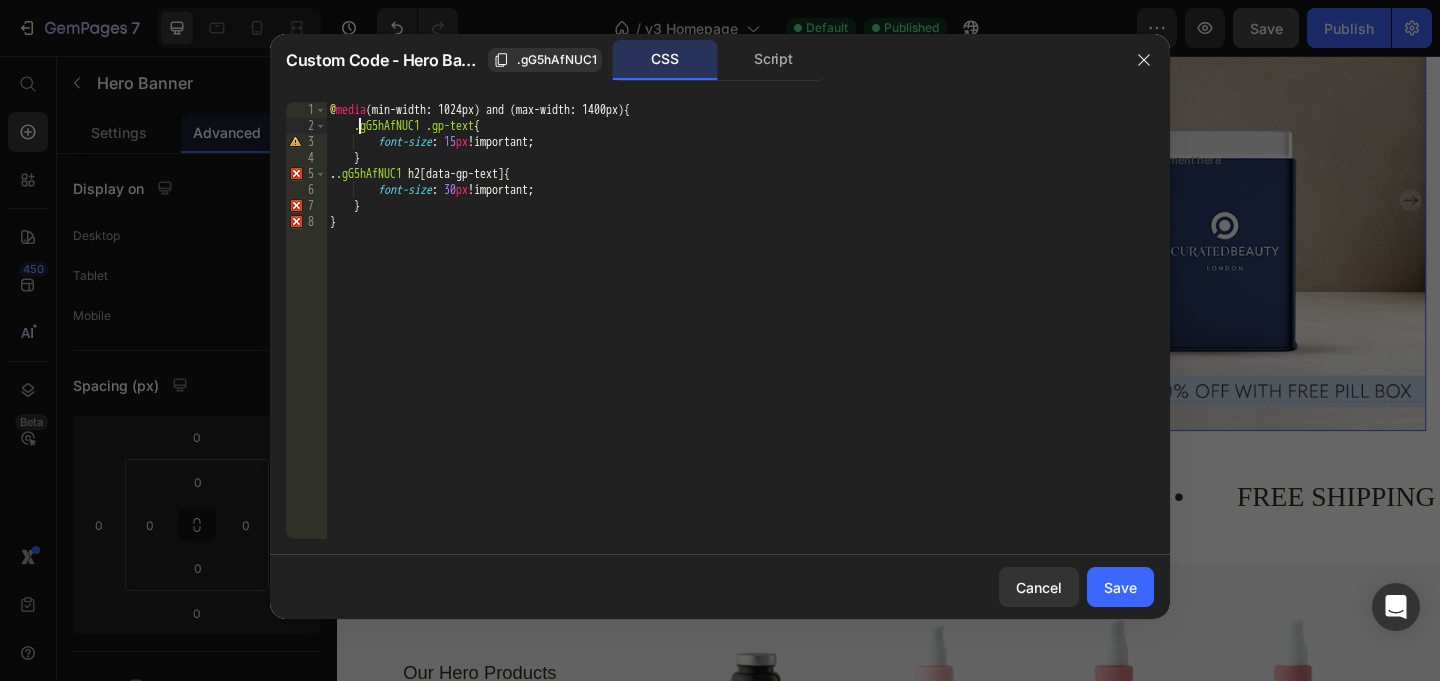 click on "@ media  (min-width: 1024px) and (max-width: 1400px) {      .gG5hAfNUC1   .gp-text {           font-size :   15 px  !important ;      }     . .gG5hAfNUC1   h2 [ data-gp-text ] {           font-size :   30 px  !important ;      } }" at bounding box center (740, 336) 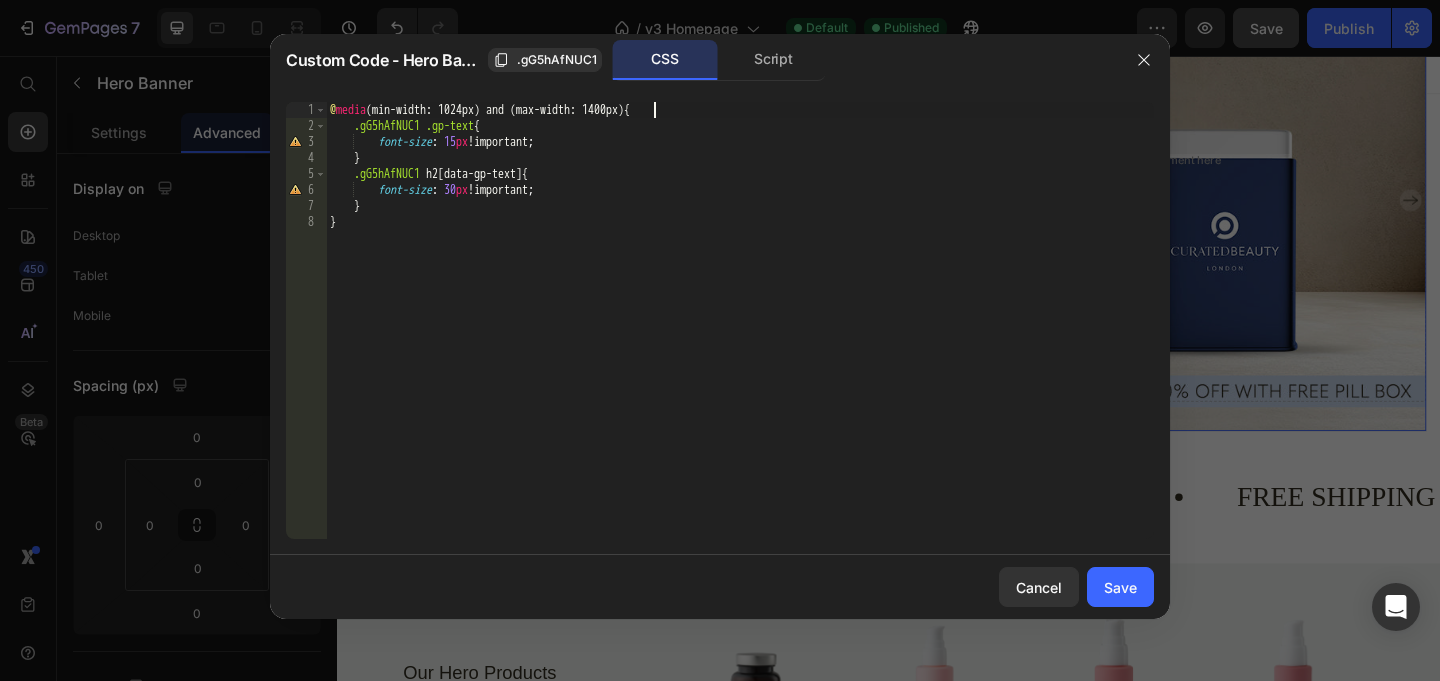 click on "@ media  (min-width: 1024px) and (max-width: 1400px) {      .gG5hAfNUC1   .gp-text {           font-size :   15 px  !important ;      }      .gG5hAfNUC1   h2 [ data-gp-text ] {           font-size :   30 px  !important ;      } }" at bounding box center (740, 336) 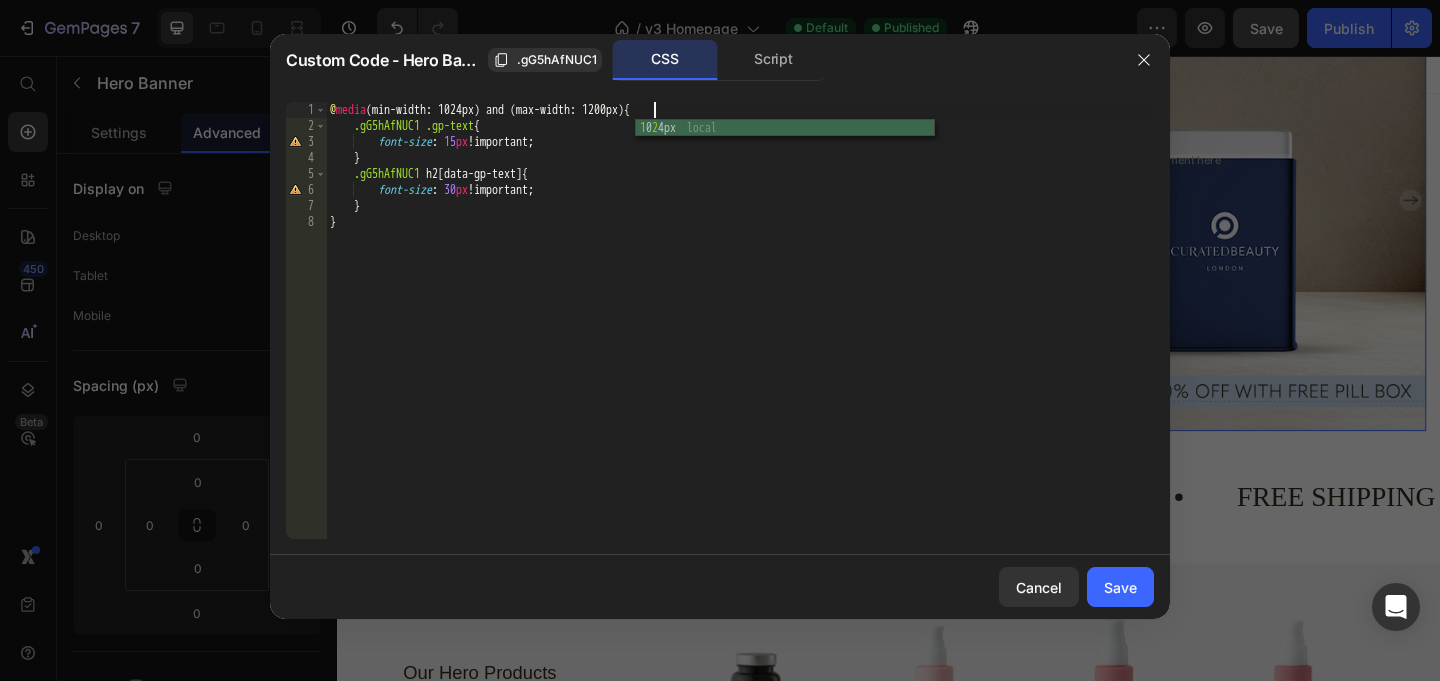 scroll, scrollTop: 0, scrollLeft: 26, axis: horizontal 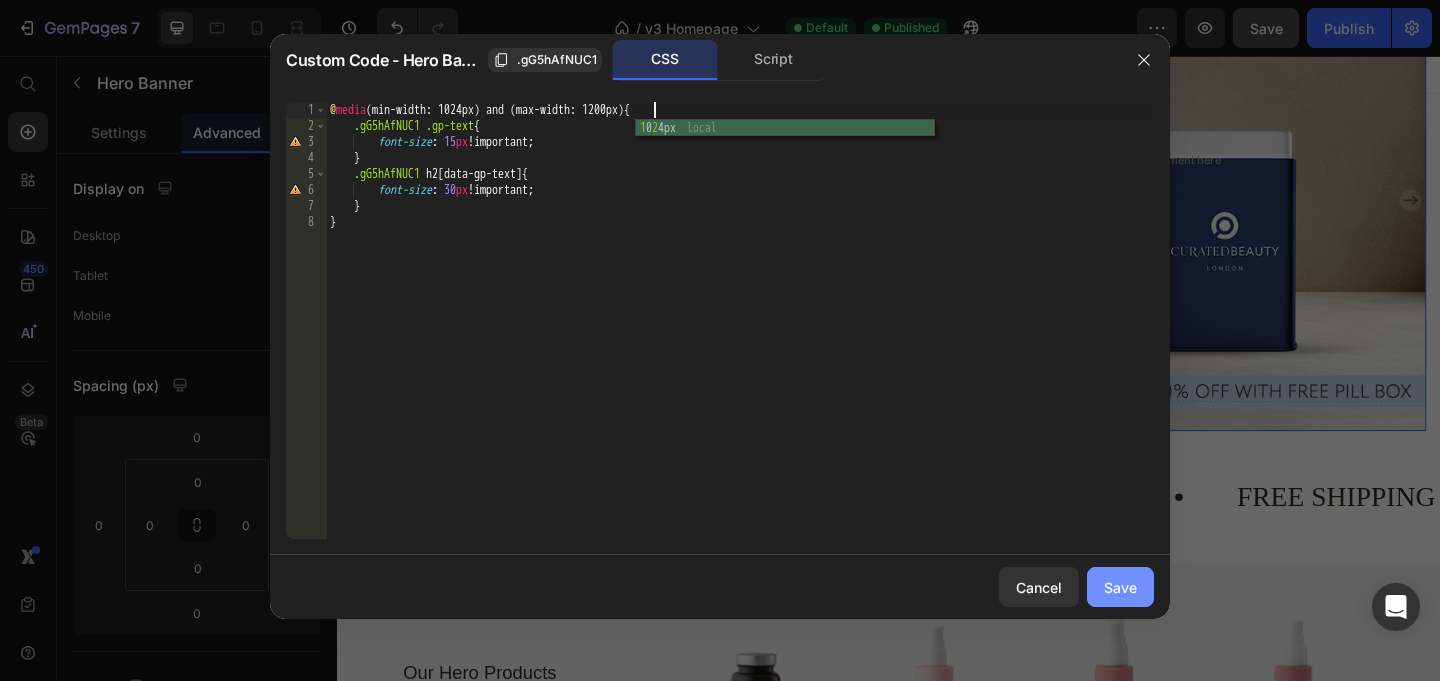 type on "@media (min-width: 1024px) and (max-width: 1200px){" 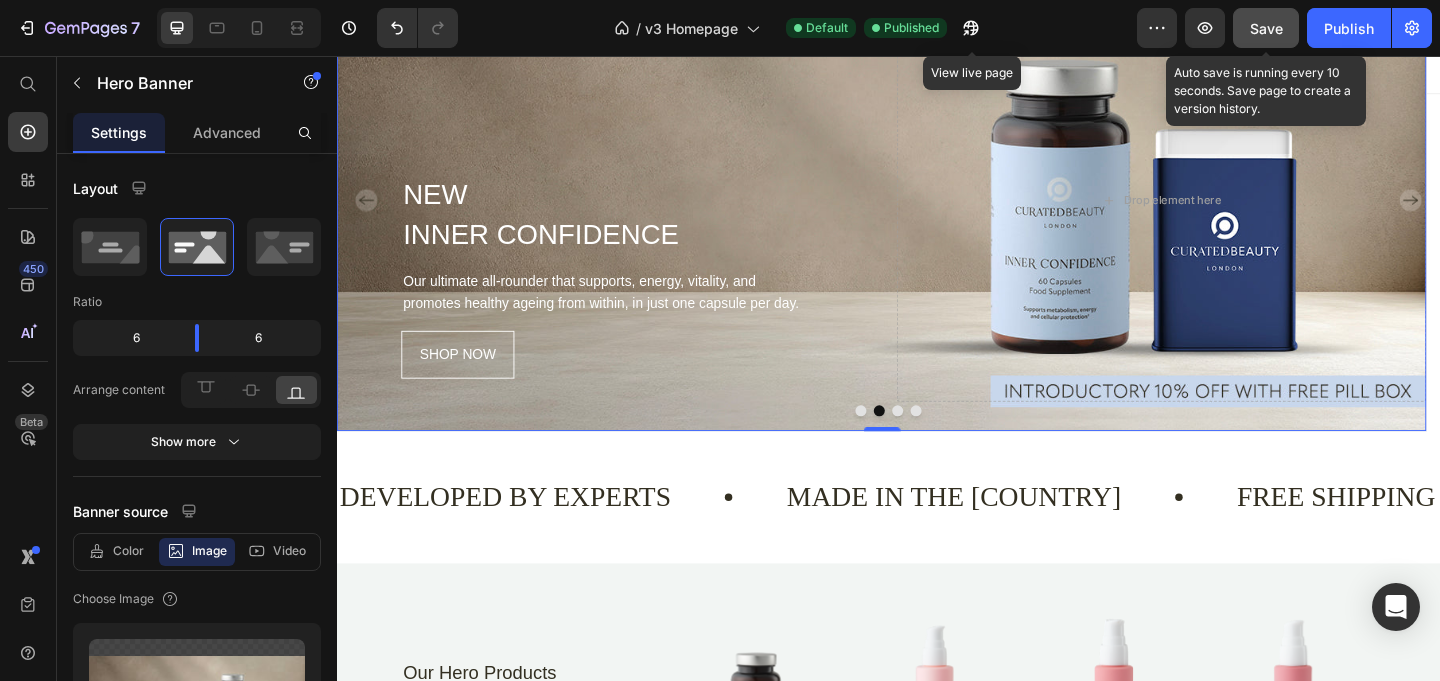 click on "Save" at bounding box center [1266, 28] 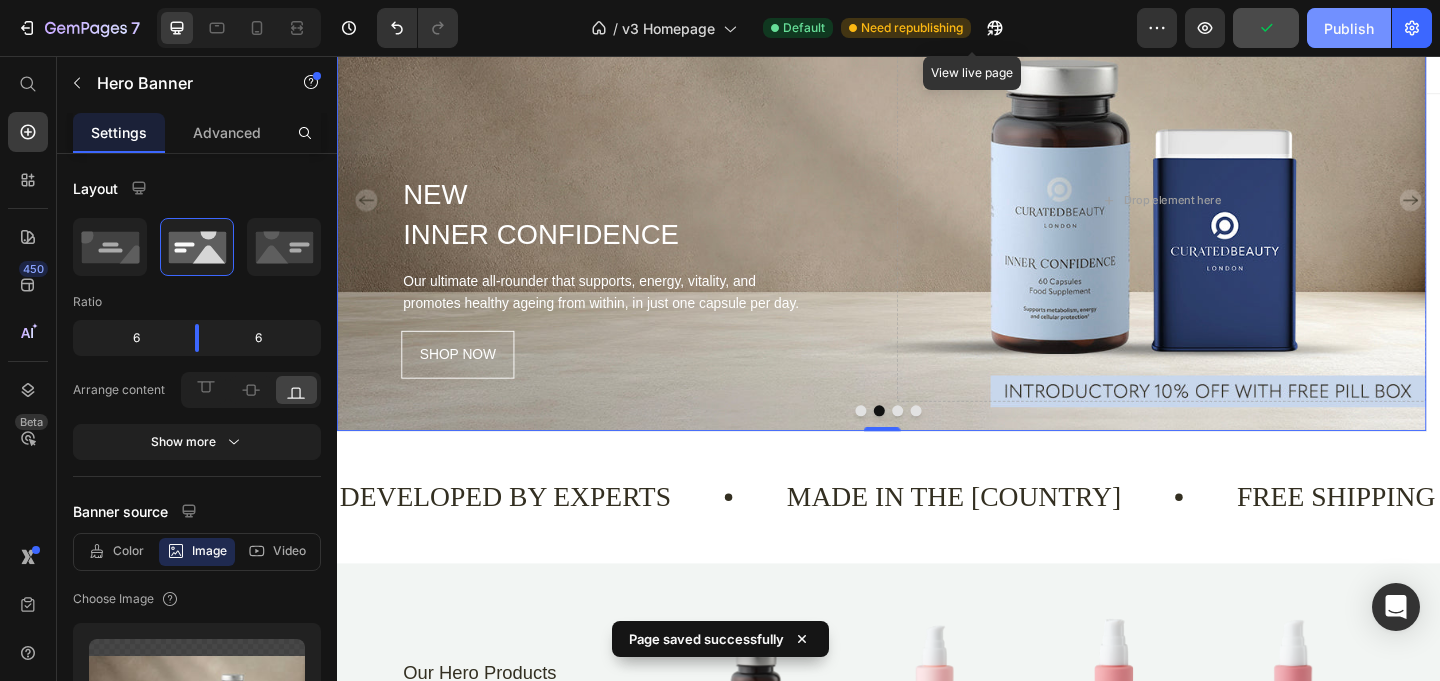 click on "Publish" 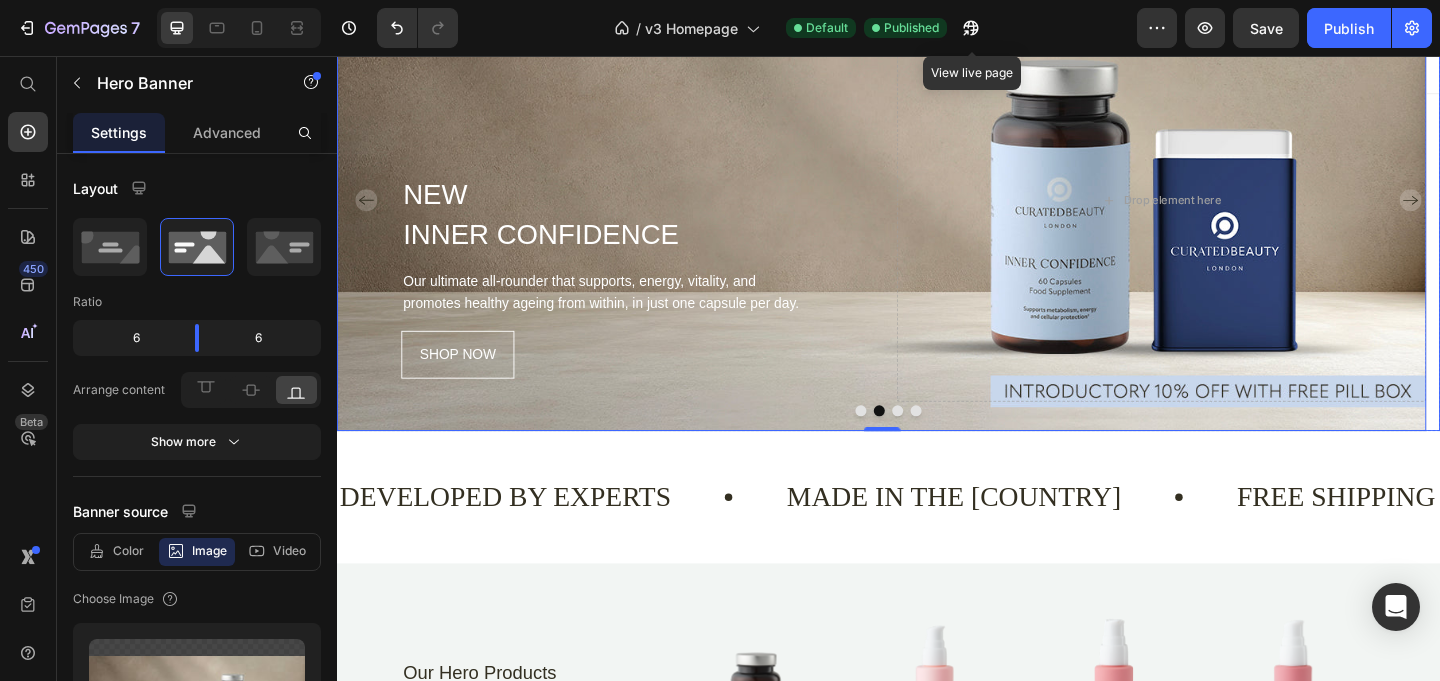 click at bounding box center (937, 442) 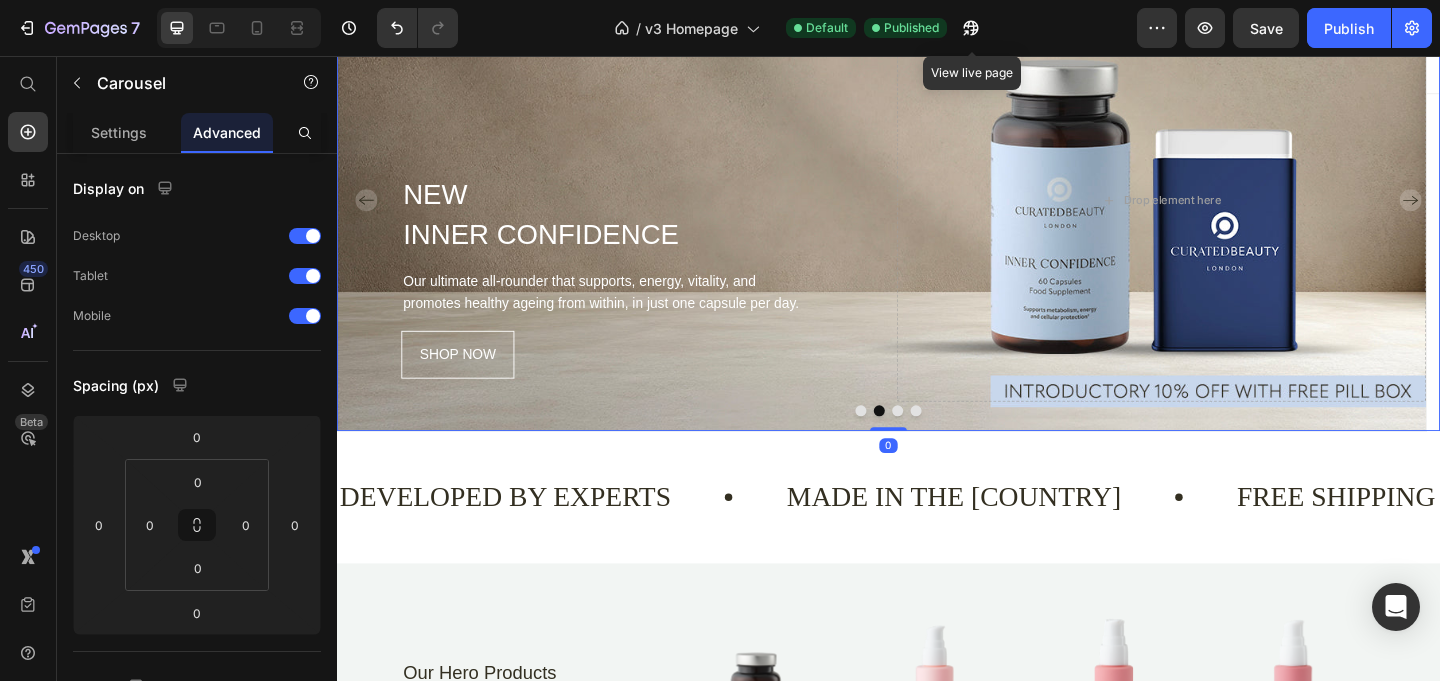 click at bounding box center [937, 442] 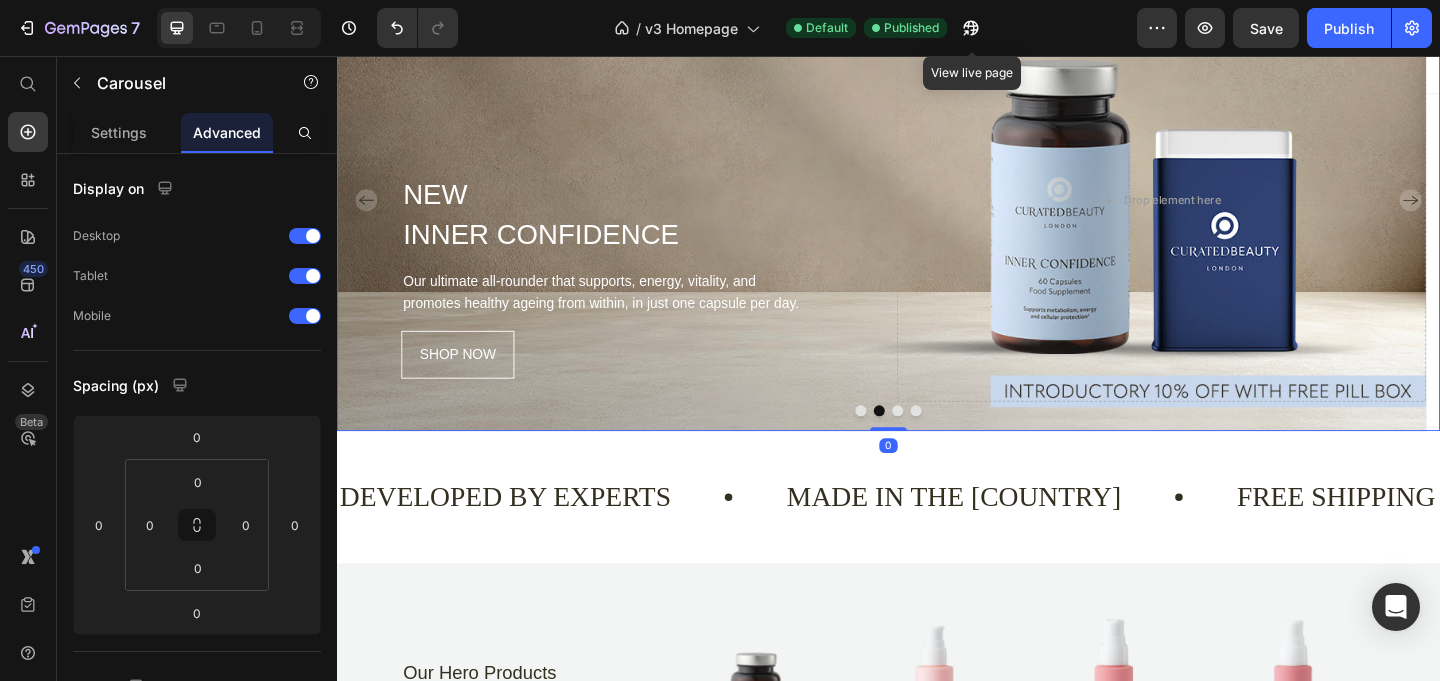 click at bounding box center [907, 442] 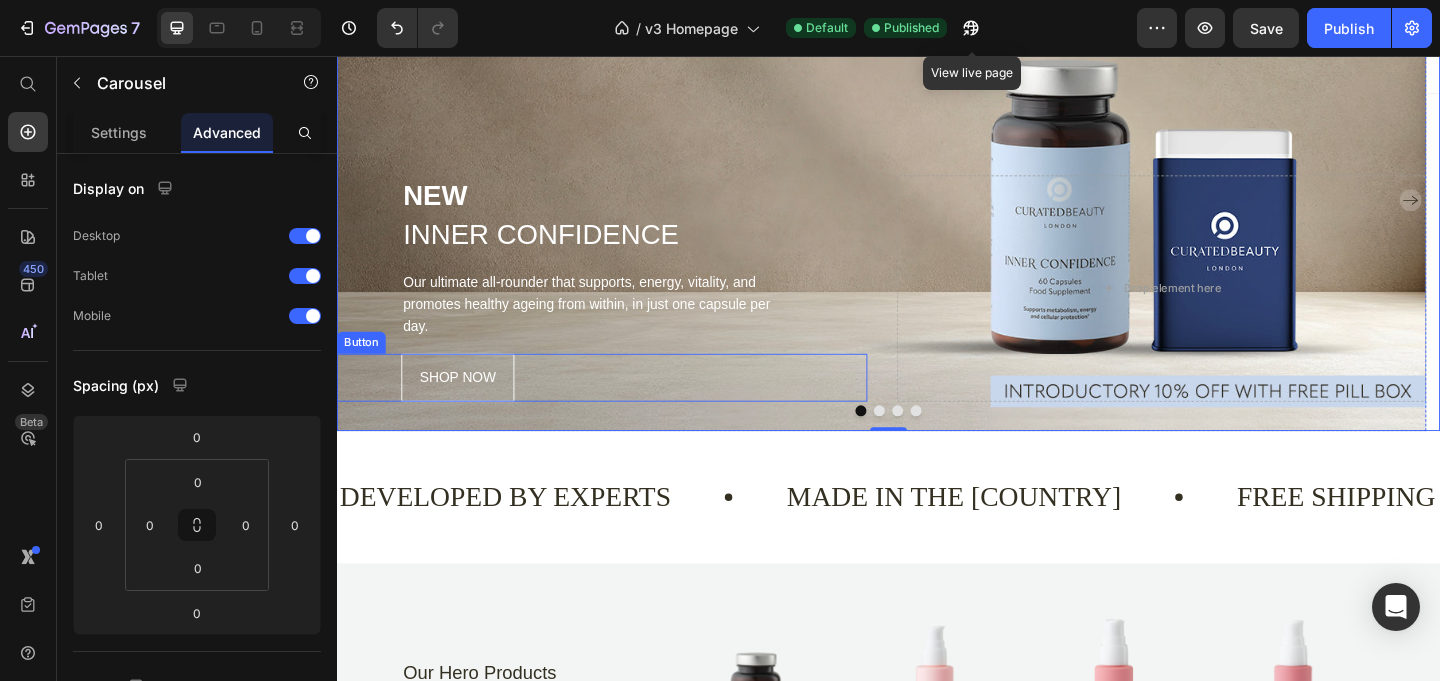 click on "SHOP NOW" at bounding box center [468, 406] 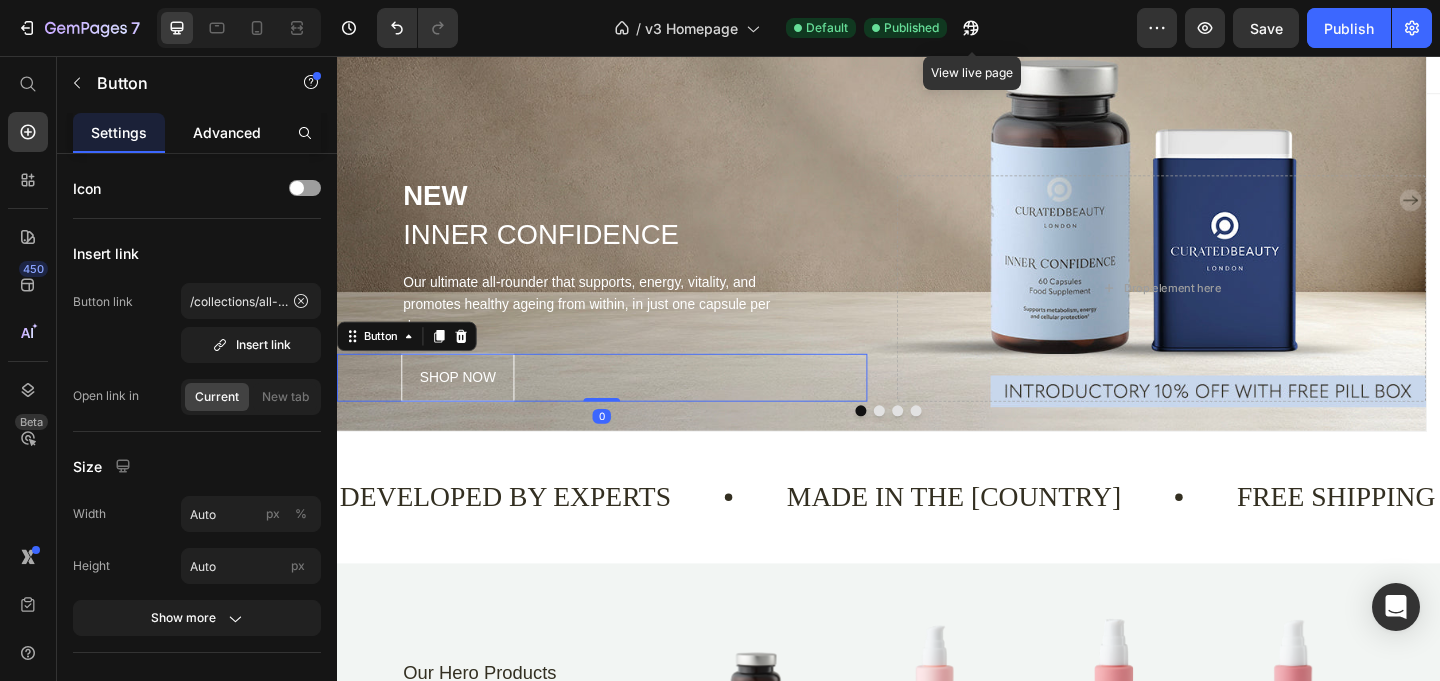 click on "Advanced" at bounding box center (227, 132) 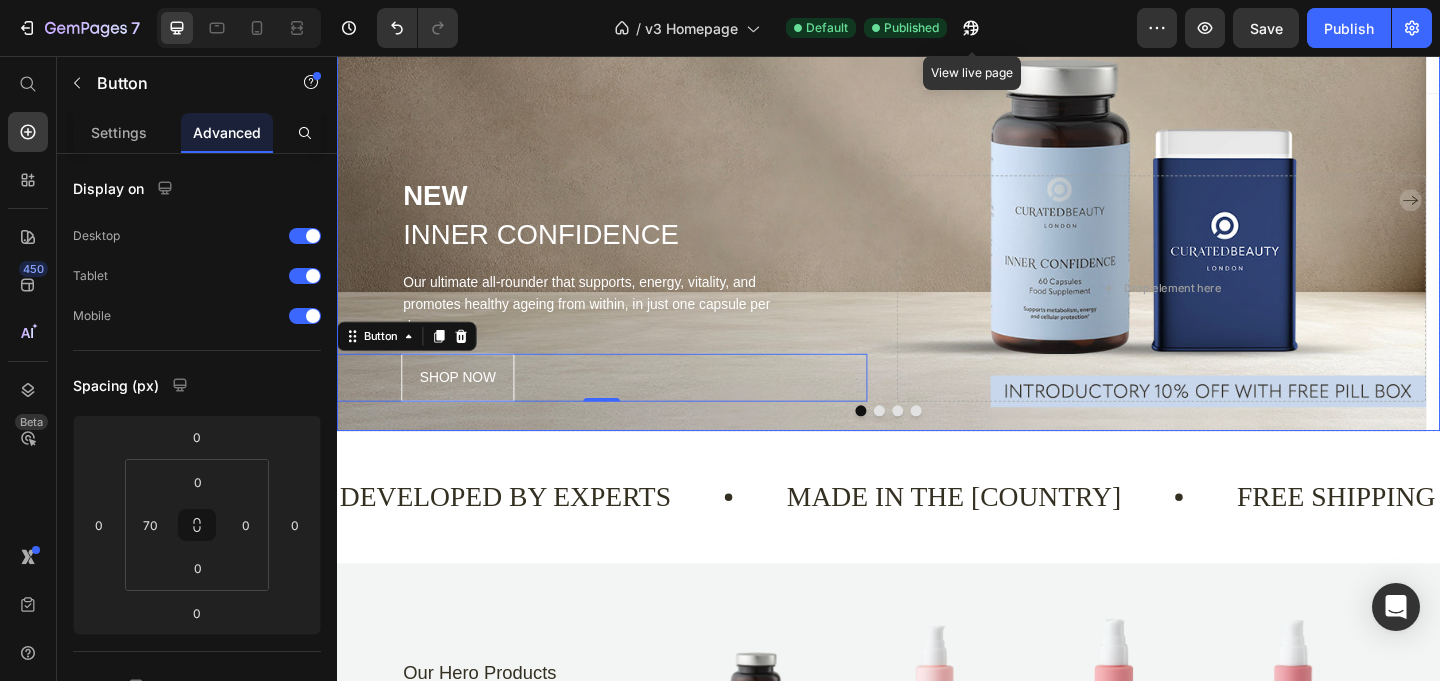 click at bounding box center (947, 442) 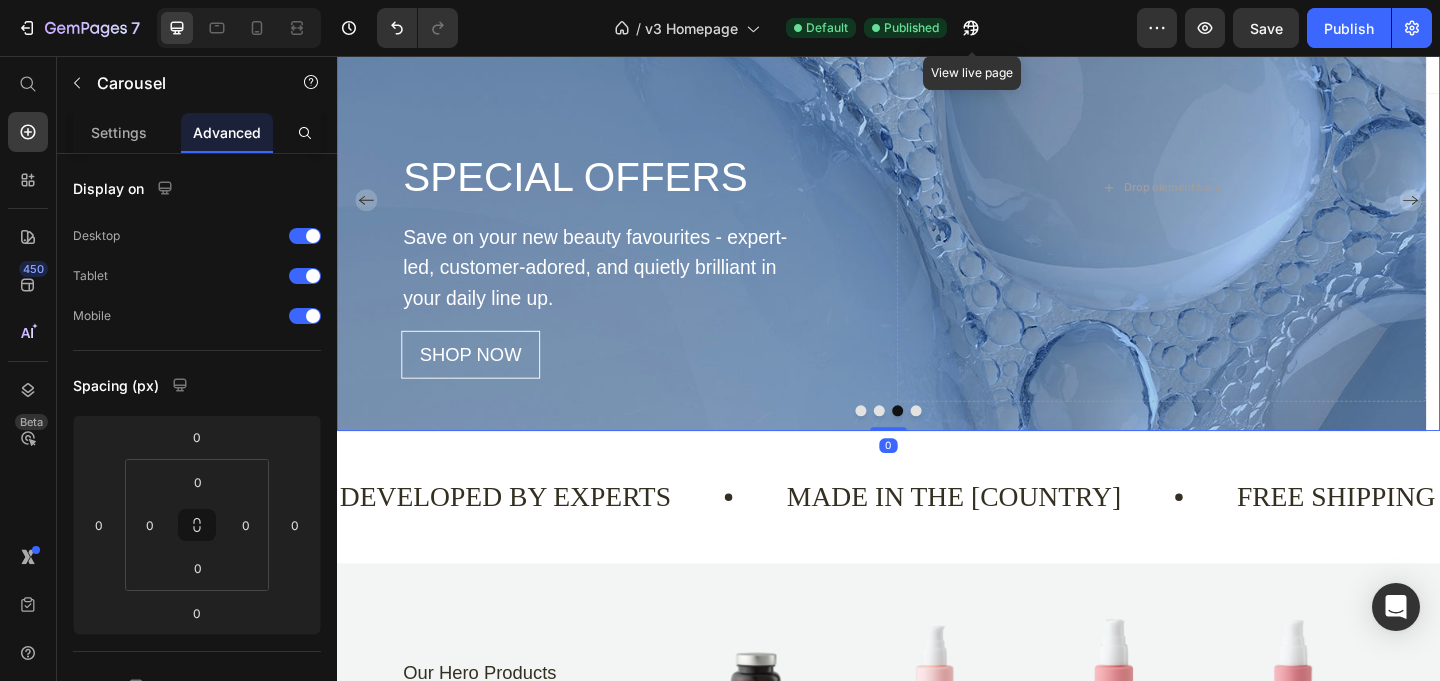 click at bounding box center (927, 442) 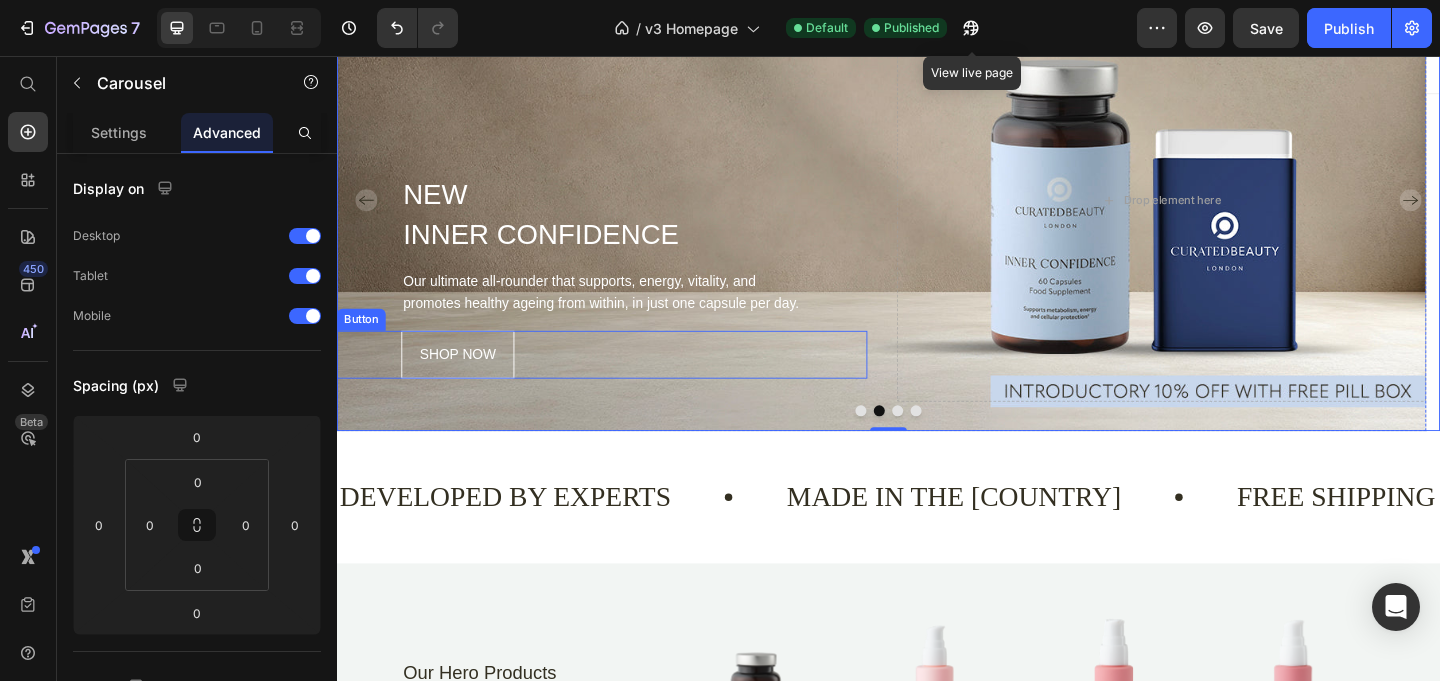 click on "SHOP NOW" at bounding box center [468, 381] 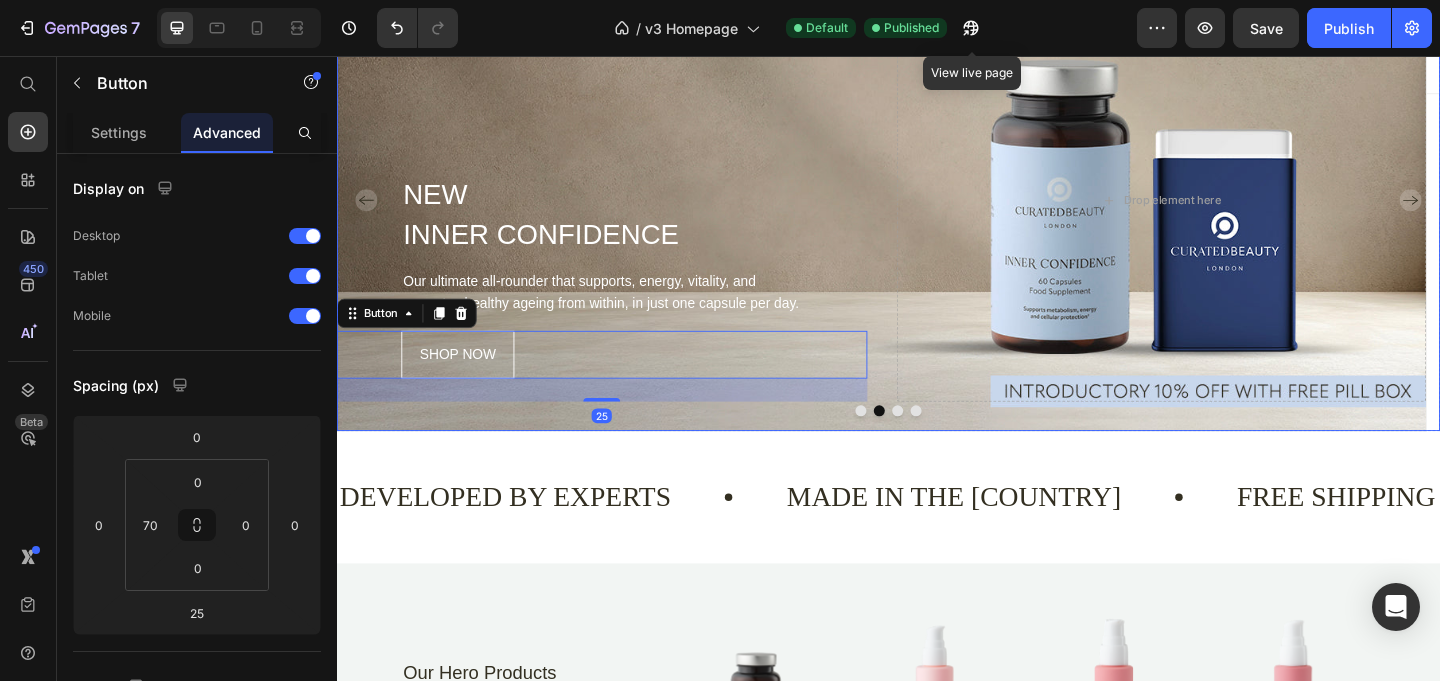 click at bounding box center (947, 442) 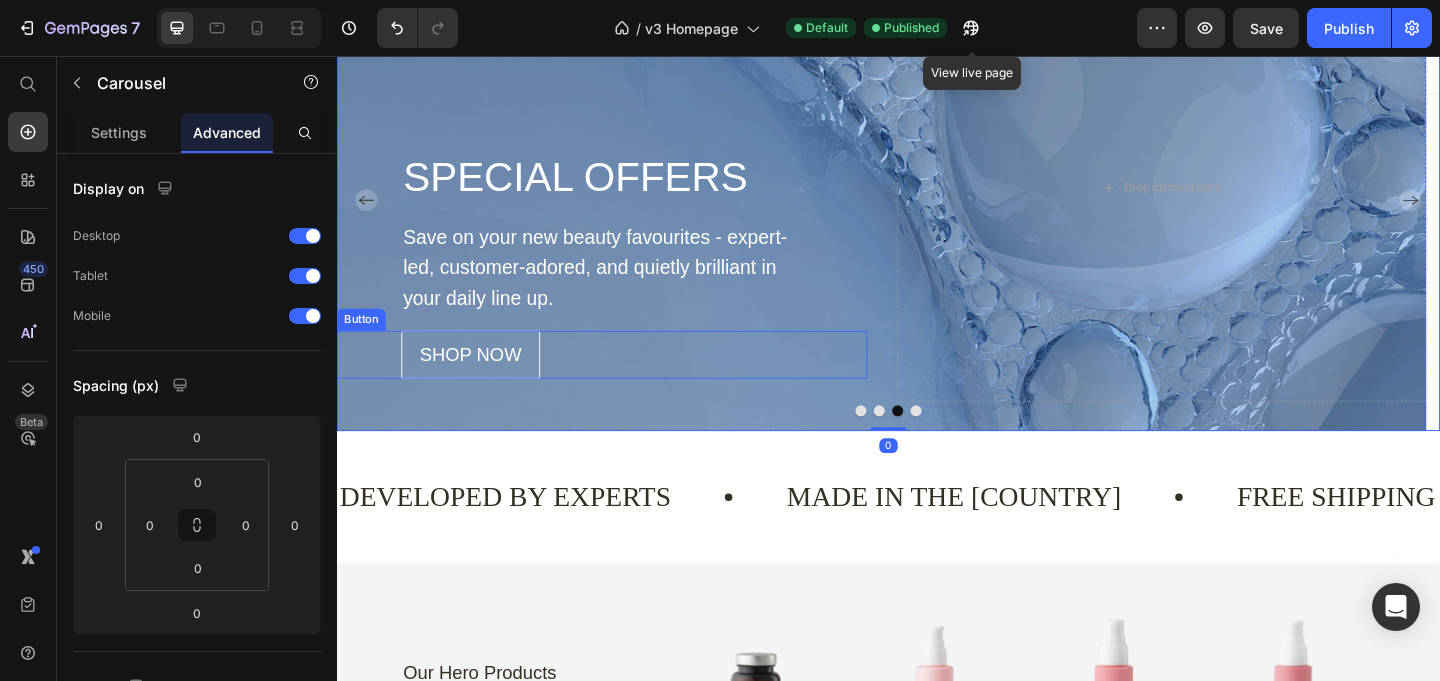 click on "SHOP NOW" at bounding box center [482, 381] 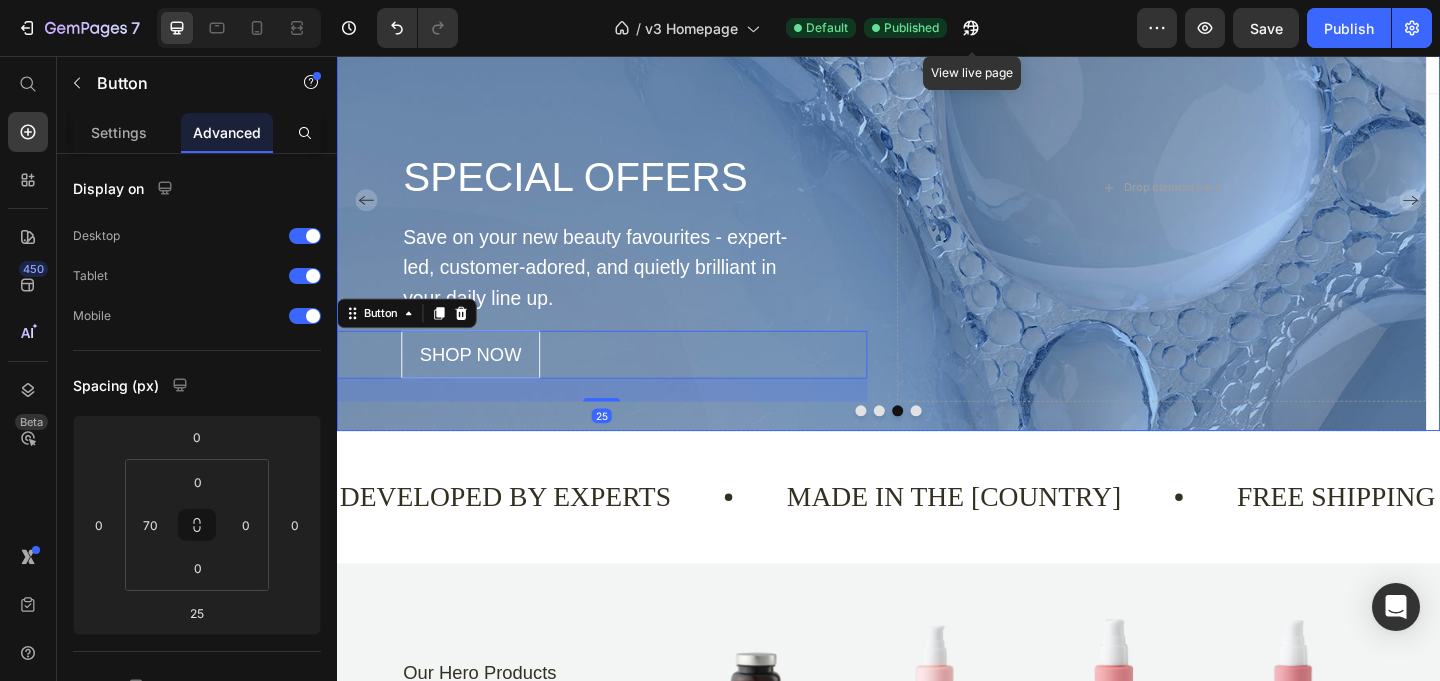 click at bounding box center (937, 442) 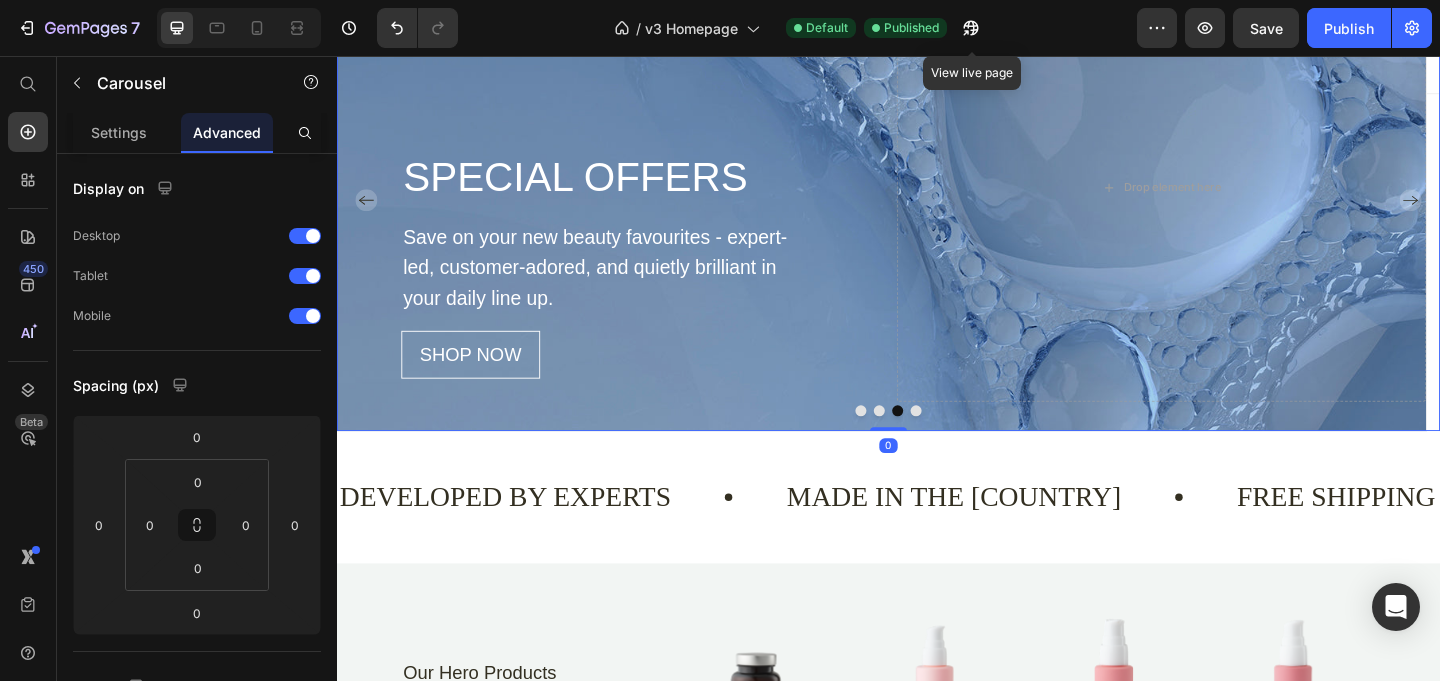 click at bounding box center [967, 442] 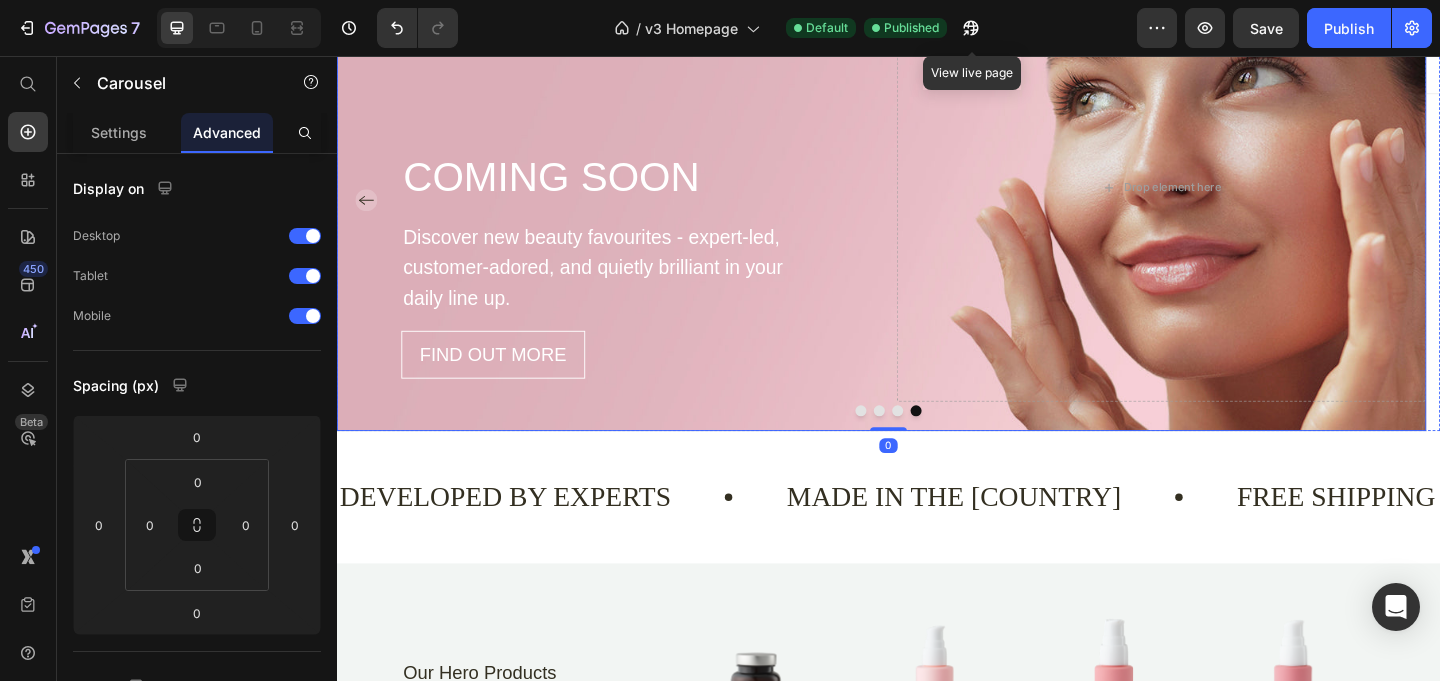 click on "COMING SOON Heading Discover new beauty favourites - expert-led, customer-adored, and quietly brilliant in your daily line up.  Text Block FIND OUT MORE Button" at bounding box center [625, 199] 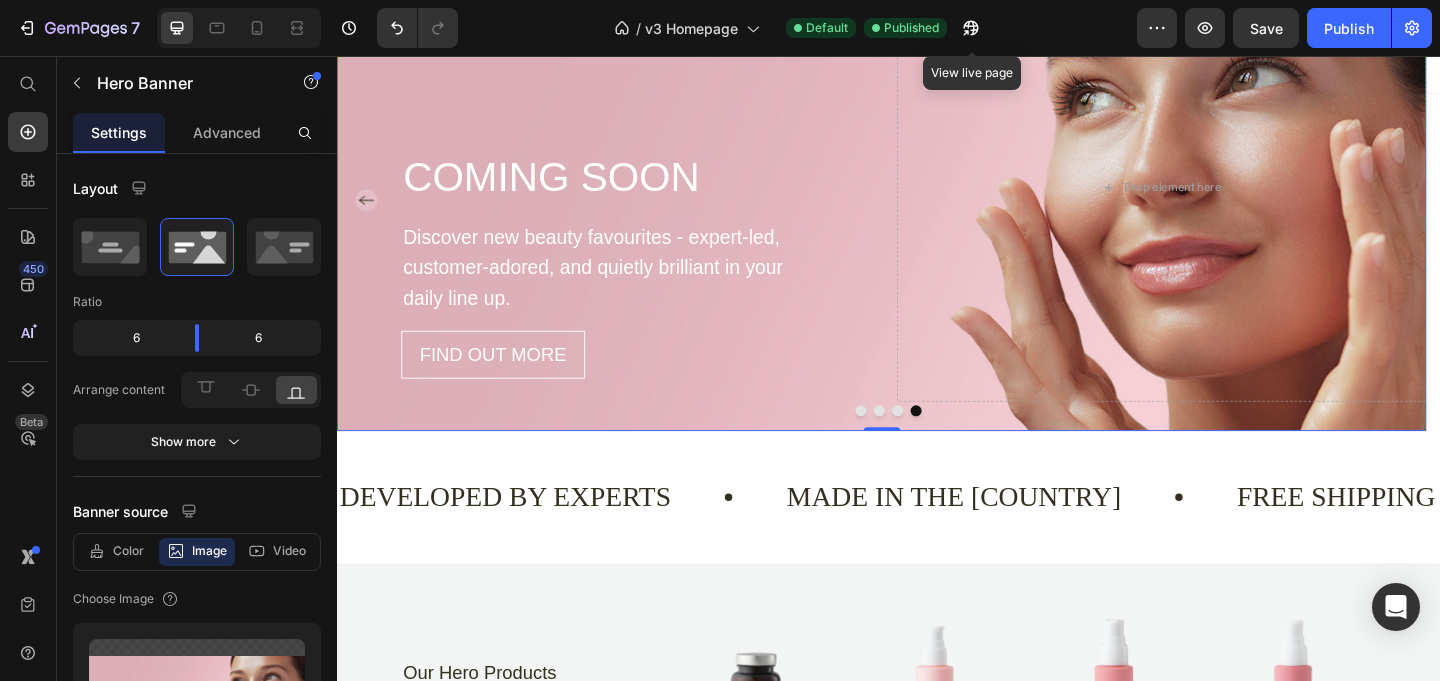 click on "COMING SOON Heading Discover new beauty favourites - expert-led, customer-adored, and quietly brilliant in your daily line up.  Text Block FIND OUT MORE Button" at bounding box center [625, 199] 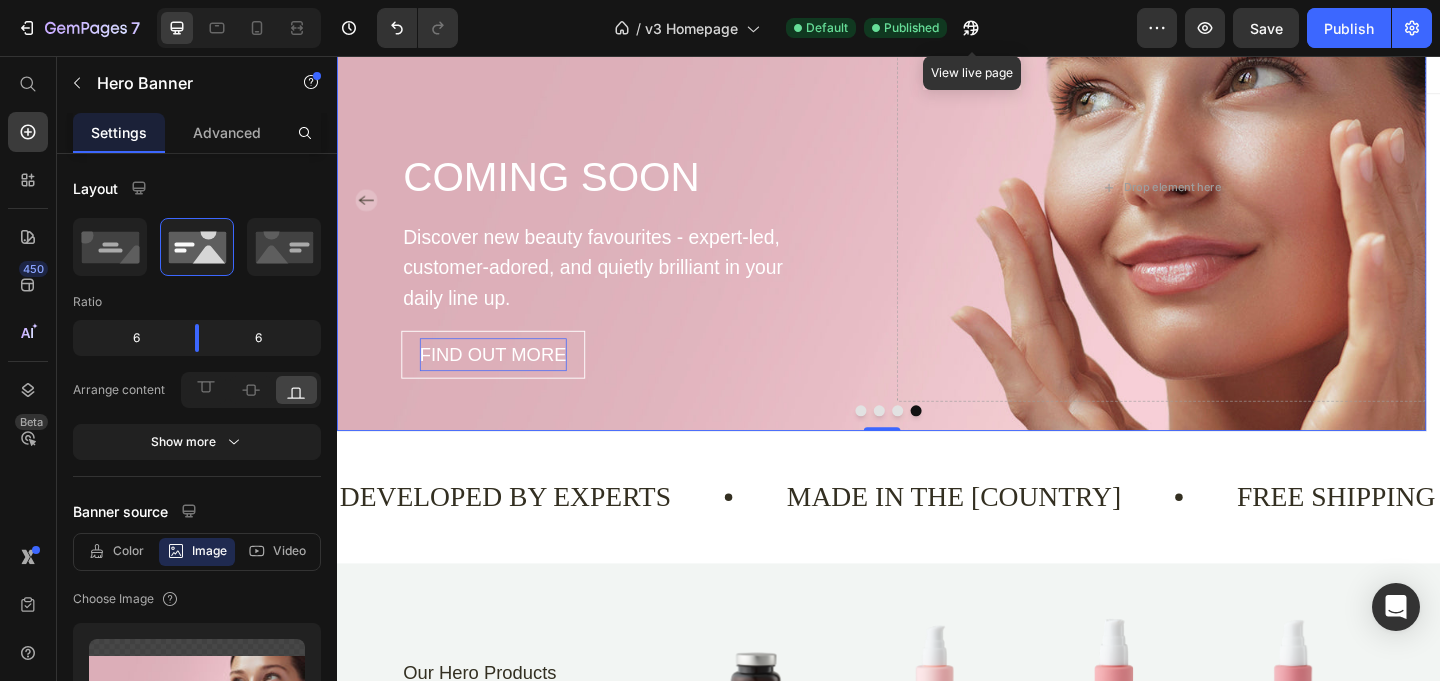 click on "FIND OUT MORE" at bounding box center (507, 381) 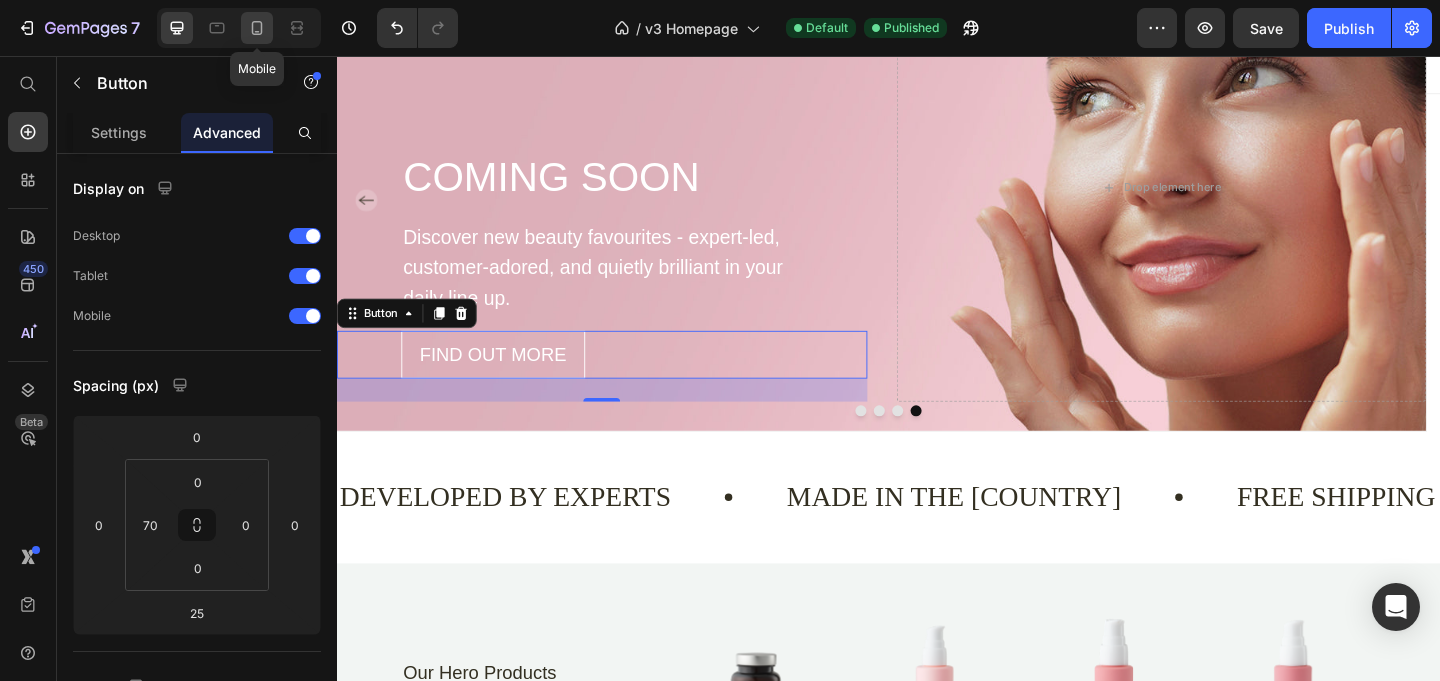 click 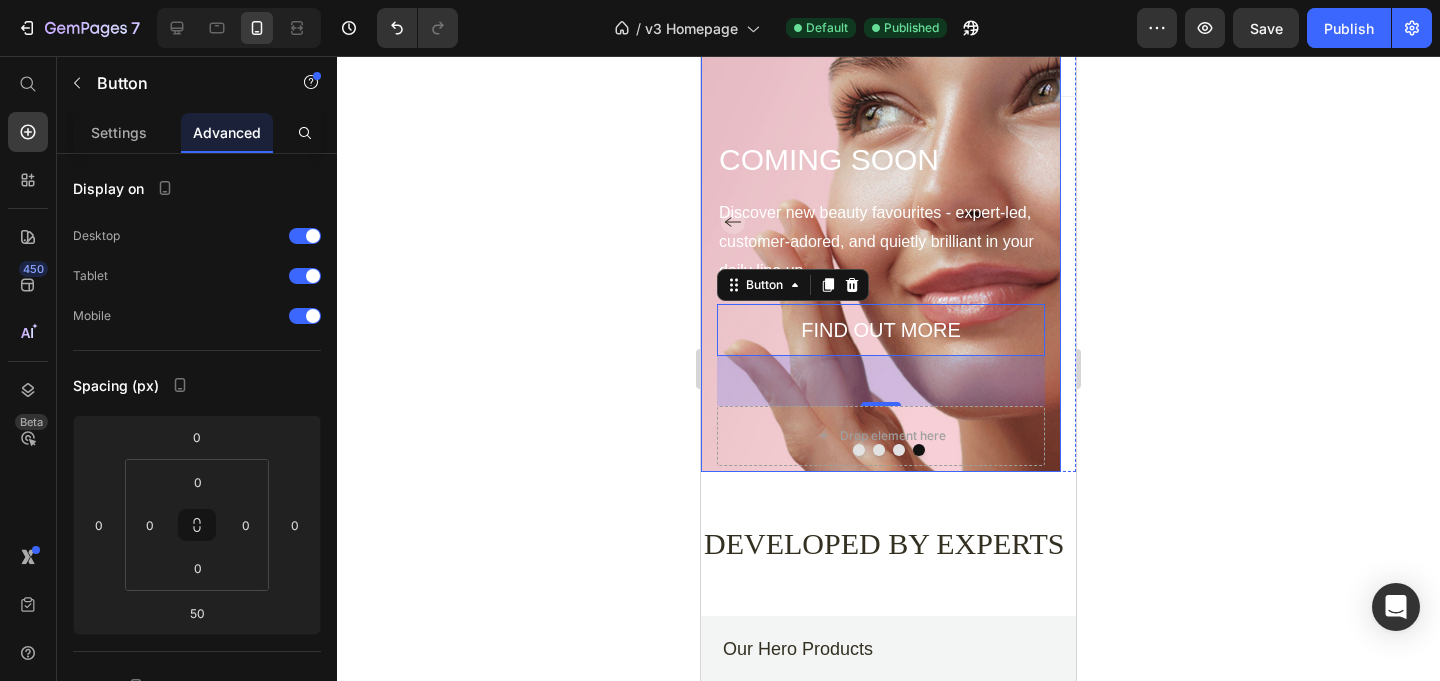 click on "COMING SOON Heading Discover new beauty favourites - expert-led, customer-adored, and quietly brilliant in your daily line up.  Text Block FIND OUT MORE Button   25
Drop element here" at bounding box center [881, 221] 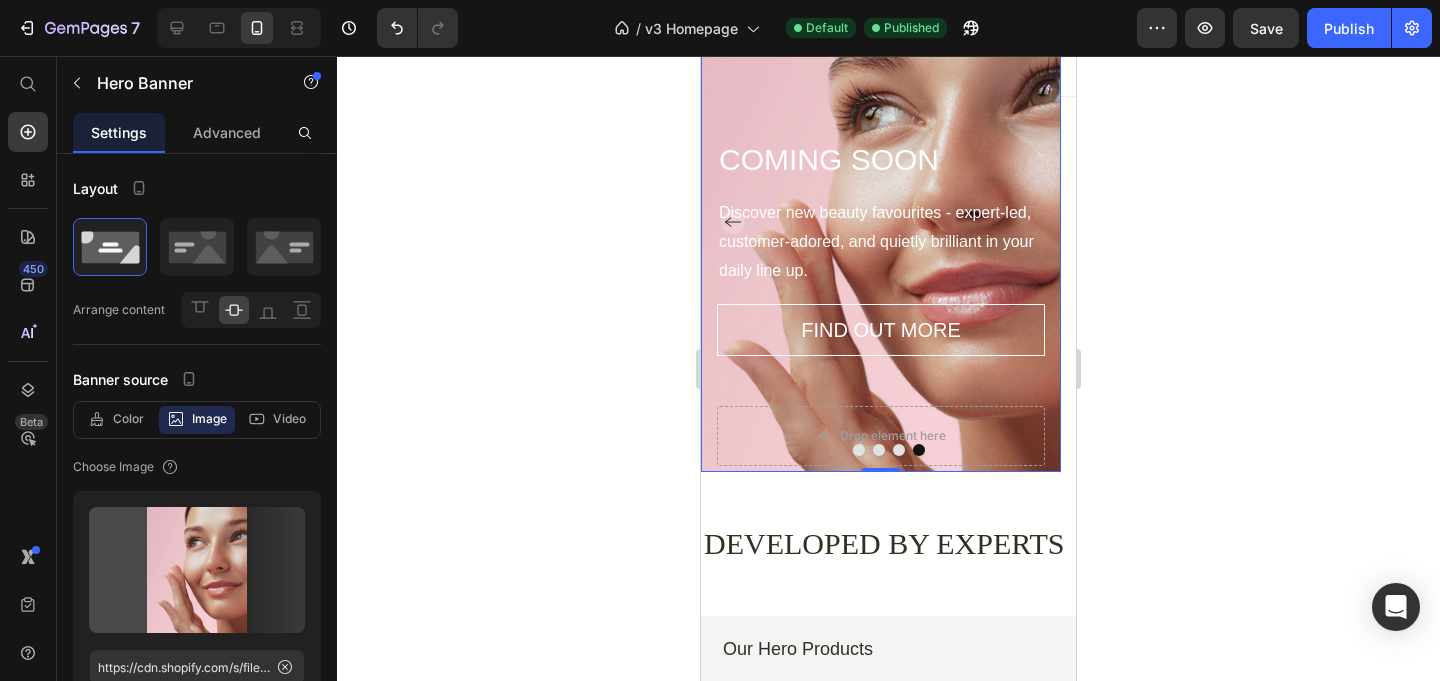 scroll, scrollTop: 177, scrollLeft: 0, axis: vertical 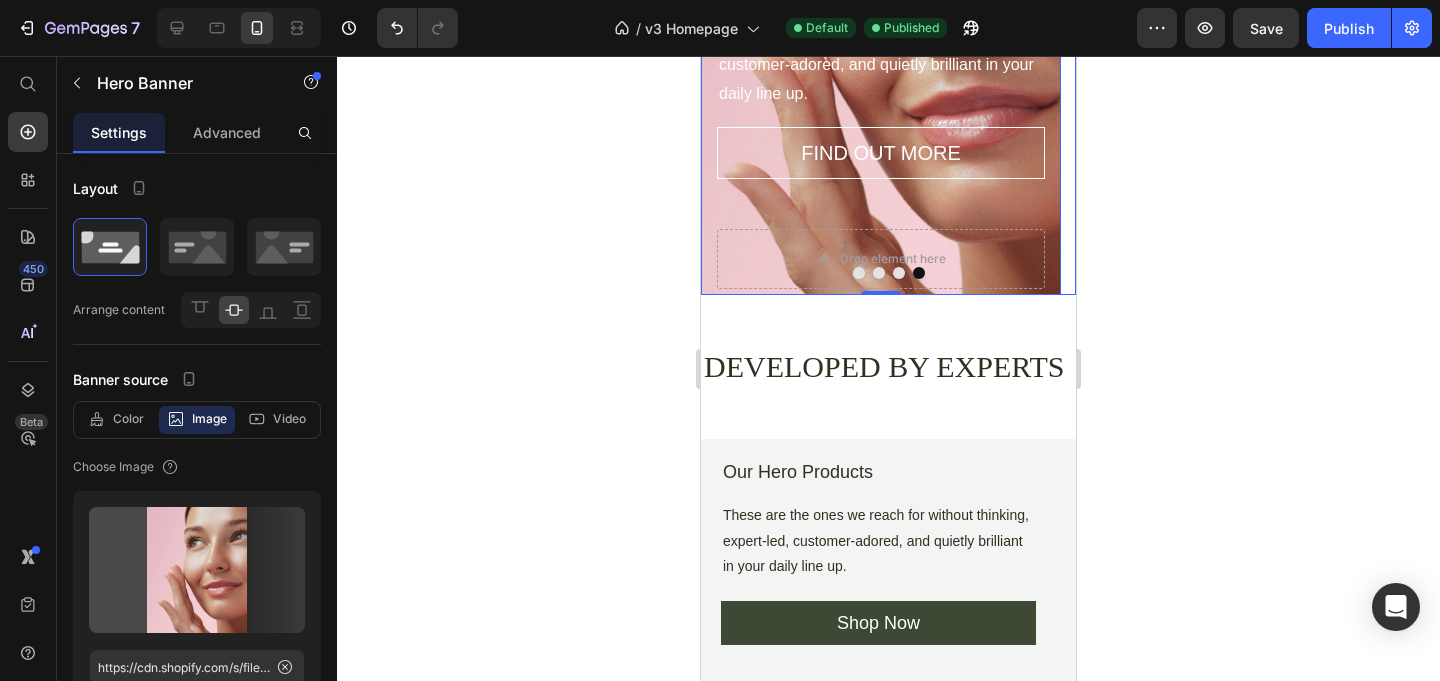 click at bounding box center (888, 273) 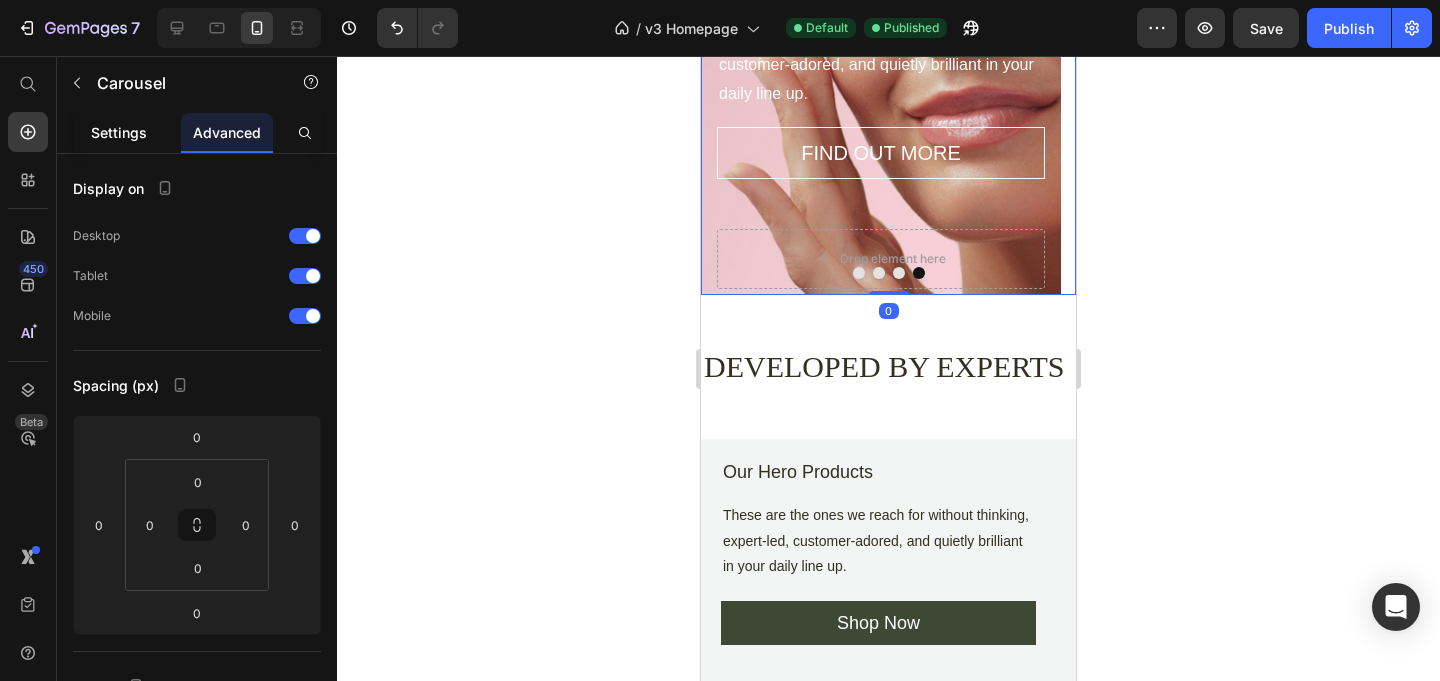 click on "Settings" 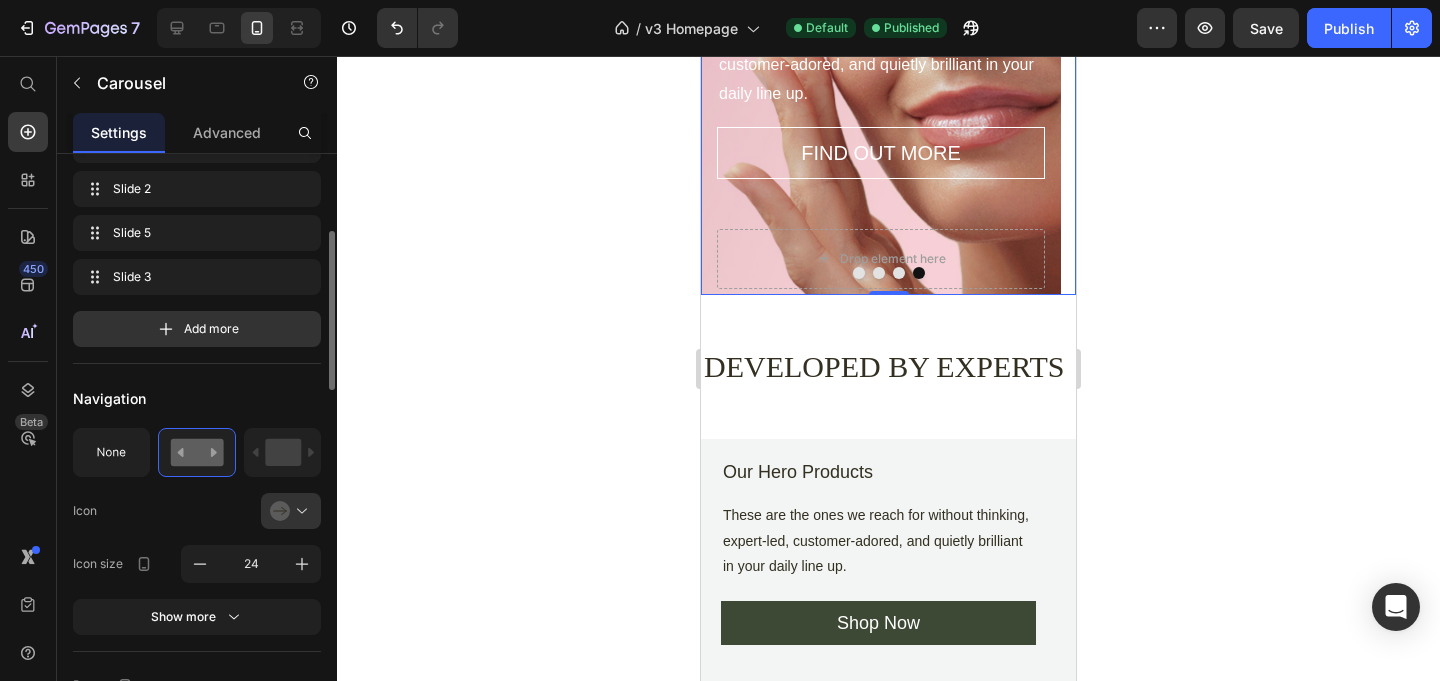 scroll, scrollTop: 383, scrollLeft: 0, axis: vertical 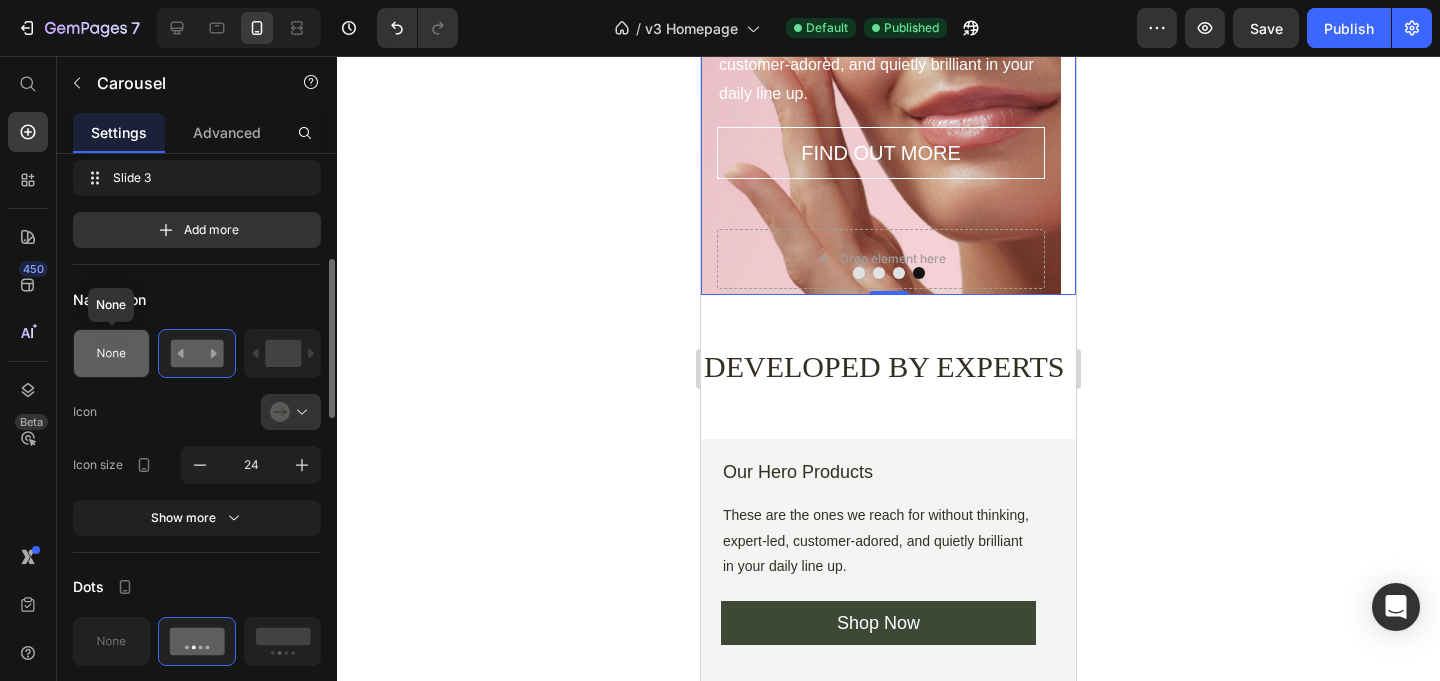 click 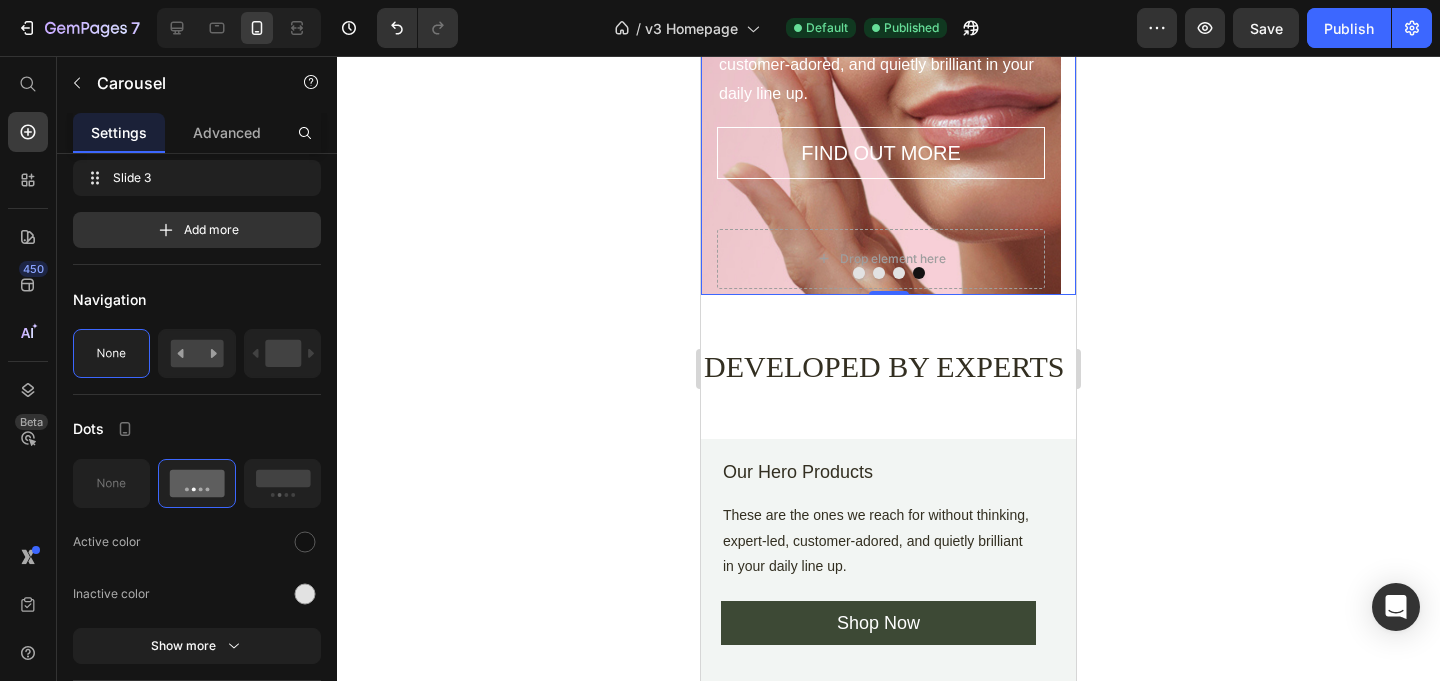 click at bounding box center (859, 273) 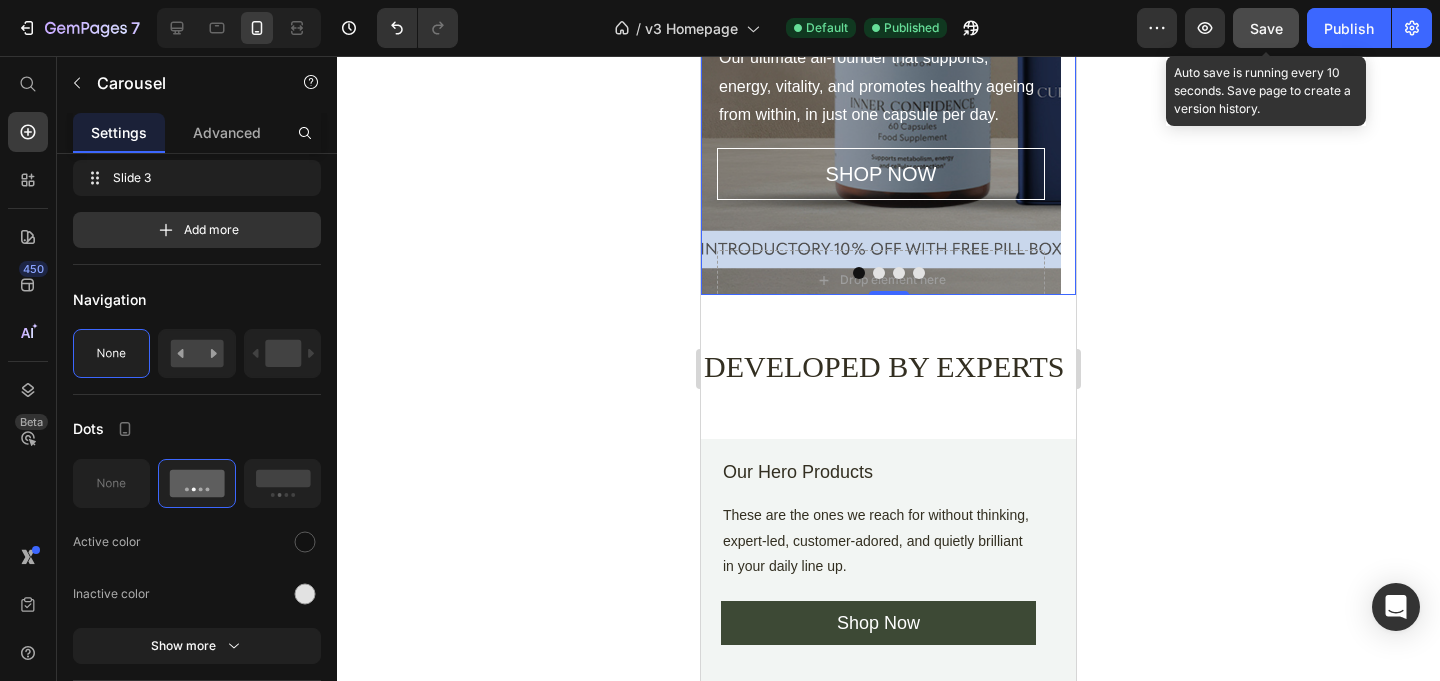 click on "Save" 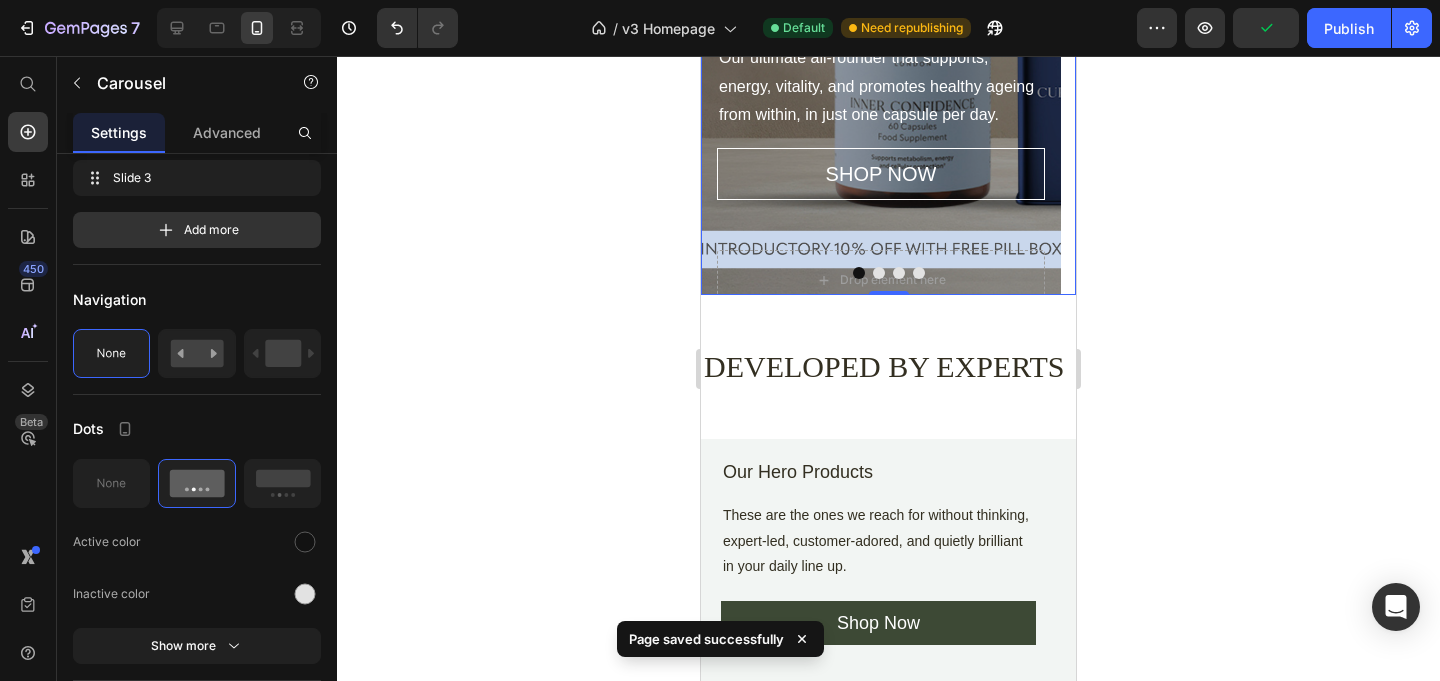 click at bounding box center [879, 273] 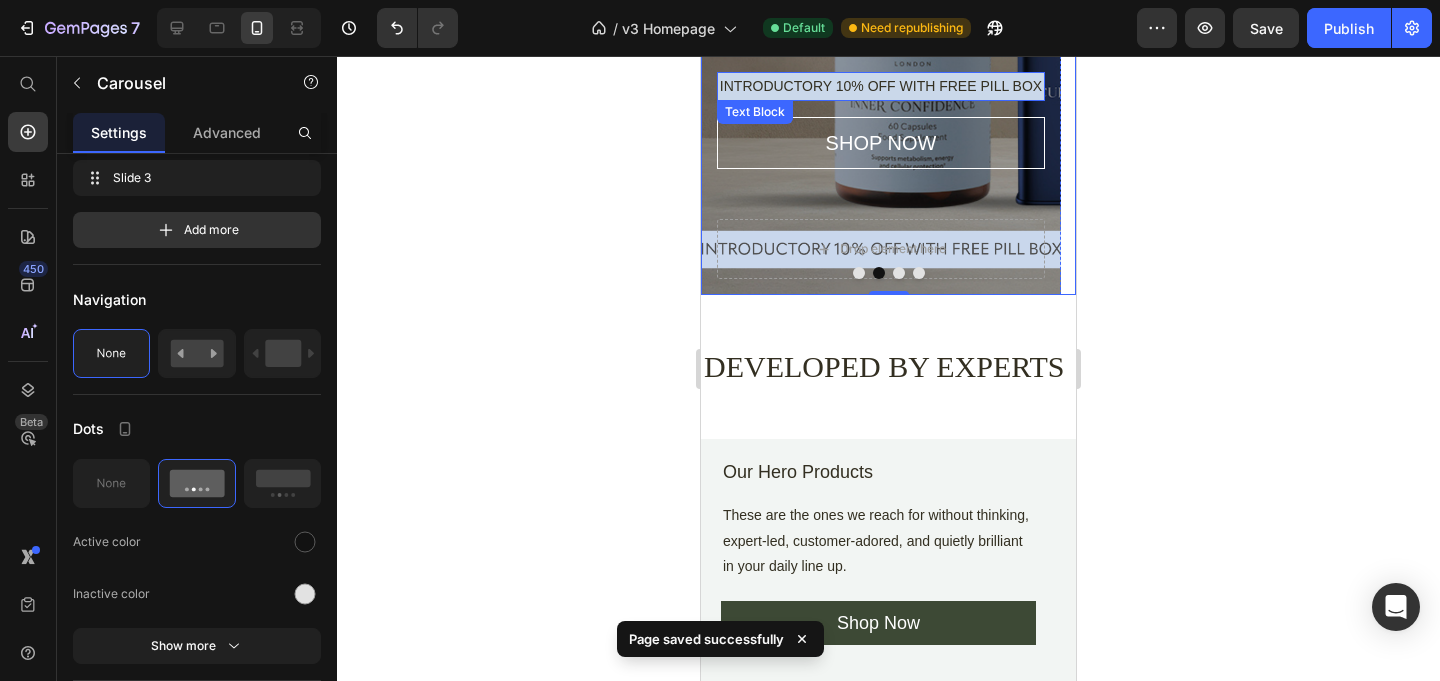 click on "INTRODUCTORY 10% OFF WITH FREE PILL BOX" at bounding box center (881, 86) 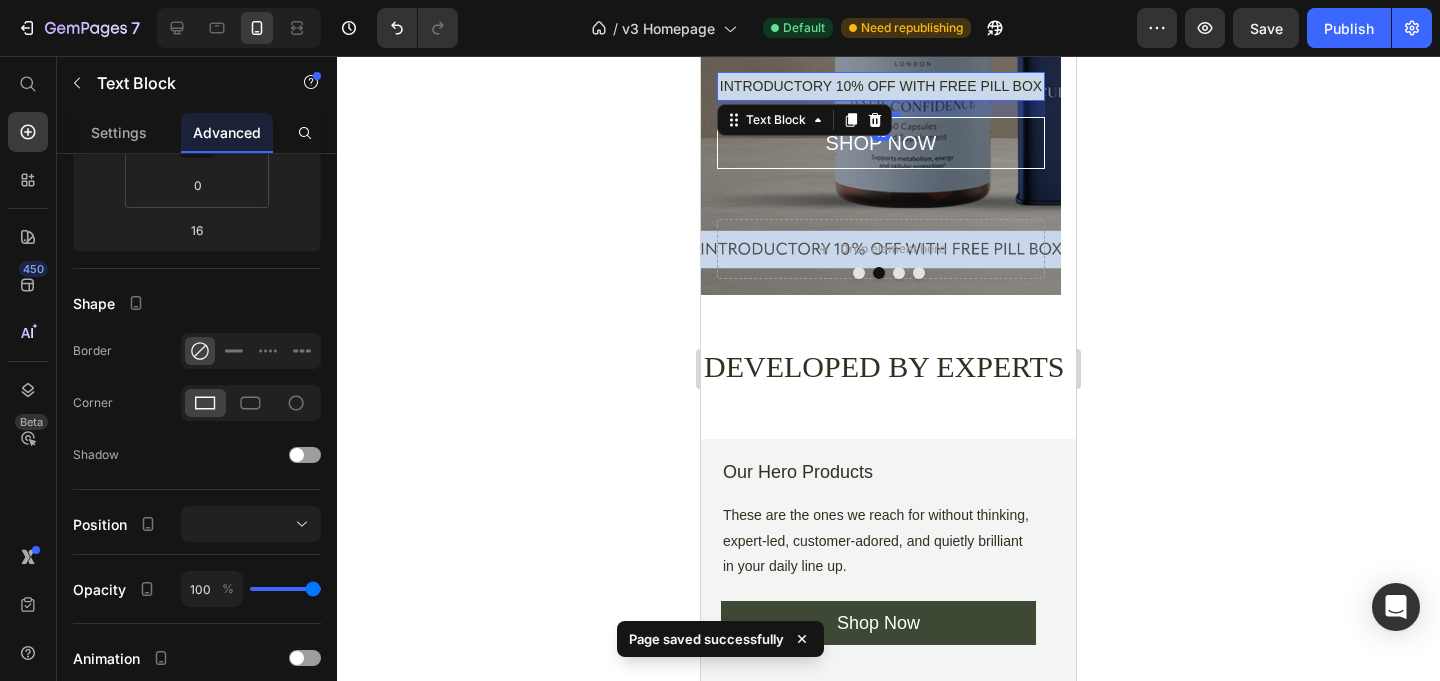 scroll, scrollTop: 0, scrollLeft: 0, axis: both 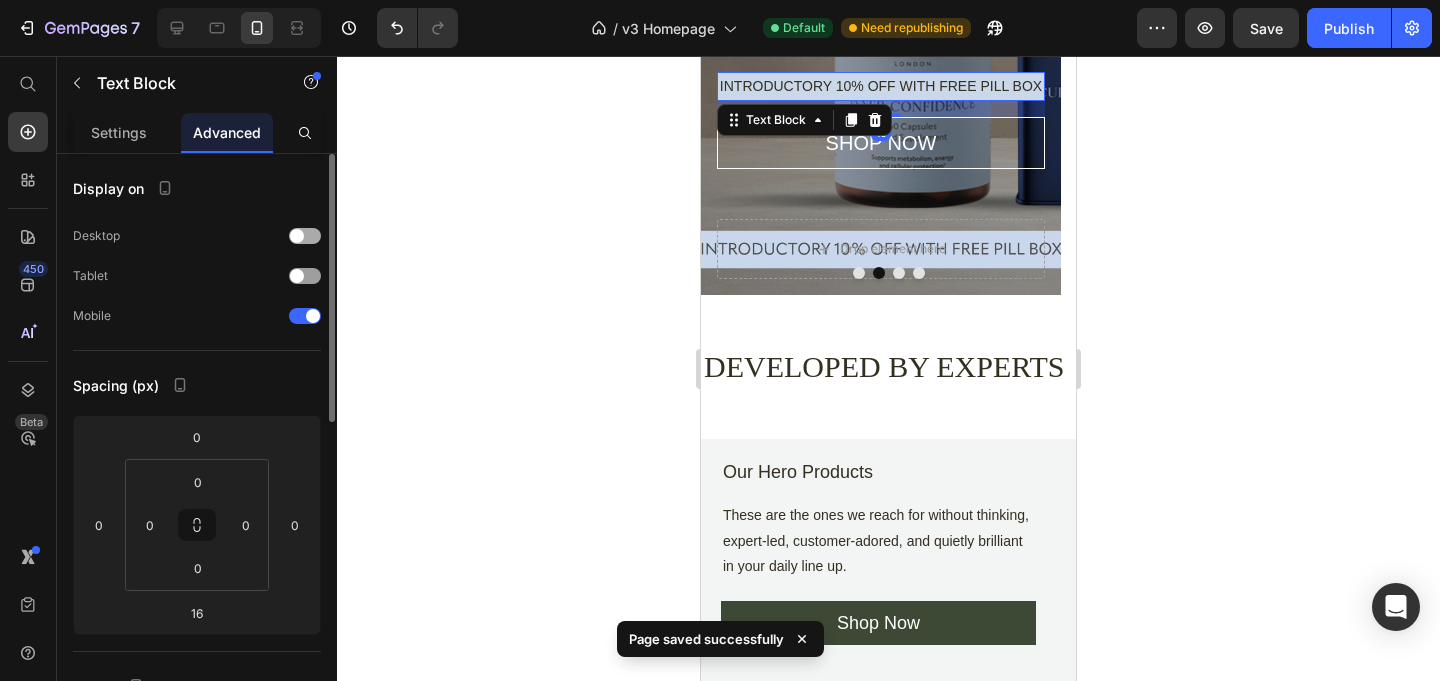 click at bounding box center [305, 276] 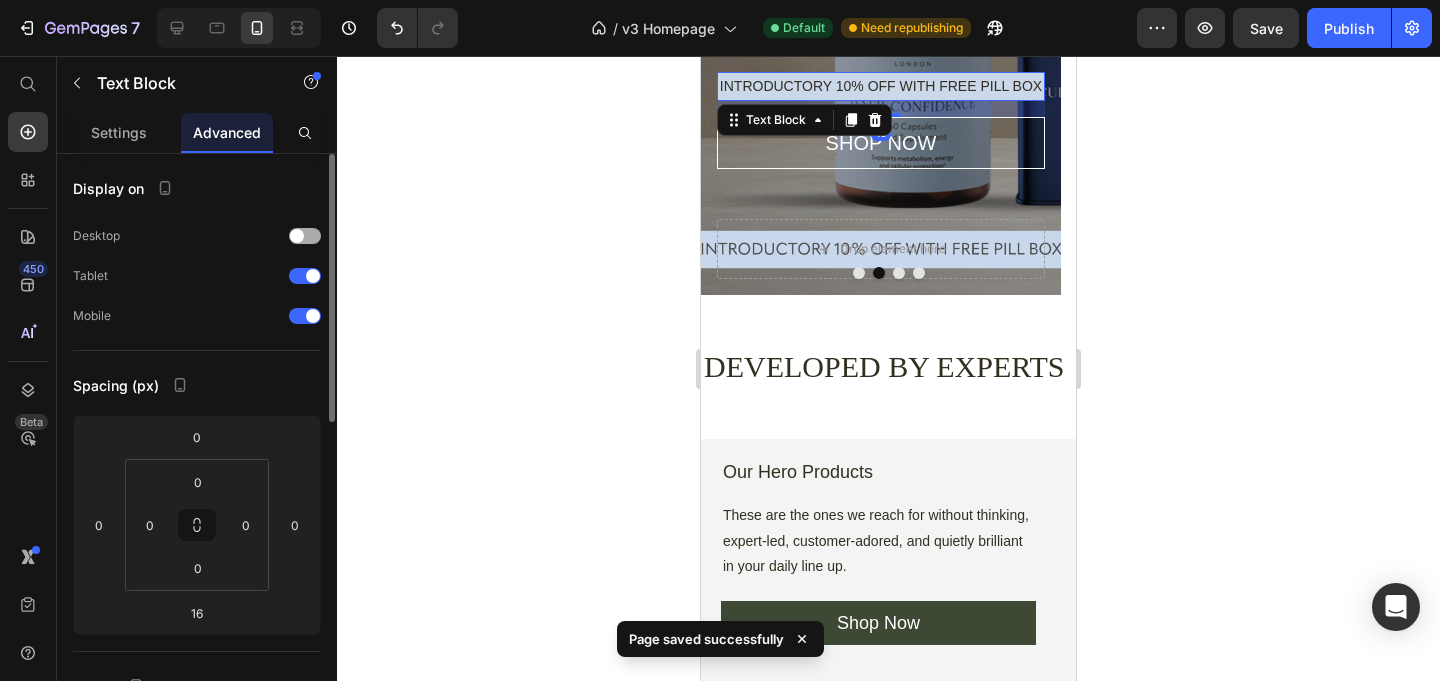 click at bounding box center (305, 236) 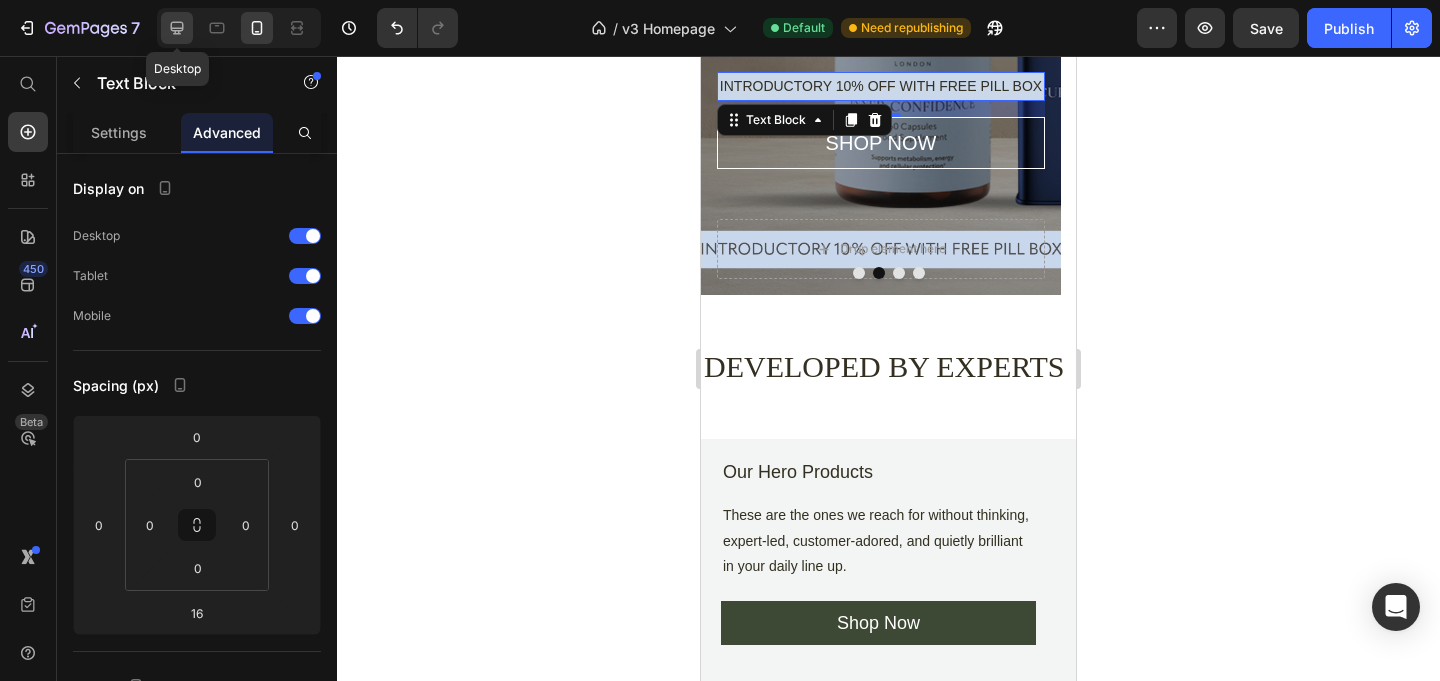 click 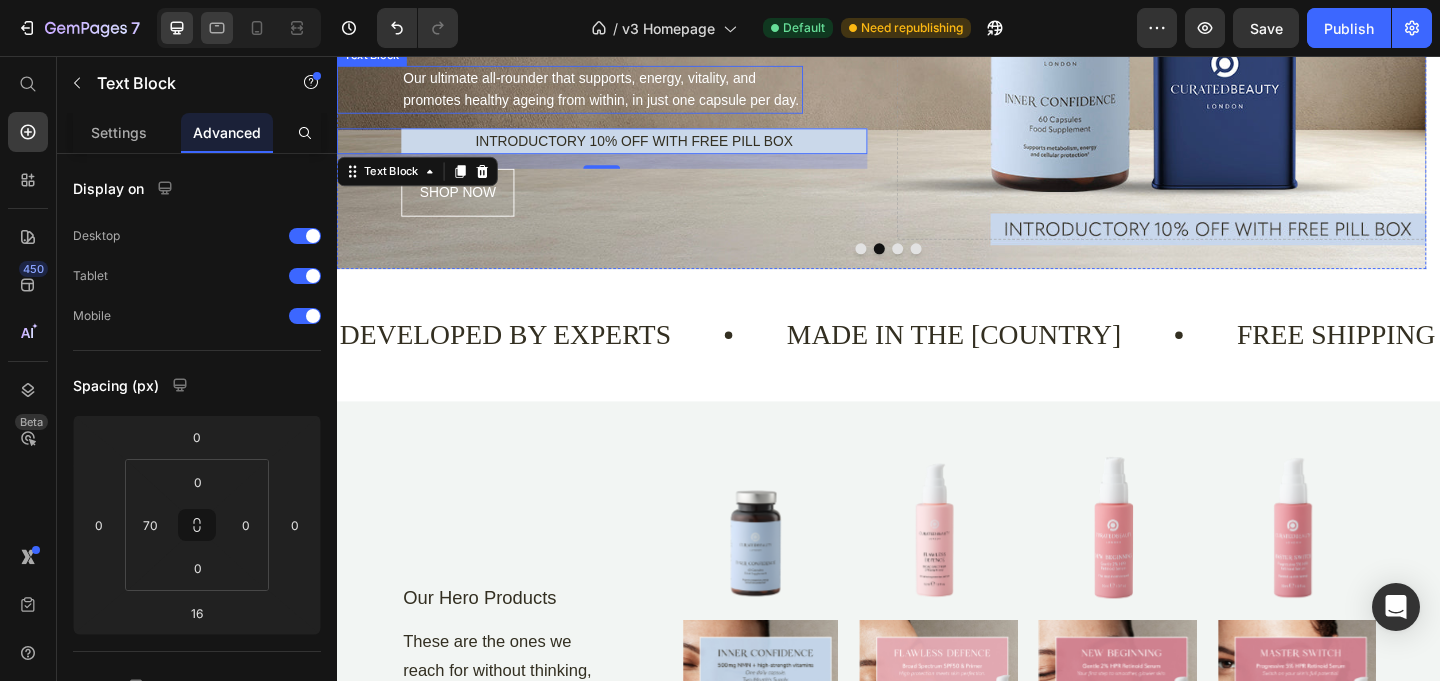 click 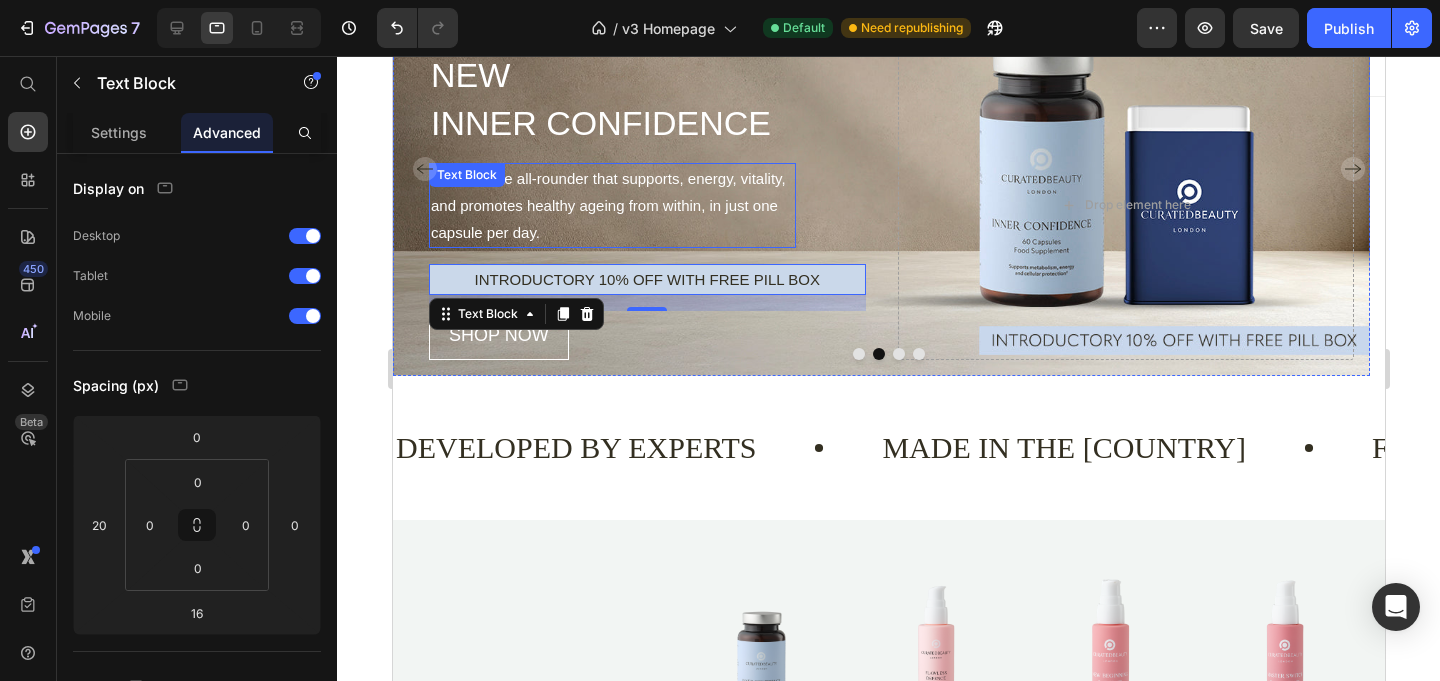 scroll, scrollTop: 138, scrollLeft: 0, axis: vertical 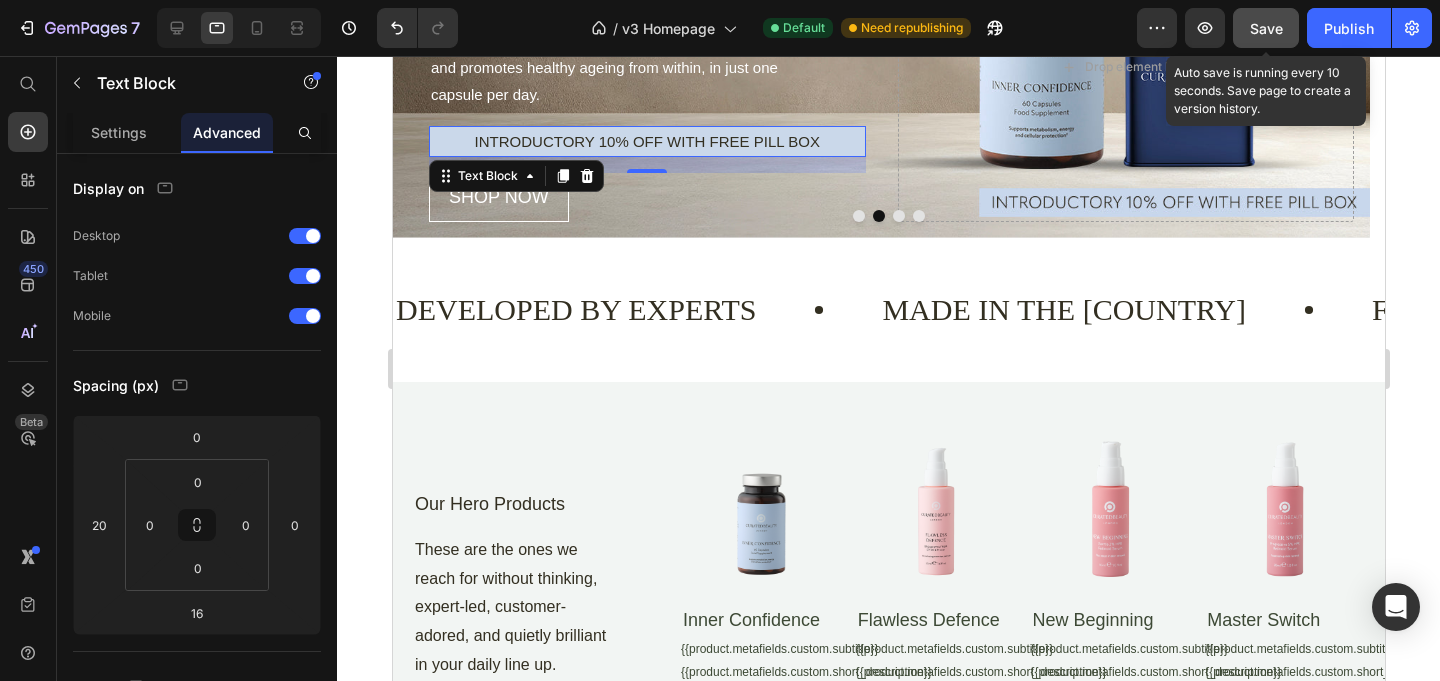 click on "Save" 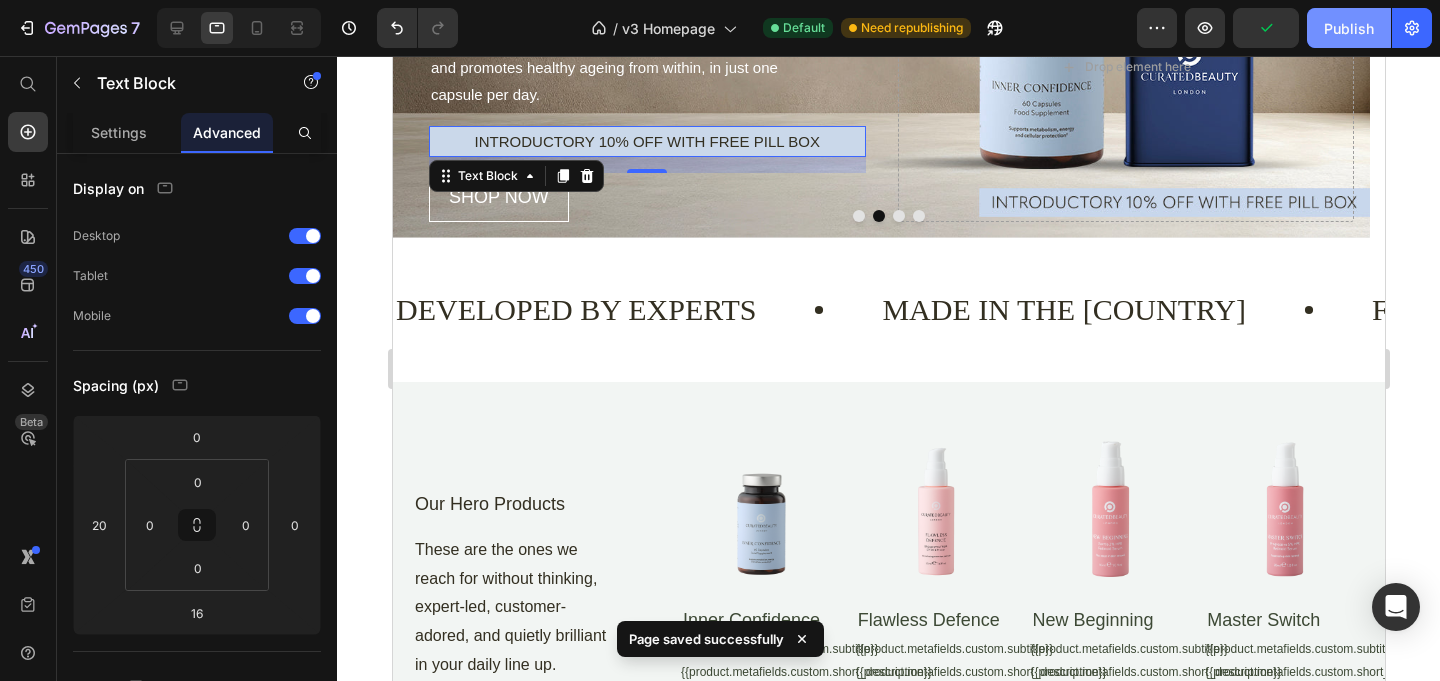 click on "Publish" at bounding box center [1349, 28] 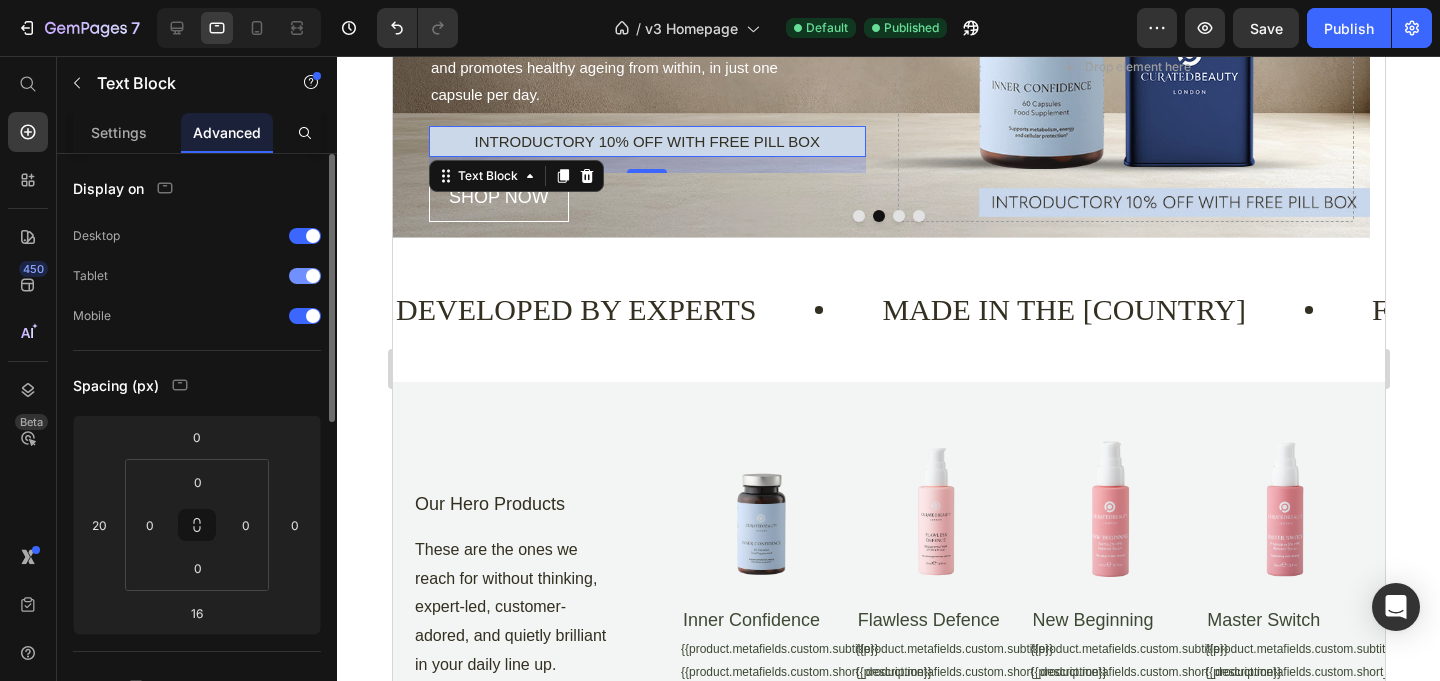 click at bounding box center (305, 276) 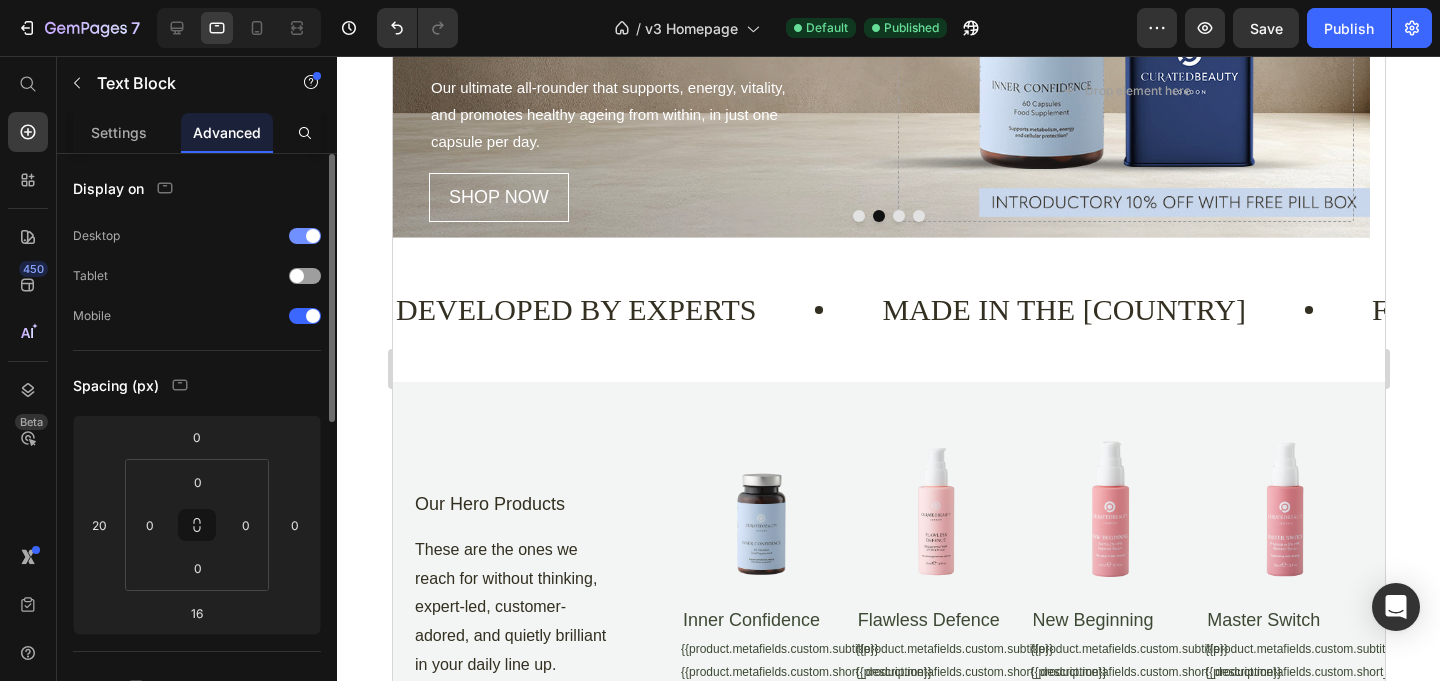 click at bounding box center [305, 236] 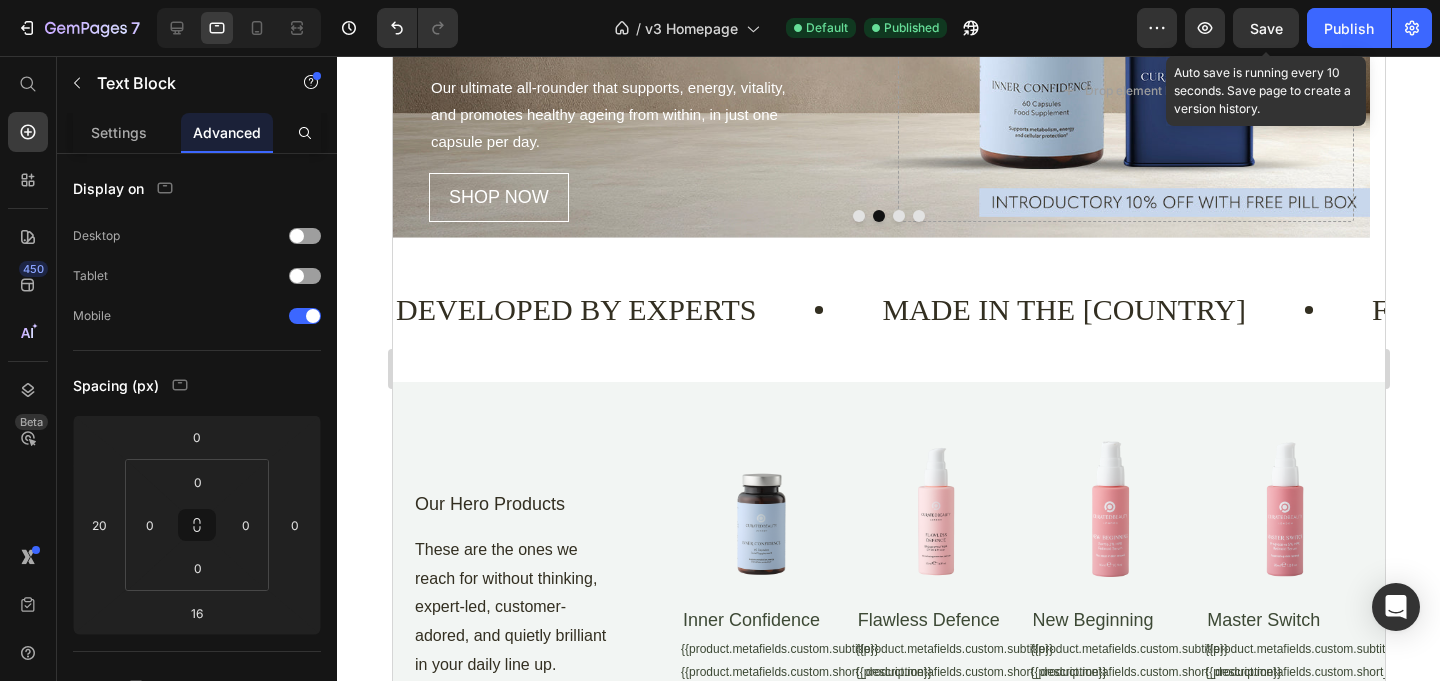 click on "Save" at bounding box center (1266, 28) 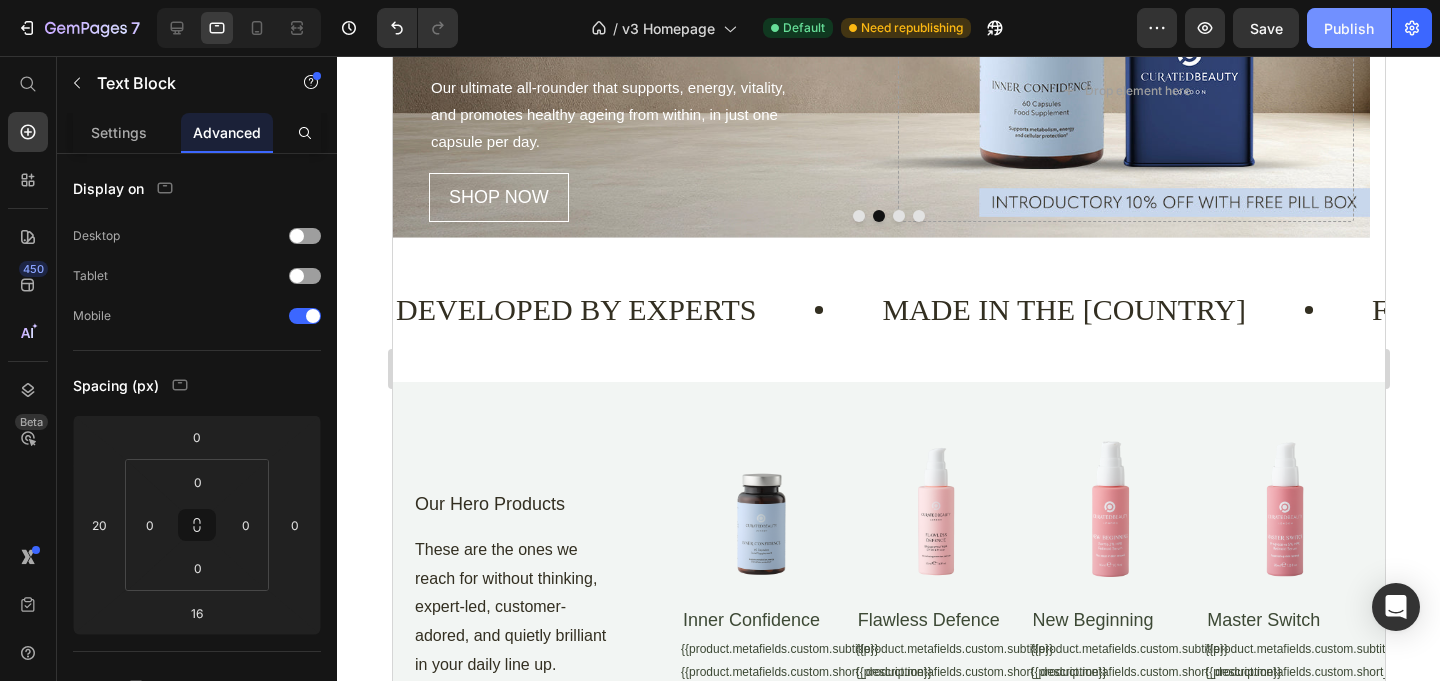 click on "Publish" at bounding box center (1349, 28) 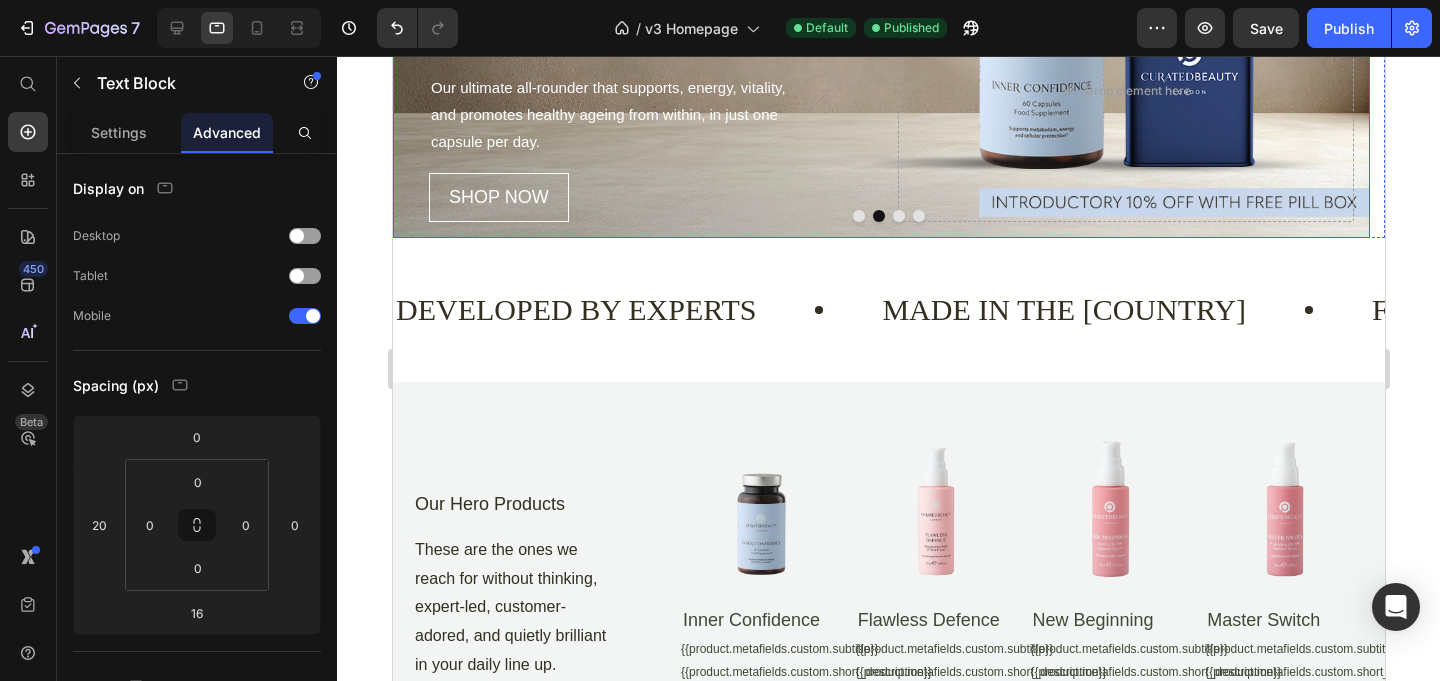 click at bounding box center [239, 28] 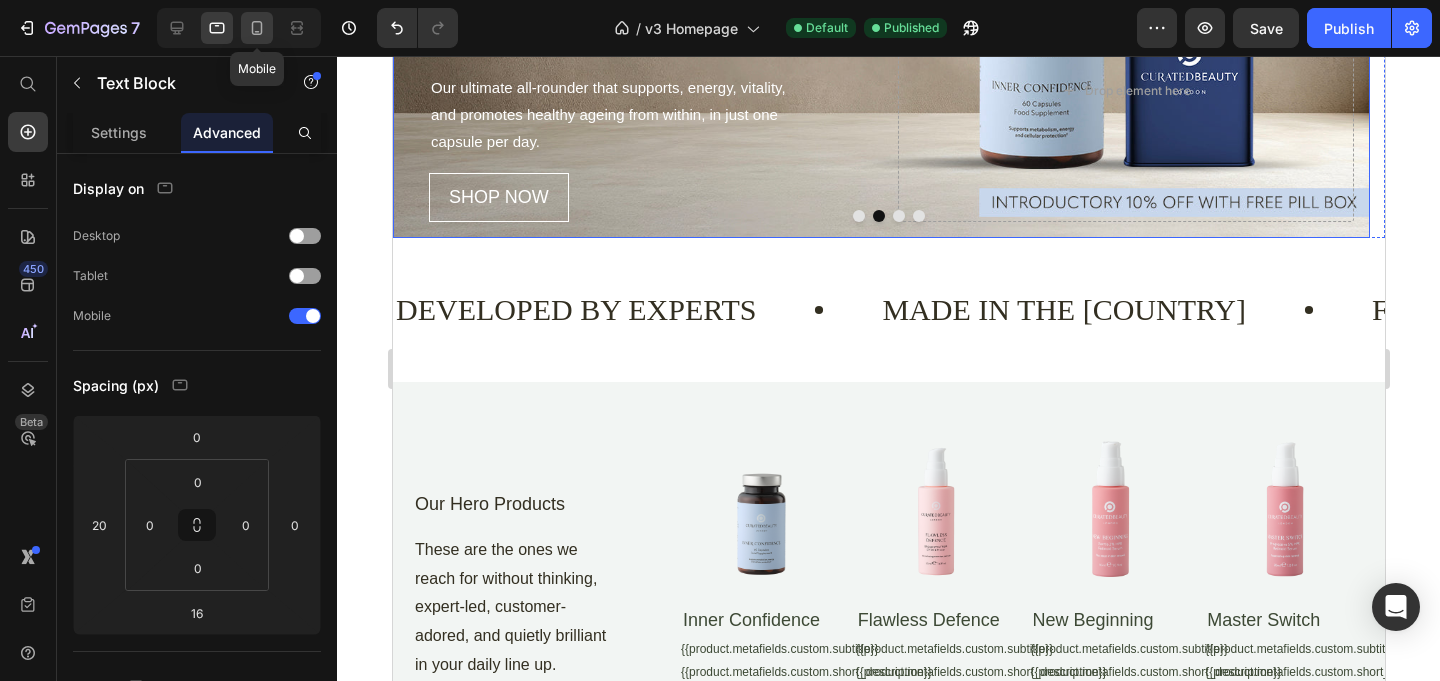 click 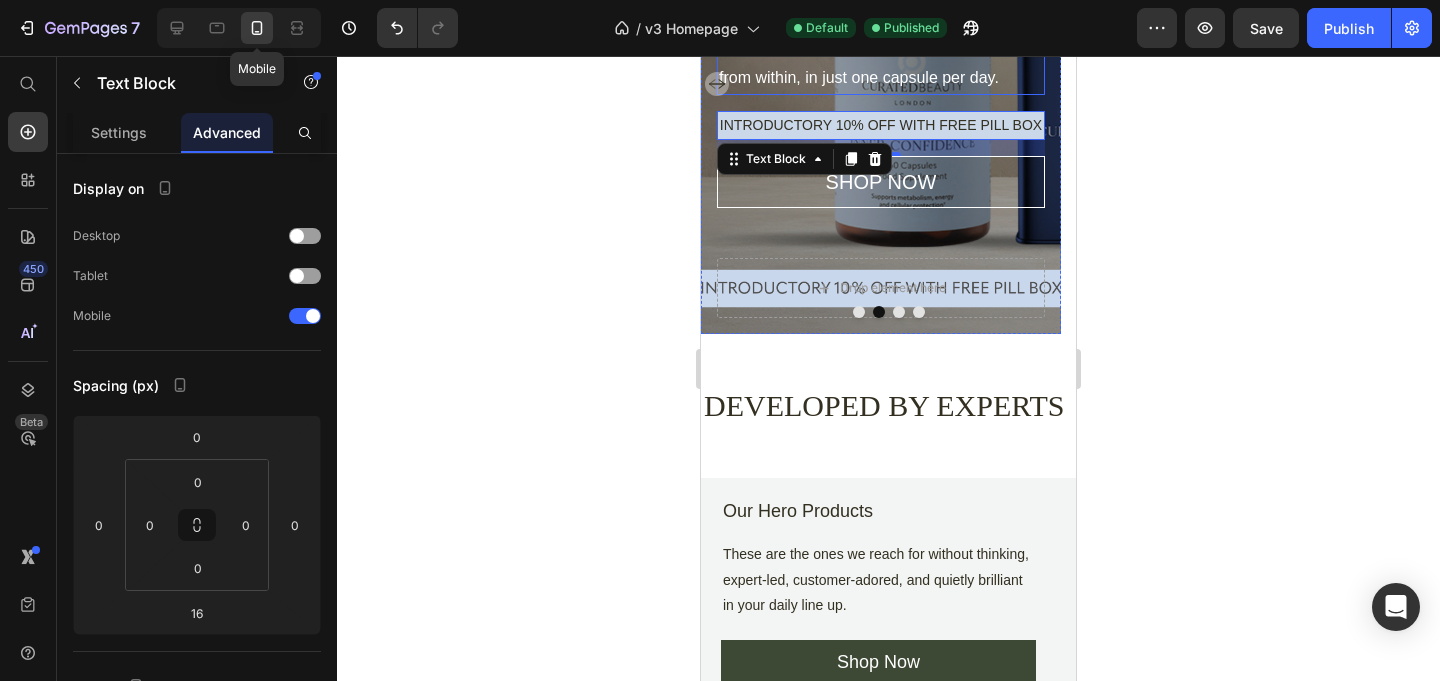 click on "Our ultimate all-rounder that supports, energy, vitality, and promotes healthy ageing from within, in just one capsule per day." at bounding box center [881, 49] 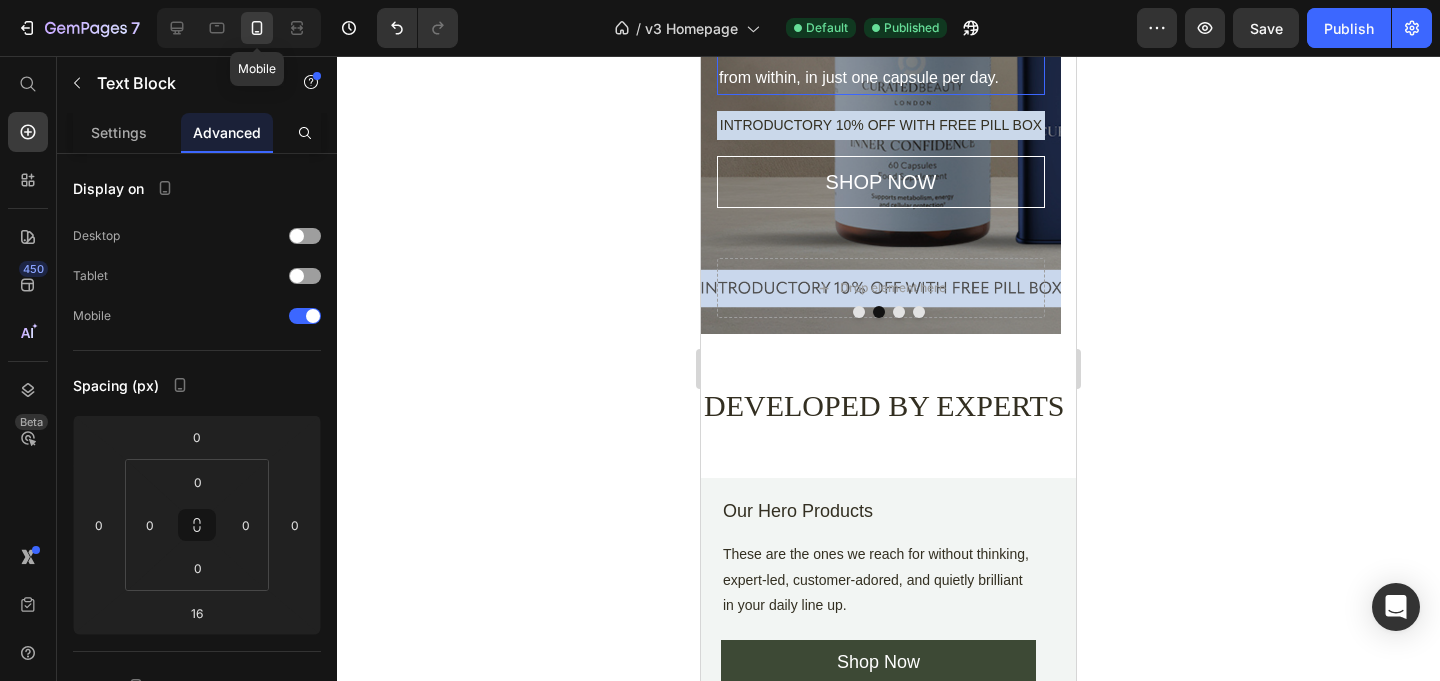 scroll, scrollTop: 123, scrollLeft: 0, axis: vertical 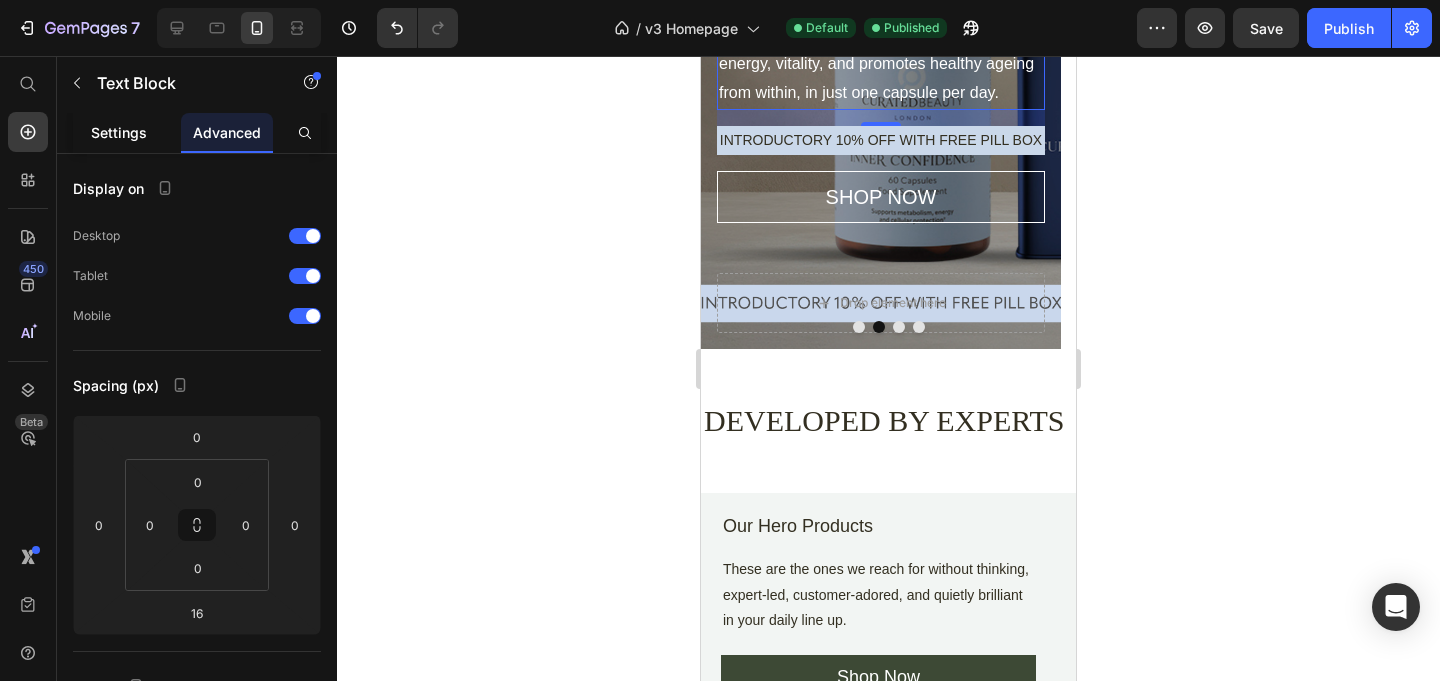 click on "Settings" at bounding box center [119, 132] 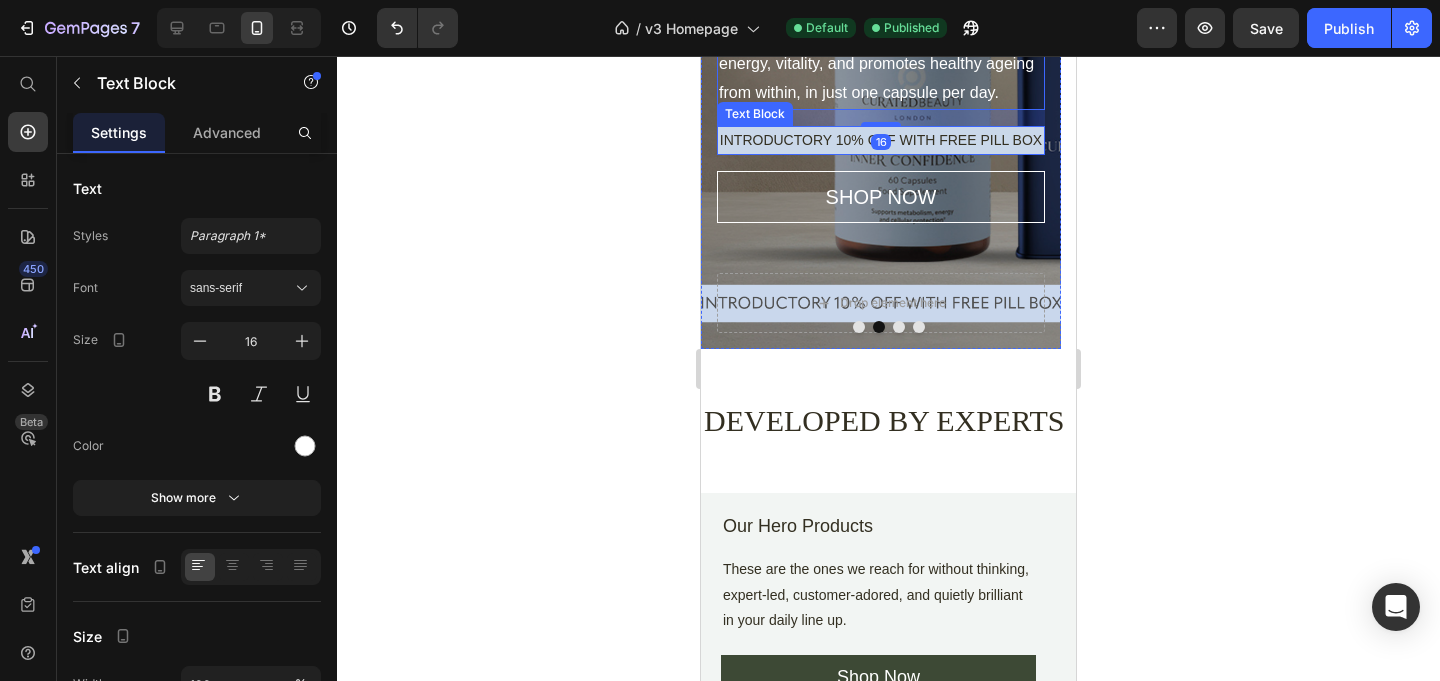 click on "INTRODUCTORY 10% OFF WITH FREE PILL BOX" at bounding box center [881, 140] 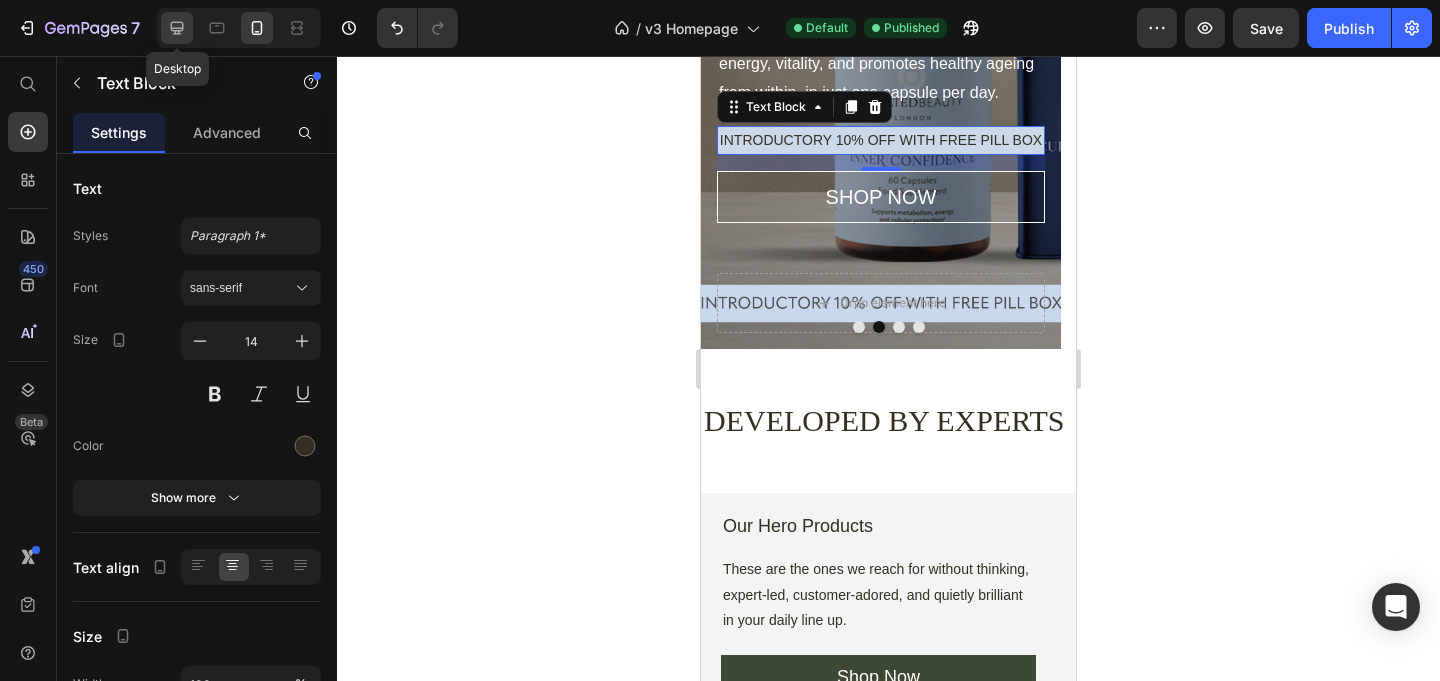 click 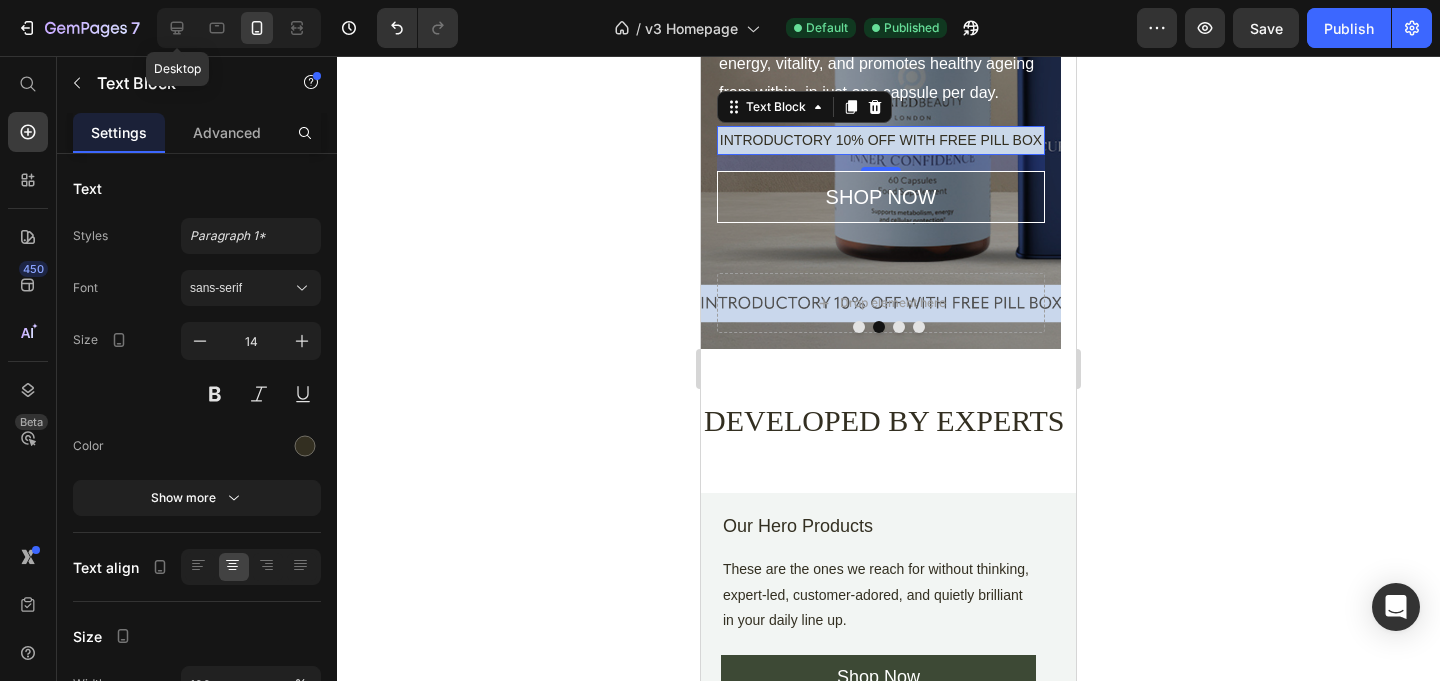 type on "18" 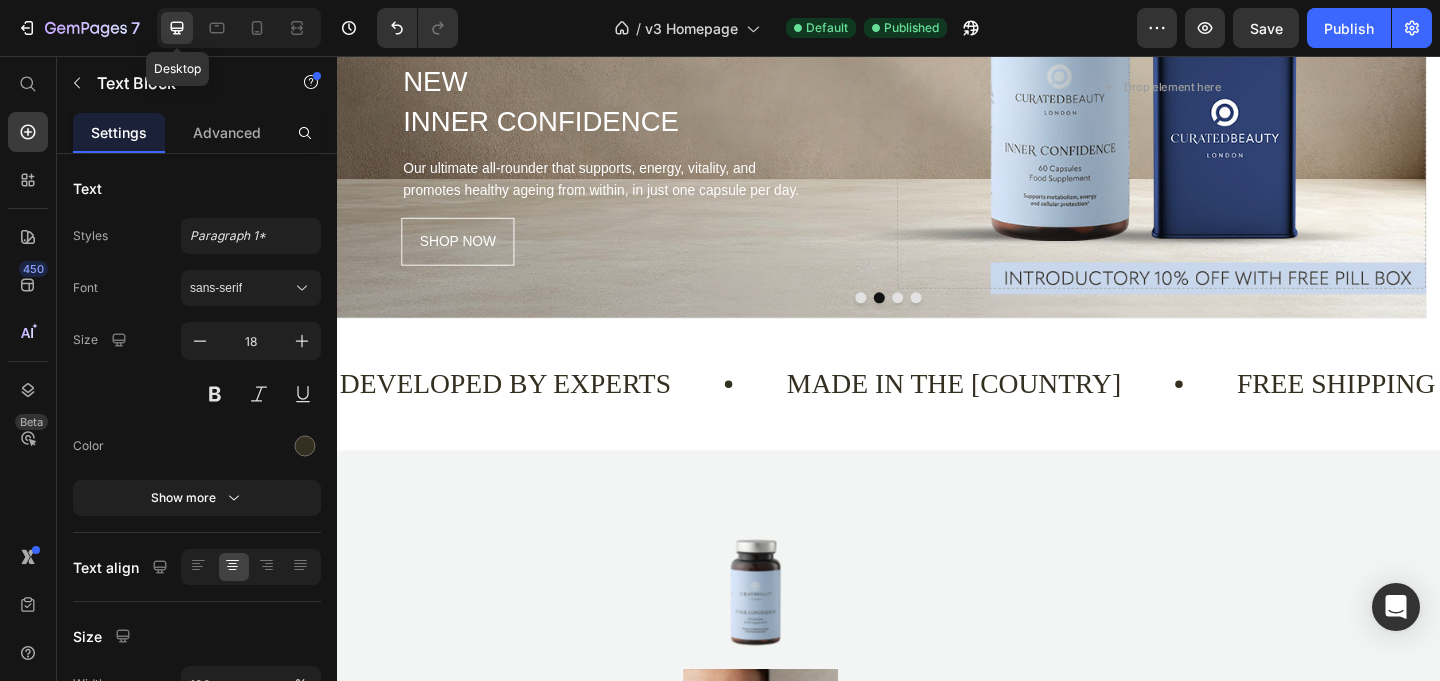 click 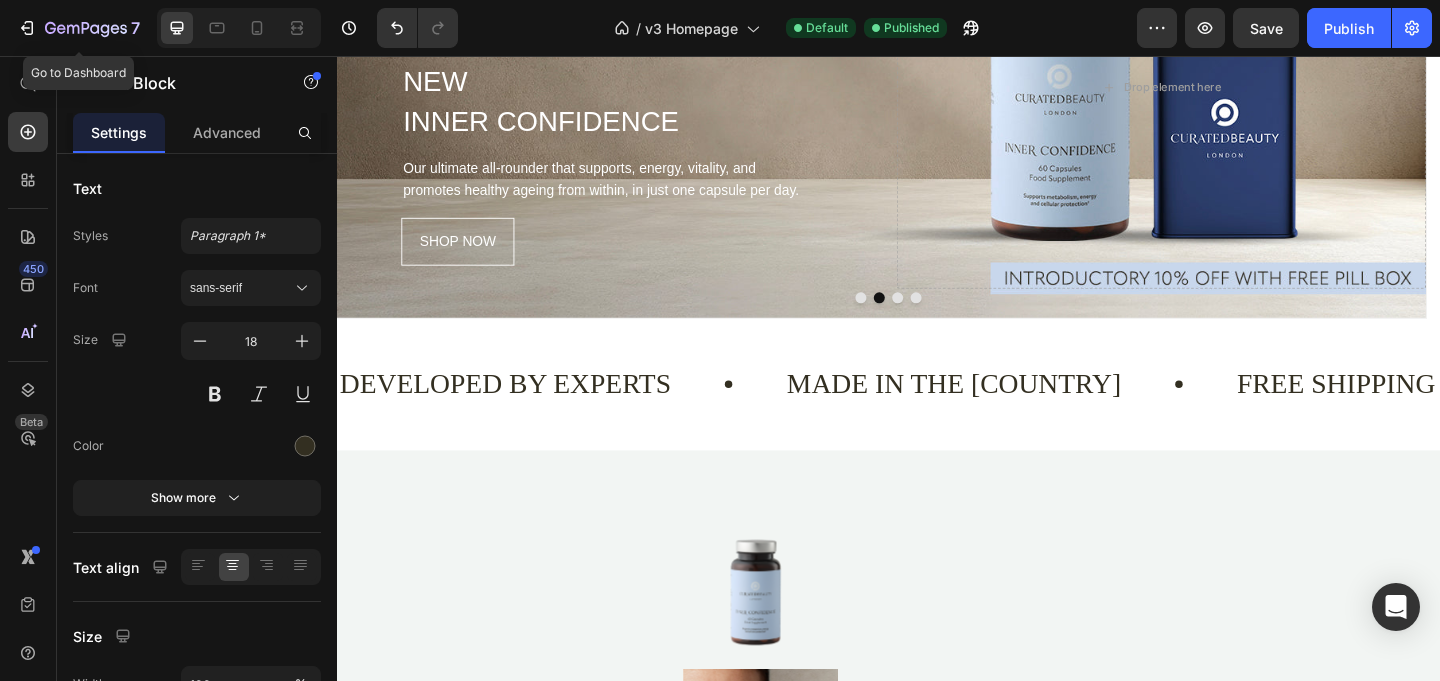 scroll, scrollTop: 53, scrollLeft: 0, axis: vertical 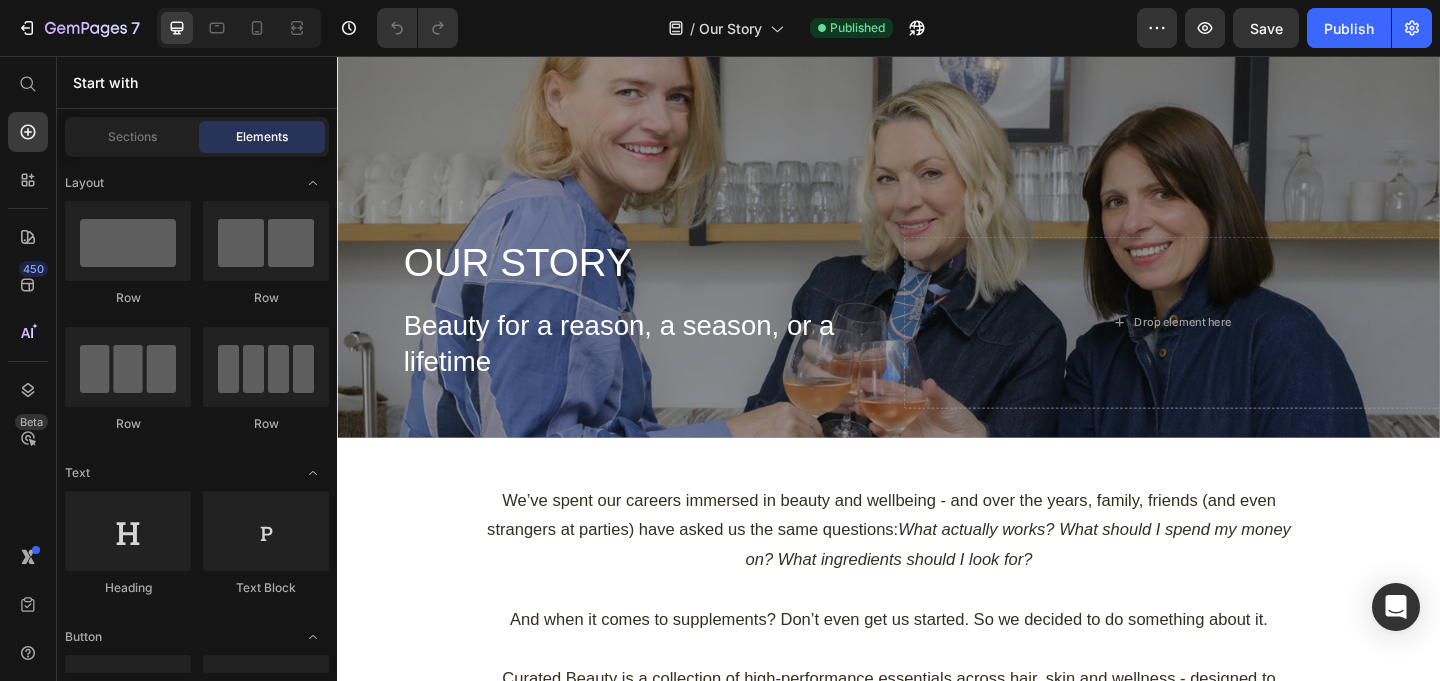 click at bounding box center [239, 28] 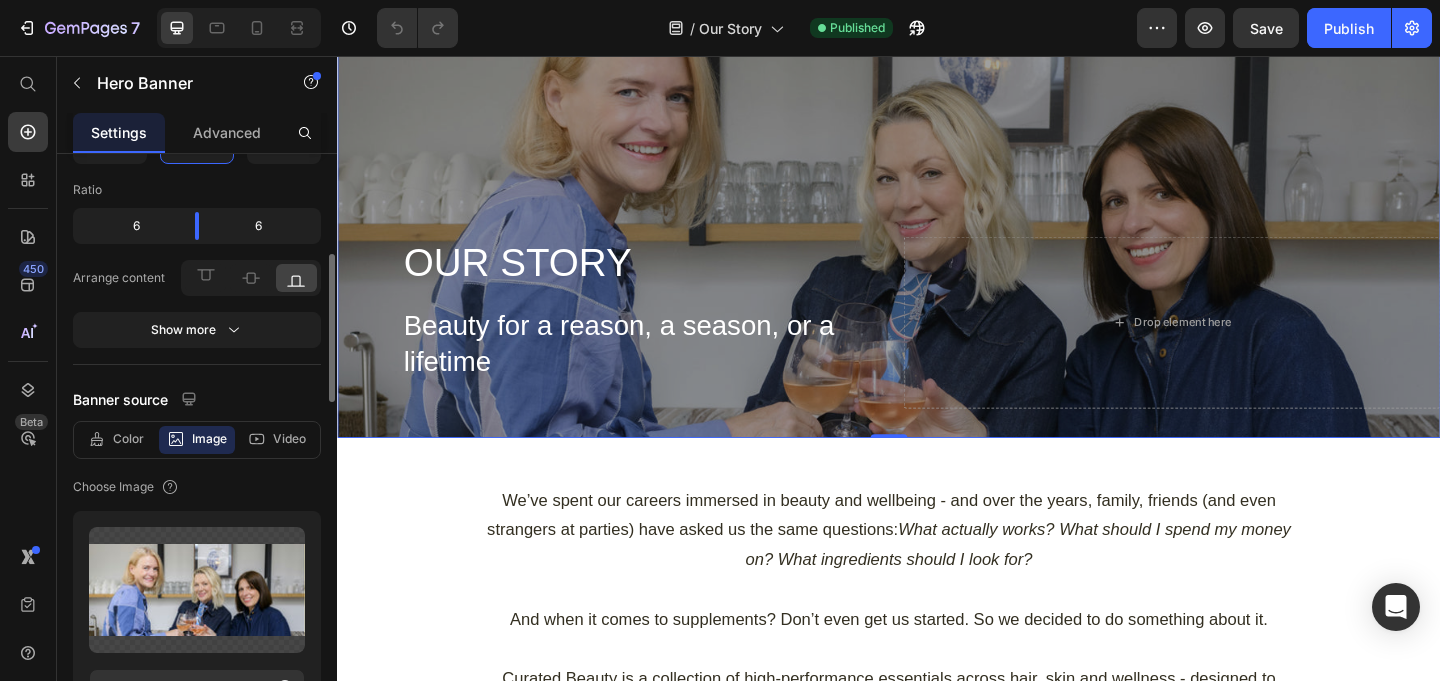scroll, scrollTop: 169, scrollLeft: 0, axis: vertical 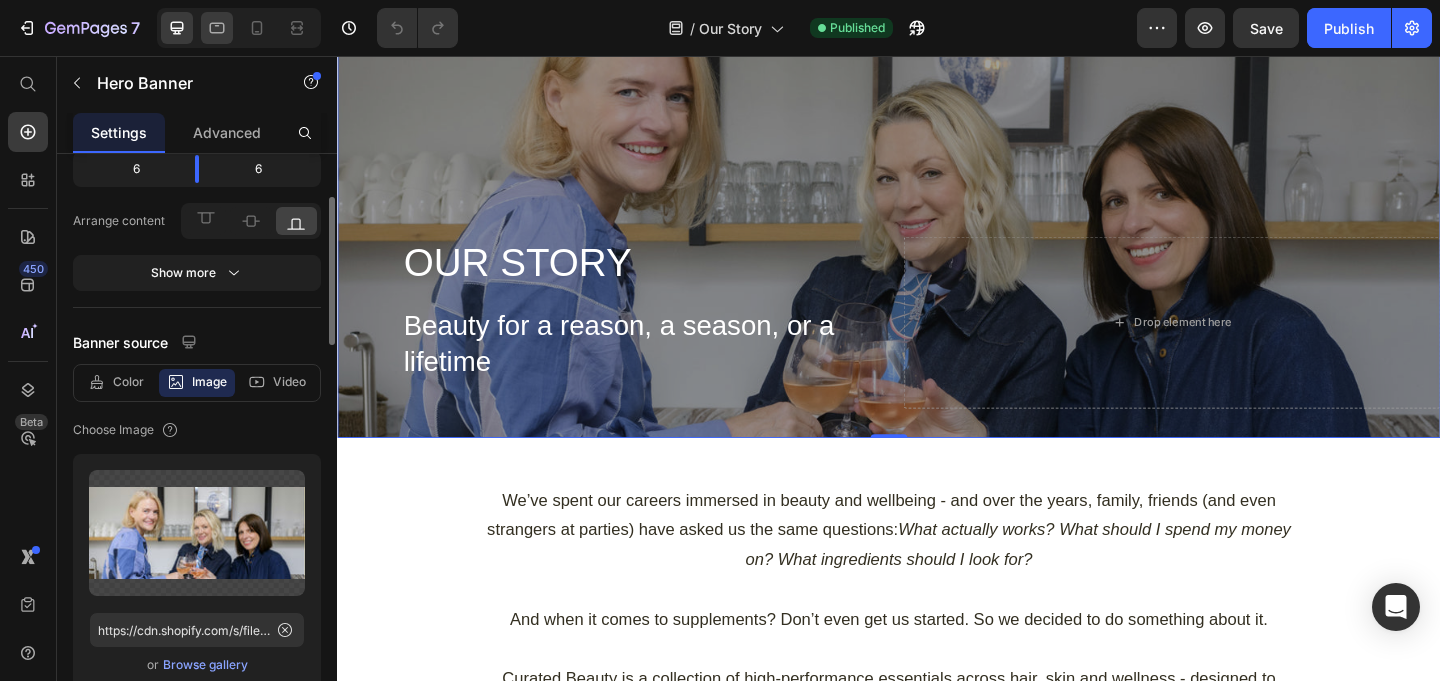 drag, startPoint x: 207, startPoint y: 36, endPoint x: 260, endPoint y: 26, distance: 53.935146 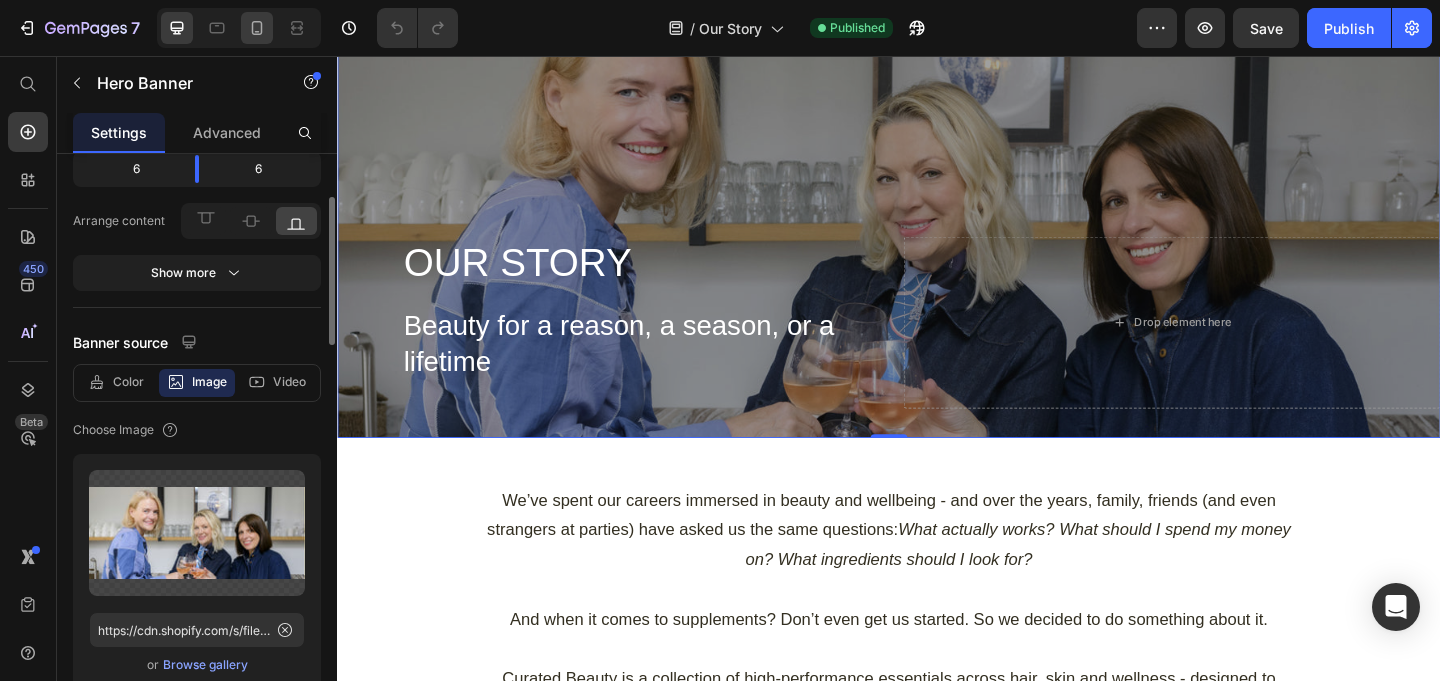 click 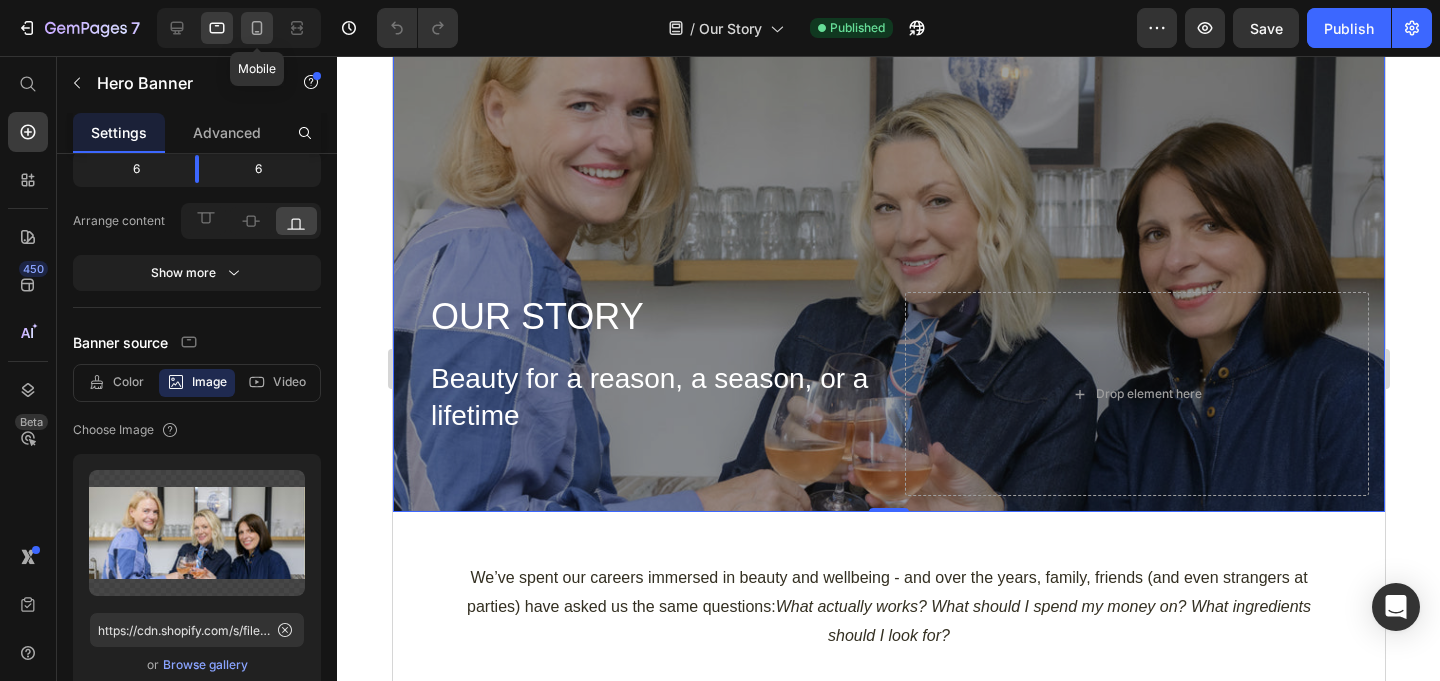 click 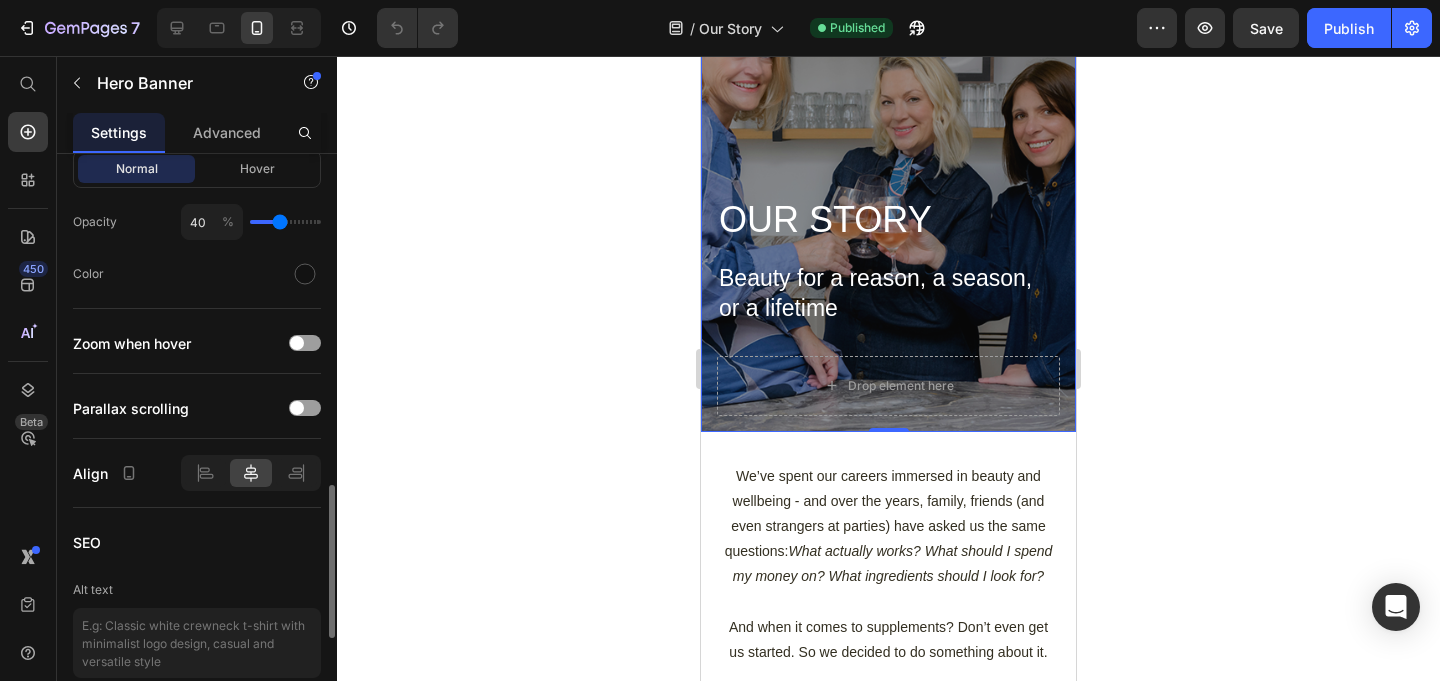 scroll, scrollTop: 1427, scrollLeft: 0, axis: vertical 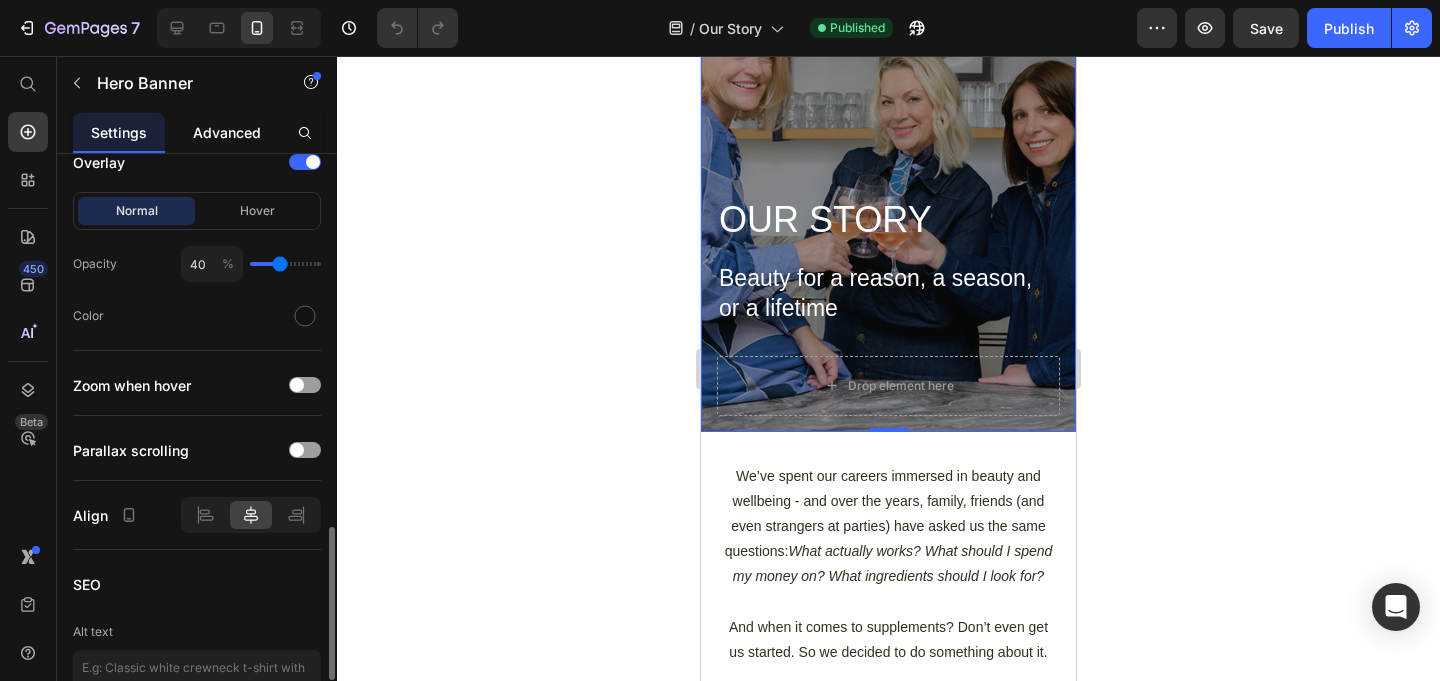 click on "Advanced" at bounding box center (227, 132) 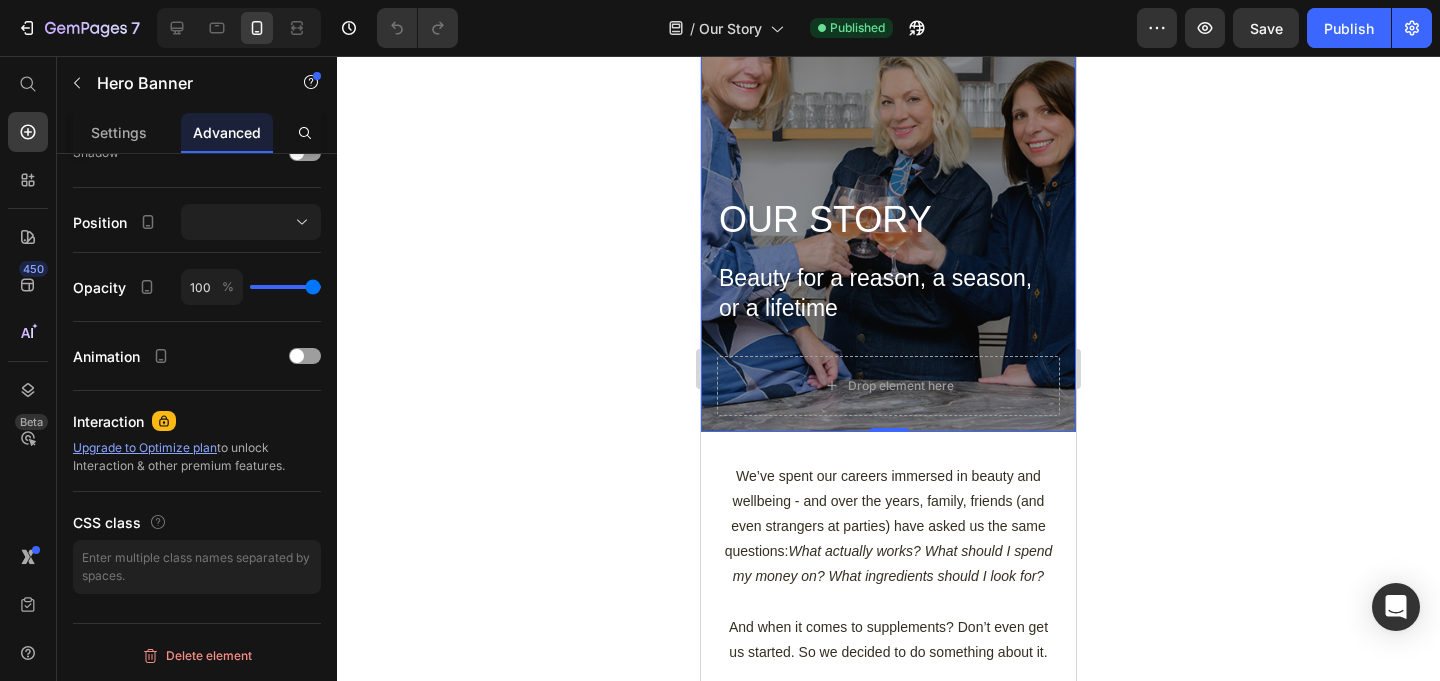 scroll, scrollTop: 0, scrollLeft: 0, axis: both 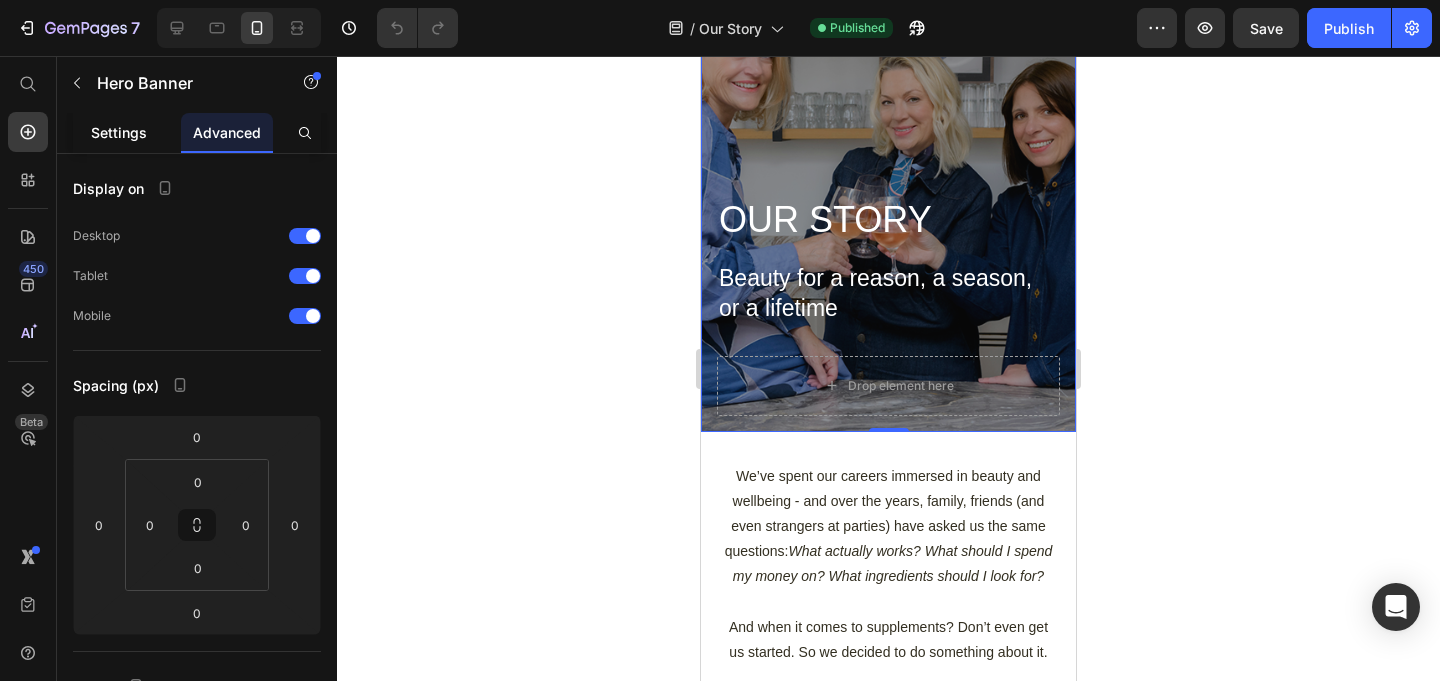click on "Settings" at bounding box center (119, 132) 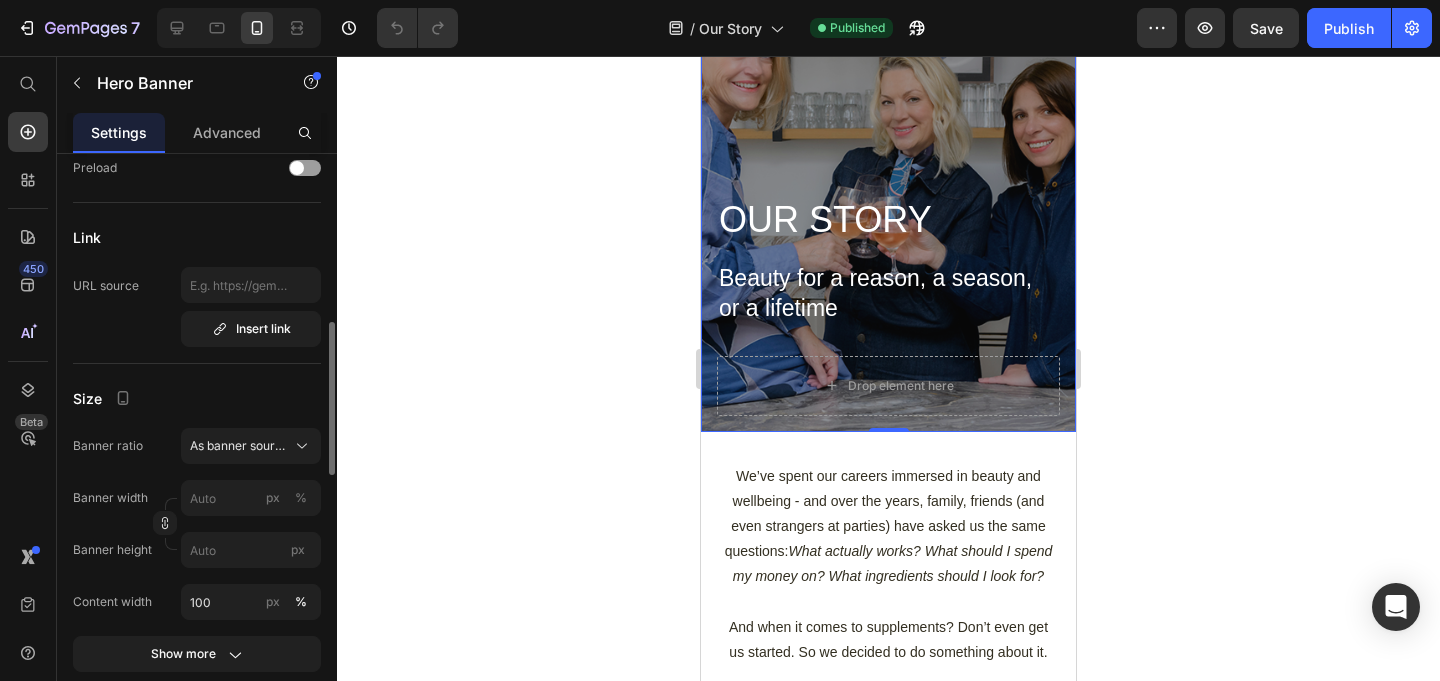 scroll, scrollTop: 706, scrollLeft: 0, axis: vertical 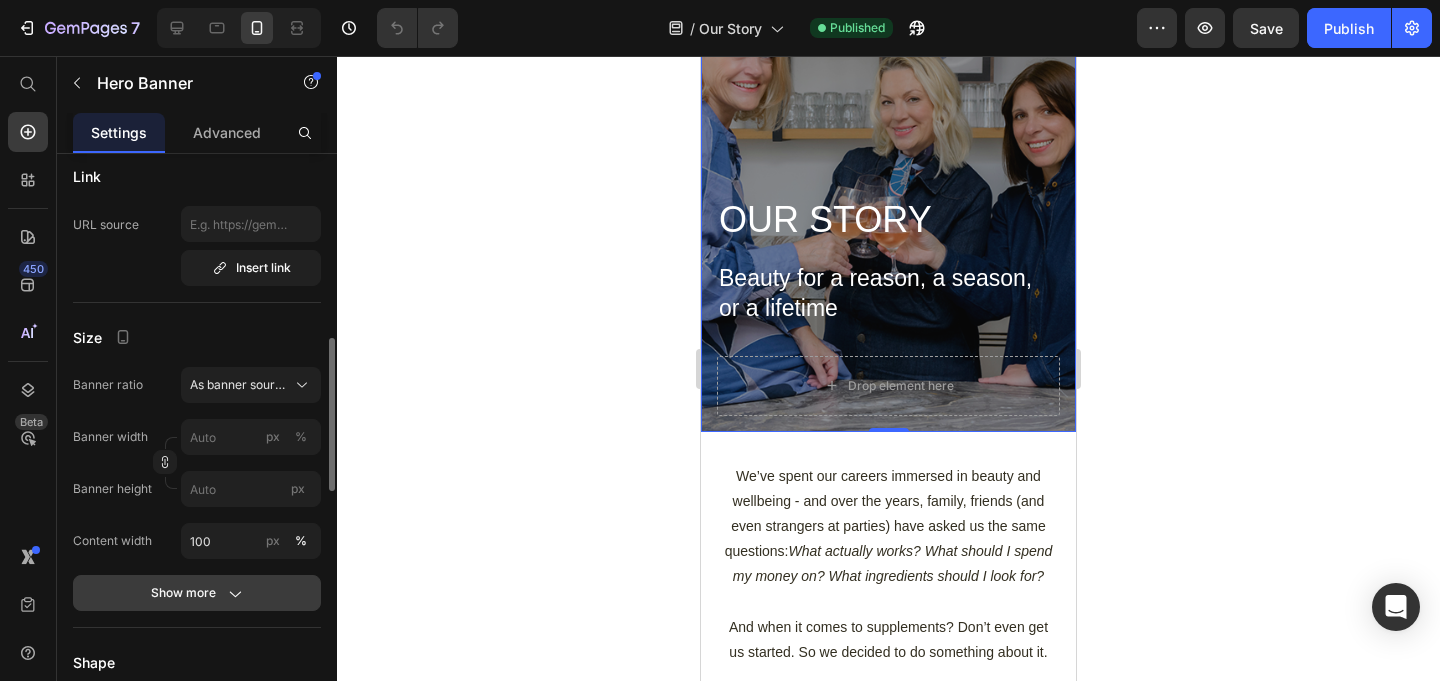 click on "Show more" at bounding box center (197, 593) 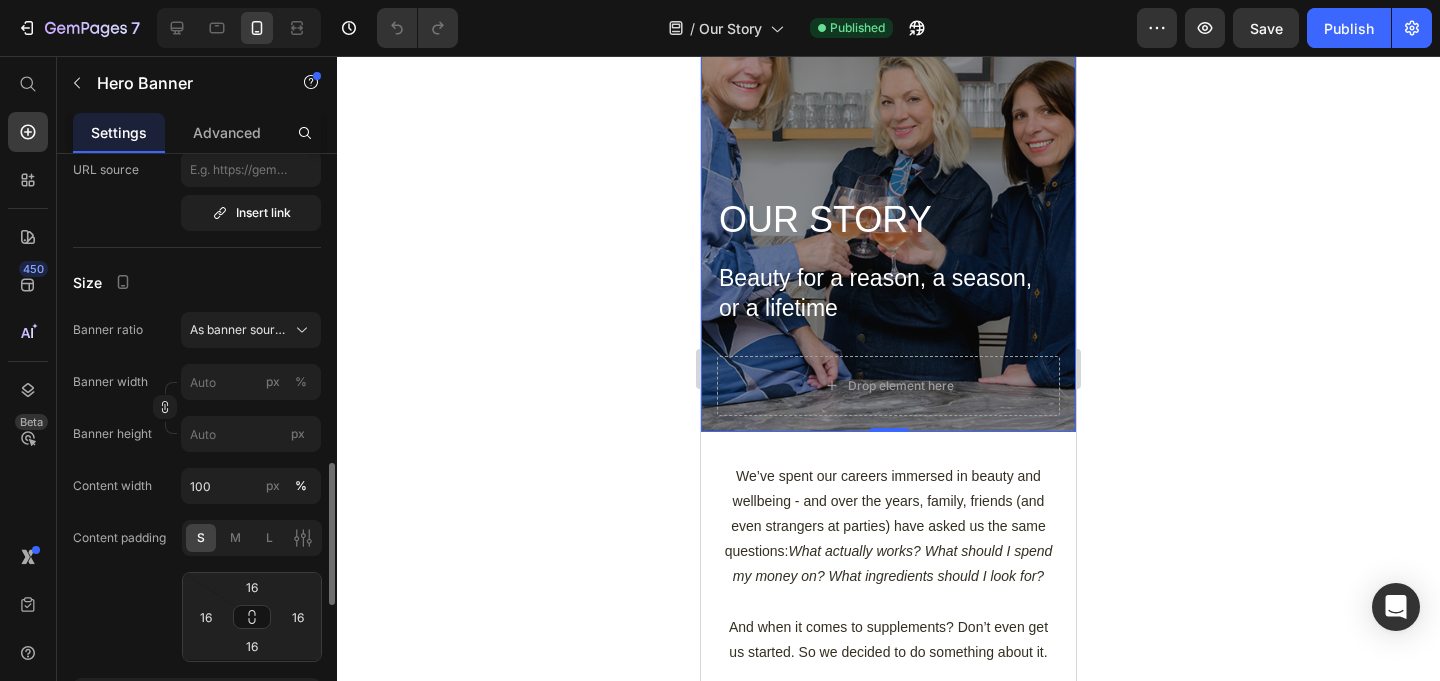 scroll, scrollTop: 860, scrollLeft: 0, axis: vertical 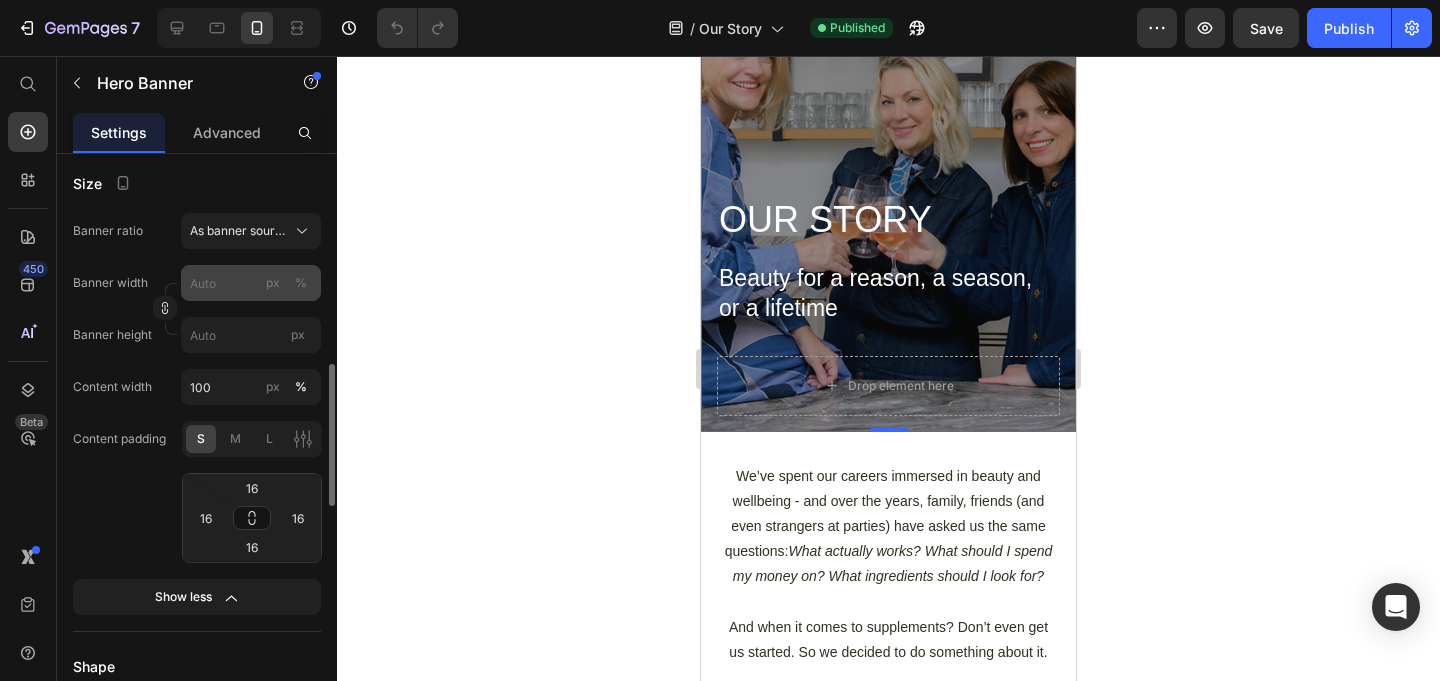 click on "%" 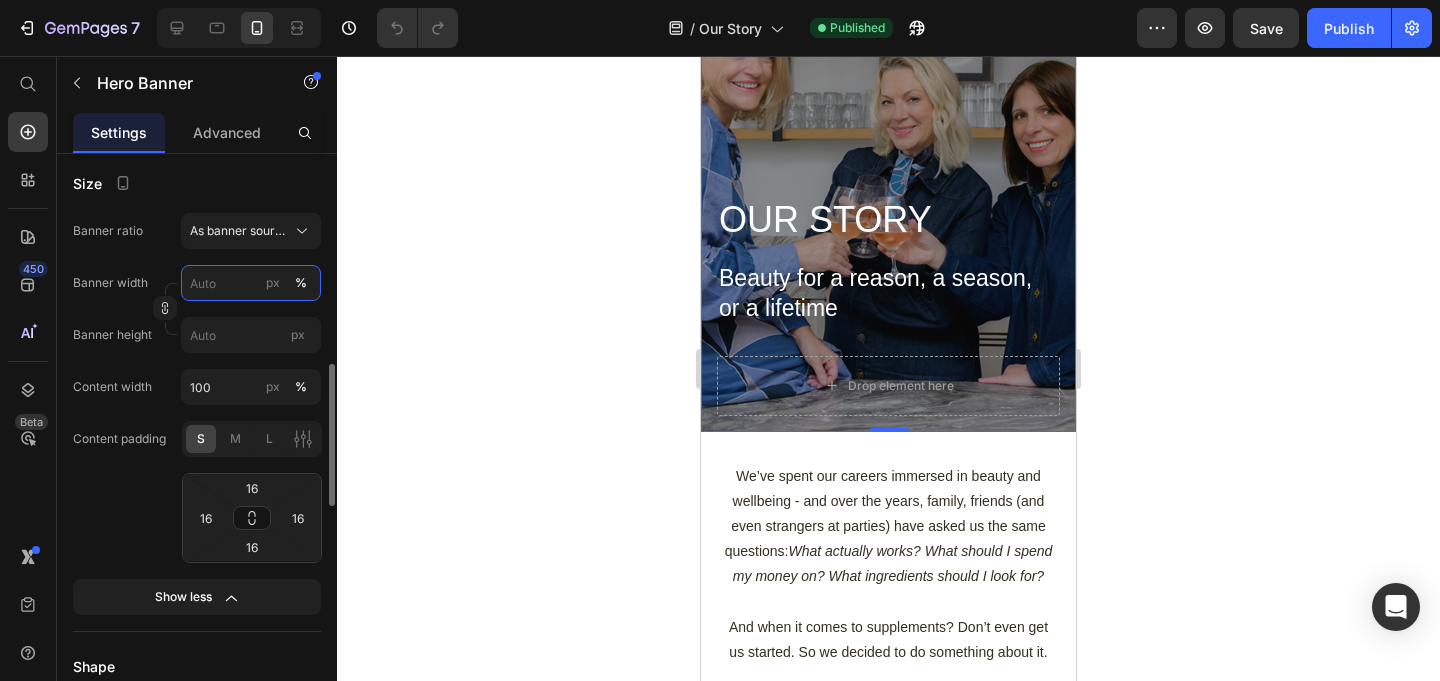 click on "px %" at bounding box center (251, 283) 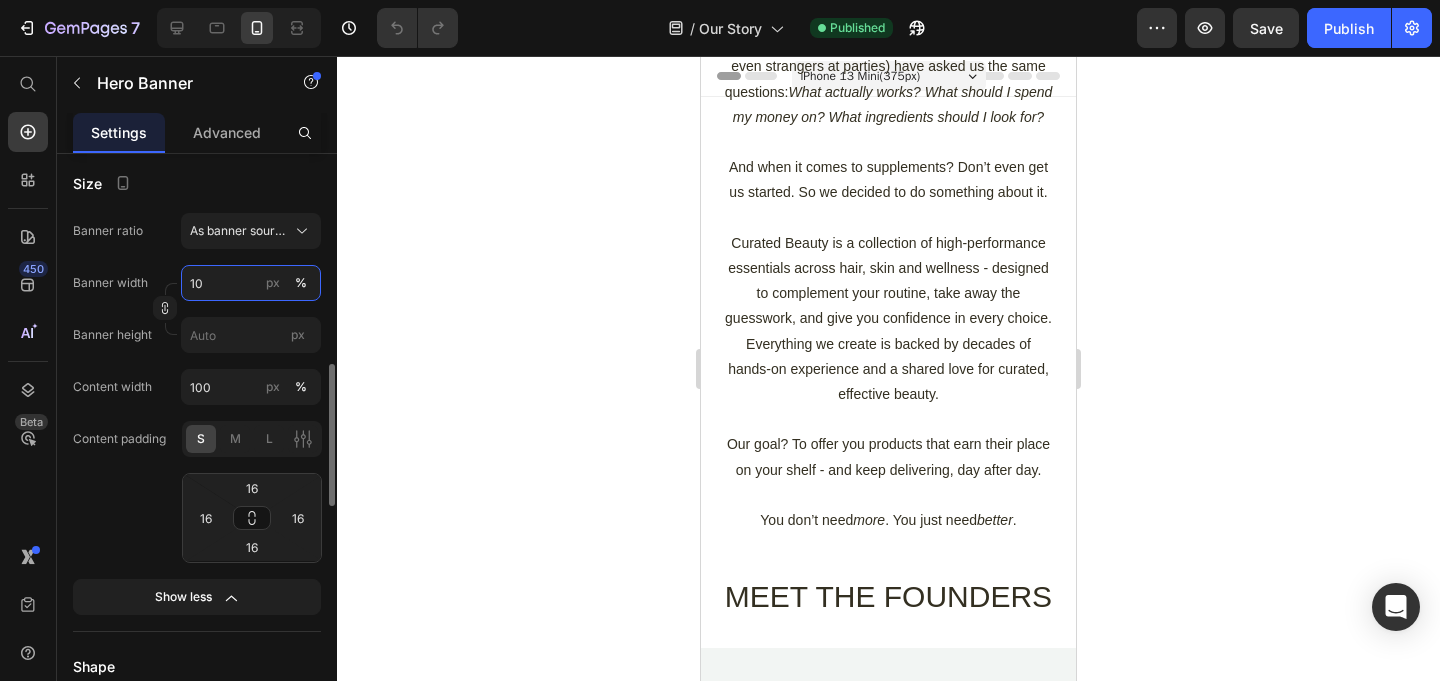 type on "100" 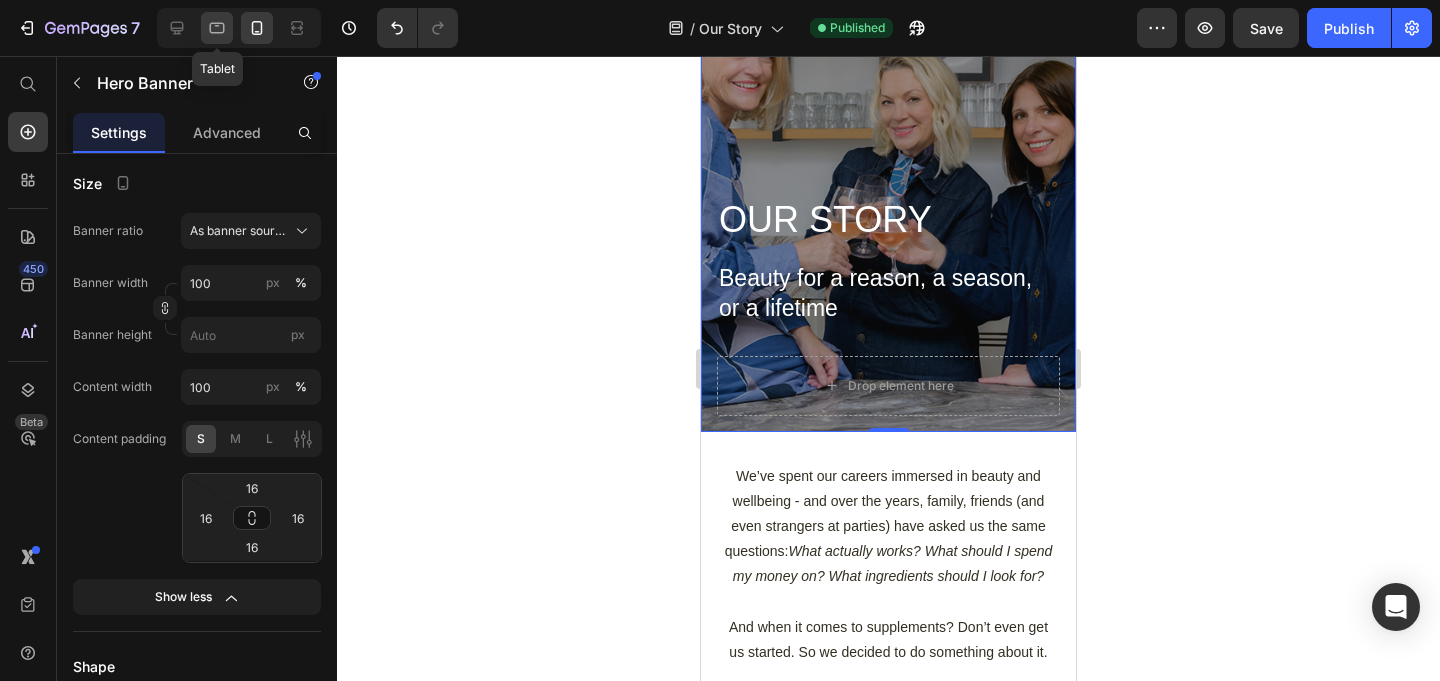 click 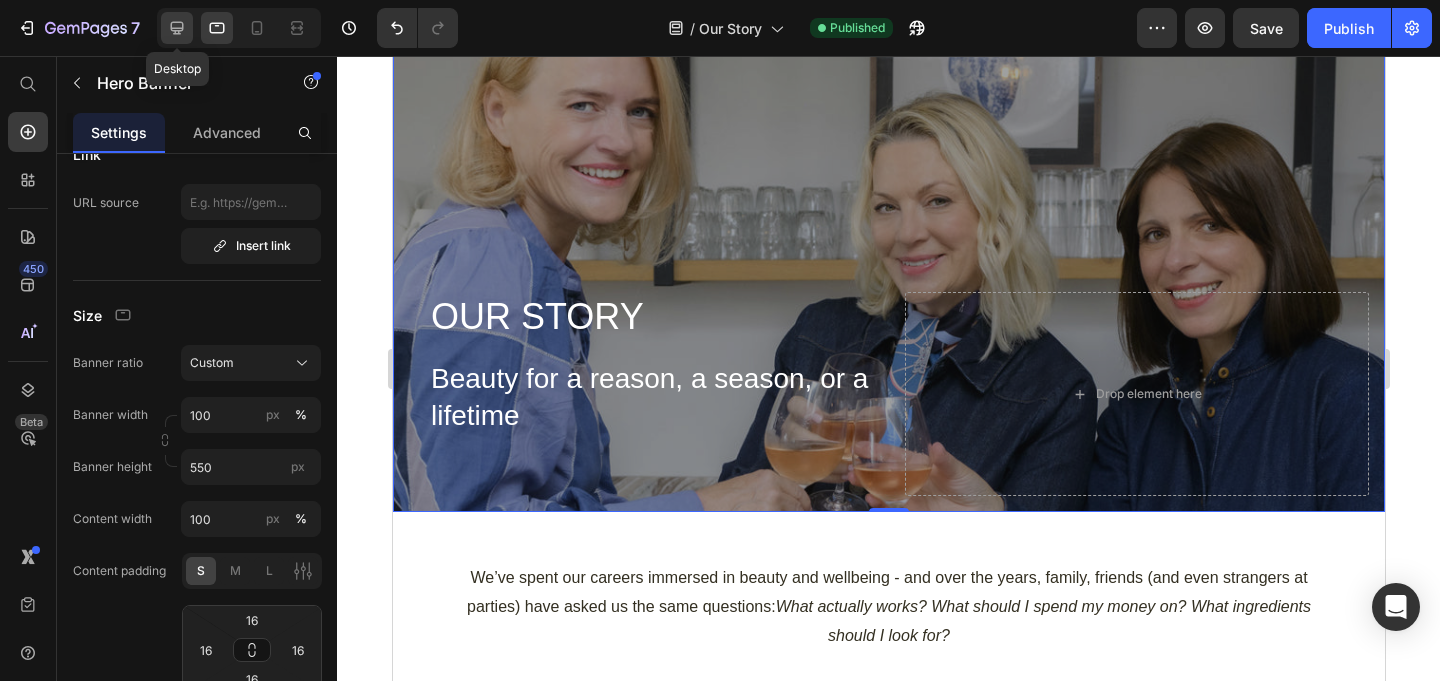 click 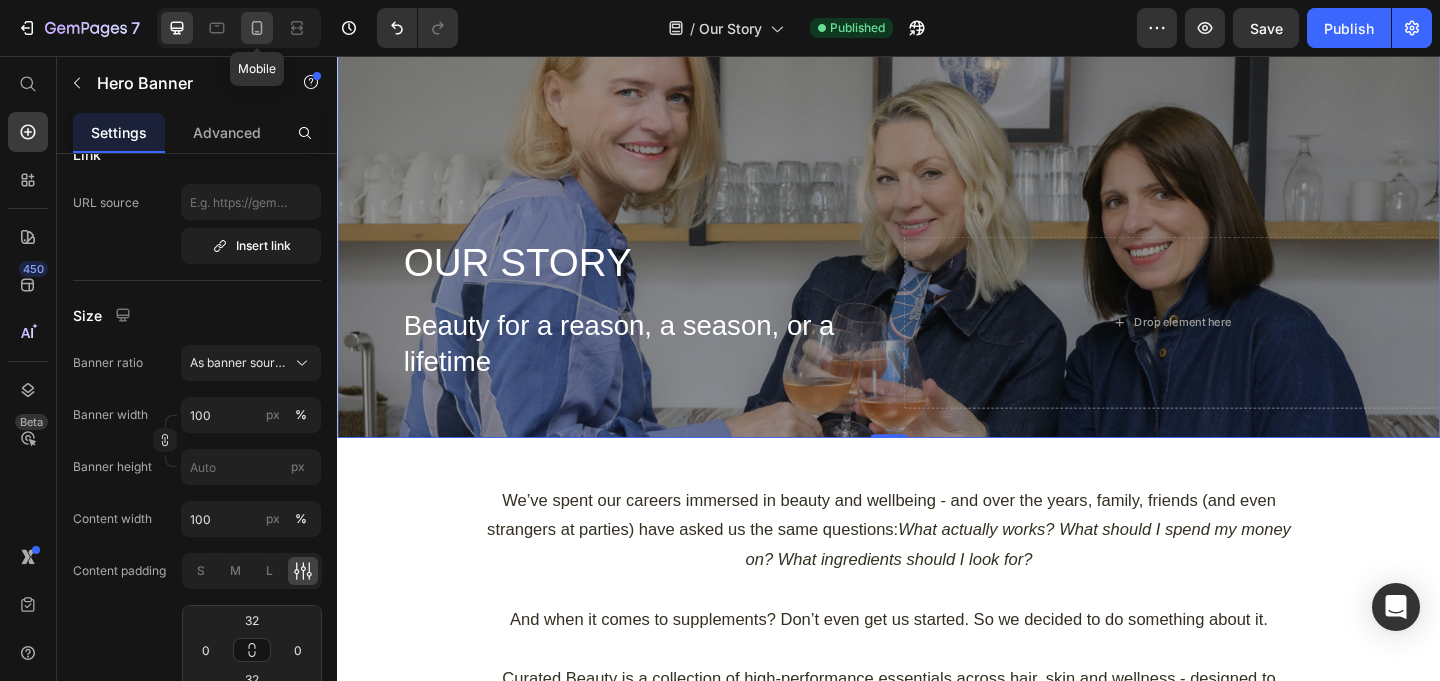 click 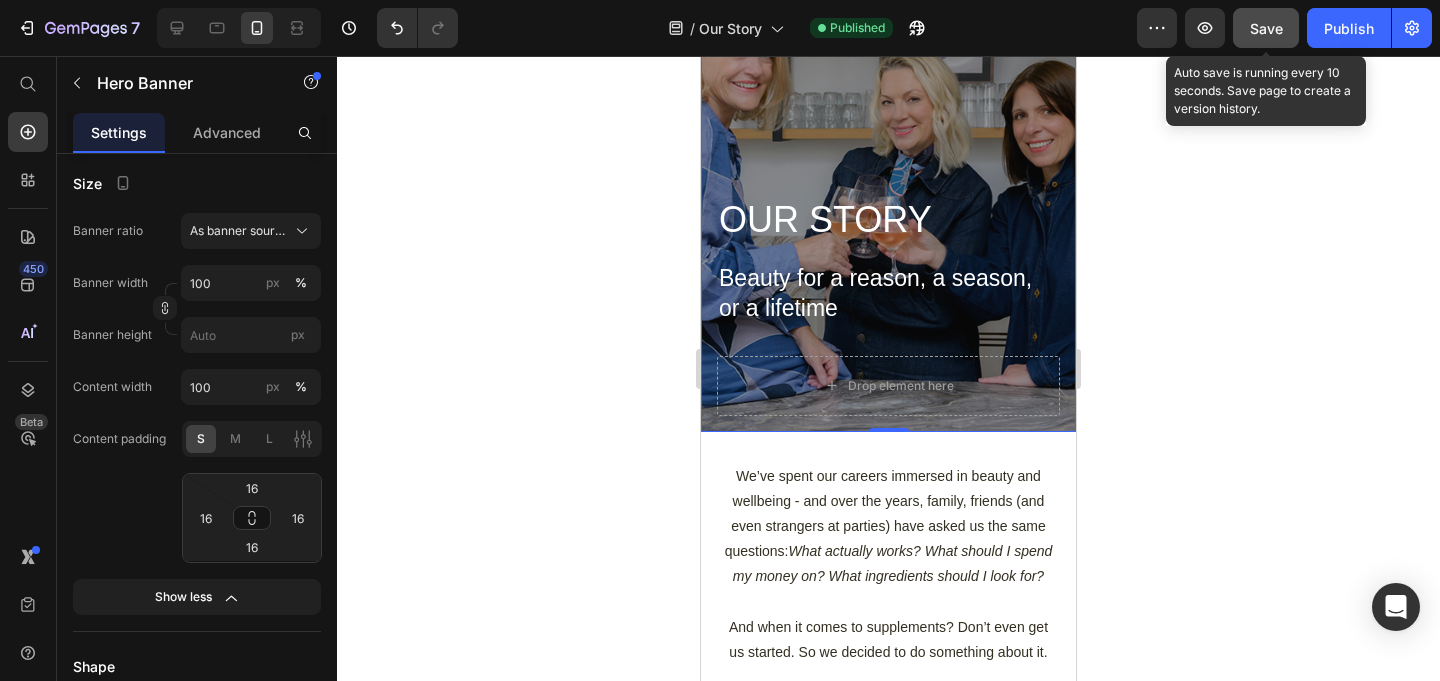click on "Save" at bounding box center [1266, 28] 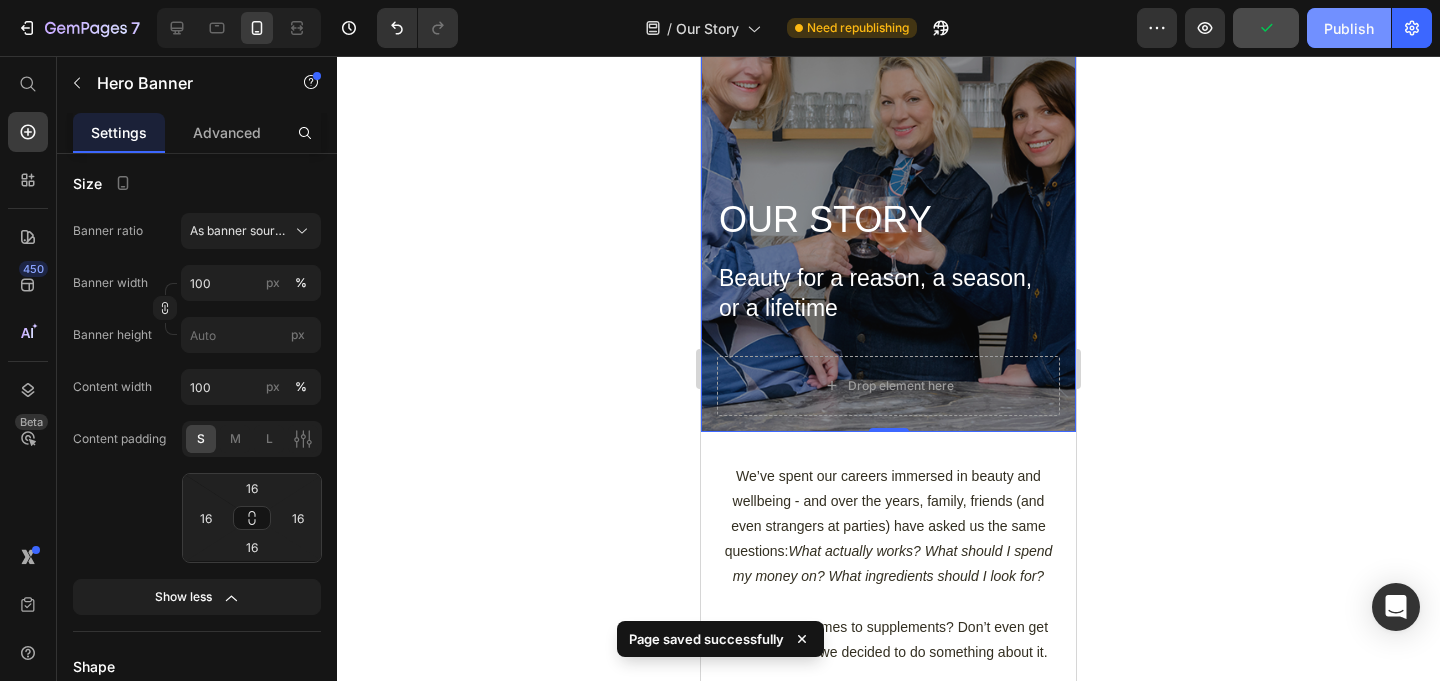 click on "Publish" at bounding box center (1349, 28) 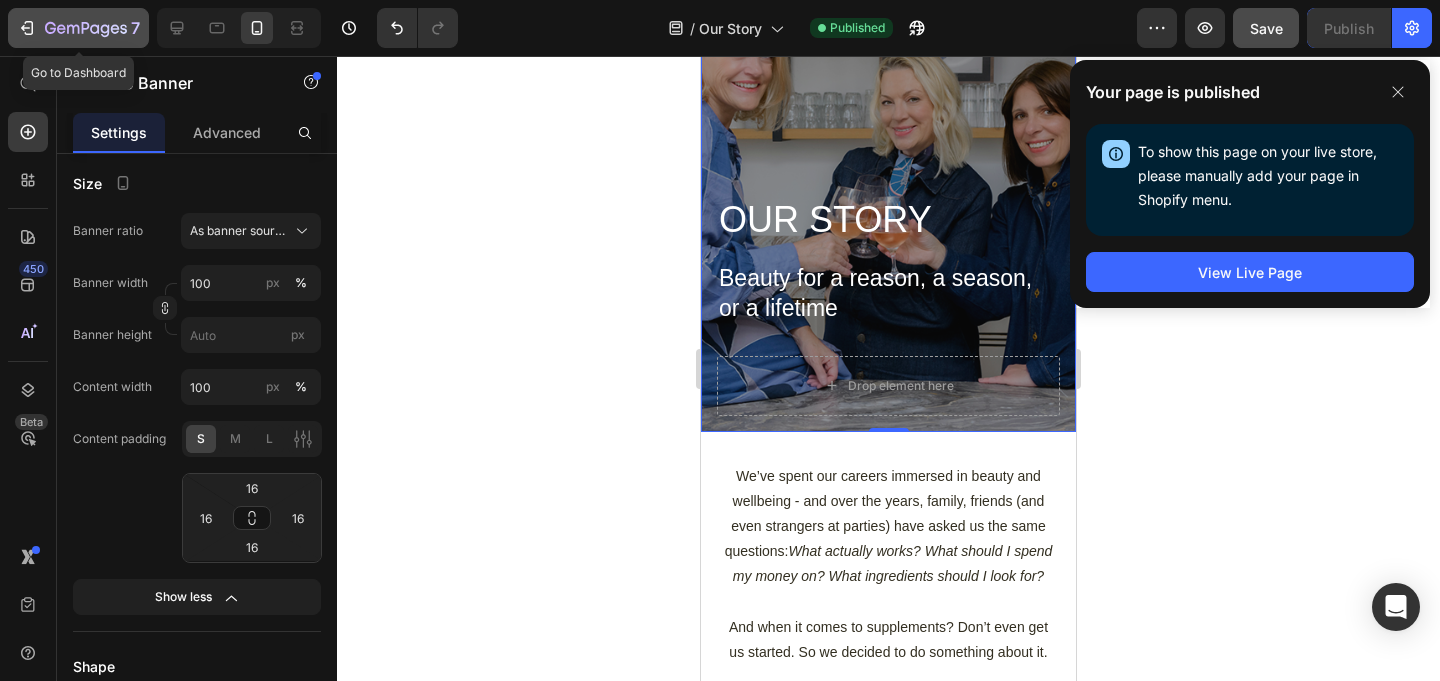 click 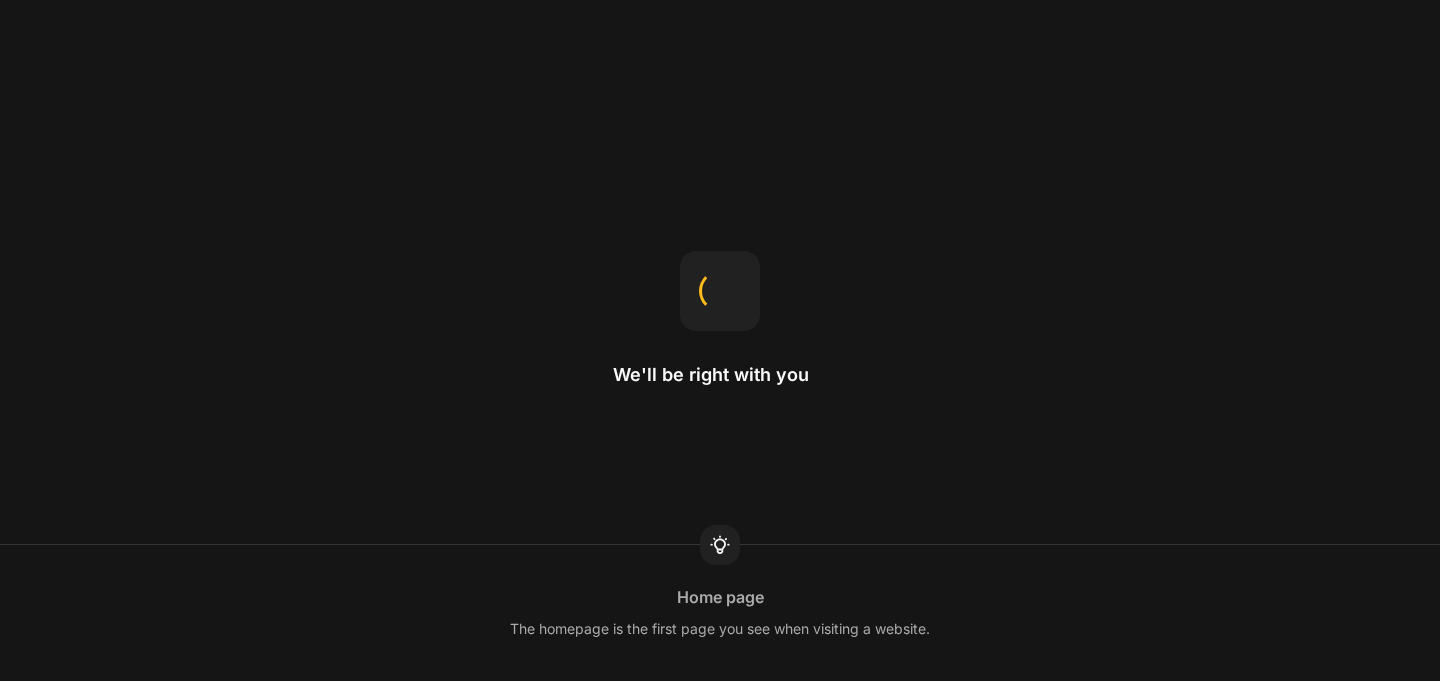 scroll, scrollTop: 0, scrollLeft: 0, axis: both 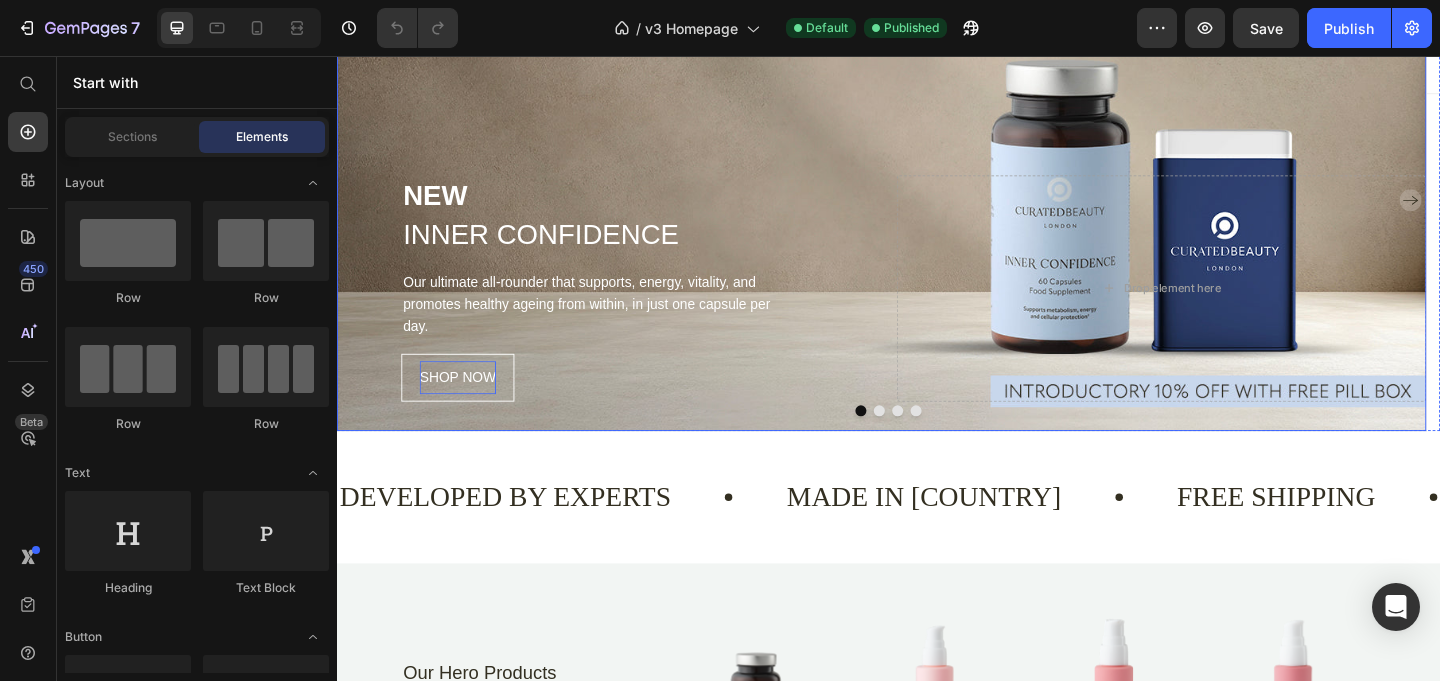 click on "SHOP NOW" at bounding box center (468, 406) 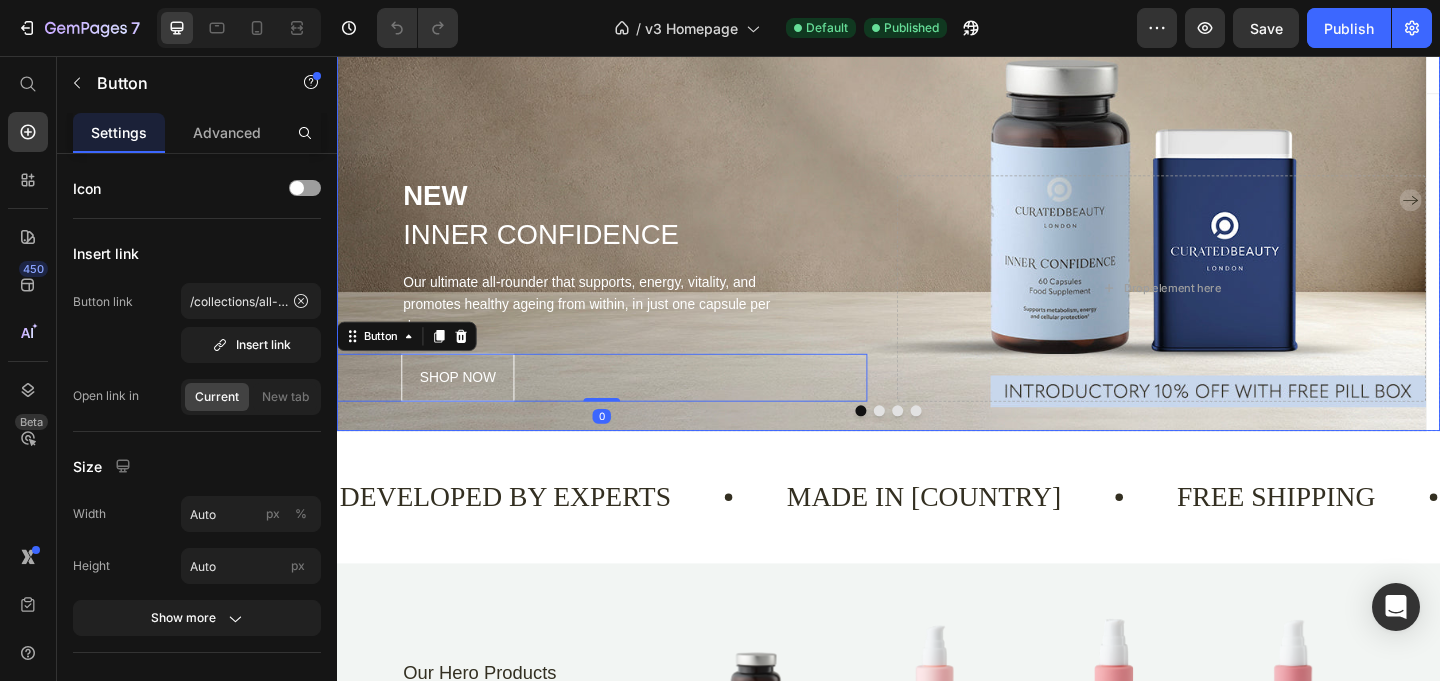 click at bounding box center [927, 442] 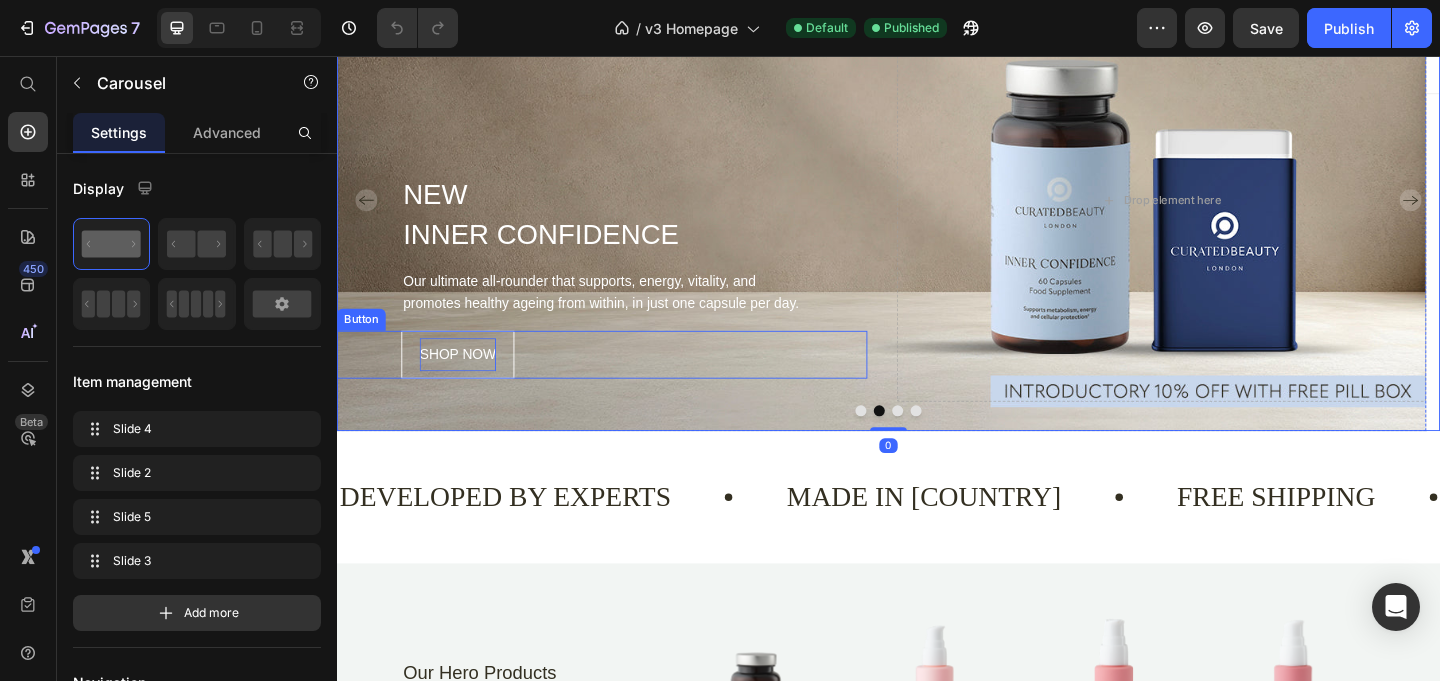 click on "SHOP NOW" at bounding box center (468, 381) 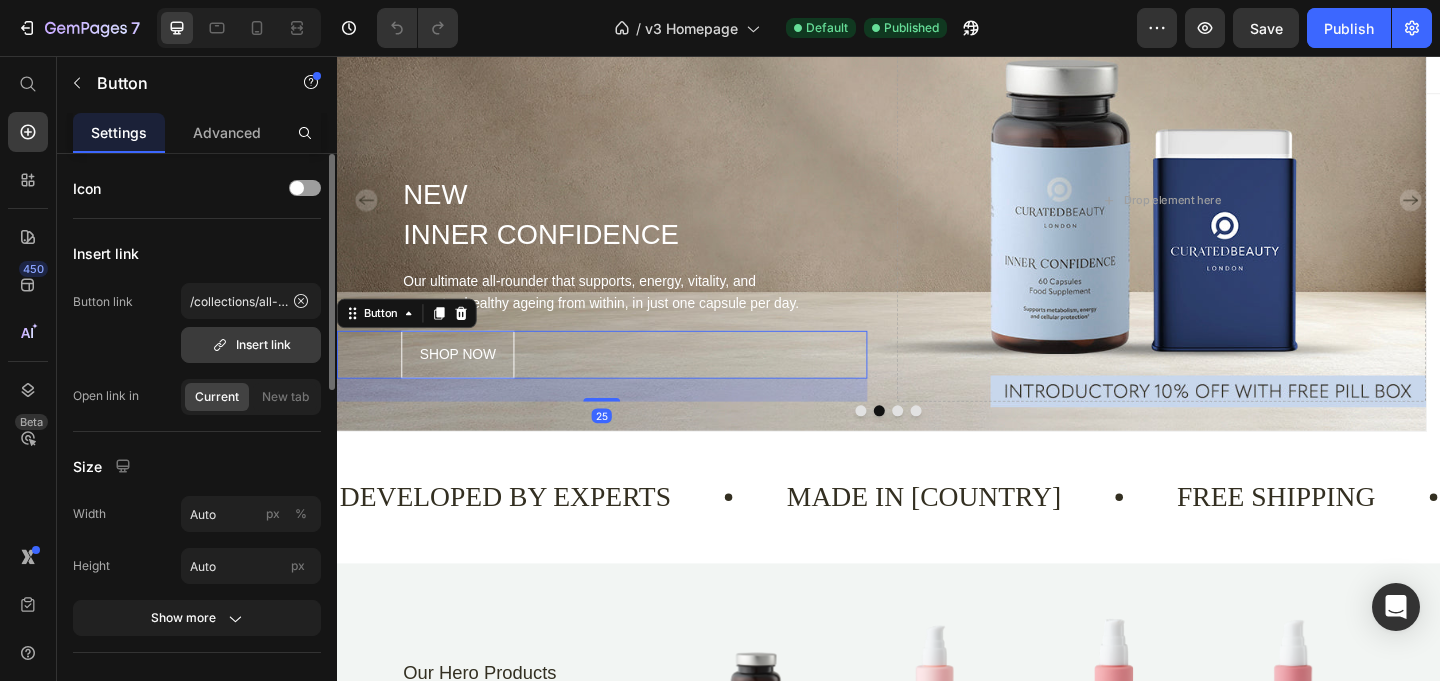 click on "Insert link" at bounding box center (251, 345) 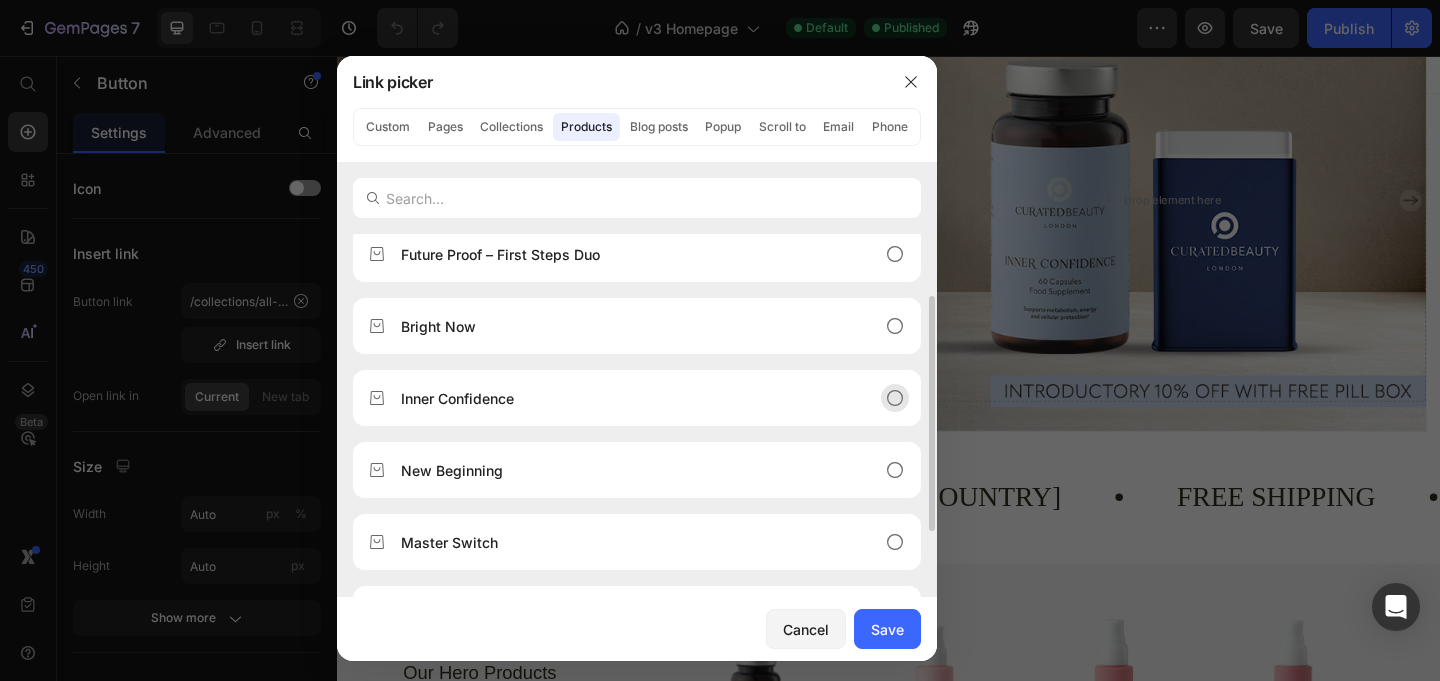 scroll, scrollTop: 76, scrollLeft: 0, axis: vertical 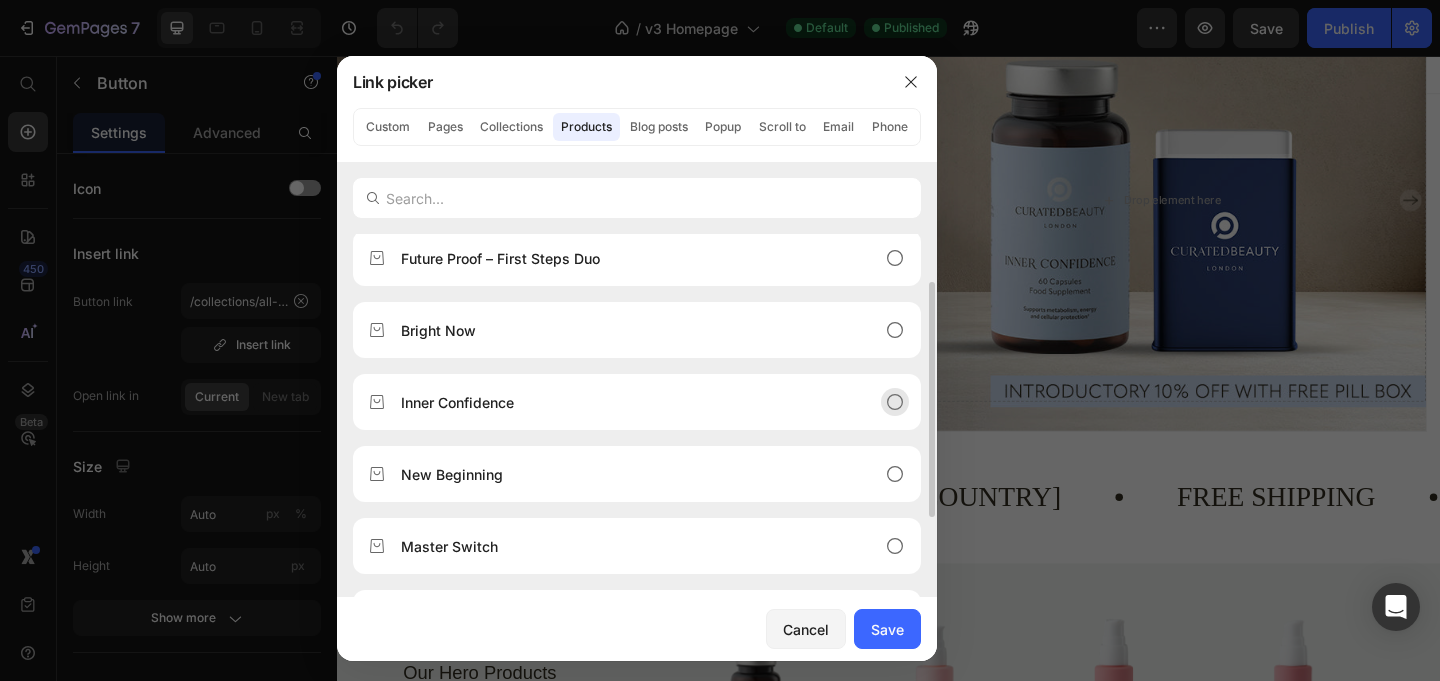 click on "Inner Confidence" at bounding box center [621, 402] 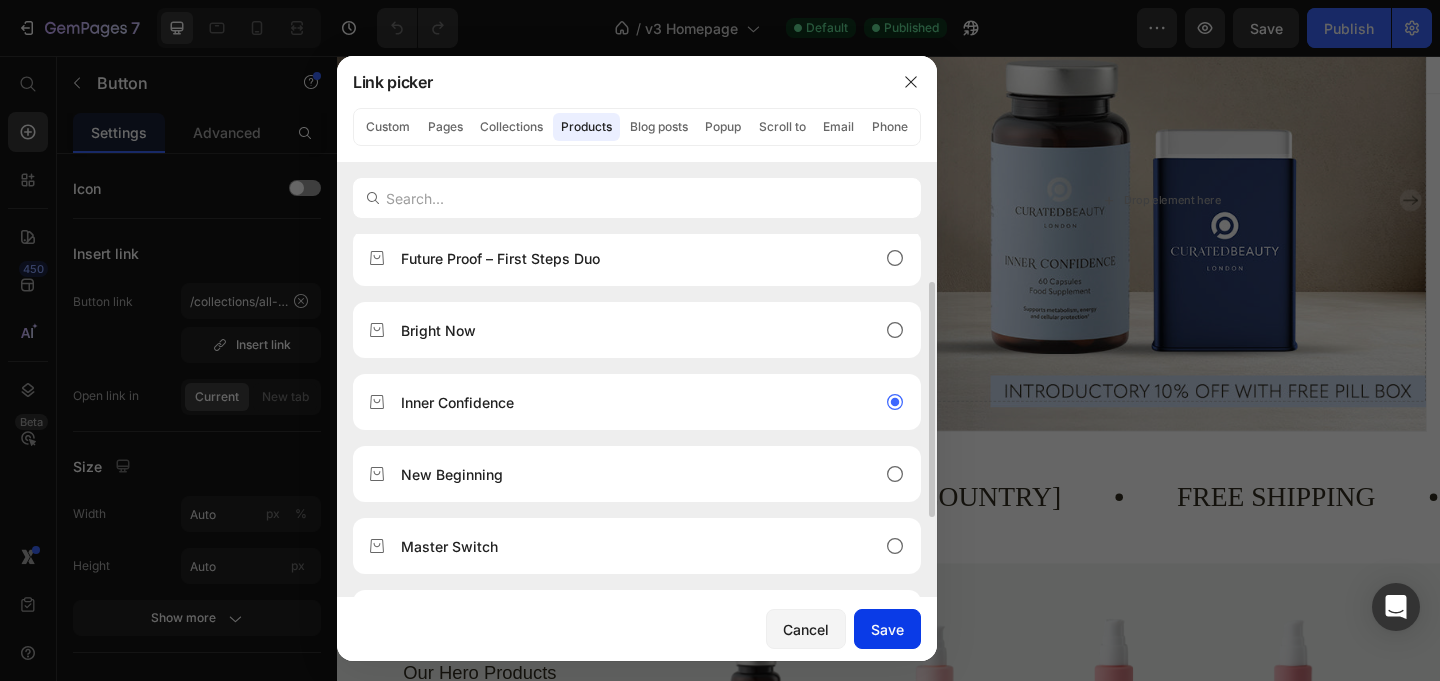 click on "Save" at bounding box center (887, 629) 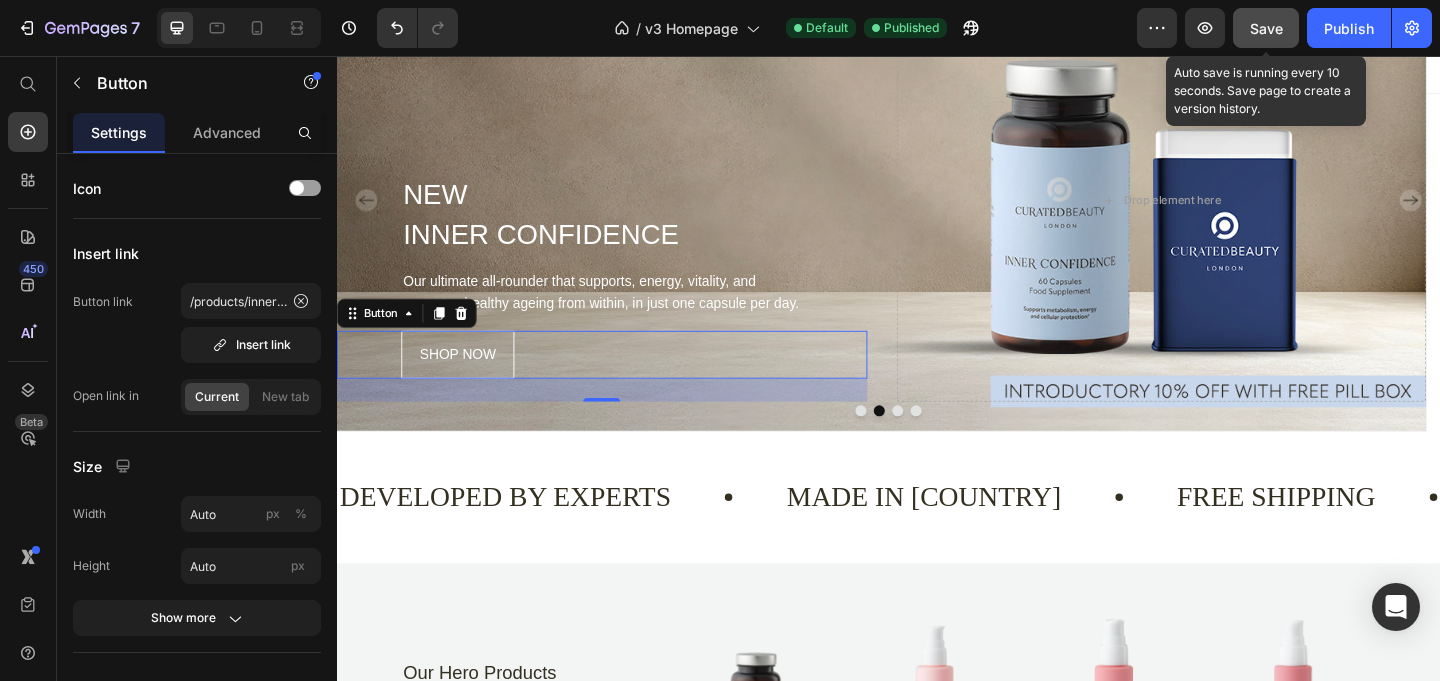 click on "Save" at bounding box center [1266, 28] 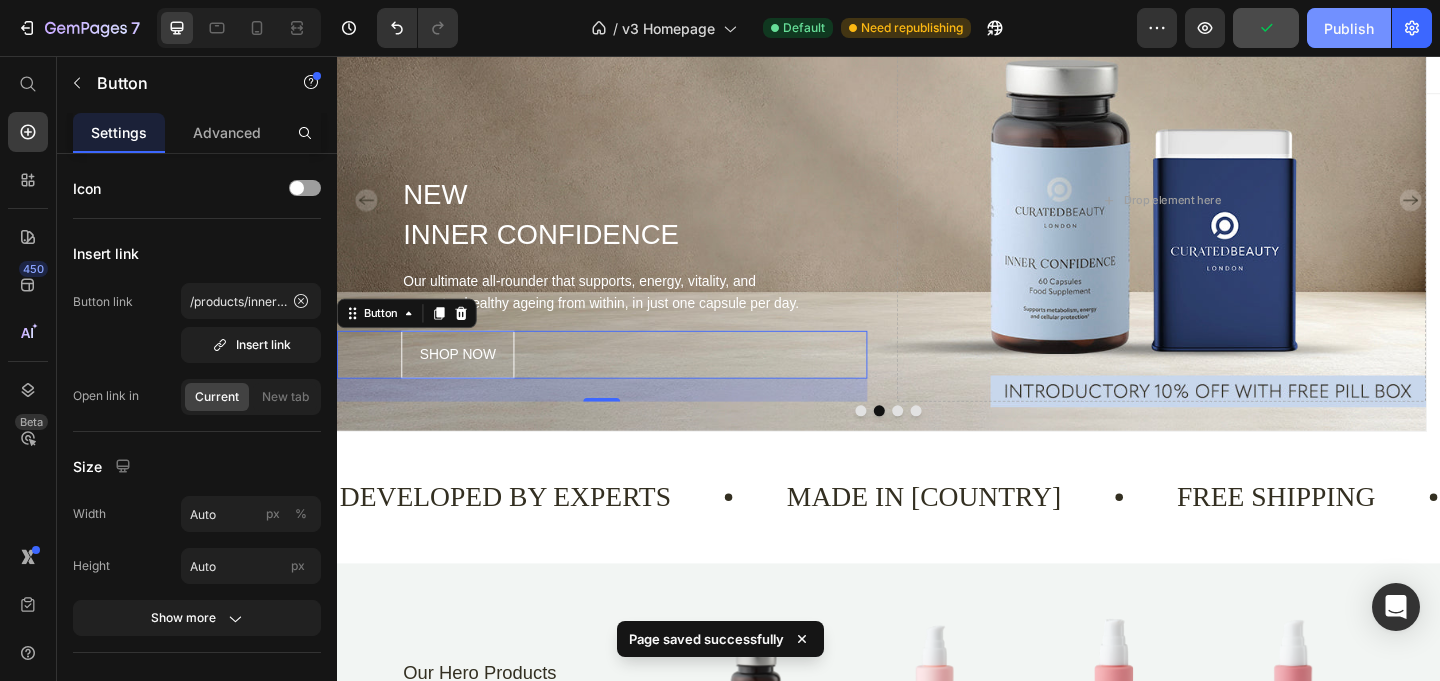 click on "Publish" at bounding box center [1349, 28] 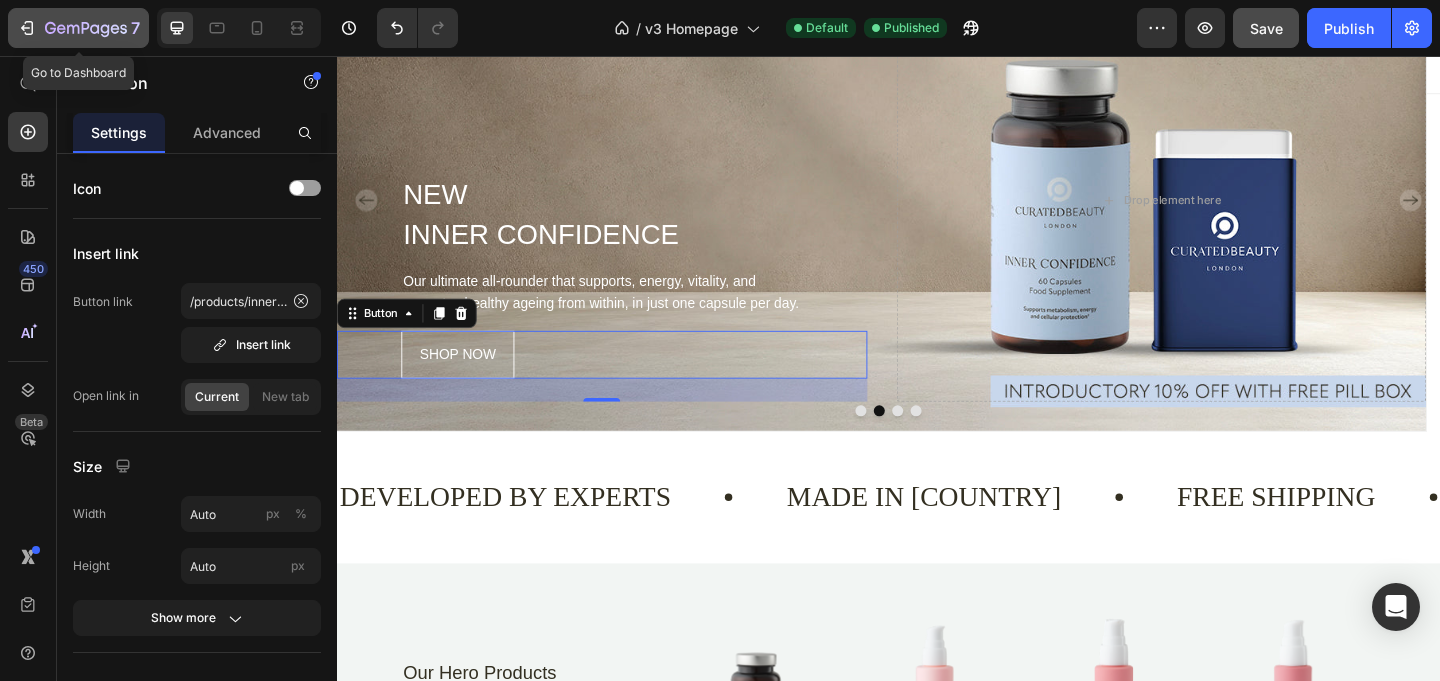 click 